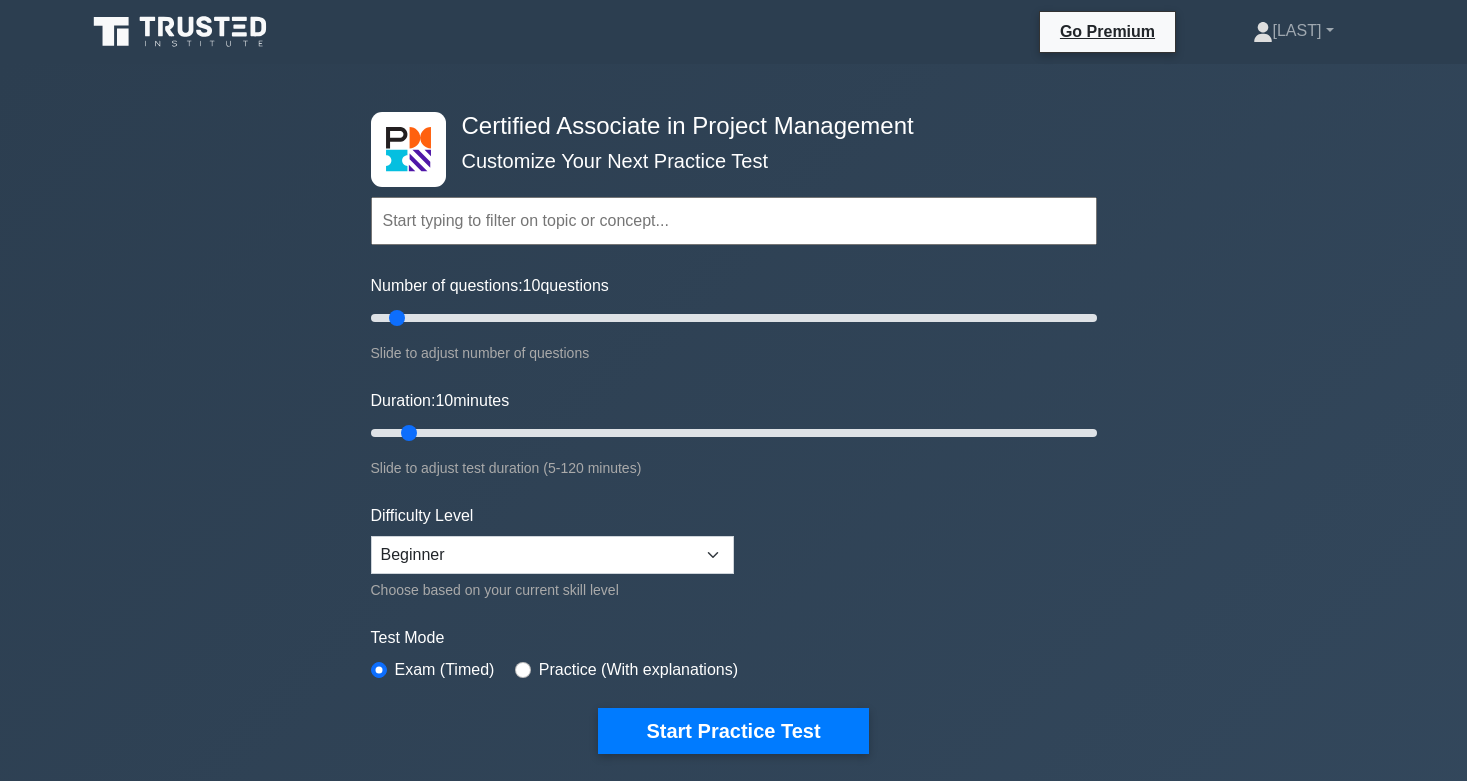 scroll, scrollTop: 0, scrollLeft: 0, axis: both 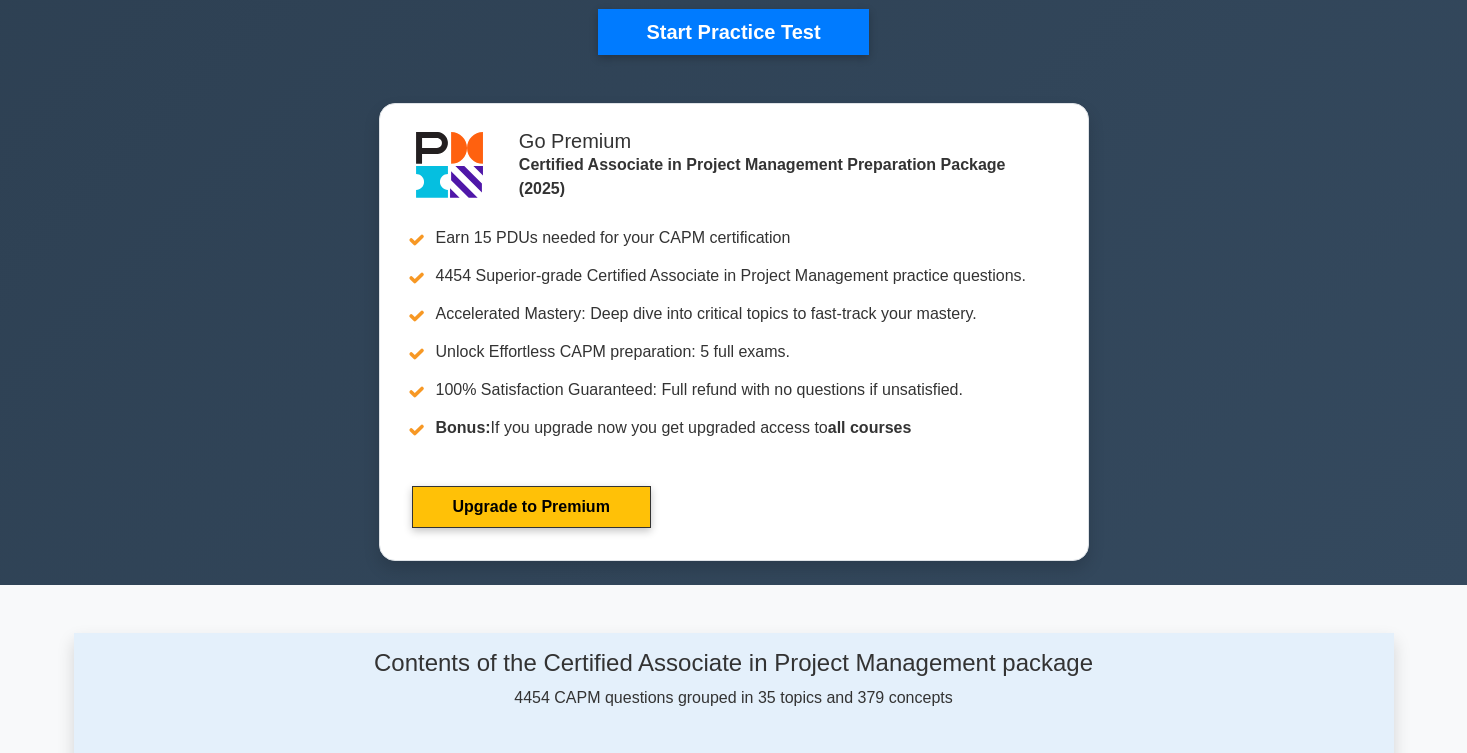 click on "Start Practice Test" at bounding box center (734, 32) 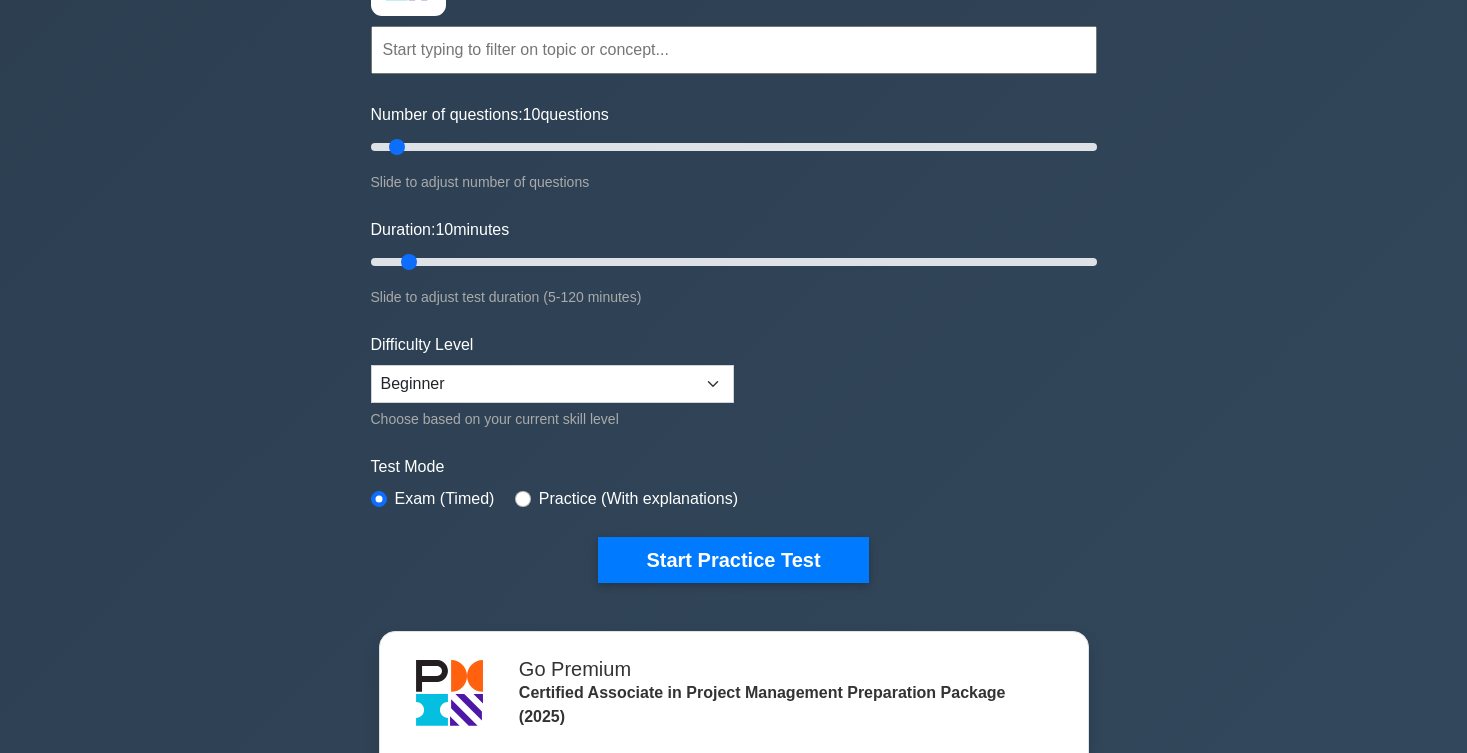 scroll, scrollTop: 163, scrollLeft: 0, axis: vertical 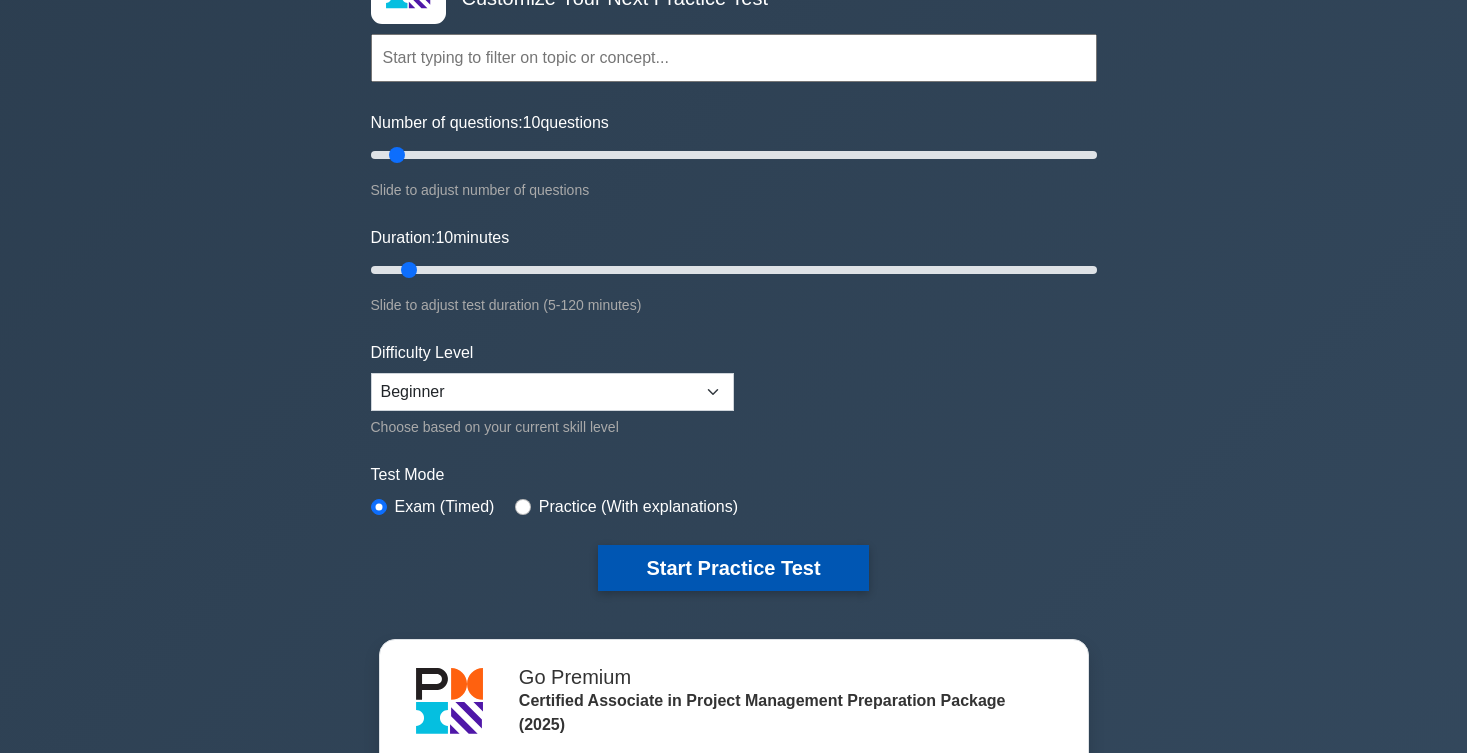 click on "Start Practice Test" at bounding box center (733, 568) 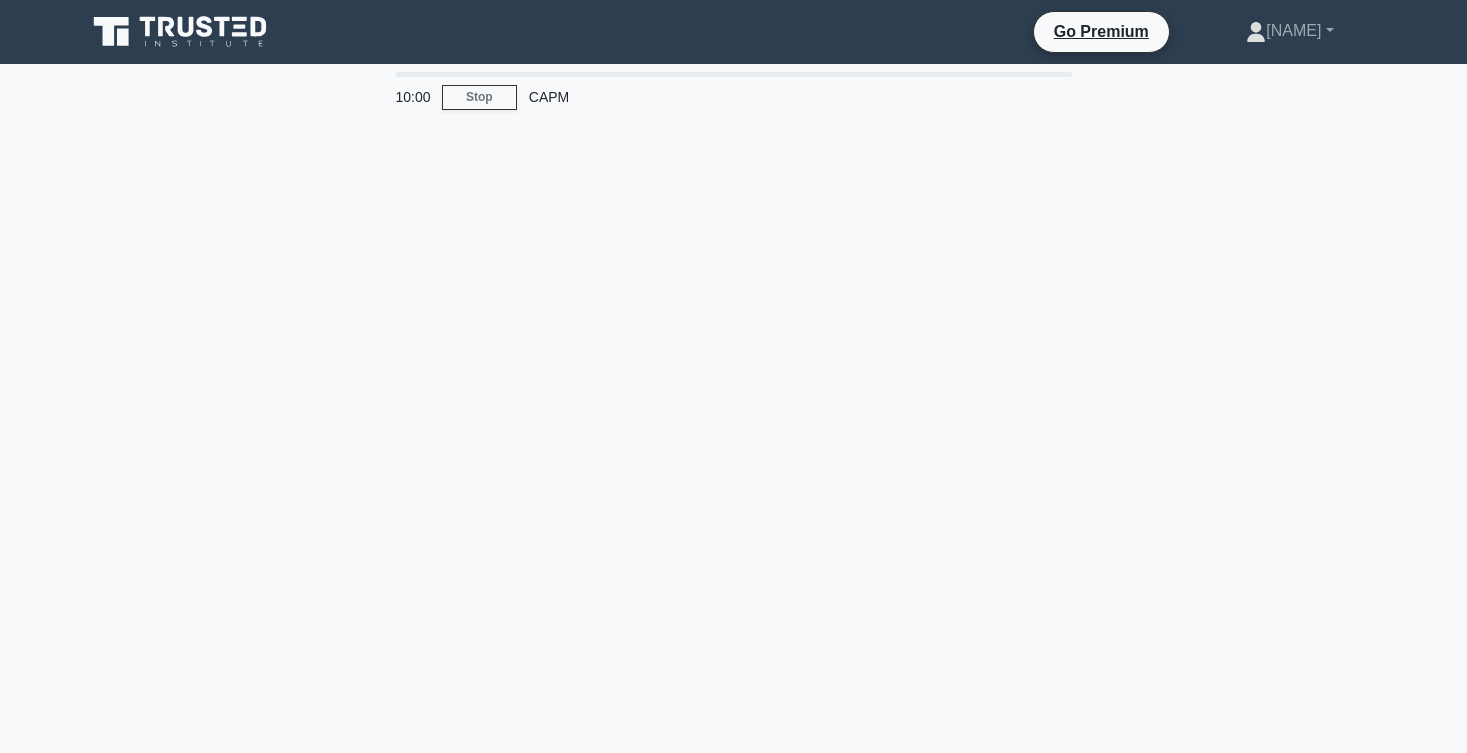 scroll, scrollTop: 0, scrollLeft: 0, axis: both 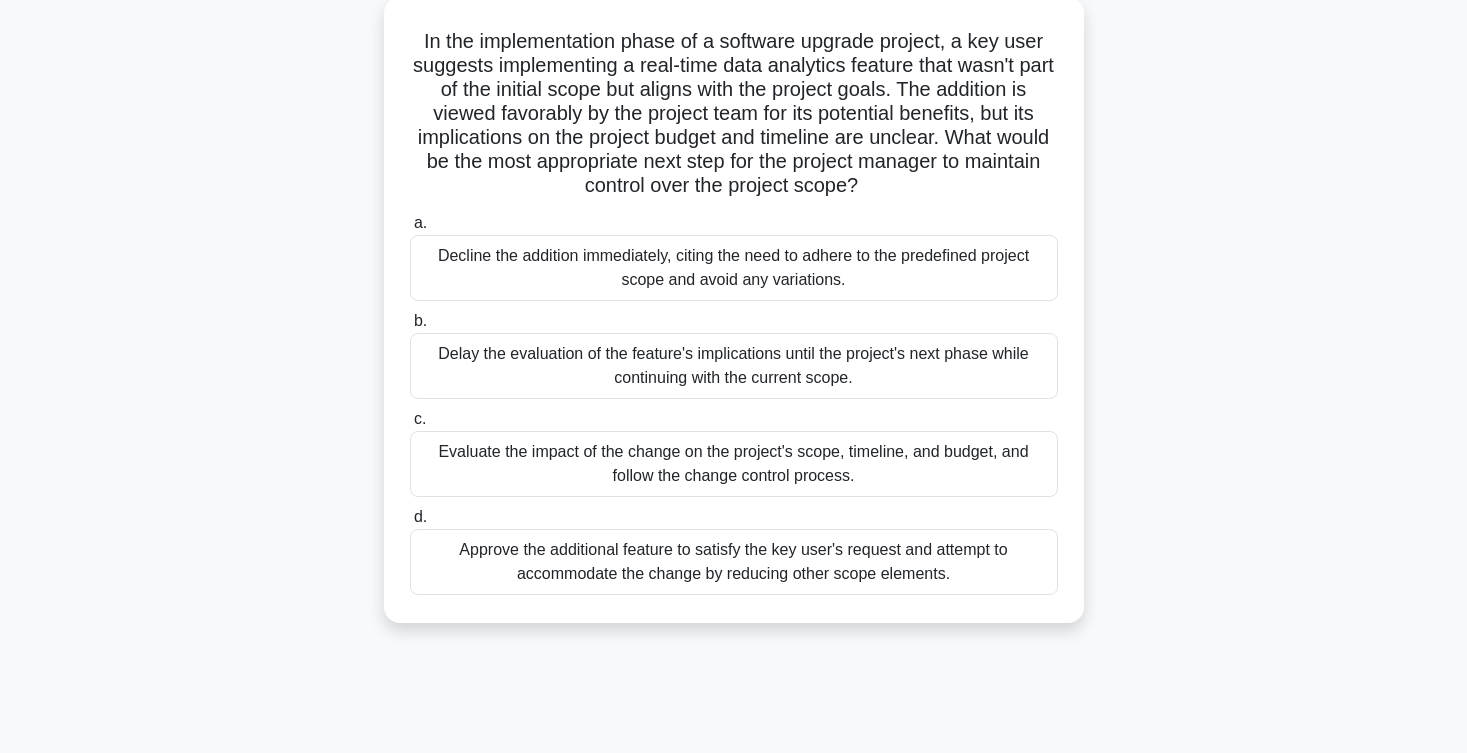 click on "Evaluate the impact of the change on the project's scope, timeline, and budget, and follow the change control process." at bounding box center (734, 464) 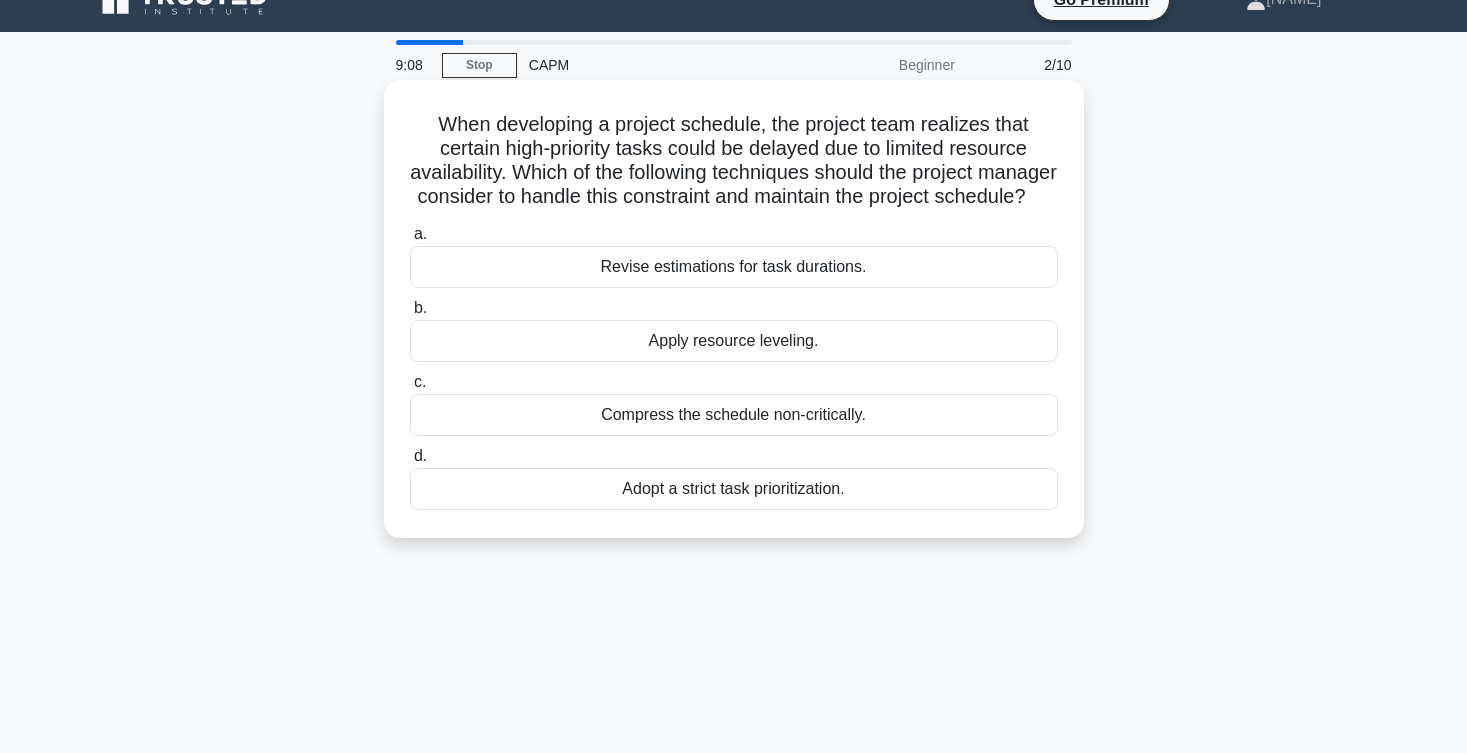 scroll, scrollTop: 0, scrollLeft: 0, axis: both 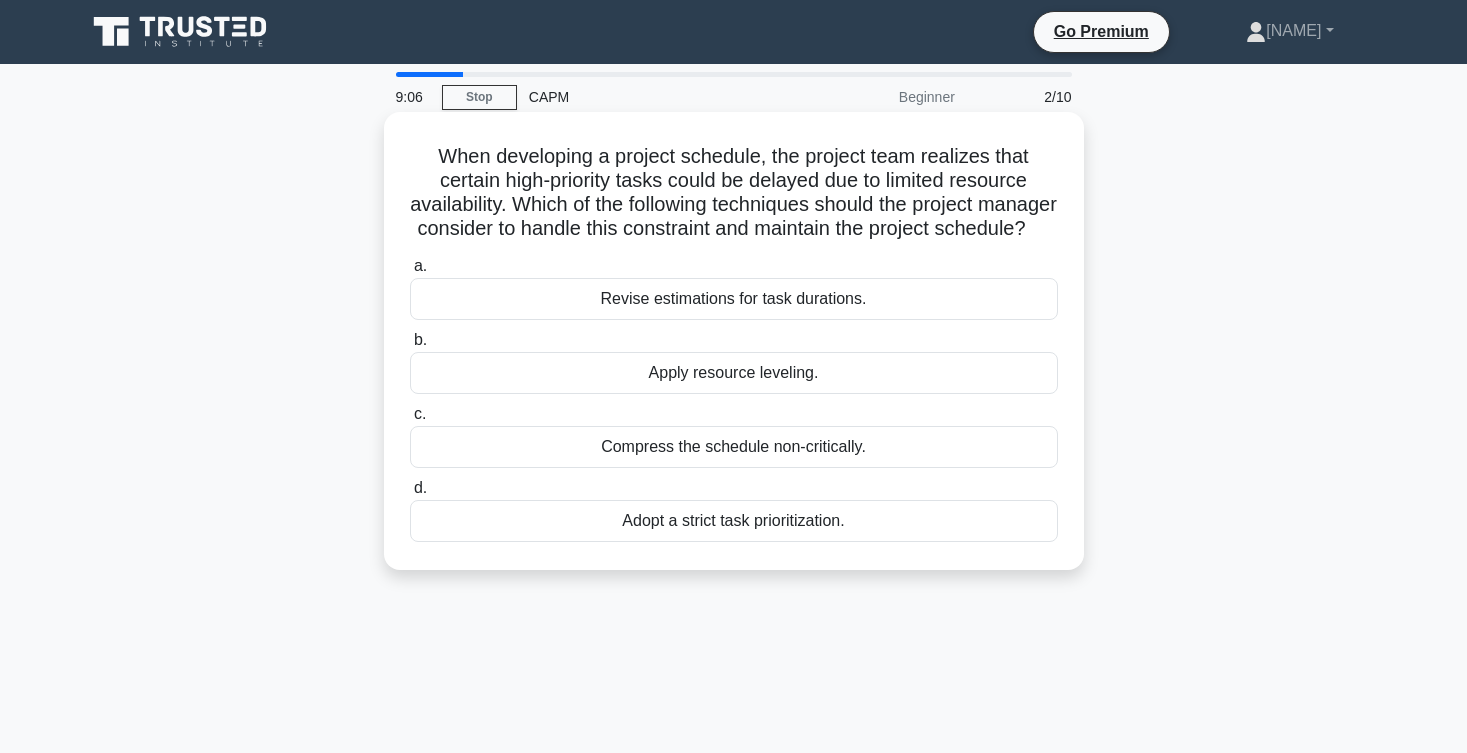 drag, startPoint x: 869, startPoint y: 238, endPoint x: 1022, endPoint y: 238, distance: 153 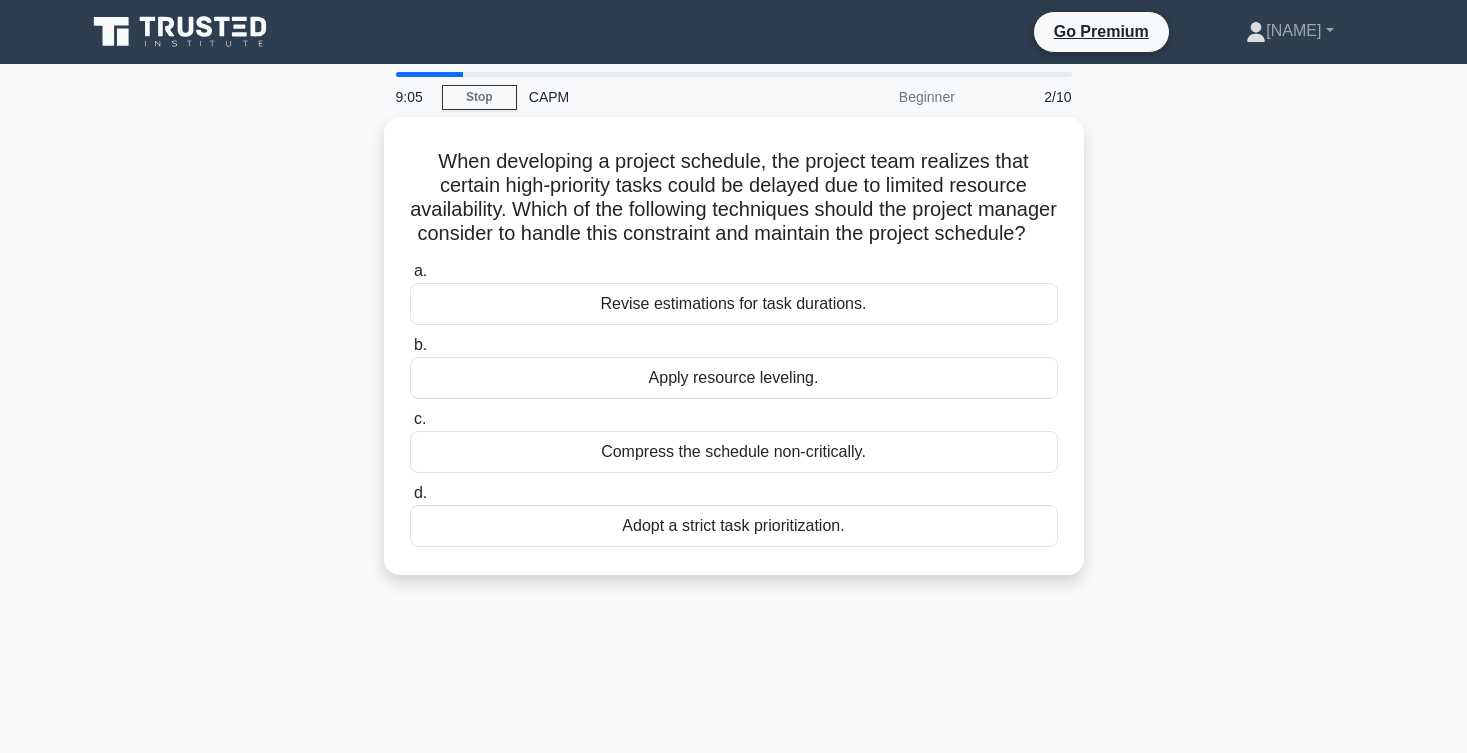 click on "When developing a project schedule, the project team realizes that certain high-priority tasks could be delayed due to limited resource availability. Which of the following techniques should the project manager consider to handle this constraint and maintain the project schedule?
.spinner_0XTQ{transform-origin:center;animation:spinner_y6GP .75s linear infinite}@keyframes spinner_y6GP{100%{transform:rotate(360deg)}}
a.
b. c. d." at bounding box center [734, 358] 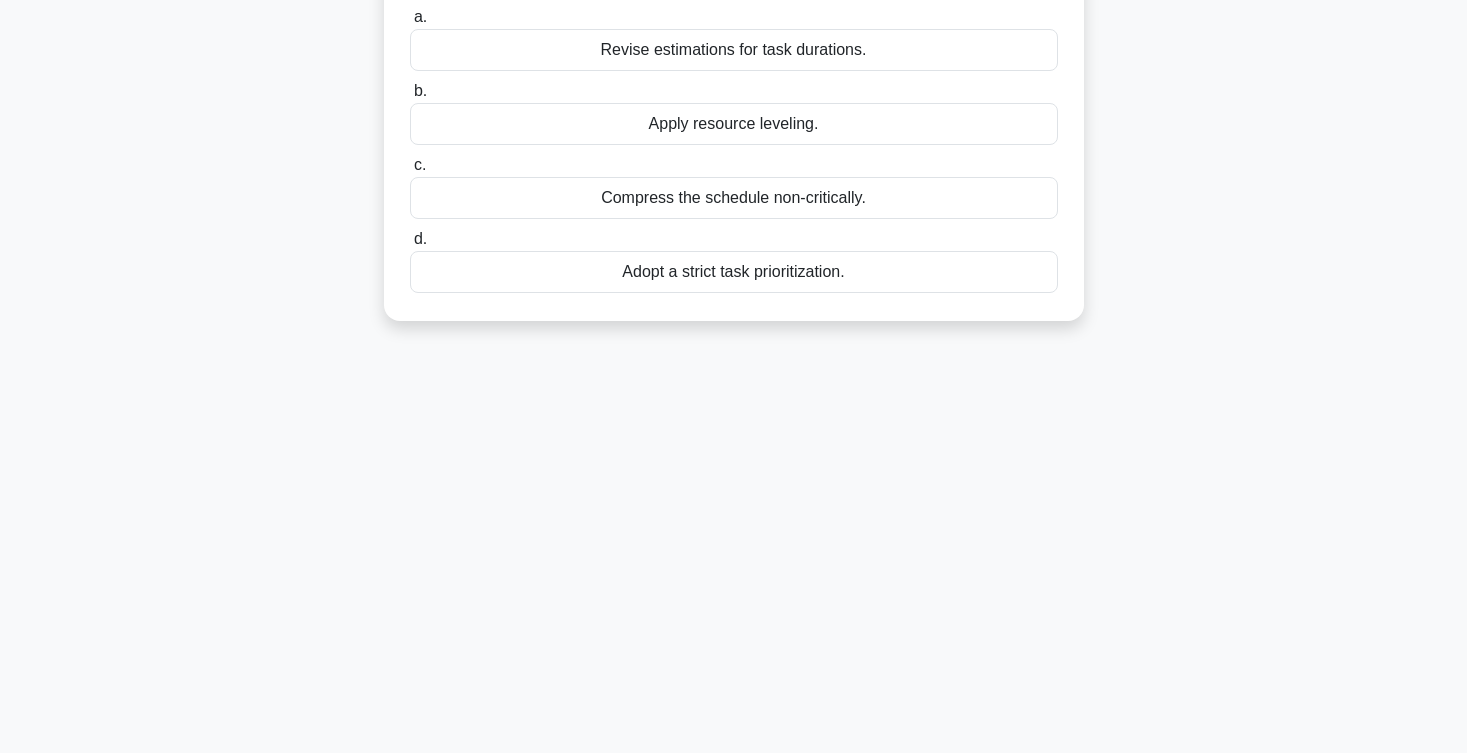 scroll, scrollTop: 203, scrollLeft: 0, axis: vertical 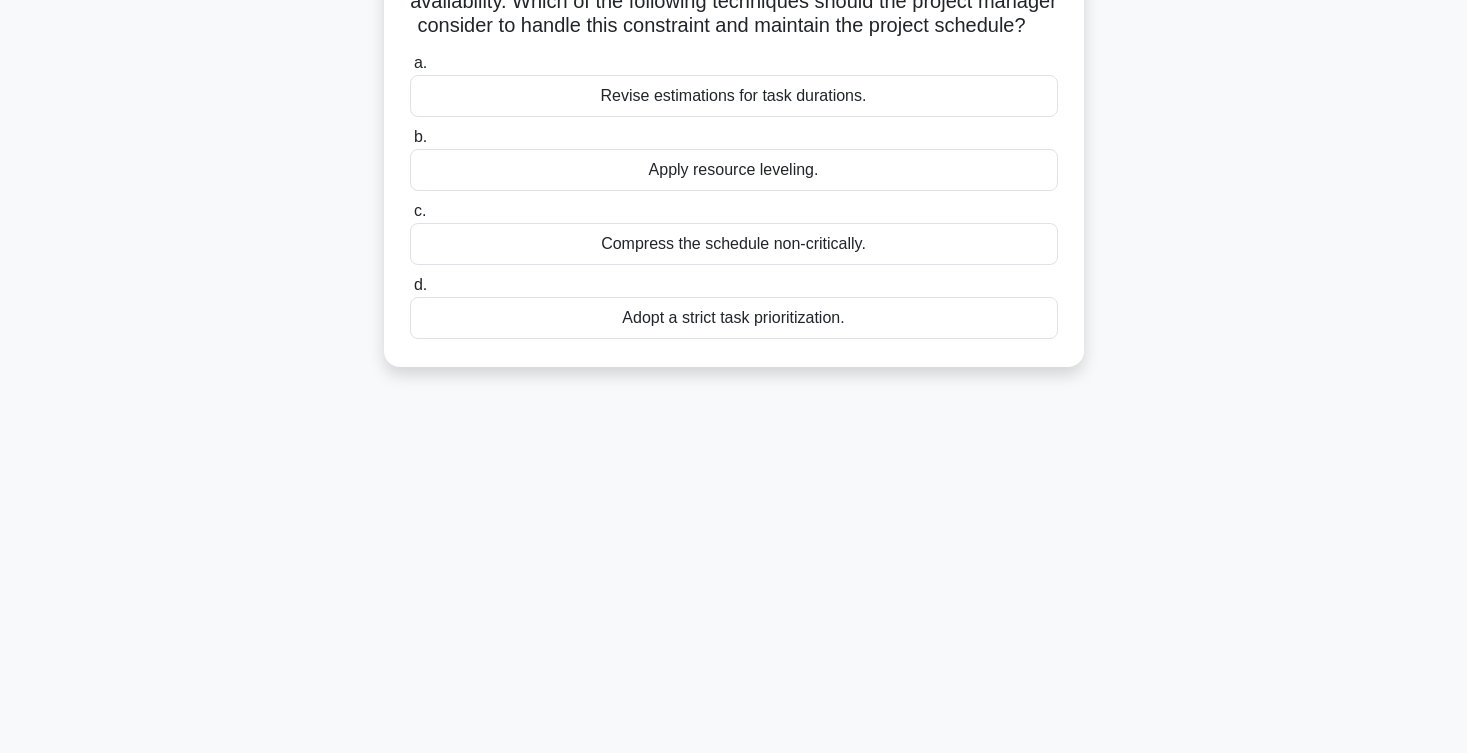 click on "Apply resource leveling." at bounding box center (734, 170) 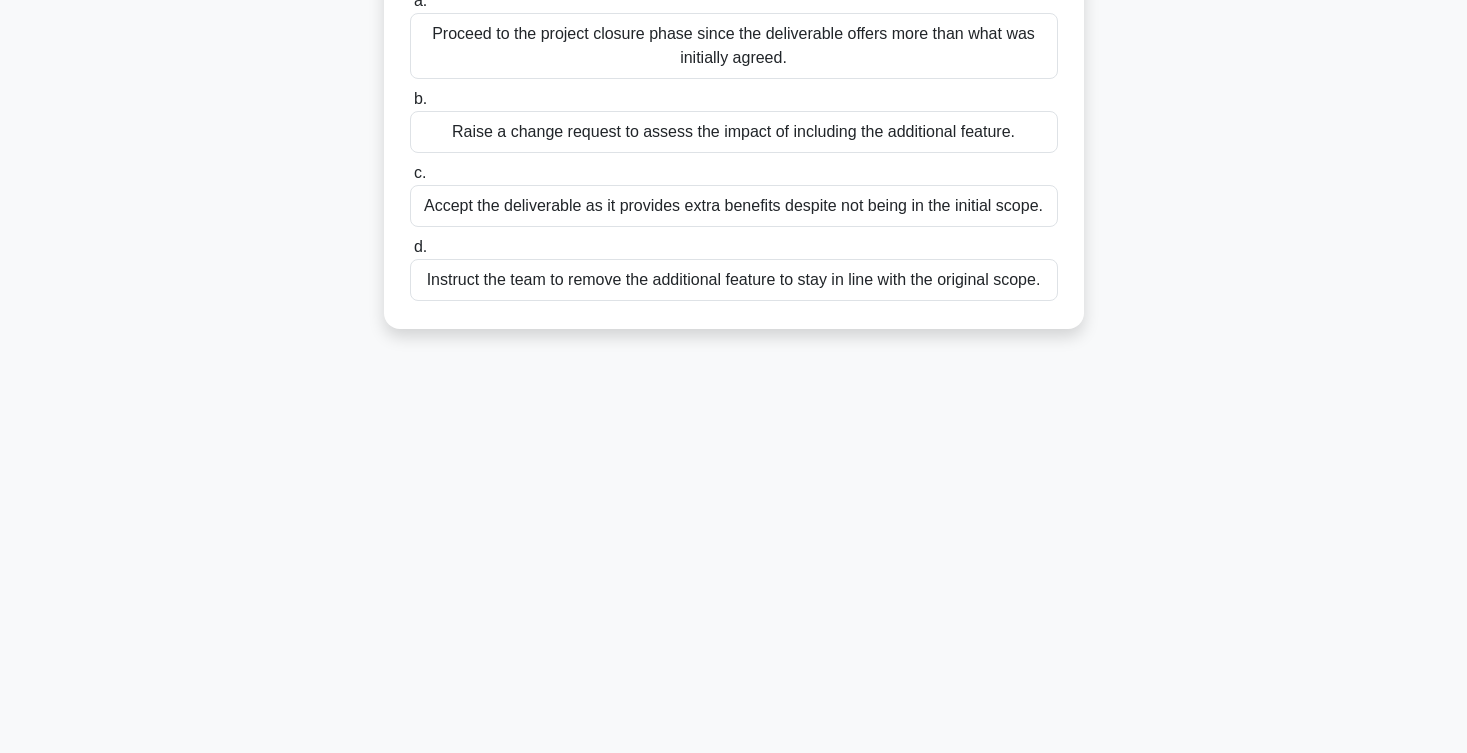 scroll, scrollTop: 274, scrollLeft: 0, axis: vertical 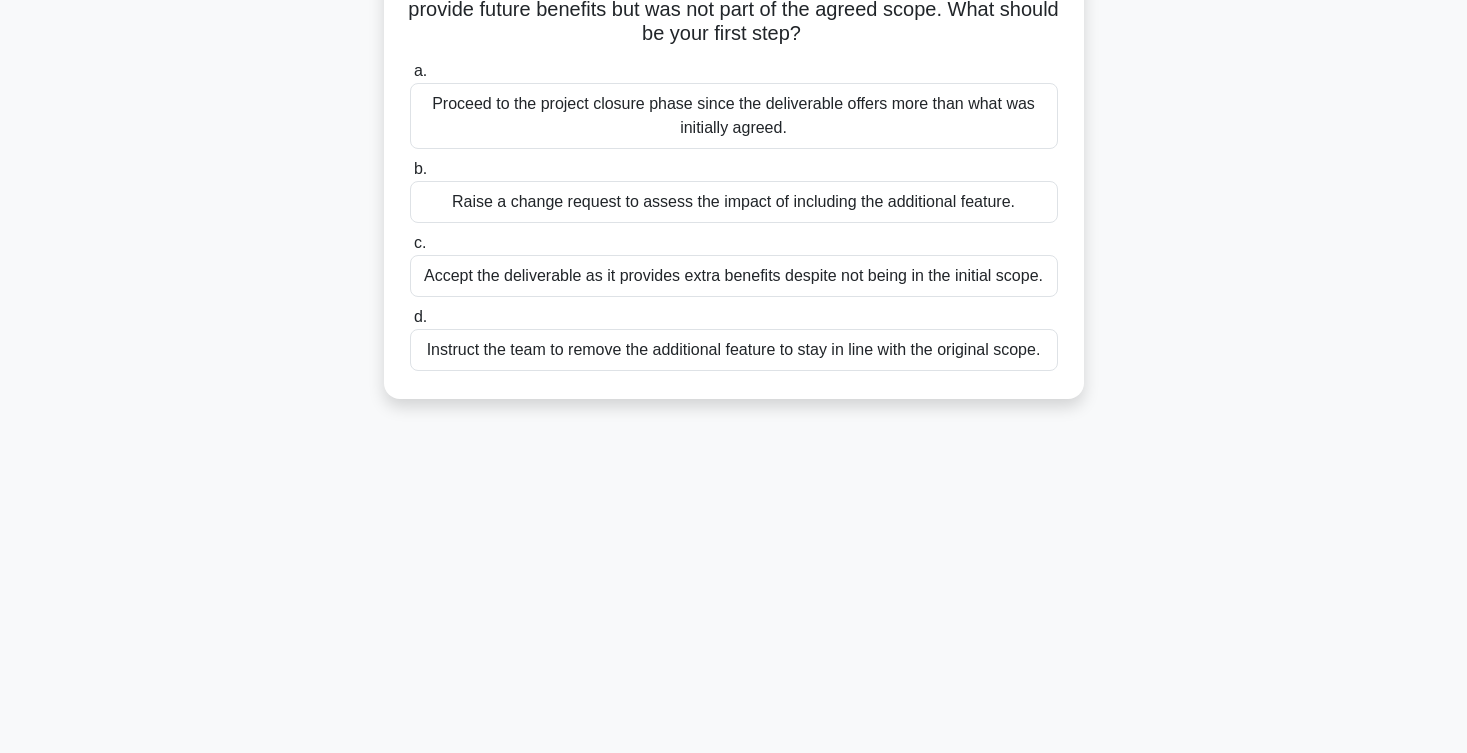 click on "Proceed to the project closure phase since the deliverable offers more than what was initially agreed." at bounding box center (734, 116) 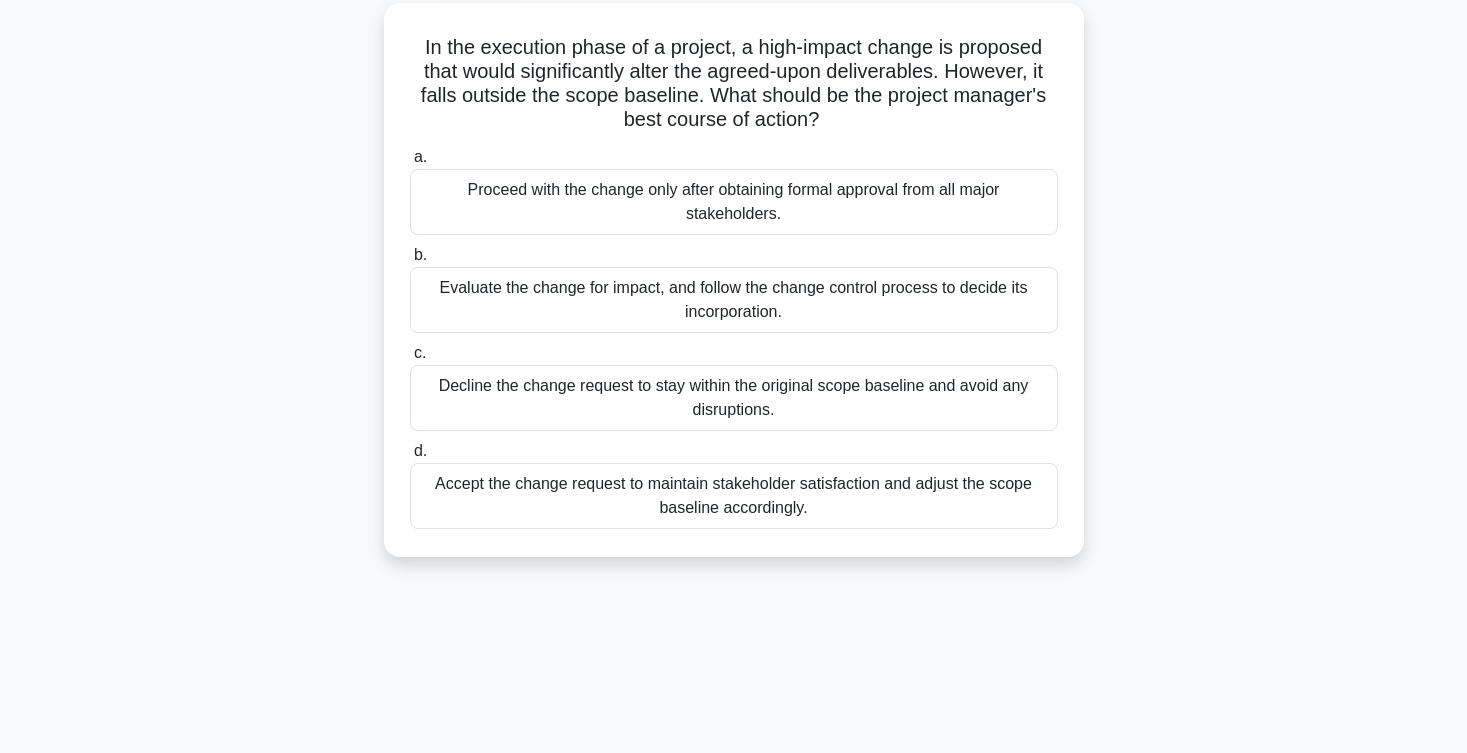 scroll, scrollTop: 132, scrollLeft: 0, axis: vertical 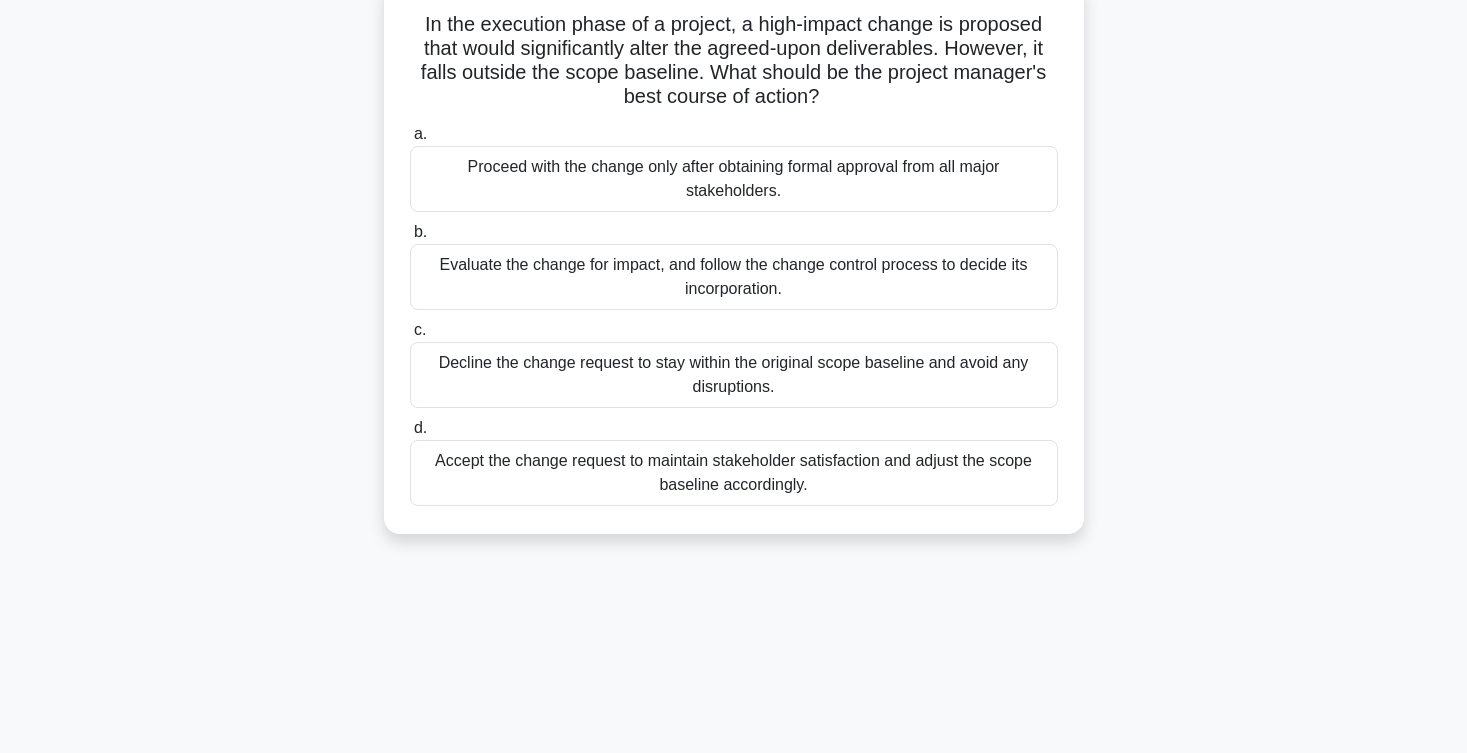 click on "Evaluate the change for impact, and follow the change control process to decide its incorporation." at bounding box center (734, 277) 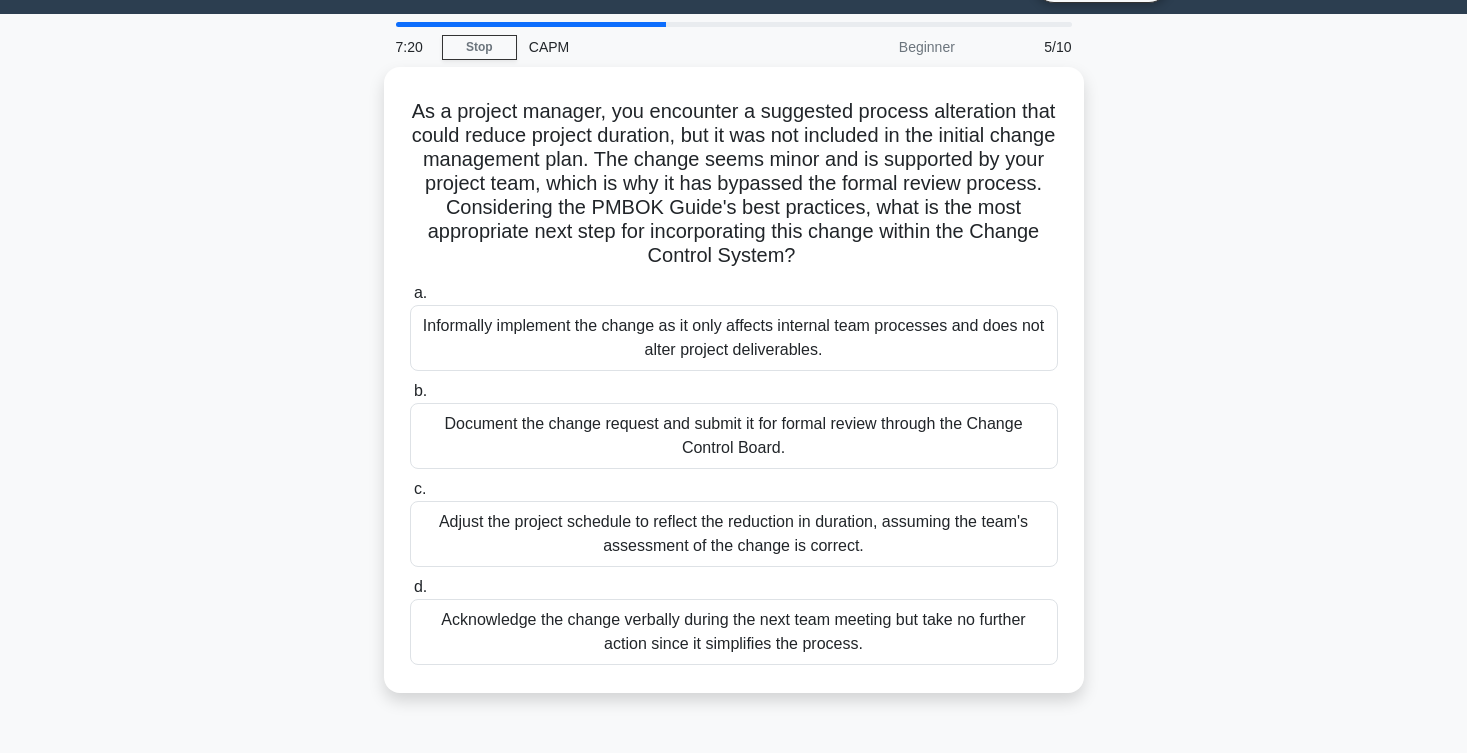 scroll, scrollTop: 58, scrollLeft: 0, axis: vertical 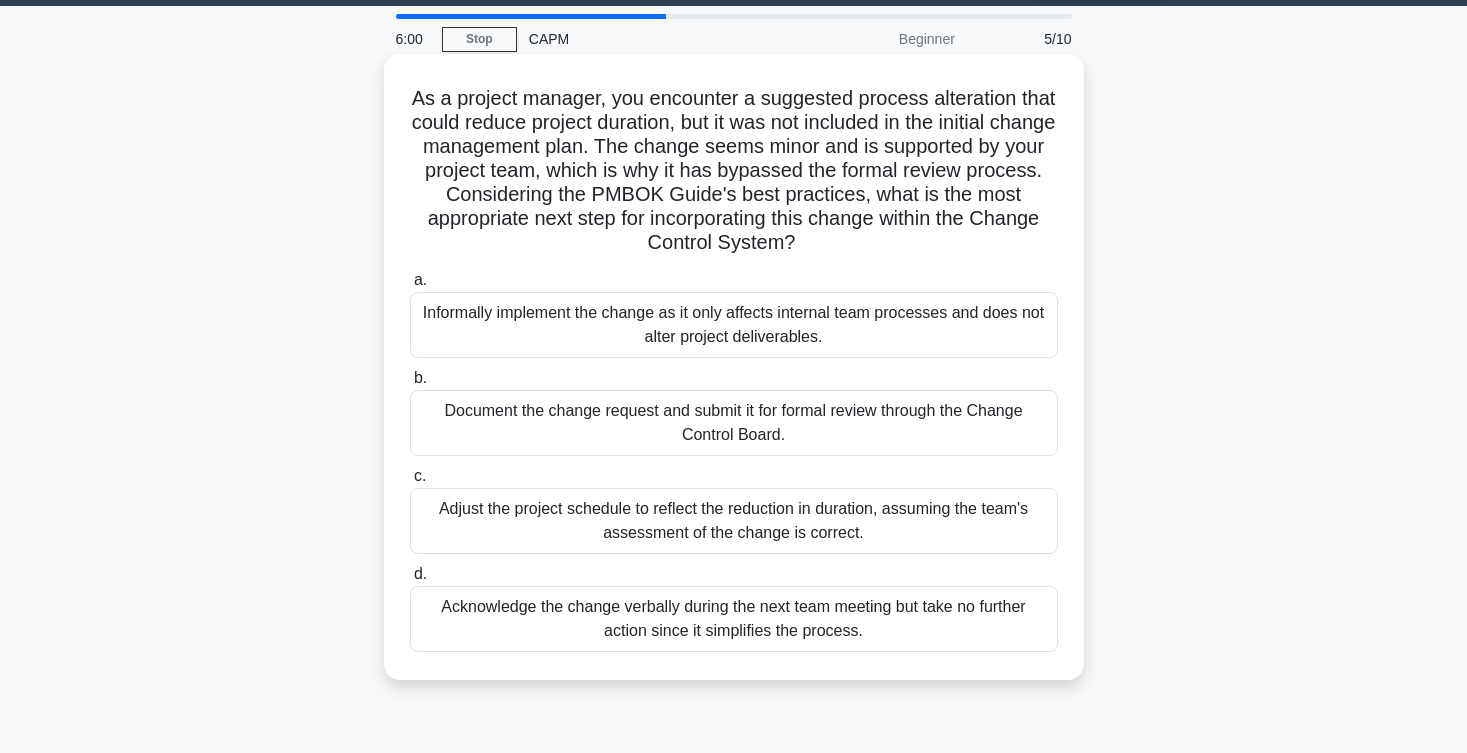 click on "Acknowledge the change verbally during the next team meeting but take no further action since it simplifies the process." at bounding box center (734, 619) 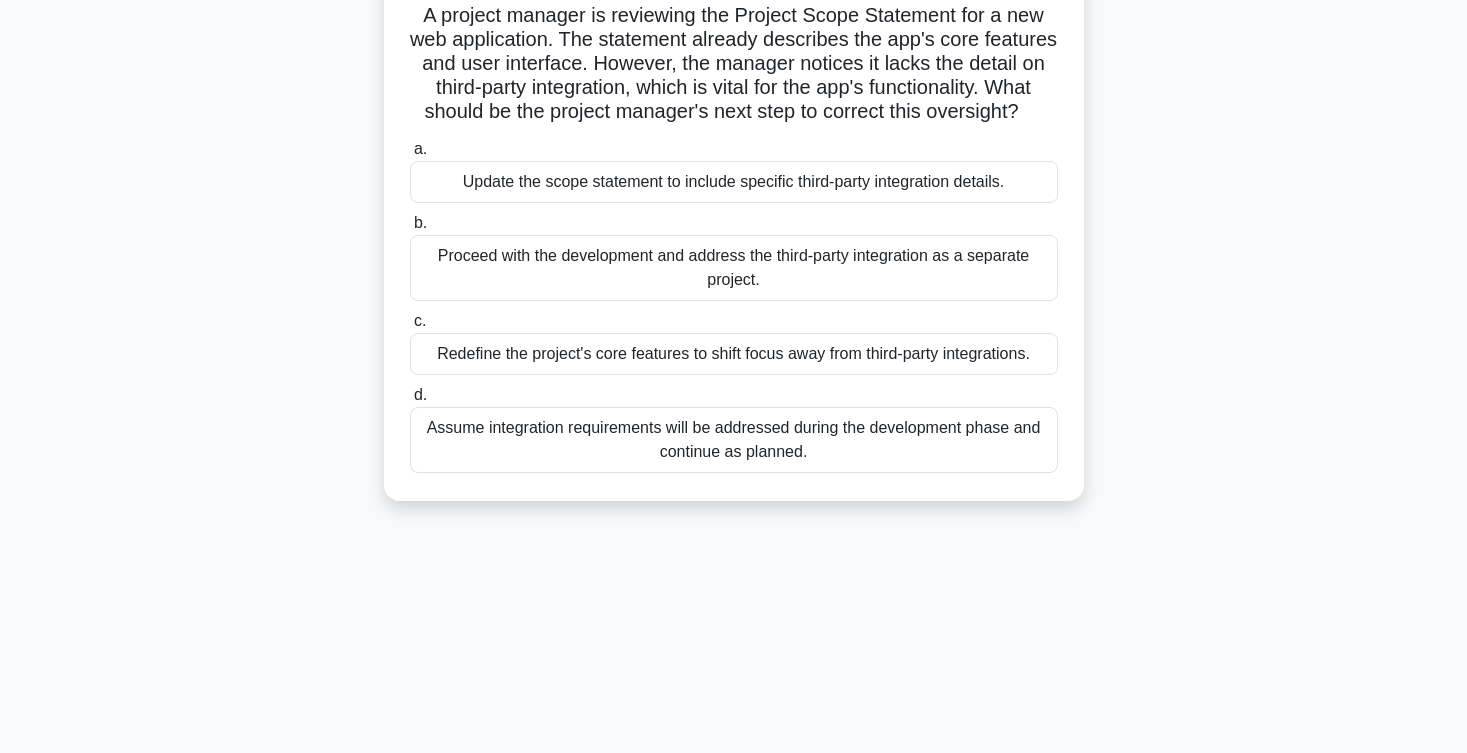 scroll, scrollTop: 146, scrollLeft: 0, axis: vertical 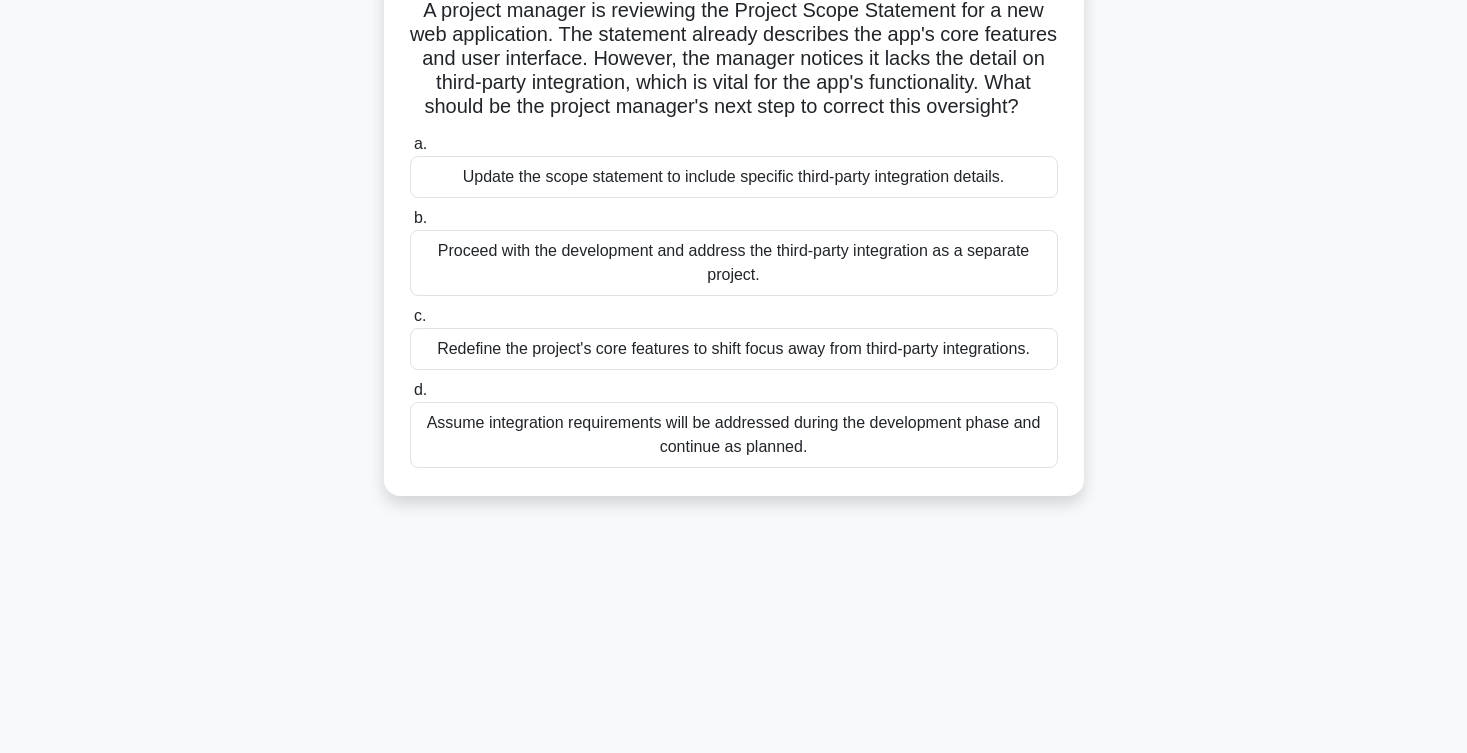 click on "Assume integration requirements will be addressed during the development phase and continue as planned." at bounding box center (734, 435) 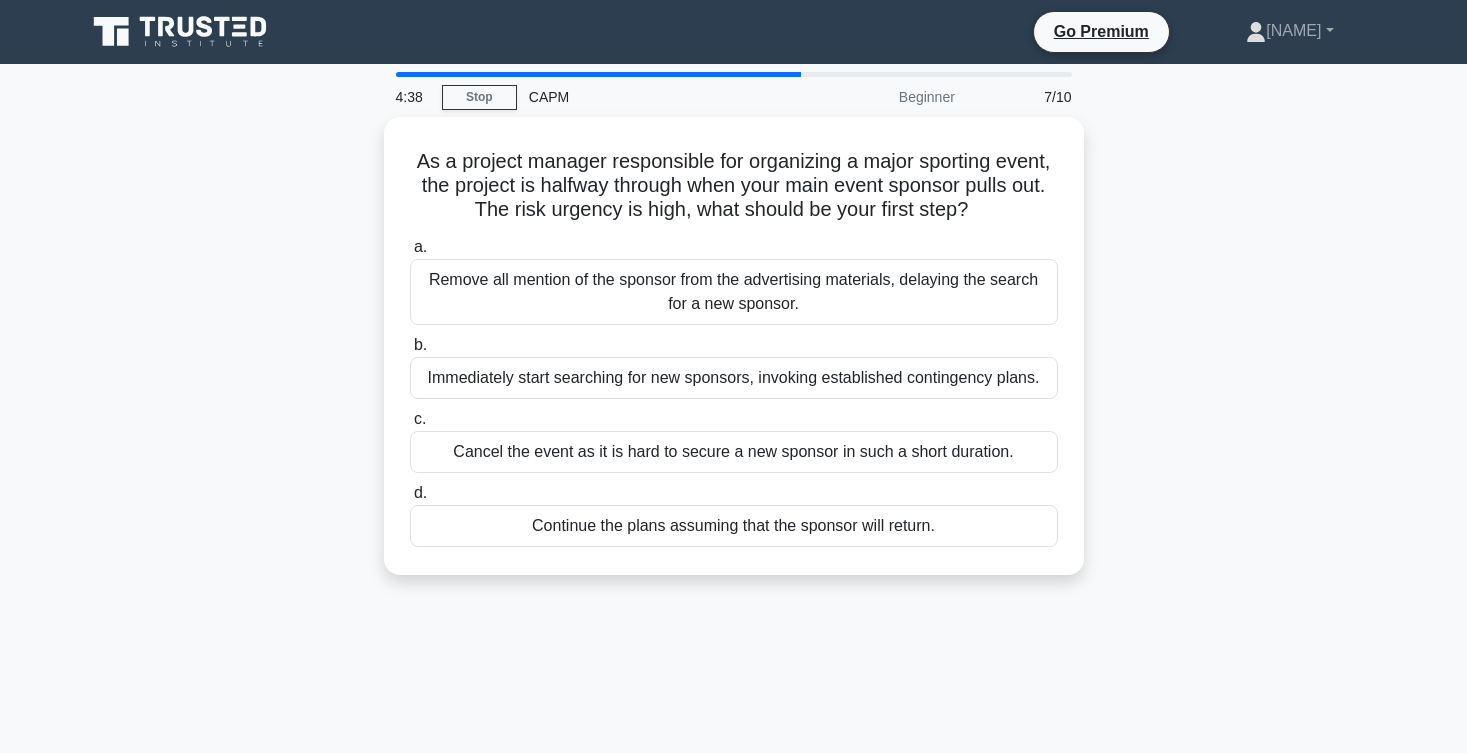 scroll, scrollTop: 0, scrollLeft: 0, axis: both 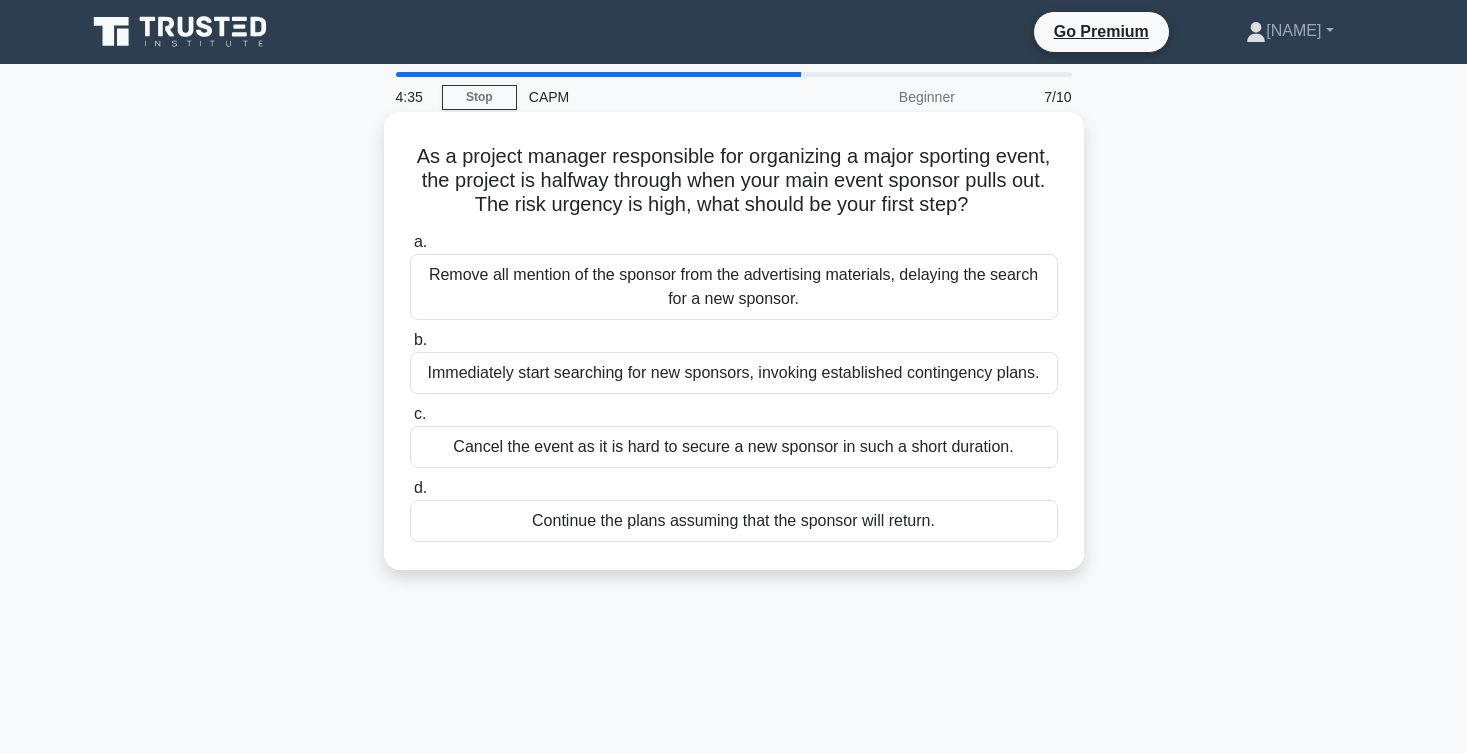 click on "Immediately start searching for new sponsors, invoking established contingency plans." at bounding box center [734, 373] 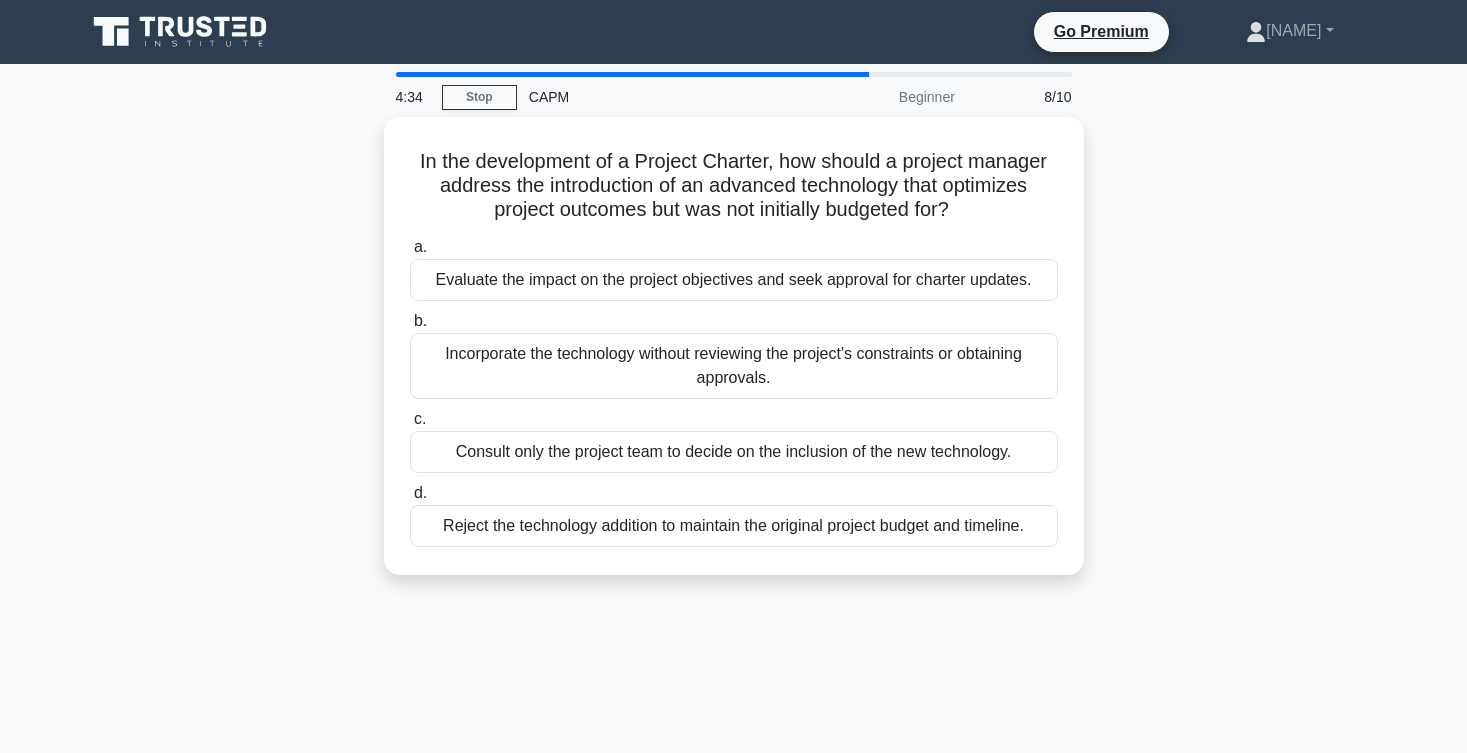 scroll, scrollTop: 0, scrollLeft: 0, axis: both 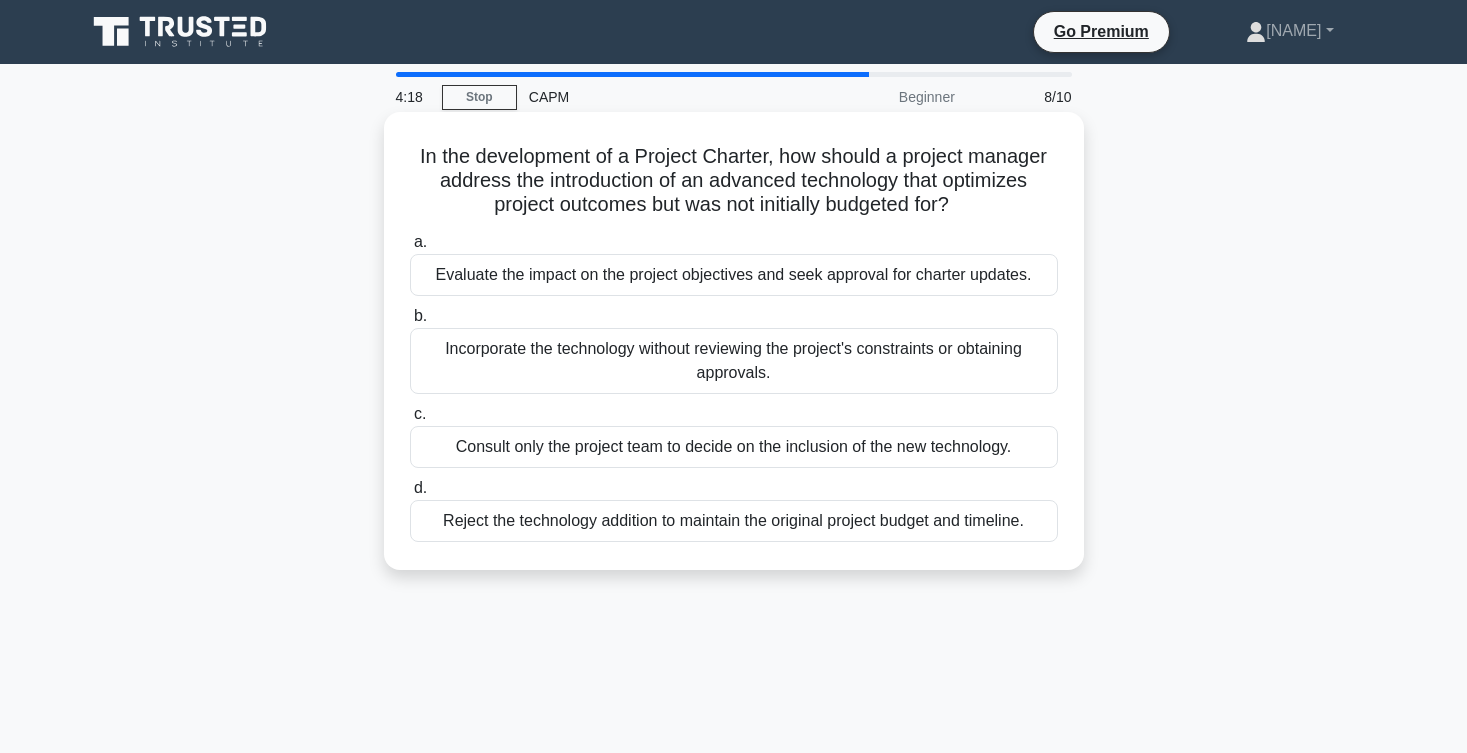 click on "Evaluate the impact on the project objectives and seek approval for charter updates." at bounding box center (734, 275) 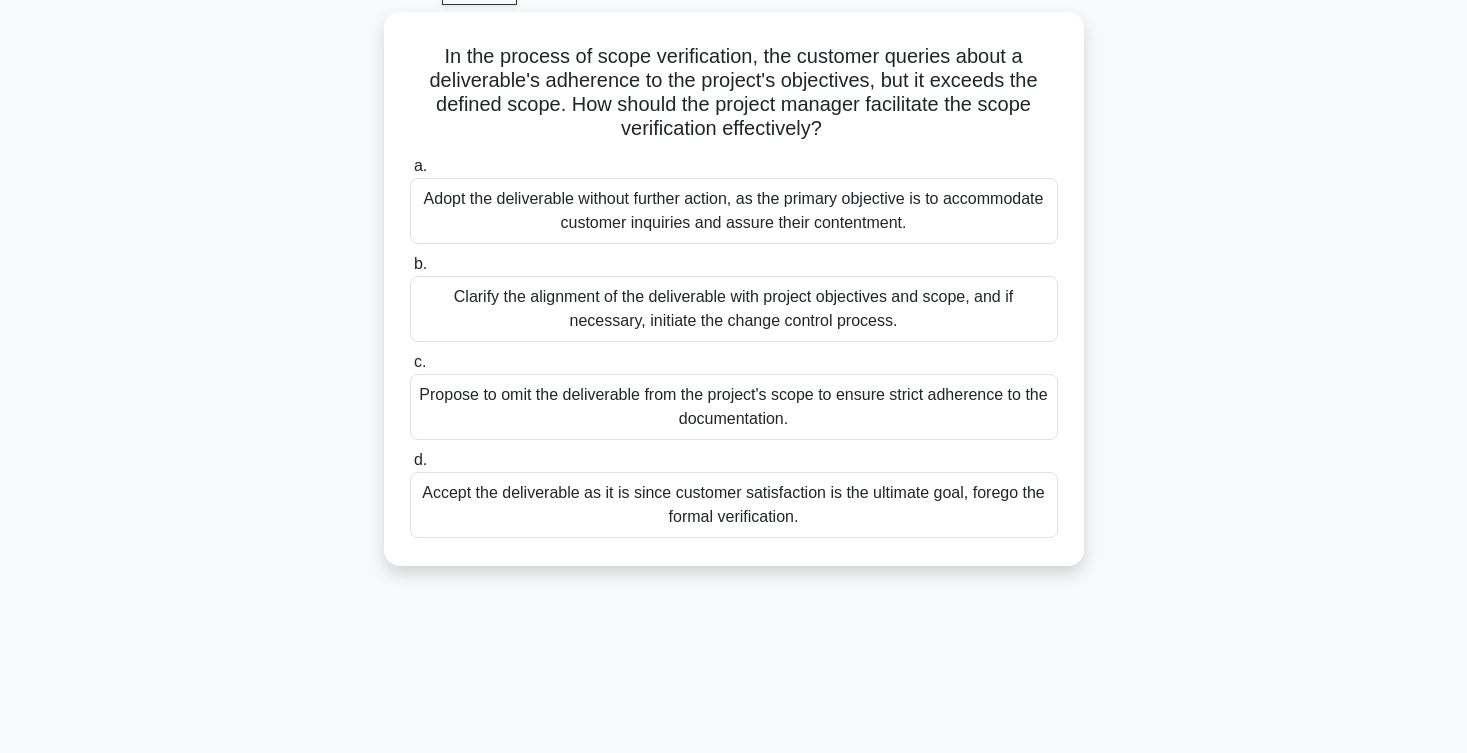 scroll, scrollTop: 93, scrollLeft: 0, axis: vertical 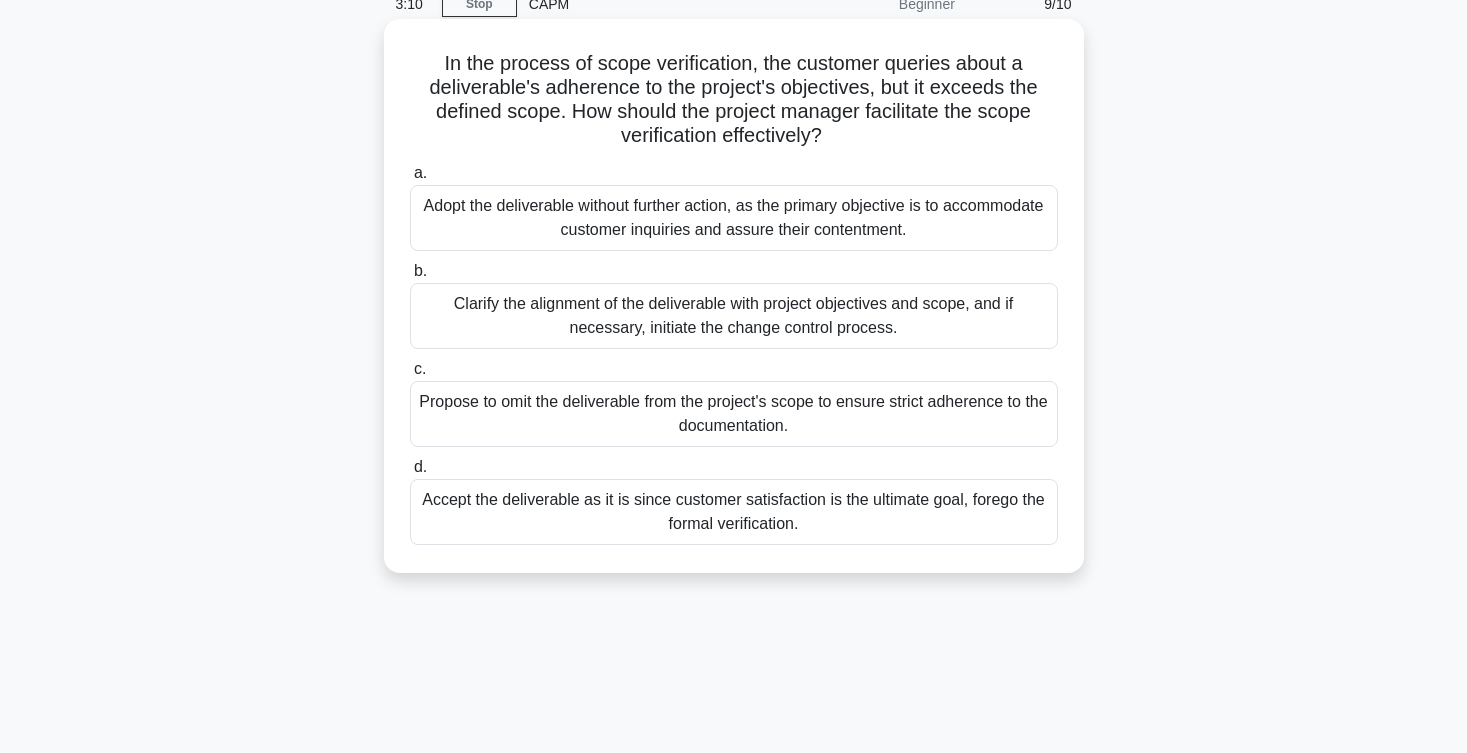 click on "Accept the deliverable as it is since customer satisfaction is the ultimate goal, forego the formal verification." at bounding box center [734, 512] 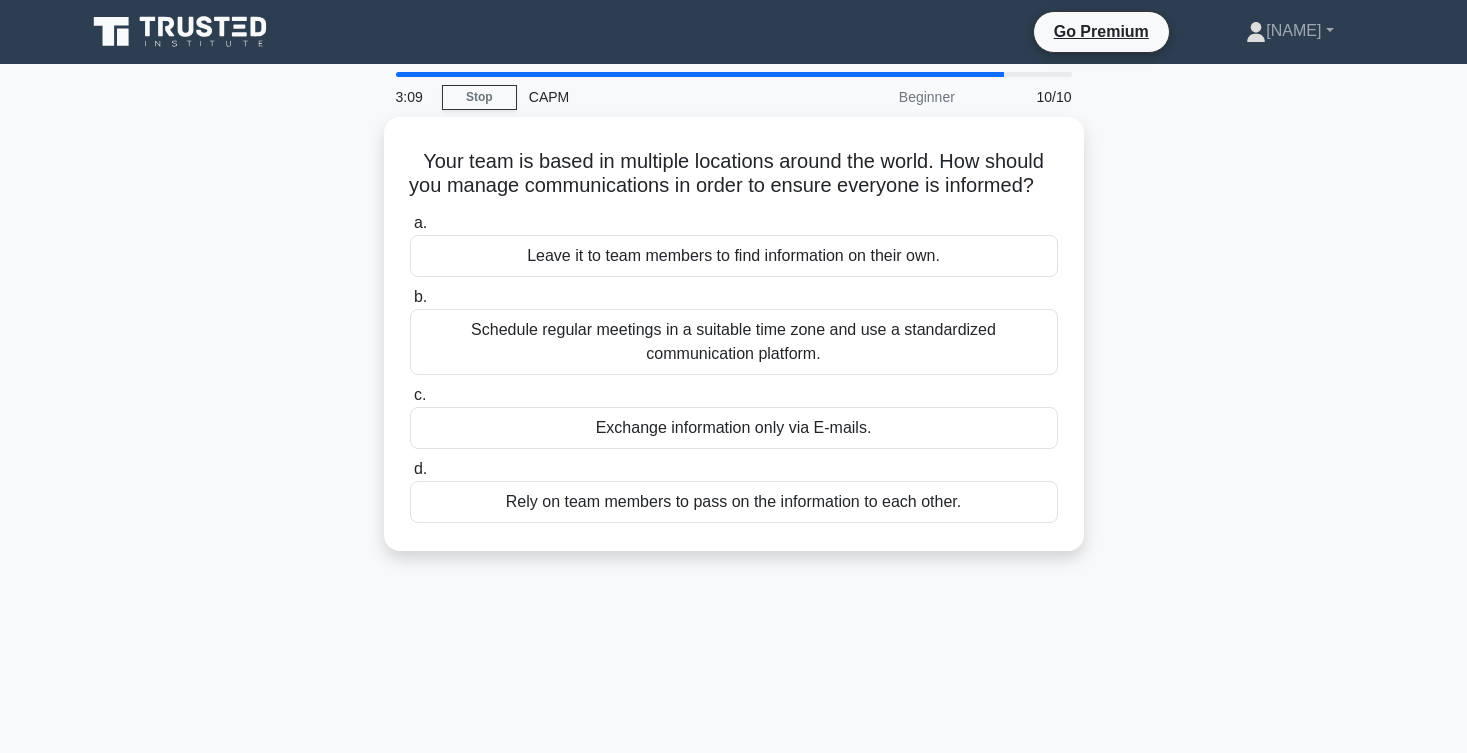 scroll, scrollTop: 0, scrollLeft: 0, axis: both 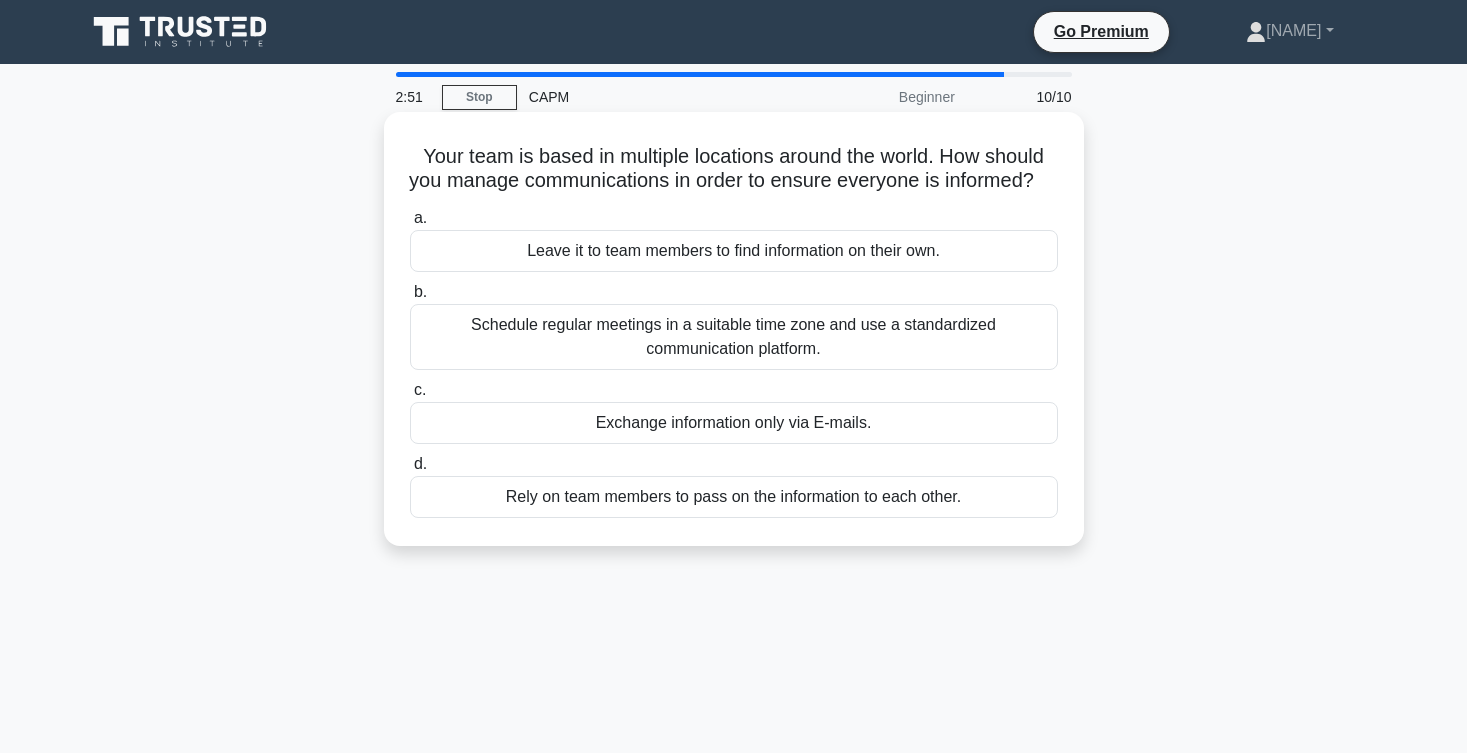 click on "Schedule regular meetings in a suitable time zone and use a standardized communication platform." at bounding box center (734, 337) 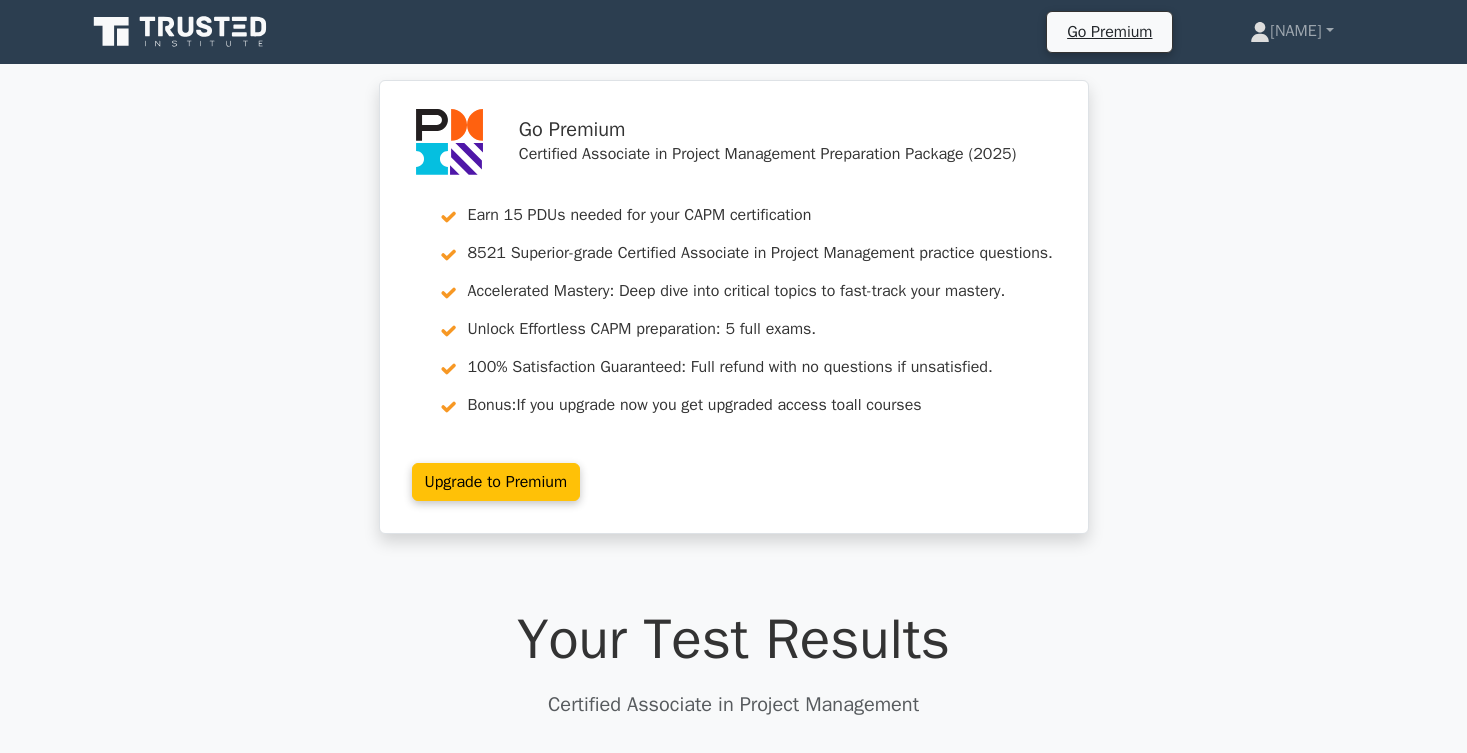 scroll, scrollTop: 0, scrollLeft: 0, axis: both 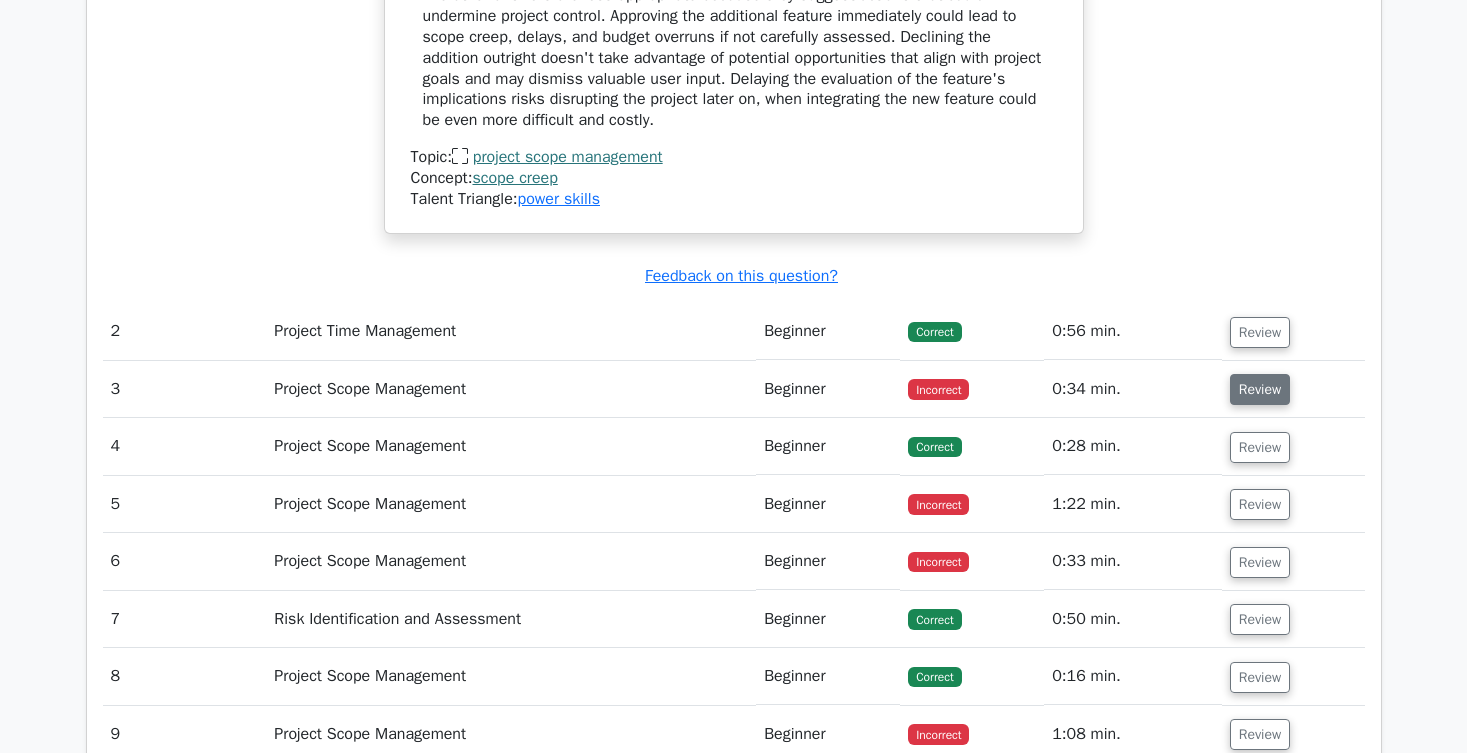 click on "Review" at bounding box center [1260, 389] 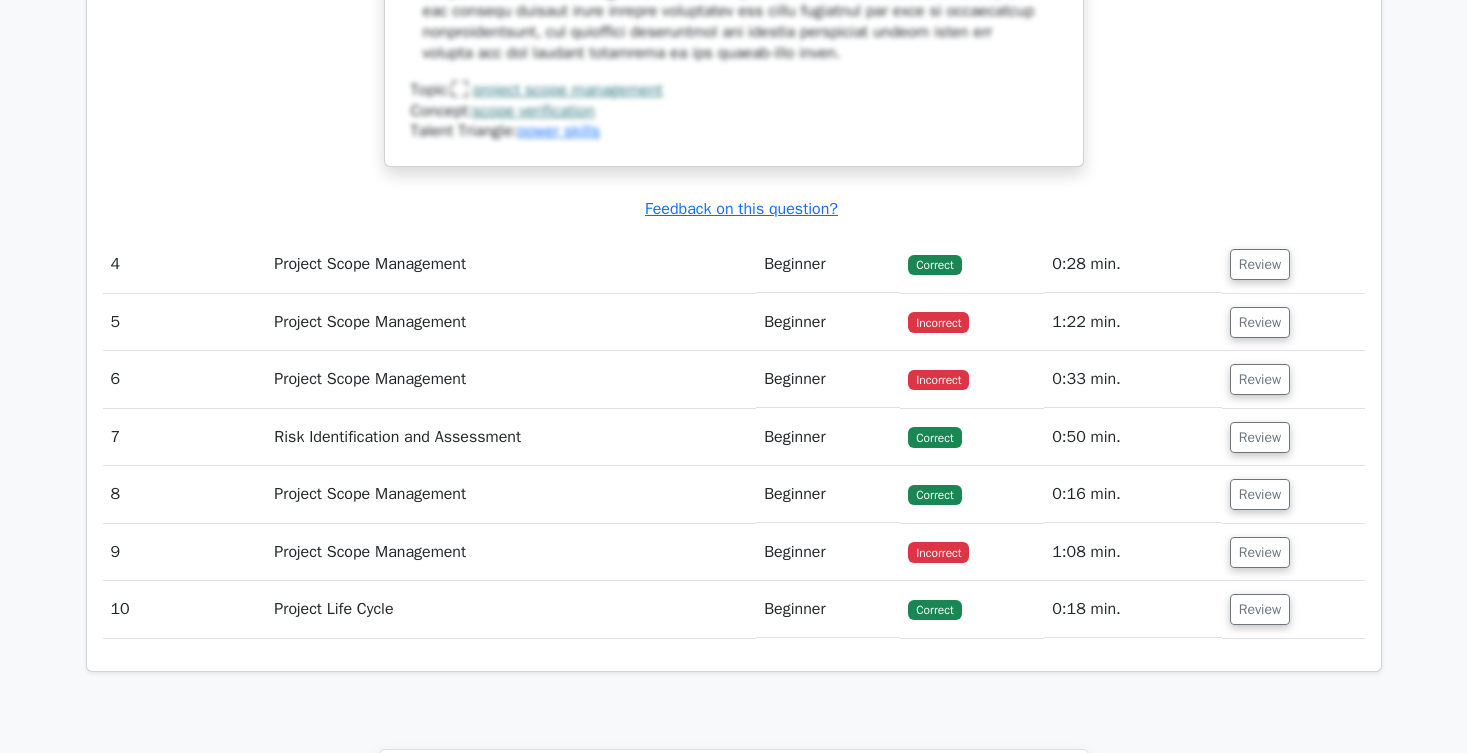 scroll, scrollTop: 3528, scrollLeft: 0, axis: vertical 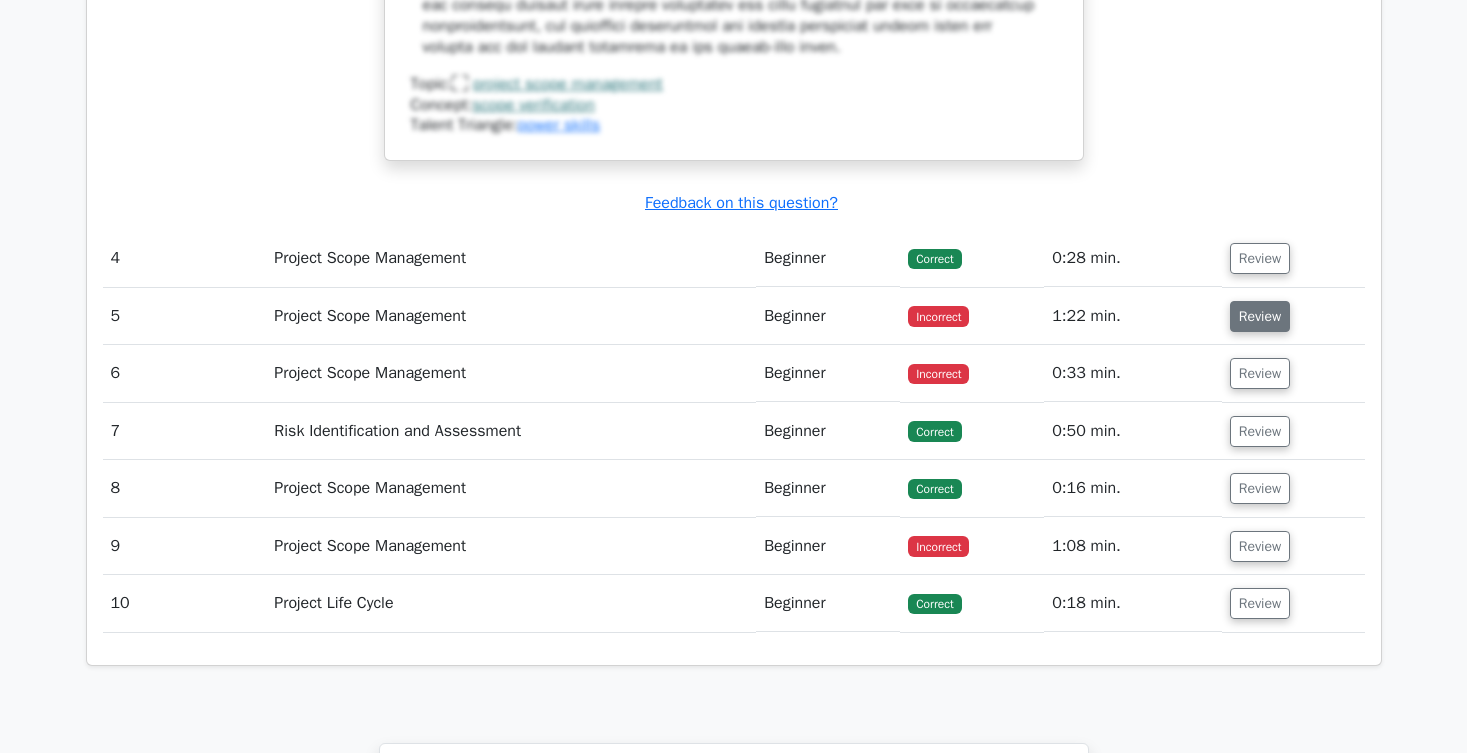 click on "Review" at bounding box center [1260, 316] 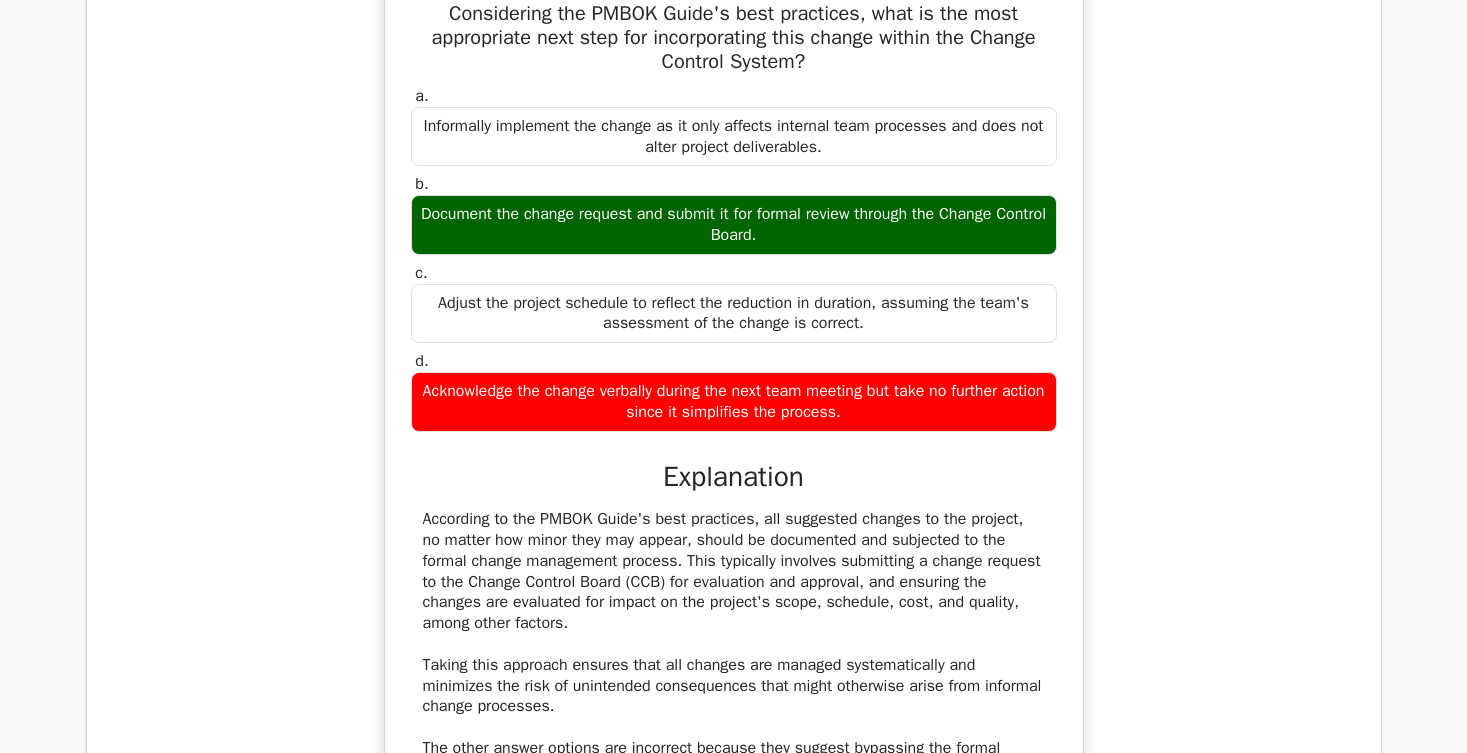 scroll, scrollTop: 4002, scrollLeft: 0, axis: vertical 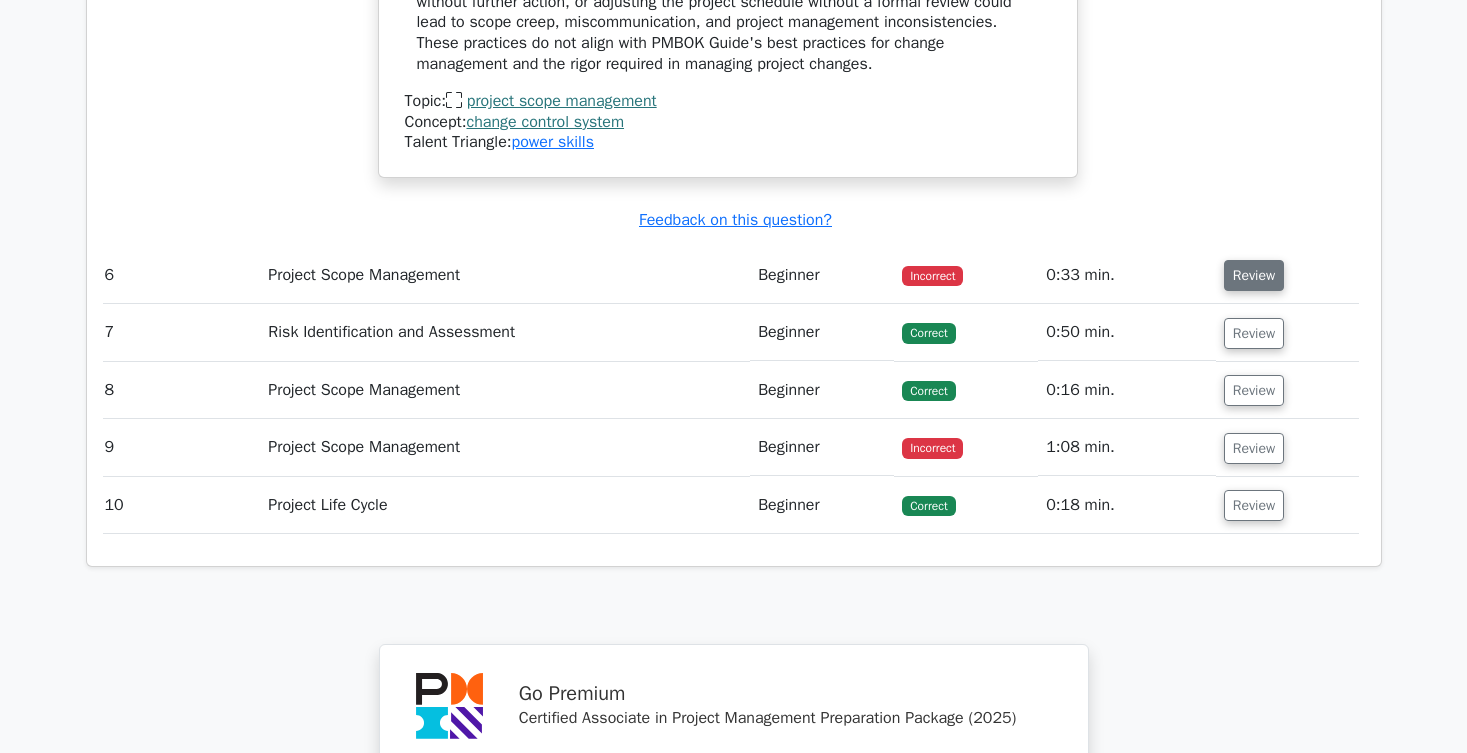 click on "Review" at bounding box center [1254, 275] 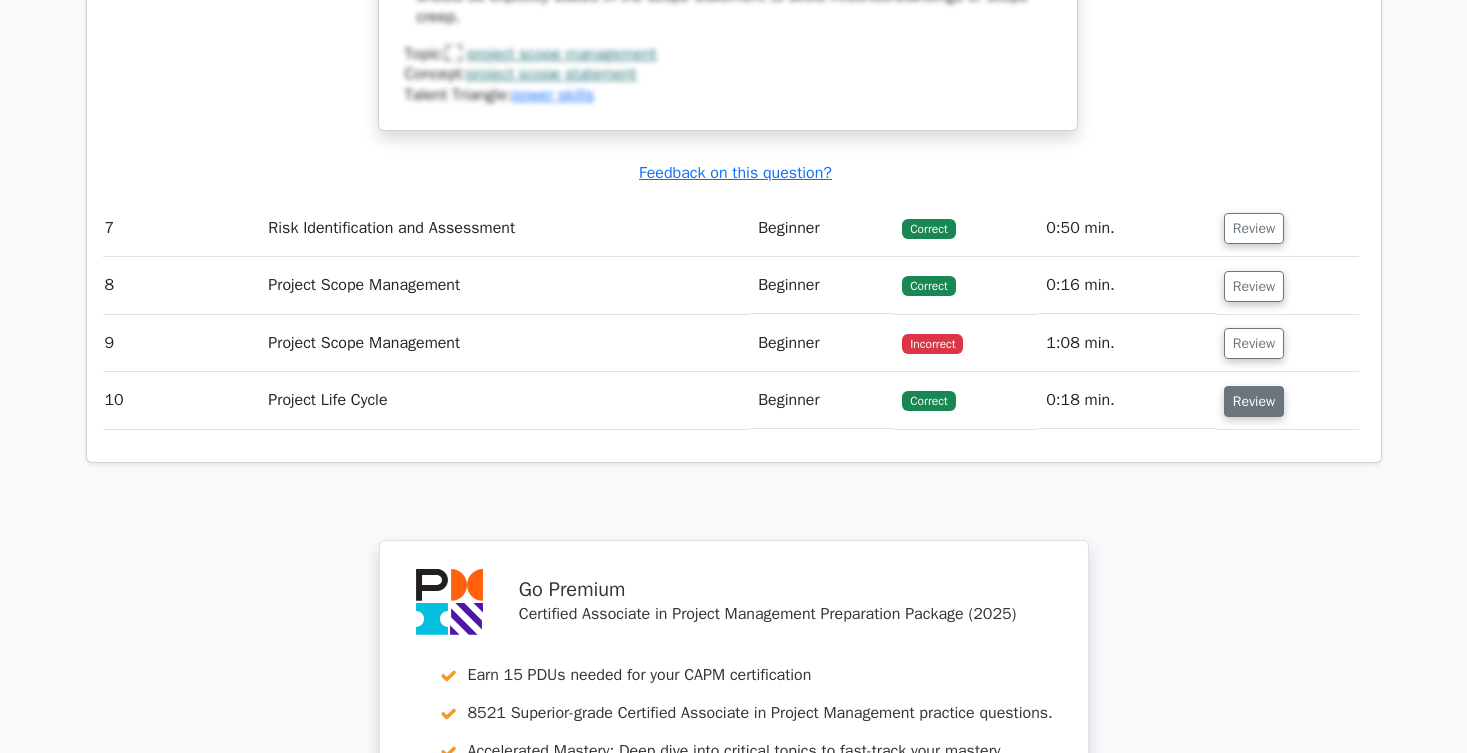 scroll, scrollTop: 6085, scrollLeft: 0, axis: vertical 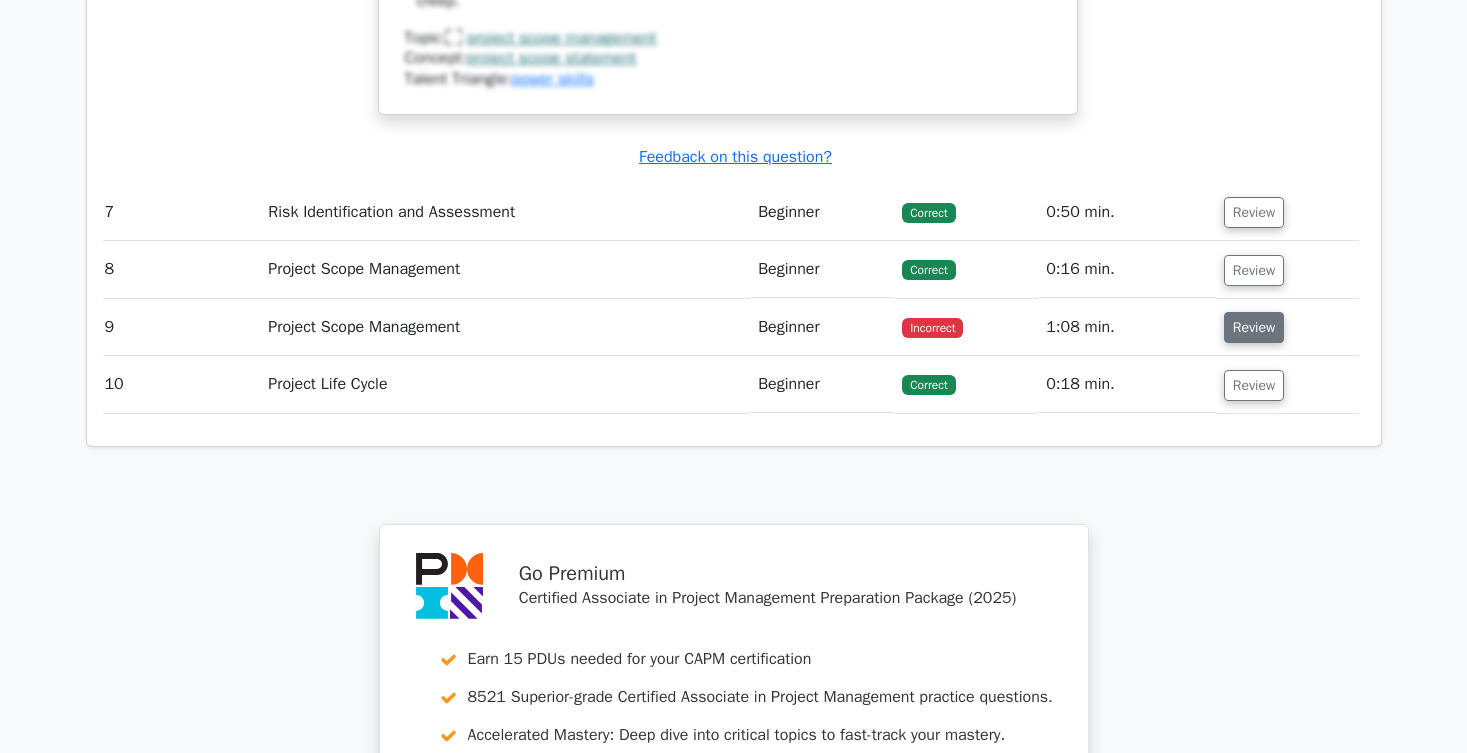 click on "Review" at bounding box center [1254, 327] 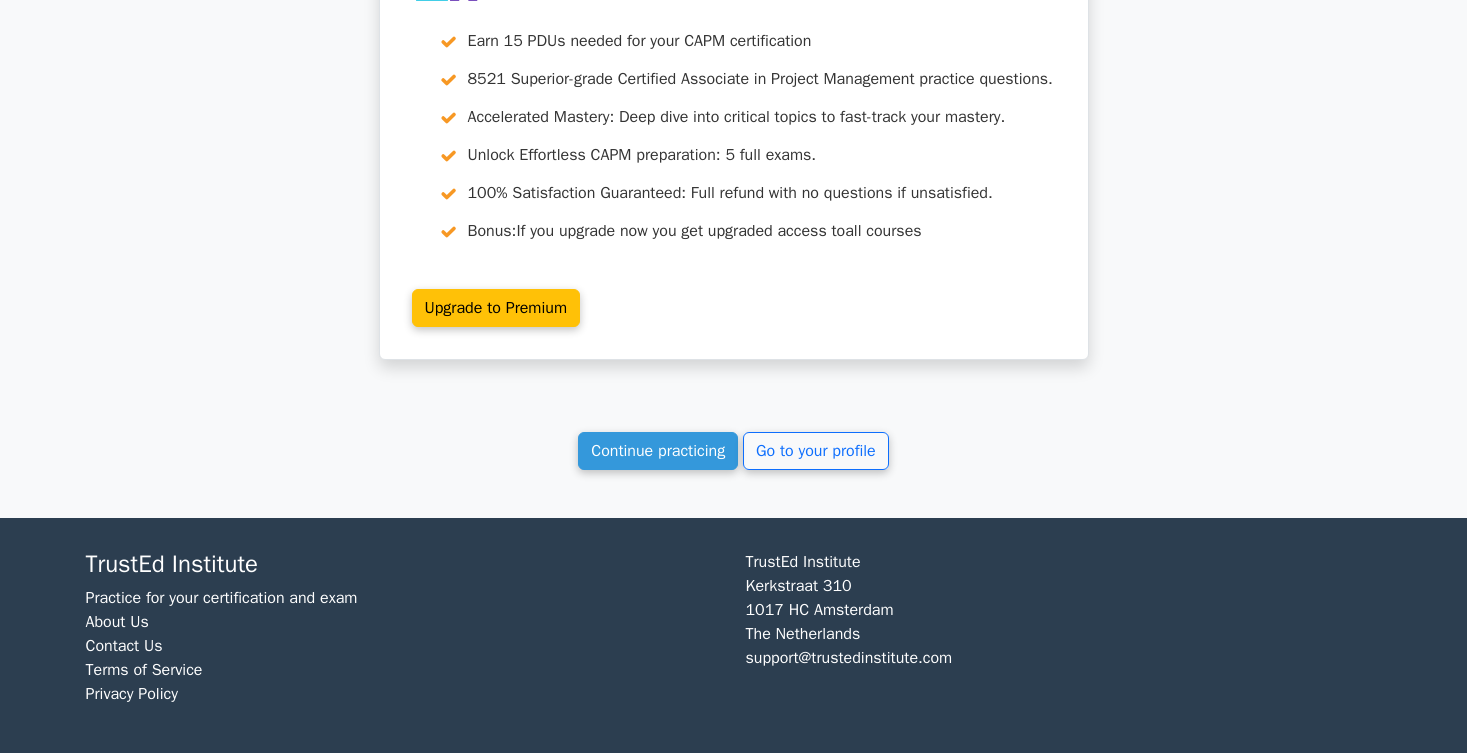scroll, scrollTop: 7792, scrollLeft: 0, axis: vertical 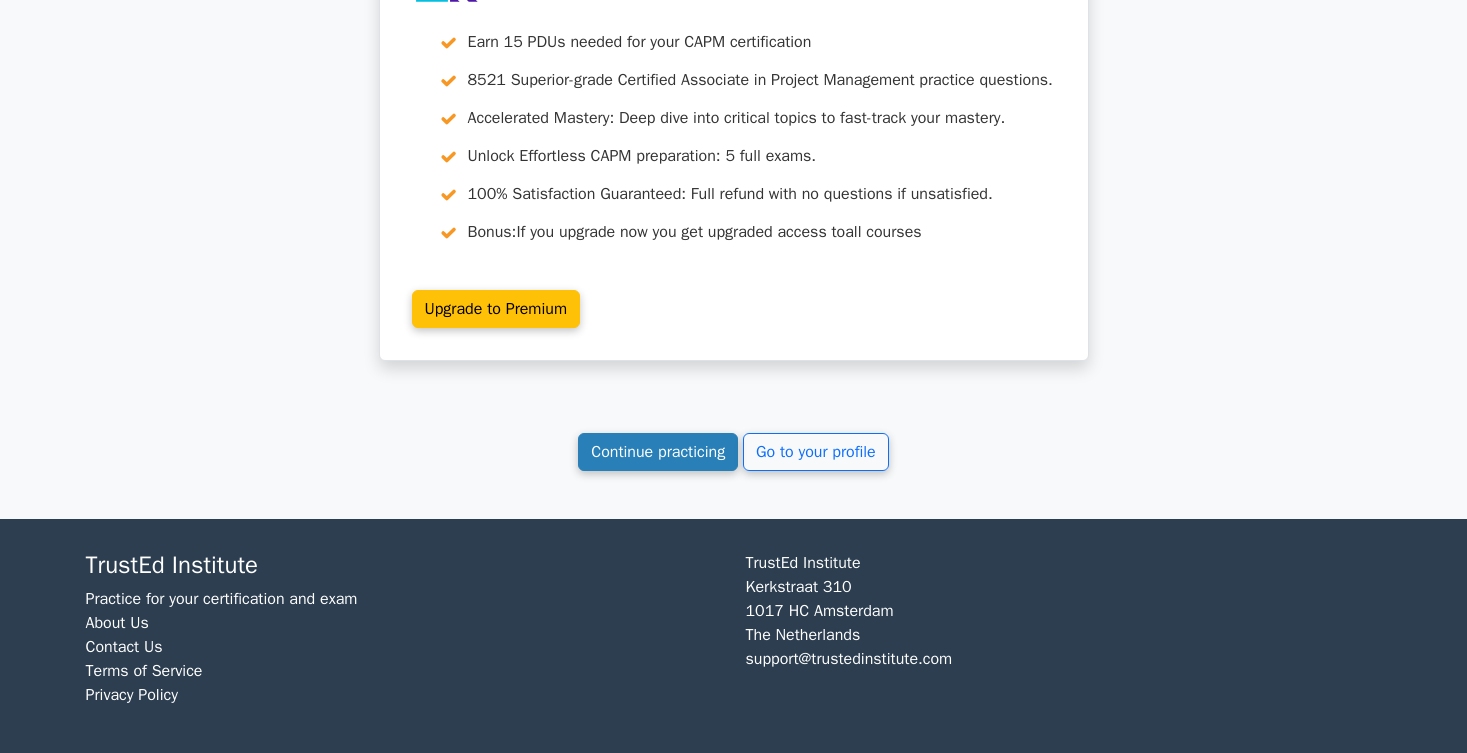 click on "Continue practicing" at bounding box center (658, 452) 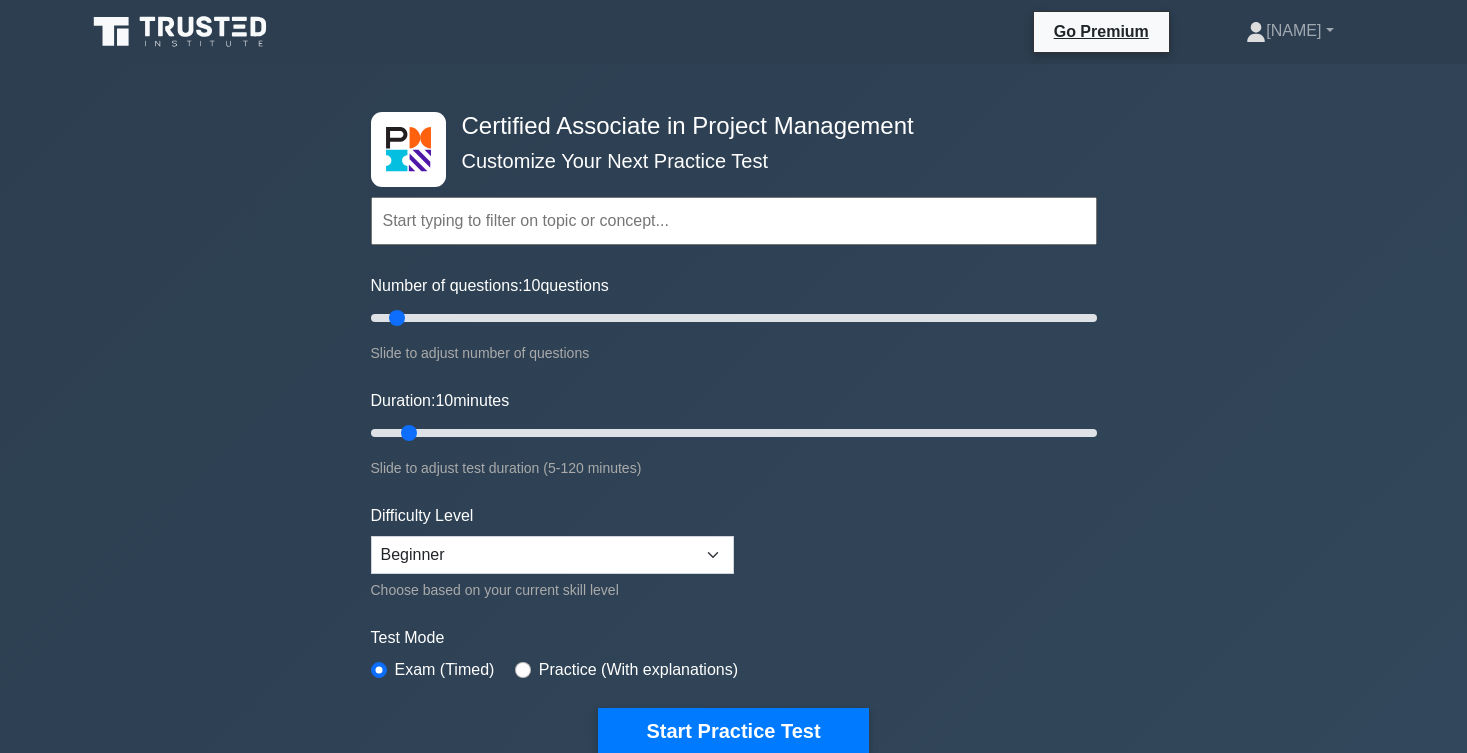 scroll, scrollTop: 0, scrollLeft: 0, axis: both 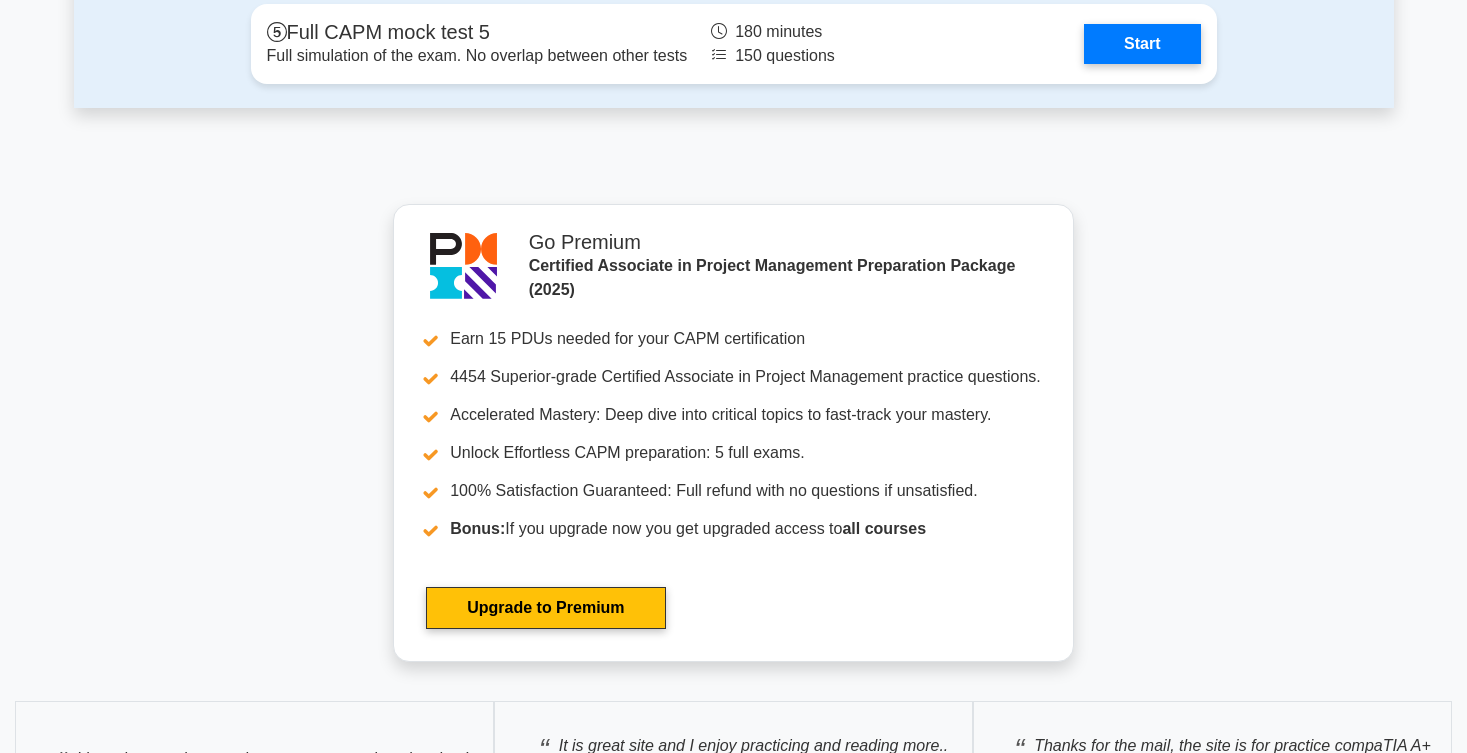 click on "Certified Associate in Project Management
Customize Your Next Practice Test
Topics
Project Scope Management
Project Time Management
Project Cost Management
Project Quality Management
Project Risk Management
Project Integration Management" at bounding box center (733, -3187) 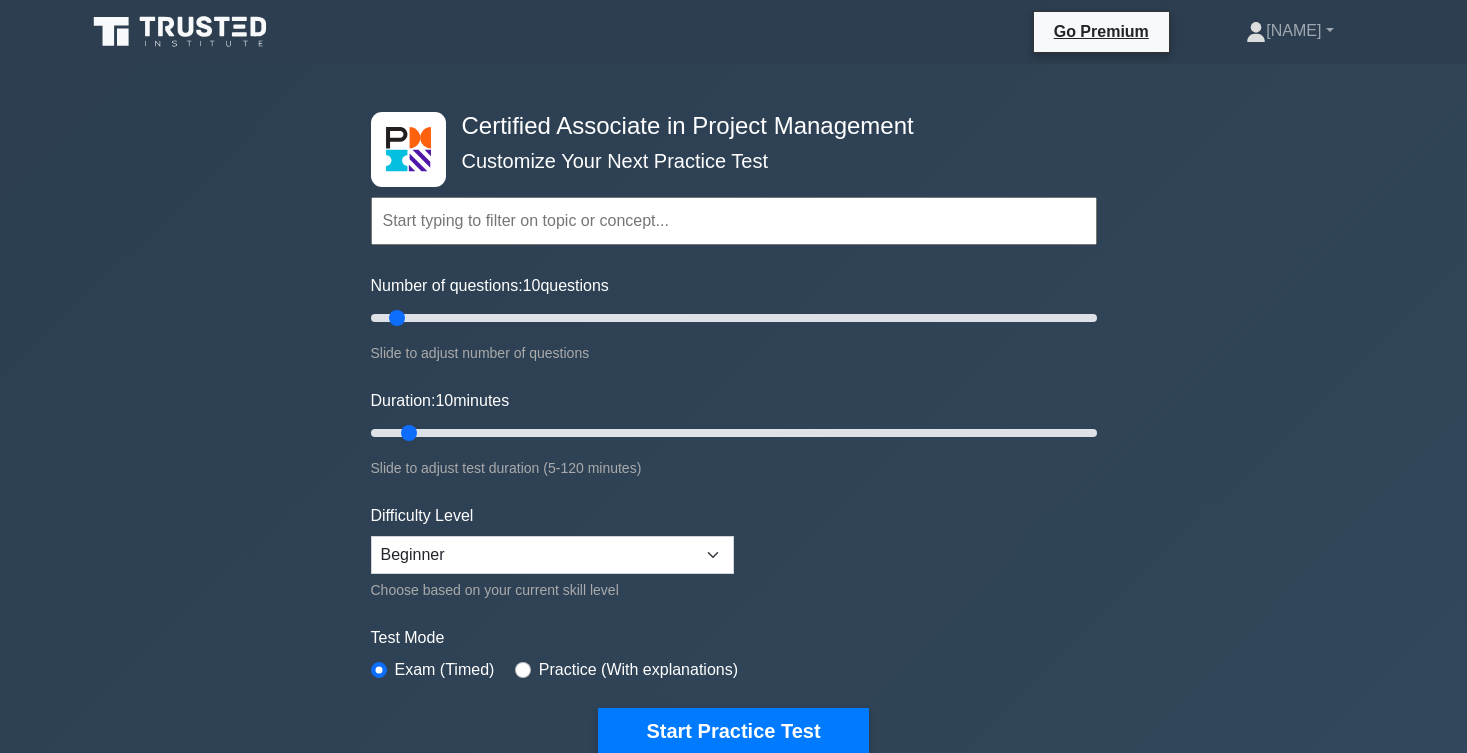 scroll, scrollTop: 391, scrollLeft: 0, axis: vertical 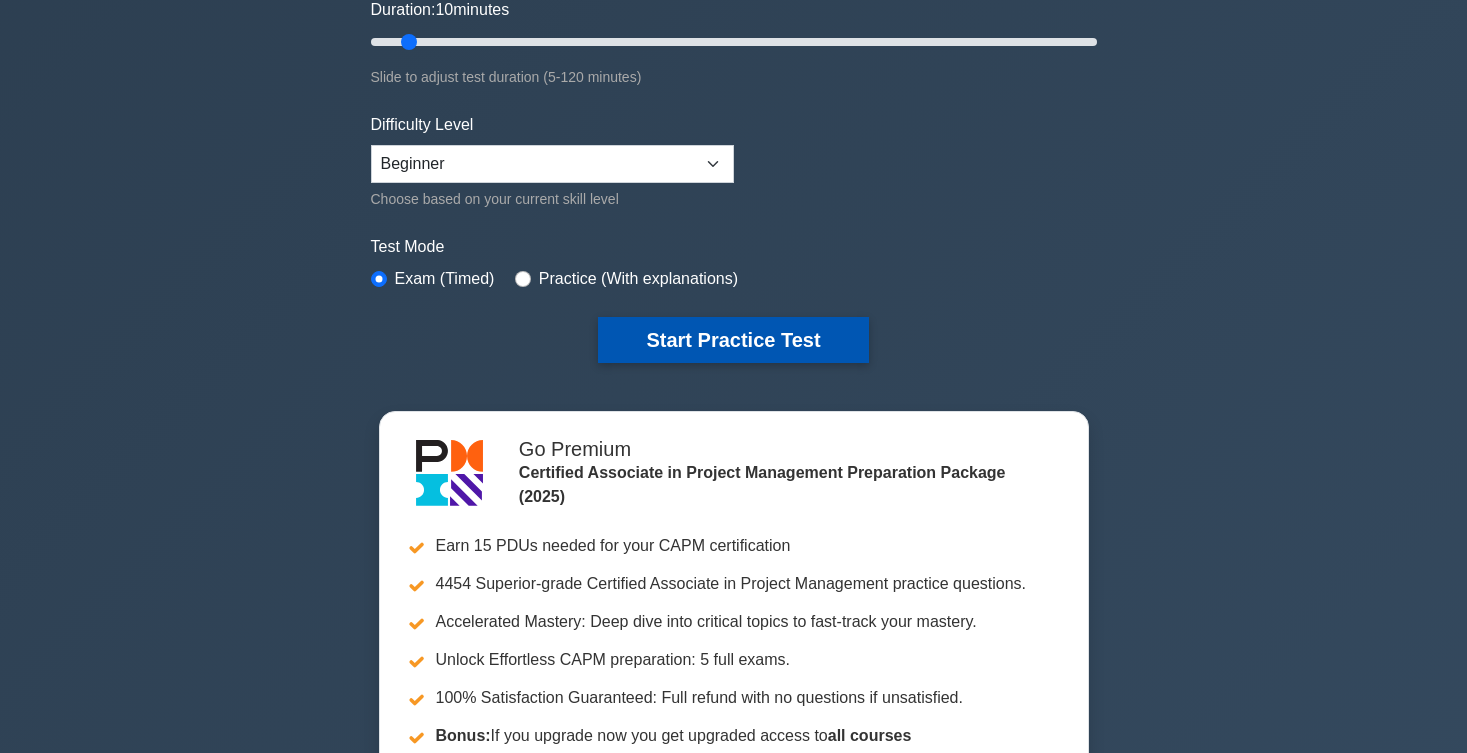click on "Start Practice Test" at bounding box center [733, 340] 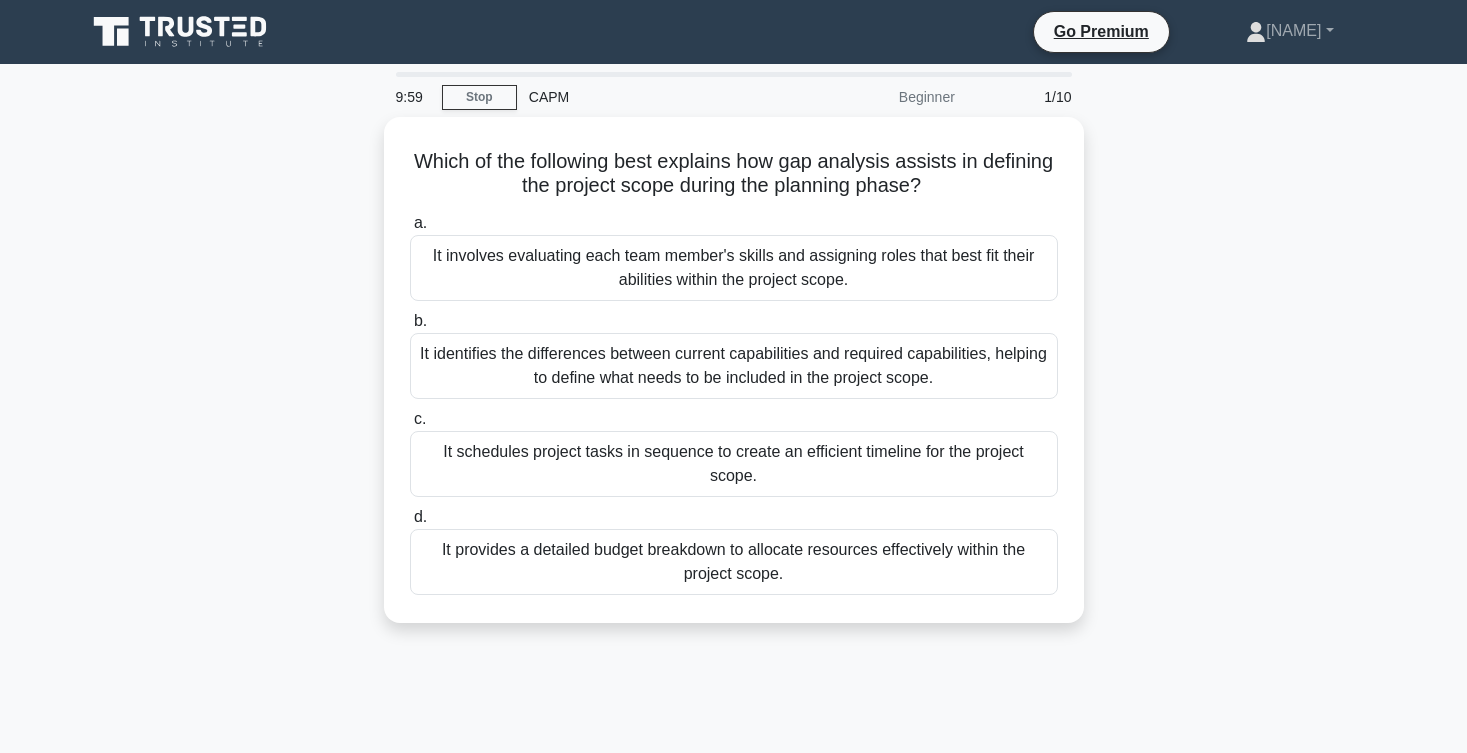 scroll, scrollTop: 72, scrollLeft: 0, axis: vertical 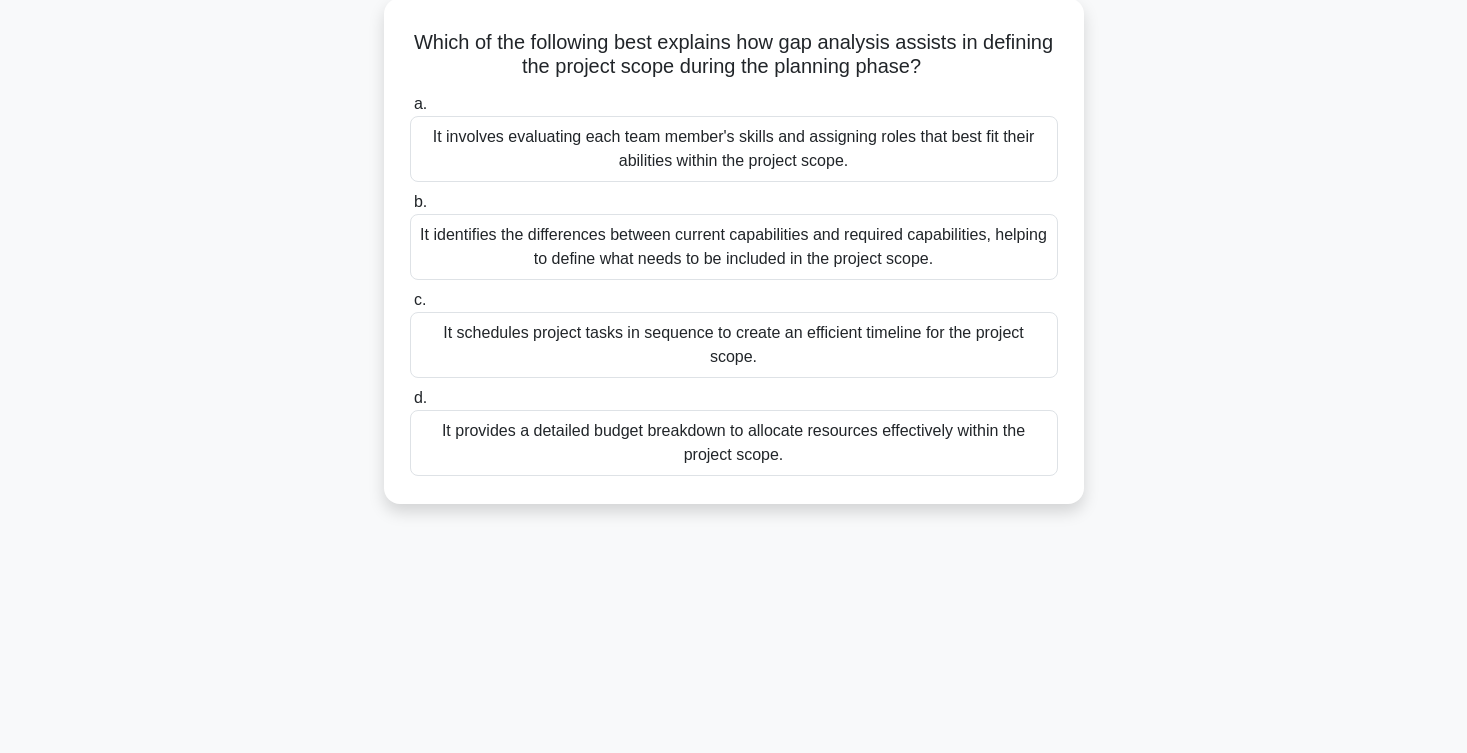 click on "It identifies the differences between current capabilities and required capabilities, helping to define what needs to be included in the project scope." at bounding box center (734, 247) 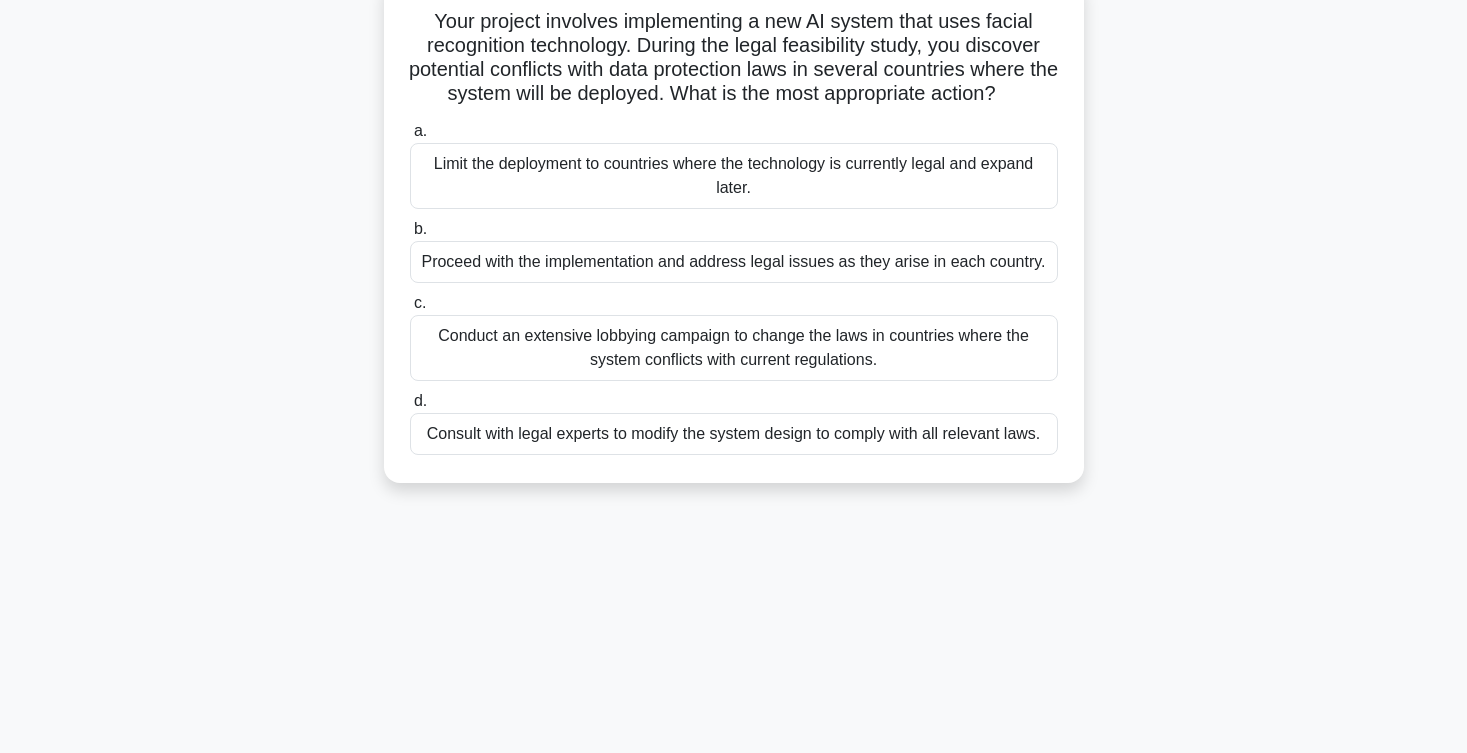 scroll, scrollTop: 155, scrollLeft: 0, axis: vertical 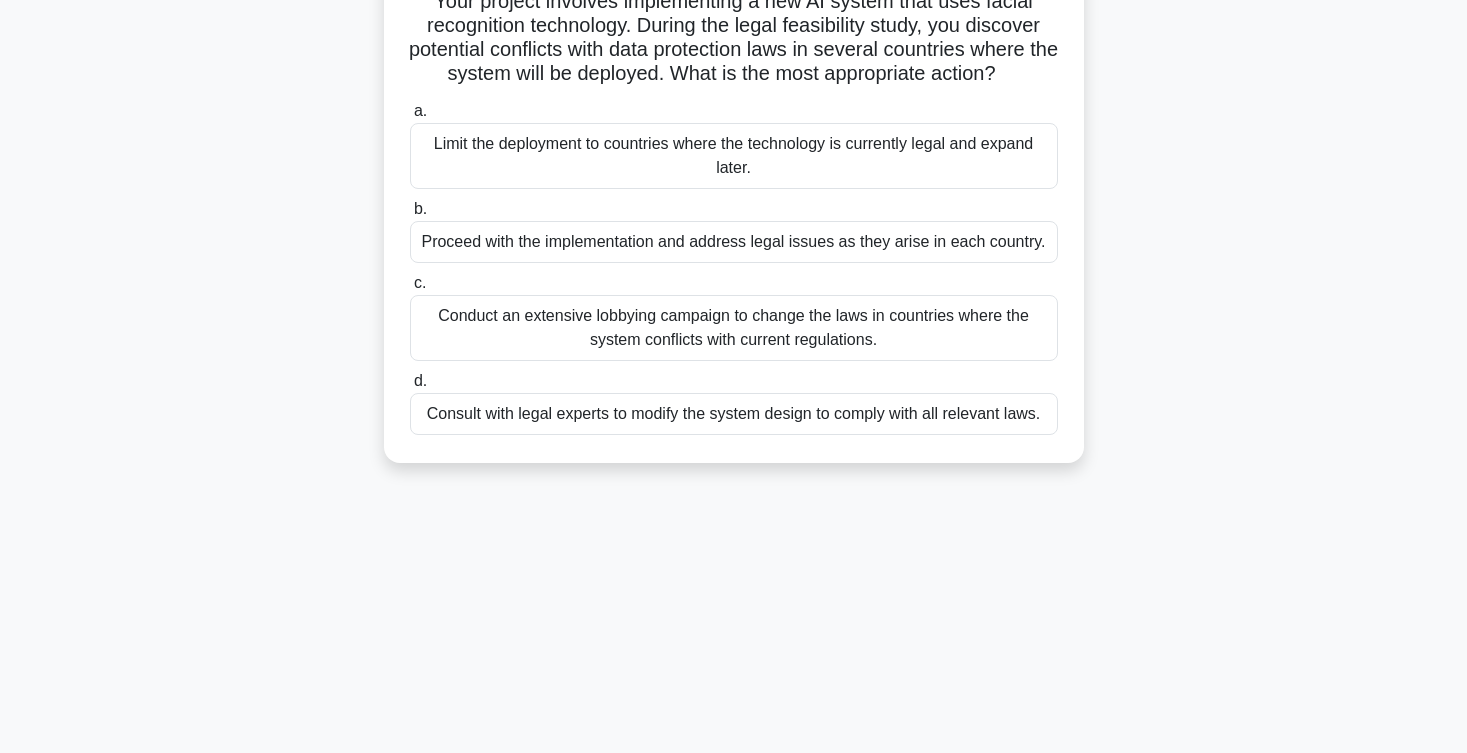 click on "Proceed with the implementation and address legal issues as they arise in each country." at bounding box center (734, 242) 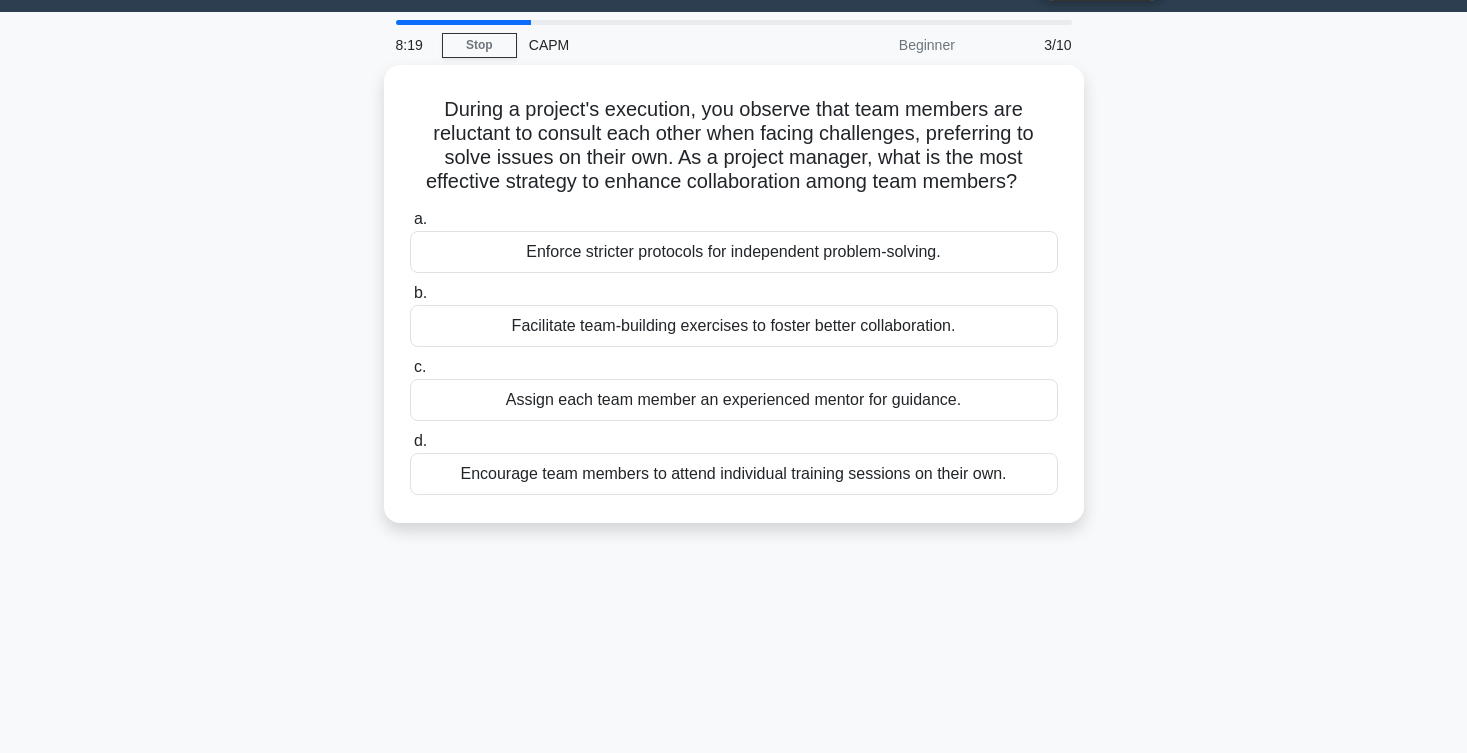 scroll, scrollTop: 51, scrollLeft: 0, axis: vertical 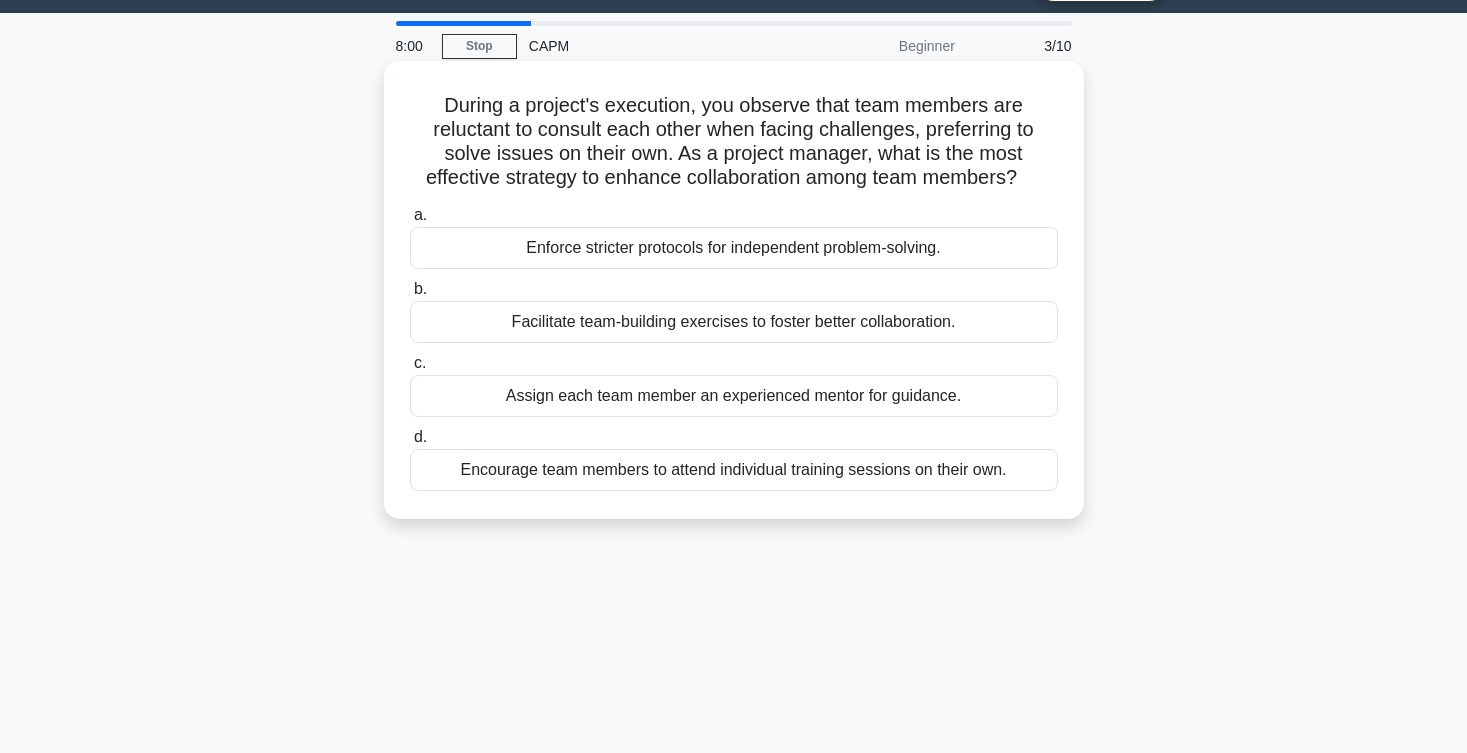 click on "Facilitate team-building exercises to foster better collaboration." at bounding box center (734, 322) 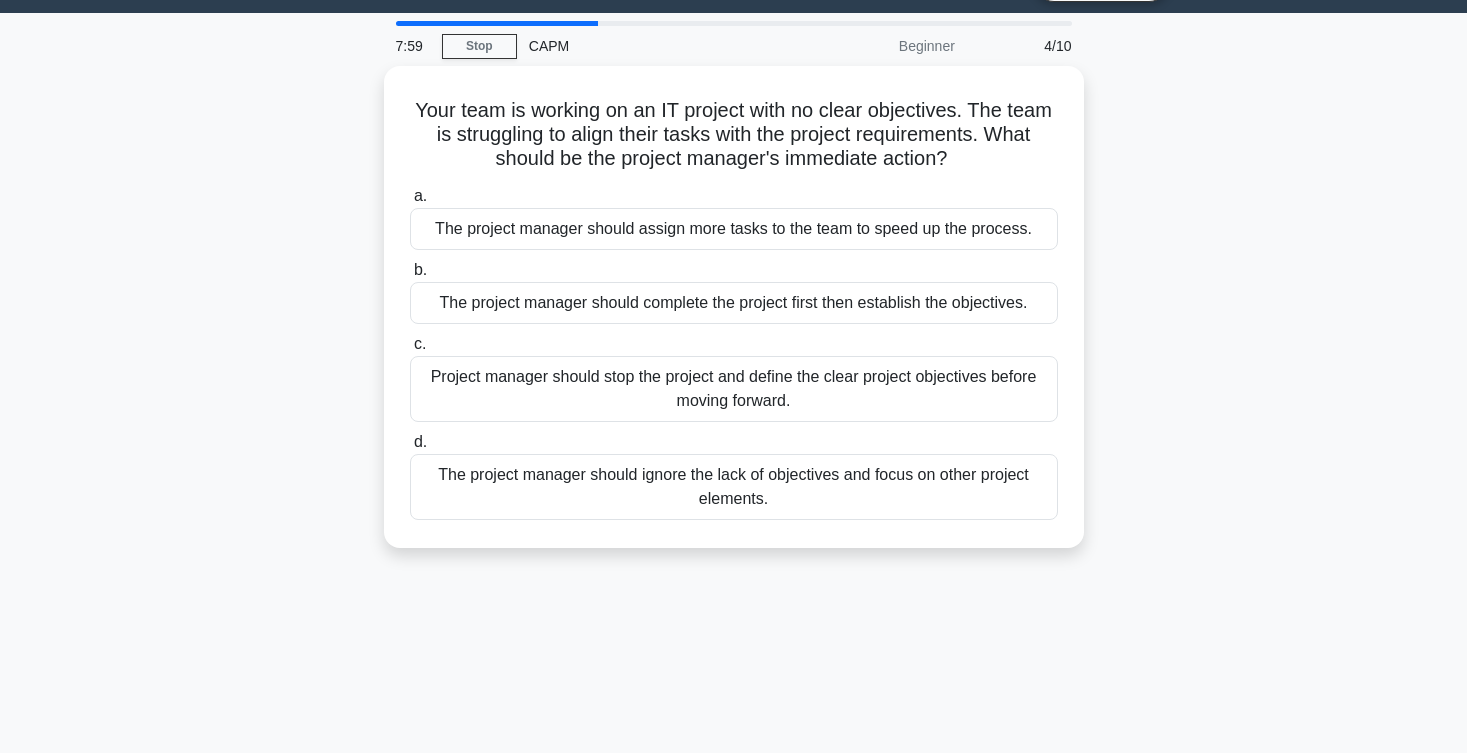 scroll, scrollTop: 0, scrollLeft: 0, axis: both 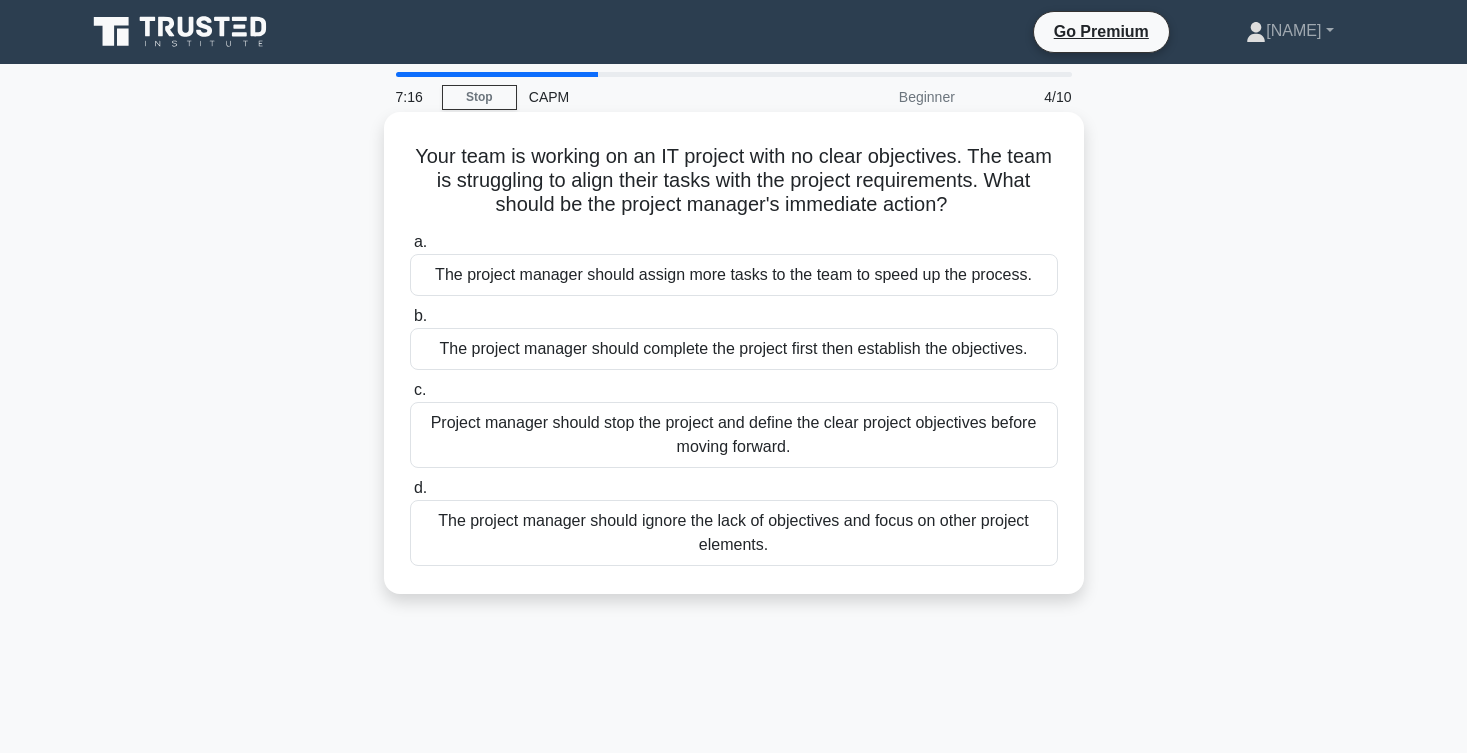 click on "Project manager should stop the project and define the clear project objectives before moving forward." at bounding box center (734, 435) 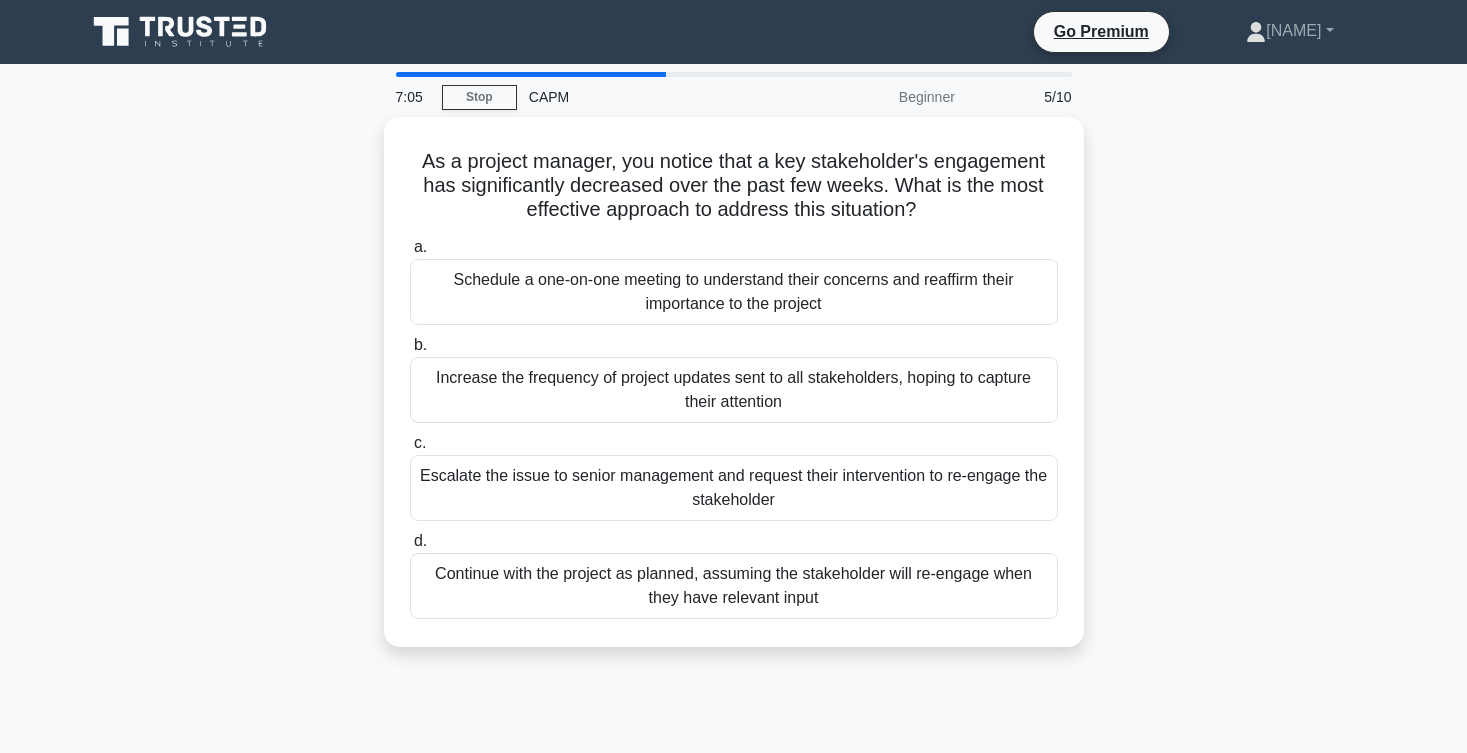 scroll, scrollTop: 0, scrollLeft: 0, axis: both 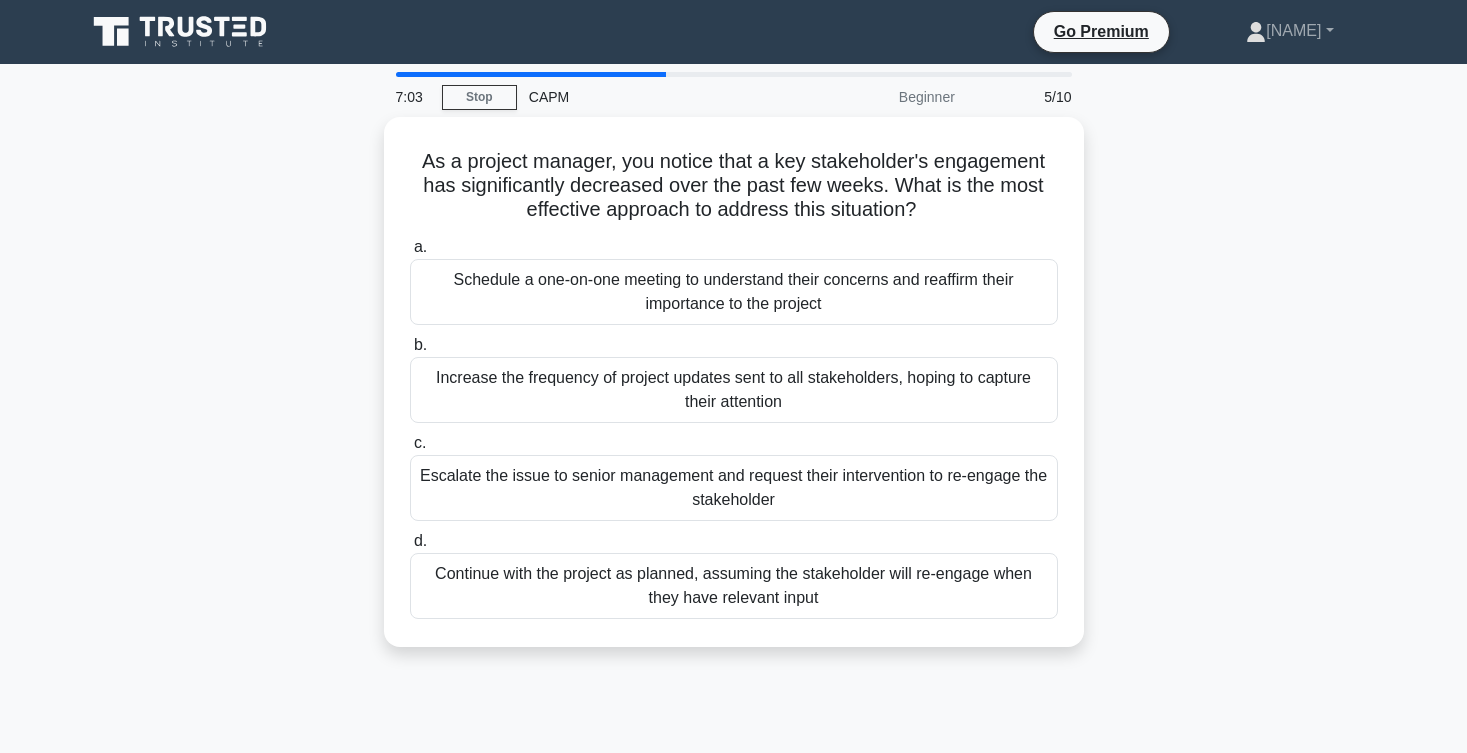 click on "As a project manager, you notice that a key stakeholder's engagement has significantly decreased over the past few weeks. What is the most effective approach to address this situation?
.spinner_0XTQ{transform-origin:center;animation:spinner_y6GP .75s linear infinite}@keyframes spinner_y6GP{100%{transform:rotate(360deg)}}
a.
b.
c. d." at bounding box center [734, 394] 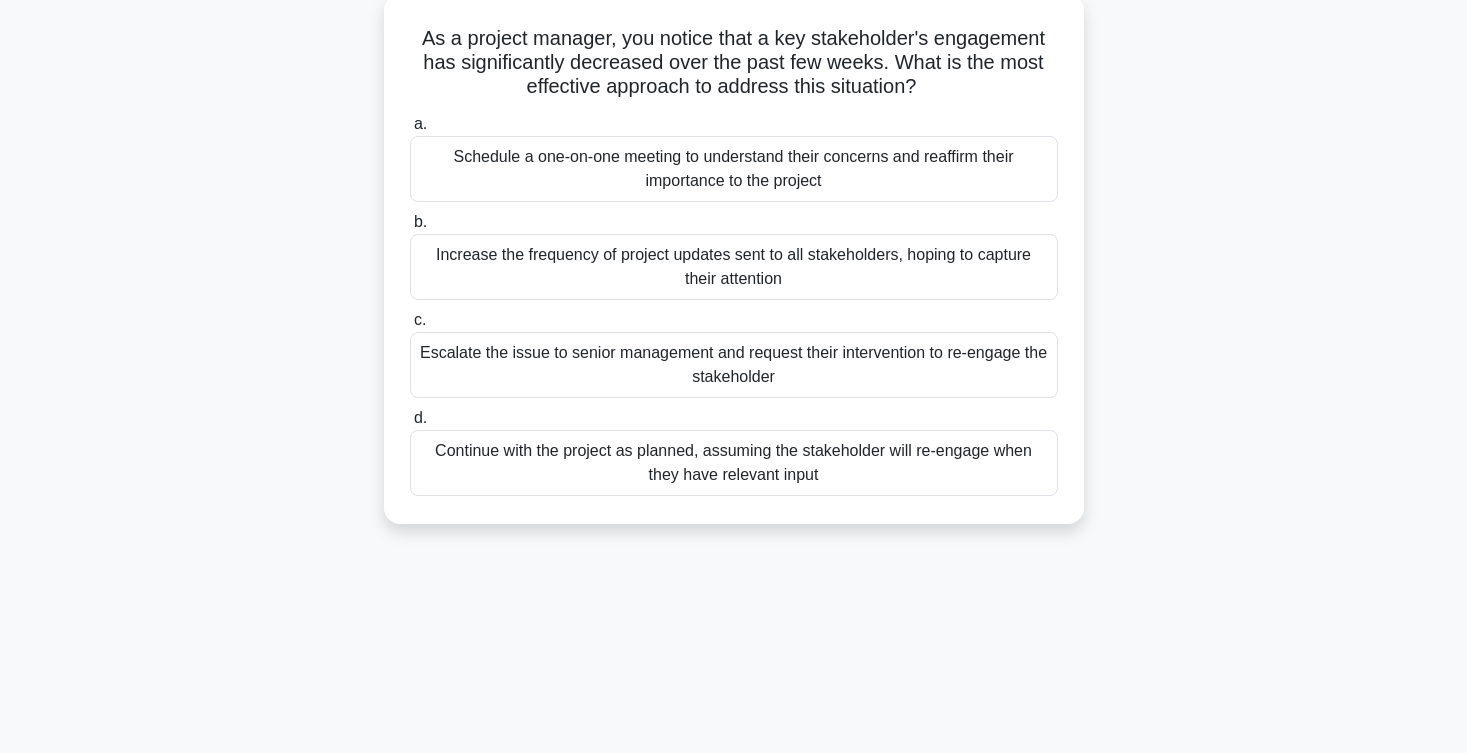 scroll, scrollTop: 123, scrollLeft: 0, axis: vertical 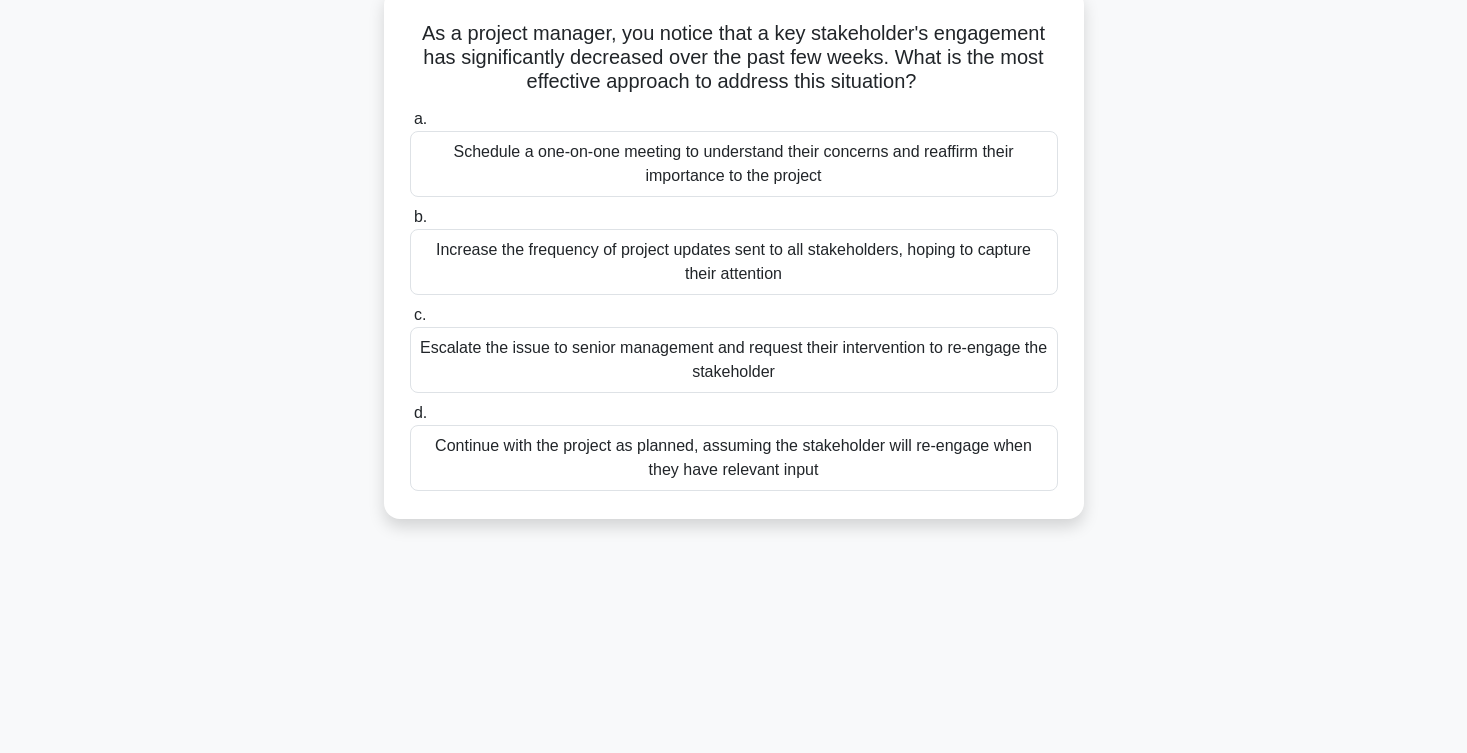 click on "Increase the frequency of project updates sent to all stakeholders, hoping to capture their attention" at bounding box center (734, 262) 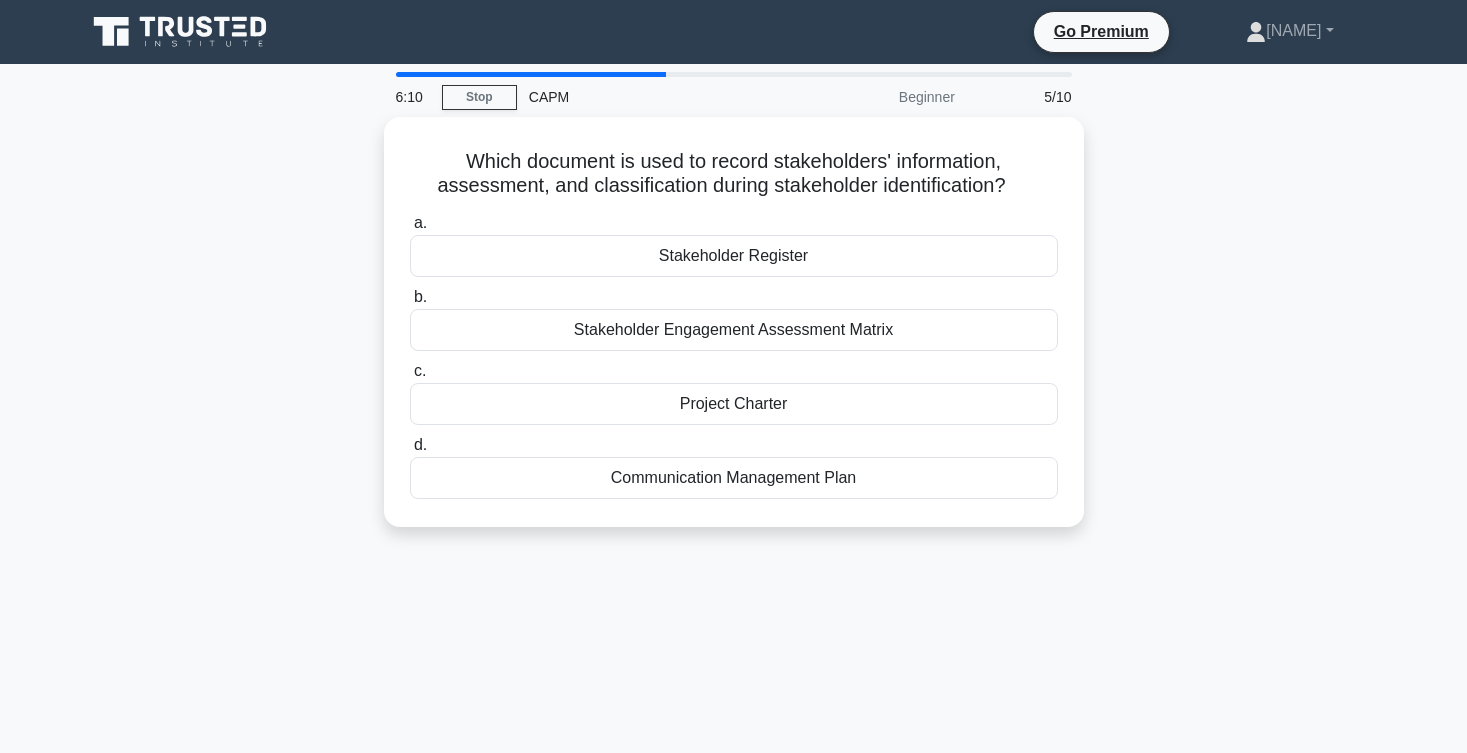 scroll, scrollTop: 0, scrollLeft: 0, axis: both 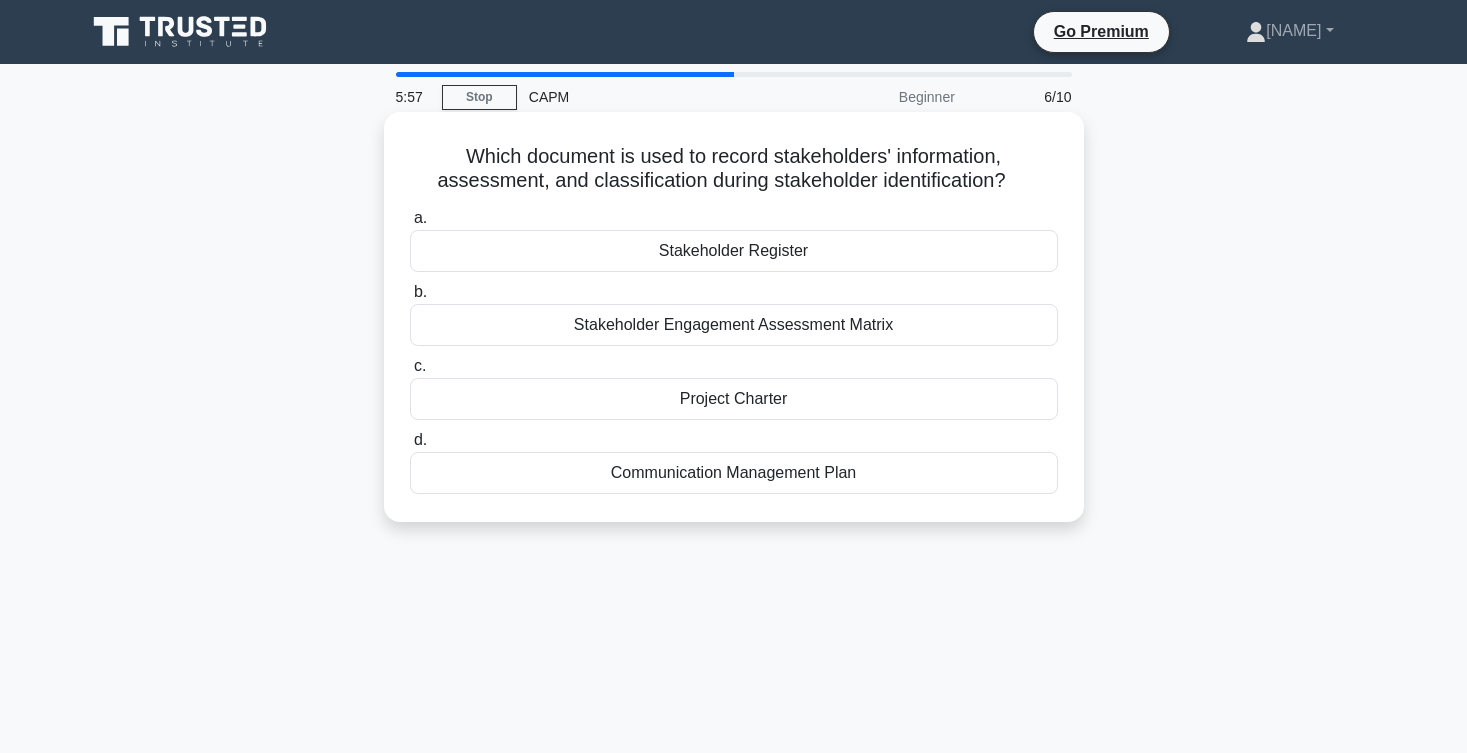 drag, startPoint x: 719, startPoint y: 152, endPoint x: 925, endPoint y: 198, distance: 211.07344 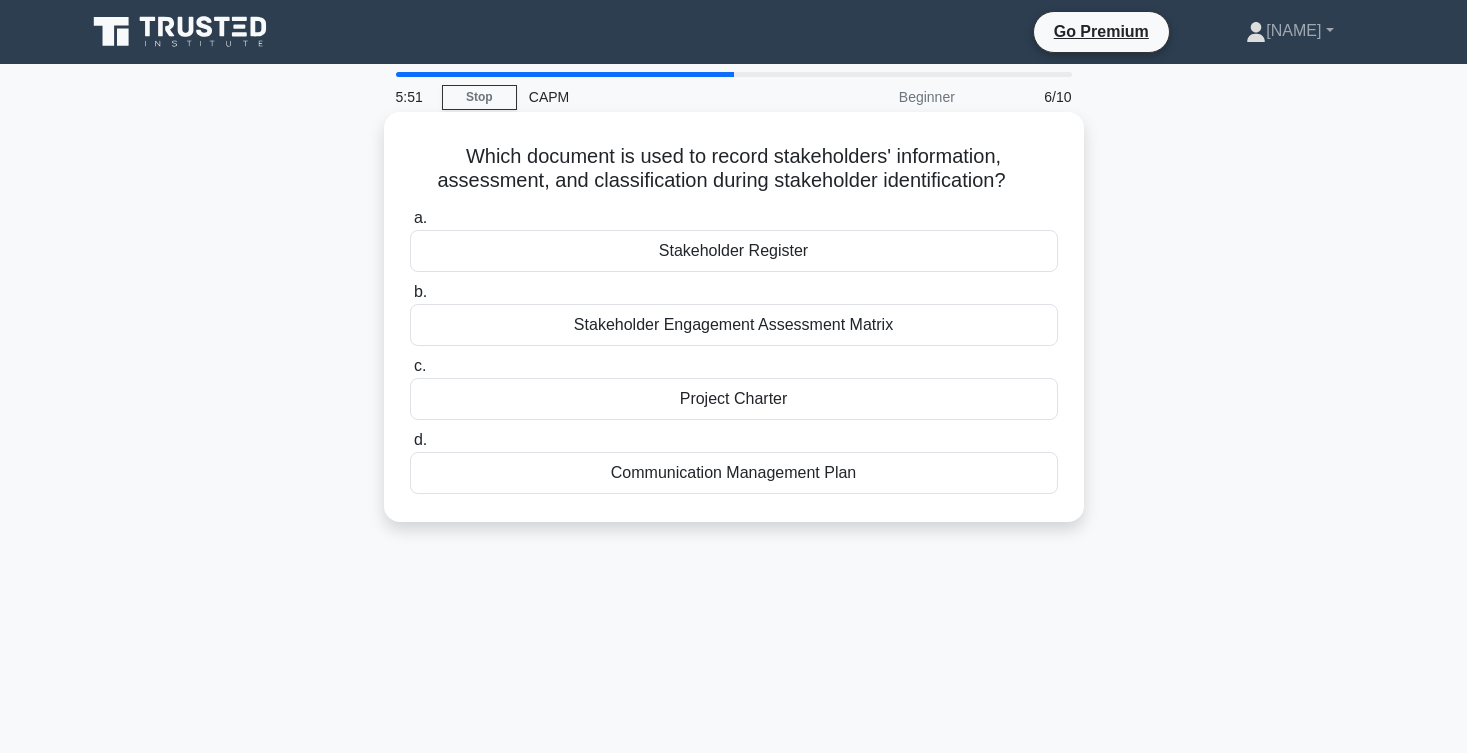 click on "Project Charter" at bounding box center (734, 399) 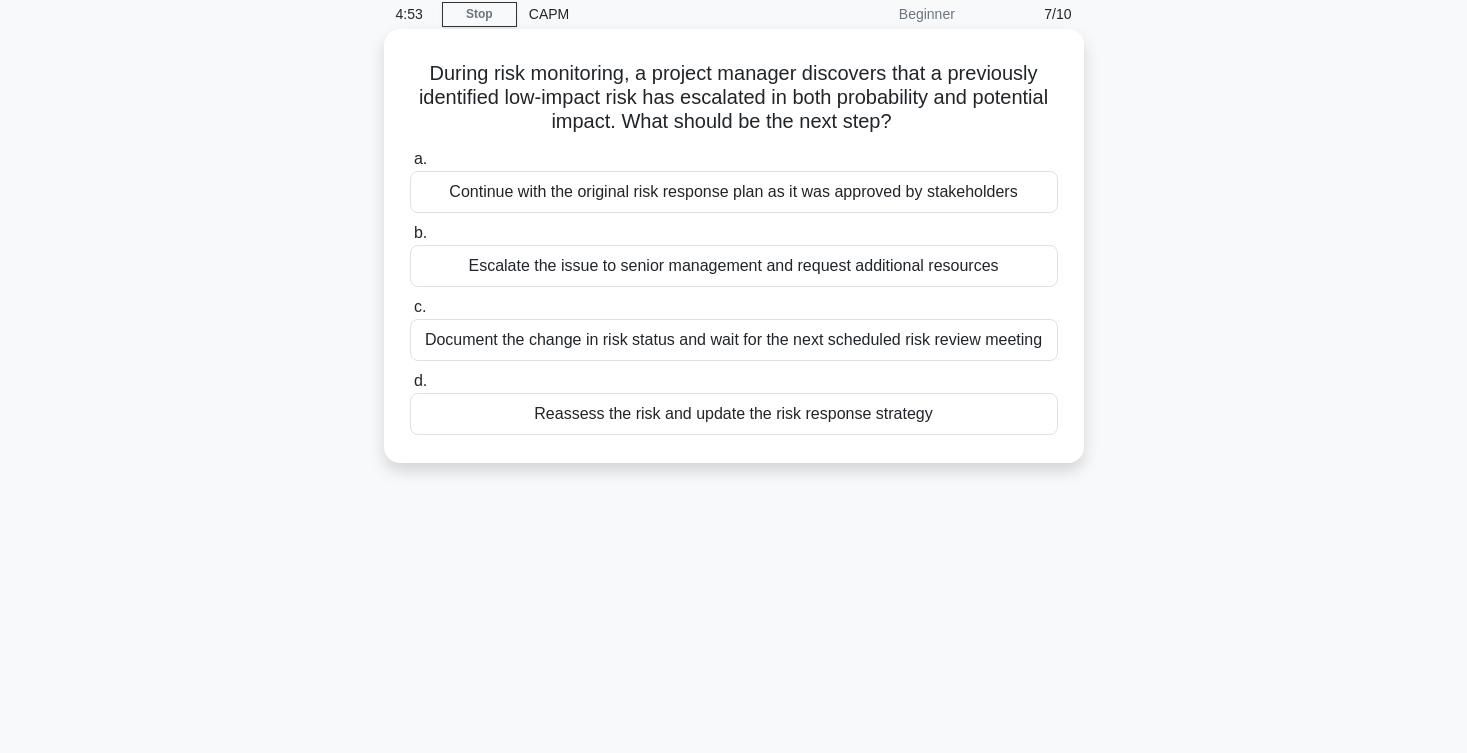 scroll, scrollTop: 85, scrollLeft: 0, axis: vertical 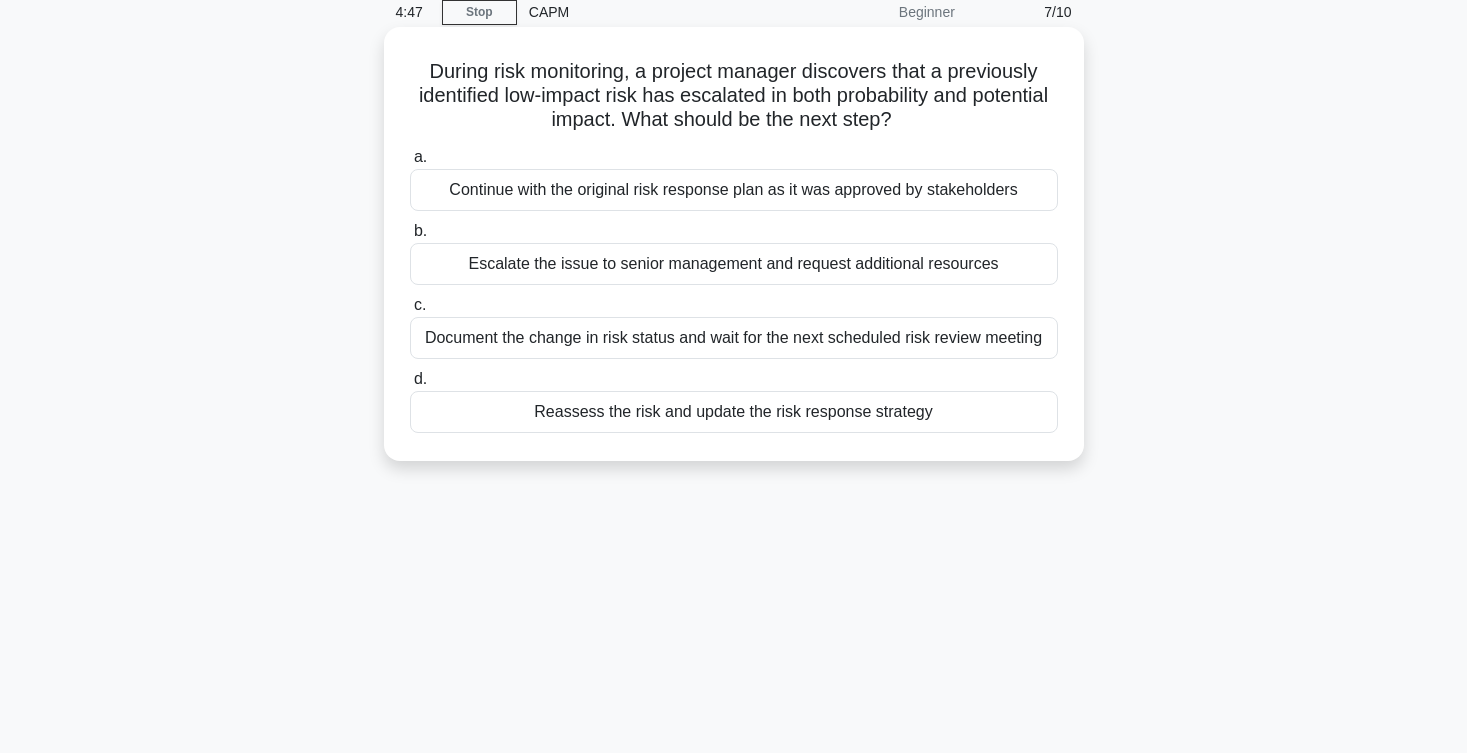 click on "Document the change in risk status and wait for the next scheduled risk review meeting" at bounding box center [734, 338] 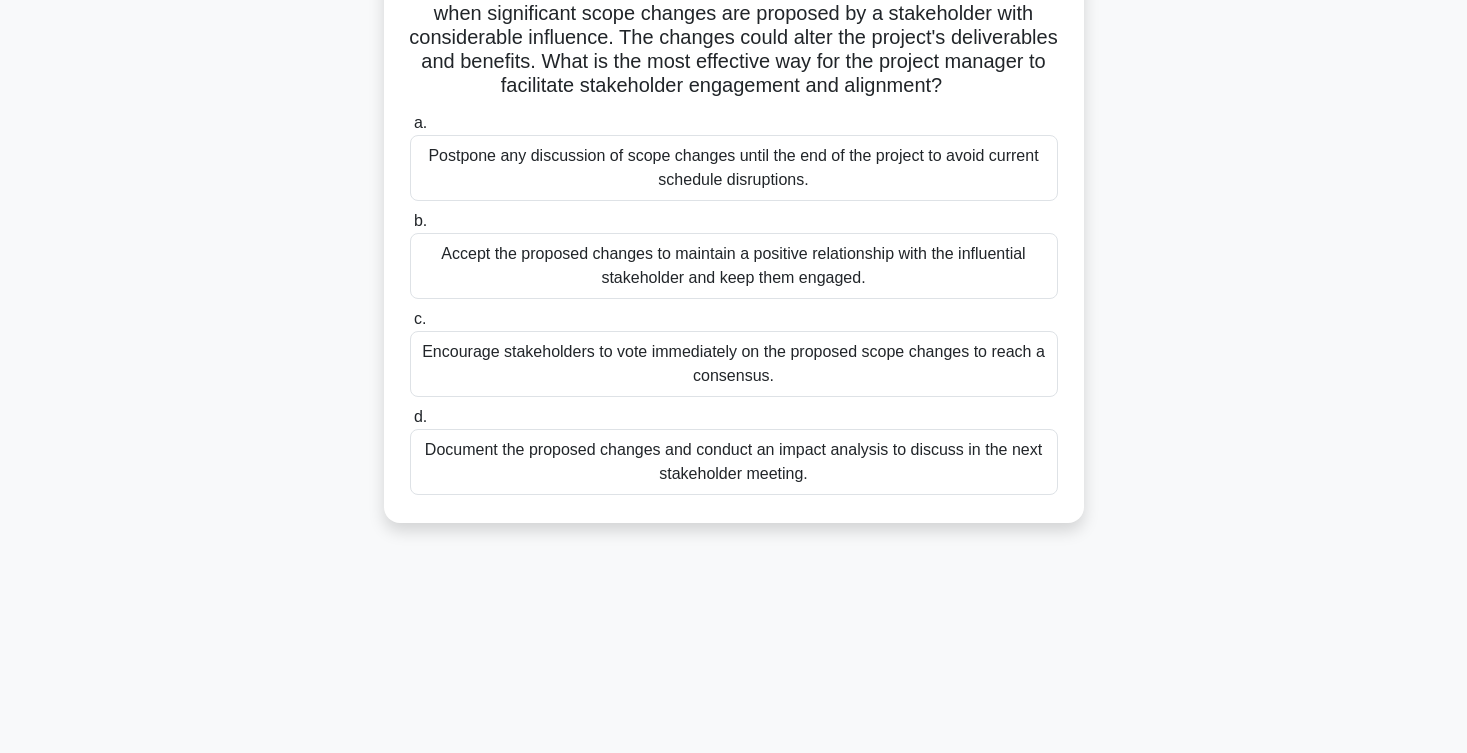 scroll, scrollTop: 172, scrollLeft: 0, axis: vertical 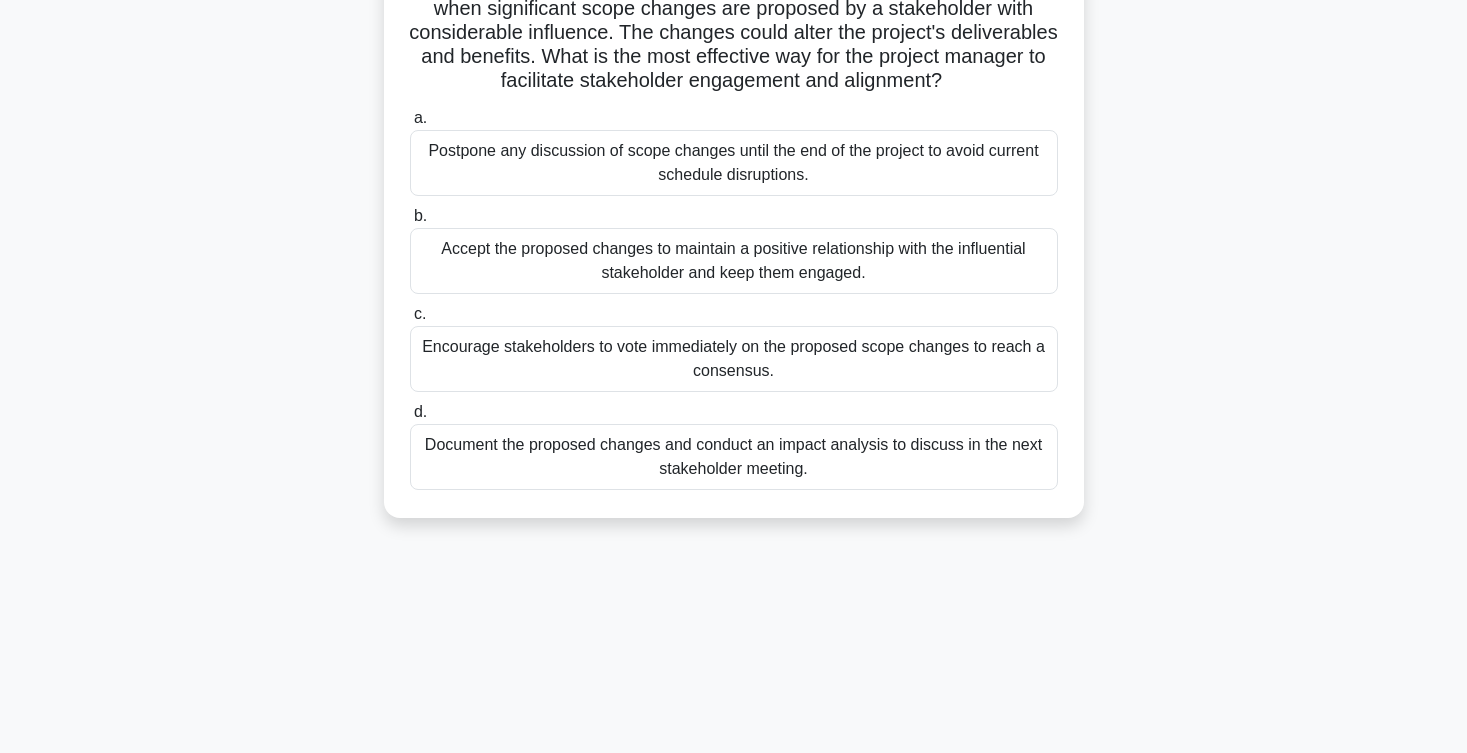 click on "Accept the proposed changes to maintain a positive relationship with the influential stakeholder and keep them engaged." at bounding box center [734, 261] 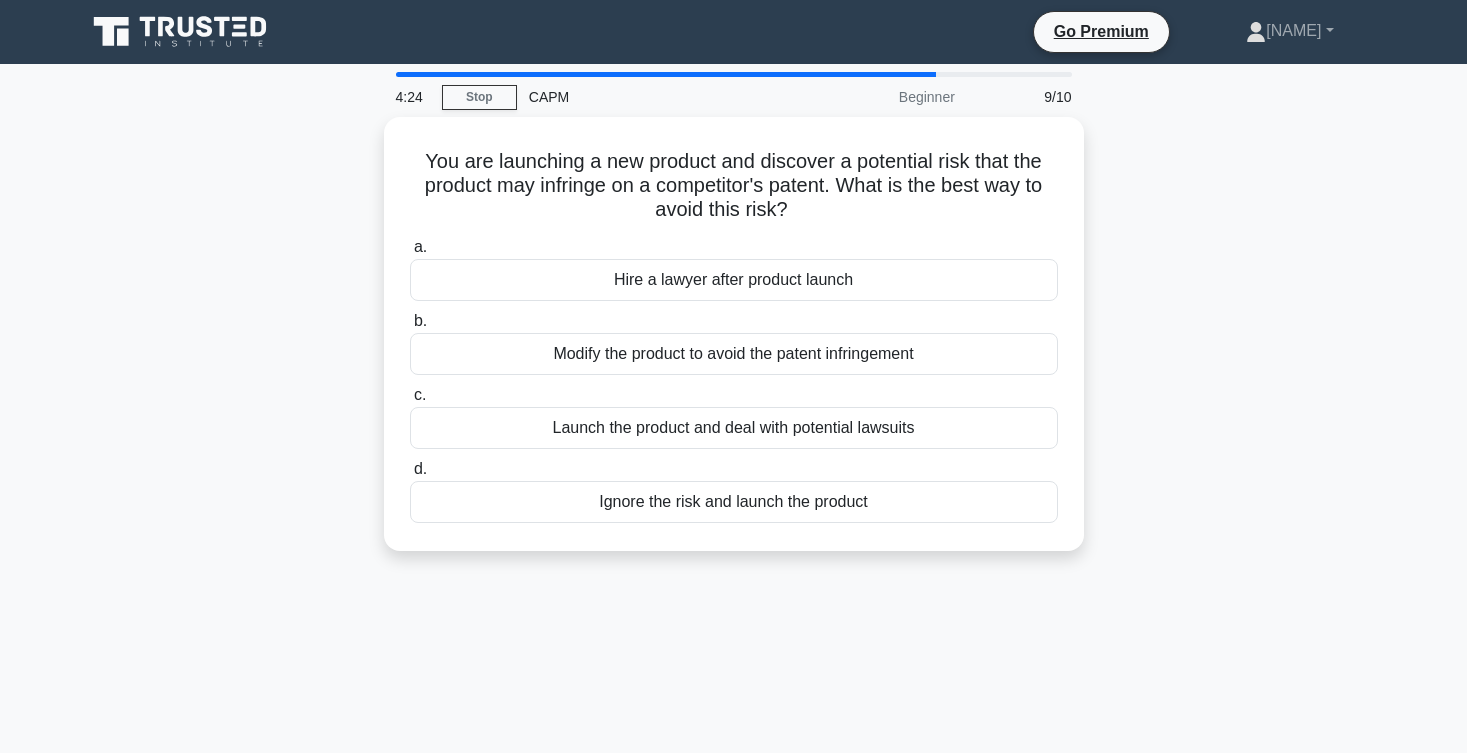 scroll, scrollTop: 0, scrollLeft: 0, axis: both 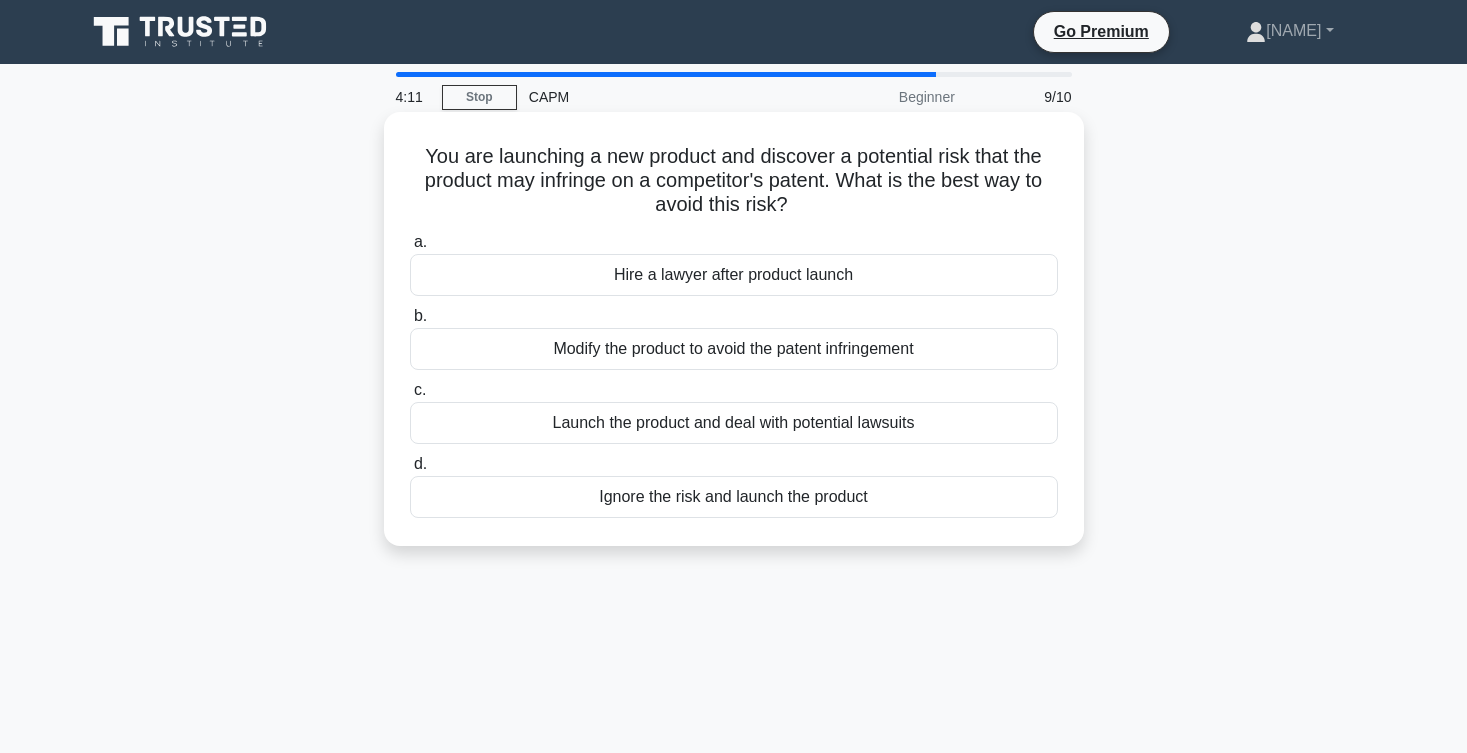 click on "Modify the product to avoid the patent infringement" at bounding box center [734, 349] 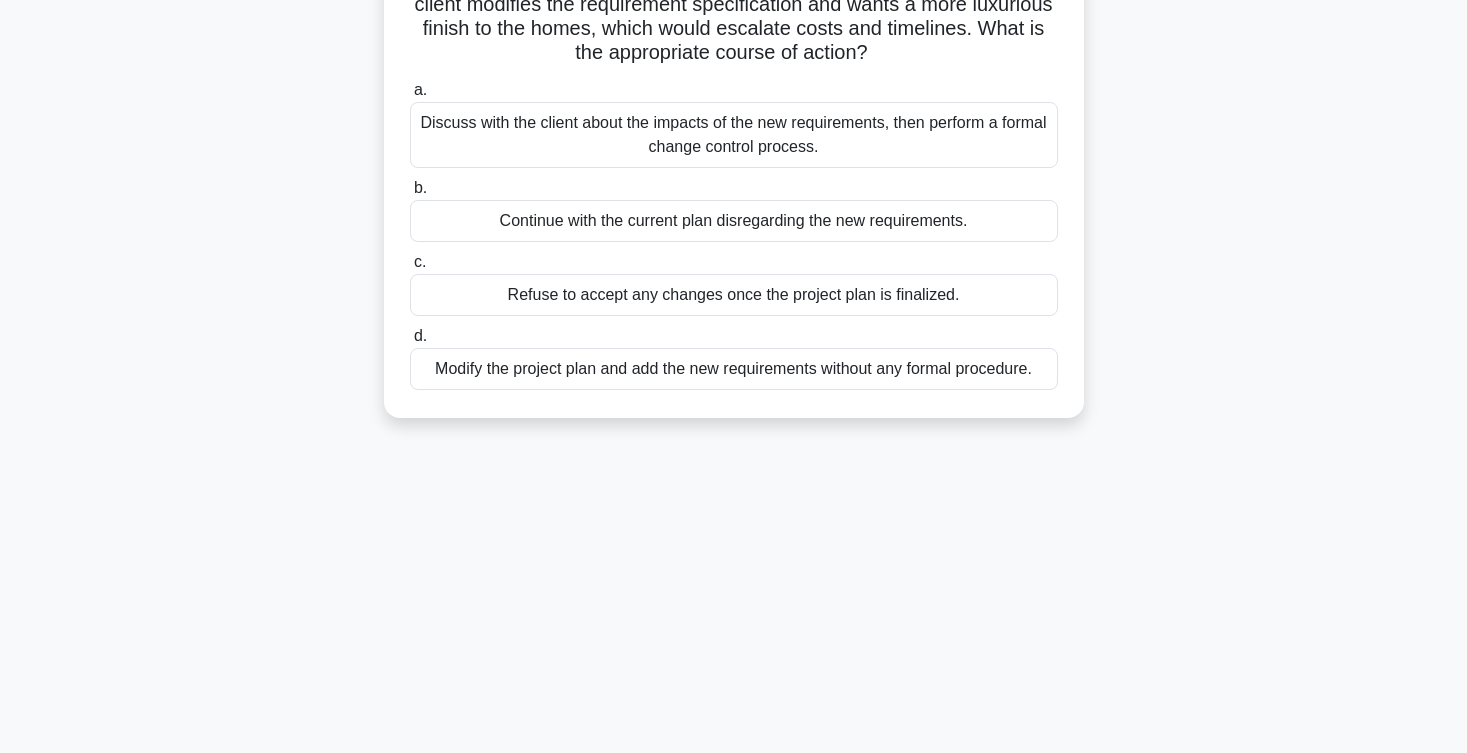 scroll, scrollTop: 179, scrollLeft: 0, axis: vertical 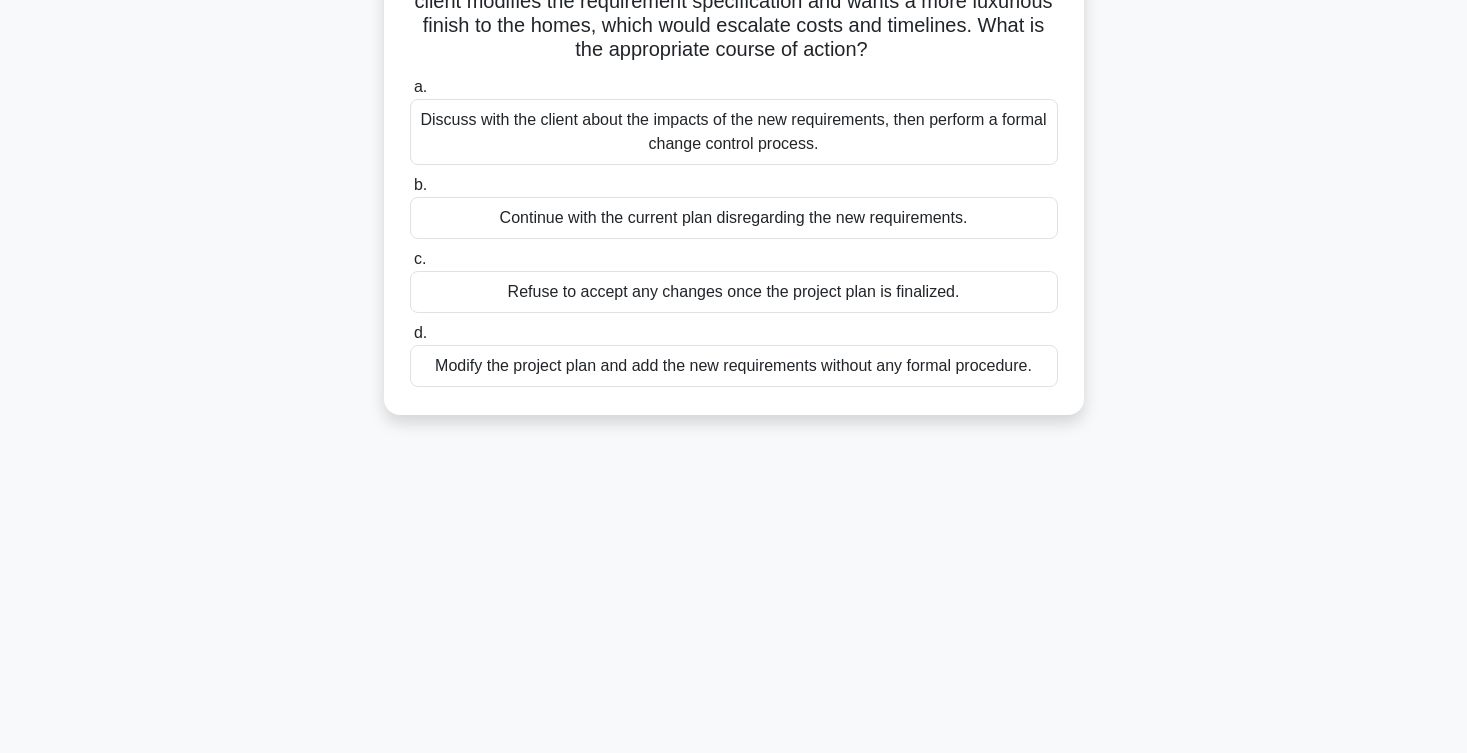 click on "Discuss with the client about the impacts of the new requirements, then perform a formal change control process." at bounding box center (734, 132) 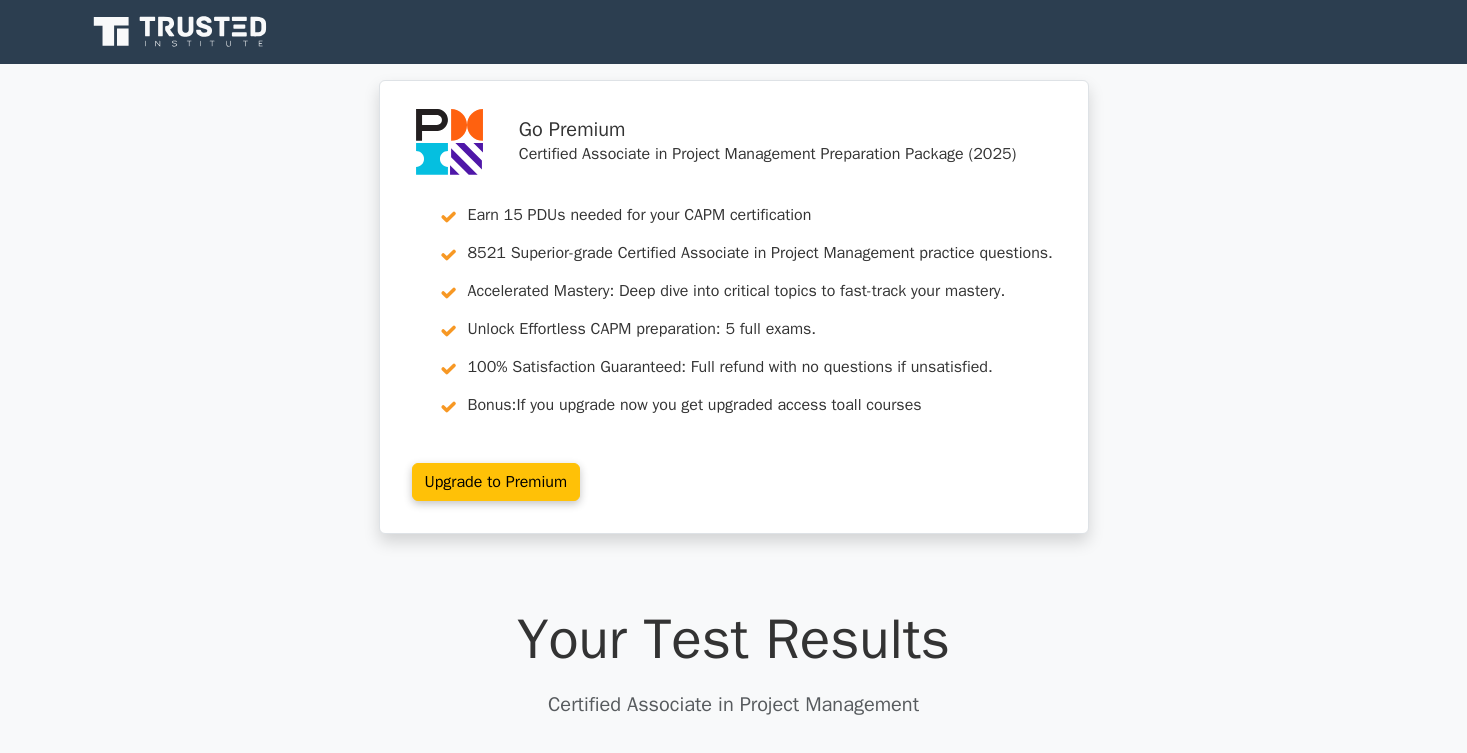 scroll, scrollTop: 0, scrollLeft: 0, axis: both 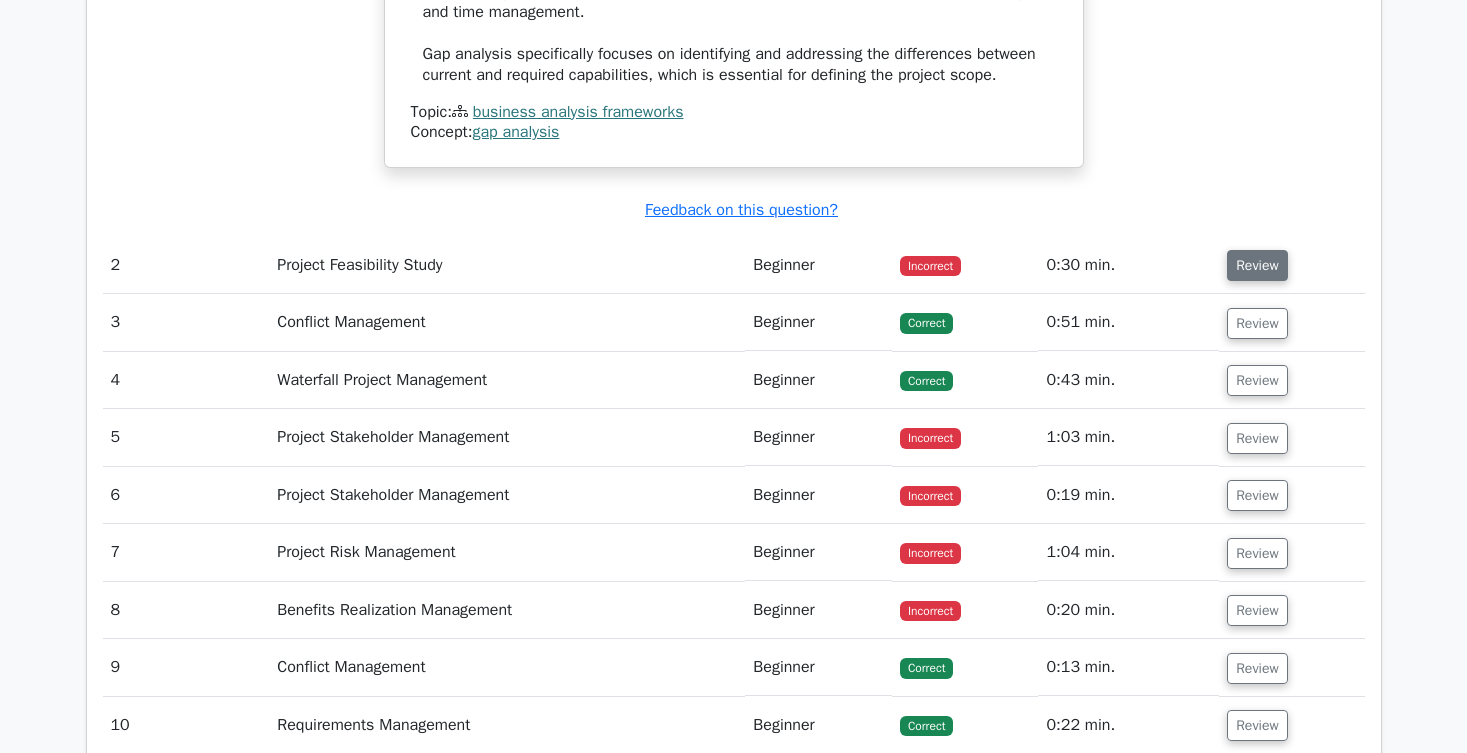 click on "Review" at bounding box center (1257, 265) 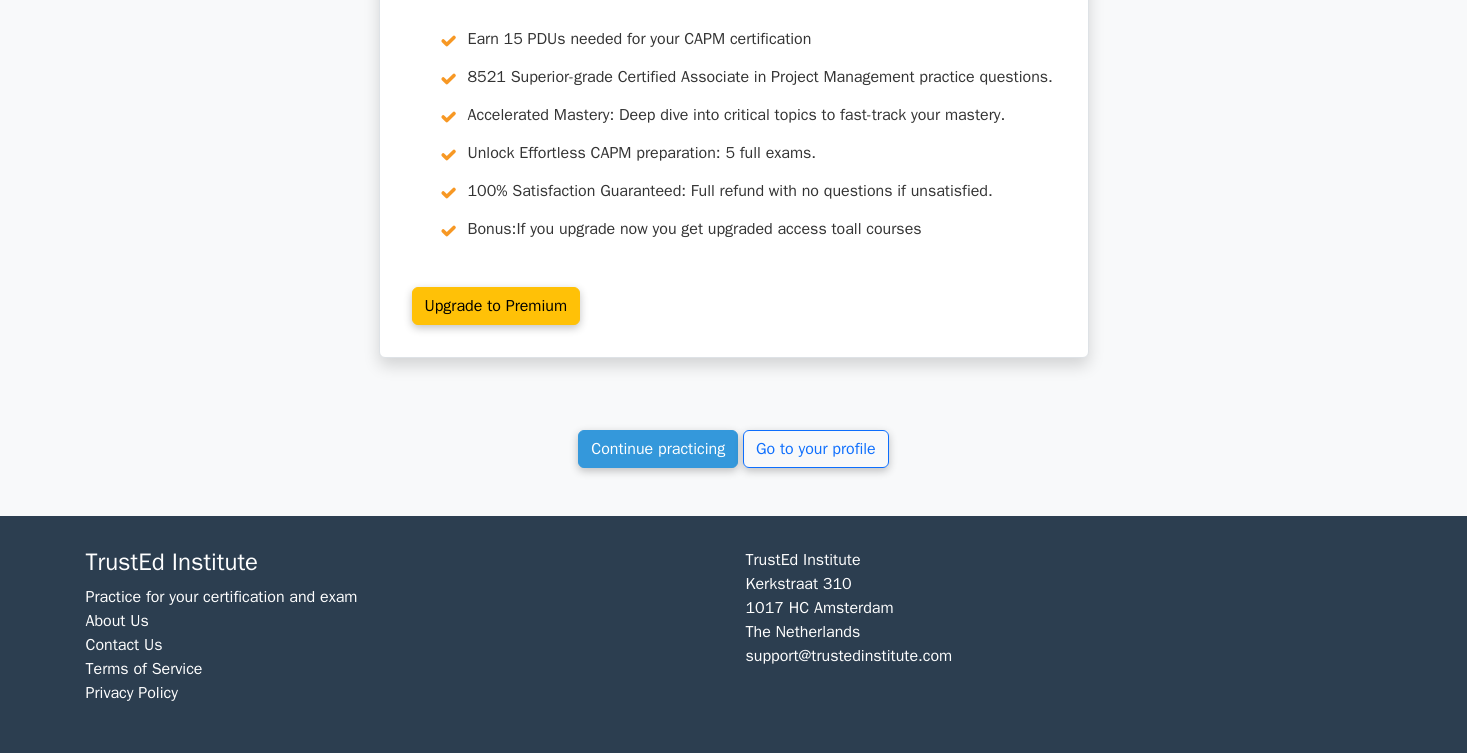 scroll, scrollTop: 4731, scrollLeft: 0, axis: vertical 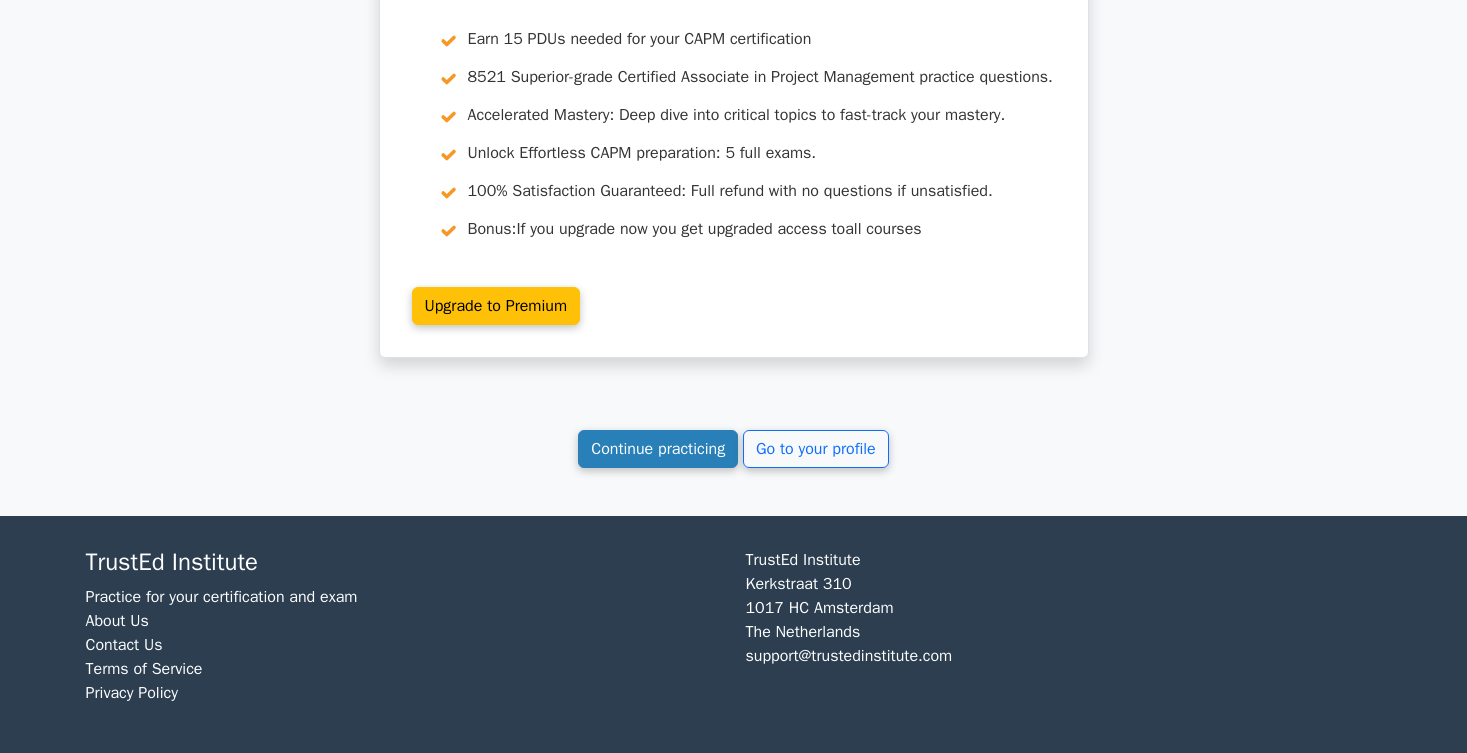 click on "Continue practicing" at bounding box center [658, 449] 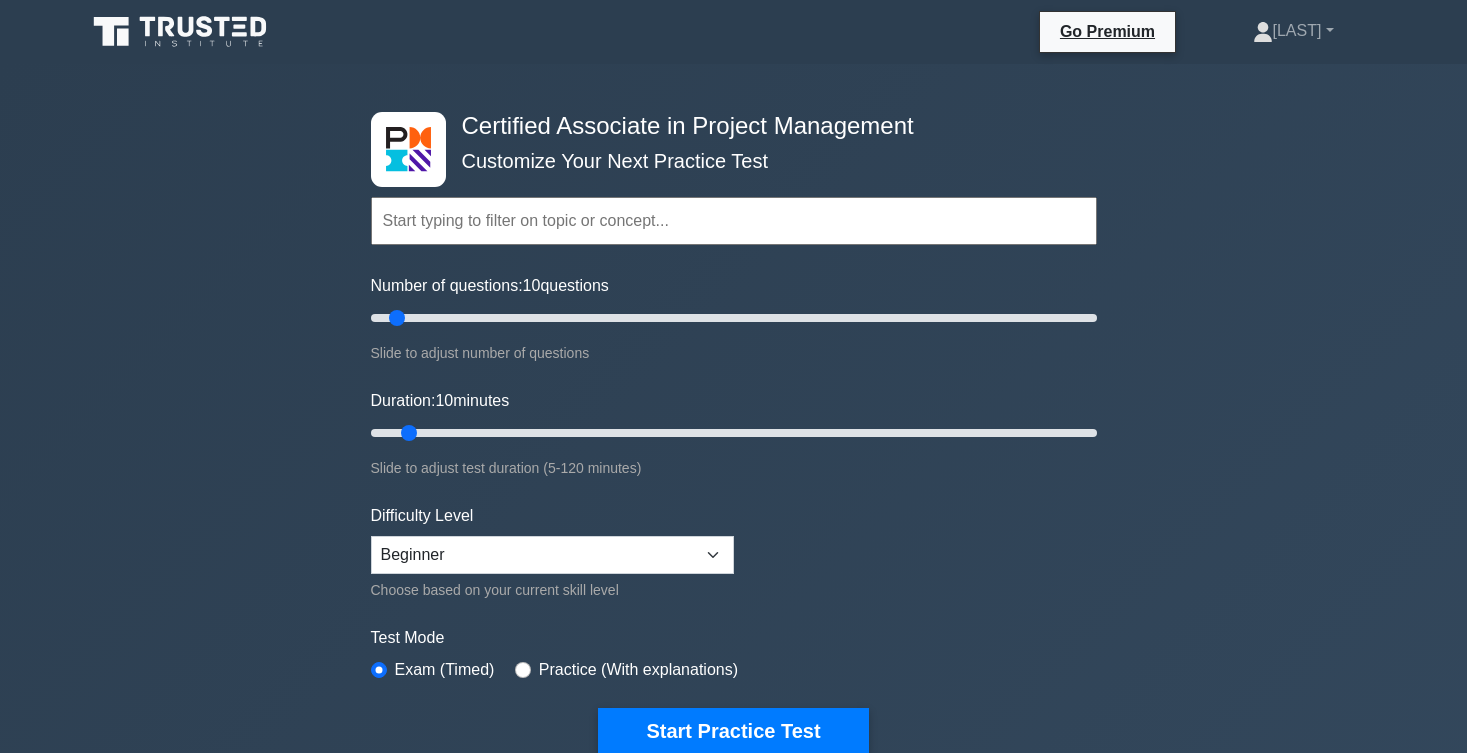 scroll, scrollTop: 0, scrollLeft: 0, axis: both 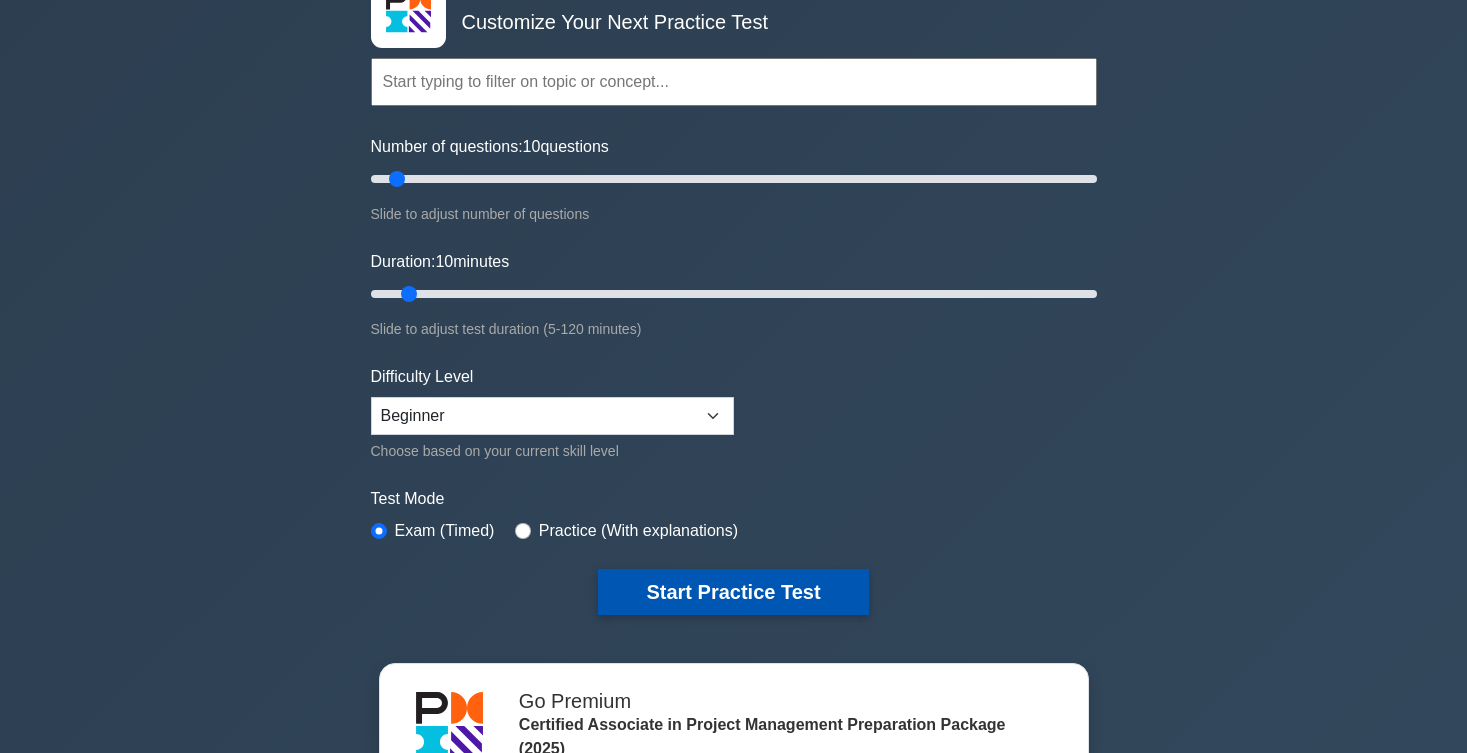 click on "Start Practice Test" at bounding box center (733, 592) 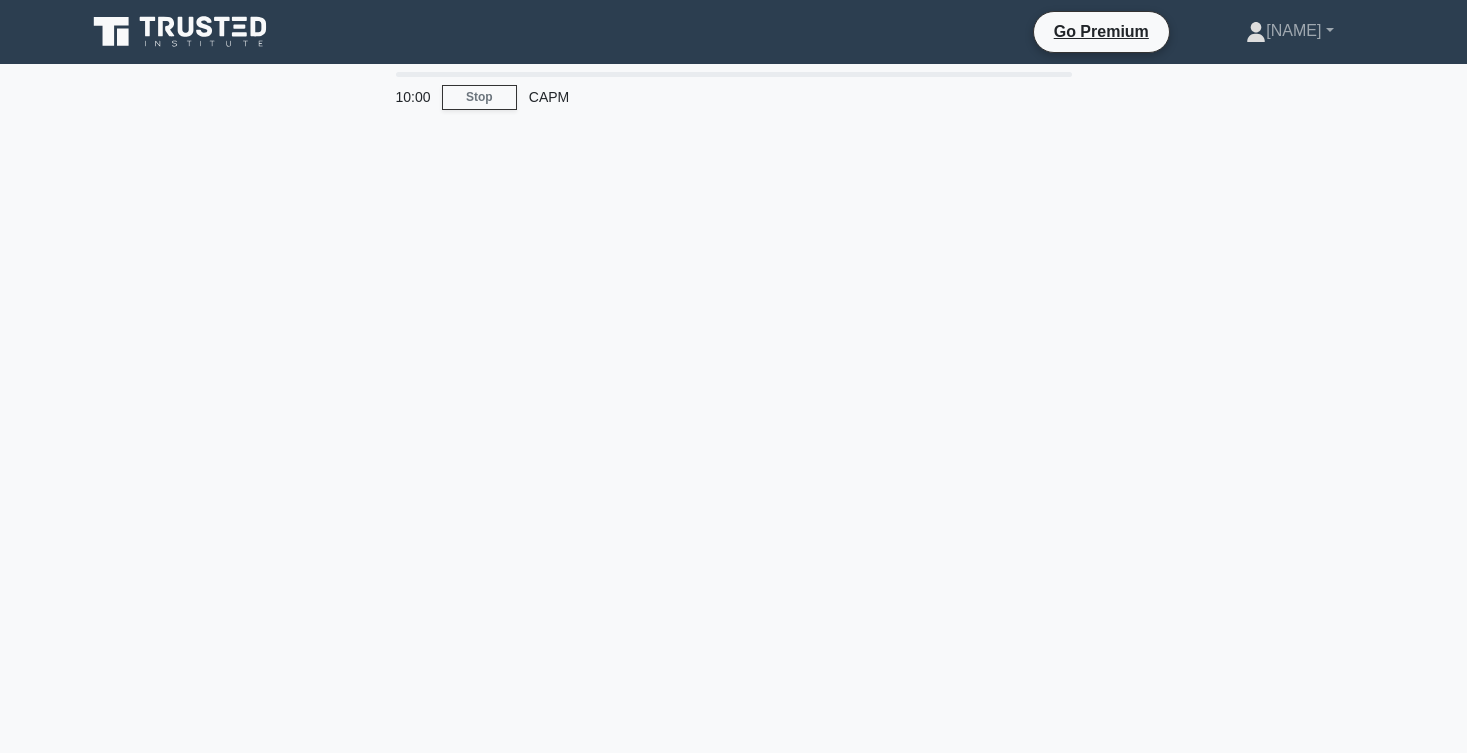 scroll, scrollTop: 0, scrollLeft: 0, axis: both 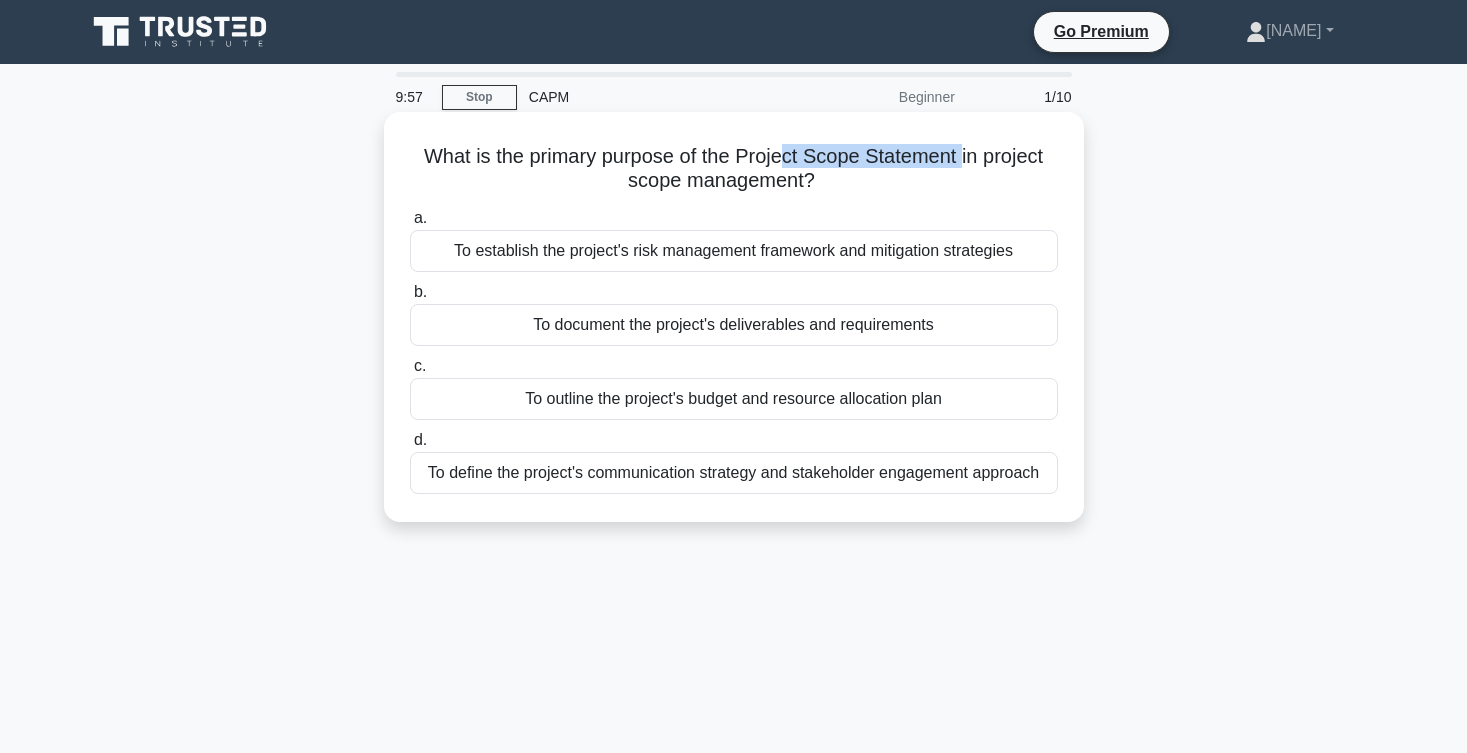 drag, startPoint x: 780, startPoint y: 159, endPoint x: 986, endPoint y: 159, distance: 206 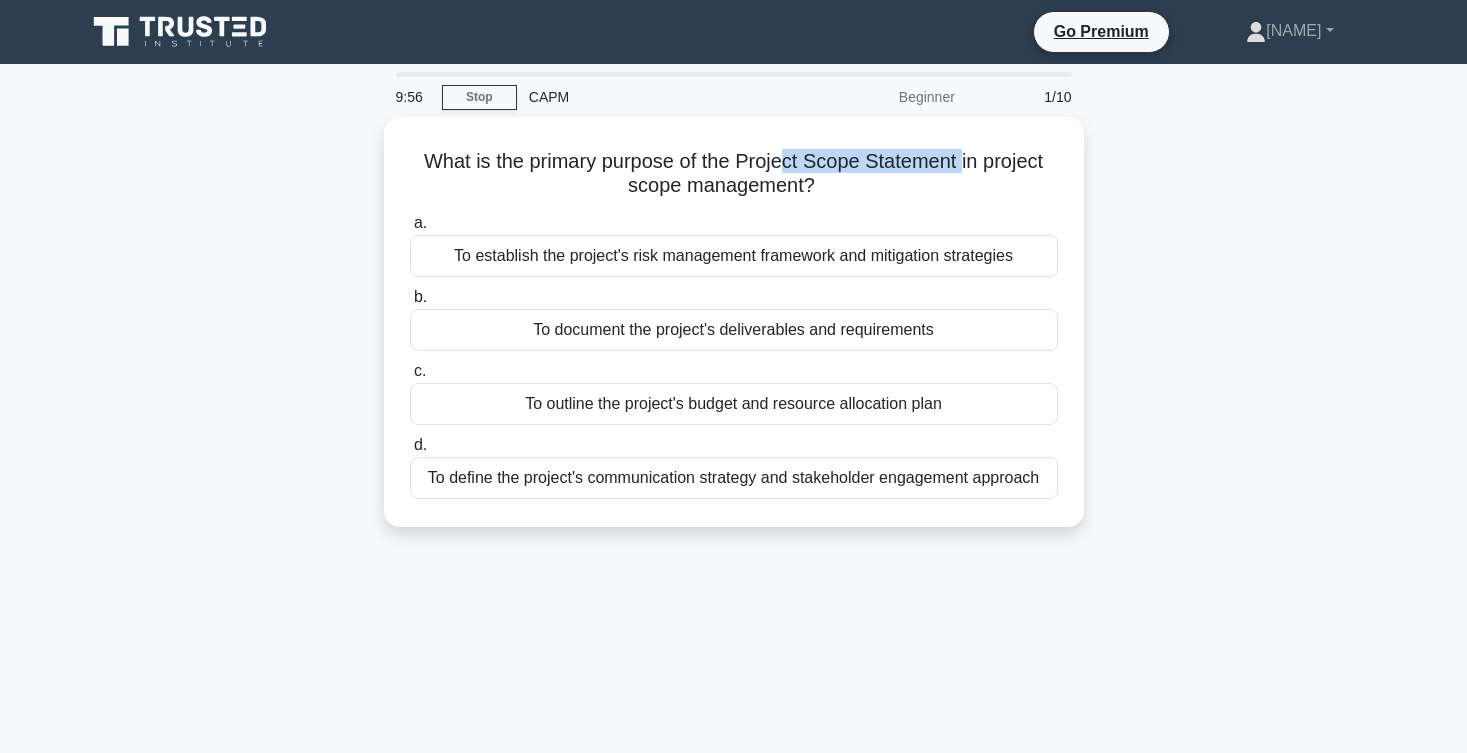 click on "9:56
Stop
CAPM
Beginner
1/10
What is the primary purpose of the Project Scope Statement in project scope management?
.spinner_0XTQ{transform-origin:center;animation:spinner_y6GP .75s linear infinite}@keyframes spinner_y6GP{100%{transform:rotate(360deg)}}
a.
b." at bounding box center (734, 572) 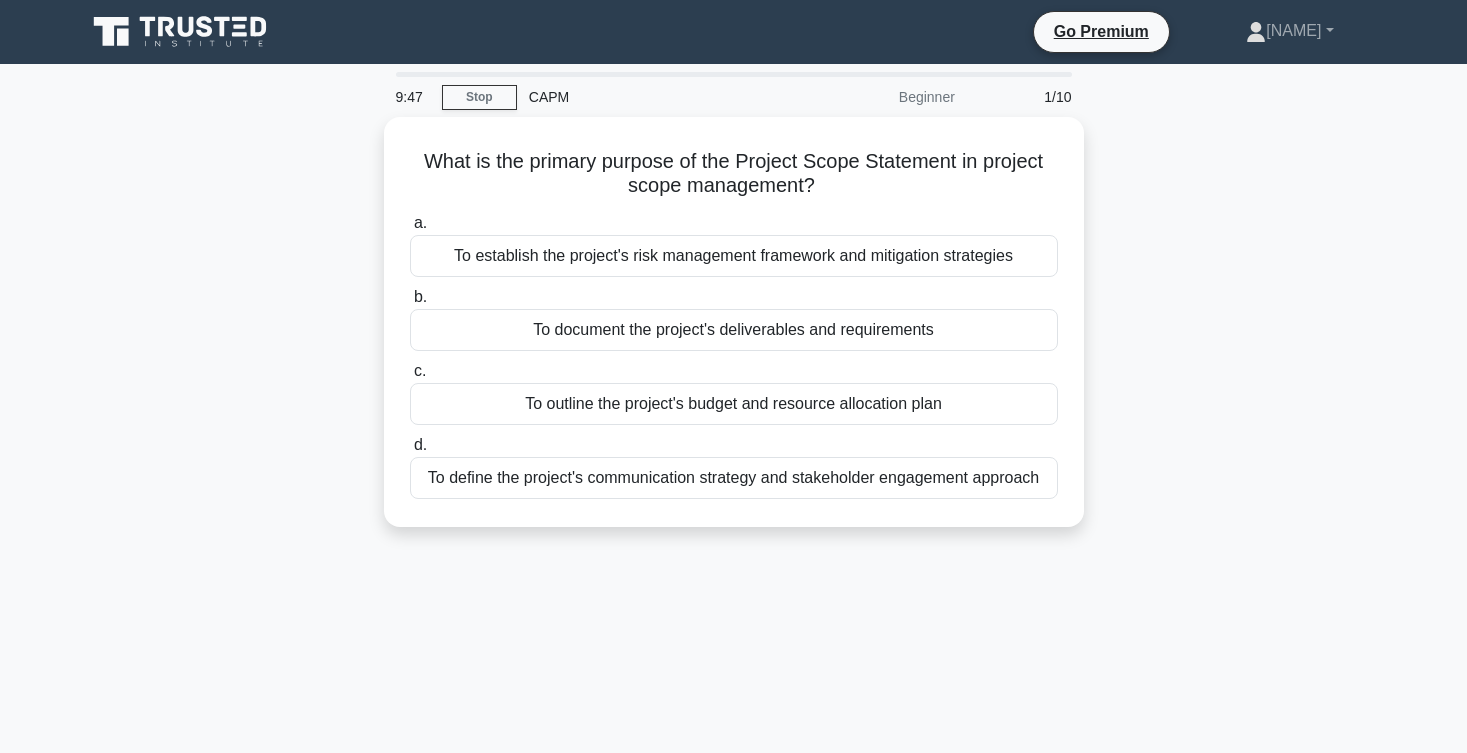 scroll, scrollTop: 0, scrollLeft: 0, axis: both 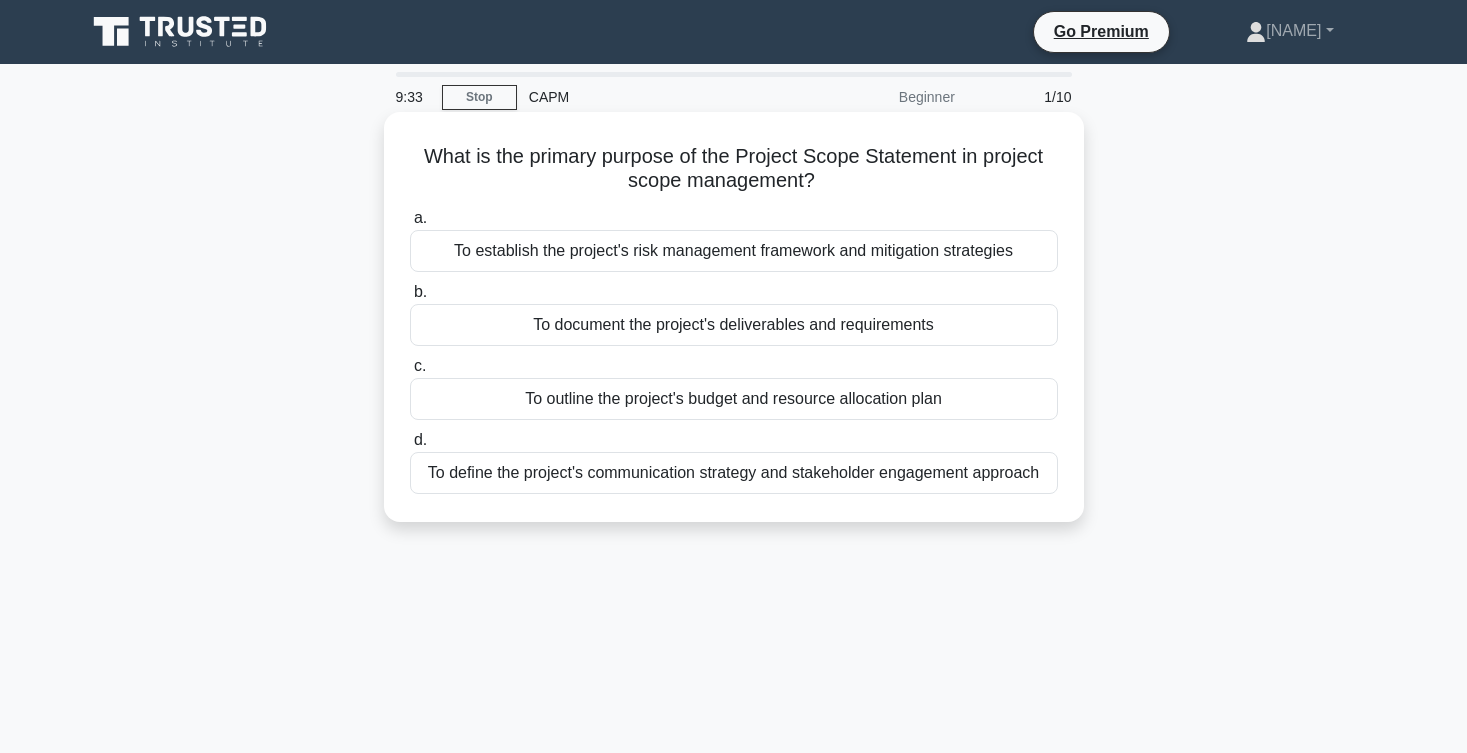 click on "To document the project's deliverables and requirements" at bounding box center [734, 325] 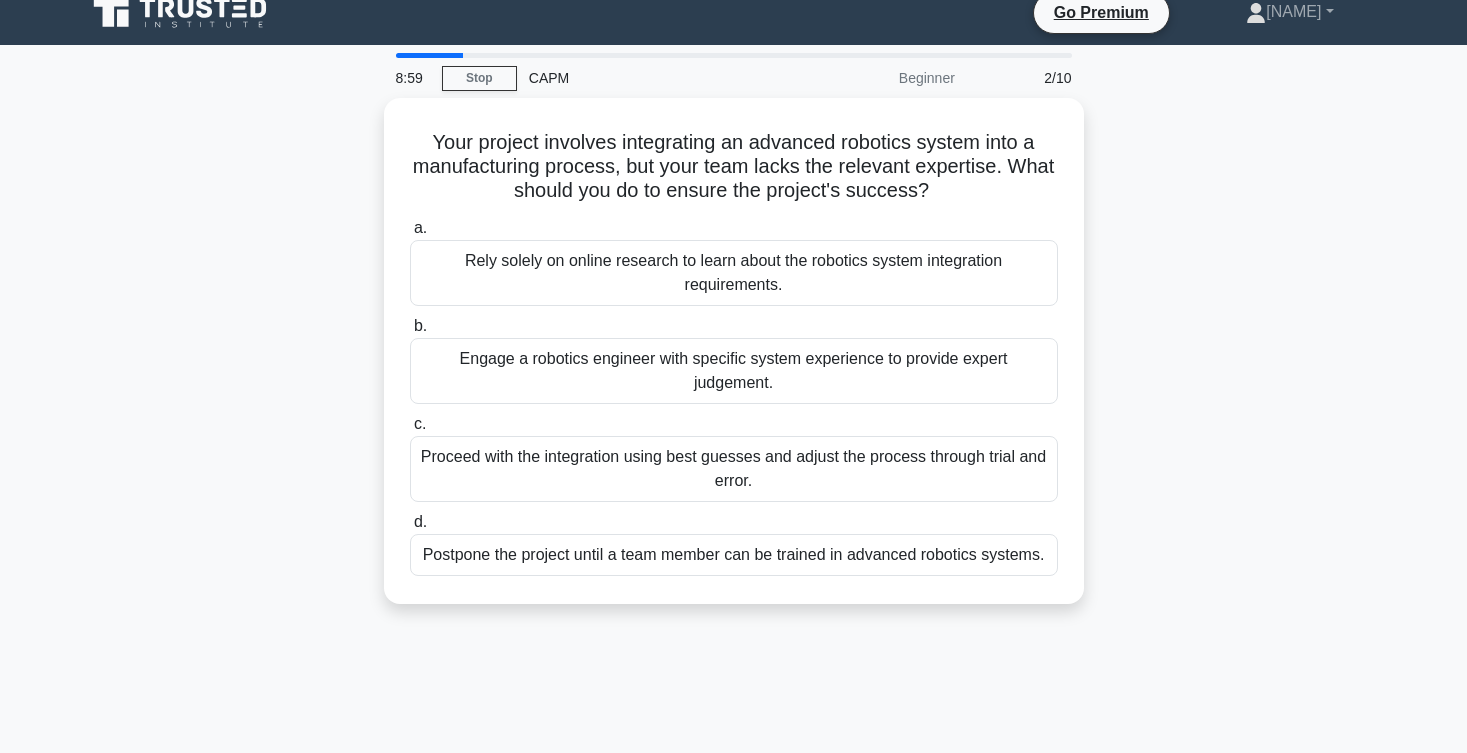 scroll, scrollTop: 19, scrollLeft: 0, axis: vertical 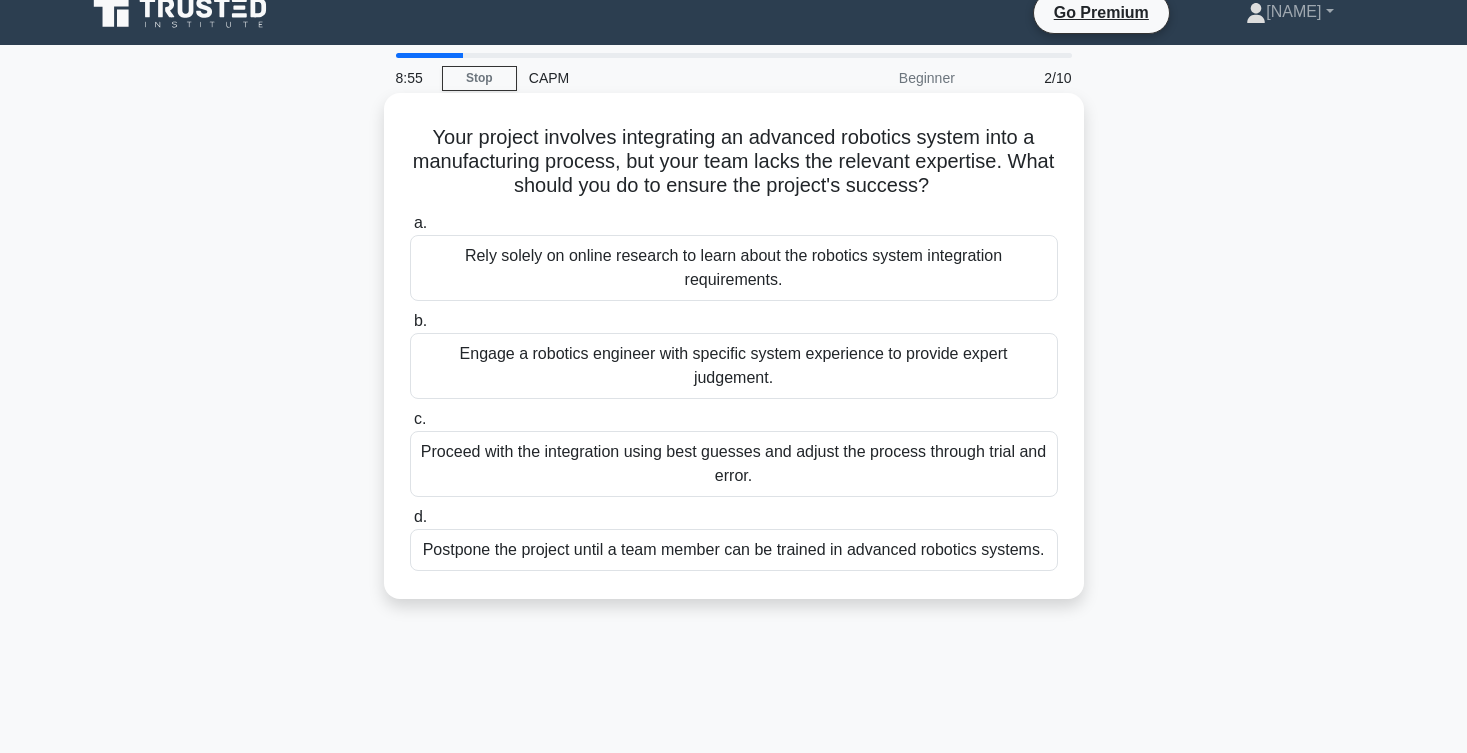click on "Proceed with the integration using best guesses and adjust the process through trial and error." at bounding box center (734, 464) 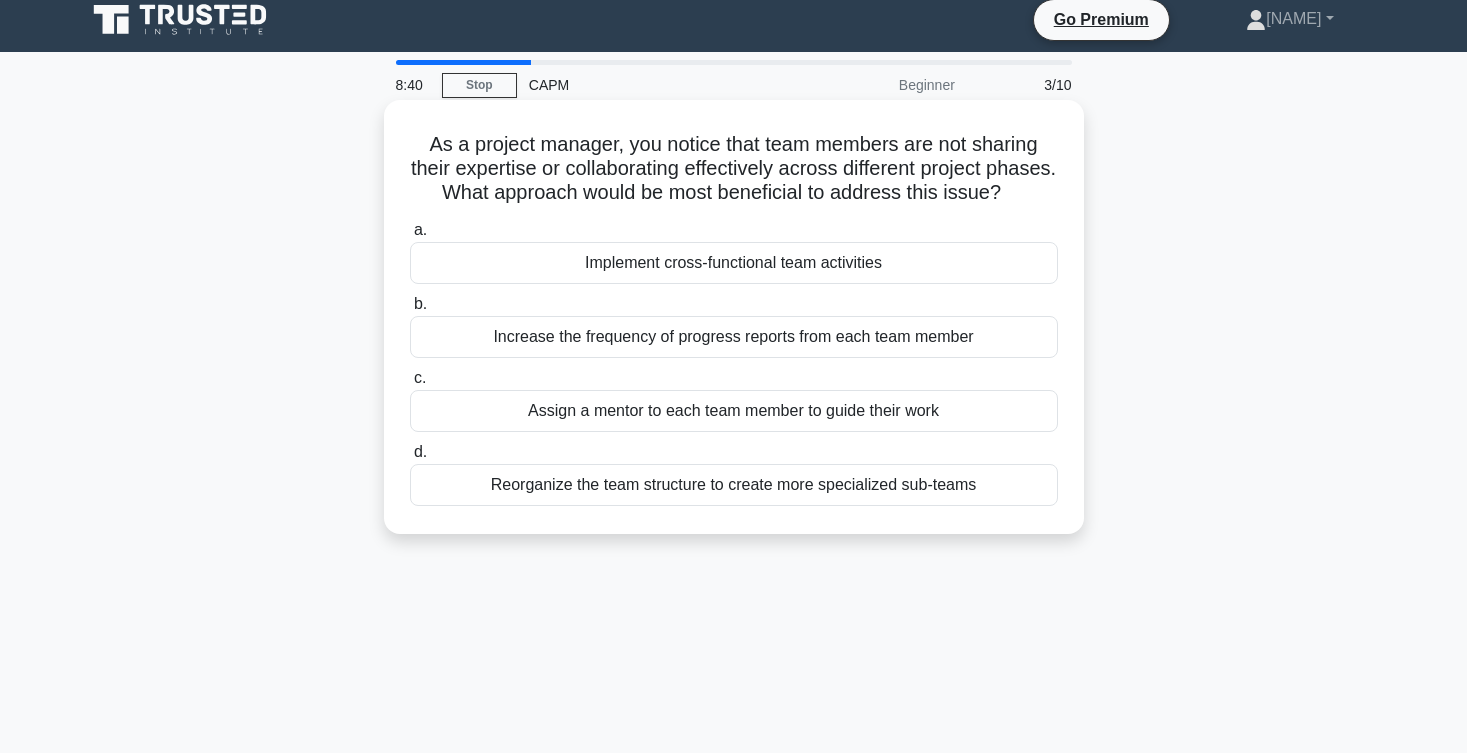 scroll, scrollTop: 12, scrollLeft: 0, axis: vertical 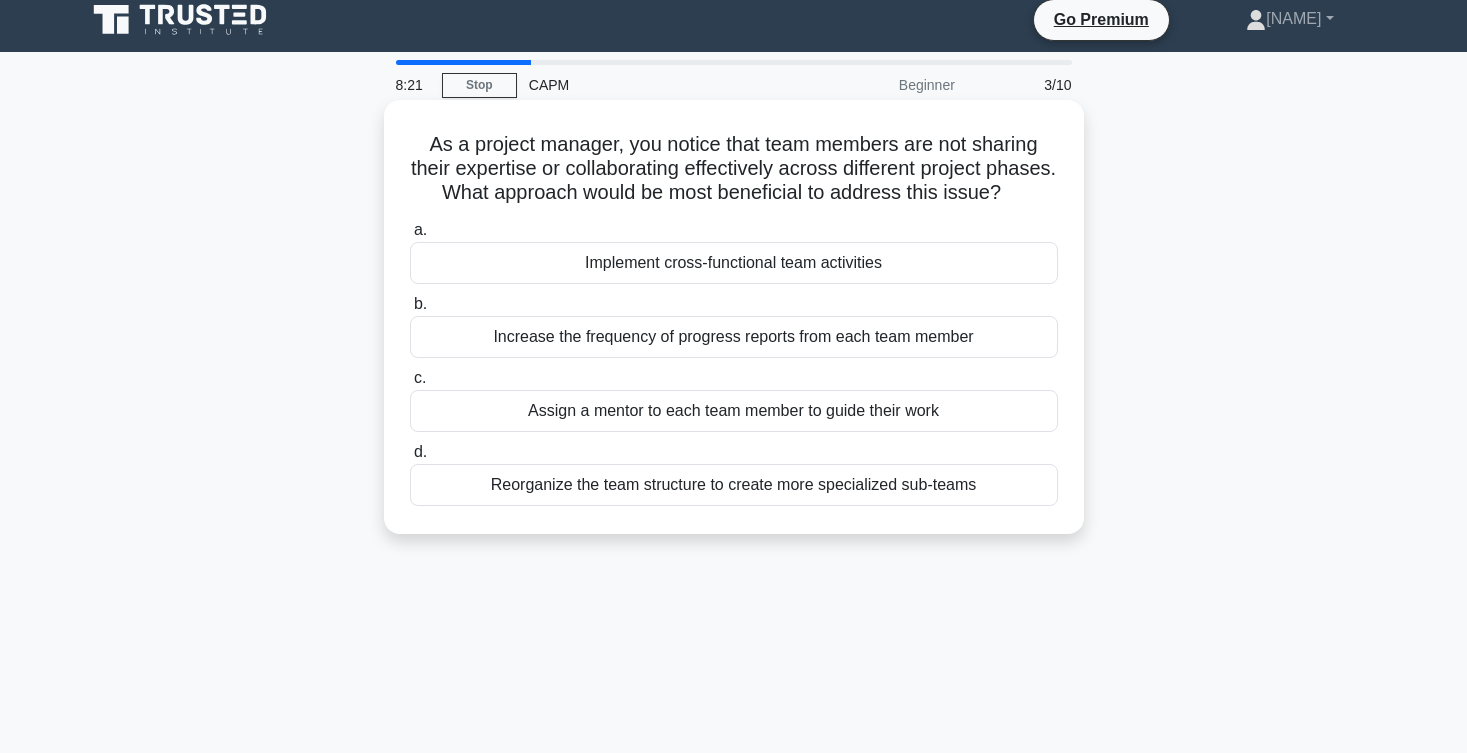 click on "Increase the frequency of progress reports from each team member" at bounding box center (734, 337) 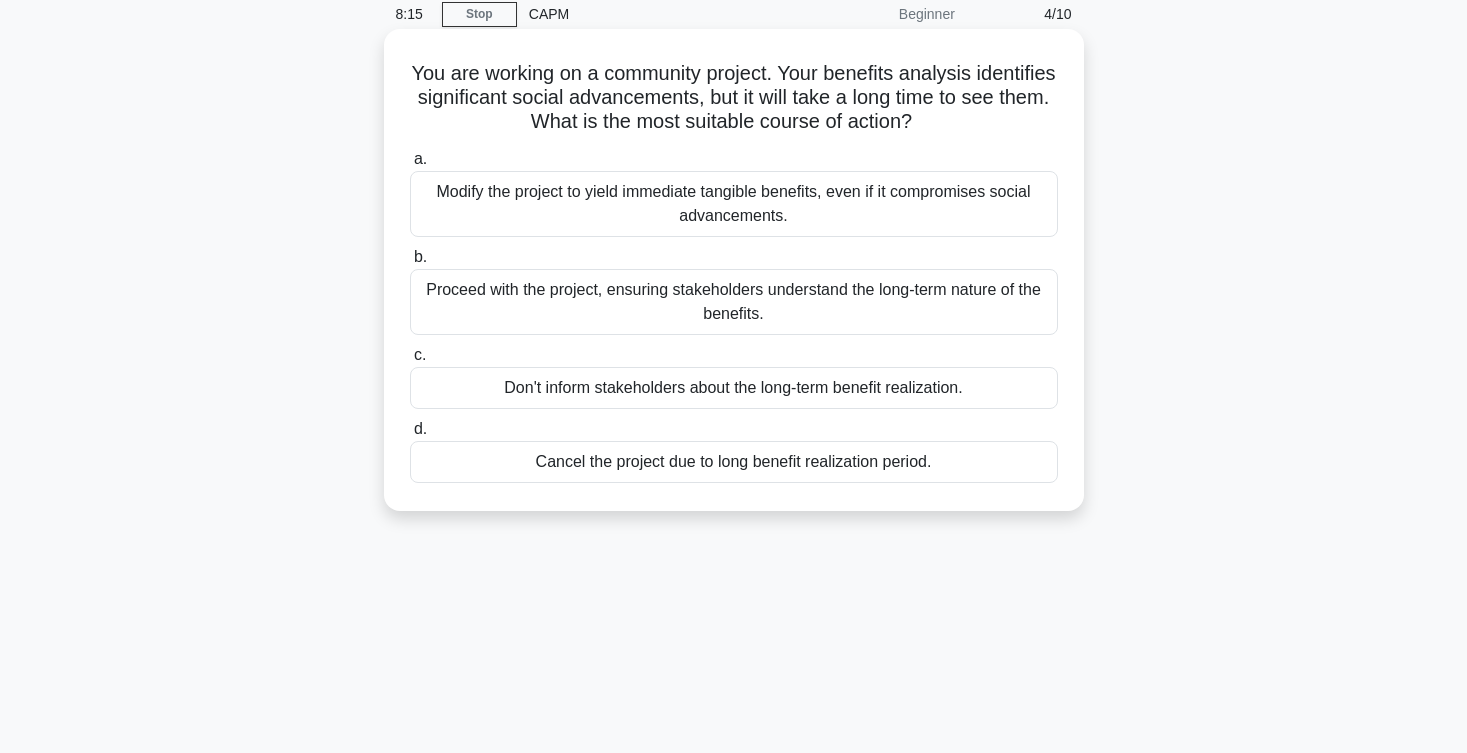 scroll, scrollTop: 55, scrollLeft: 0, axis: vertical 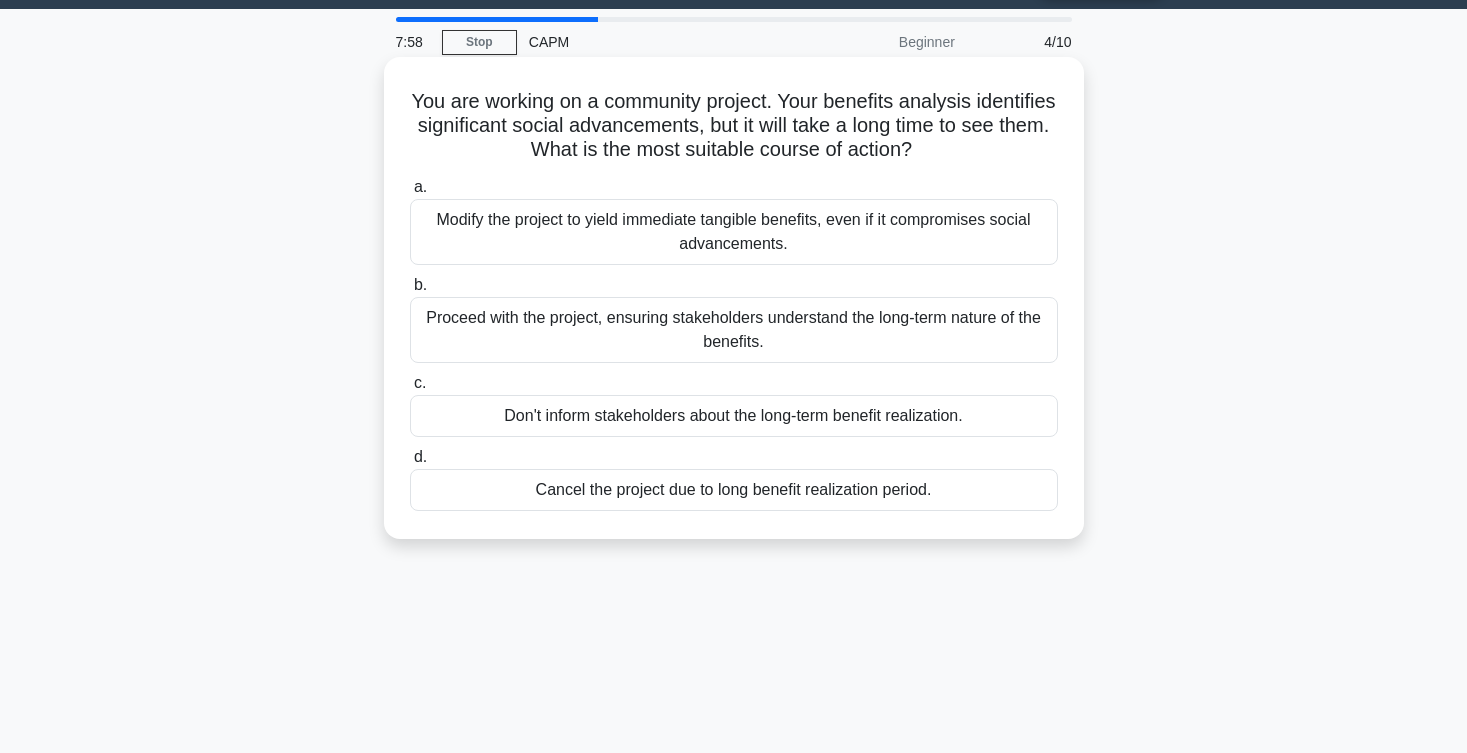 click on "Modify the project to yield immediate tangible benefits, even if it compromises social advancements." at bounding box center (734, 232) 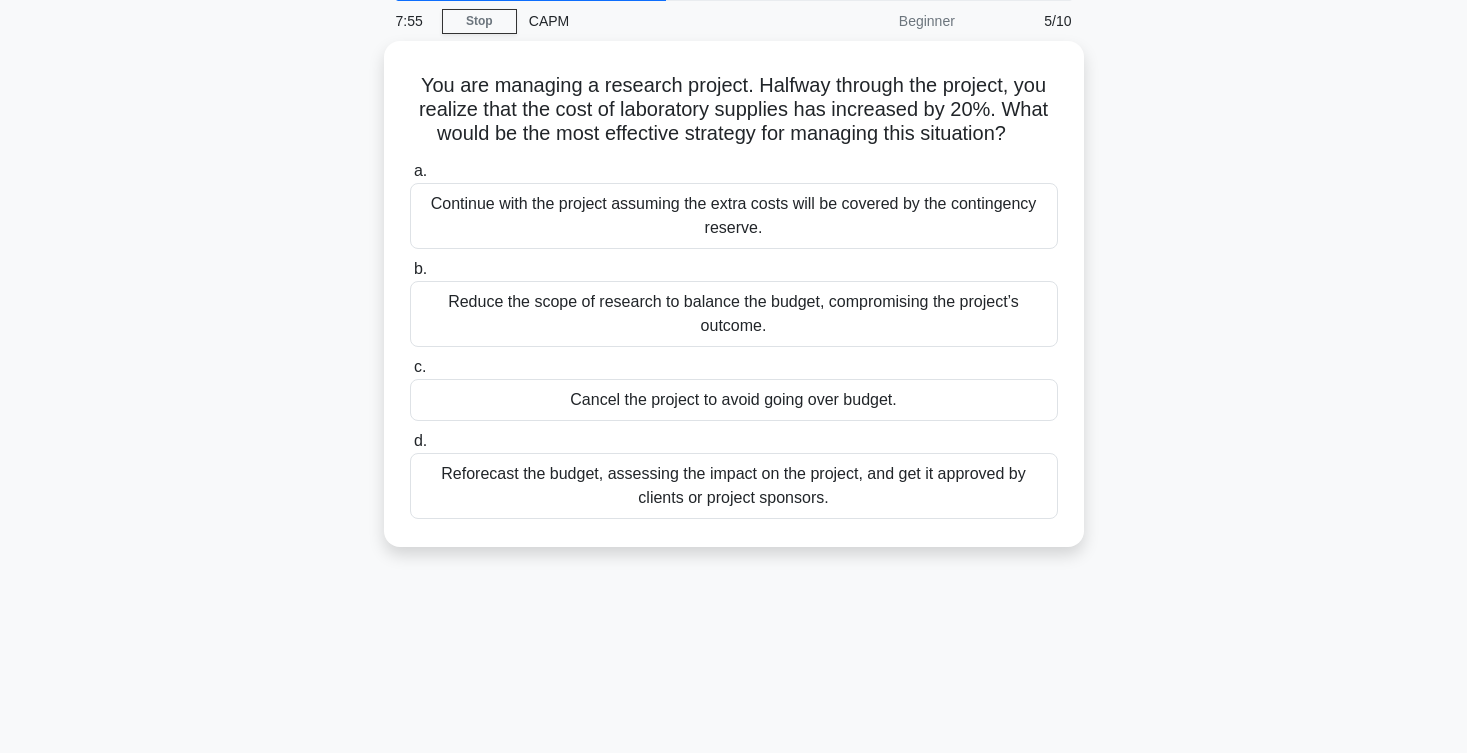 scroll, scrollTop: 34, scrollLeft: 0, axis: vertical 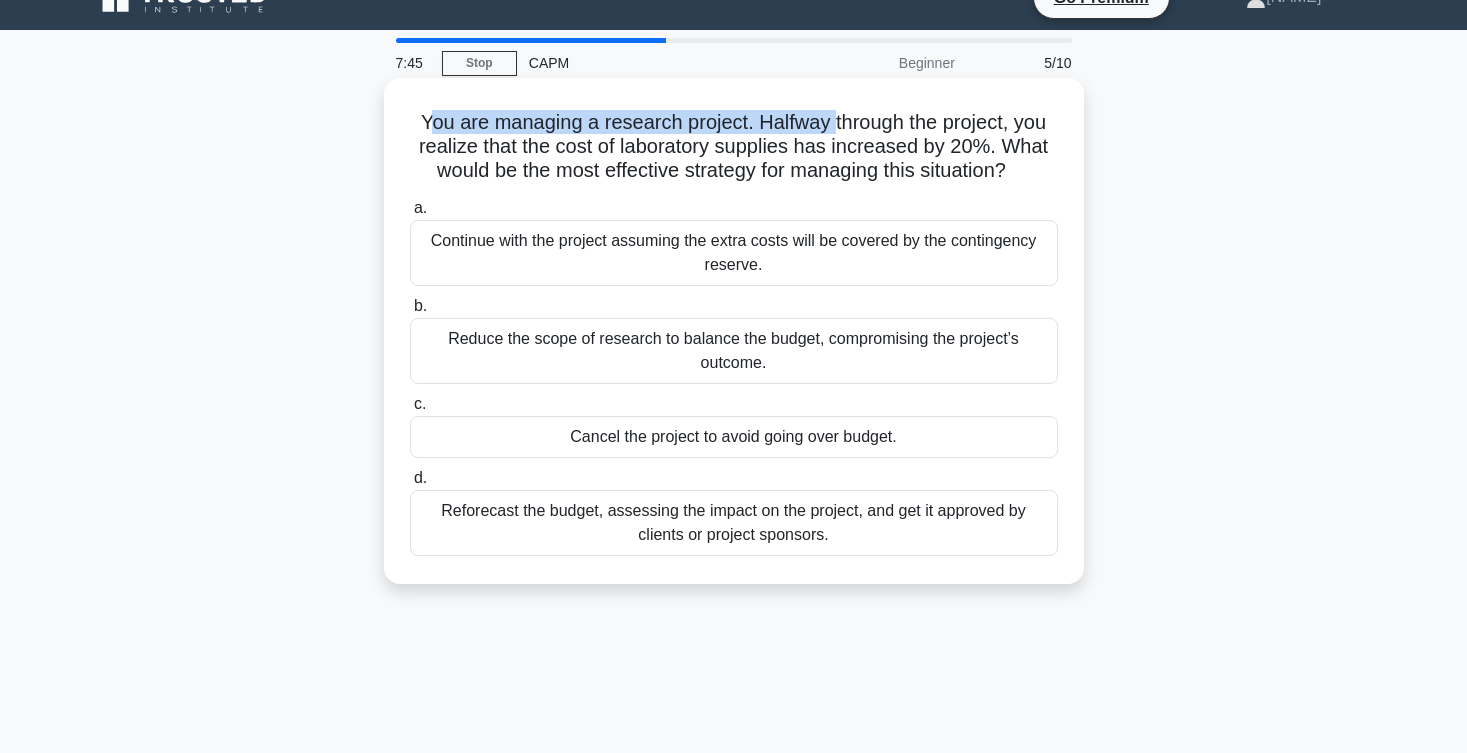 drag, startPoint x: 429, startPoint y: 113, endPoint x: 843, endPoint y: 125, distance: 414.1739 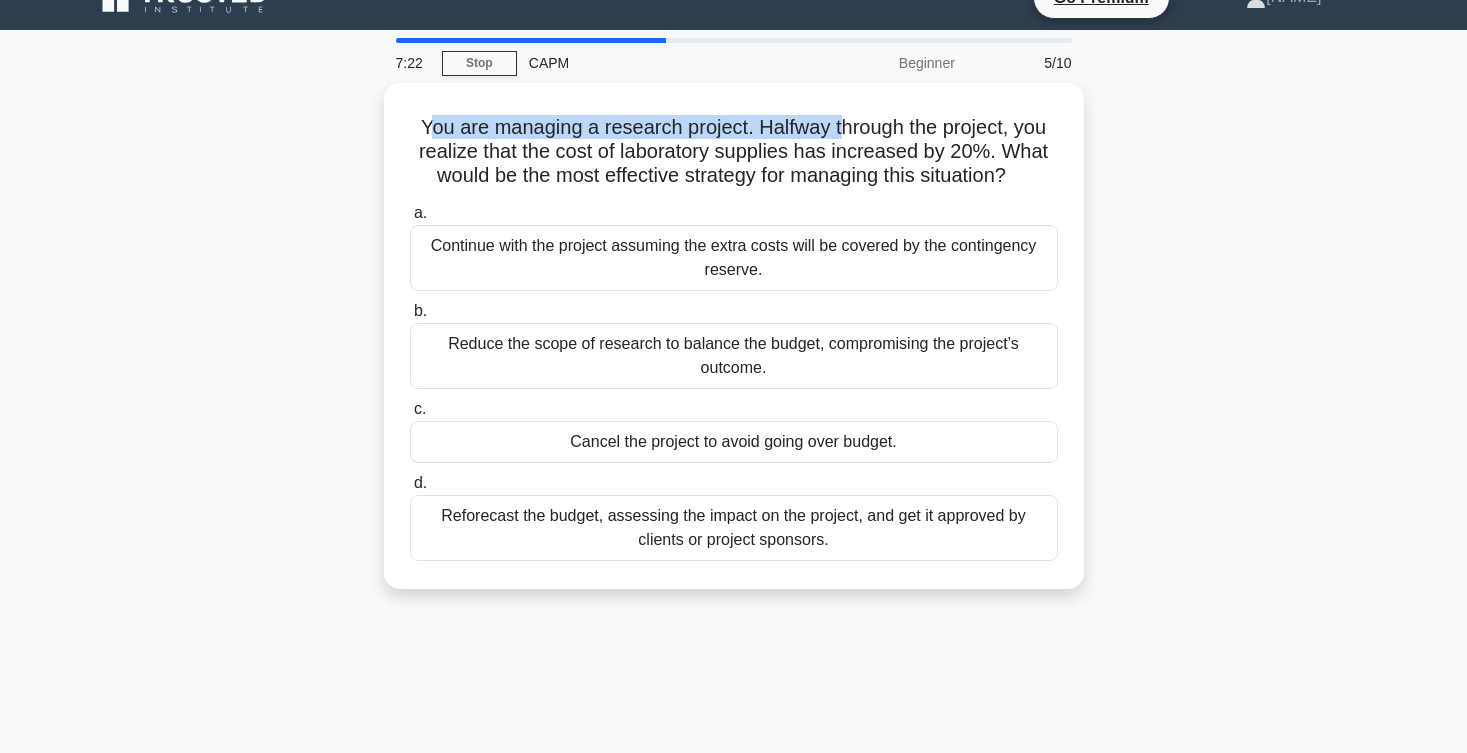 scroll, scrollTop: 56, scrollLeft: 0, axis: vertical 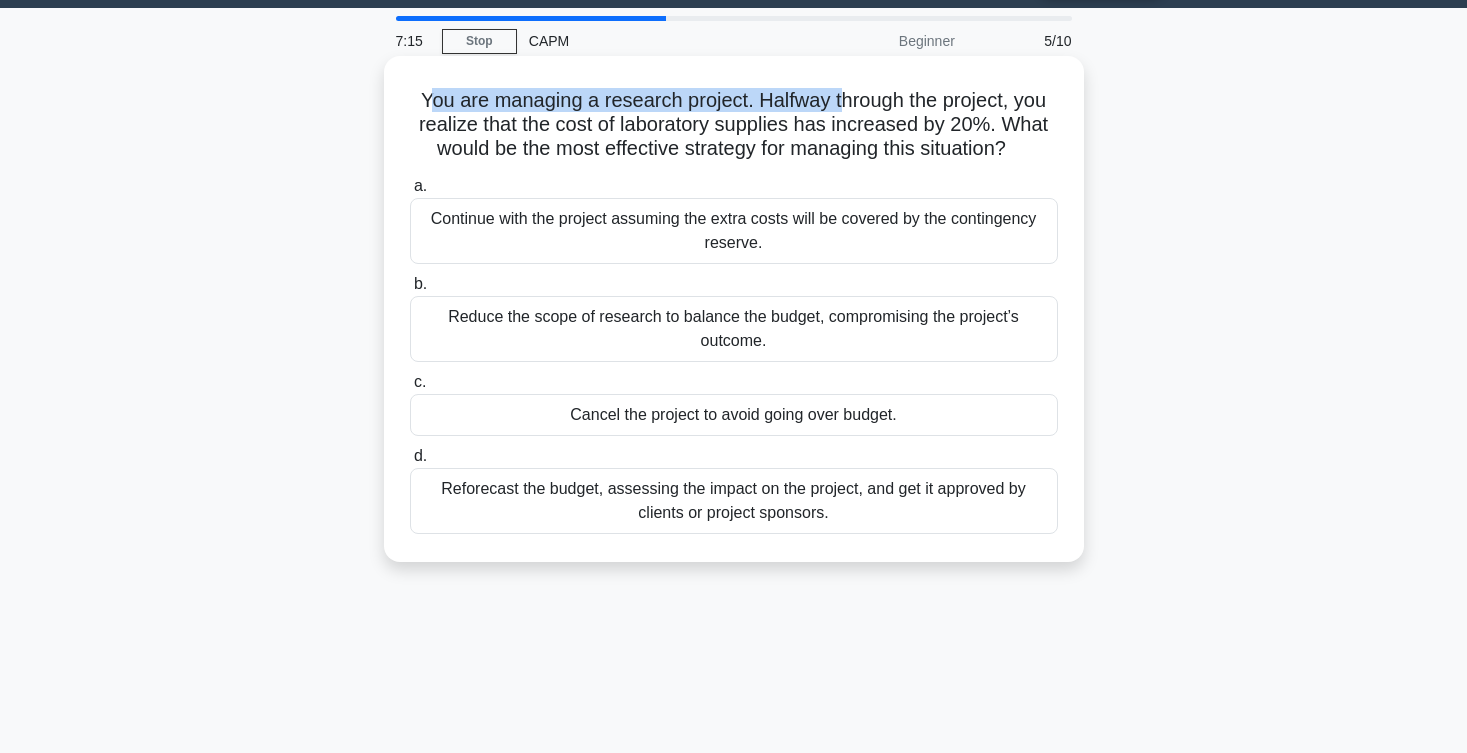 click on "Reforecast the budget, assessing the impact on the project, and get it approved by clients or project sponsors." at bounding box center [734, 501] 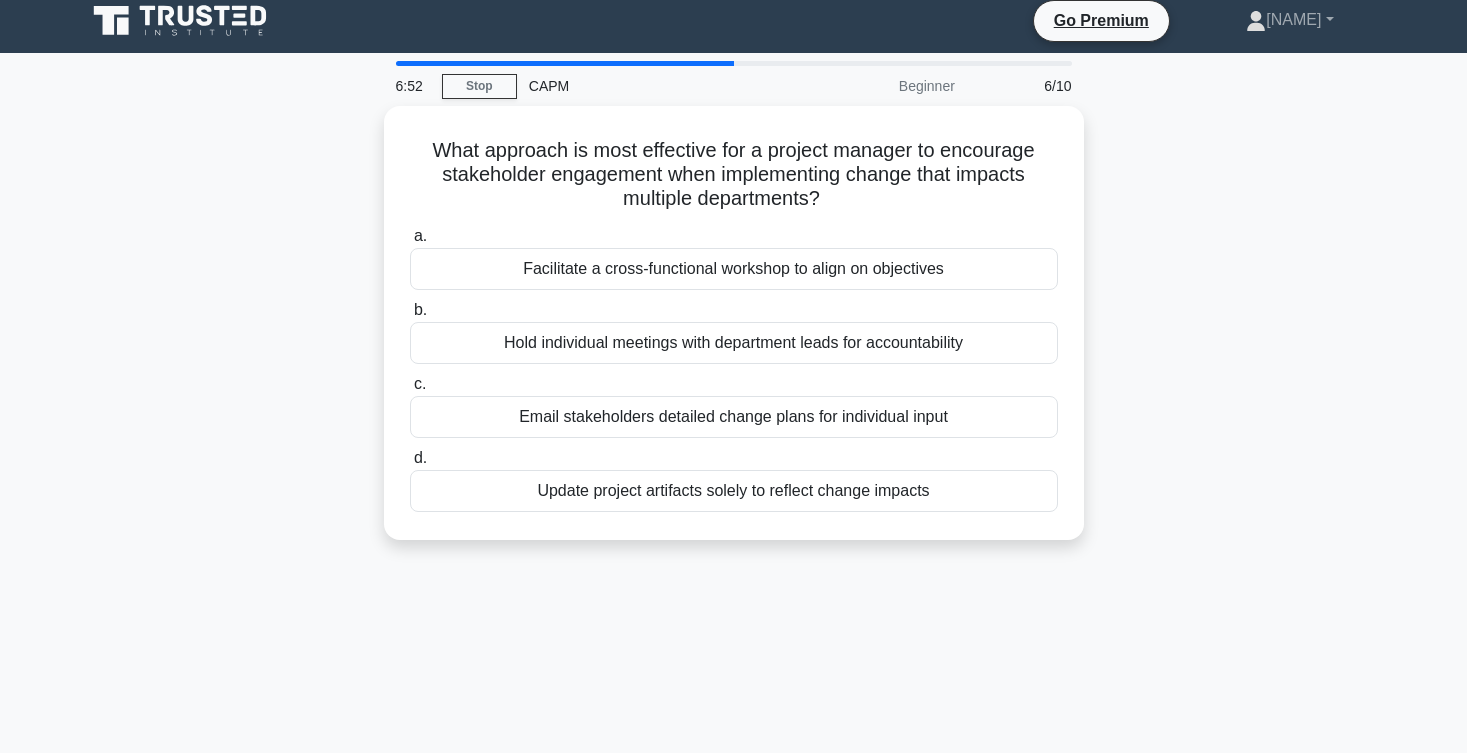 scroll, scrollTop: 22, scrollLeft: 0, axis: vertical 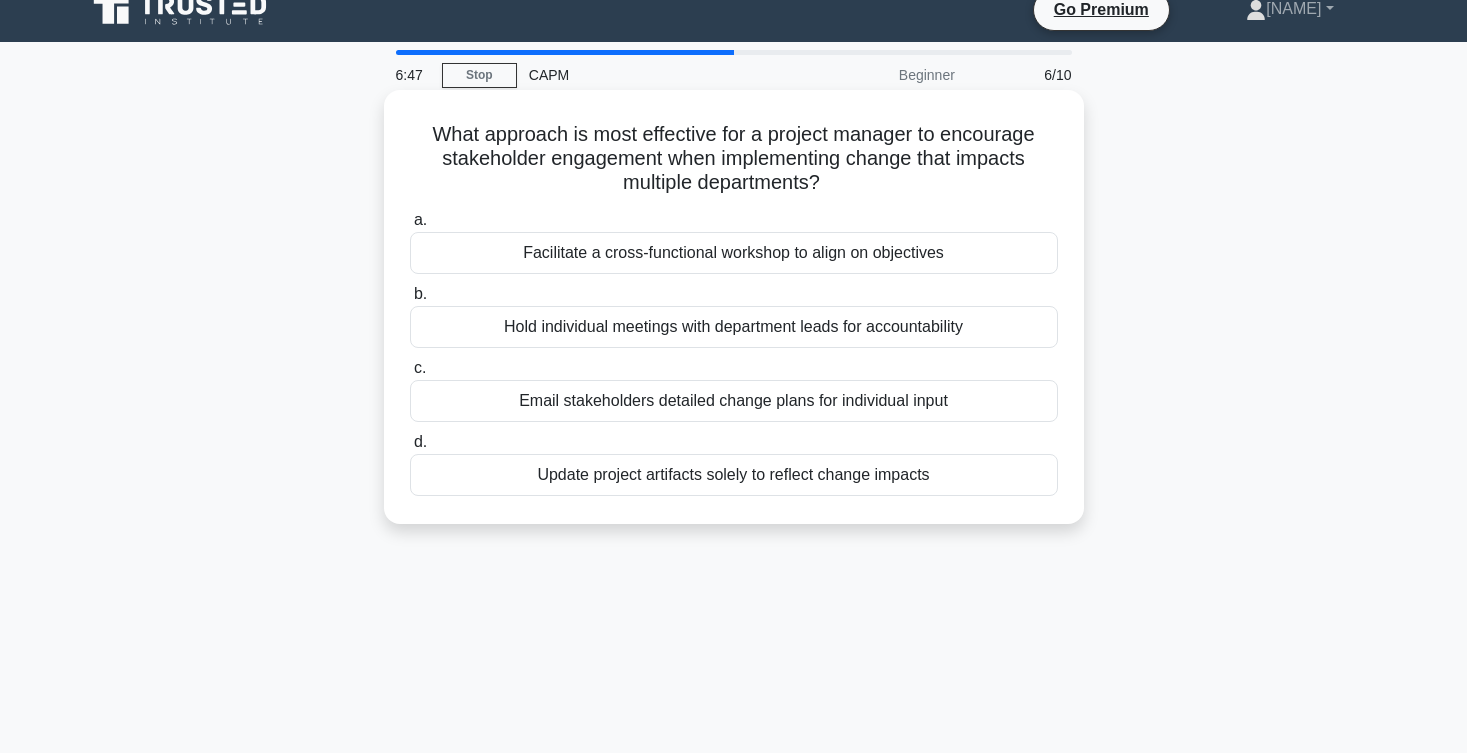 click on "Facilitate a cross-functional workshop to align on objectives" at bounding box center (734, 253) 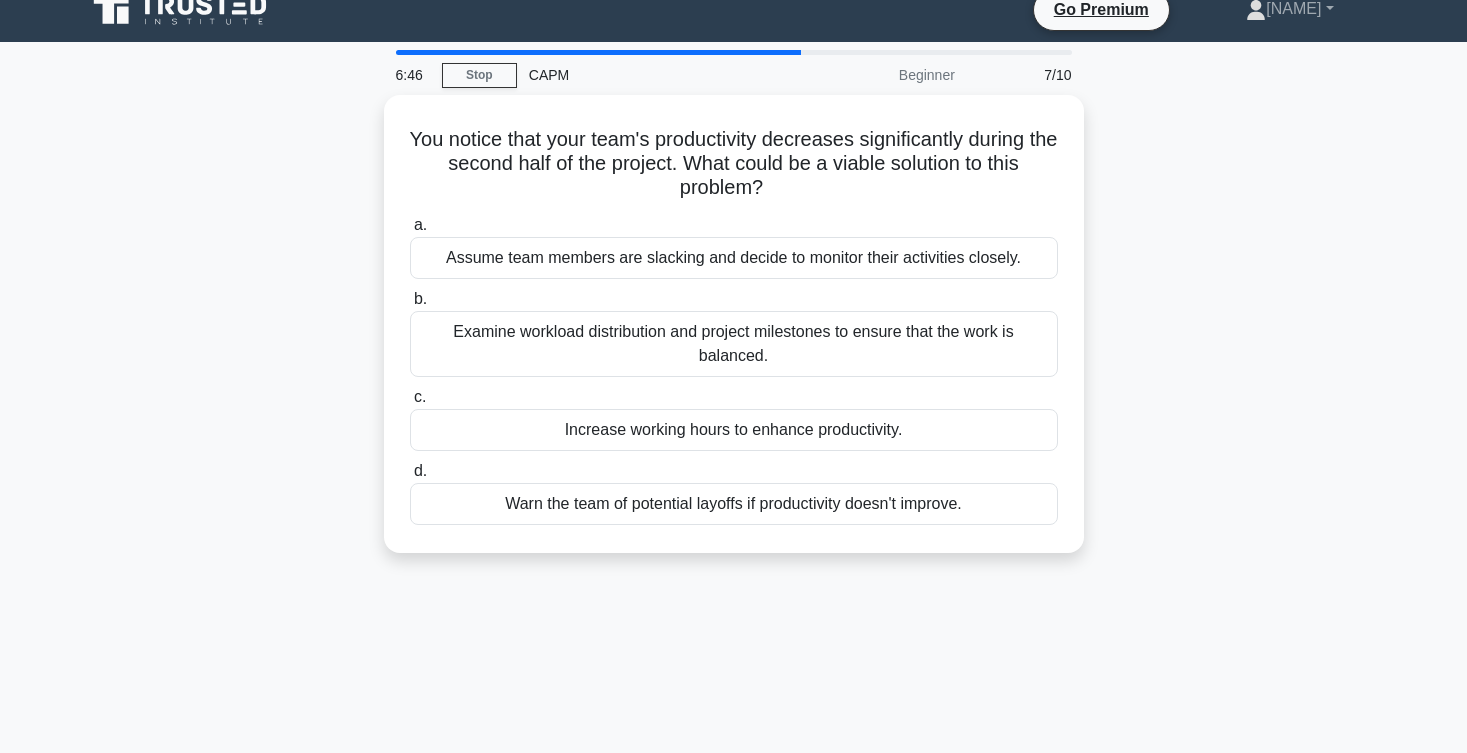 scroll, scrollTop: 0, scrollLeft: 0, axis: both 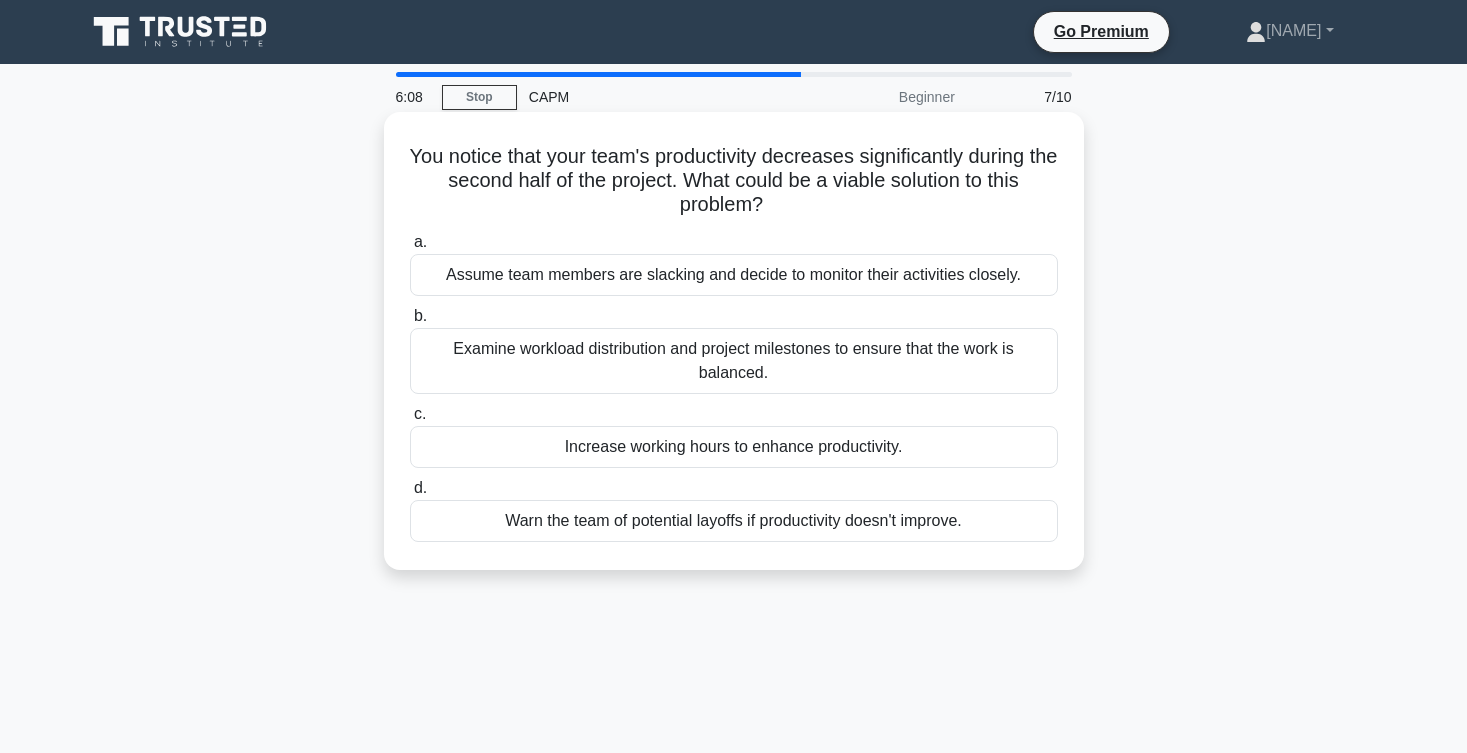 click on "Examine workload distribution and project milestones to ensure that the work is balanced." at bounding box center (734, 361) 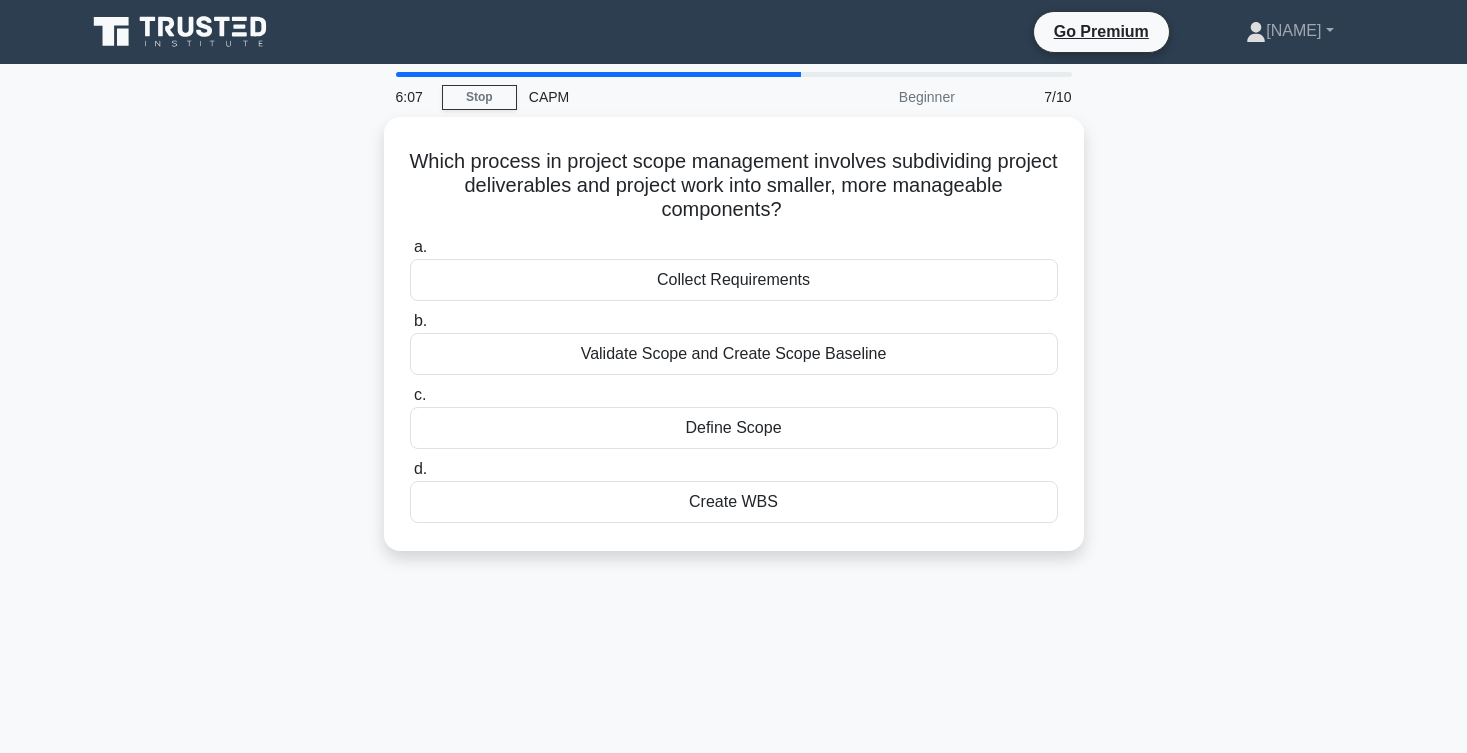 scroll, scrollTop: 0, scrollLeft: 0, axis: both 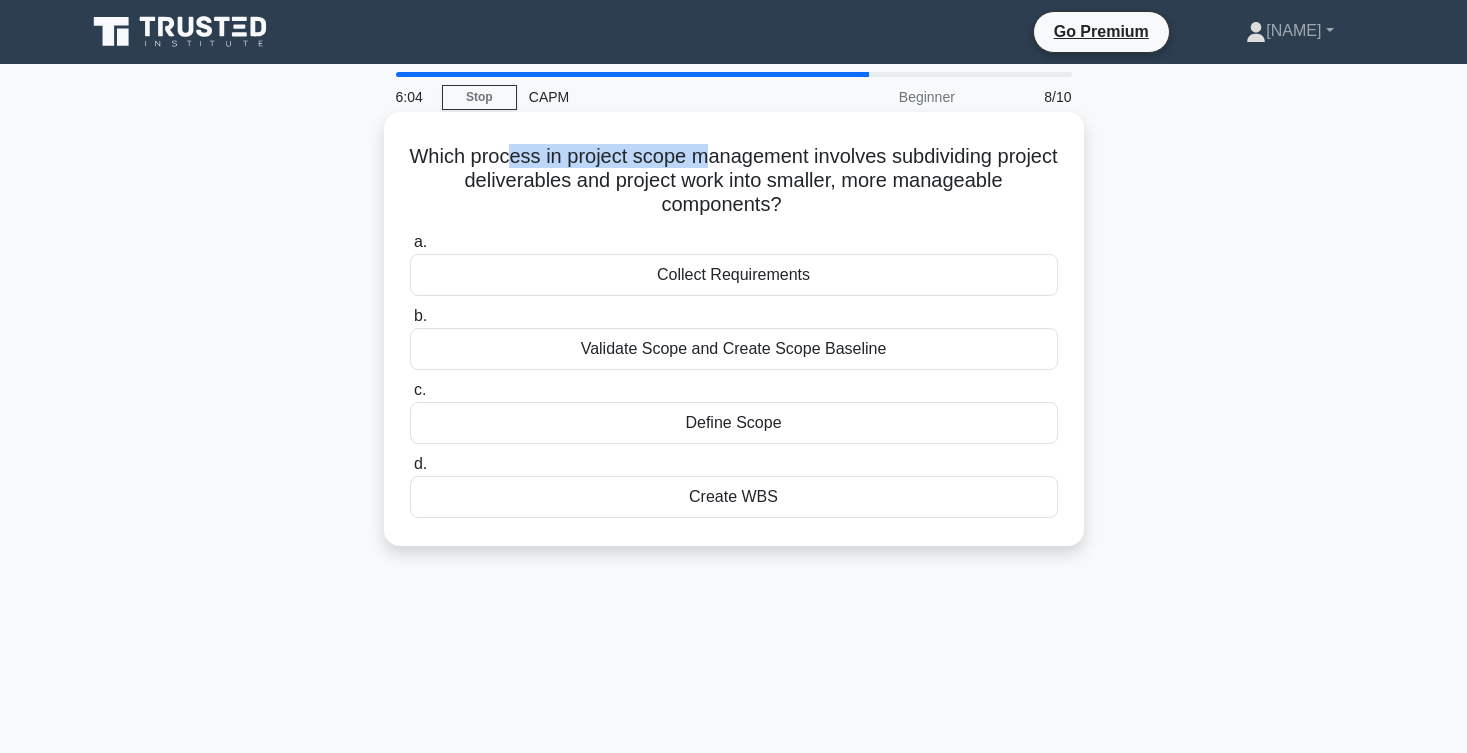 drag, startPoint x: 507, startPoint y: 158, endPoint x: 700, endPoint y: 166, distance: 193.16573 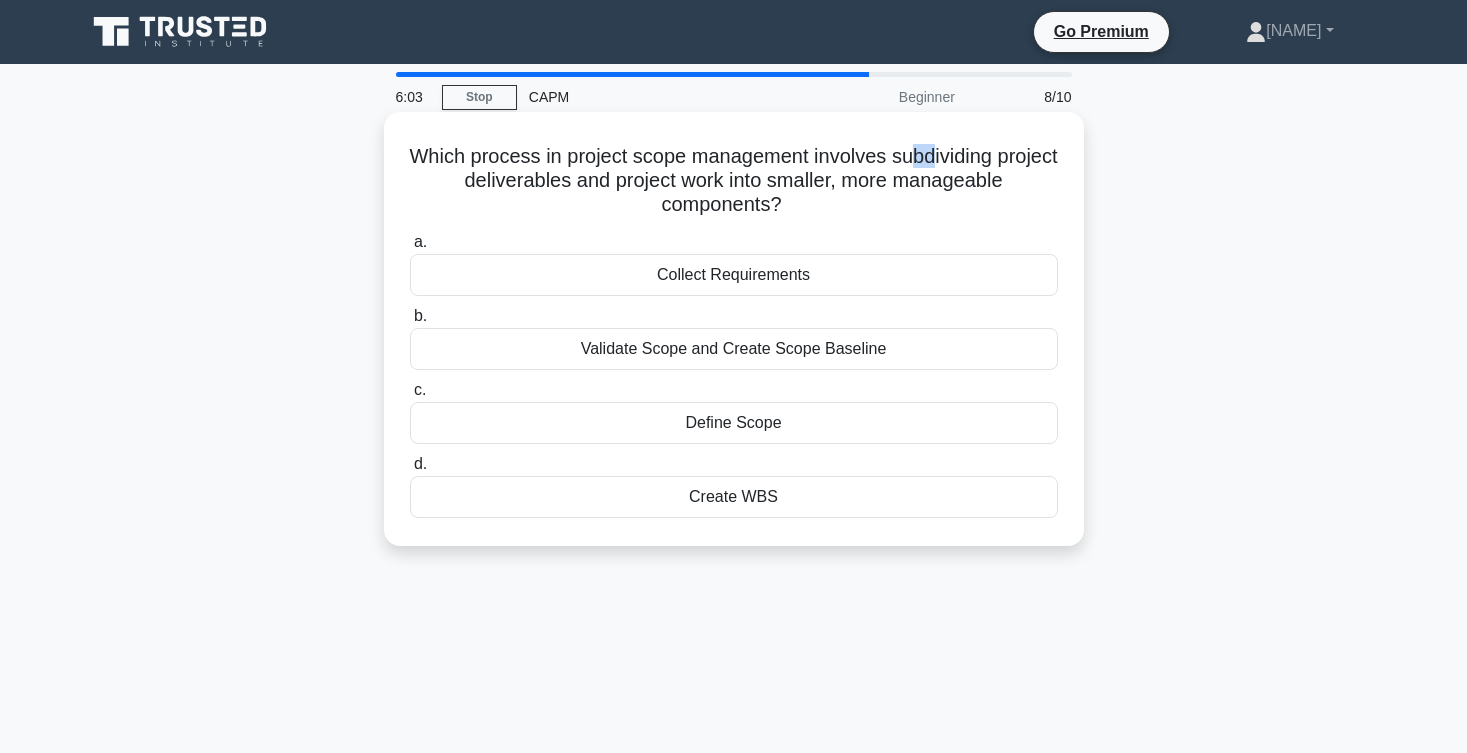 drag, startPoint x: 907, startPoint y: 162, endPoint x: 925, endPoint y: 163, distance: 18.027756 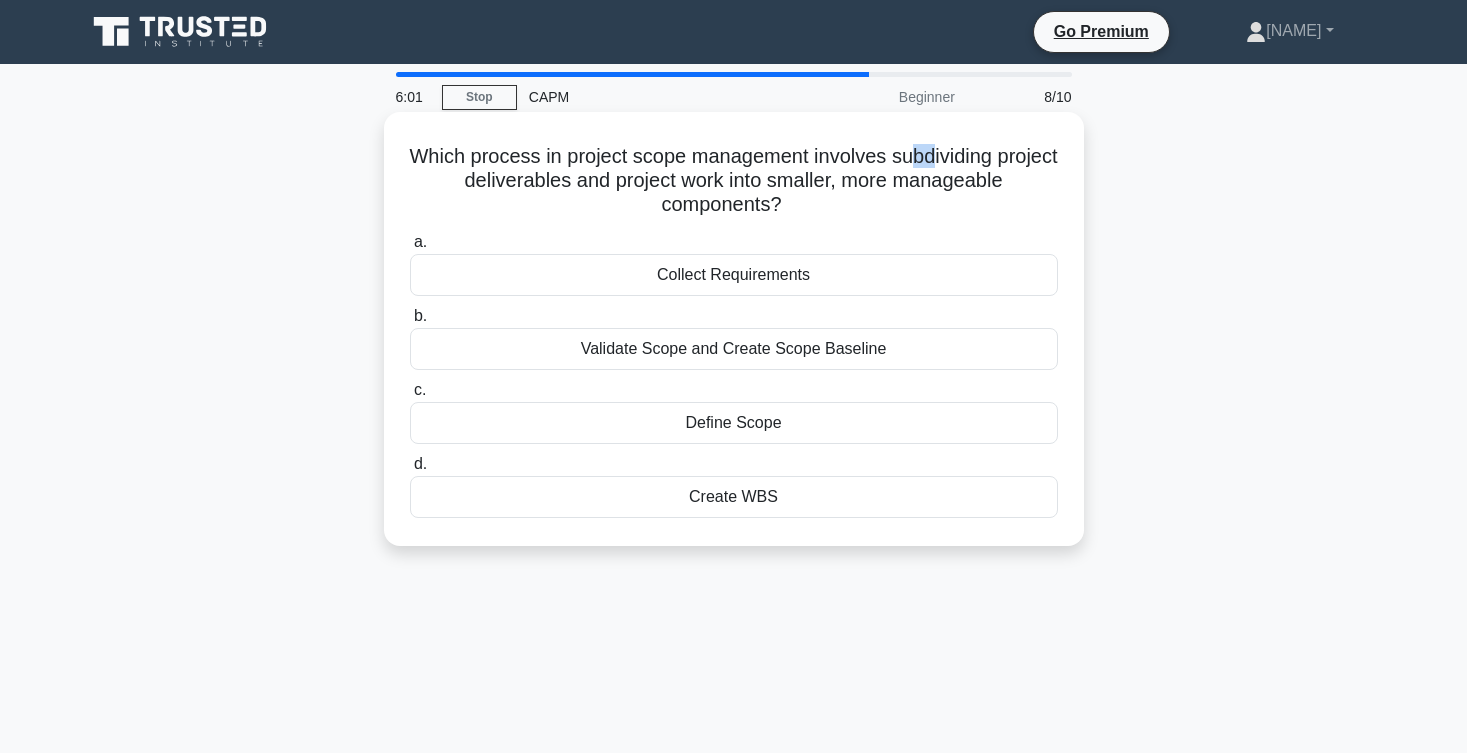 drag, startPoint x: 708, startPoint y: 182, endPoint x: 783, endPoint y: 194, distance: 75.95393 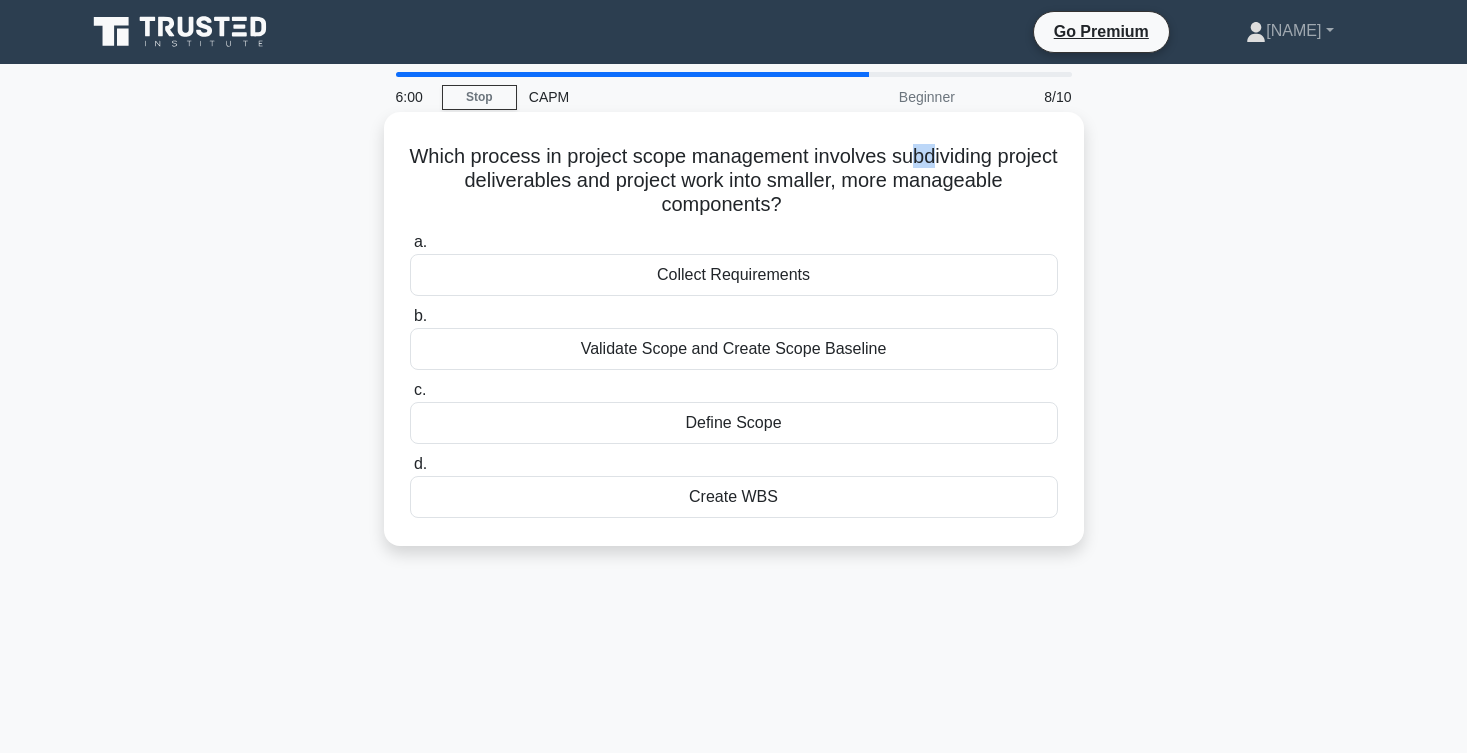 click on "Which process in project scope management involves subdividing project deliverables and project work into smaller, more manageable components?
.spinner_0XTQ{transform-origin:center;animation:spinner_y6GP .75s linear infinite}@keyframes spinner_y6GP{100%{transform:rotate(360deg)}}" at bounding box center [734, 181] 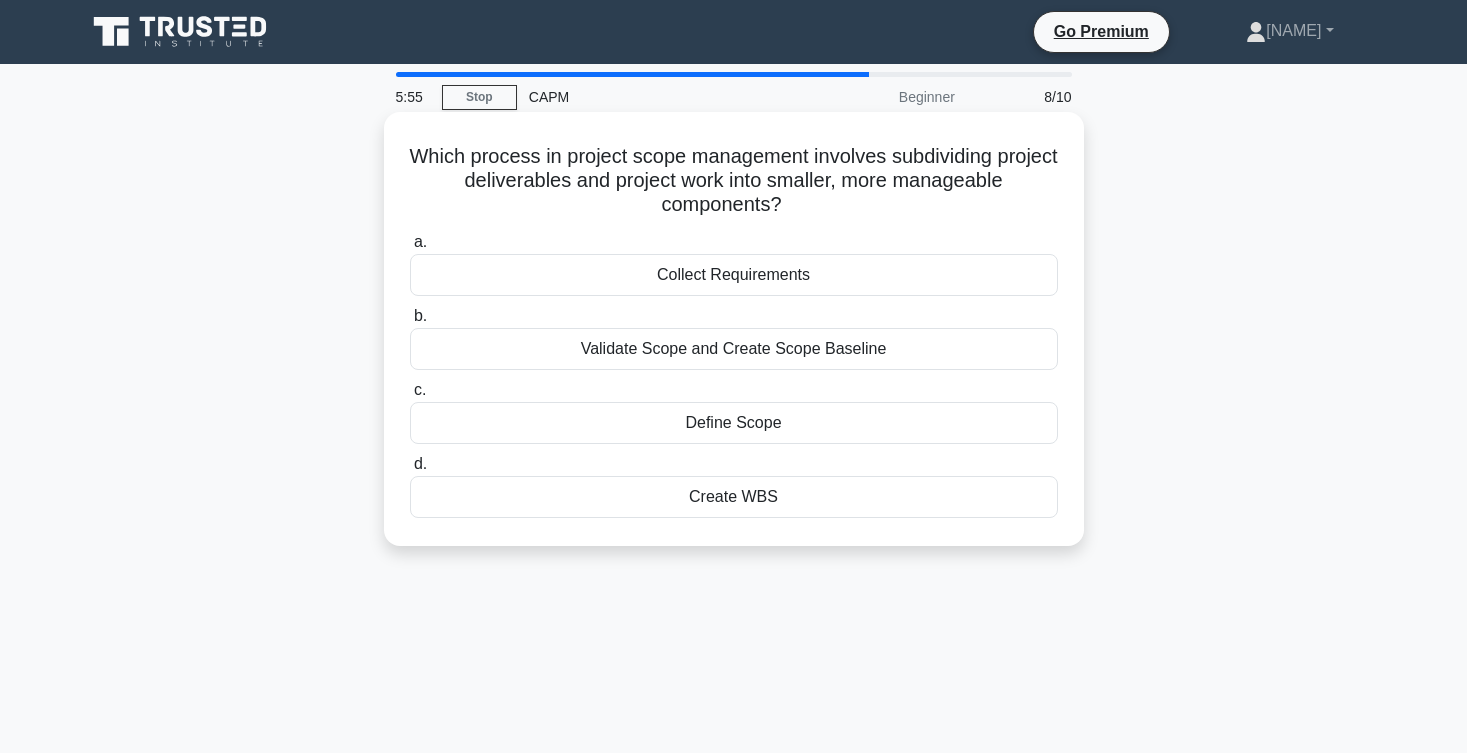 click on "Create WBS" at bounding box center [734, 497] 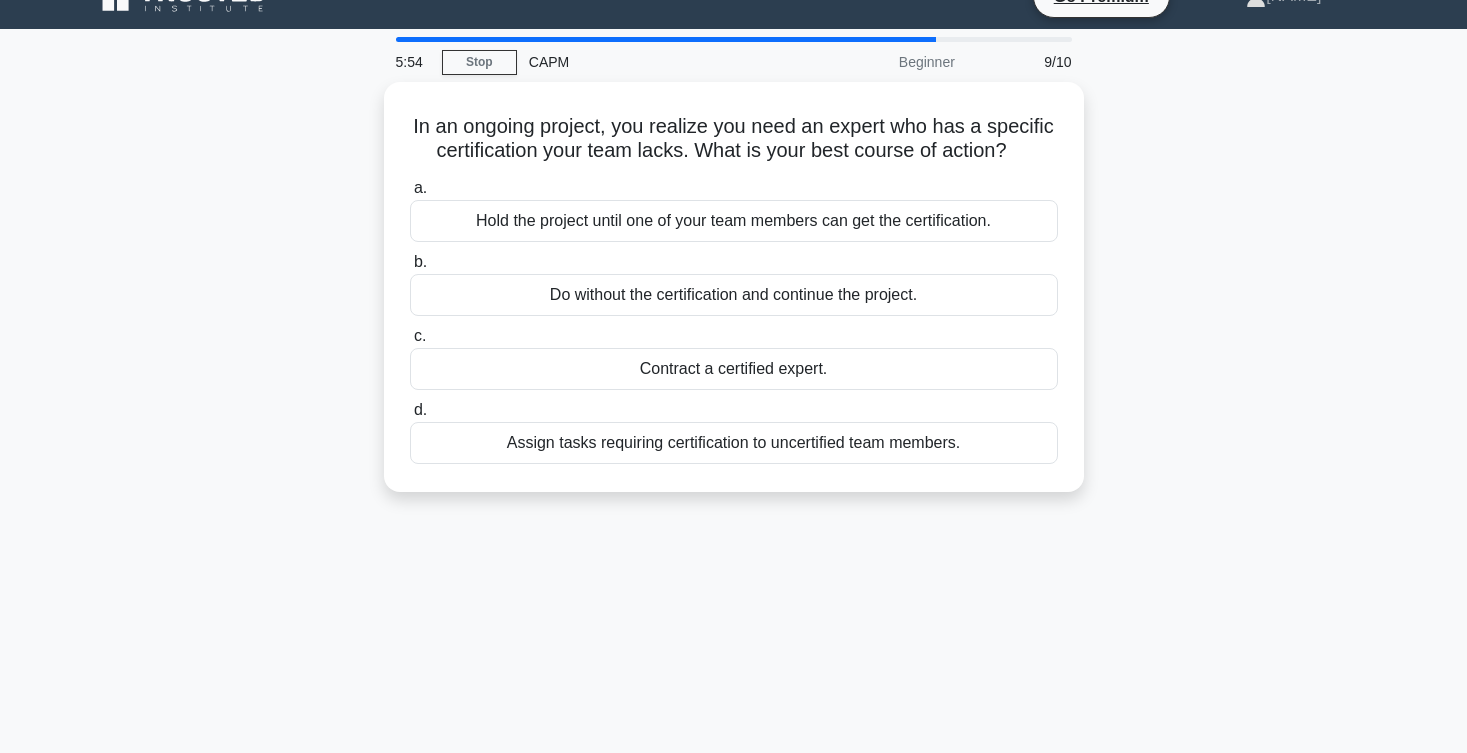 scroll, scrollTop: 39, scrollLeft: 0, axis: vertical 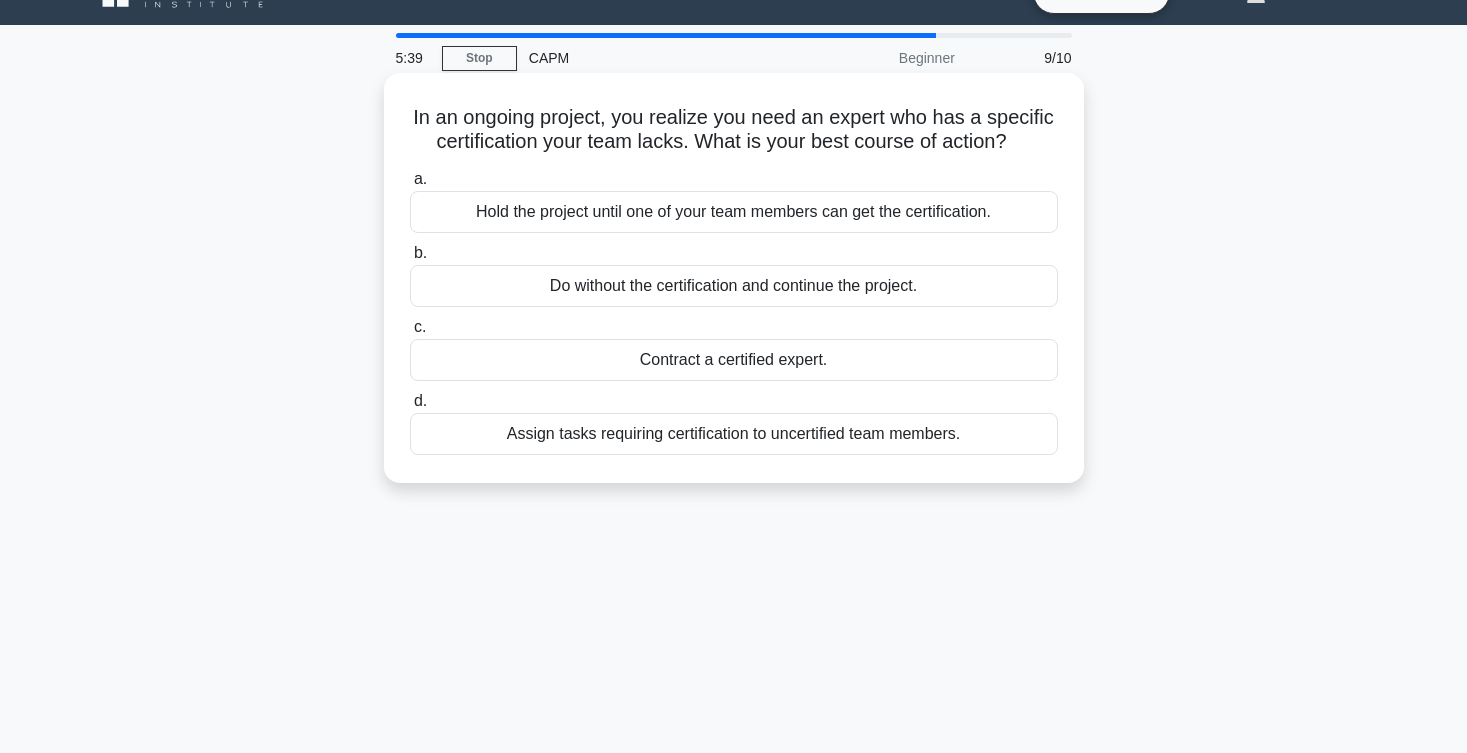 click on "Contract a certified expert." at bounding box center [734, 360] 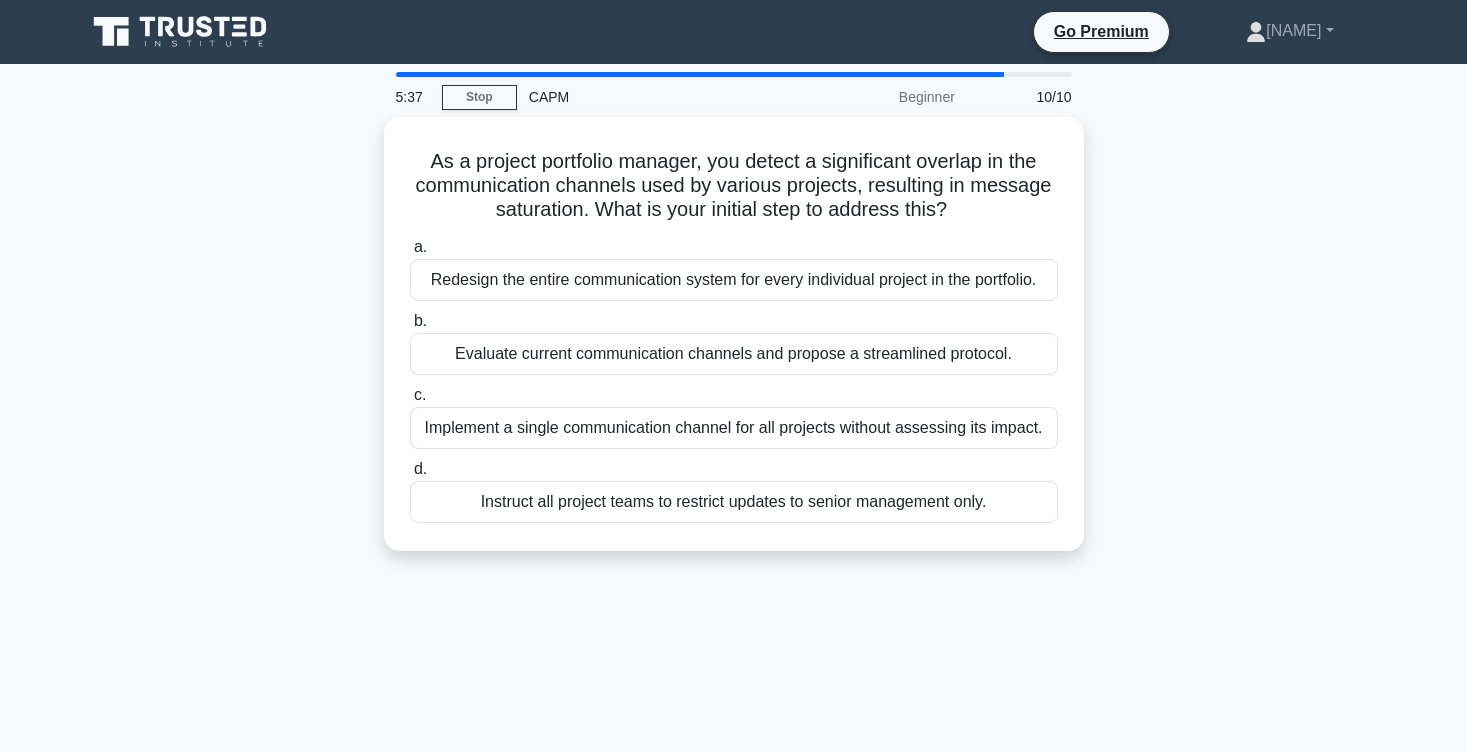 scroll, scrollTop: 0, scrollLeft: 0, axis: both 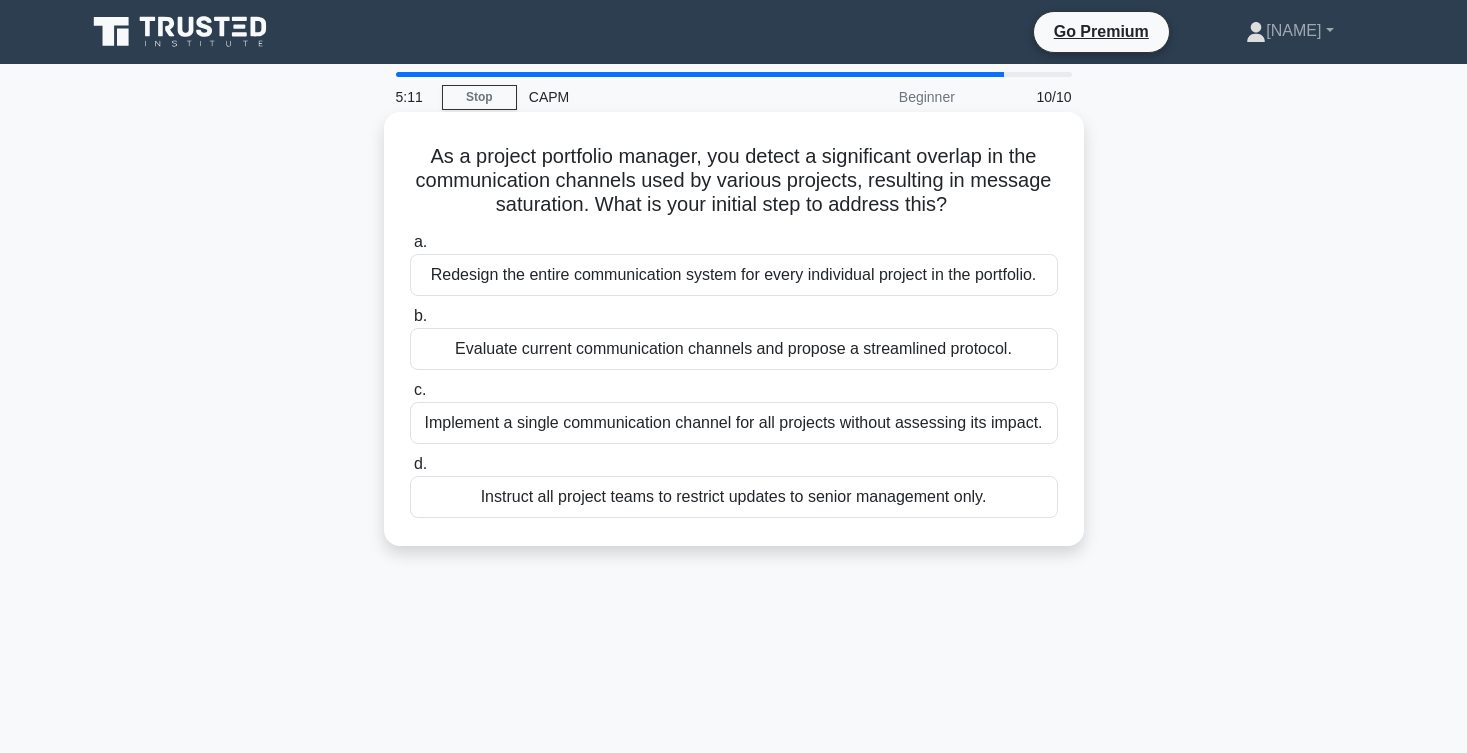 click on "Evaluate current communication channels and propose a streamlined protocol." at bounding box center [734, 349] 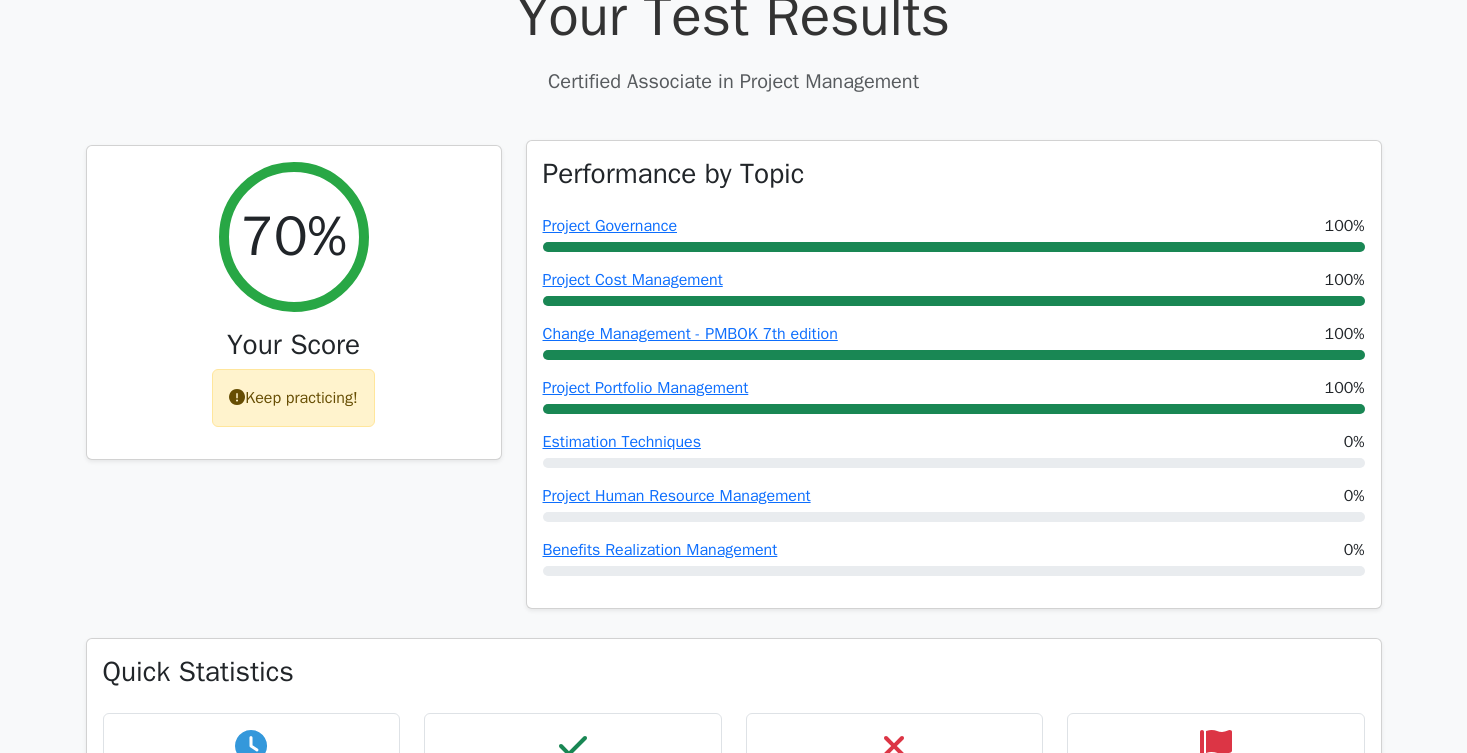 scroll, scrollTop: 667, scrollLeft: 0, axis: vertical 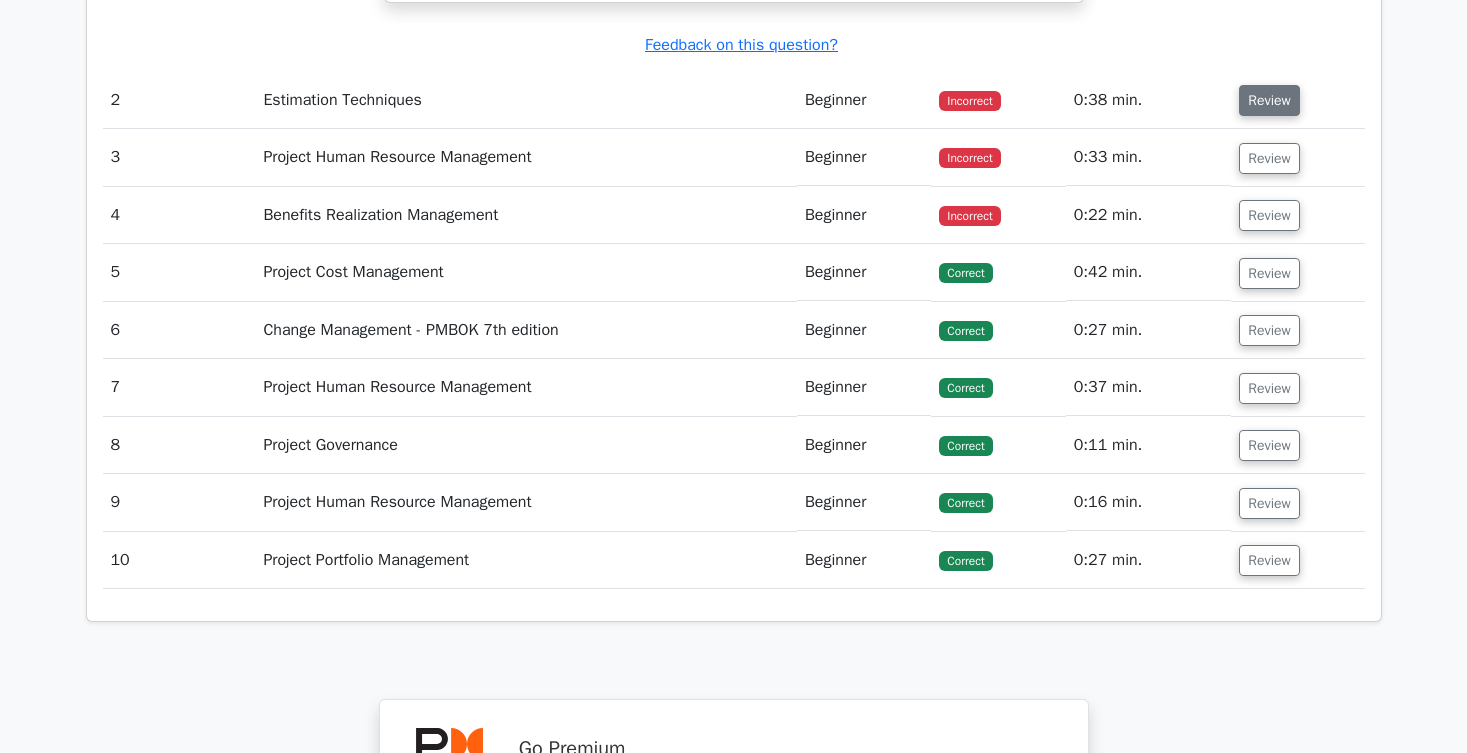 click on "Review" at bounding box center [1269, 100] 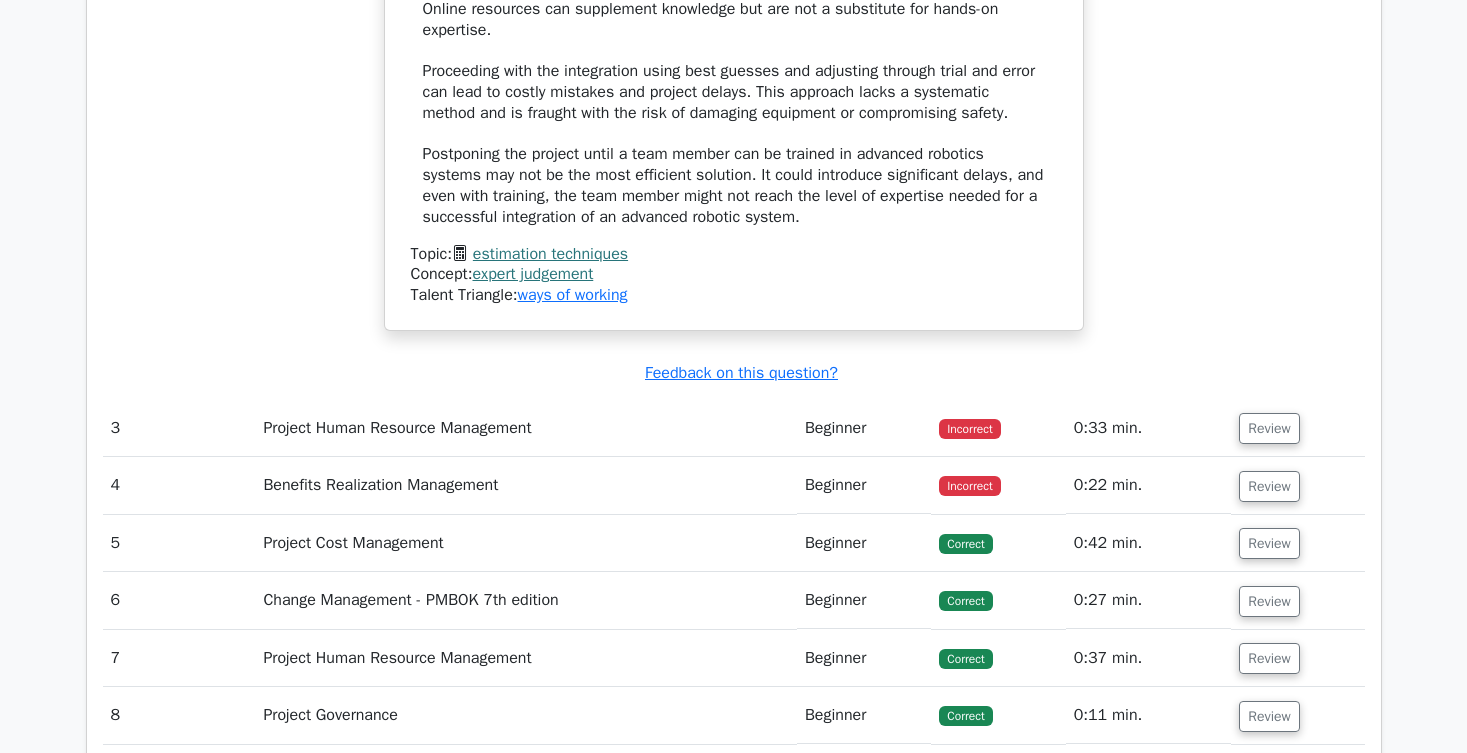 scroll, scrollTop: 3647, scrollLeft: 0, axis: vertical 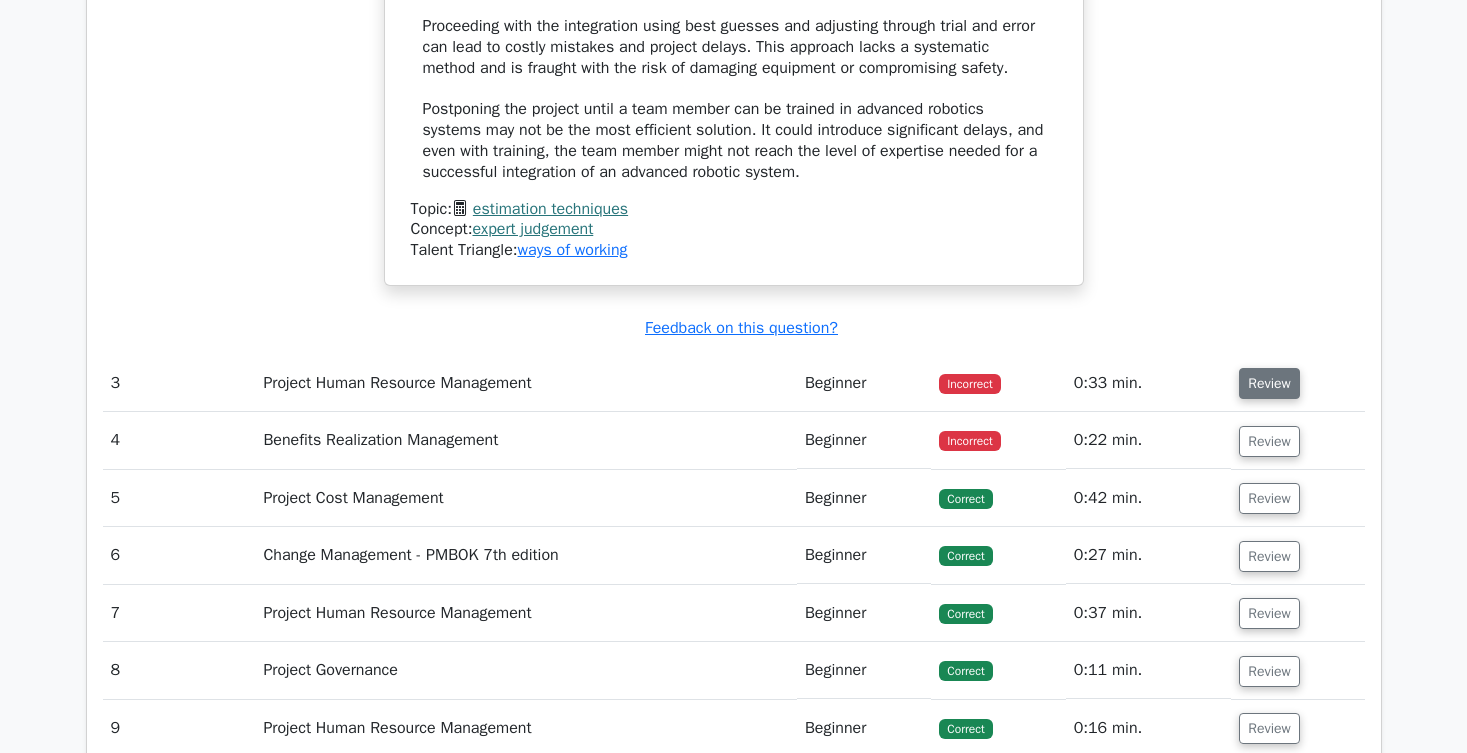 click on "Review" at bounding box center [1269, 383] 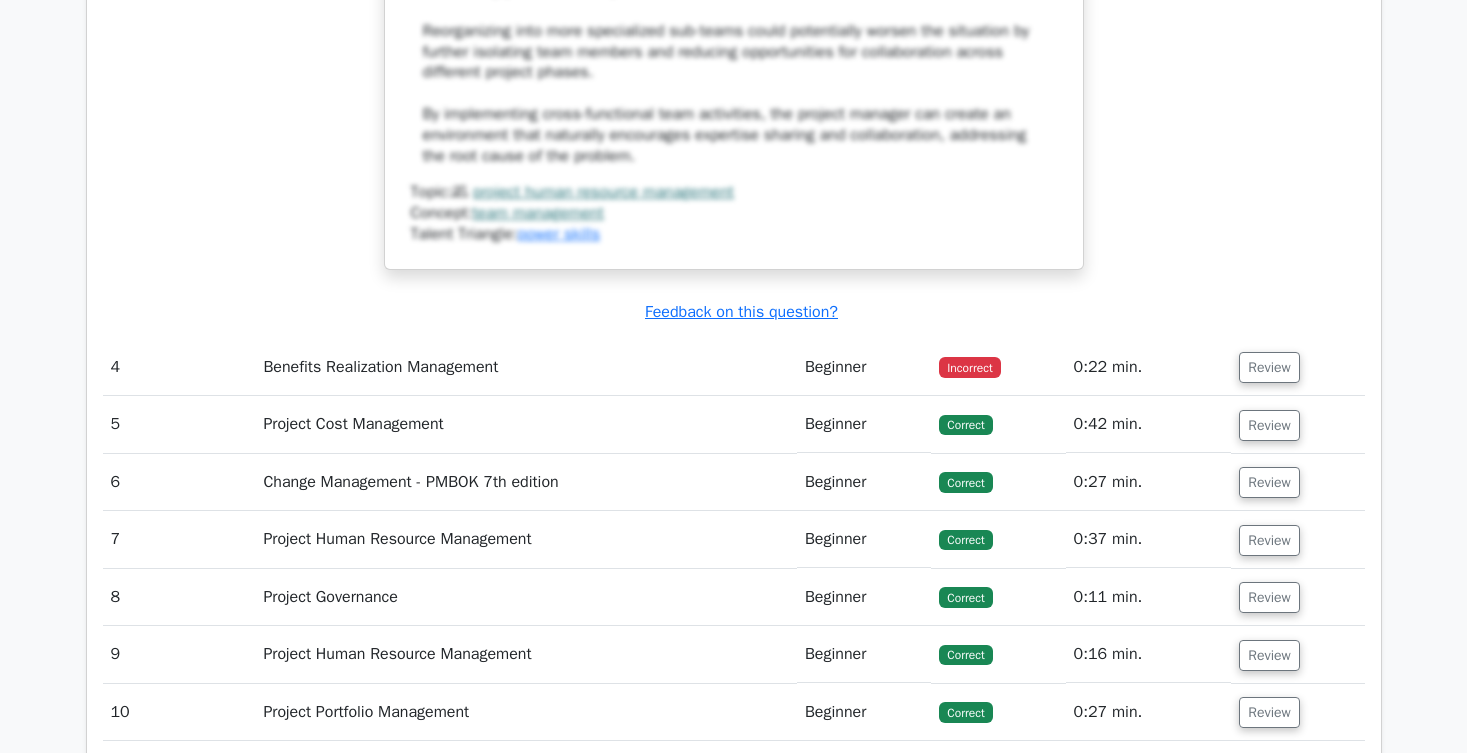 scroll, scrollTop: 4990, scrollLeft: 0, axis: vertical 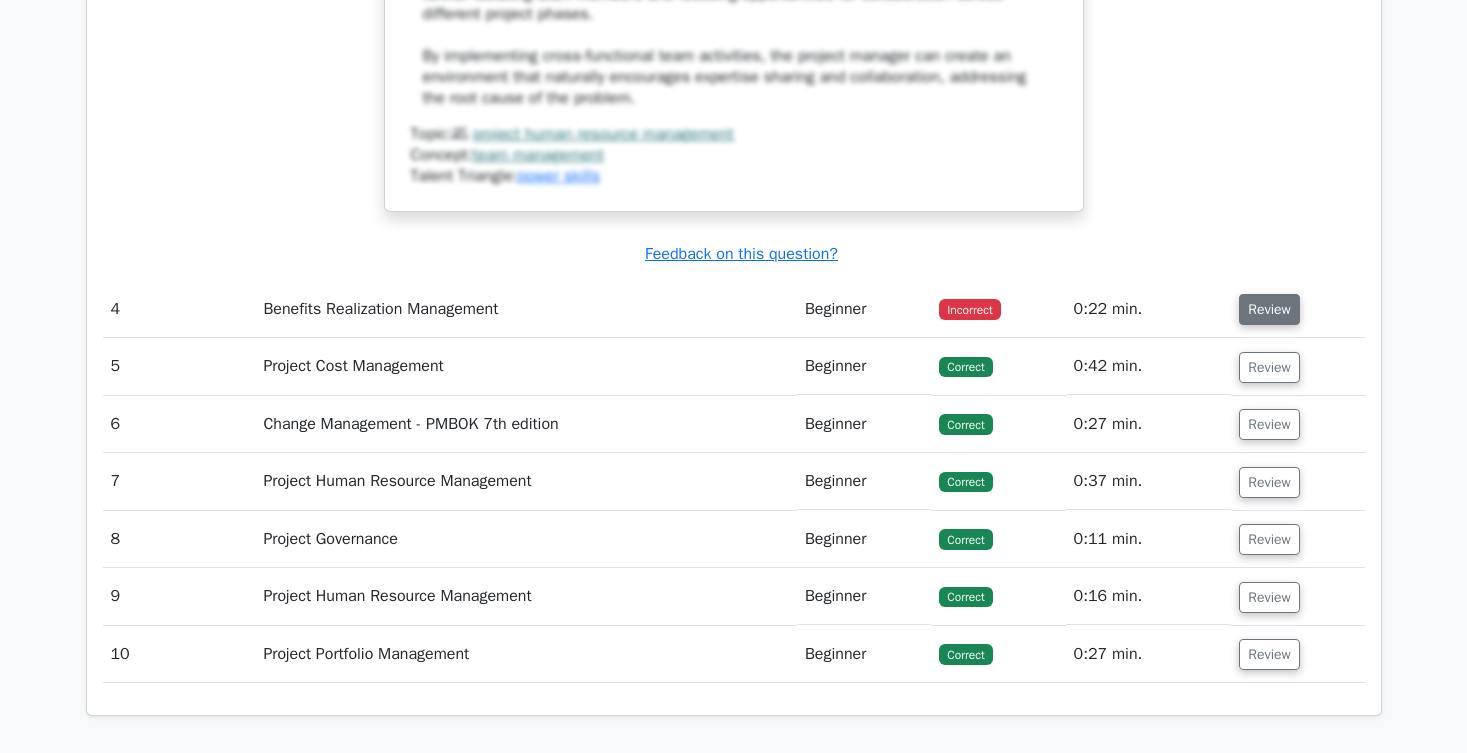 click on "Review" at bounding box center (1269, 309) 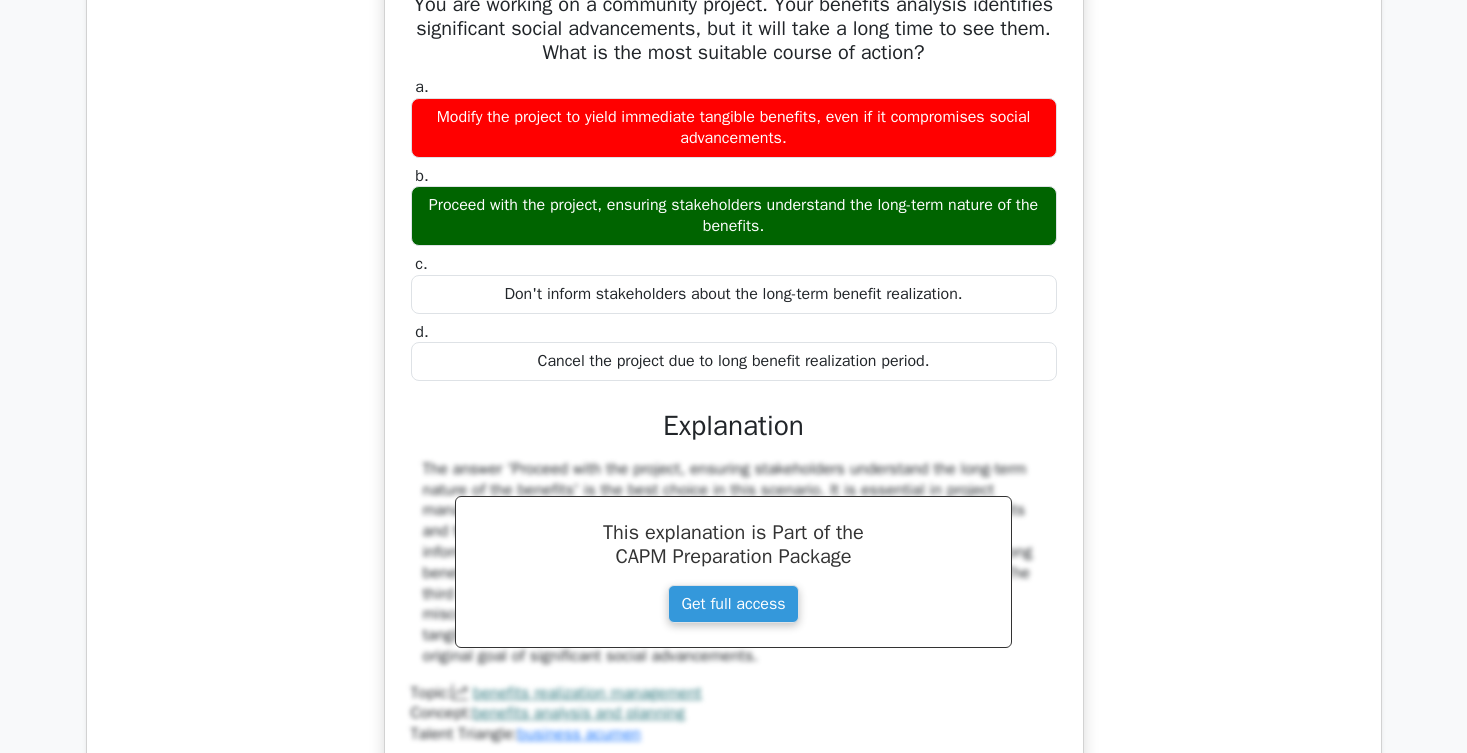 scroll, scrollTop: 5358, scrollLeft: 1, axis: both 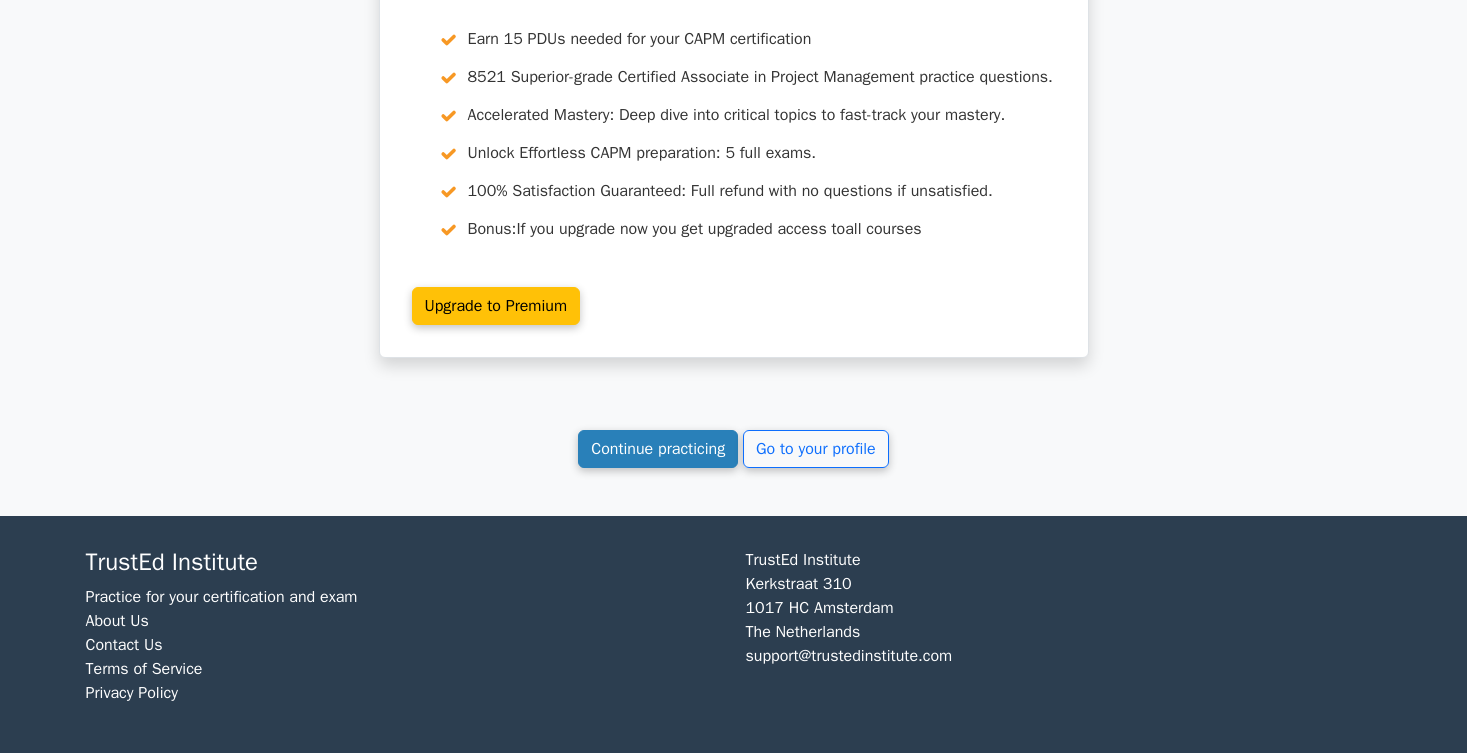 click on "Continue practicing" at bounding box center (658, 449) 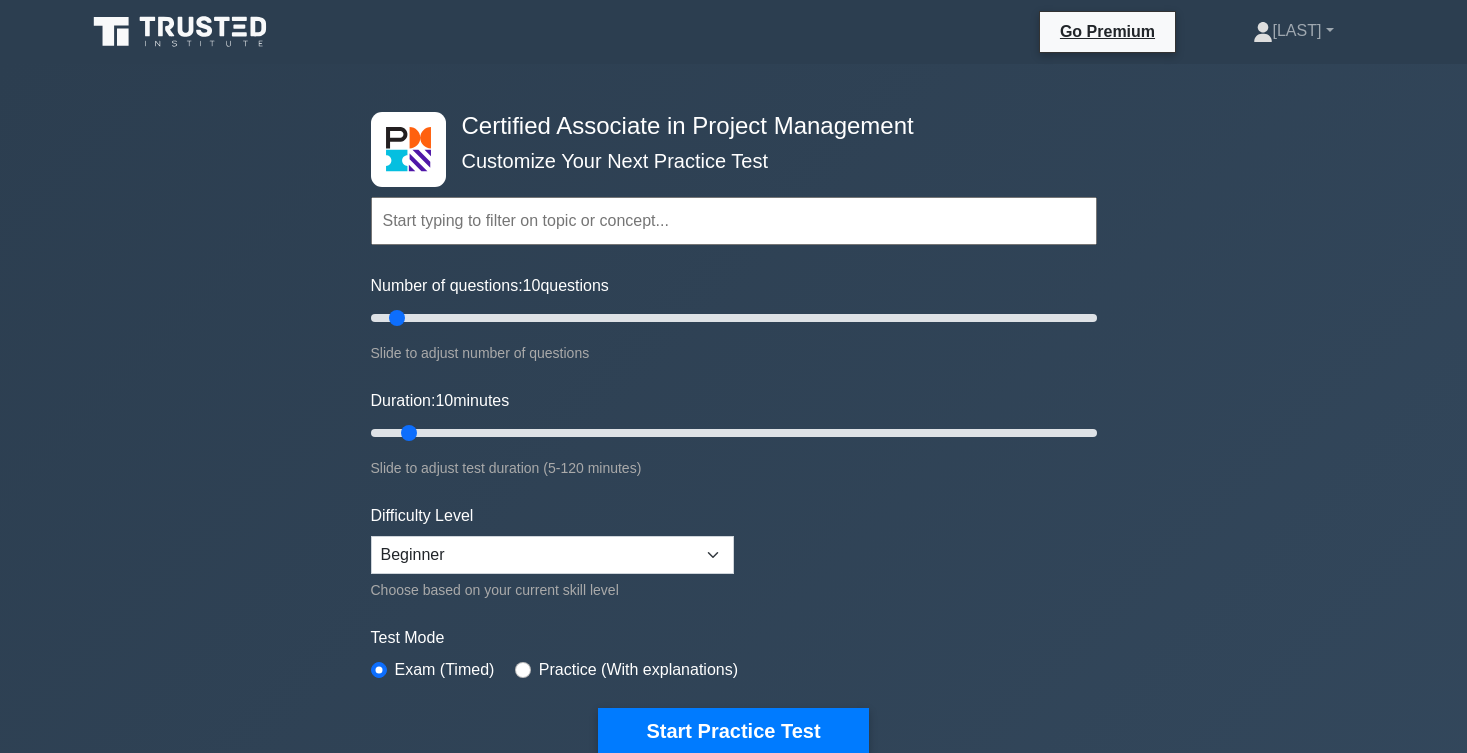 scroll, scrollTop: 0, scrollLeft: 0, axis: both 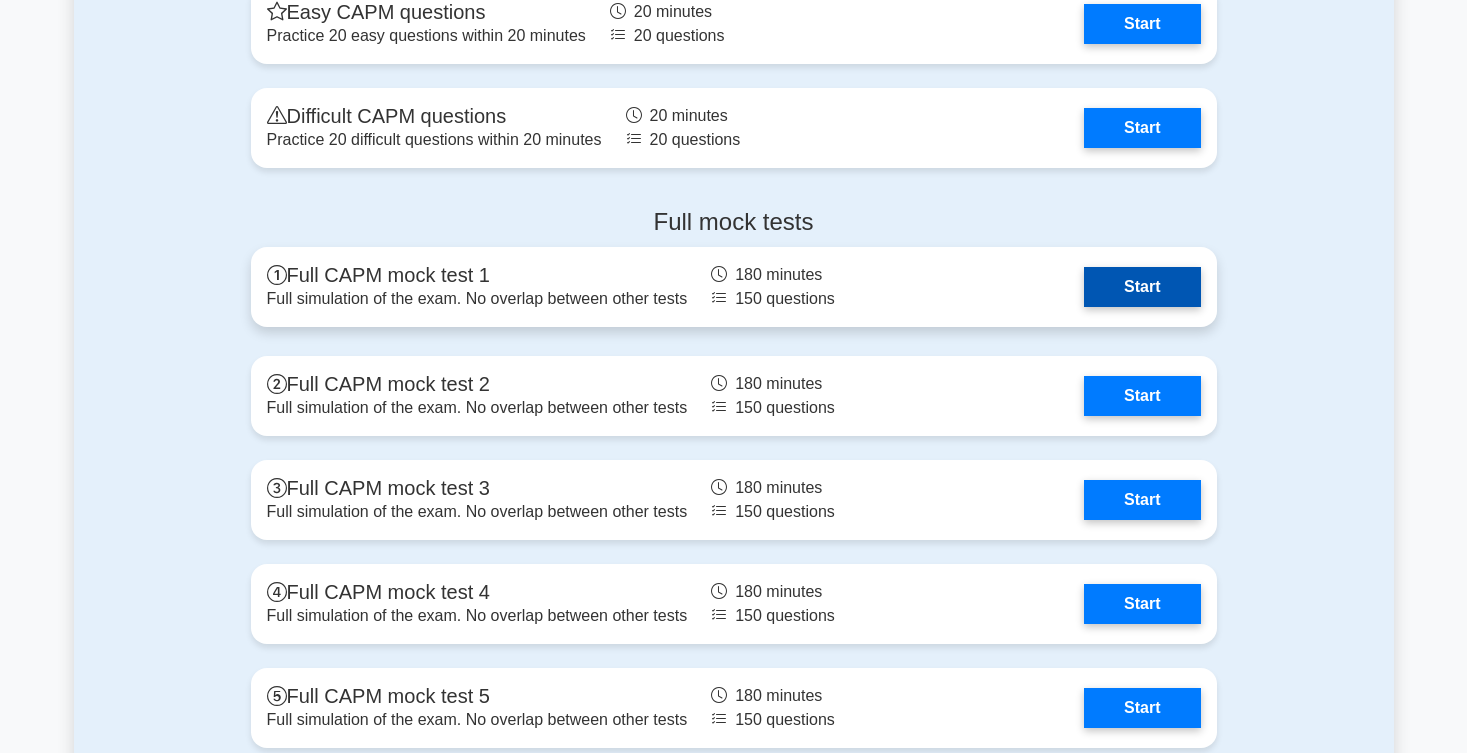 click on "Start" at bounding box center (1142, 287) 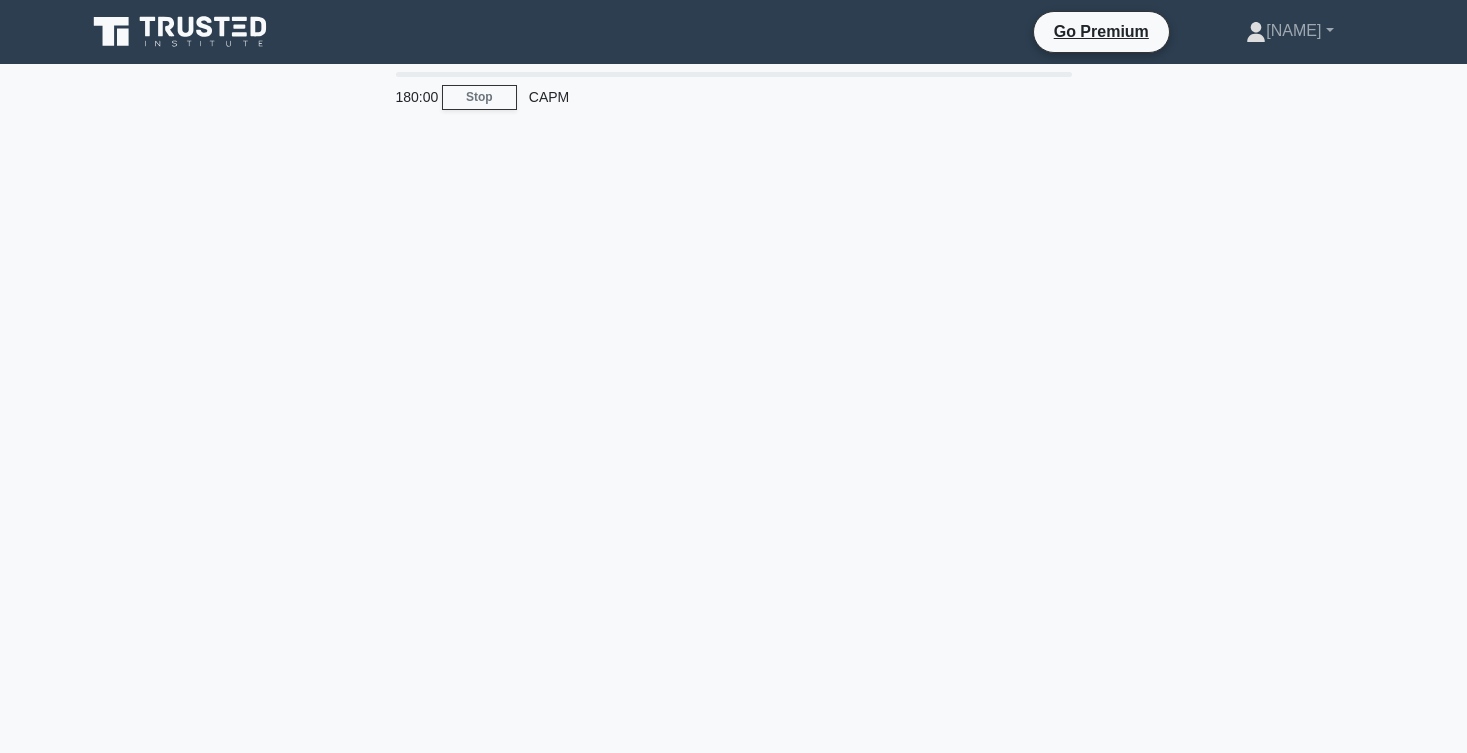 scroll, scrollTop: 0, scrollLeft: 0, axis: both 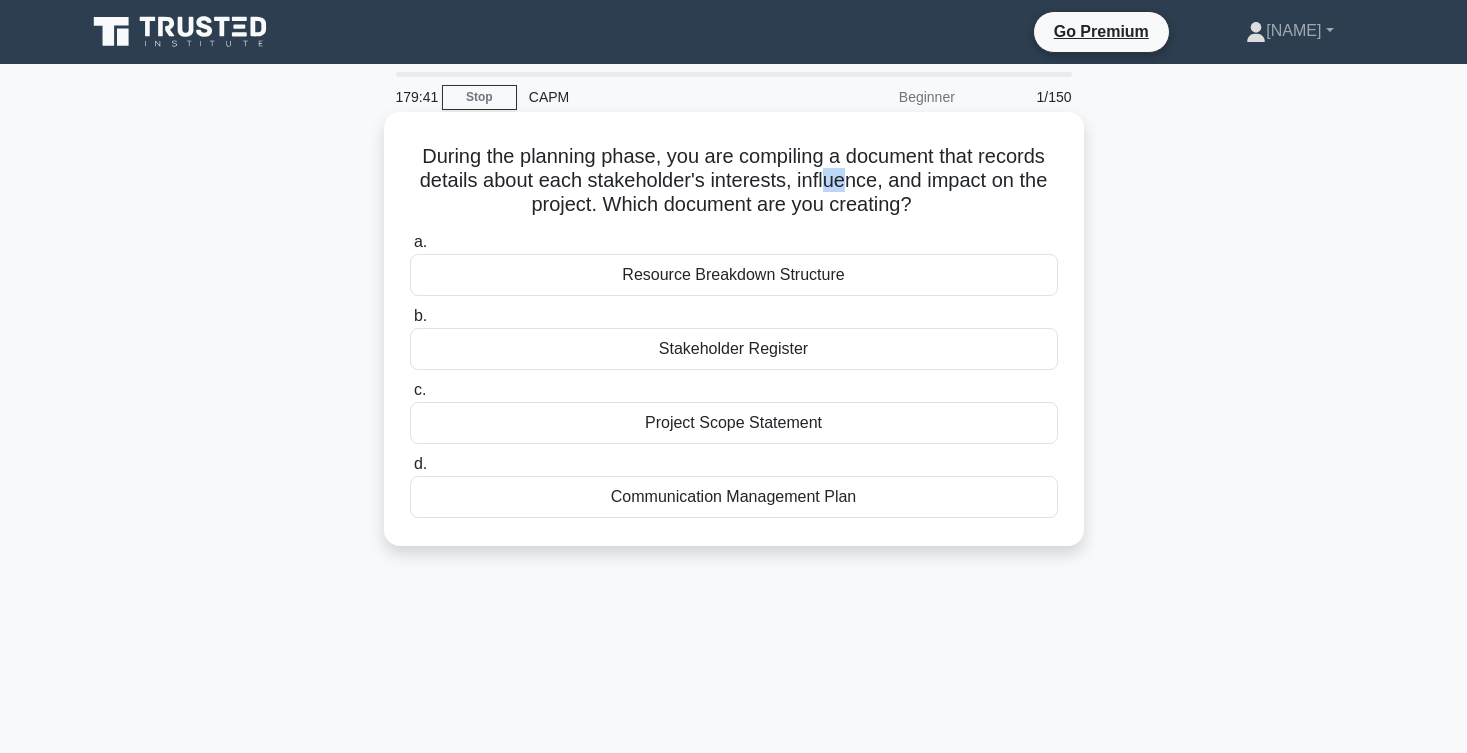 drag, startPoint x: 822, startPoint y: 187, endPoint x: 849, endPoint y: 188, distance: 27.018513 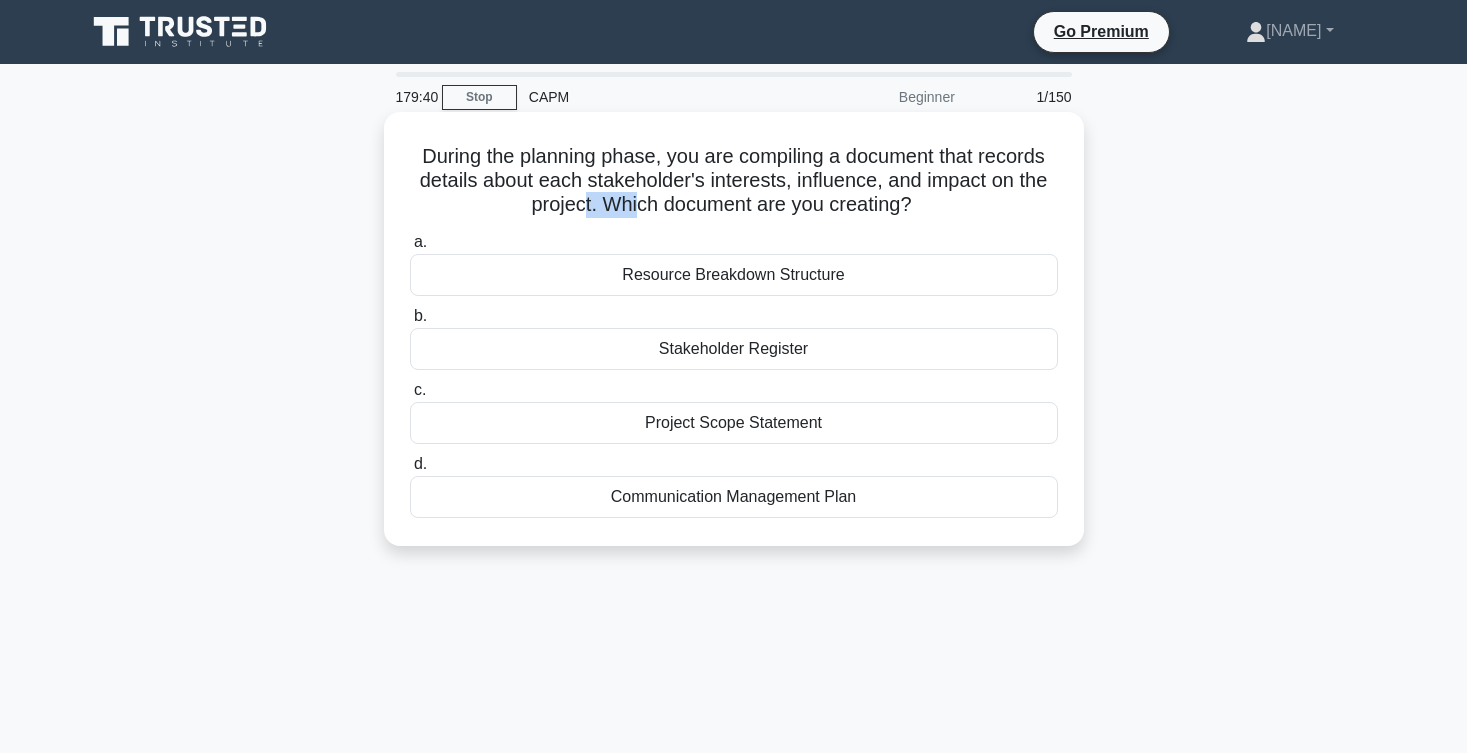 drag, startPoint x: 583, startPoint y: 198, endPoint x: 632, endPoint y: 198, distance: 49 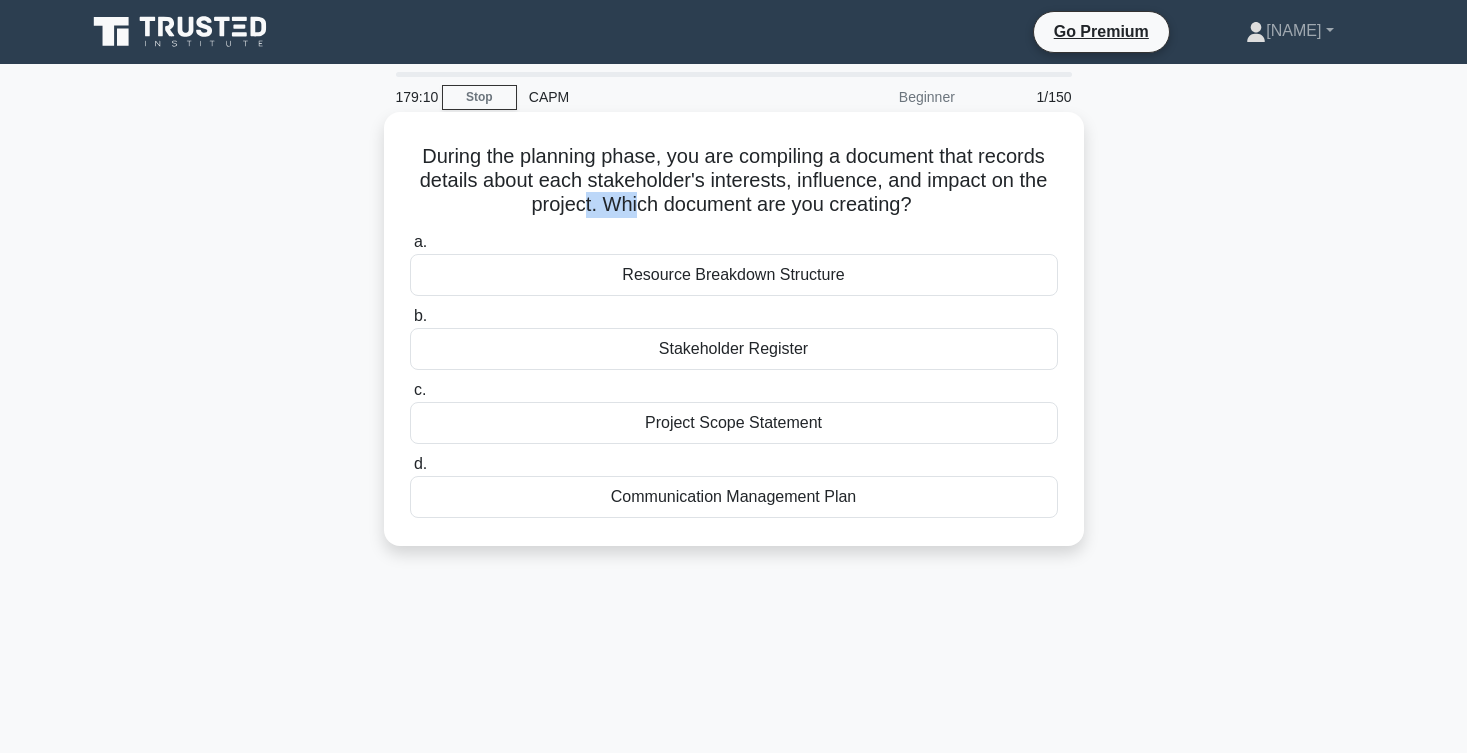 click on "Stakeholder Register" at bounding box center (734, 349) 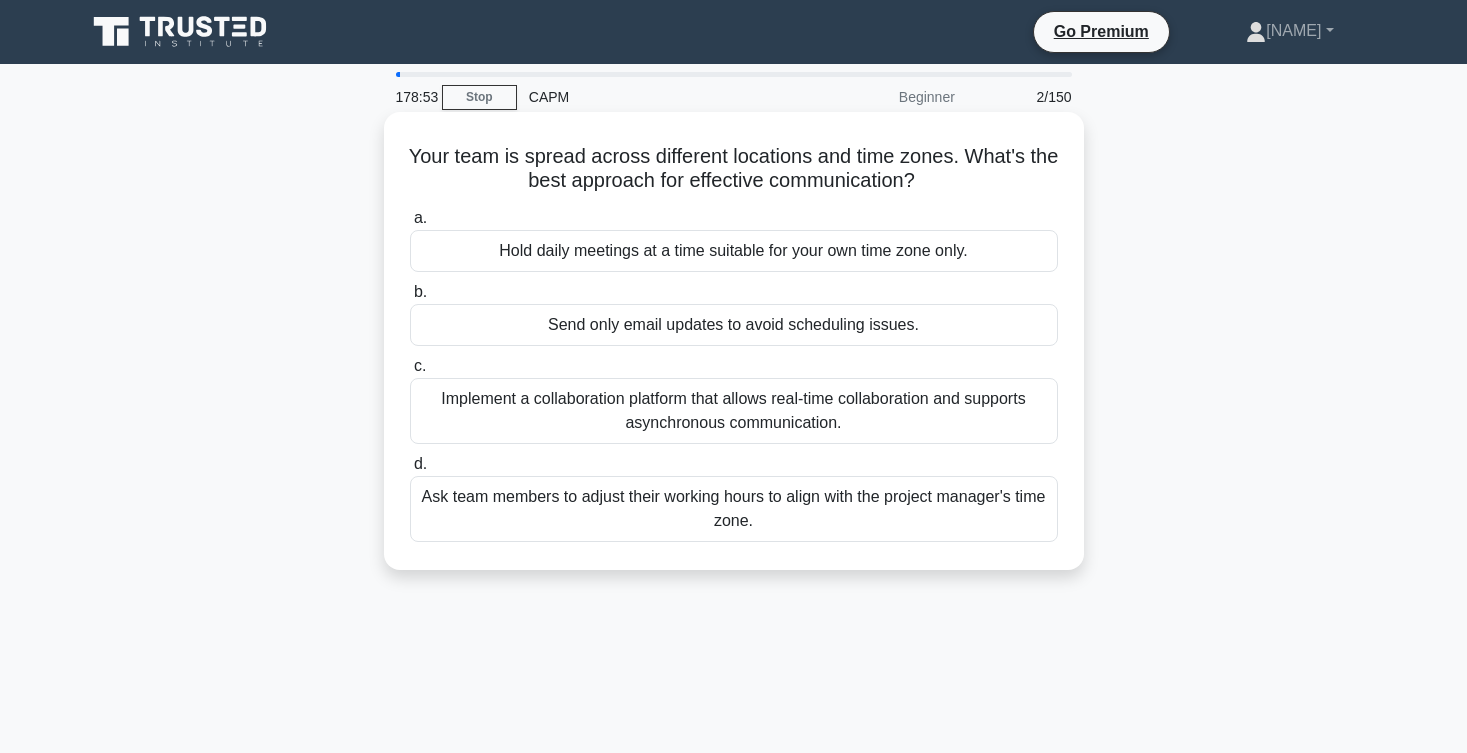 click on "Implement a collaboration platform that allows real-time collaboration and supports asynchronous communication." at bounding box center (734, 411) 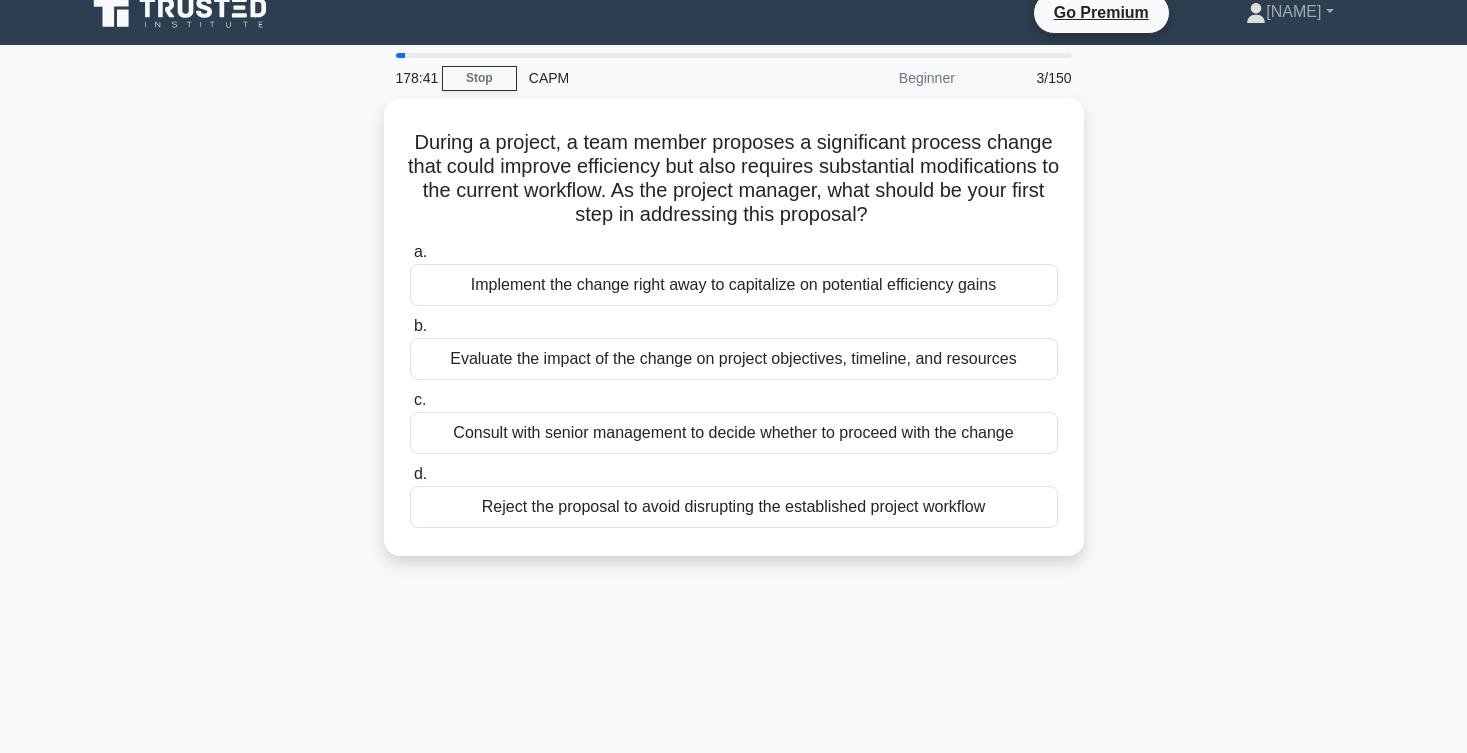 scroll, scrollTop: 19, scrollLeft: 0, axis: vertical 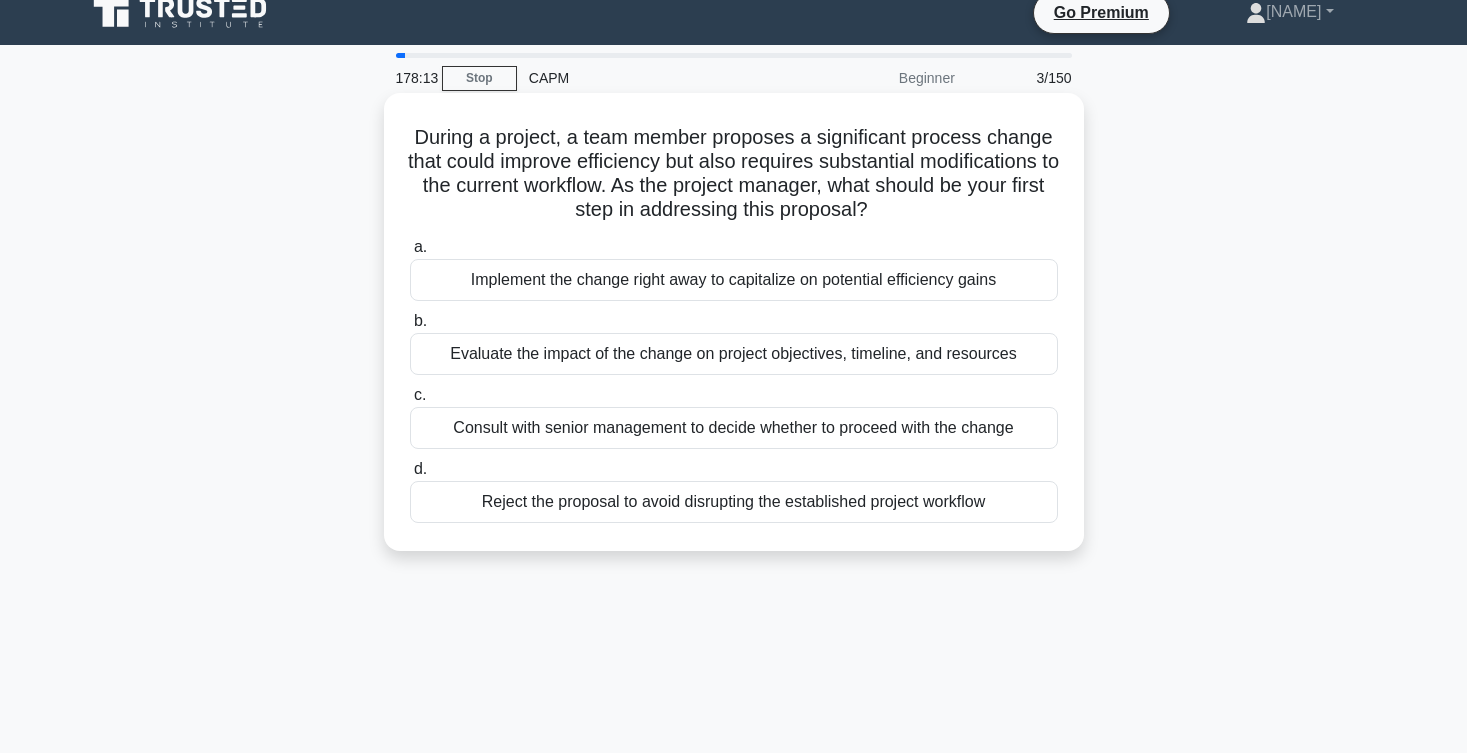 click on "Implement the change right away to capitalize on potential efficiency gains" at bounding box center (734, 280) 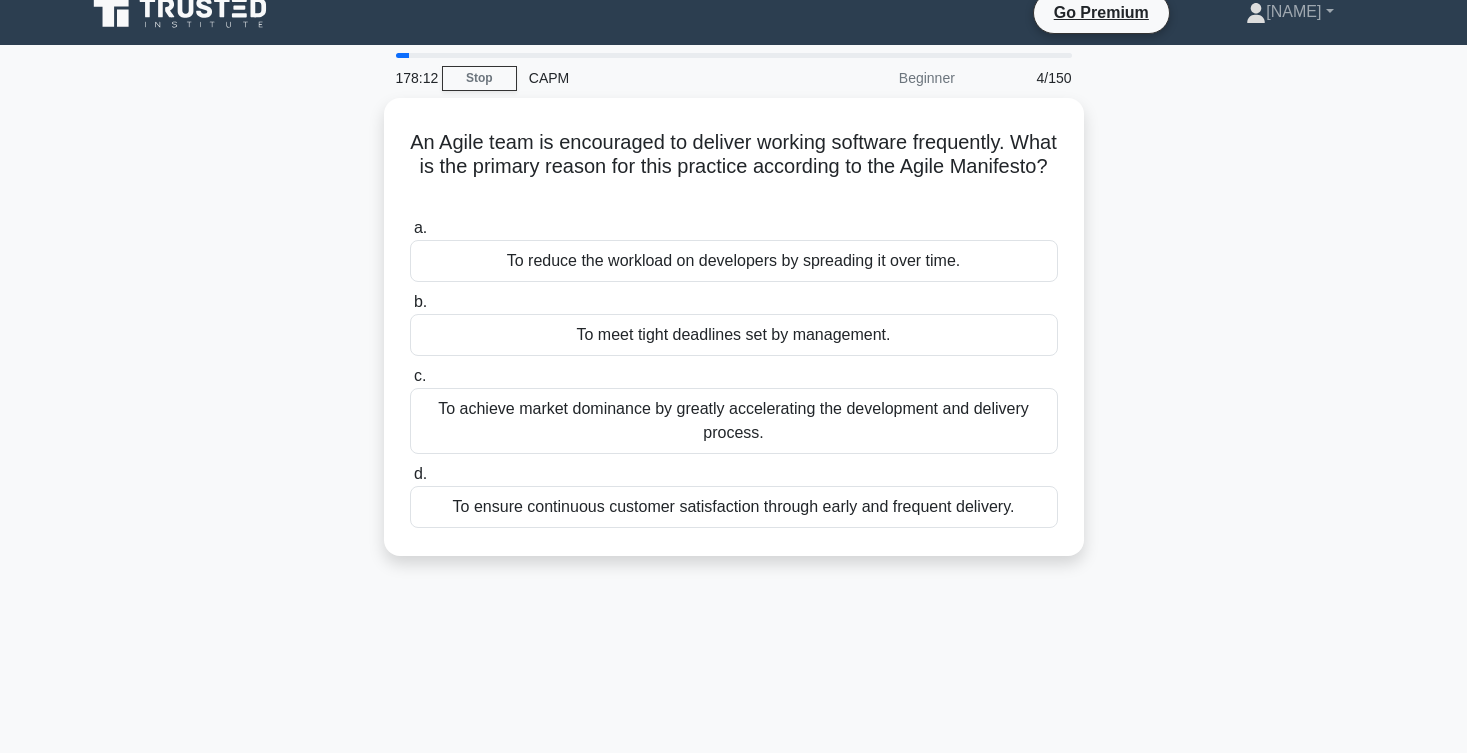 scroll, scrollTop: 0, scrollLeft: 0, axis: both 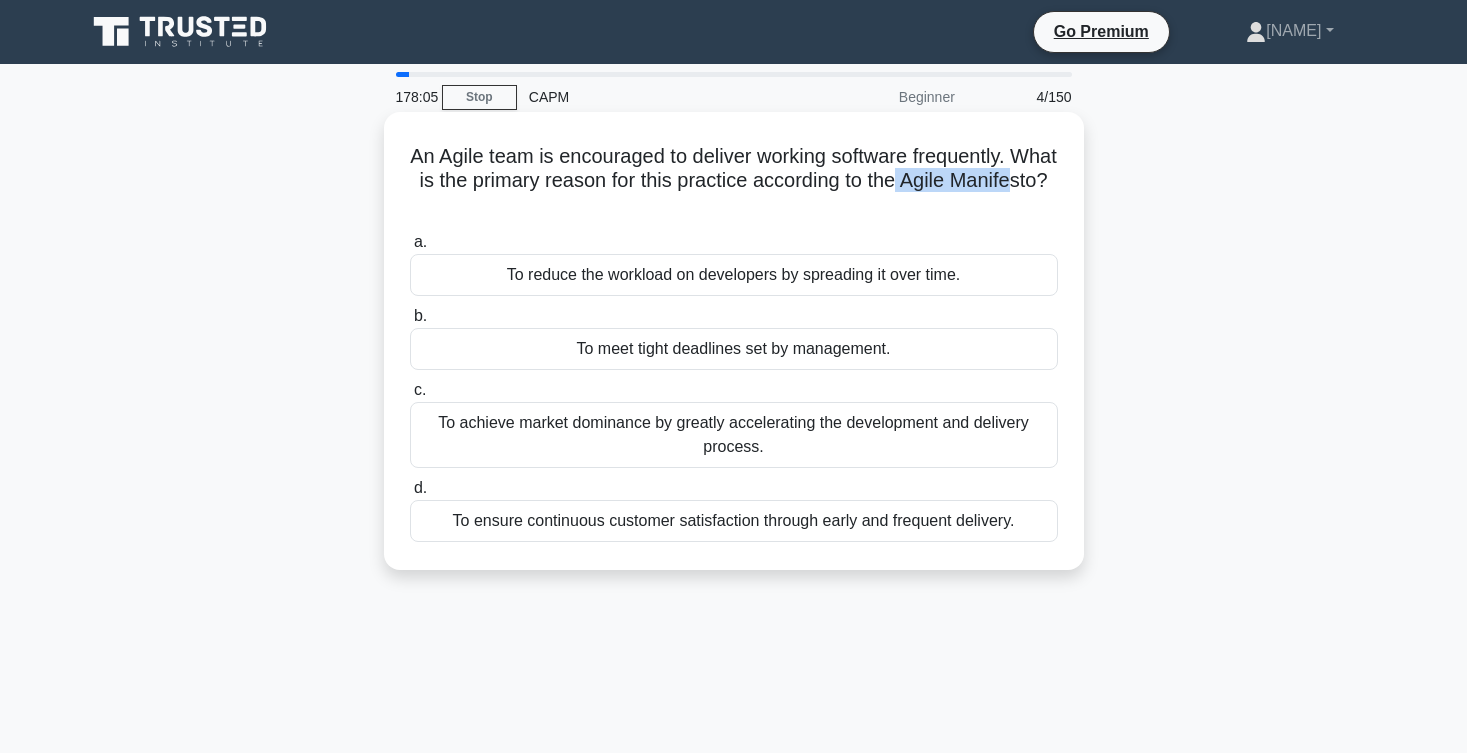 drag, startPoint x: 900, startPoint y: 181, endPoint x: 1004, endPoint y: 187, distance: 104.172935 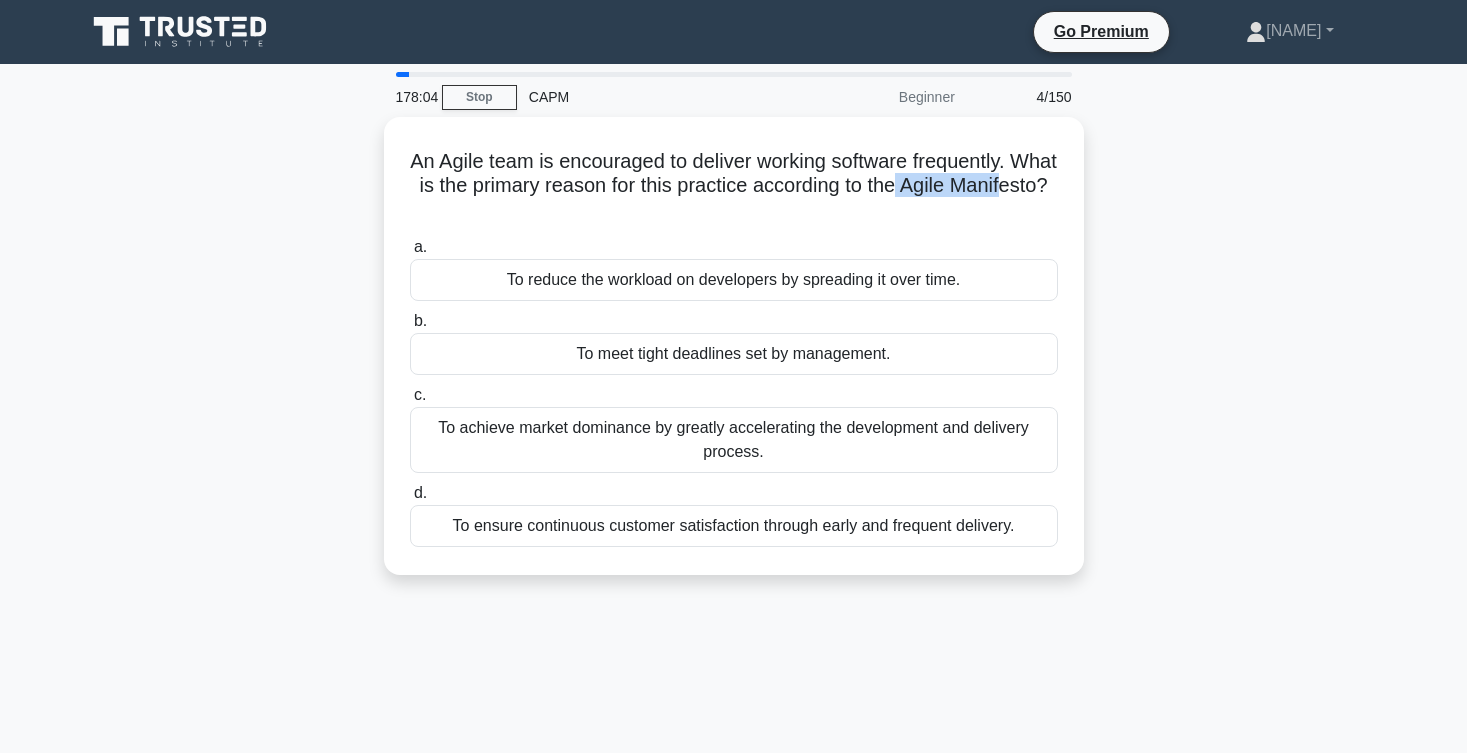 click on "An Agile team is encouraged to deliver working software frequently. What is the primary reason for this practice according to the Agile Manifesto?
.spinner_0XTQ{transform-origin:center;animation:spinner_y6GP .75s linear infinite}@keyframes spinner_y6GP{100%{transform:rotate(360deg)}}
a.
To reduce the workload on developers by spreading it over time.
b. c. d." at bounding box center (734, 358) 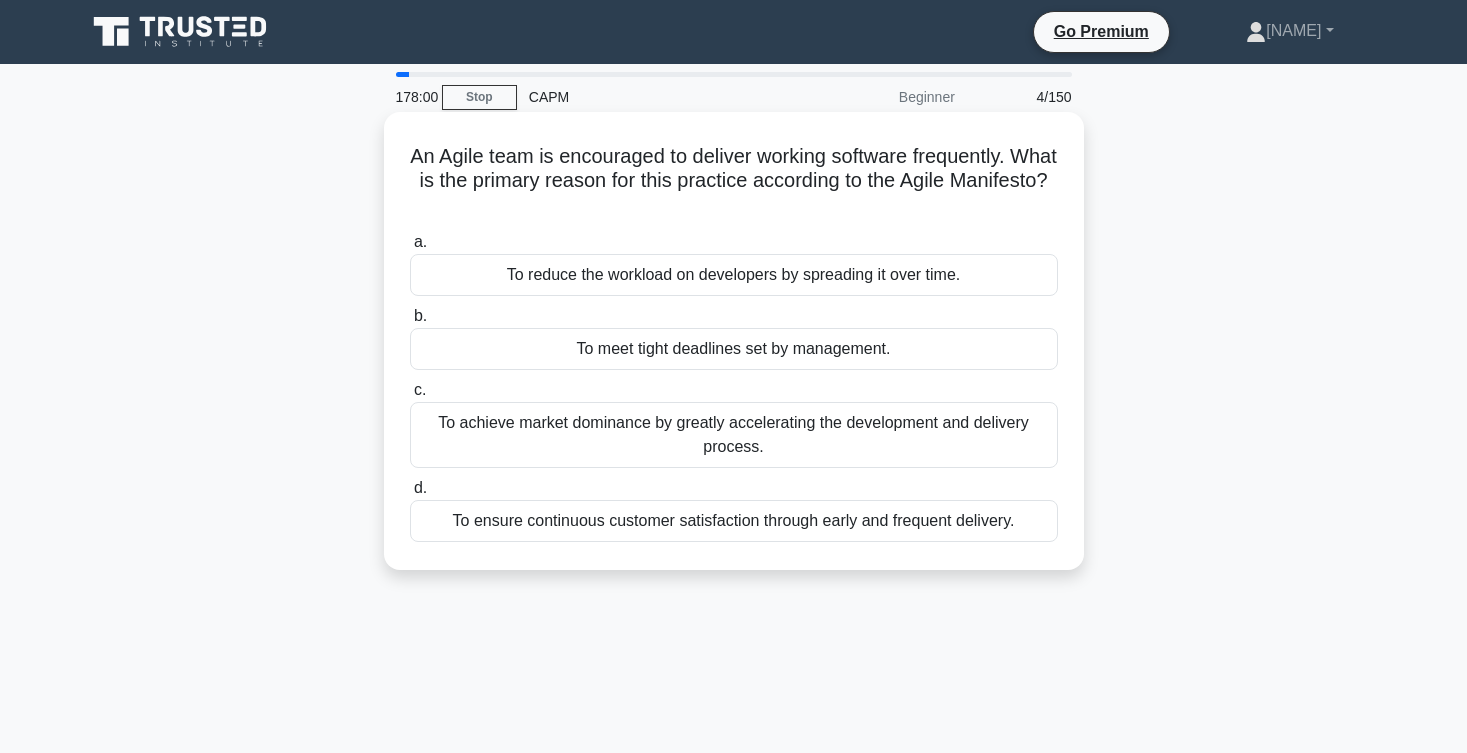 click on "To achieve market dominance by greatly accelerating the development and delivery process." at bounding box center (734, 435) 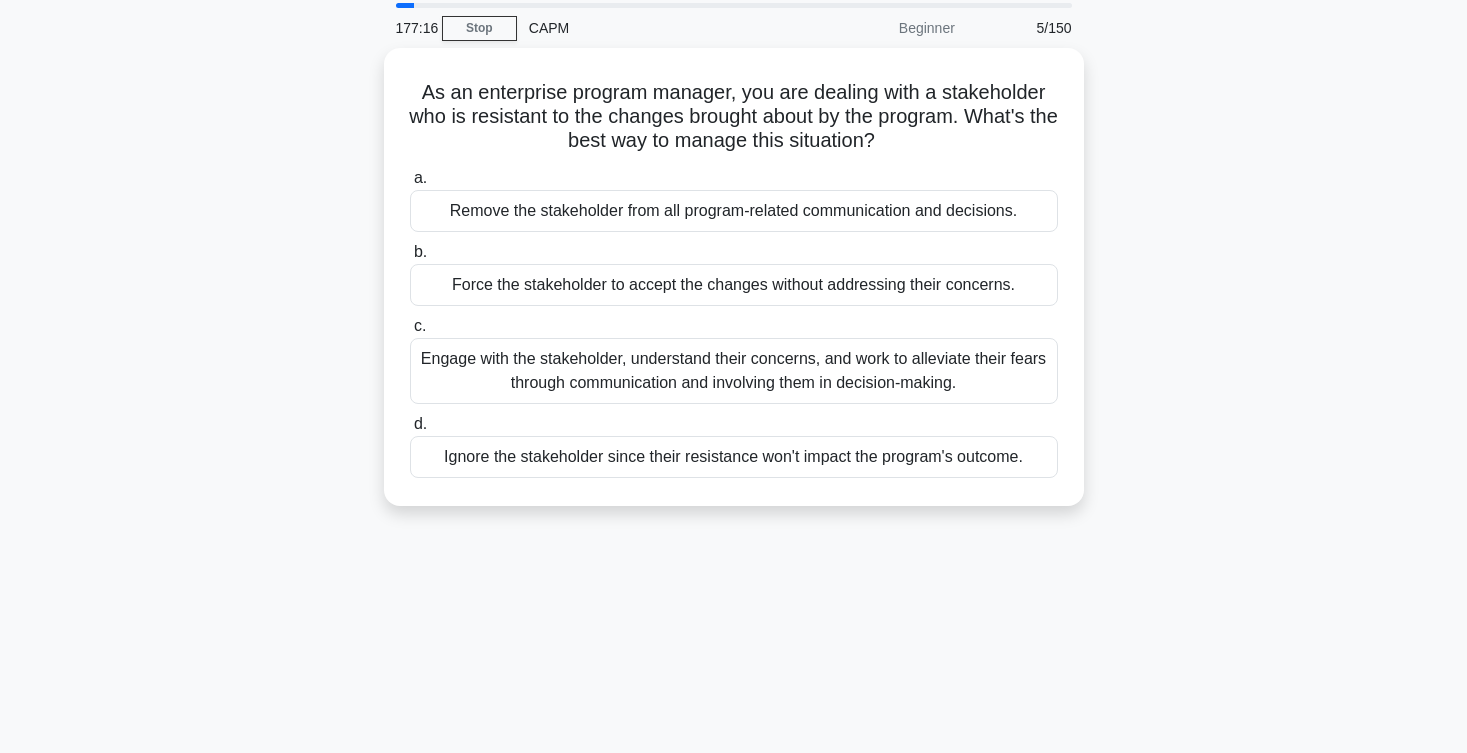 scroll, scrollTop: 70, scrollLeft: 0, axis: vertical 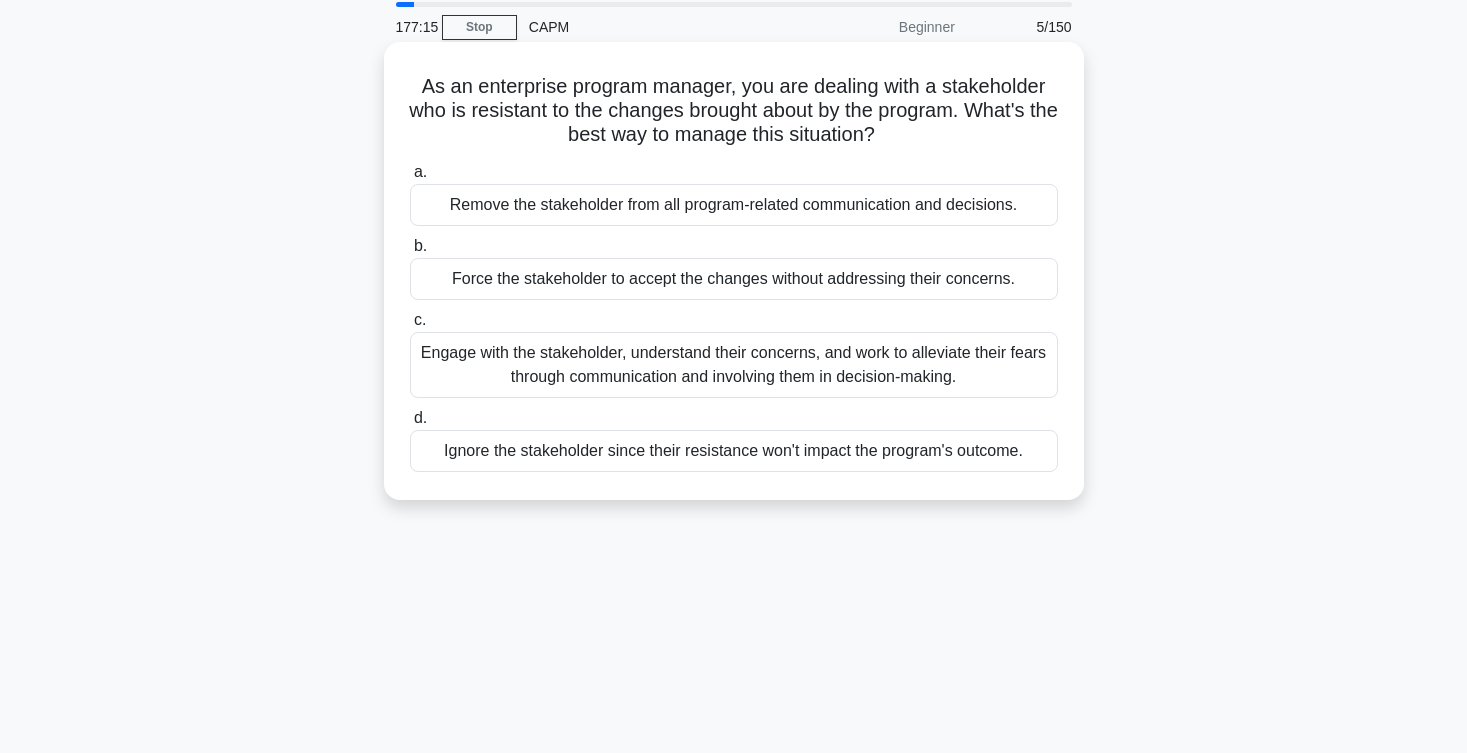 click on "Engage with the stakeholder, understand their concerns, and work to alleviate their fears through communication and involving them in decision-making." at bounding box center [734, 365] 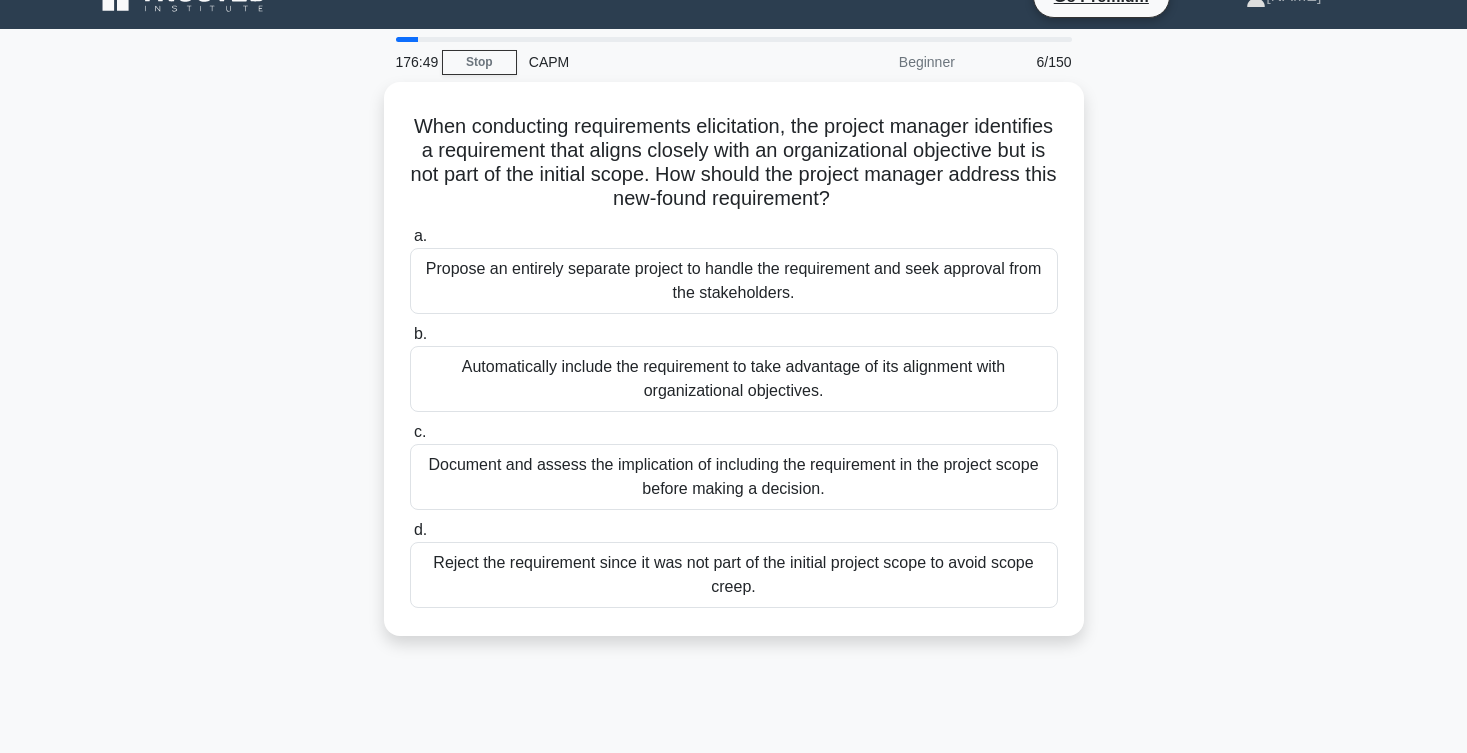 scroll, scrollTop: 36, scrollLeft: 0, axis: vertical 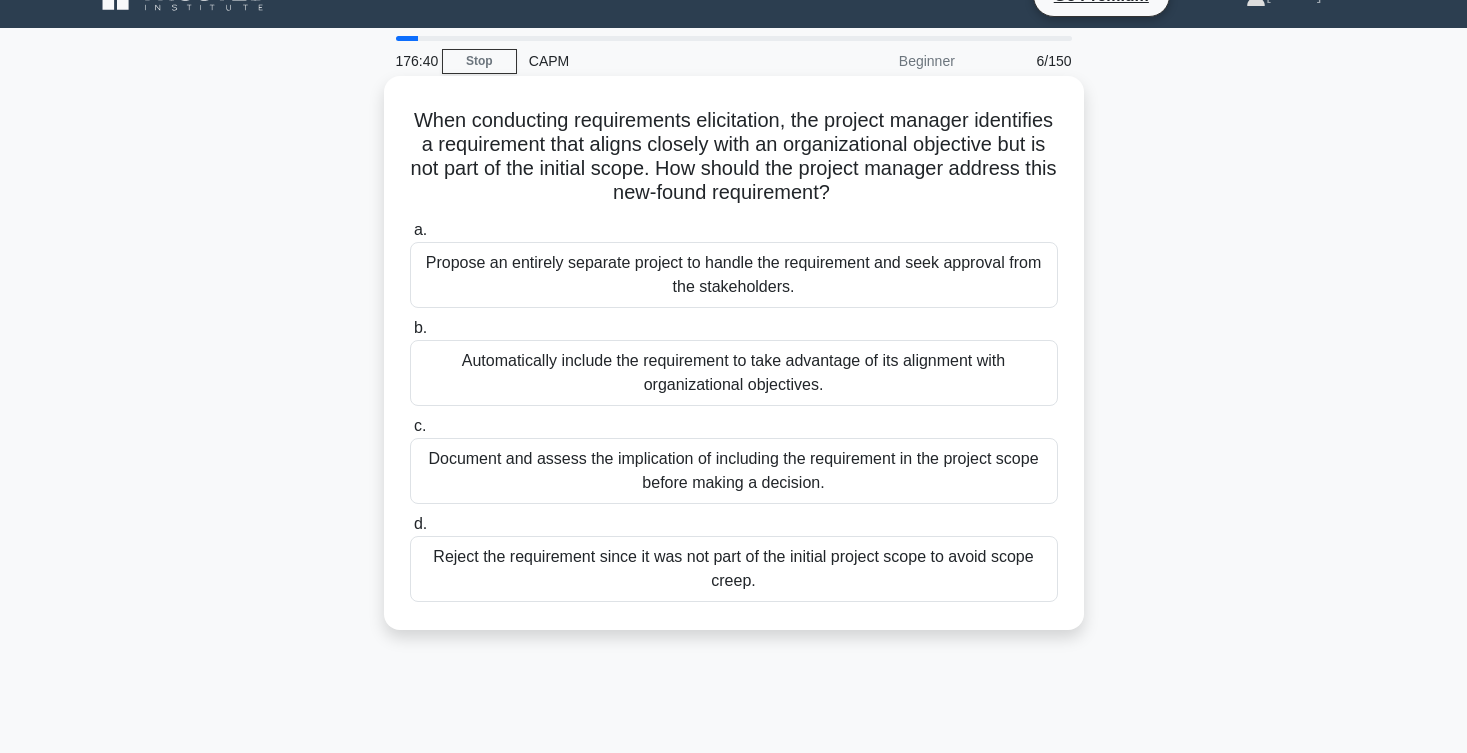 click on "Document and assess the implication of including the requirement in the project scope before making a decision." at bounding box center [734, 471] 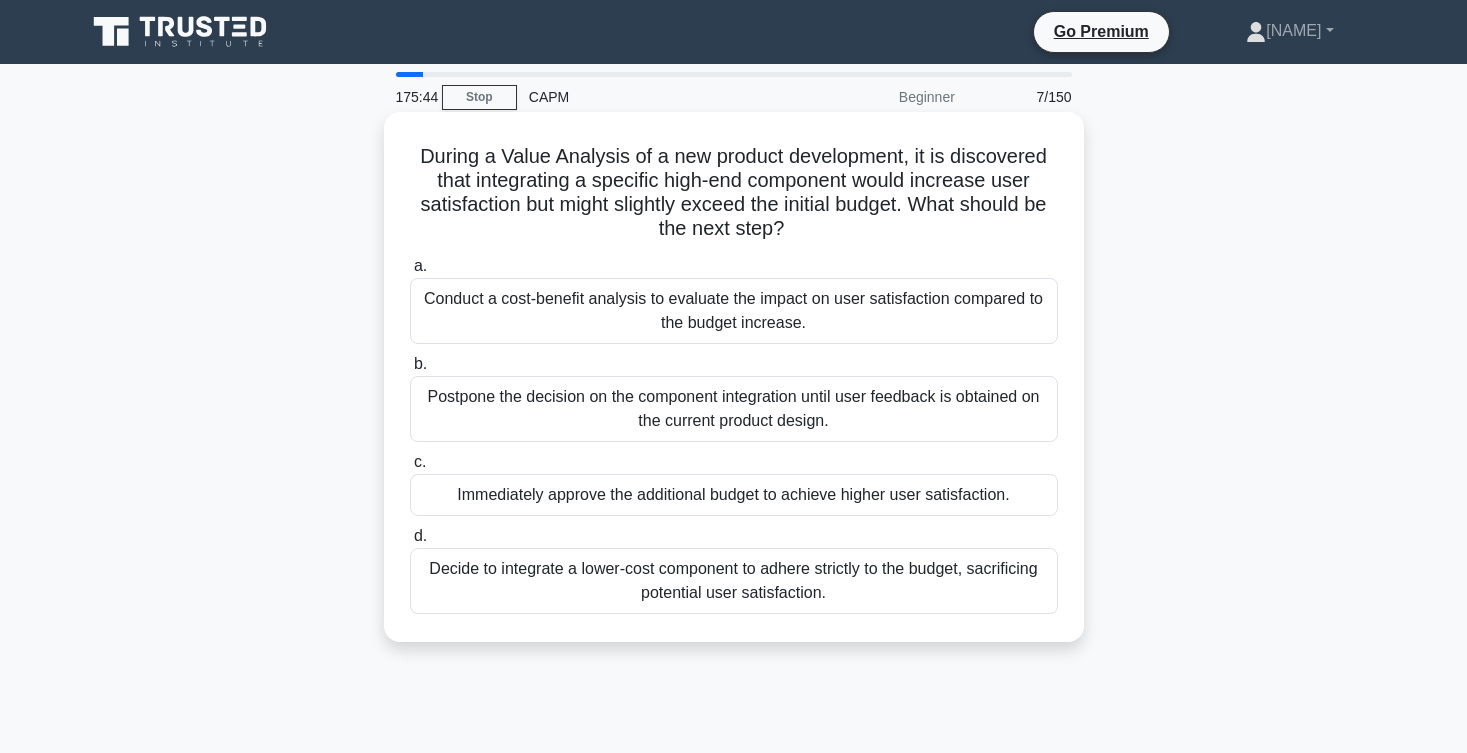 scroll, scrollTop: 0, scrollLeft: 0, axis: both 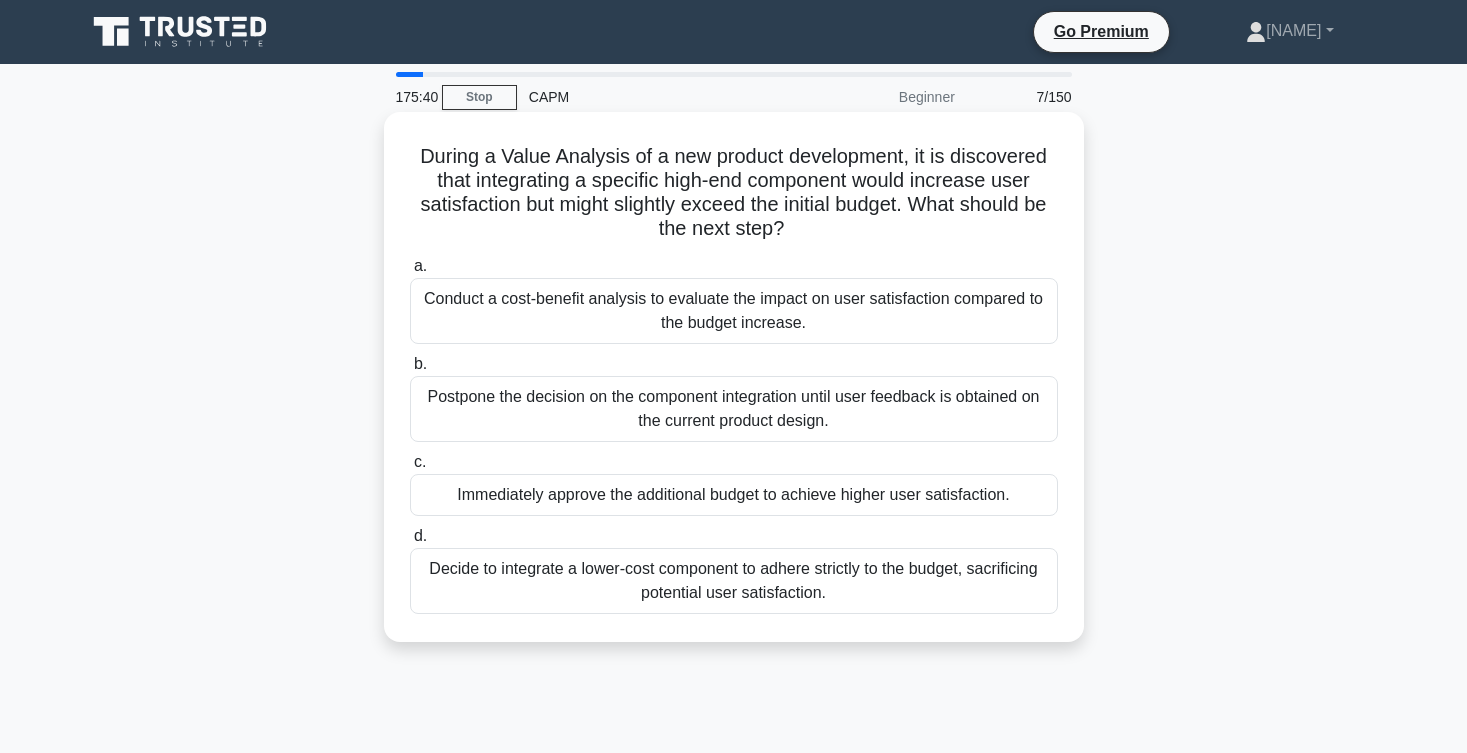 click on "Conduct a cost-benefit analysis to evaluate the impact on user satisfaction compared to the budget increase." at bounding box center (734, 311) 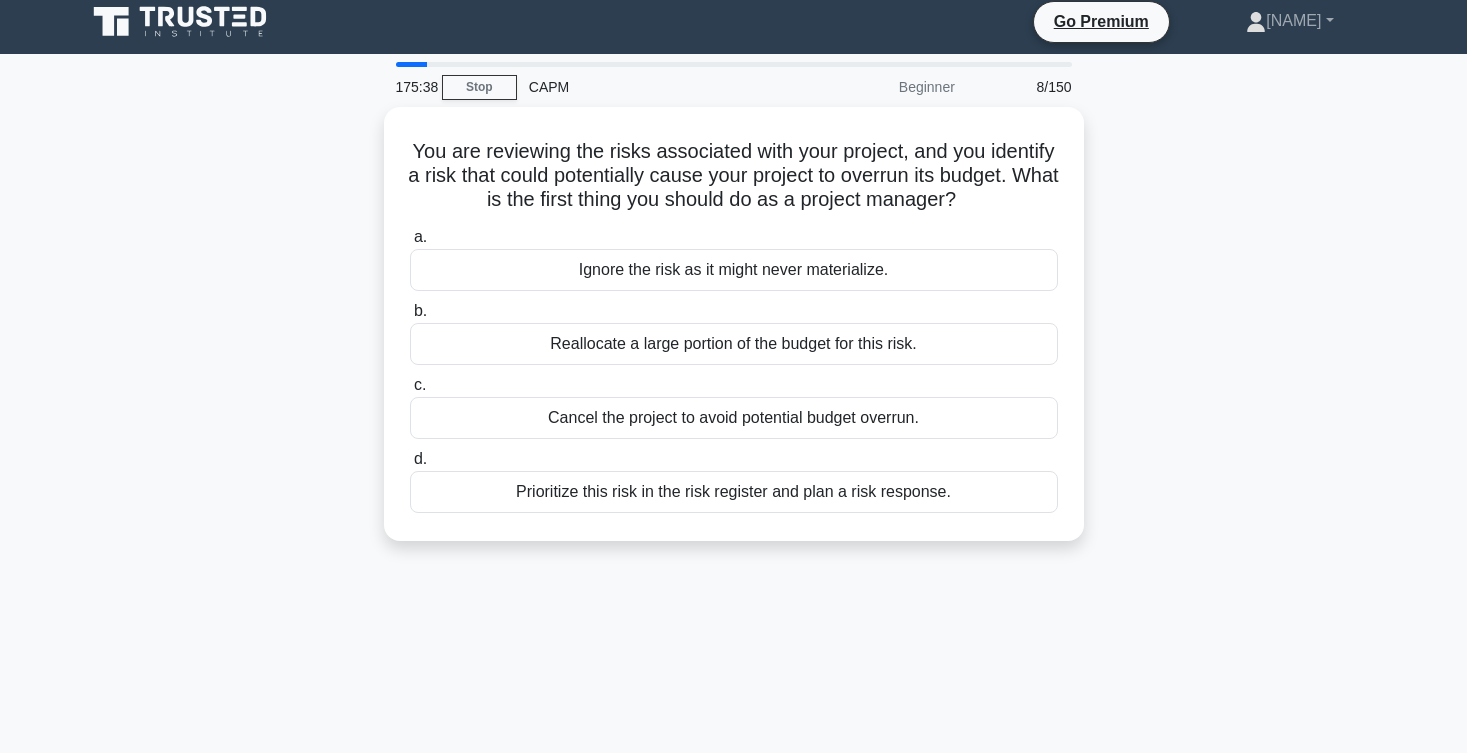 scroll, scrollTop: 9, scrollLeft: 0, axis: vertical 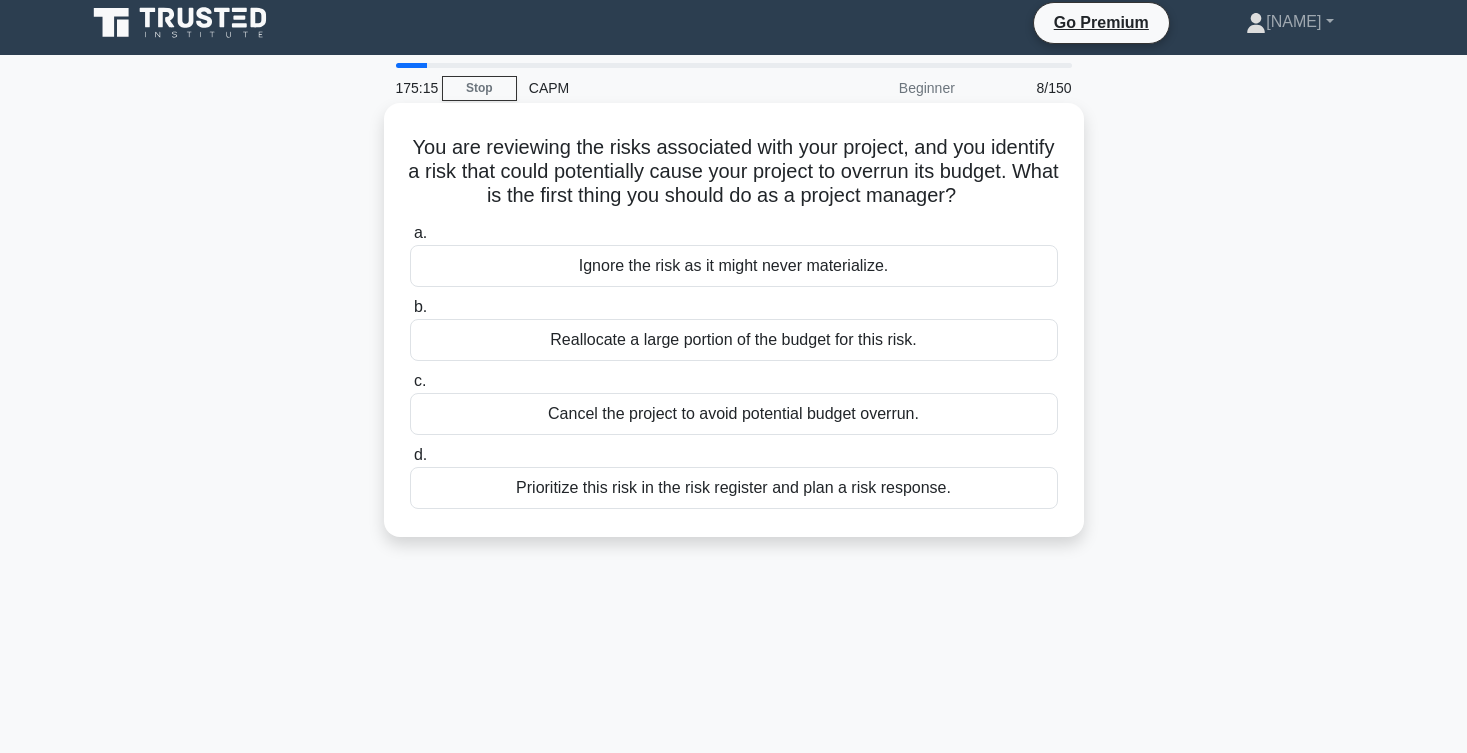 click on "Prioritize this risk in the risk register and plan a risk response." at bounding box center (734, 488) 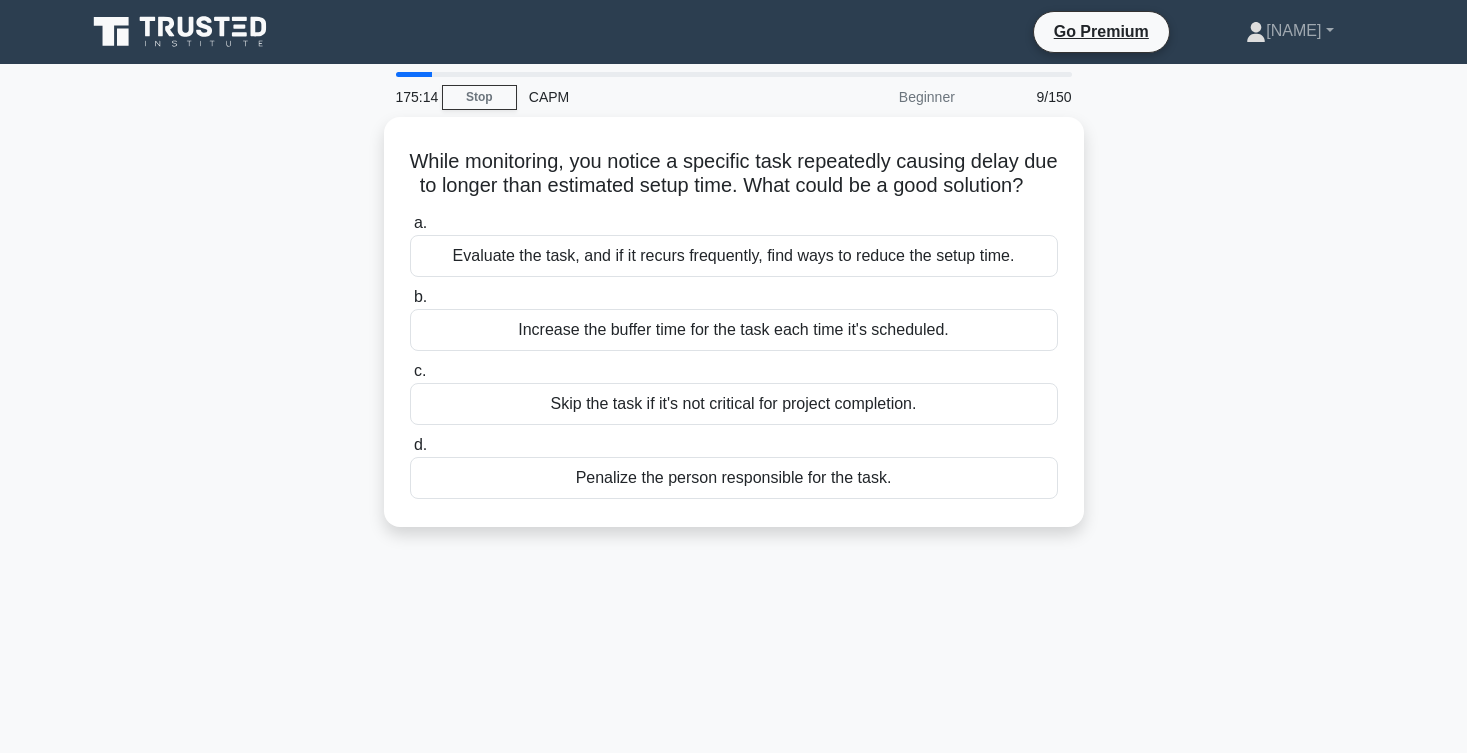 scroll, scrollTop: 0, scrollLeft: 0, axis: both 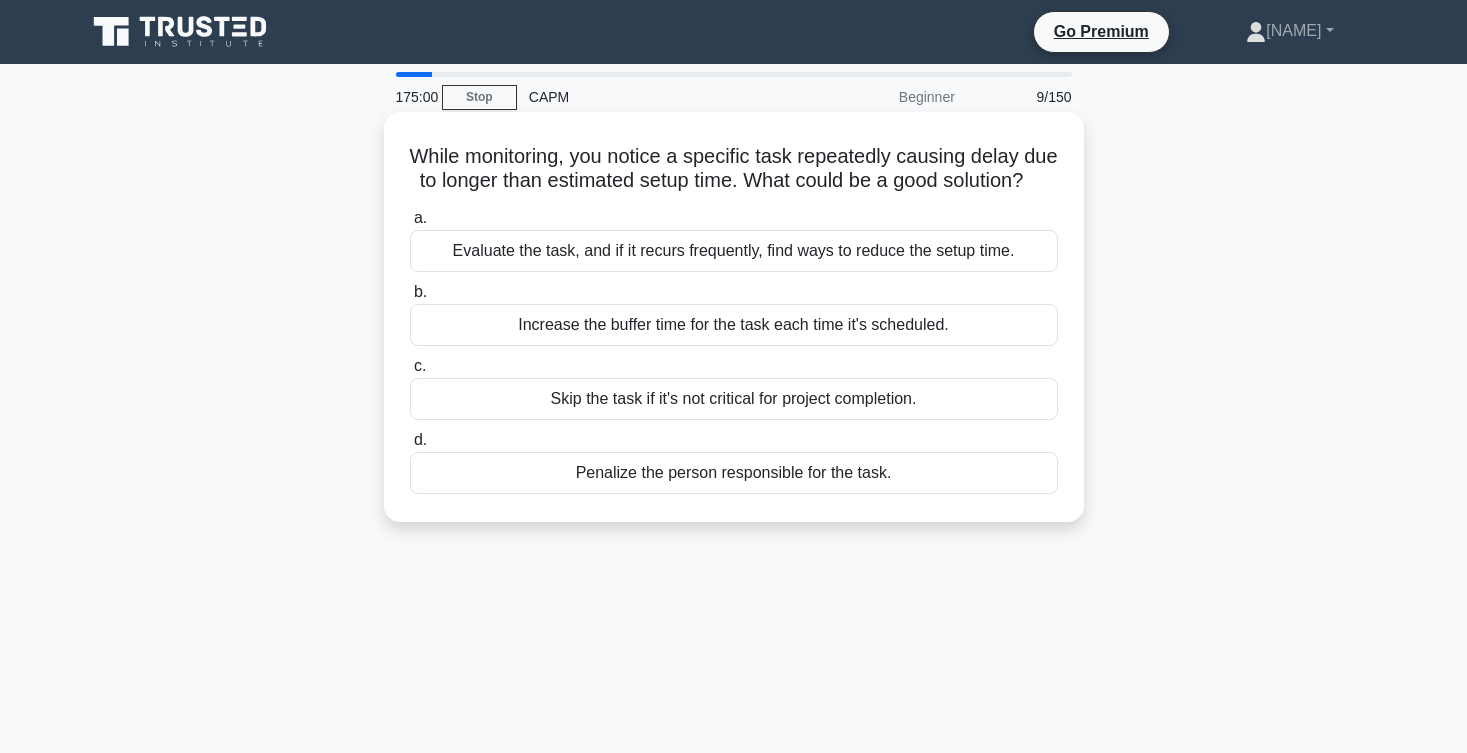 click on "Evaluate the task, and if it recurs frequently, find ways to reduce the setup time." at bounding box center [734, 251] 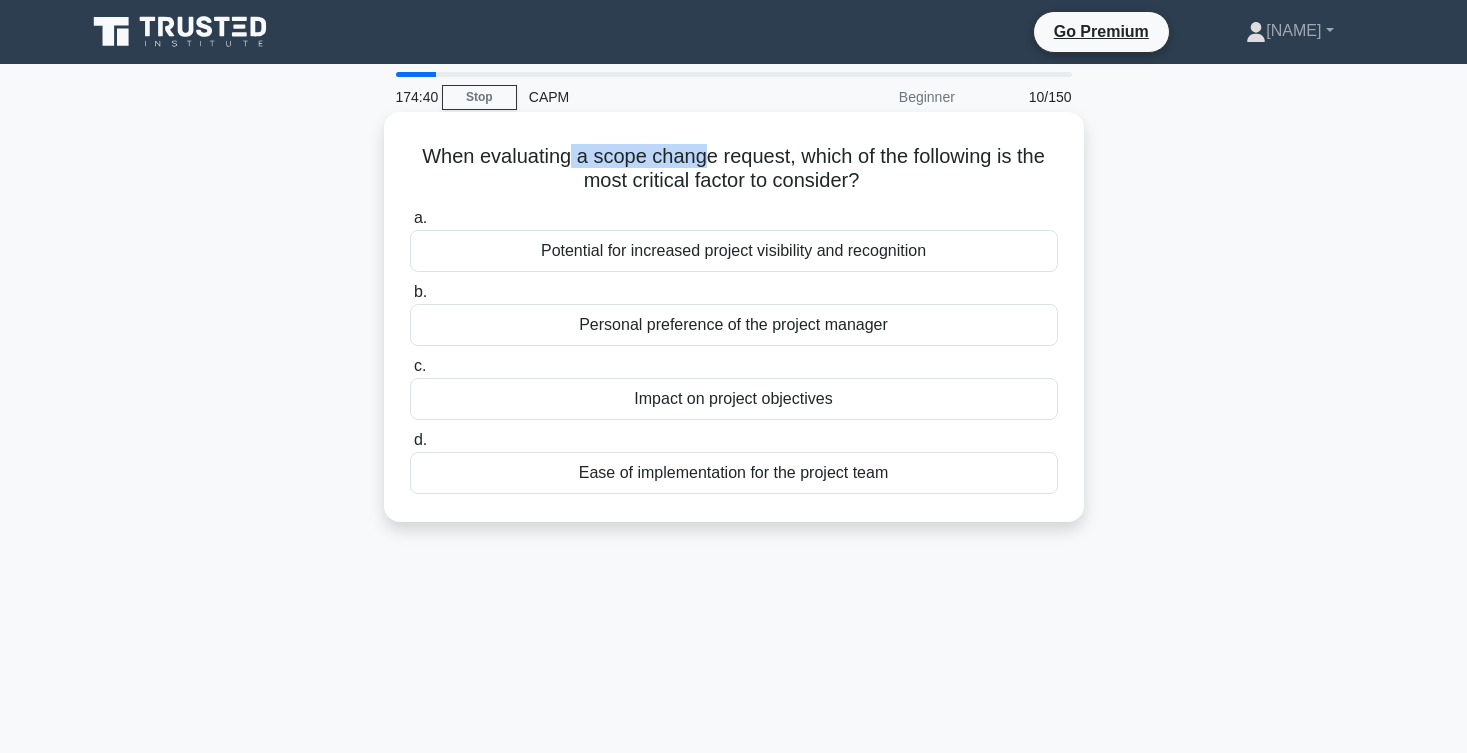 drag, startPoint x: 564, startPoint y: 153, endPoint x: 690, endPoint y: 152, distance: 126.00397 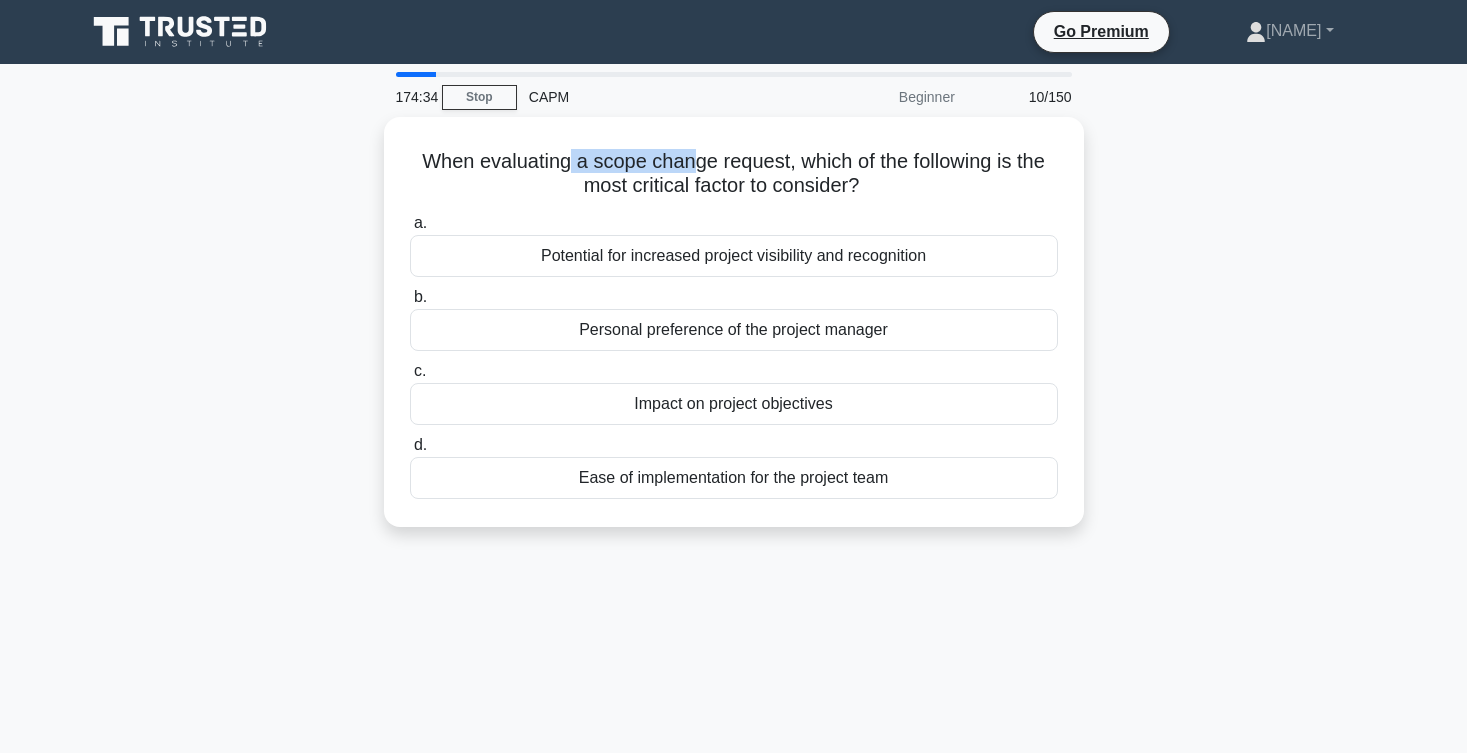 click on "[TIME]
Stop
CAPM
Beginner
[NUMBER]/[NUMBER]
When evaluating a scope change request, which of the following is the most critical factor to consider?
.spinner_0XTQ{transform-origin:center;animation:spinner_y6GP .75s linear infinite}@keyframes spinner_y6GP{100%{transform:rotate(360deg)}}
a.
b. c. d." at bounding box center (734, 572) 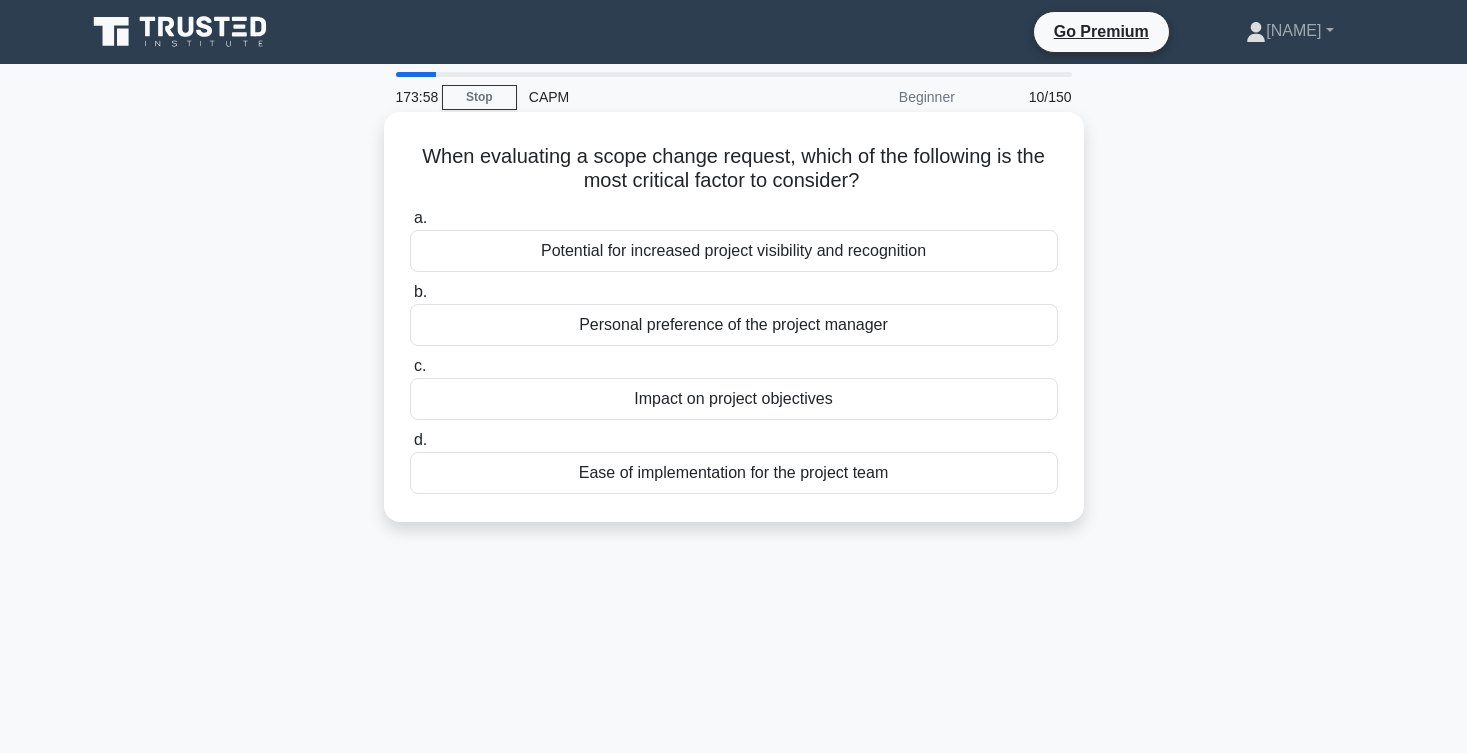 click on "Impact on project objectives" at bounding box center (734, 399) 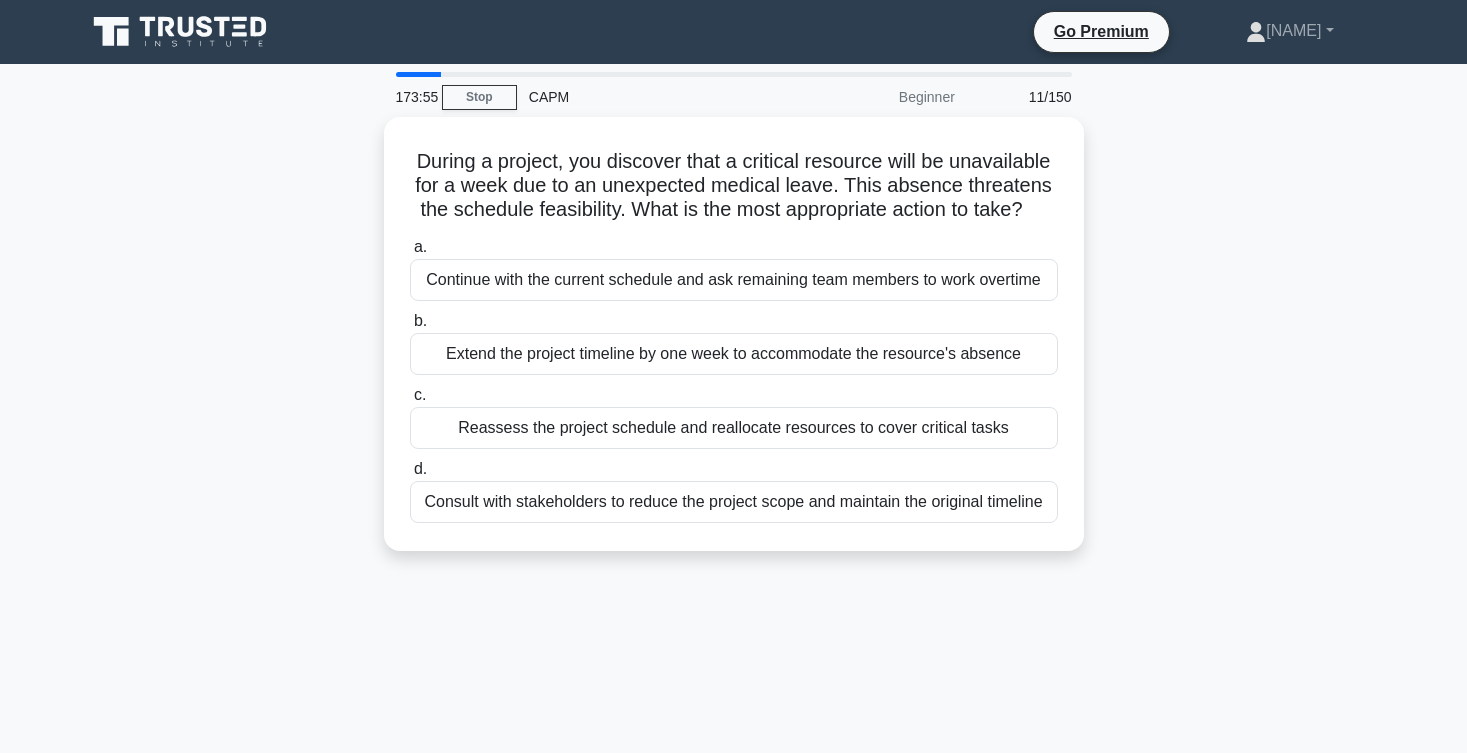 scroll, scrollTop: 0, scrollLeft: 0, axis: both 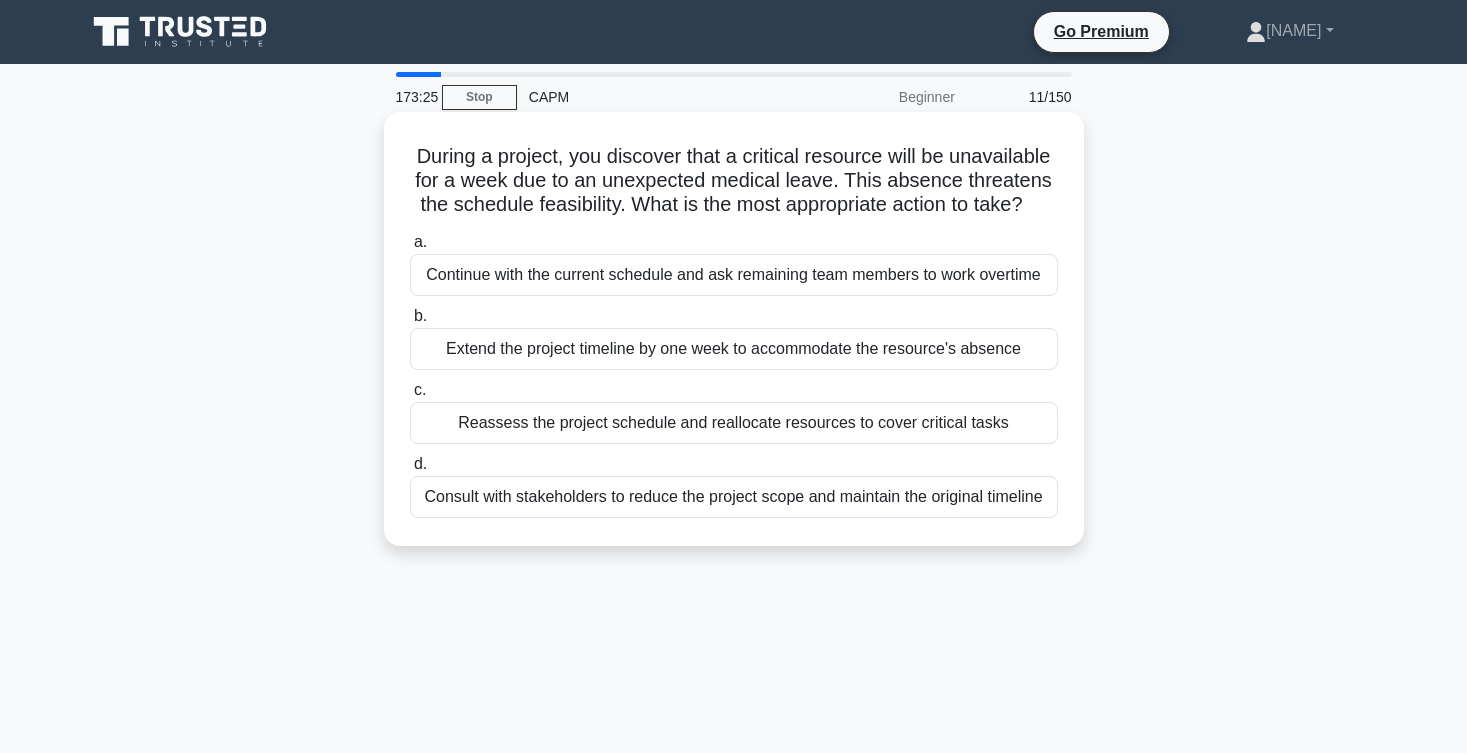 click on "Reassess the project schedule and reallocate resources to cover critical tasks" at bounding box center (734, 423) 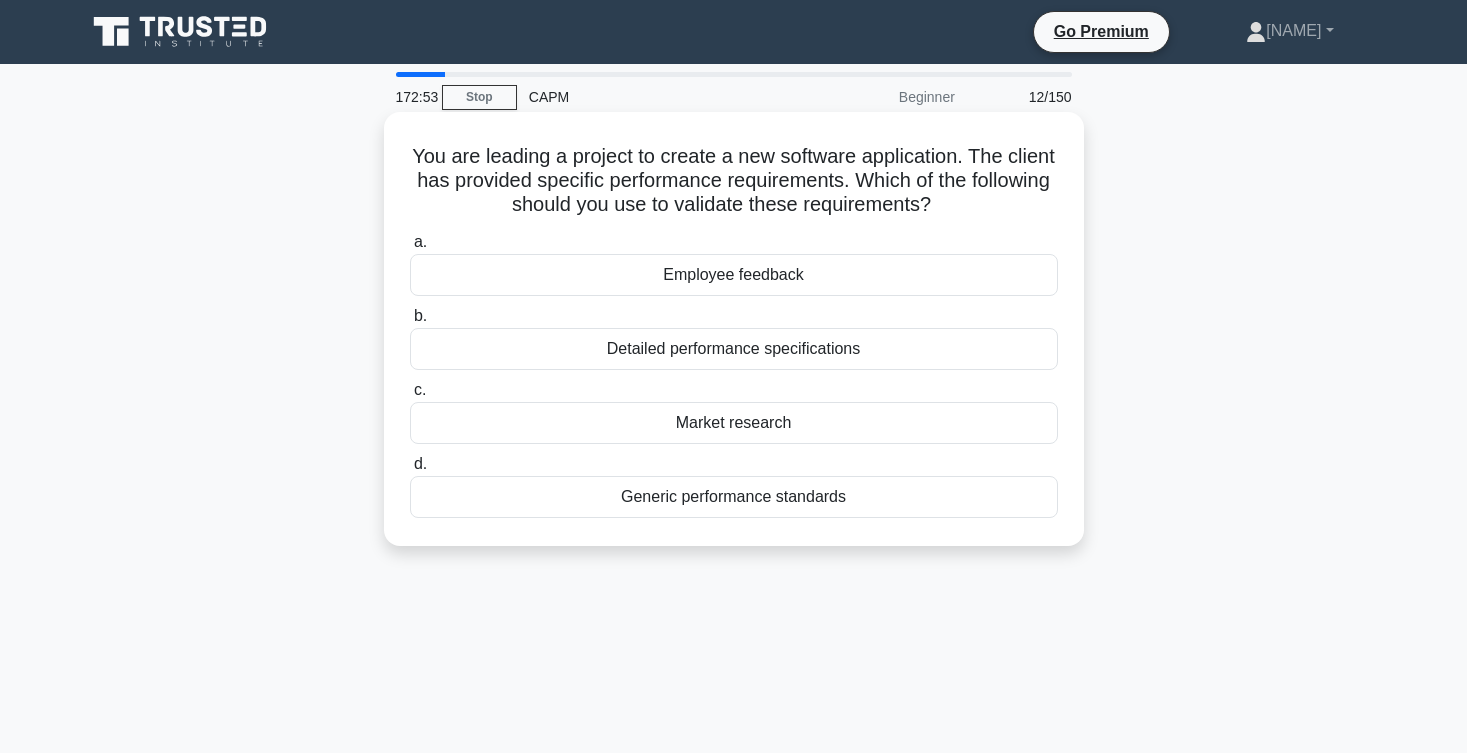 click on "Detailed performance specifications" at bounding box center (734, 349) 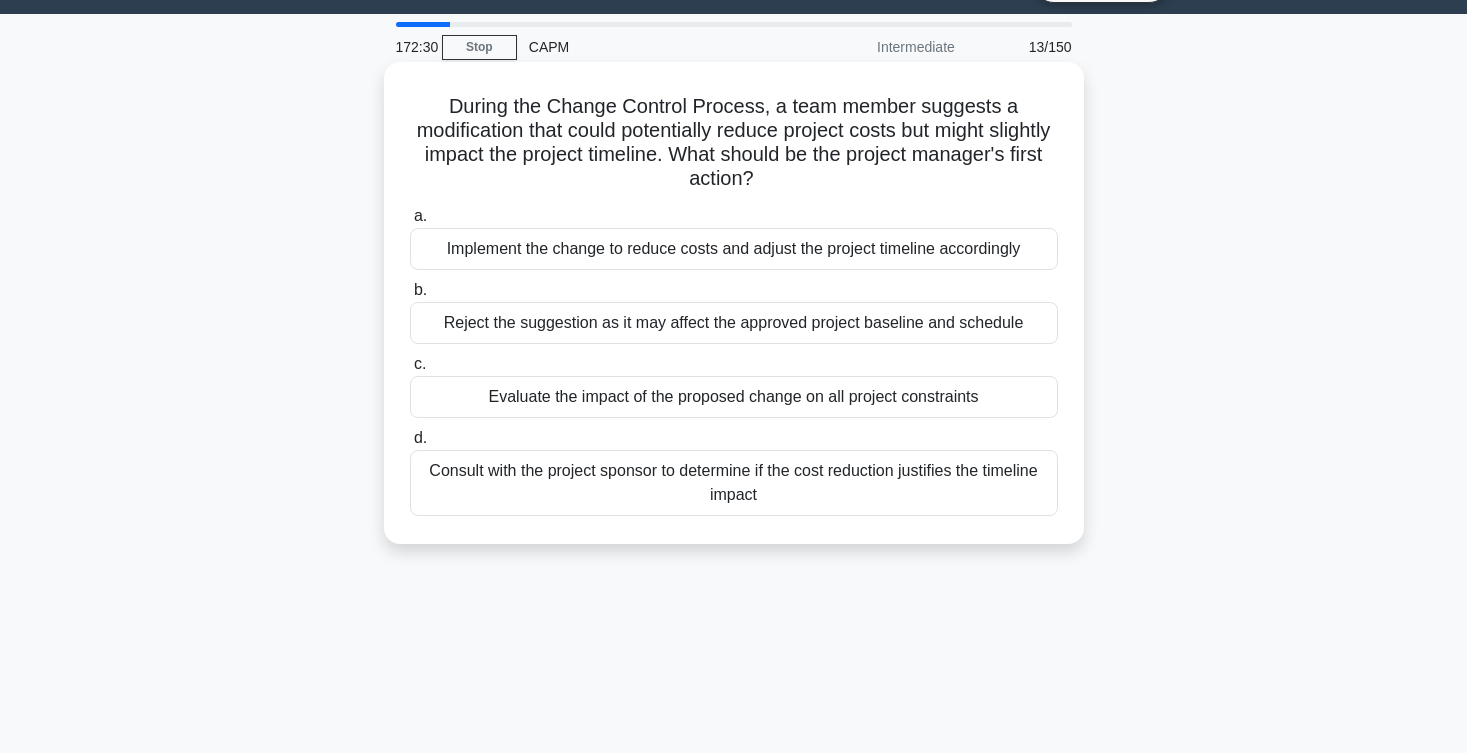 scroll, scrollTop: 50, scrollLeft: 0, axis: vertical 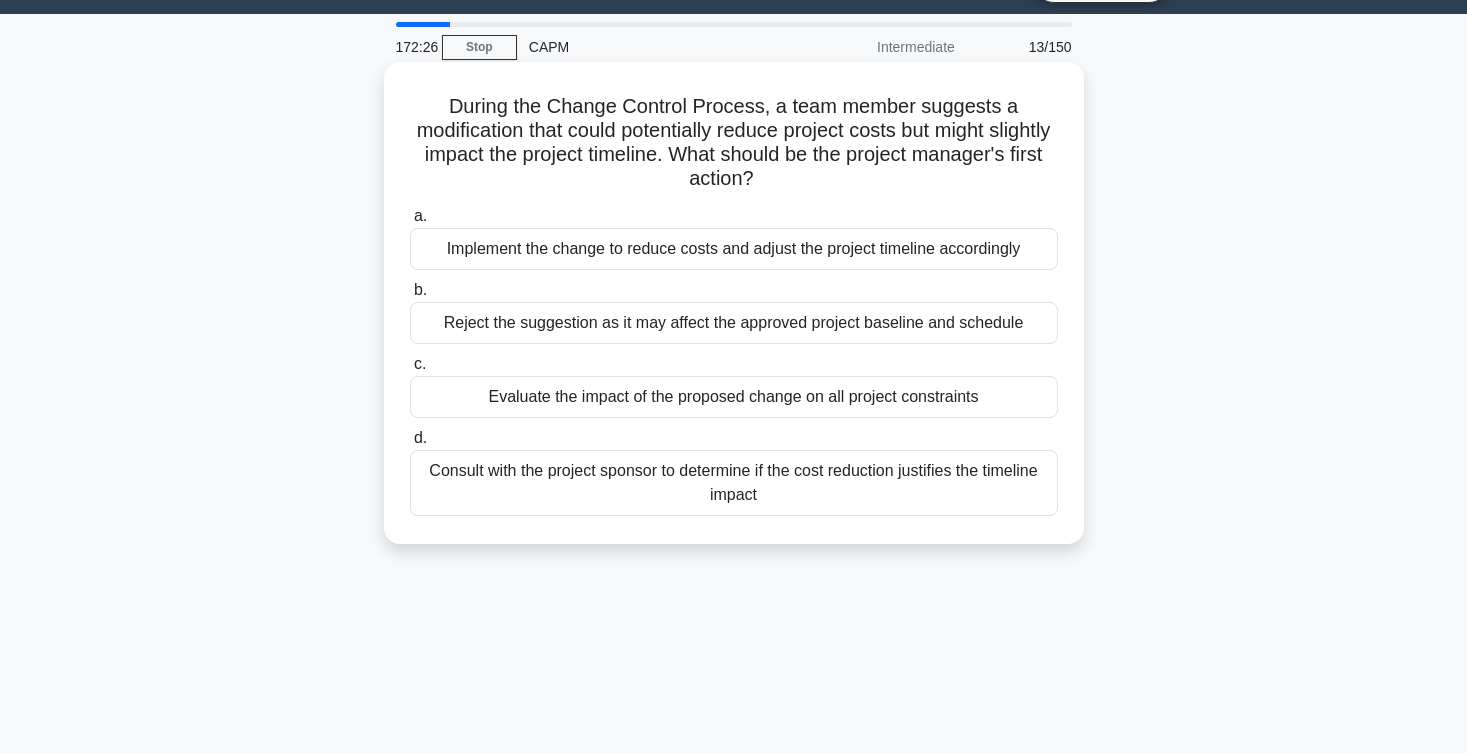 drag, startPoint x: 670, startPoint y: 156, endPoint x: 803, endPoint y: 176, distance: 134.49535 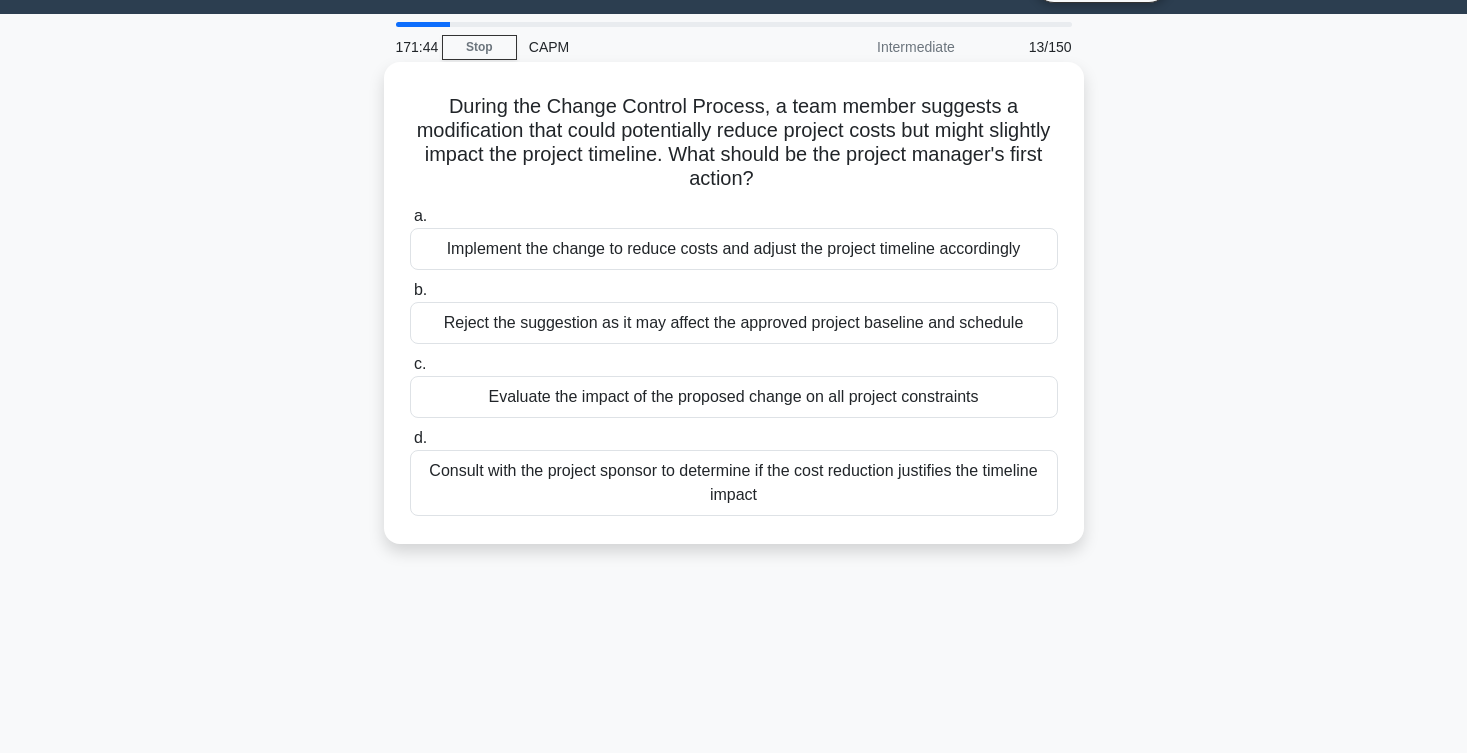 click on "Evaluate the impact of the proposed change on all project constraints" at bounding box center (734, 397) 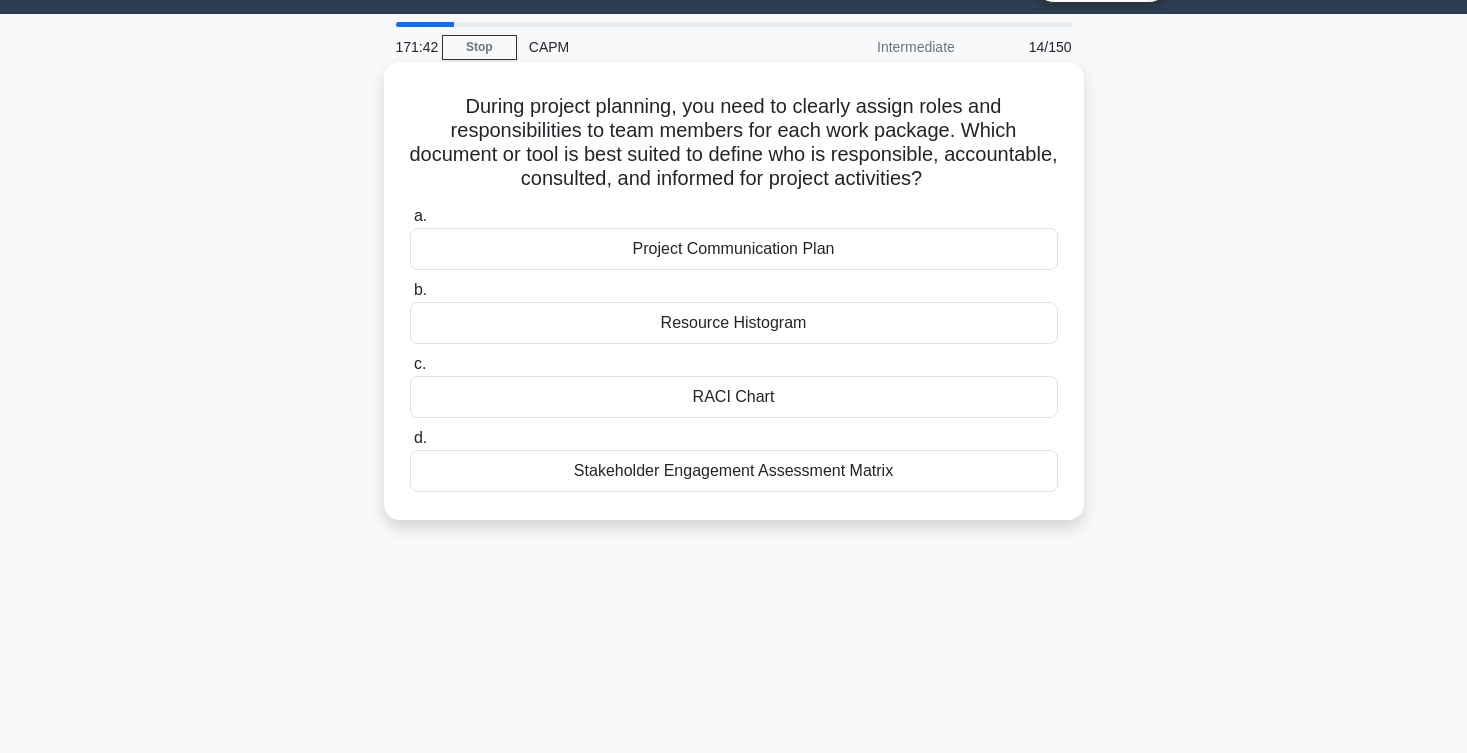 scroll, scrollTop: 0, scrollLeft: 0, axis: both 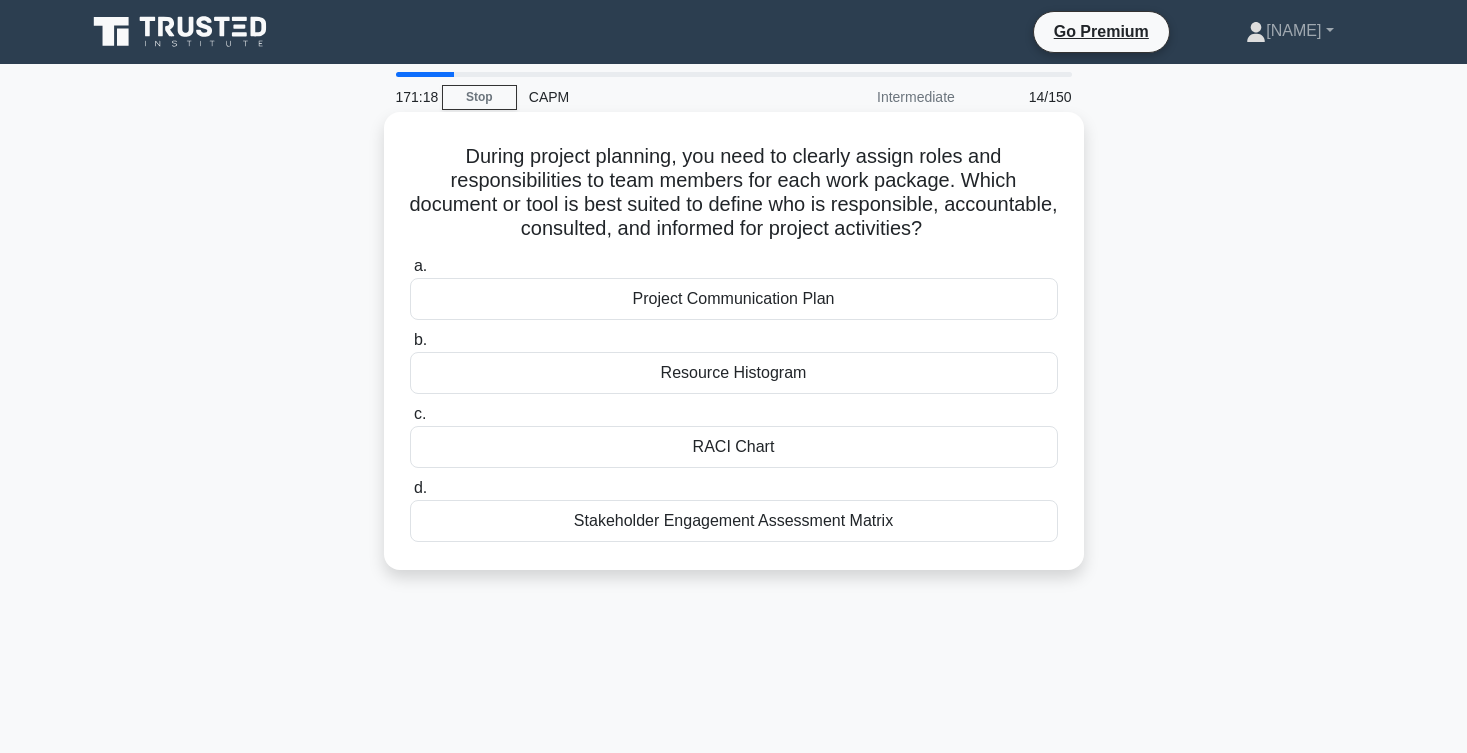 click on "RACI Chart" at bounding box center [734, 447] 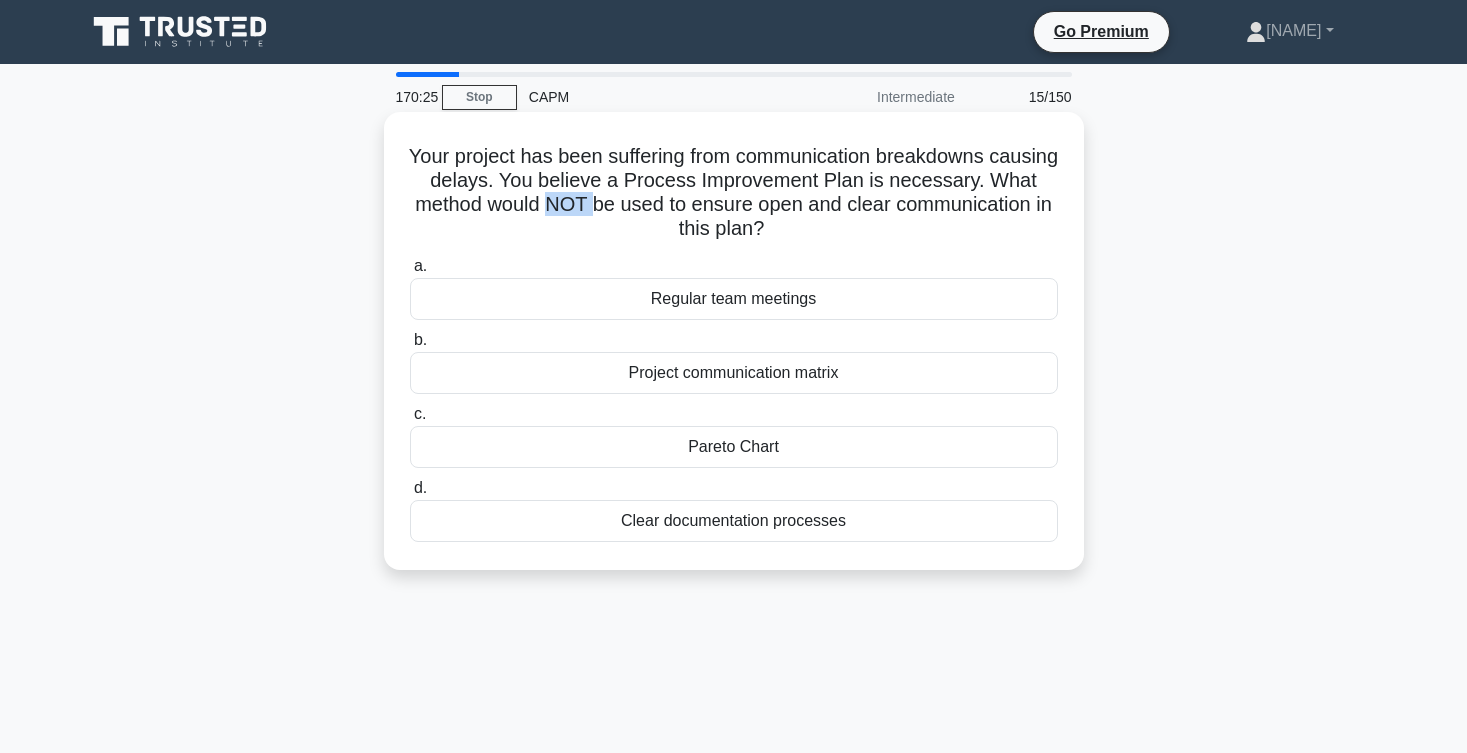 drag, startPoint x: 546, startPoint y: 205, endPoint x: 577, endPoint y: 204, distance: 31.016125 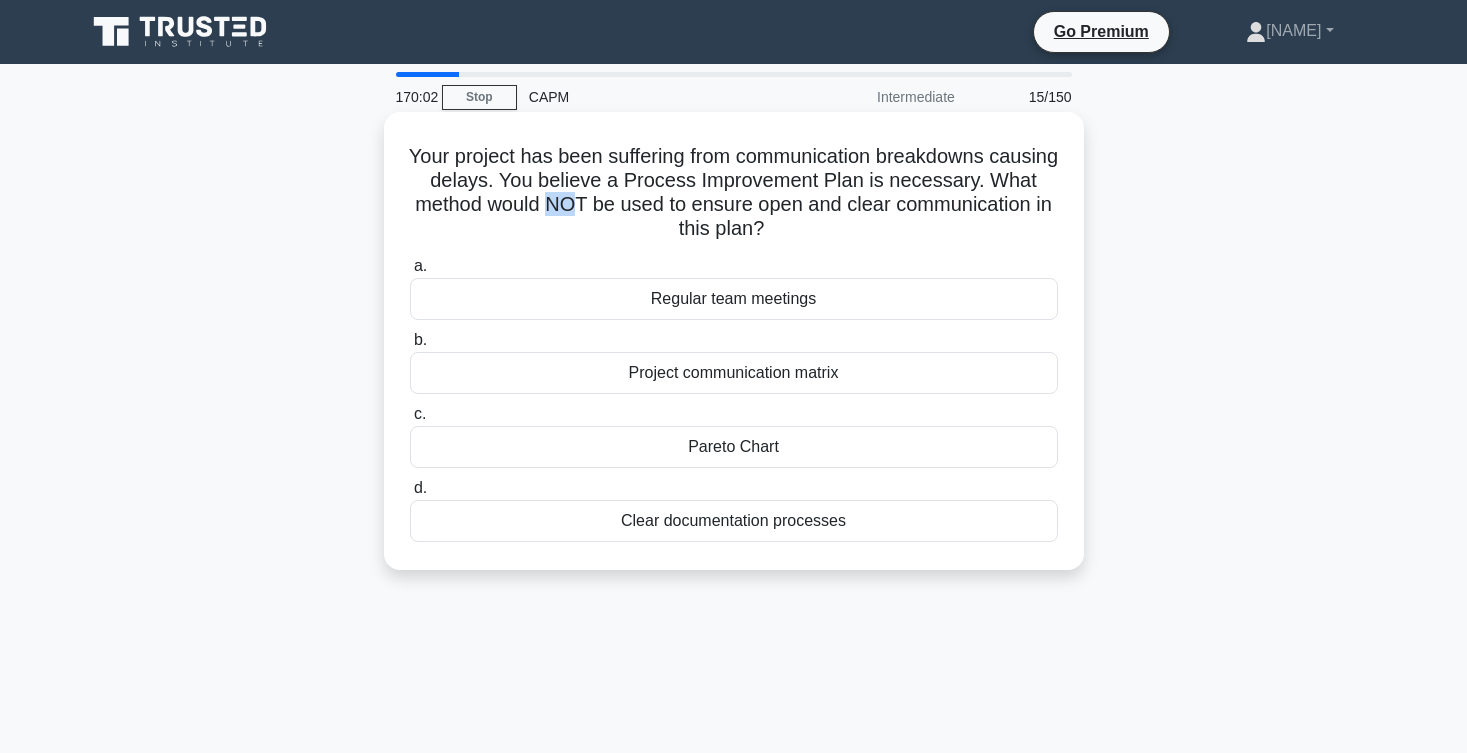 drag, startPoint x: 400, startPoint y: 149, endPoint x: 872, endPoint y: 520, distance: 600.35406 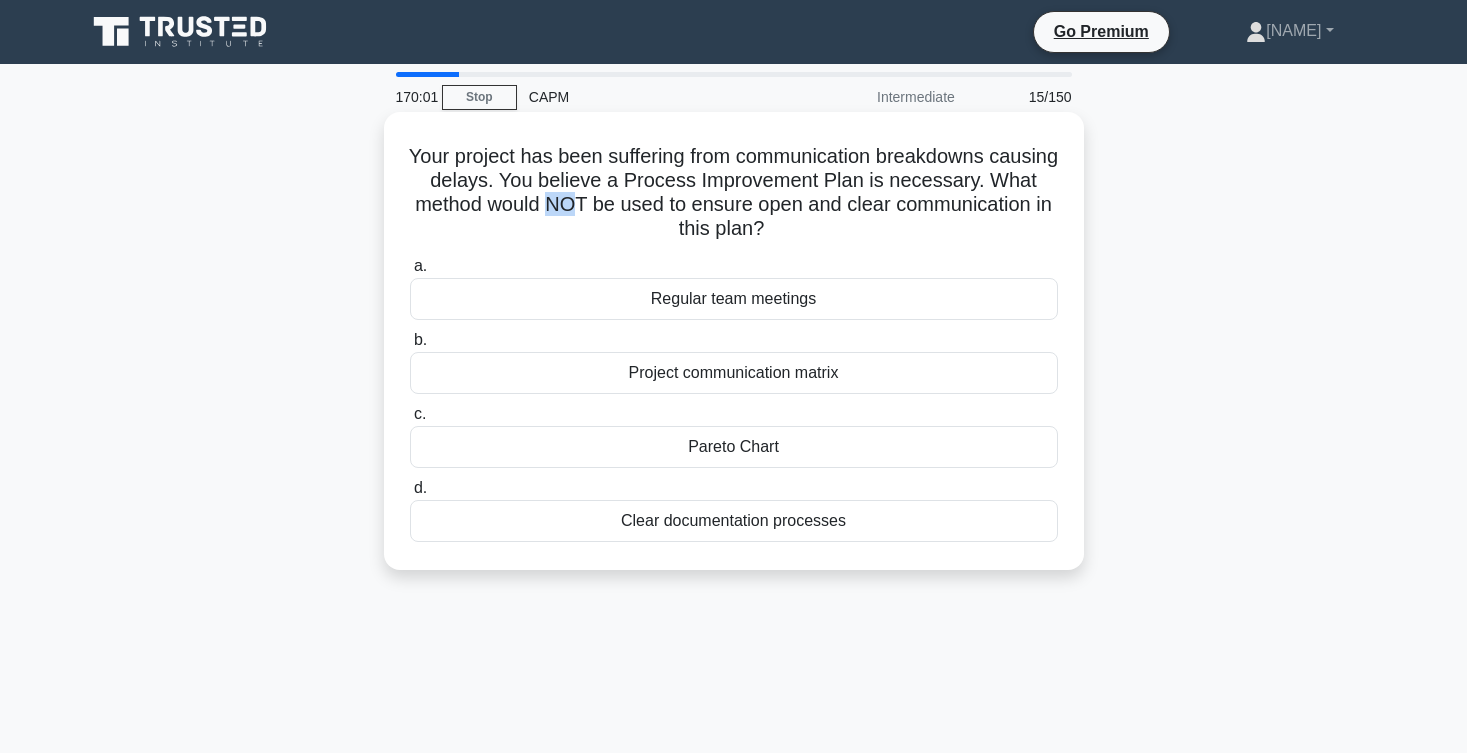 copy on "Your project has been suffering from communication breakdowns causing delays. You believe a Process Improvement Plan is necessary. What method would NOT be used to ensure open and clear communication in this plan?
.spinner_0XTQ{transform-origin:center;animation:spinner_y6GP .75s linear infinite}@keyframes spinner_y6GP{100%{transform:rotate(360deg)}}
a.
Regular team meetings
b.
Project communication matrix
c.
Pareto Chart
d.
Clear documentation processes" 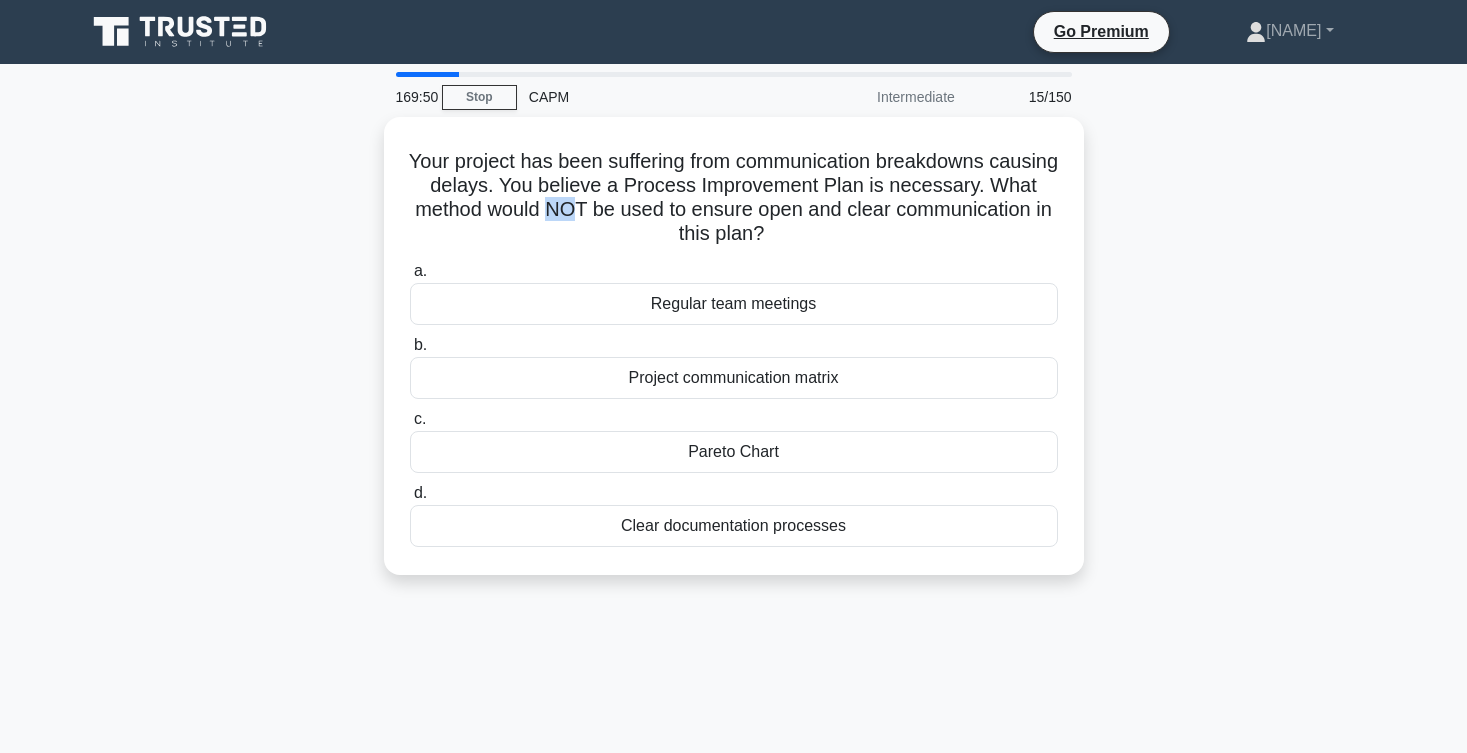 click on "169:50
Stop
CAPM
Intermediate
15/150
Your project has been suffering from communication breakdowns causing delays. You believe a Process Improvement Plan is necessary. What method would NOT be used to ensure open and clear communication in this plan?
.spinner_0XTQ{transform-origin:center;animation:spinner_y6GP .75s linear infinite}@keyframes spinner_y6GP{100%{transform:rotate(360deg)}}
a.
b. c. d." at bounding box center (734, 572) 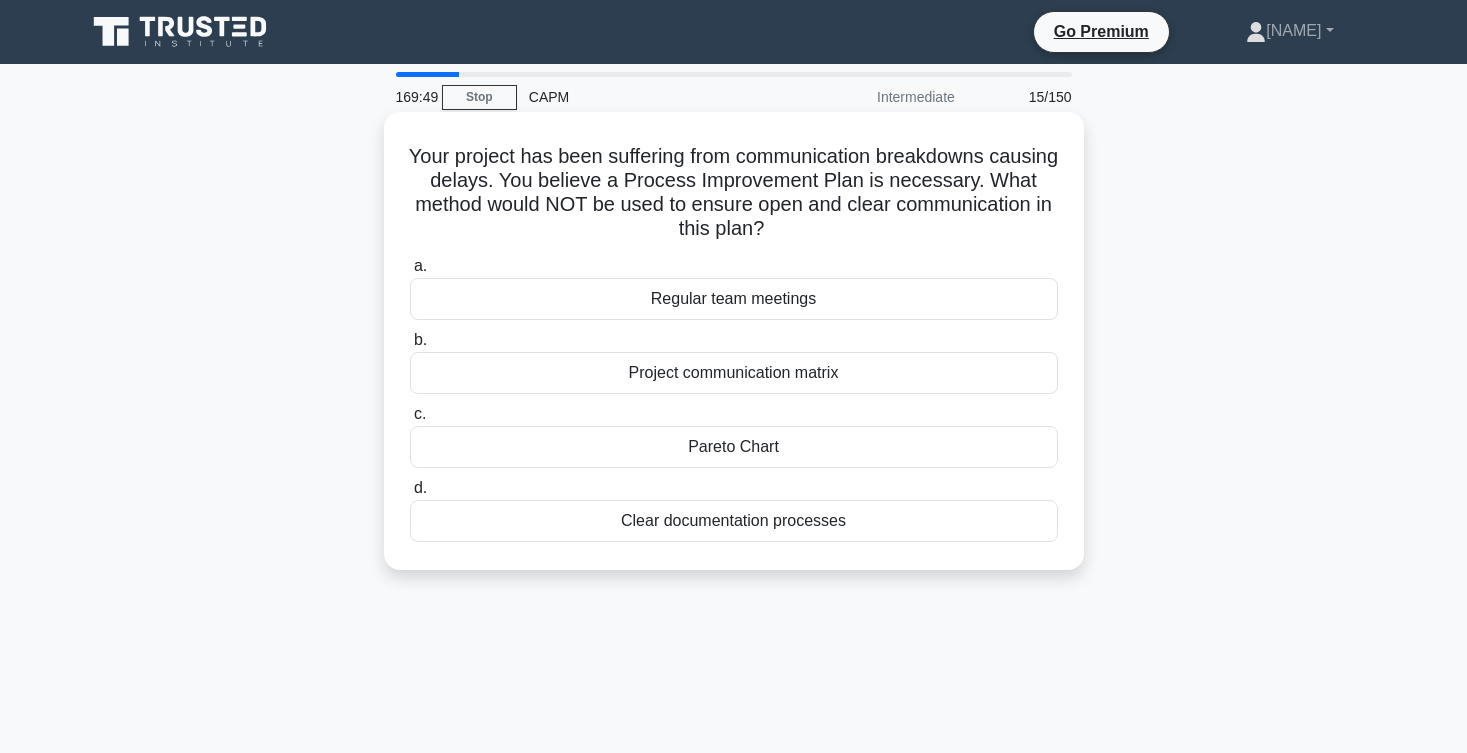 click on "Pareto Chart" at bounding box center [734, 447] 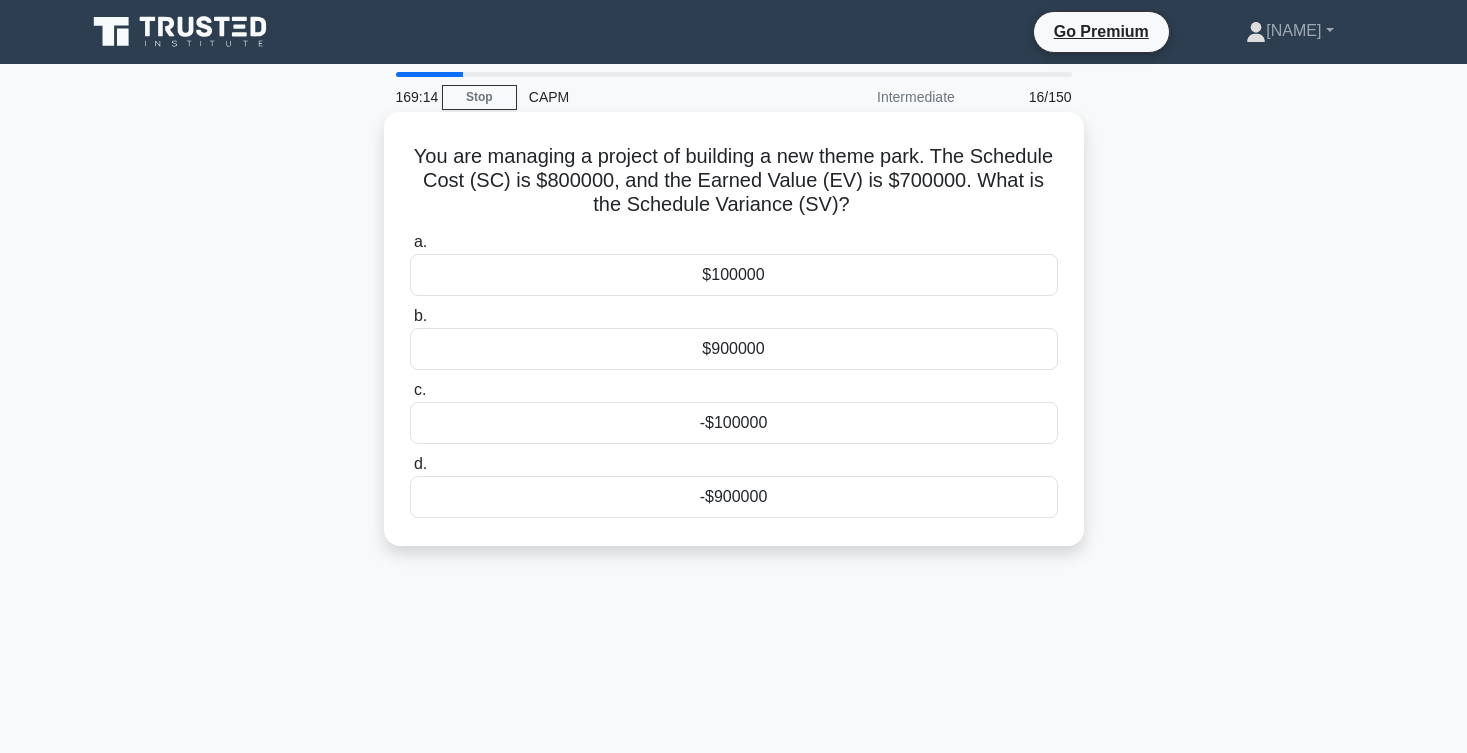 click on "-$100000" at bounding box center (734, 423) 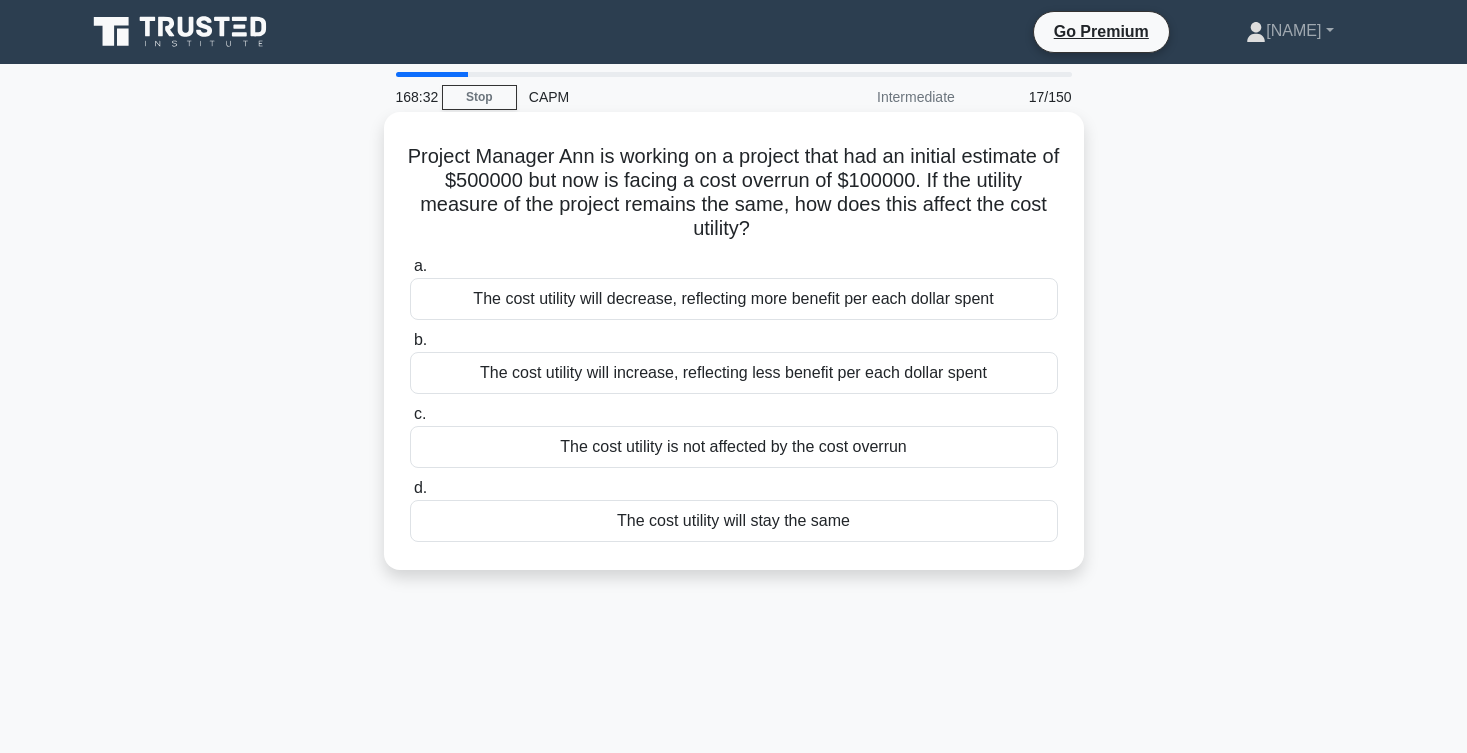 click on "The cost utility will increase, reflecting less benefit per each dollar spent" at bounding box center (734, 373) 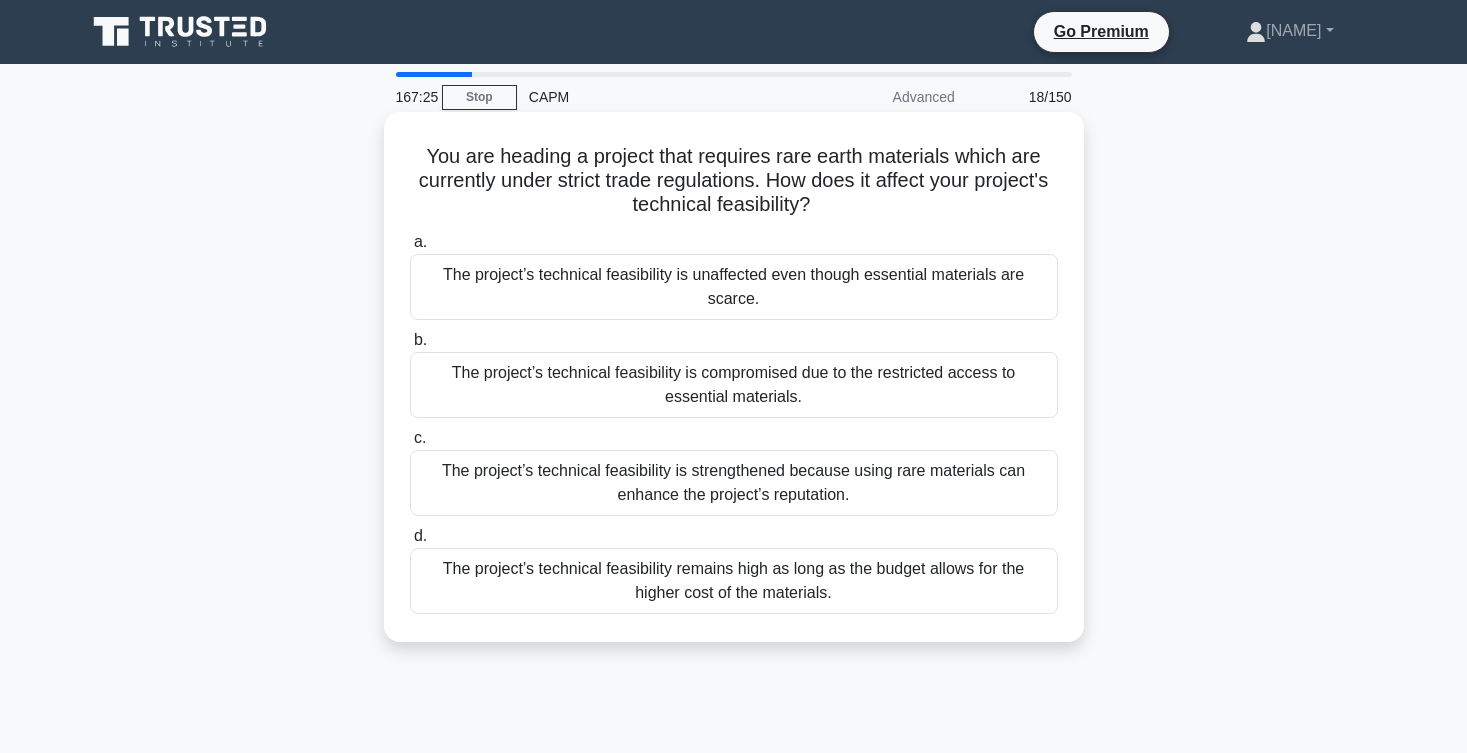 click on "The project’s technical feasibility is compromised due to the restricted access to essential materials." at bounding box center (734, 385) 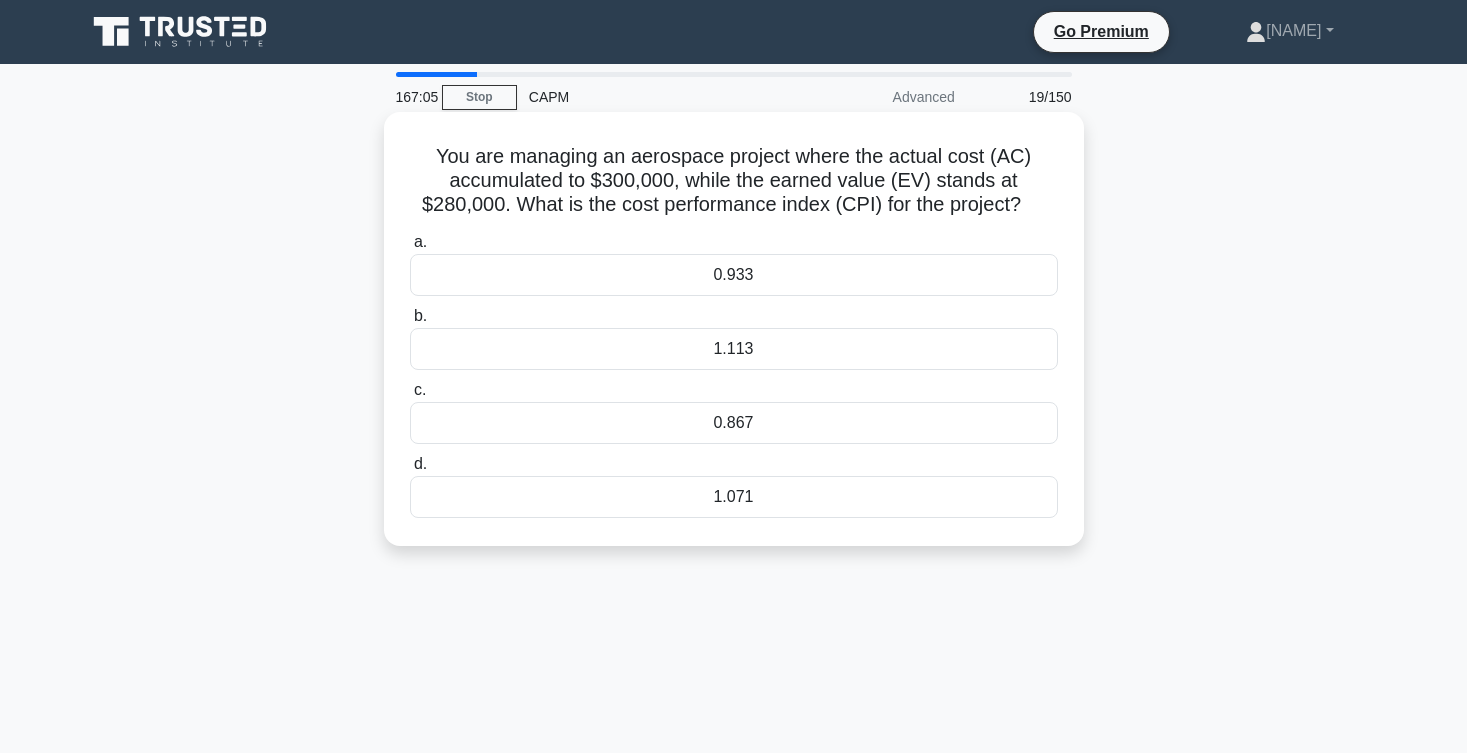 click on "0.867" at bounding box center (734, 423) 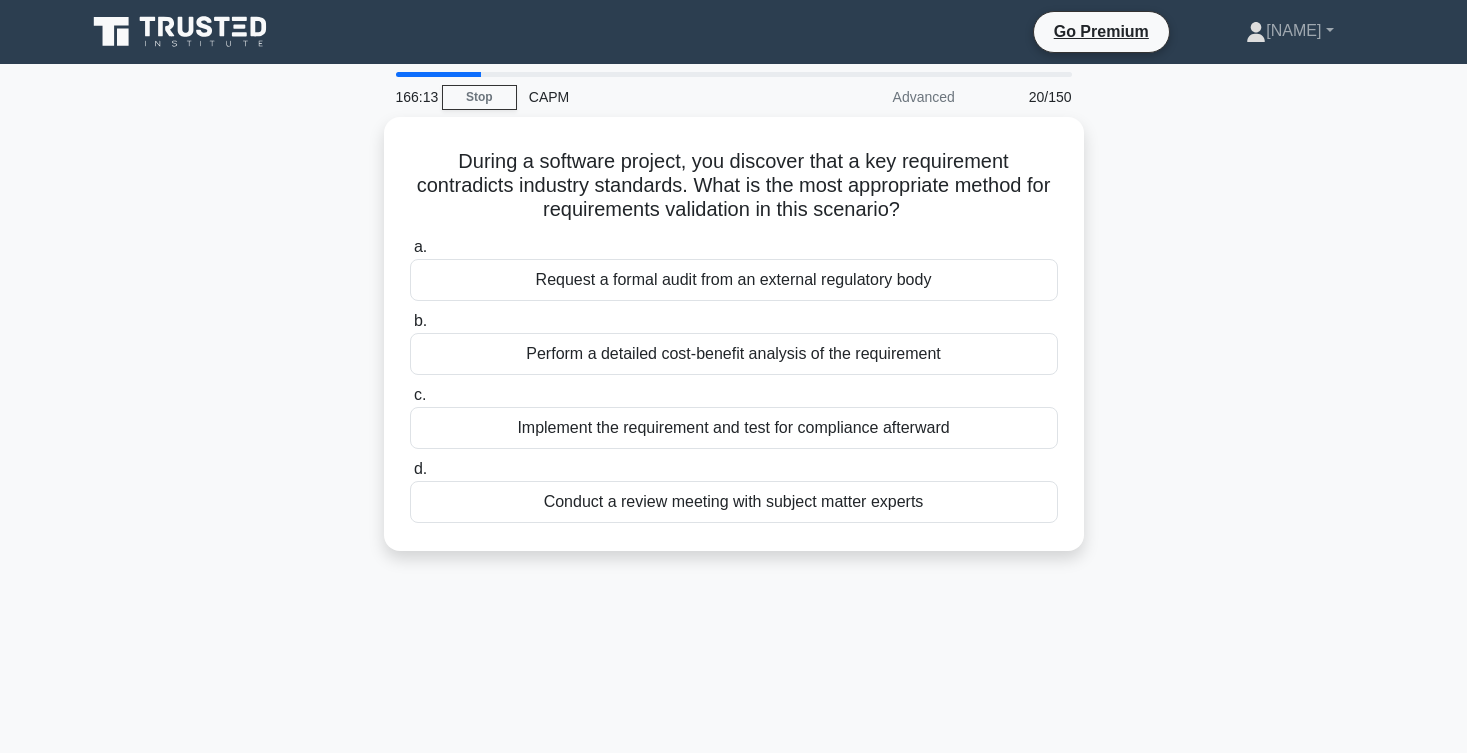 drag, startPoint x: 444, startPoint y: 160, endPoint x: 746, endPoint y: 549, distance: 492.46826 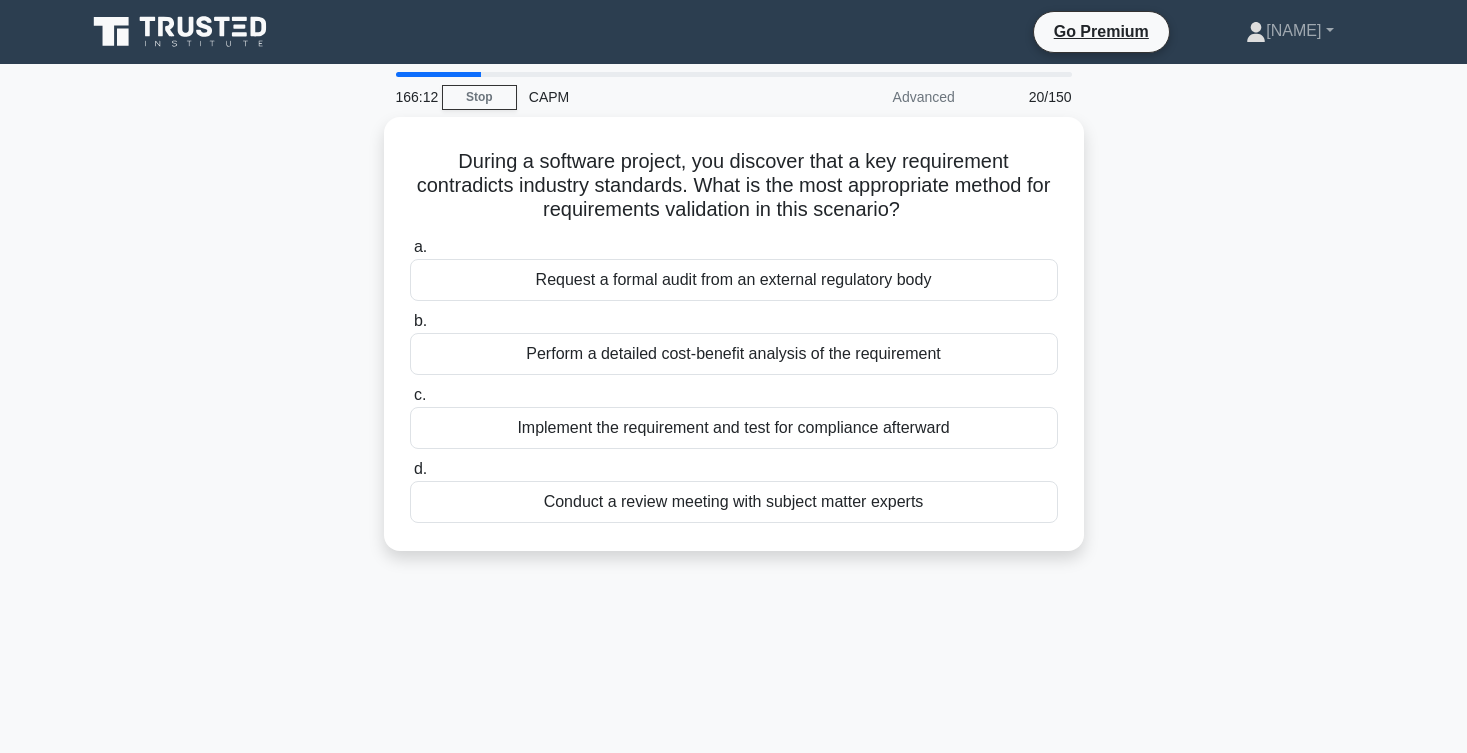 copy on "During a software project, you discover that a key requirement contradicts industry standards. What is the most appropriate method for requirements validation in this scenario?
.spinner_0XTQ{transform-origin:center;animation:spinner_y6GP .75s linear infinite}@keyframes spinner_y6GP{100%{transform:rotate(360deg)}}
a.
Request a formal audit from an external regulatory body
b.
Perform a detailed cost-benefit analysis of the requirement
c.
Implement the requirement and test for compliance afterward
d.
Conduct a review meeting with subject matter experts" 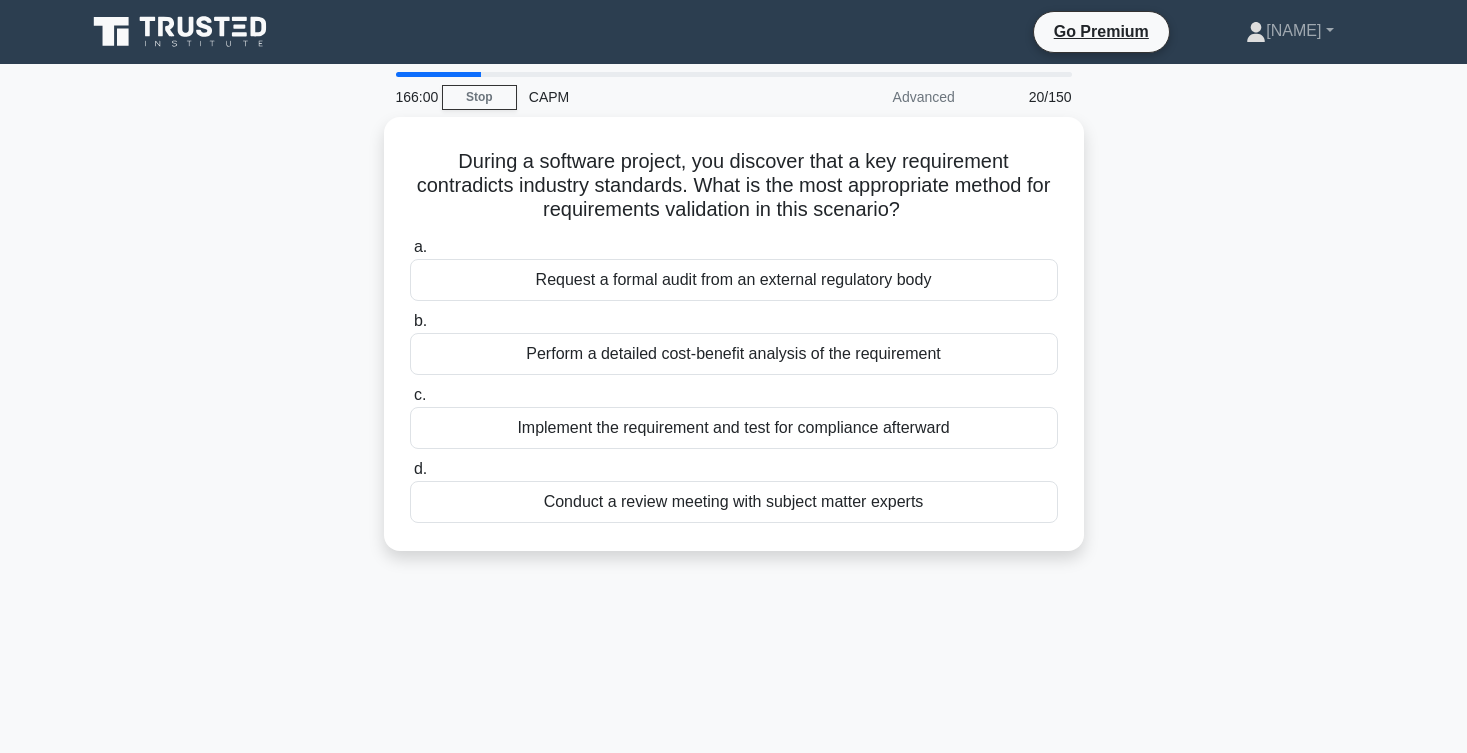 click on "166:00
Stop
CAPM
Advanced
20/150
During a software project, you discover that a key requirement contradicts industry standards. What is the most appropriate method for requirements validation in this scenario?
.spinner_0XTQ{transform-origin:center;animation:spinner_y6GP .75s linear infinite}@keyframes spinner_y6GP{100%{transform:rotate(360deg)}}
a.
b. c. d." at bounding box center (734, 572) 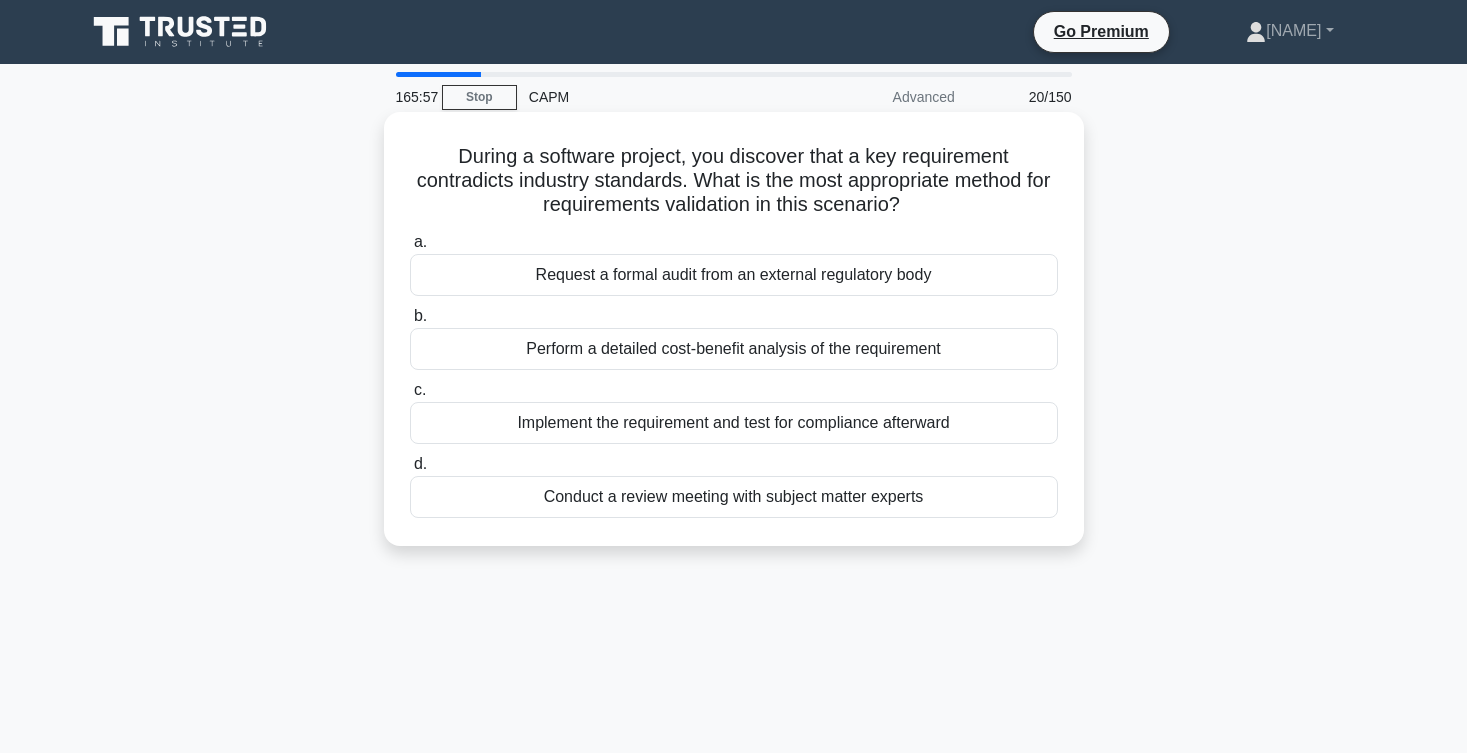 click on "Conduct a review meeting with subject matter experts" at bounding box center [734, 497] 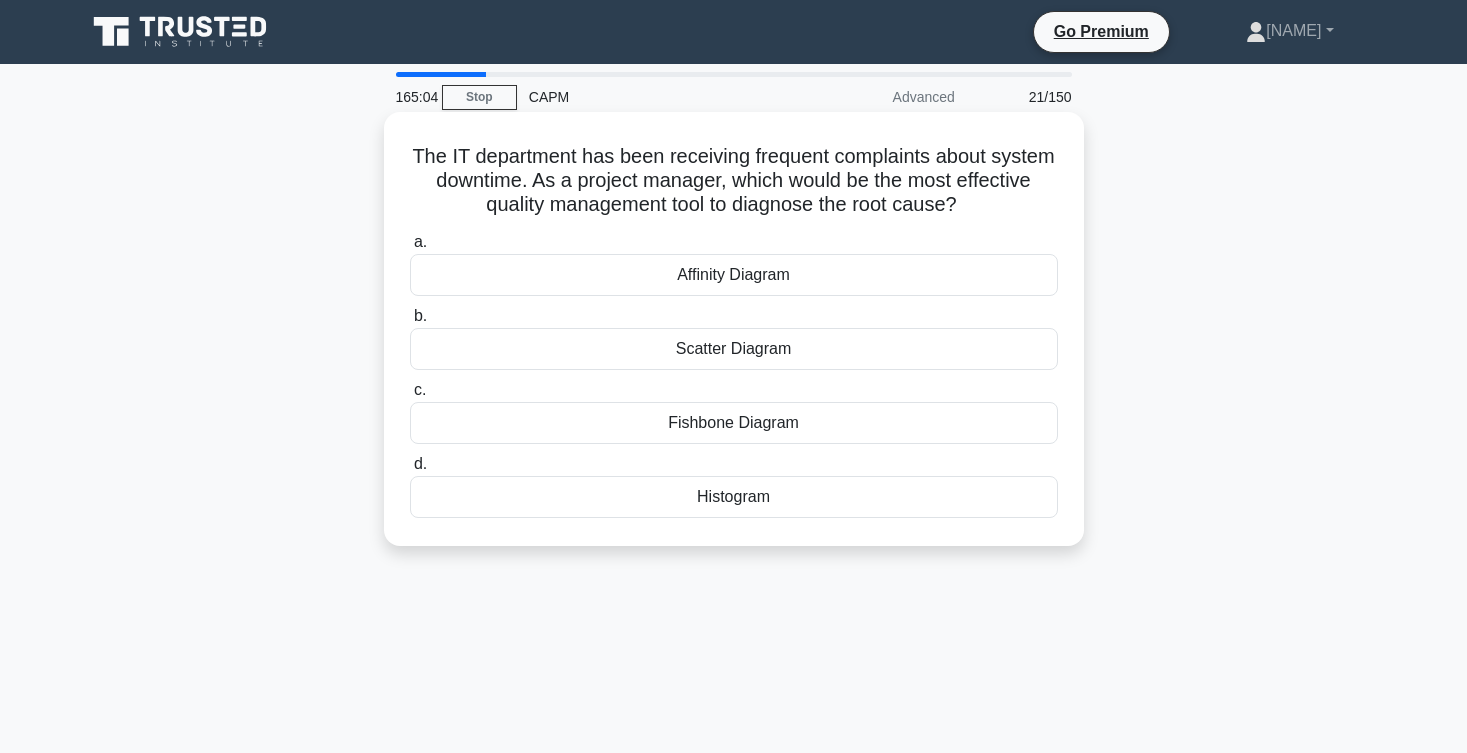 click on "Fishbone Diagram" at bounding box center (734, 423) 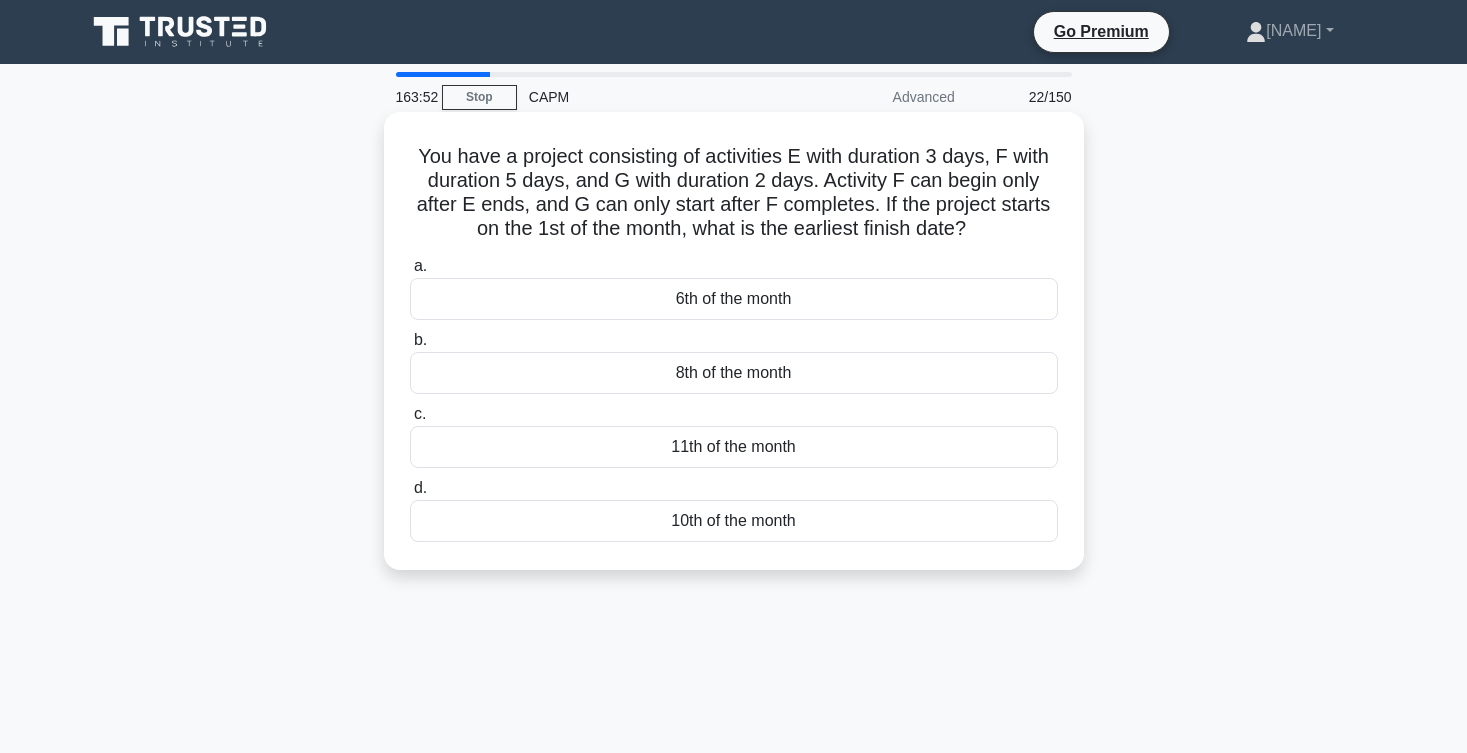 click on "10th of the month" at bounding box center (734, 521) 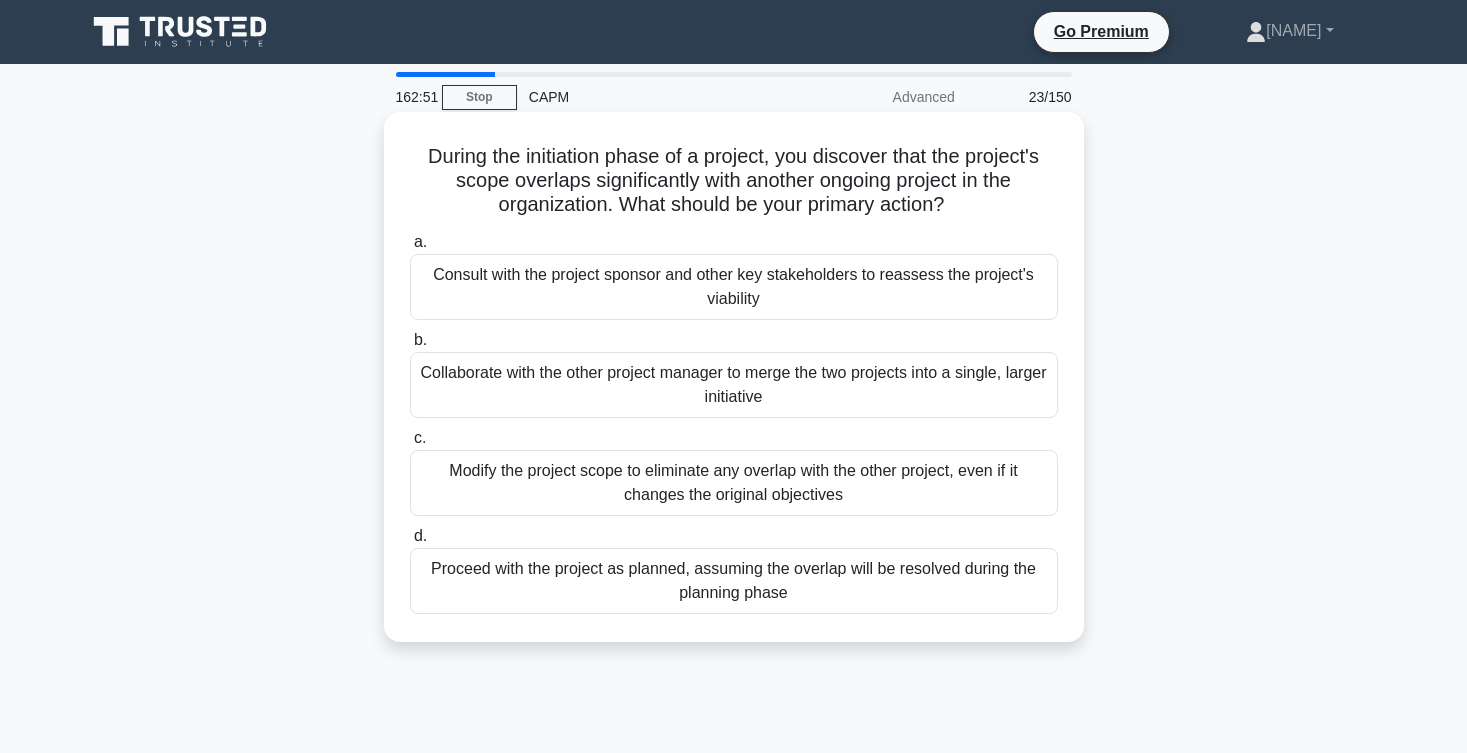 click on "Consult with the project sponsor and other key stakeholders to reassess the project's viability" at bounding box center [734, 287] 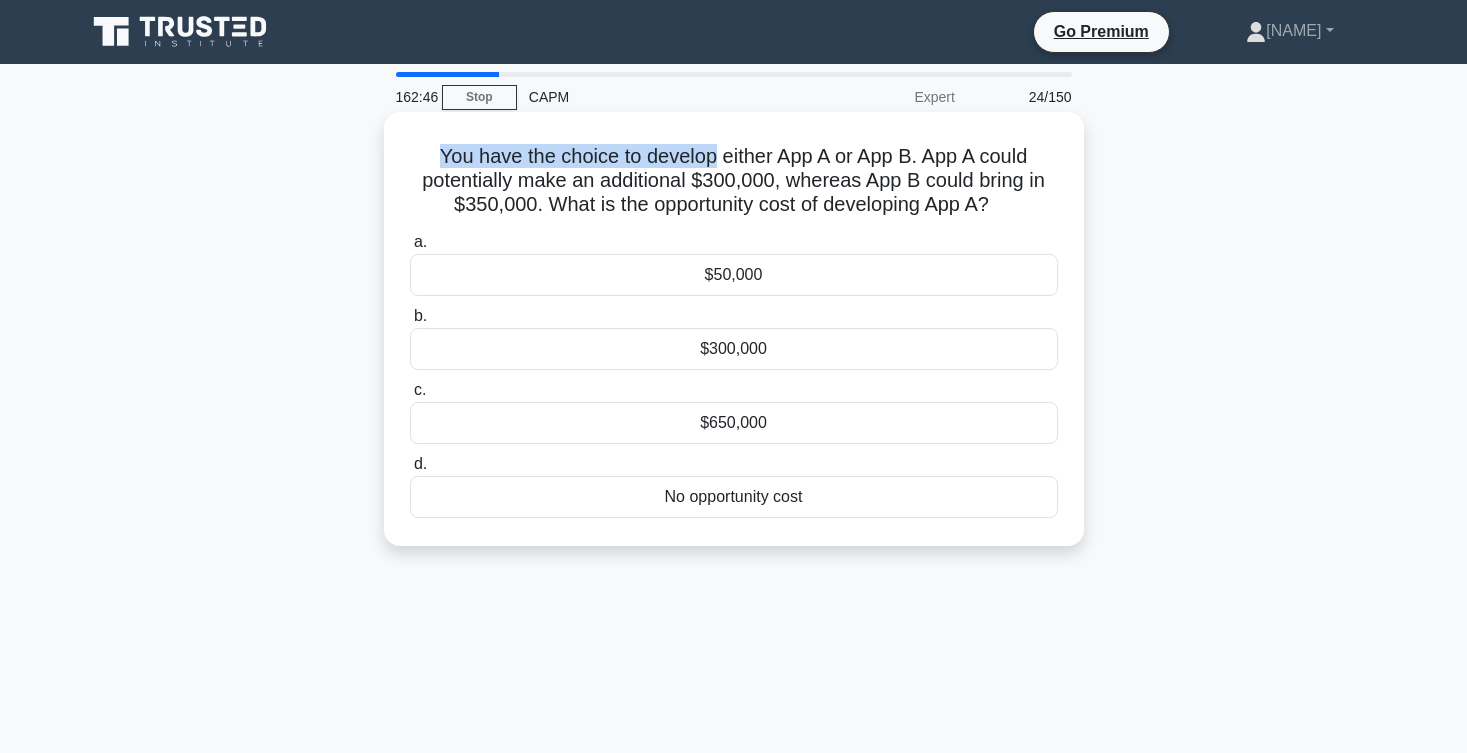 drag, startPoint x: 438, startPoint y: 157, endPoint x: 708, endPoint y: 163, distance: 270.06665 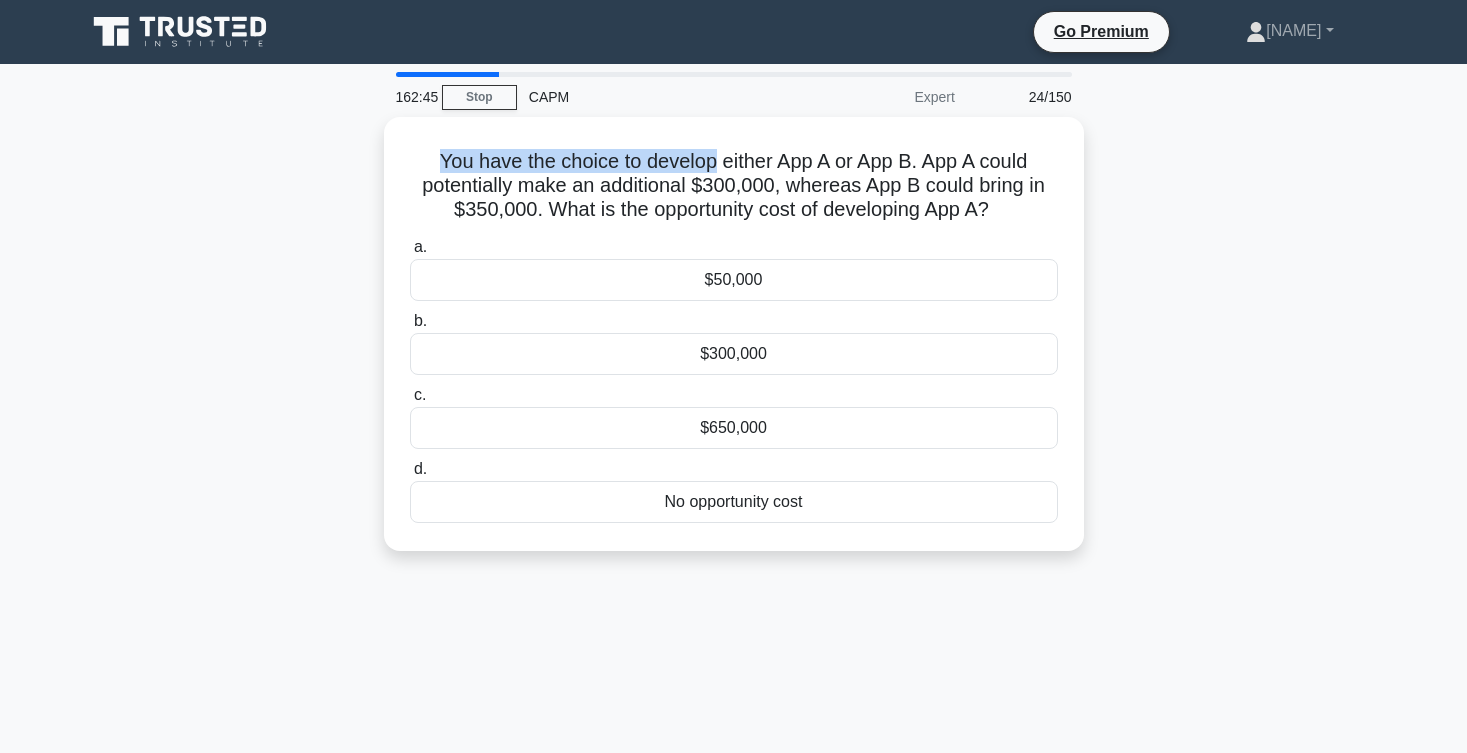 click on "You have the choice to develop either App A or App B. App A could potentially make an additional $300,000, whereas App B could bring in $350,000. What is the opportunity cost of developing App A?
.spinner_0XTQ{transform-origin:center;animation:spinner_y6GP .75s linear infinite}@keyframes spinner_y6GP{100%{transform:rotate(360deg)}}
a.
$50,000" at bounding box center (734, 346) 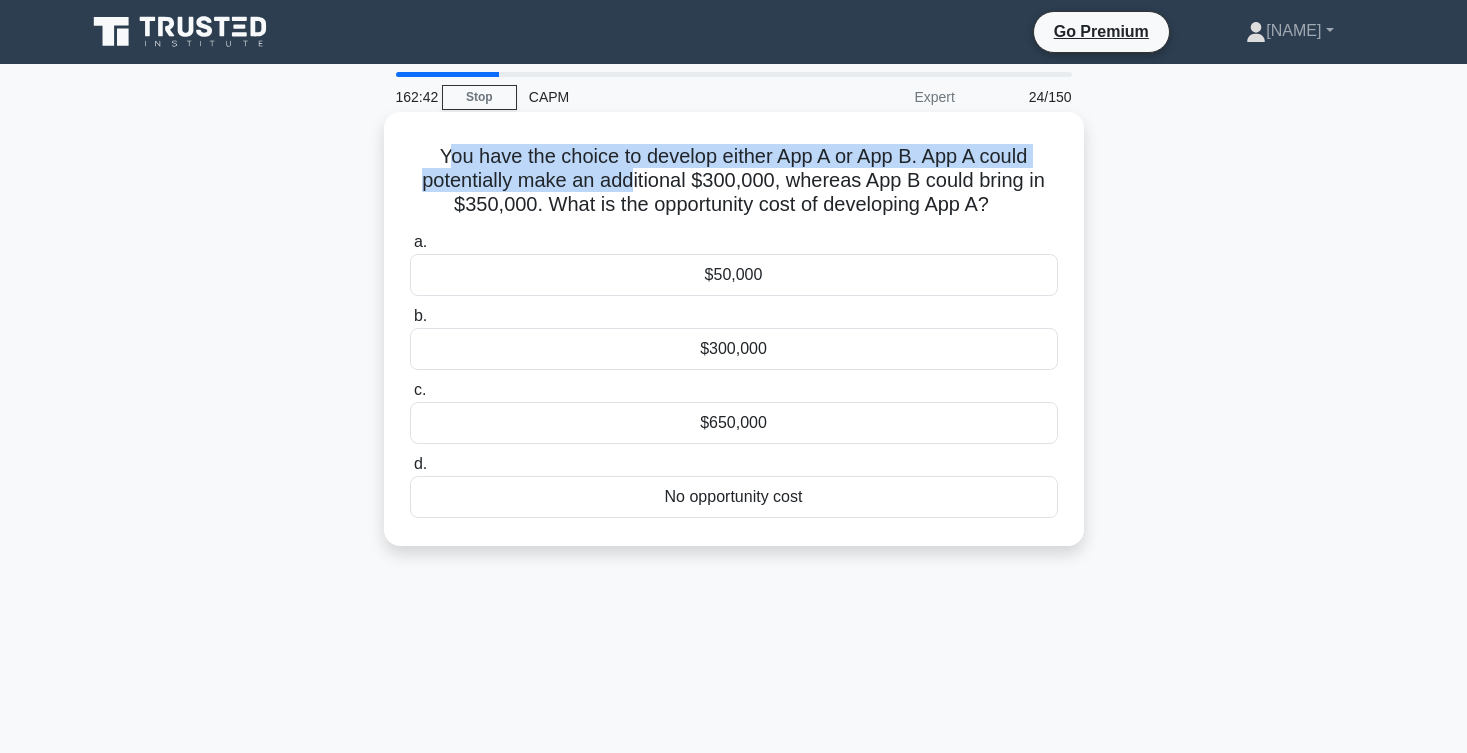 drag, startPoint x: 449, startPoint y: 156, endPoint x: 632, endPoint y: 179, distance: 184.4397 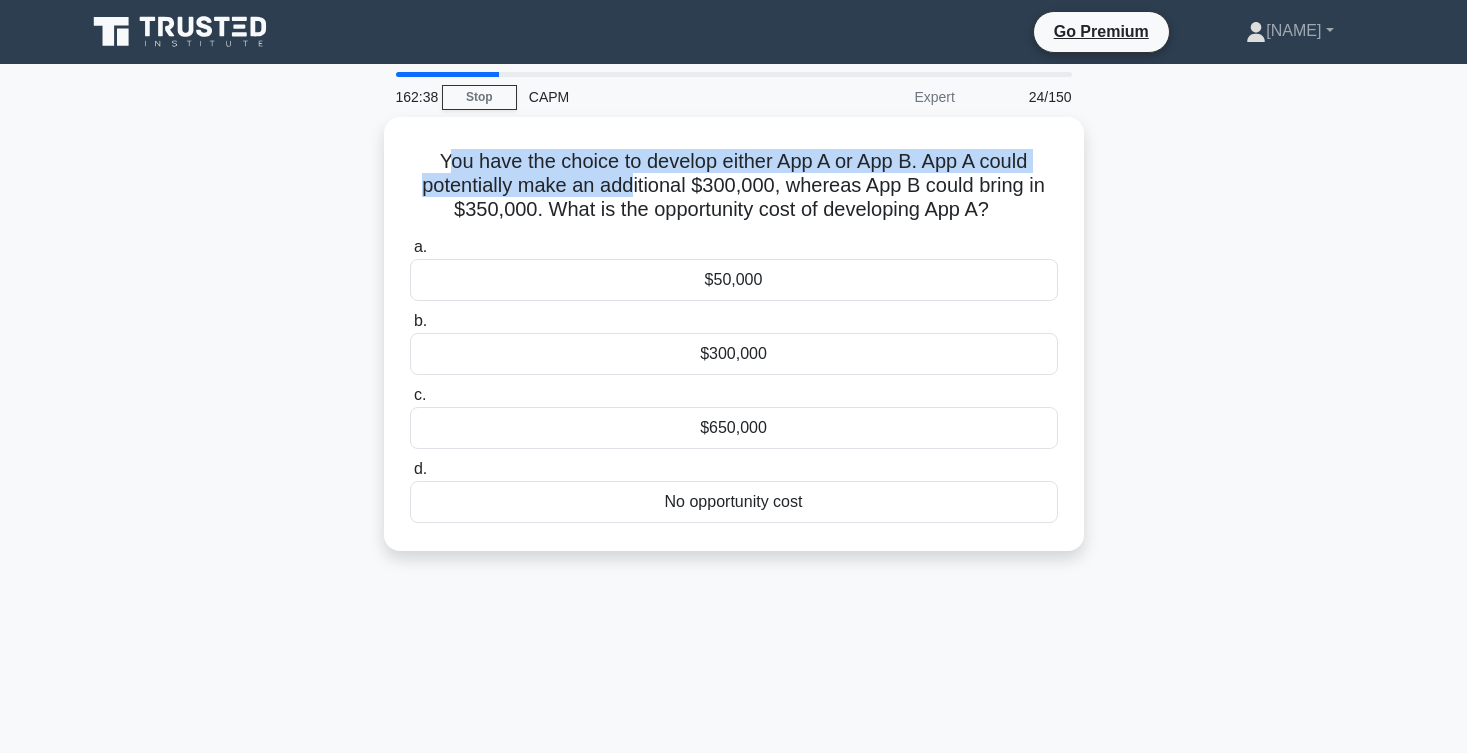 click on "You have the choice to develop either App A or App B. App A could potentially make an additional $300,000, whereas App B could bring in $350,000. What is the opportunity cost of developing App A?
.spinner_0XTQ{transform-origin:center;animation:spinner_y6GP .75s linear infinite}@keyframes spinner_y6GP{100%{transform:rotate(360deg)}}
a.
$50,000" at bounding box center [734, 346] 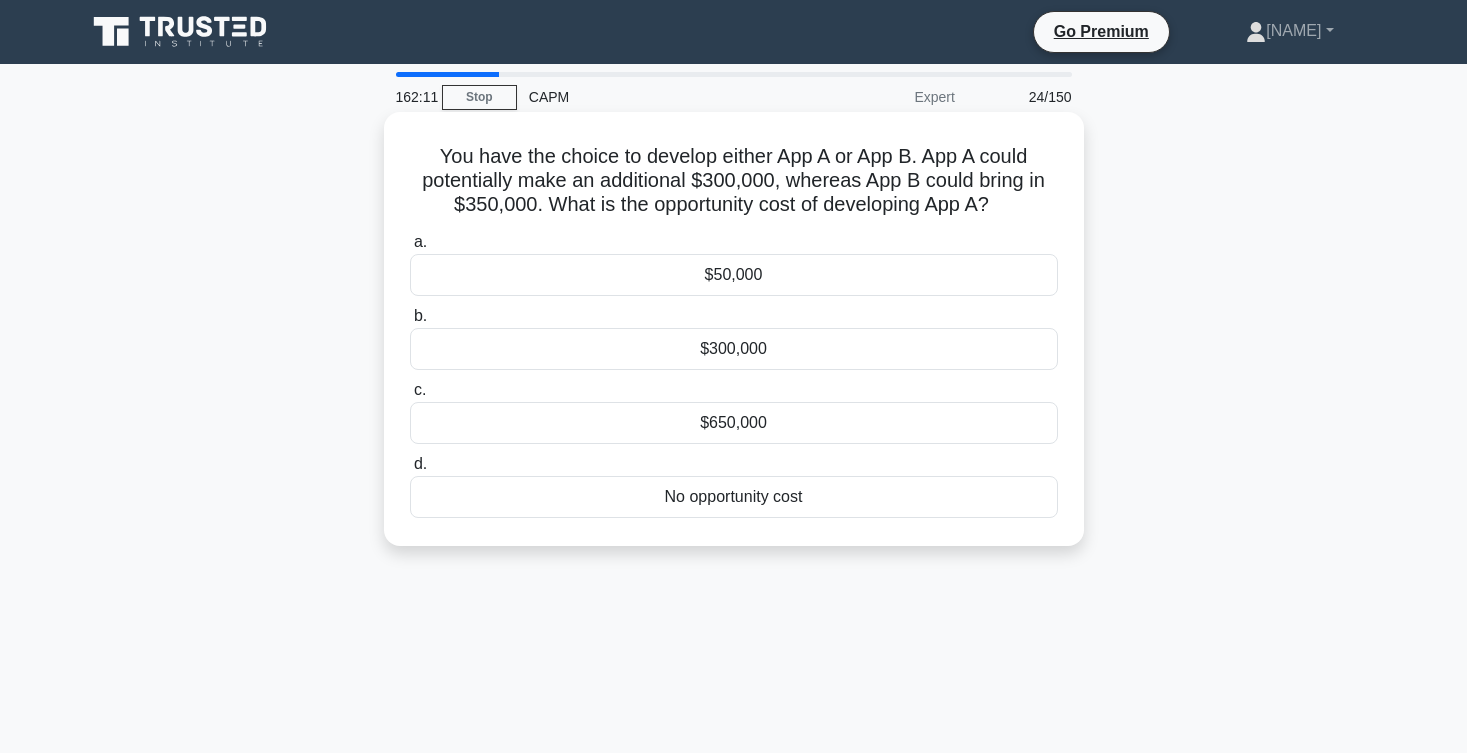 click on "$300,000" at bounding box center [734, 349] 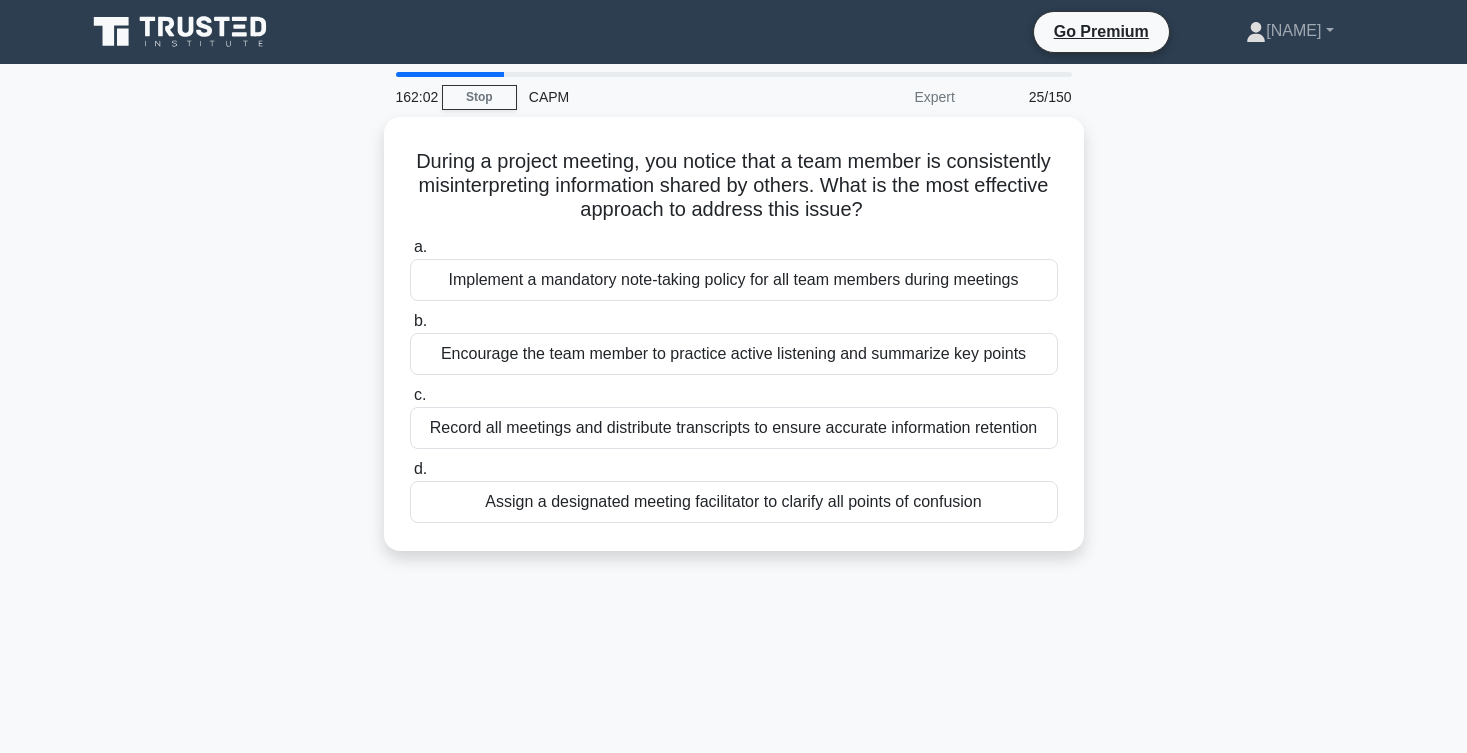 scroll, scrollTop: 0, scrollLeft: 0, axis: both 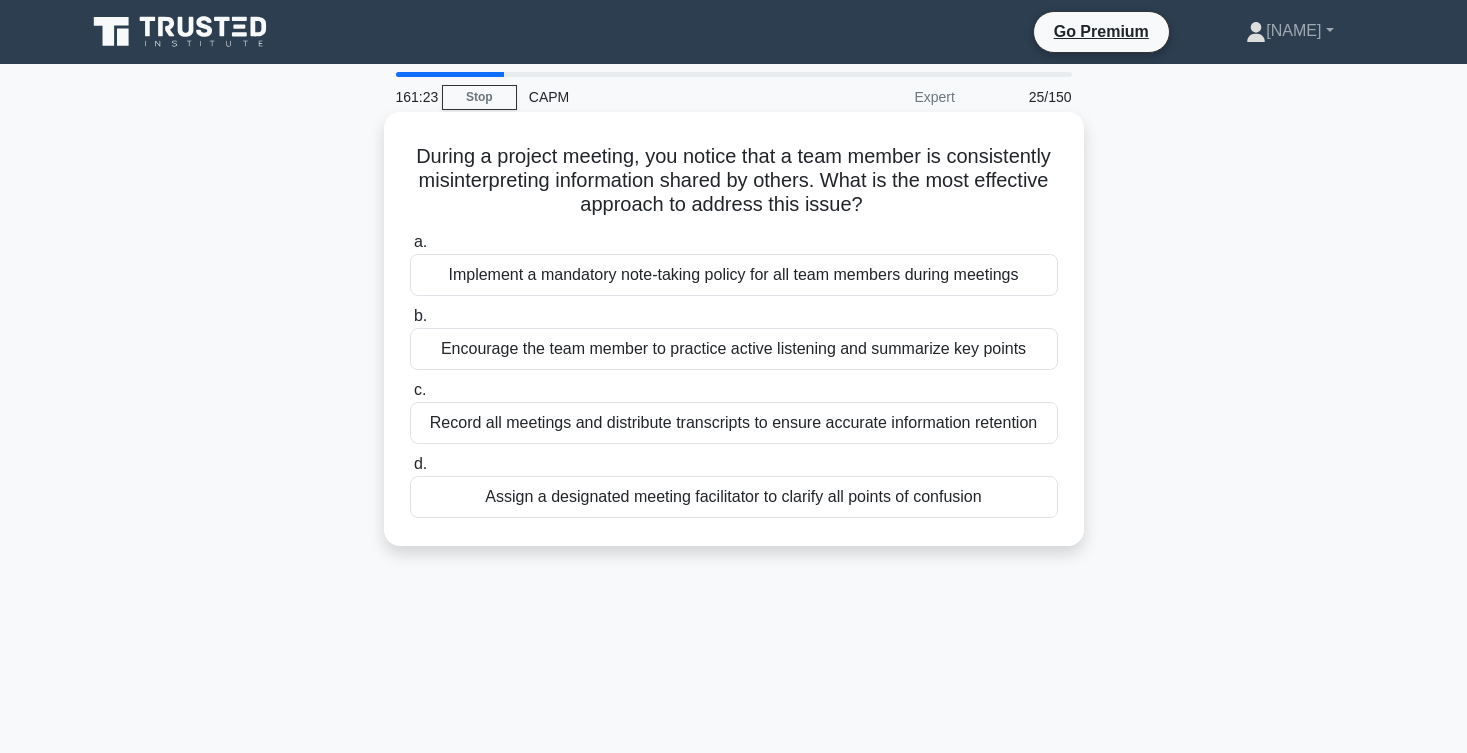 click on "Assign a designated meeting facilitator to clarify all points of confusion" at bounding box center (734, 497) 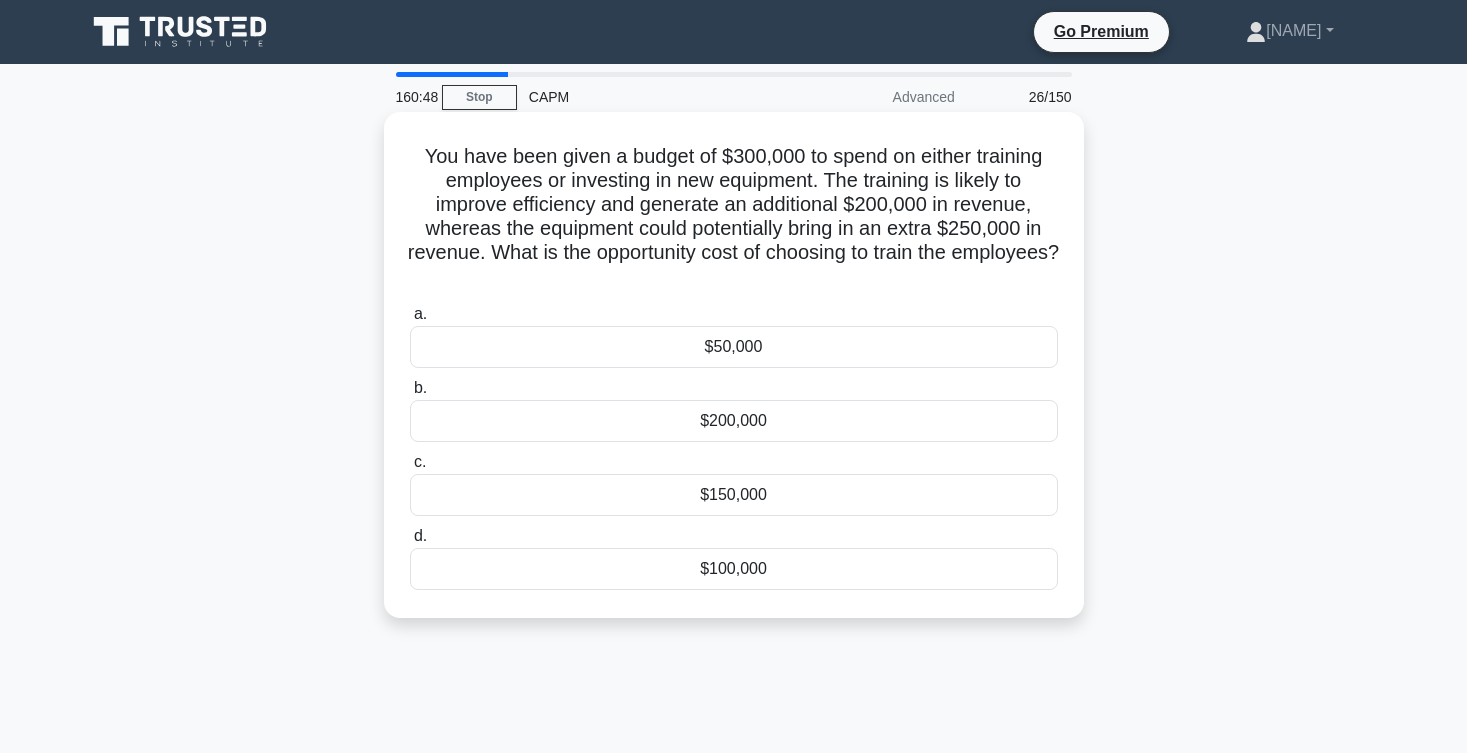 click on "$50,000" at bounding box center [734, 347] 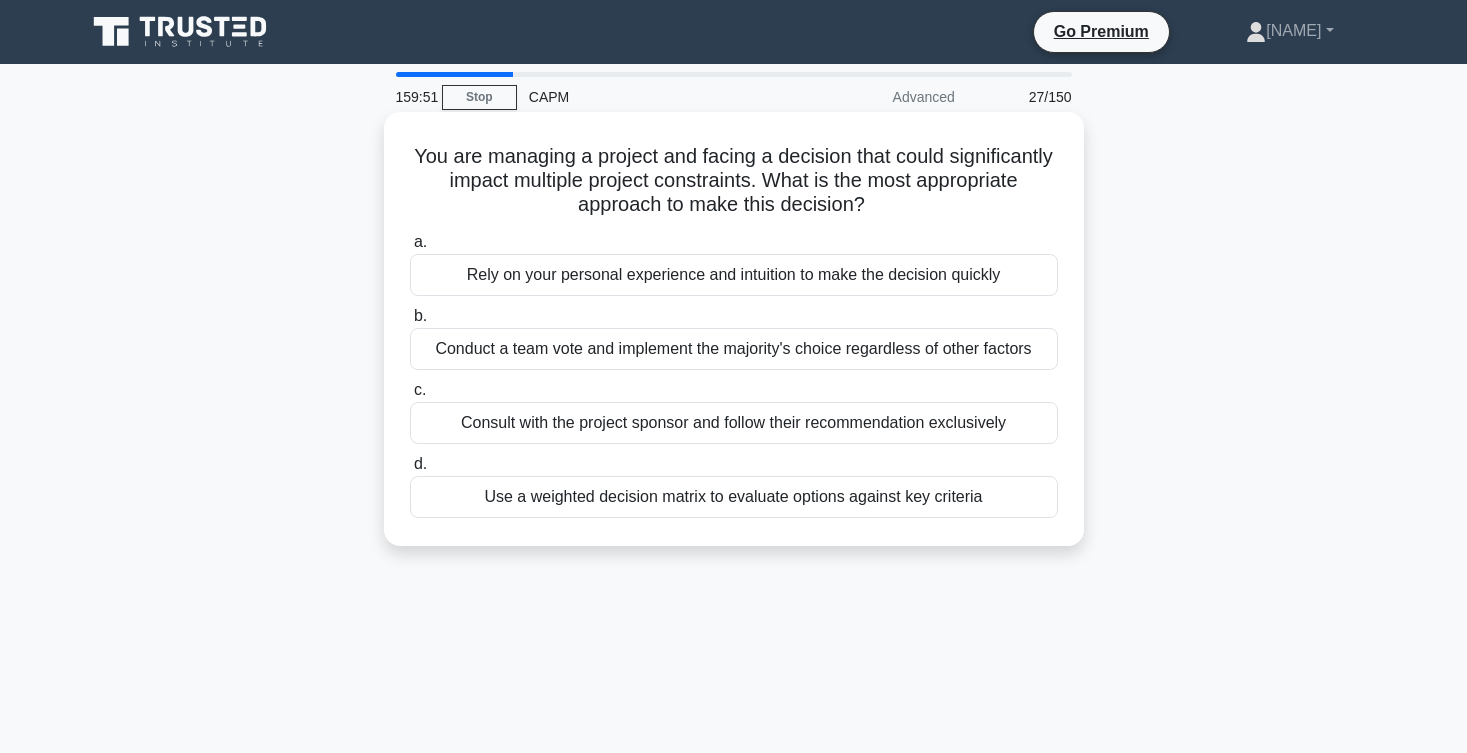 click on "Use a weighted decision matrix to evaluate options against key criteria" at bounding box center [734, 497] 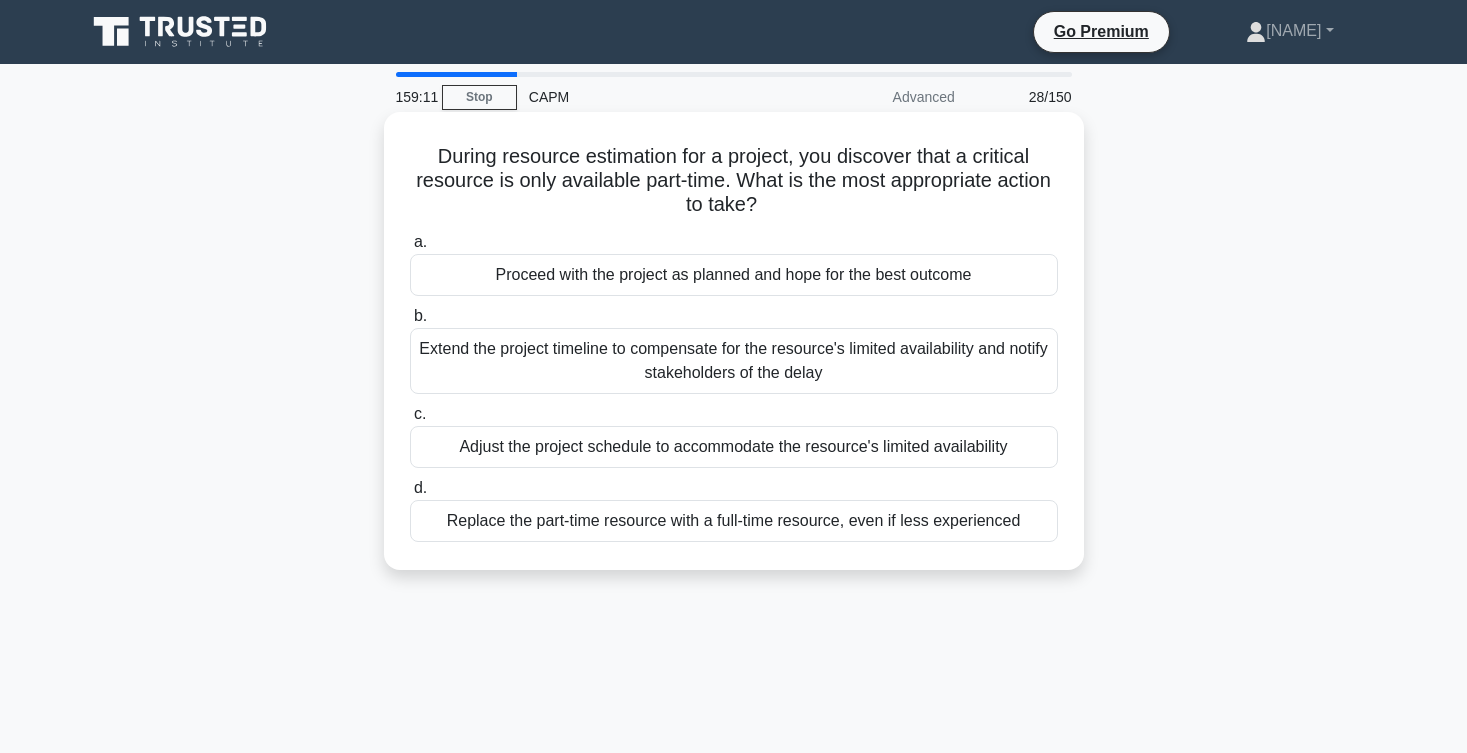 click on "Adjust the project schedule to accommodate the resource's limited availability" at bounding box center [734, 447] 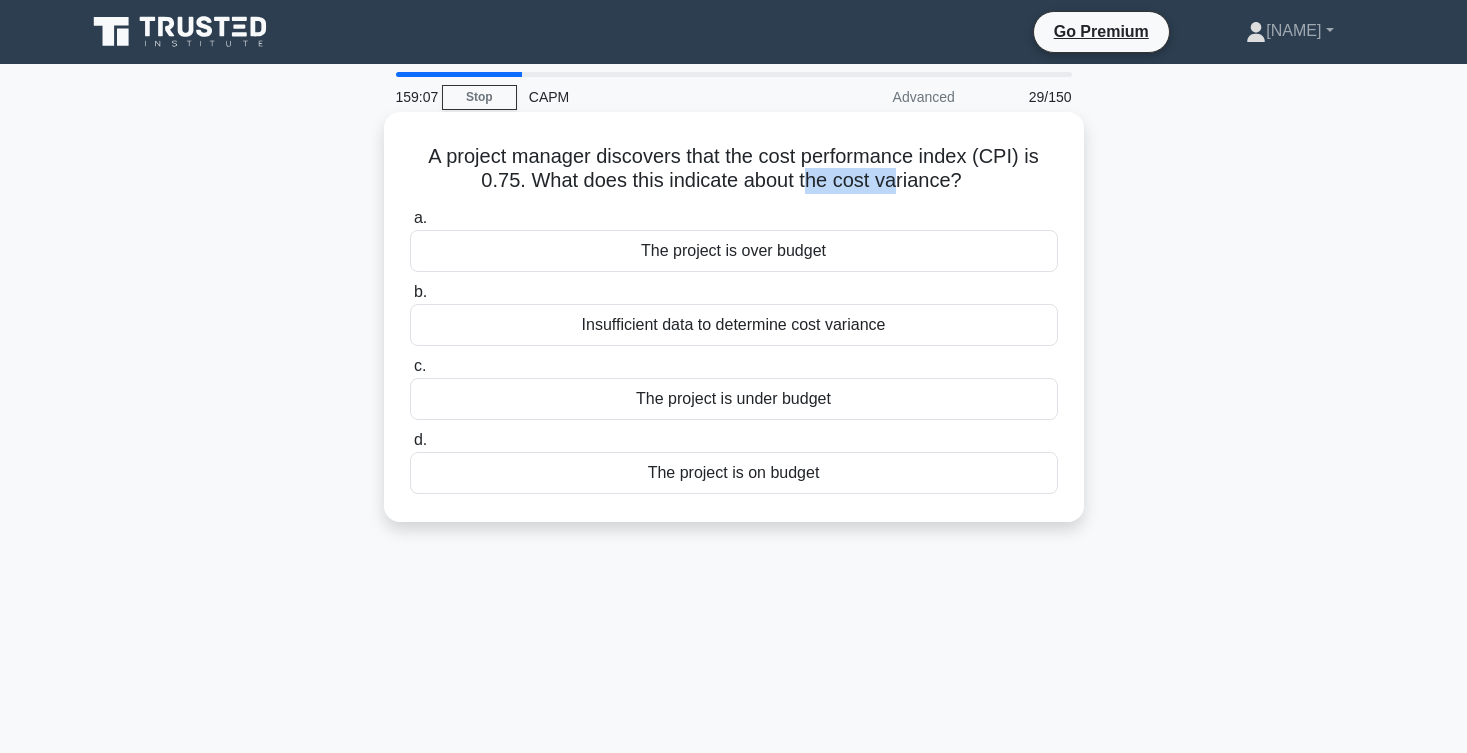 drag, startPoint x: 808, startPoint y: 177, endPoint x: 898, endPoint y: 178, distance: 90.005554 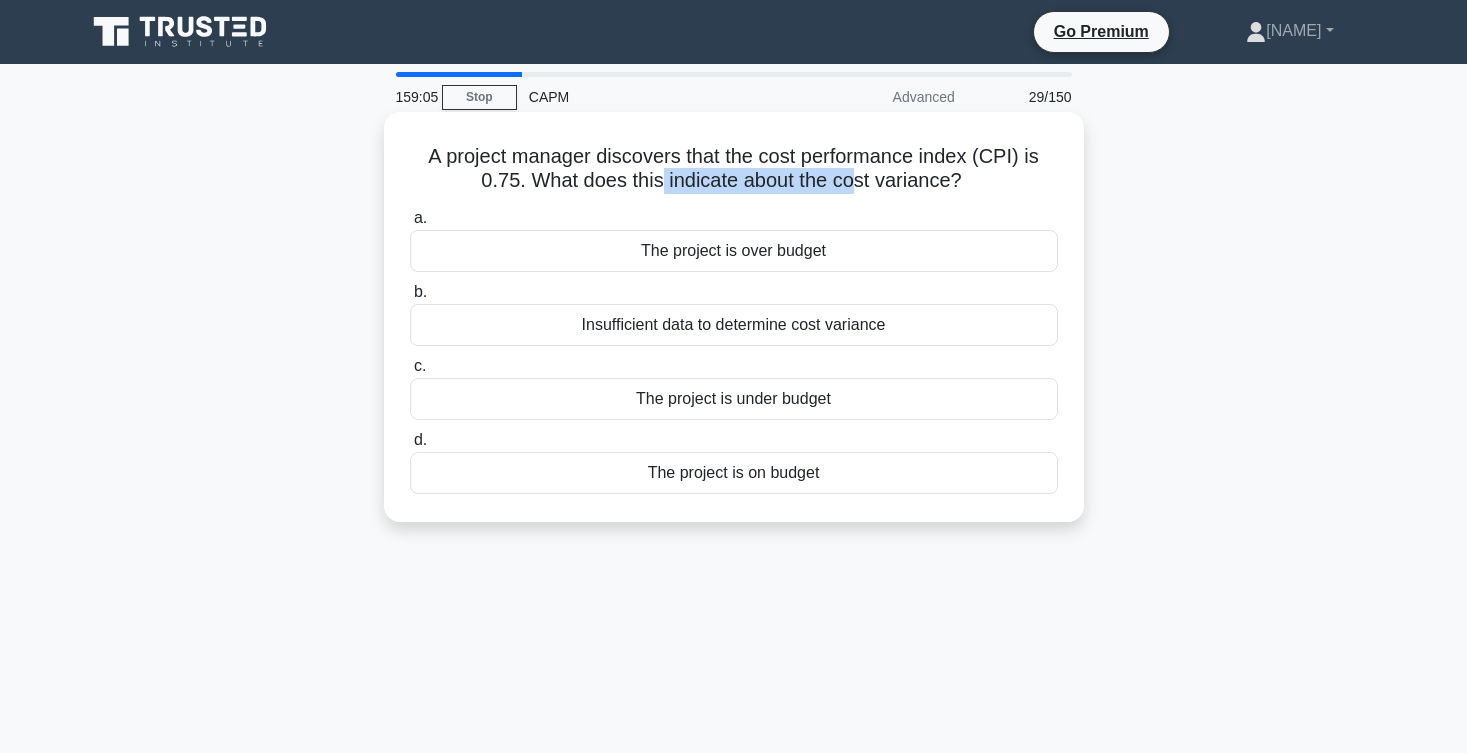 drag, startPoint x: 662, startPoint y: 182, endPoint x: 850, endPoint y: 176, distance: 188.09572 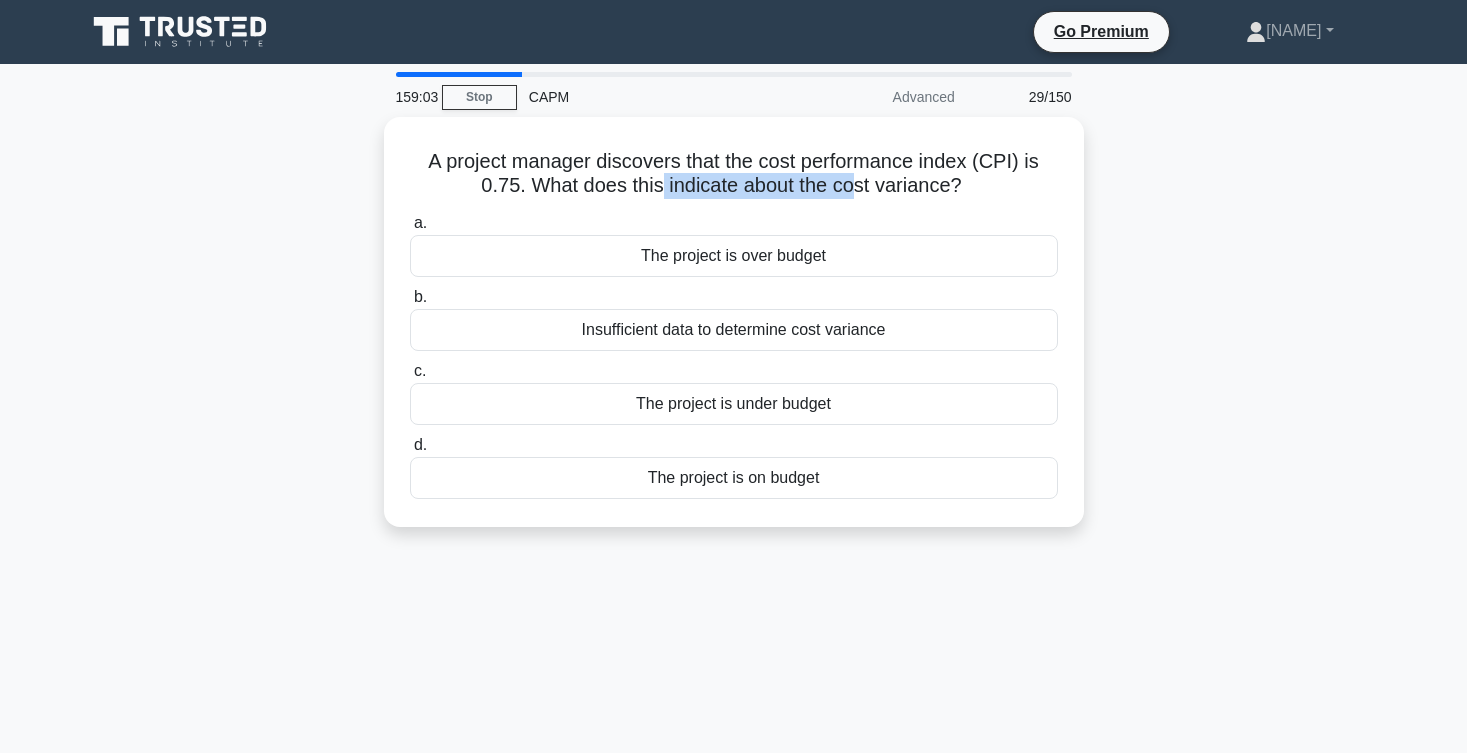 click on "A project manager discovers that the cost performance index (CPI) is 0.75. What does this indicate about the cost variance?
.spinner_0XTQ{transform-origin:center;animation:spinner_y6GP .75s linear infinite}@keyframes spinner_y6GP{100%{transform:rotate(360deg)}}
a.
The project is over budget" at bounding box center [734, 334] 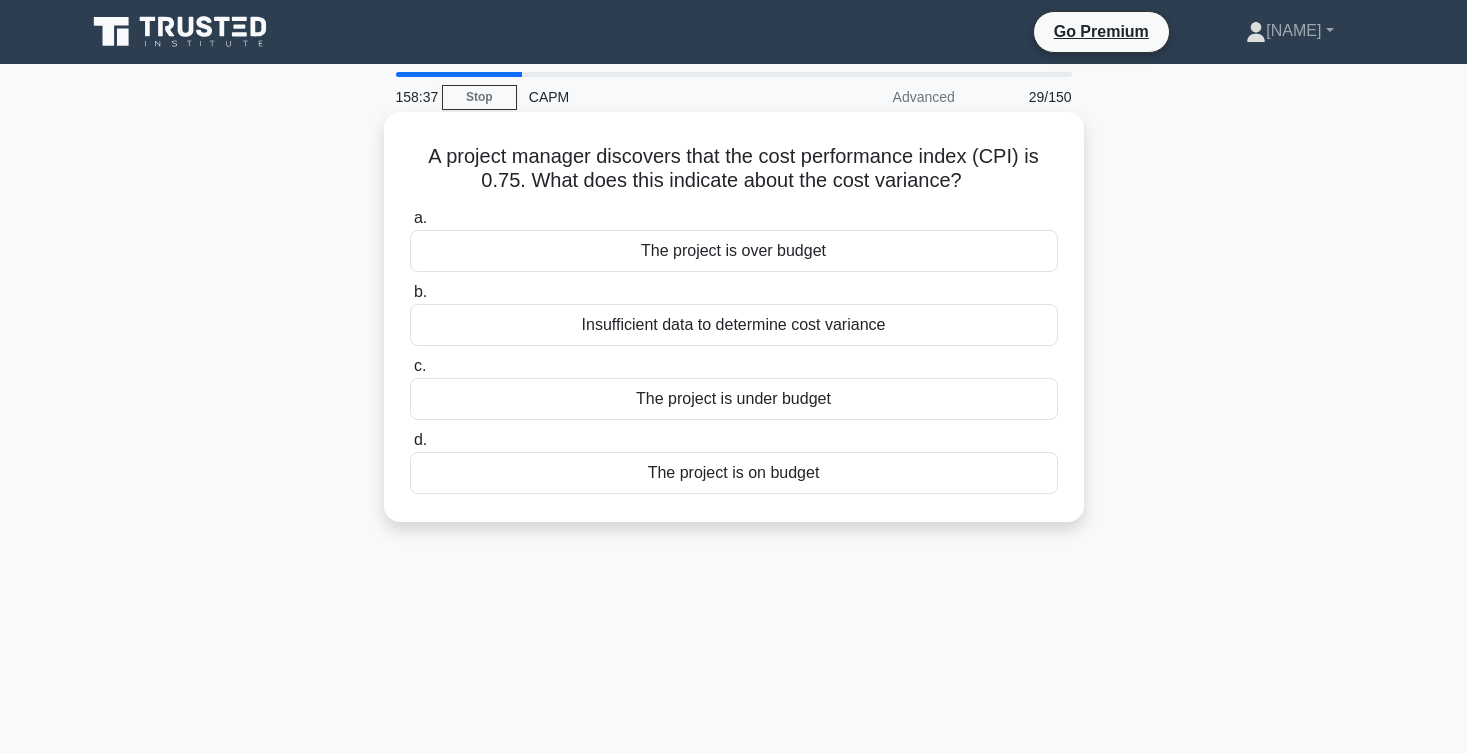 click on "Insufficient data to determine cost variance" at bounding box center [734, 325] 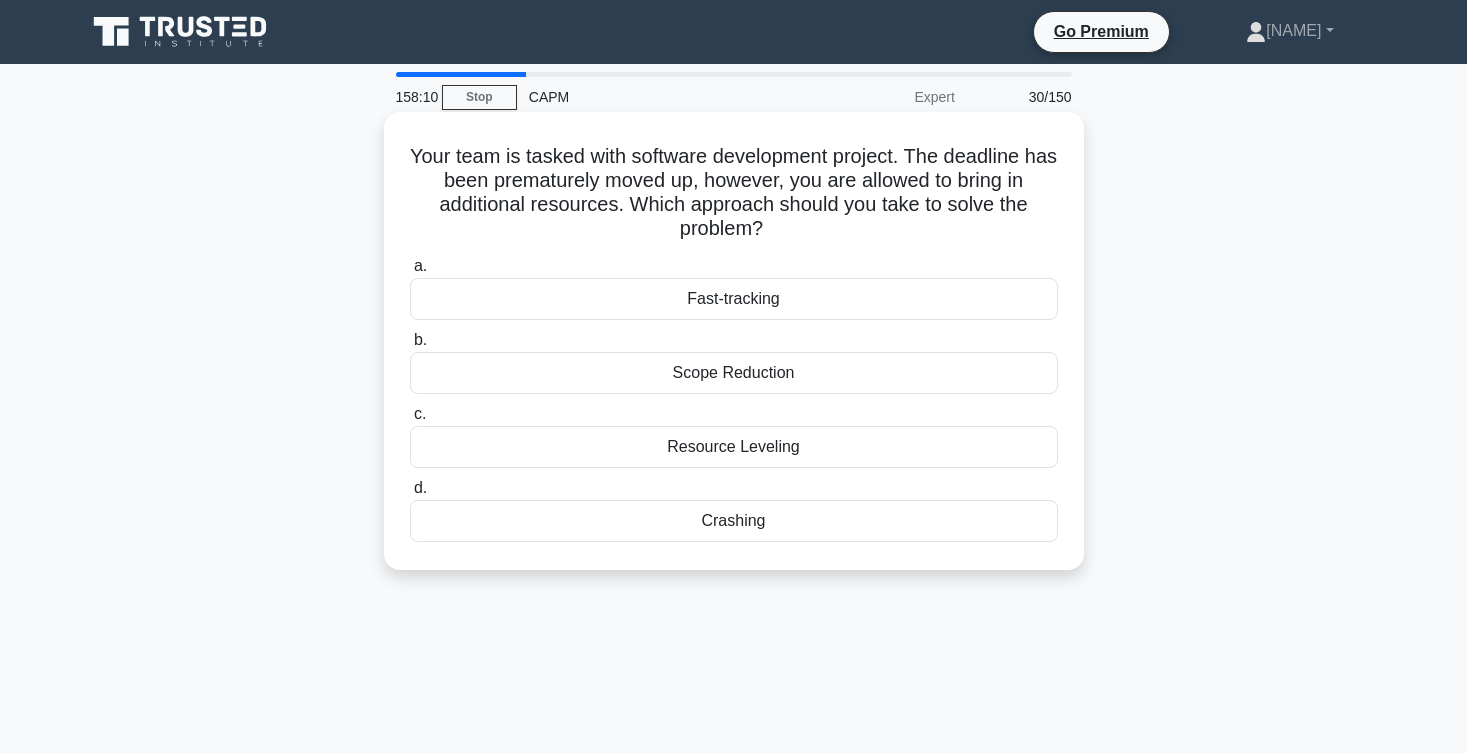click on "Crashing" at bounding box center [734, 521] 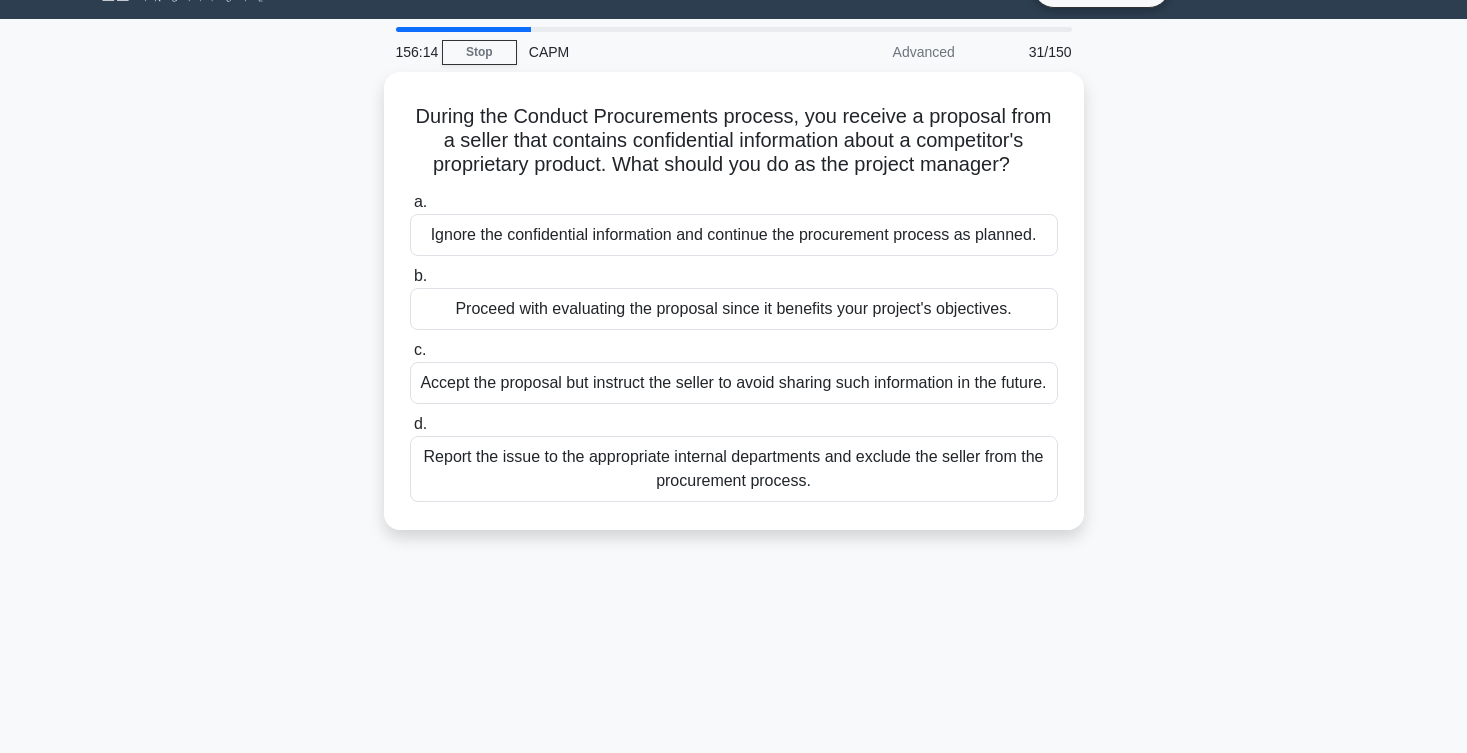 scroll, scrollTop: 46, scrollLeft: 0, axis: vertical 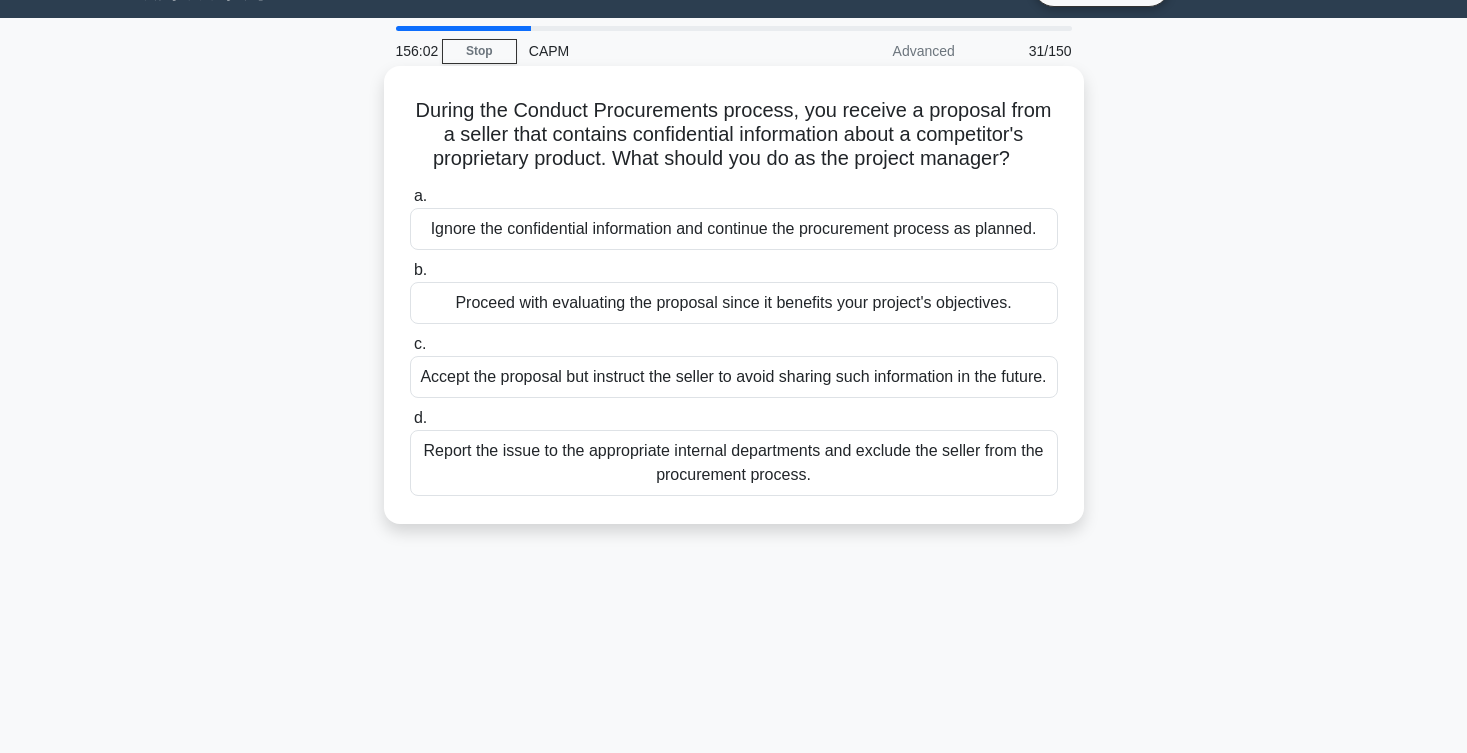 drag, startPoint x: 408, startPoint y: 107, endPoint x: 809, endPoint y: 539, distance: 589.4277 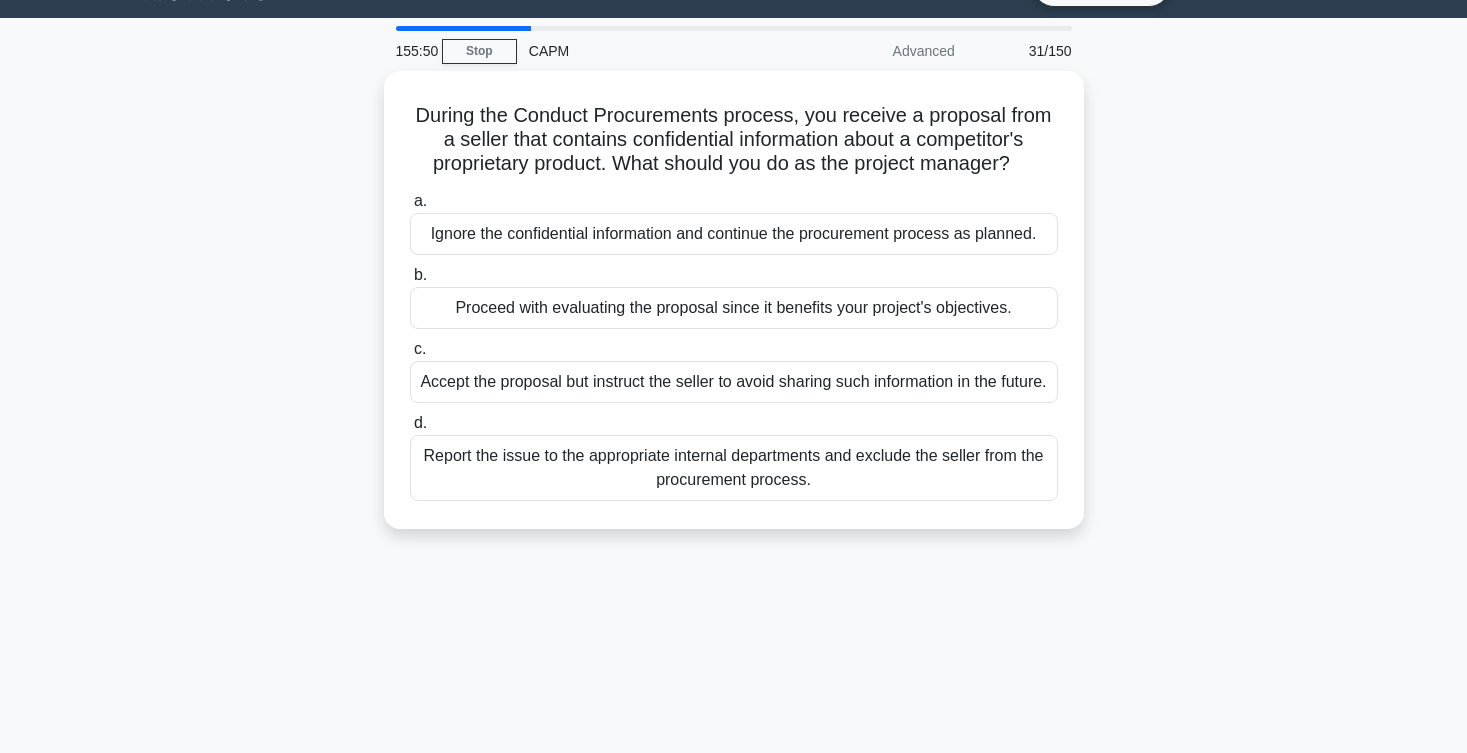 click on "During the Conduct Procurements process, you receive a proposal from a seller that contains confidential information about a competitor's proprietary product. What should you do as the project manager?
.spinner_0XTQ{transform-origin:center;animation:spinner_y6GP .75s linear infinite}@keyframes spinner_y6GP{100%{transform:rotate(360deg)}}
a.
b. c. d." at bounding box center (734, 526) 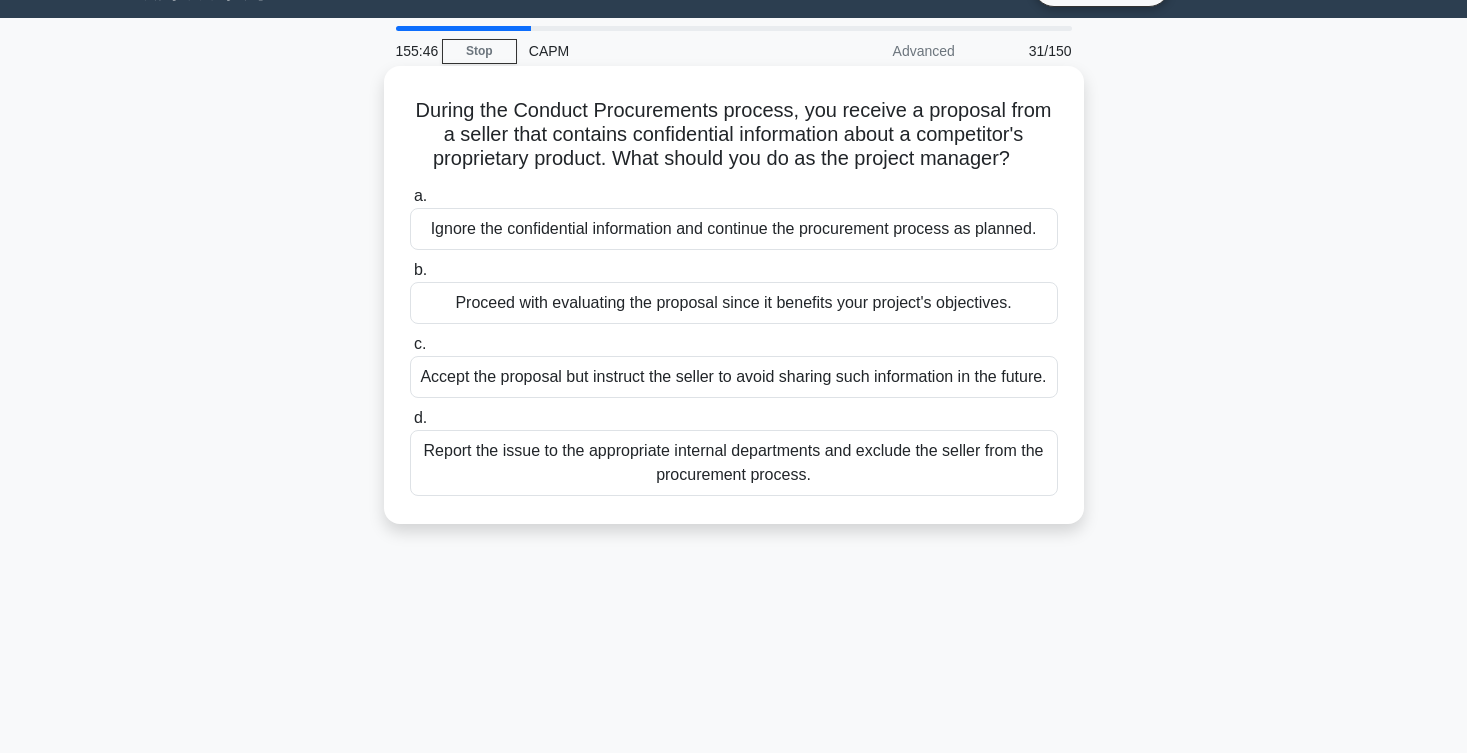 click on "Report the issue to the appropriate internal departments and exclude the seller from the procurement process." at bounding box center [734, 463] 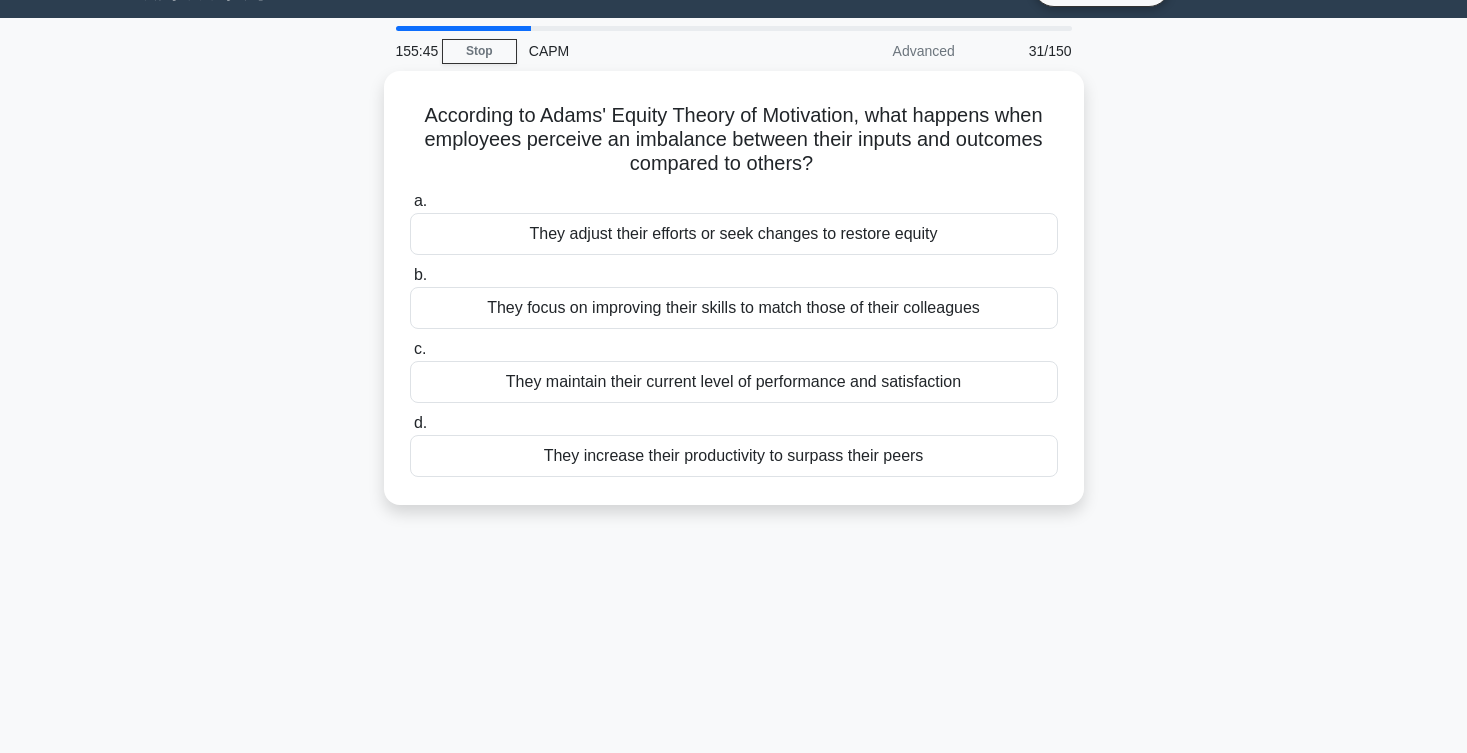 scroll, scrollTop: 0, scrollLeft: 0, axis: both 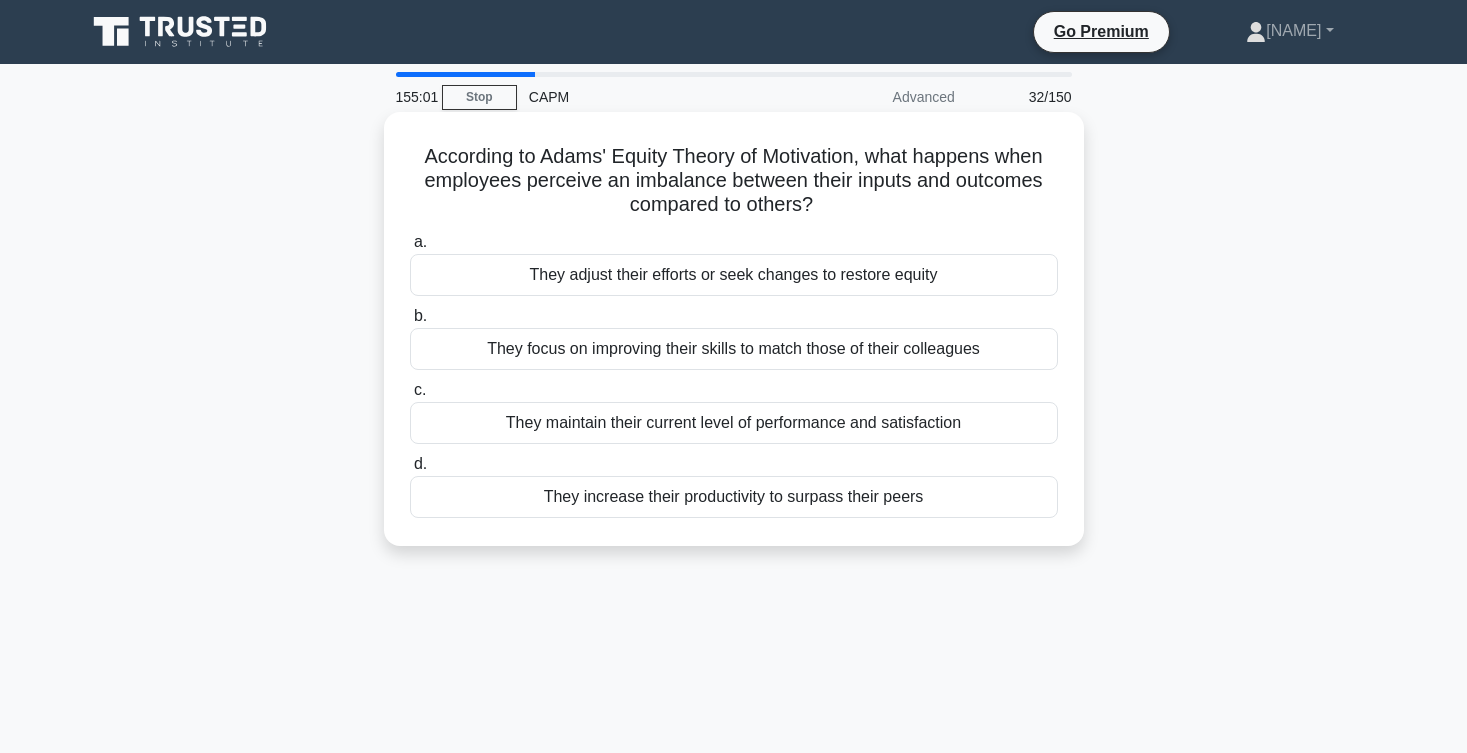 click on "They increase their productivity to surpass their peers" at bounding box center [734, 497] 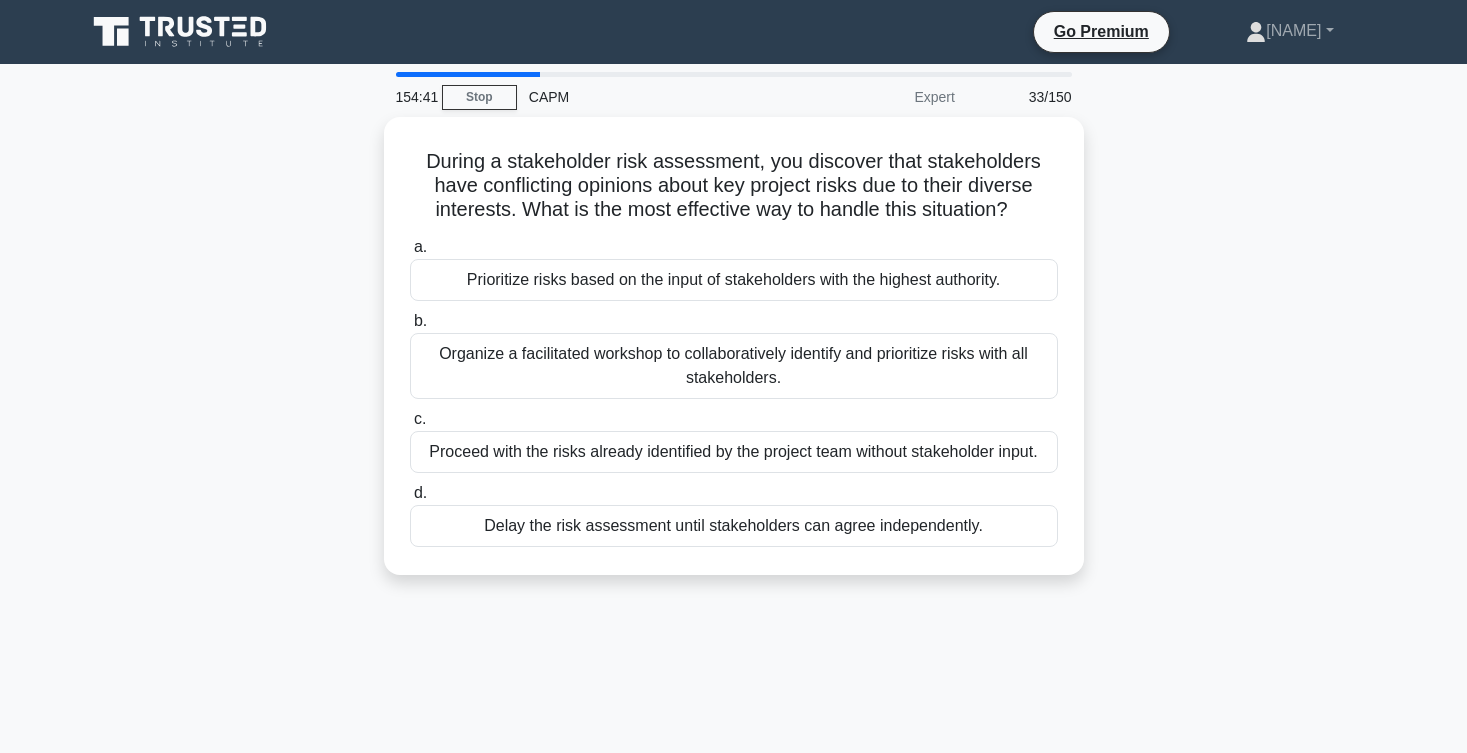 scroll, scrollTop: 0, scrollLeft: 0, axis: both 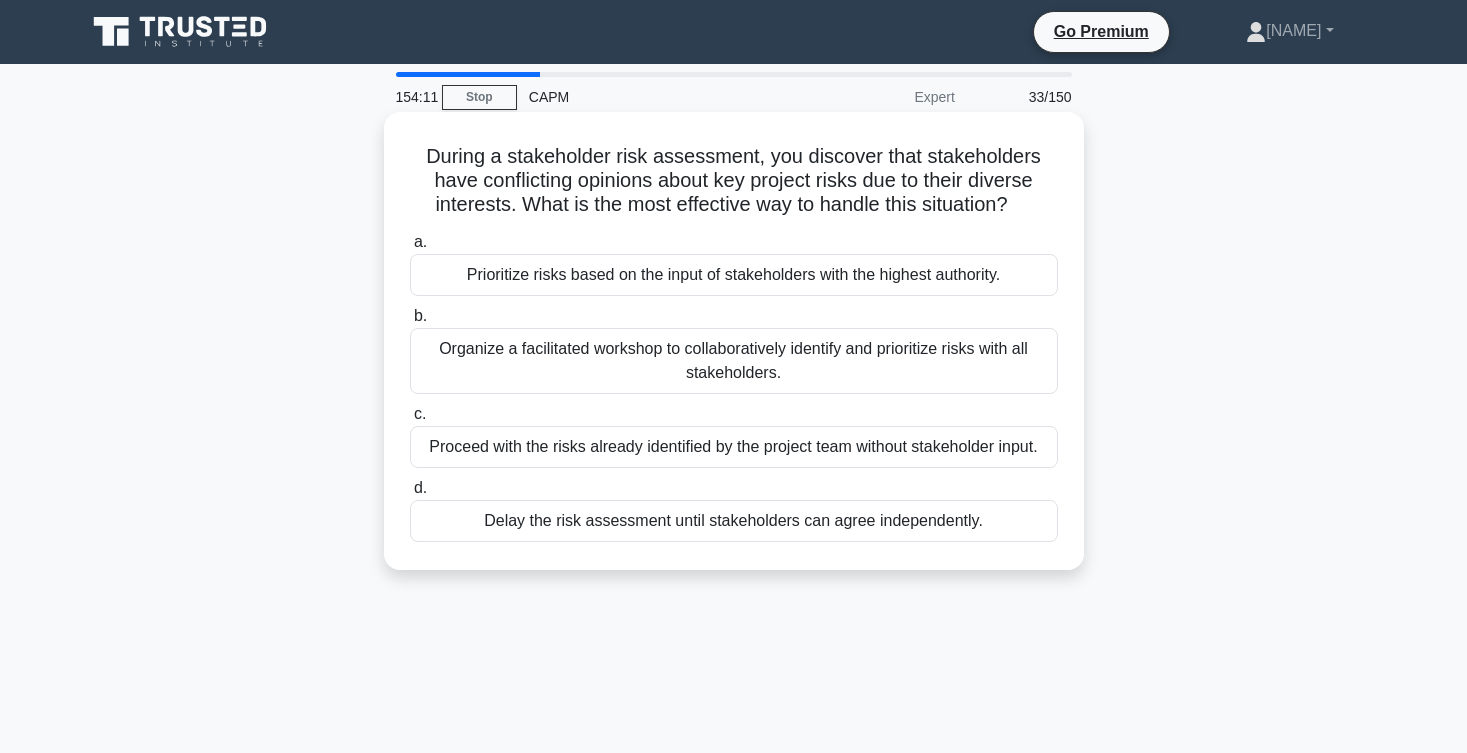 click on "Organize a facilitated workshop to collaboratively identify and prioritize risks with all stakeholders." at bounding box center (734, 361) 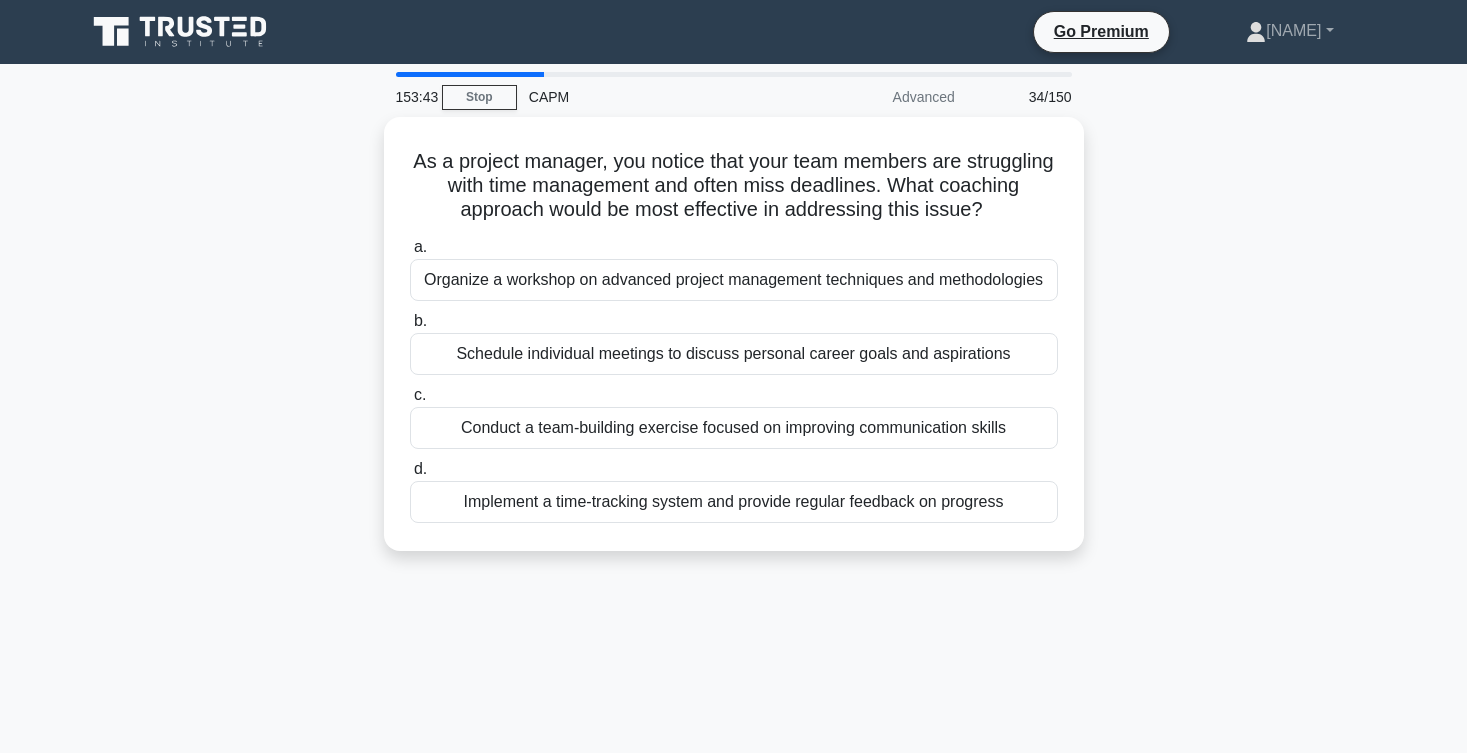 scroll, scrollTop: 0, scrollLeft: 0, axis: both 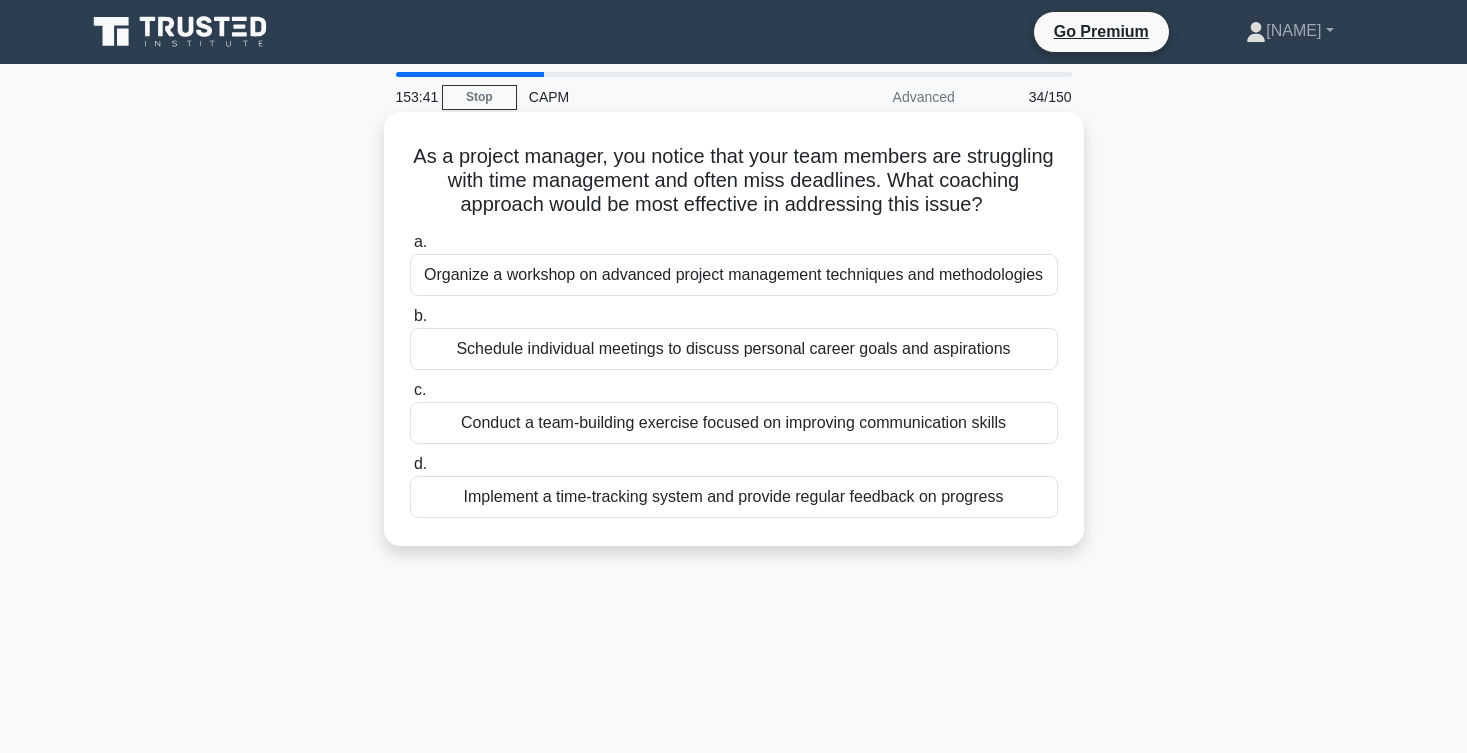 click on "Organize a workshop on advanced project management techniques and methodologies" at bounding box center [734, 275] 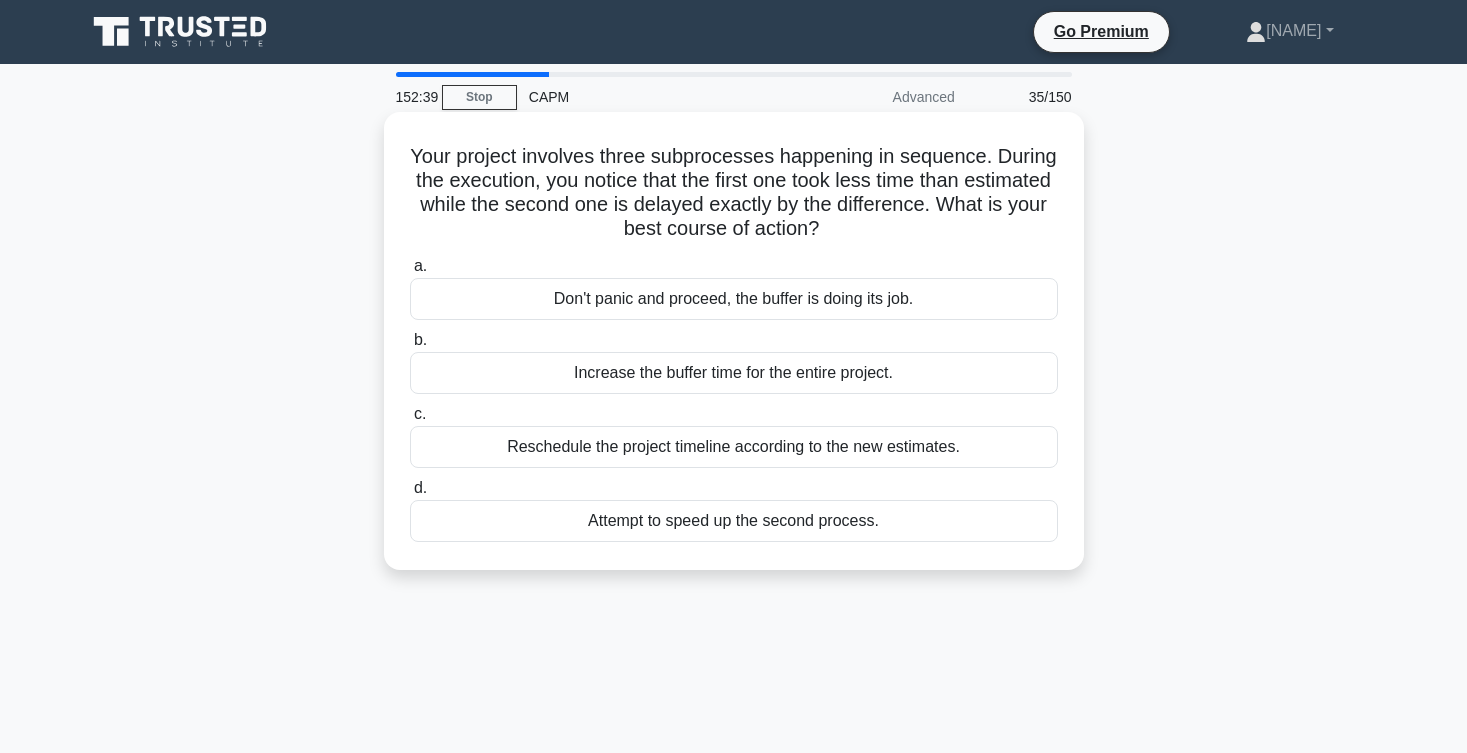 click on "Attempt to speed up the second process." at bounding box center [734, 521] 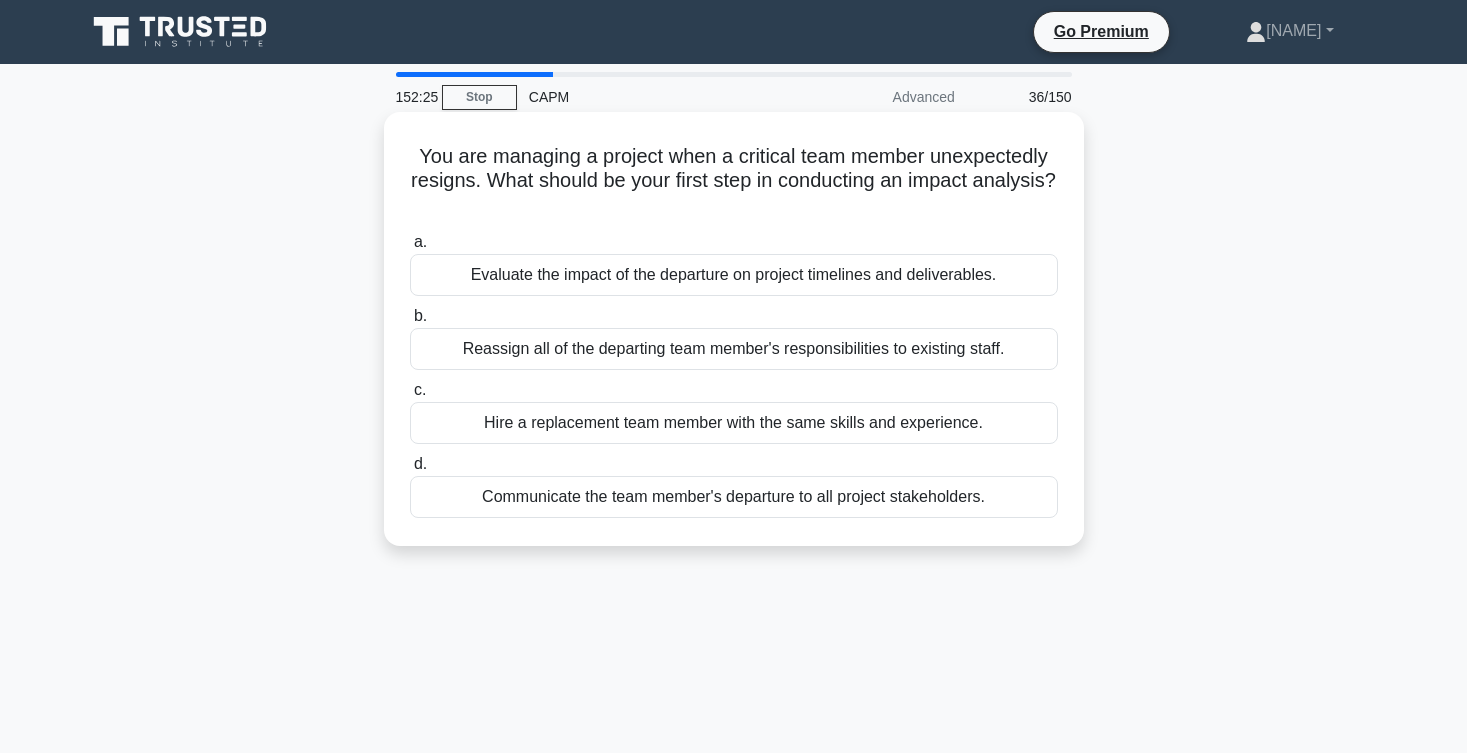 drag, startPoint x: 933, startPoint y: 200, endPoint x: 993, endPoint y: 201, distance: 60.00833 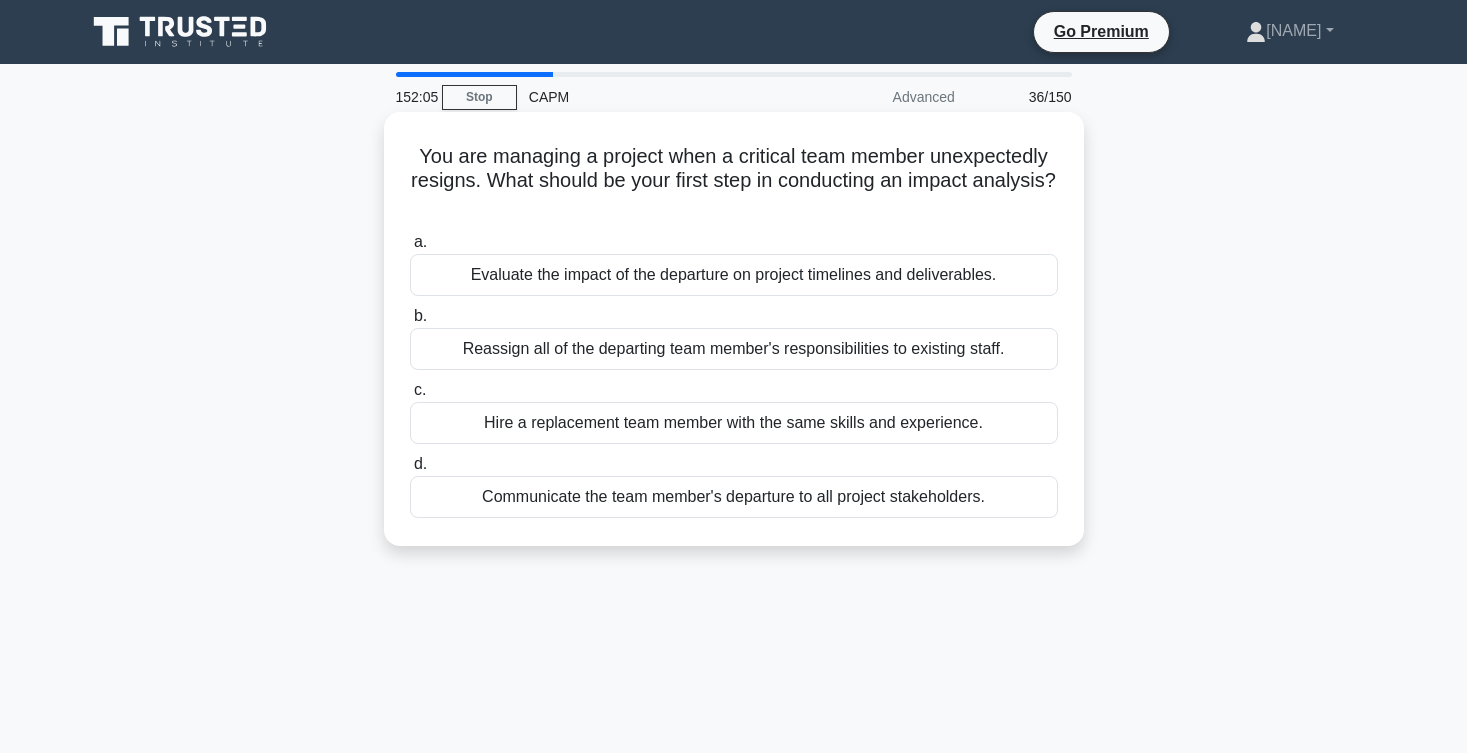 click on "Evaluate the impact of the departure on project timelines and deliverables." at bounding box center (734, 275) 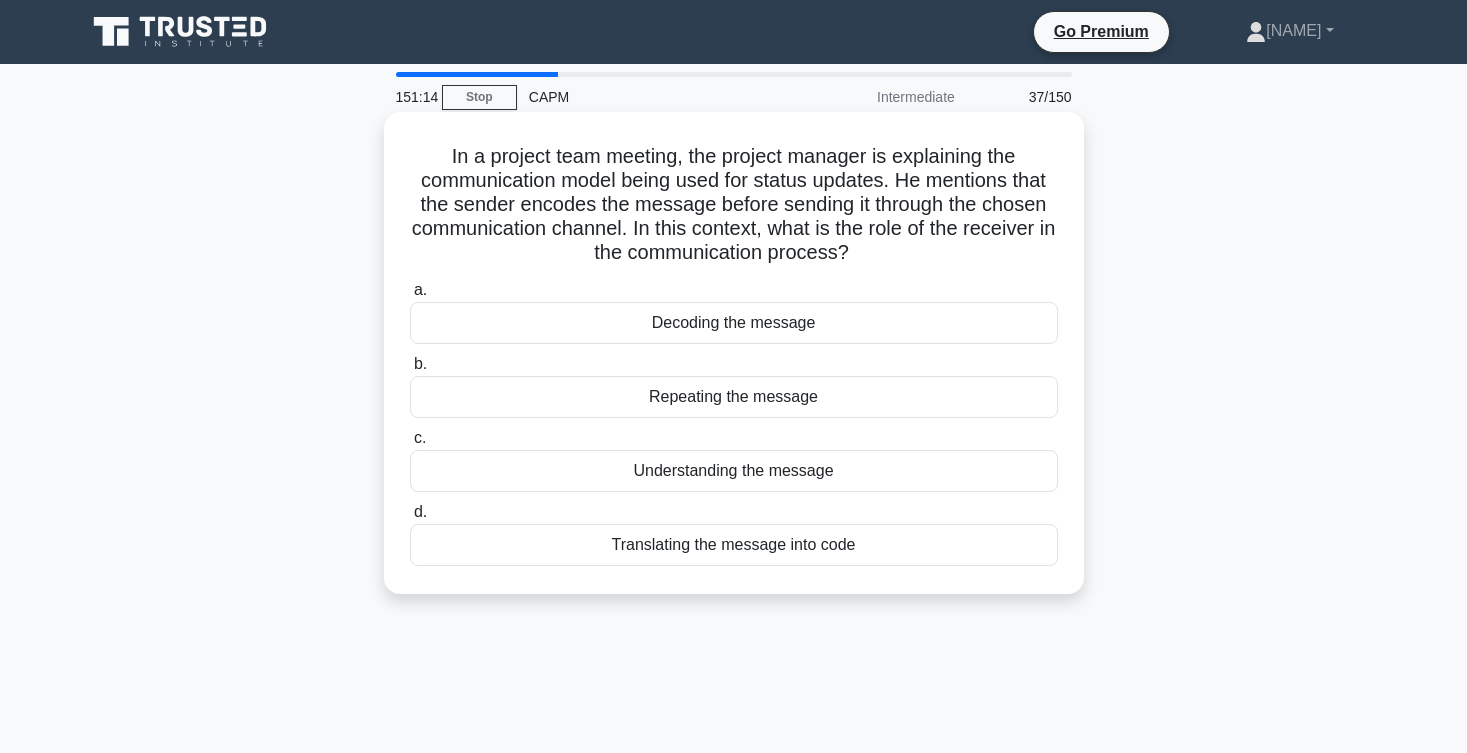 click on "Understanding the message" at bounding box center [734, 471] 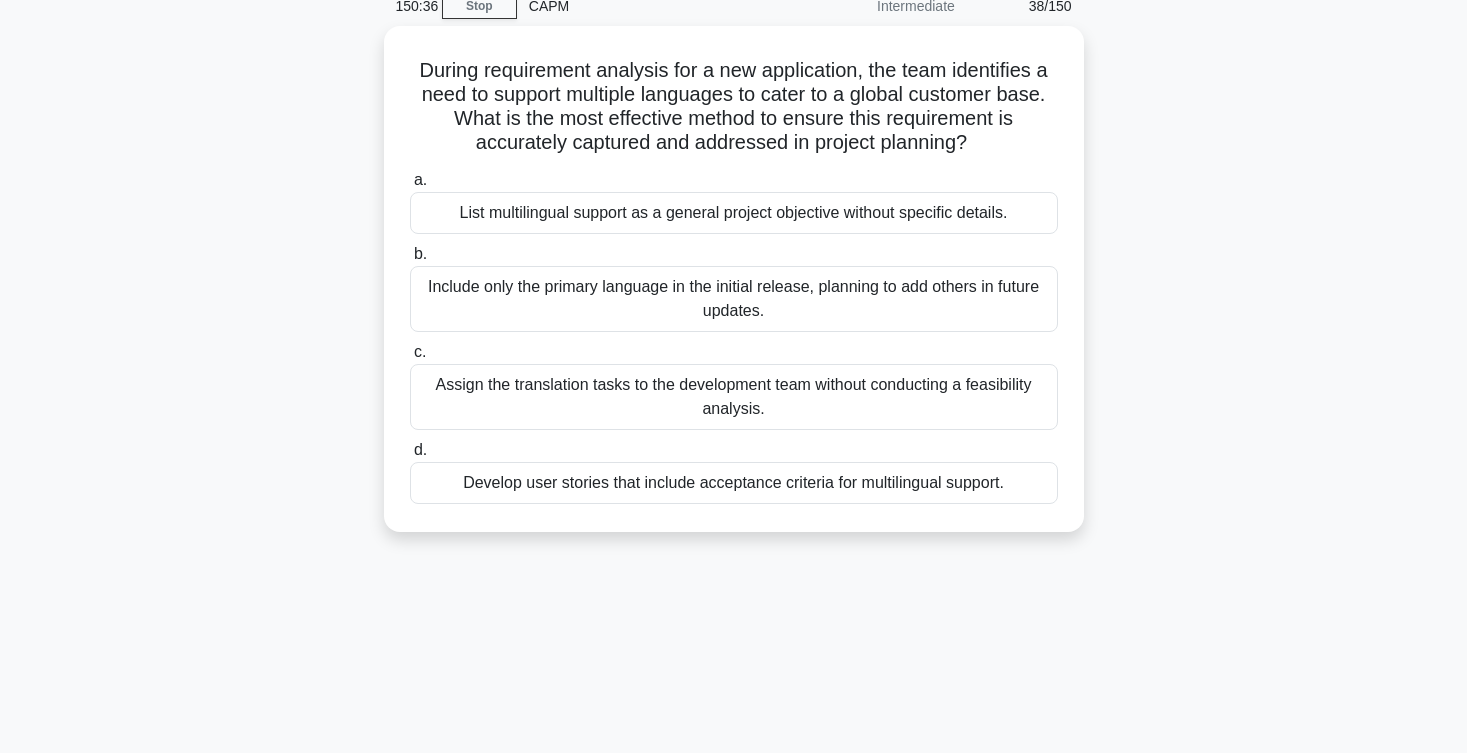 scroll, scrollTop: 92, scrollLeft: 0, axis: vertical 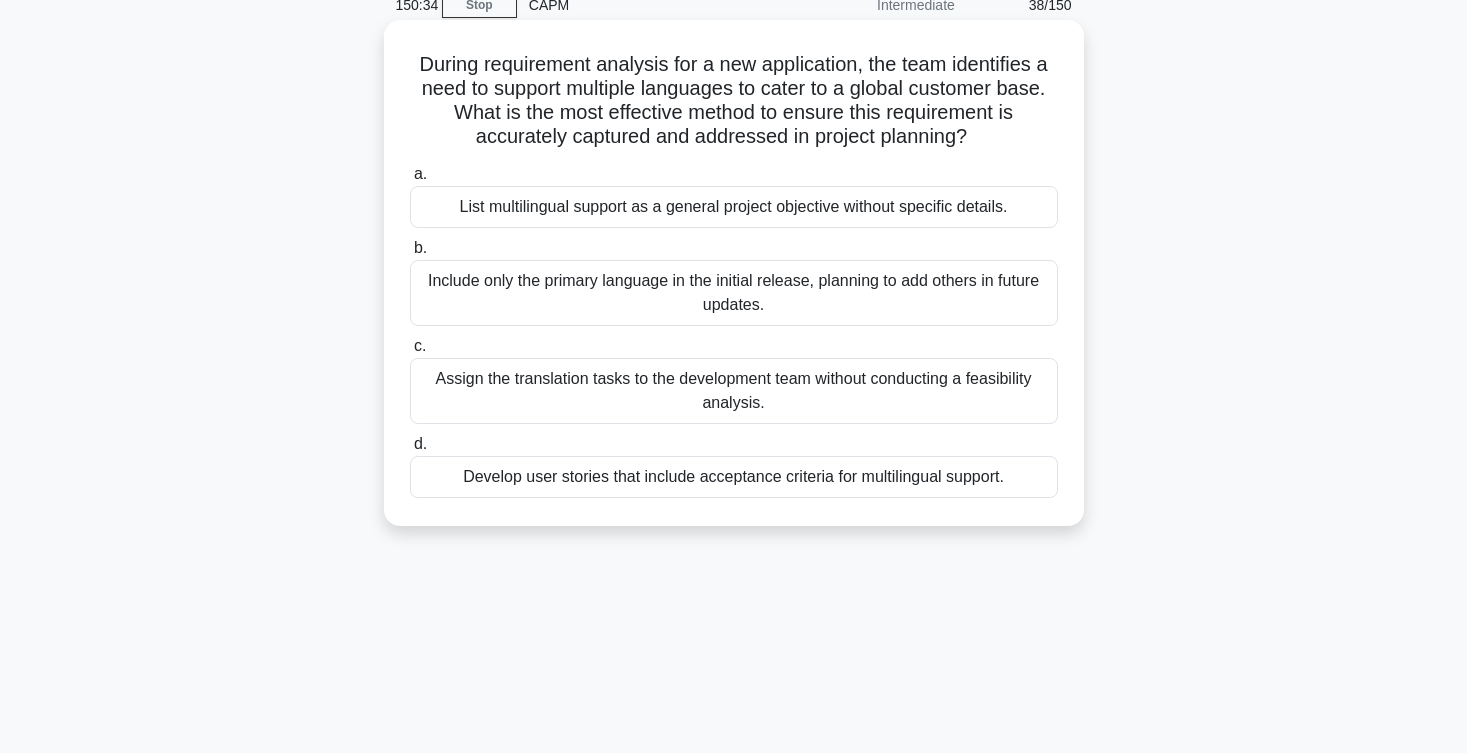 click on "Develop user stories that include acceptance criteria for multilingual support." at bounding box center (734, 477) 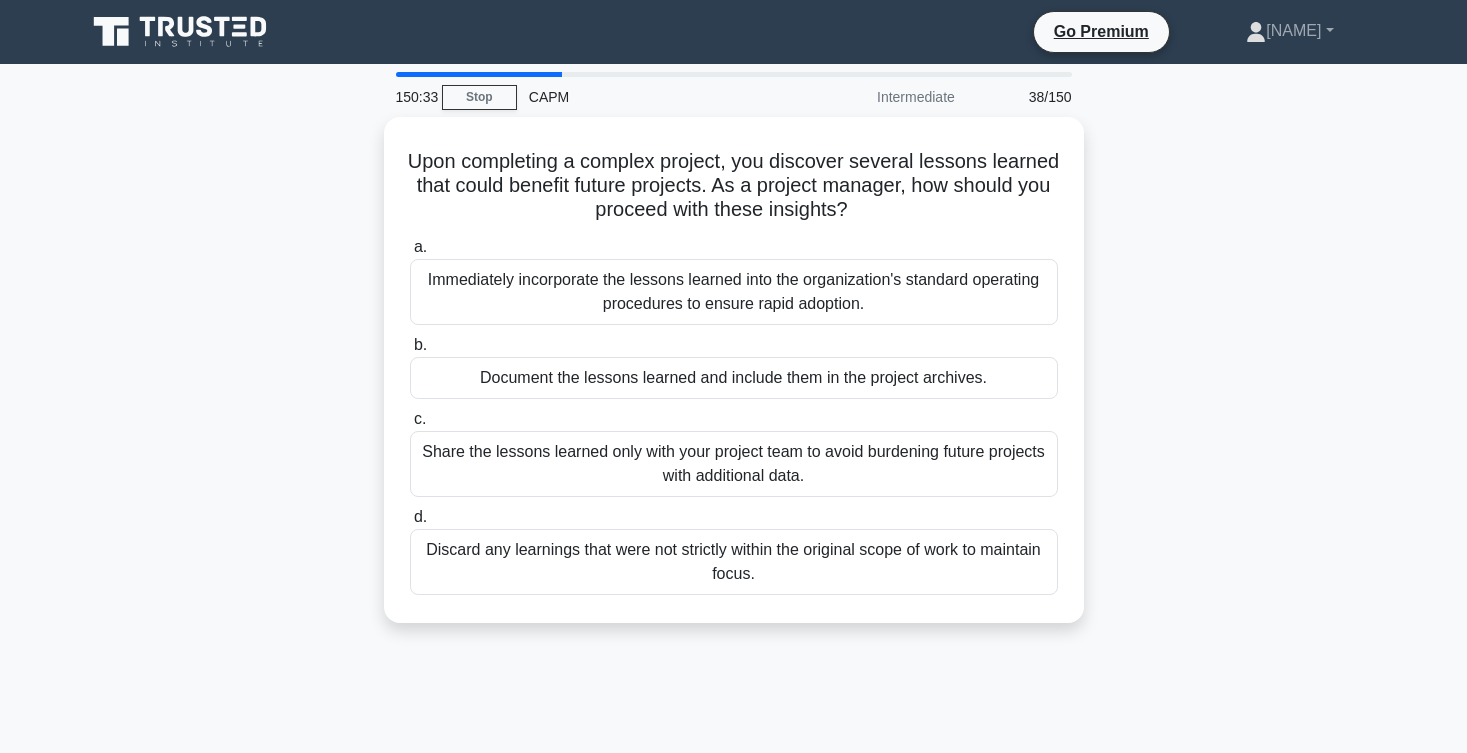 scroll, scrollTop: 0, scrollLeft: 0, axis: both 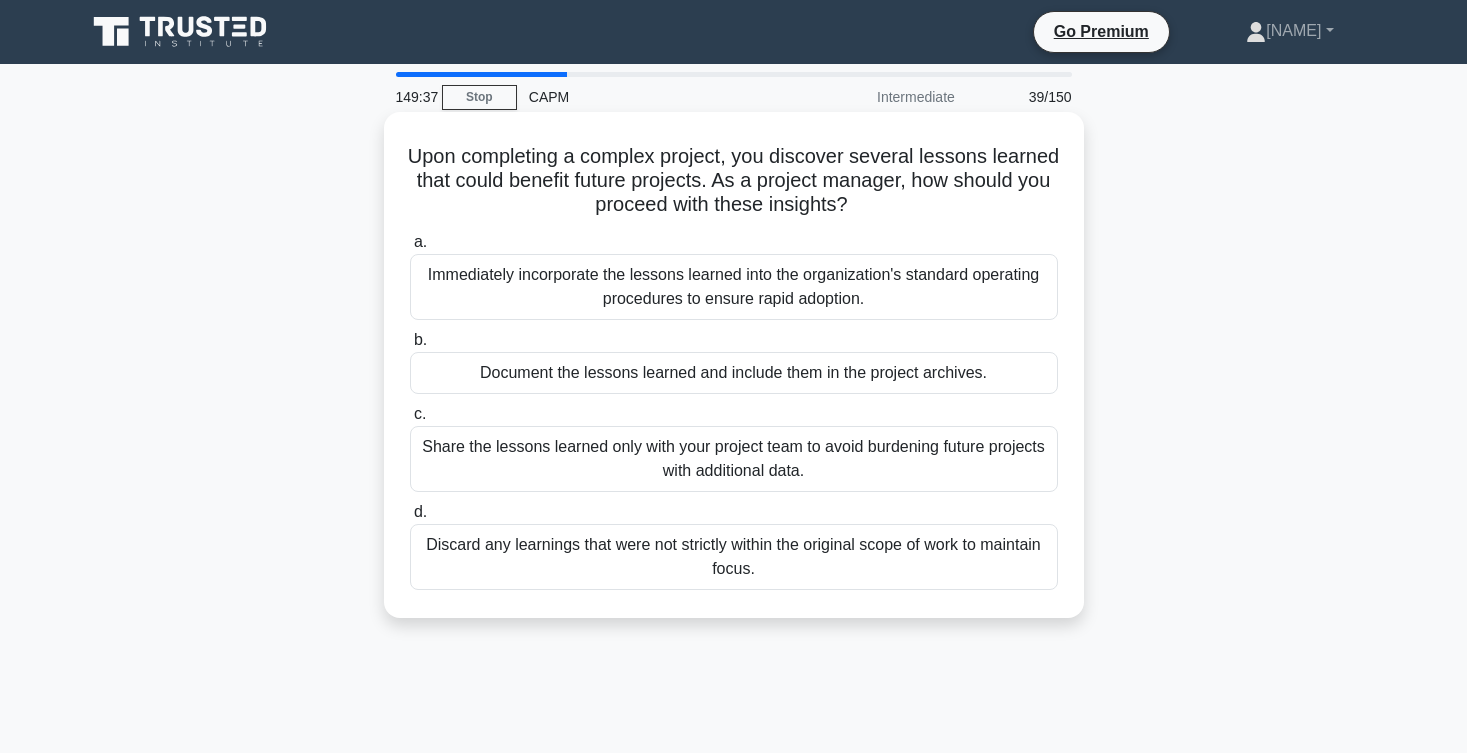 click on "Document the lessons learned and include them in the project archives." at bounding box center (734, 373) 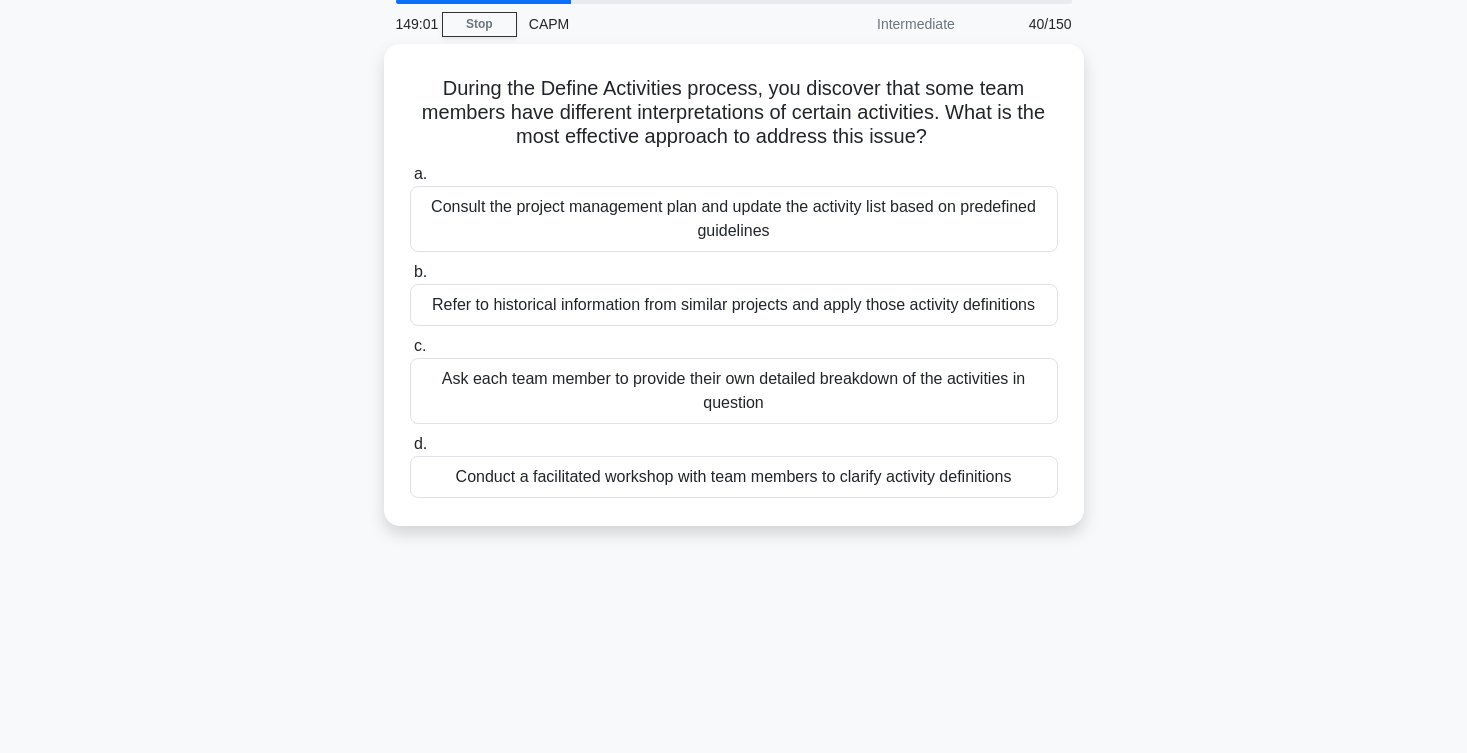 scroll, scrollTop: 46, scrollLeft: 0, axis: vertical 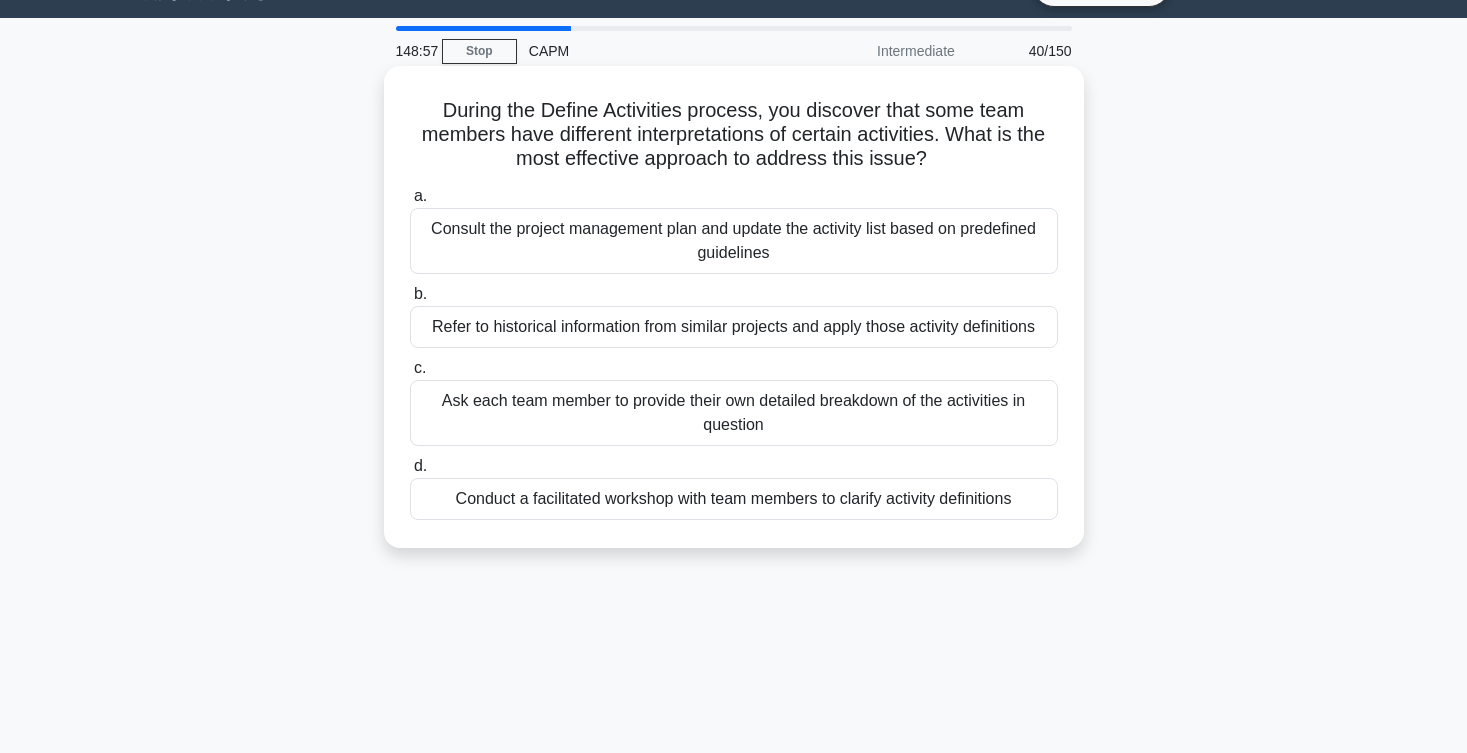 click on "Conduct a facilitated workshop with team members to clarify activity definitions" at bounding box center (734, 499) 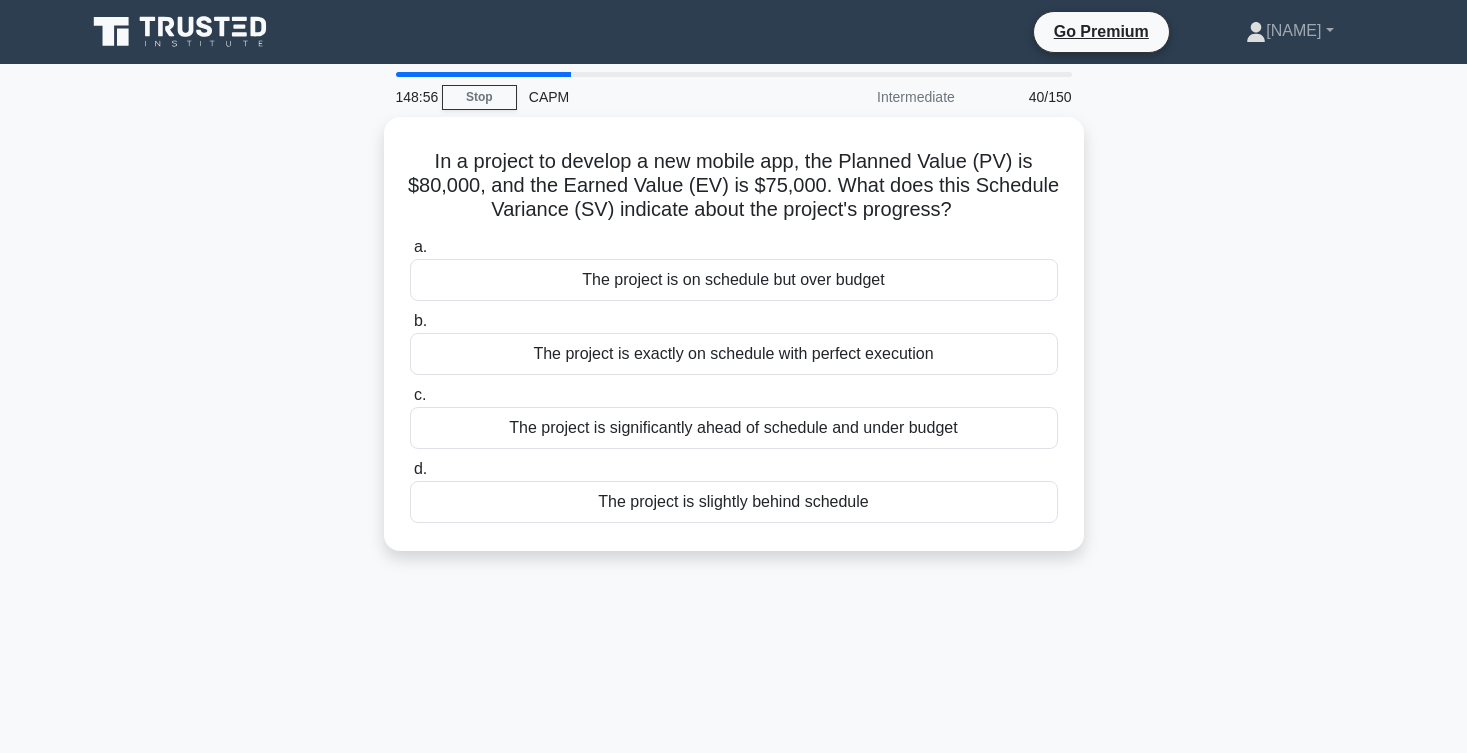 scroll, scrollTop: 0, scrollLeft: 0, axis: both 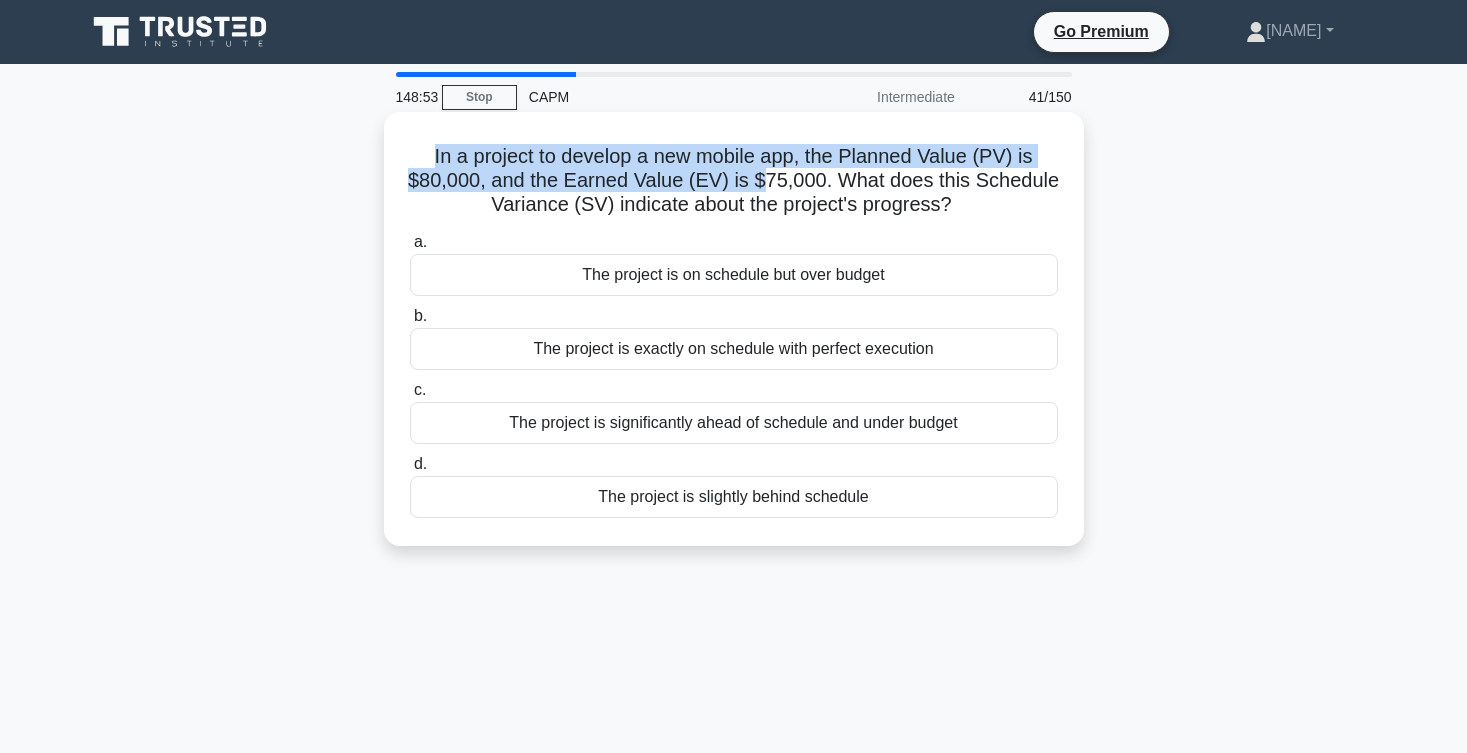 drag, startPoint x: 422, startPoint y: 165, endPoint x: 763, endPoint y: 179, distance: 341.28726 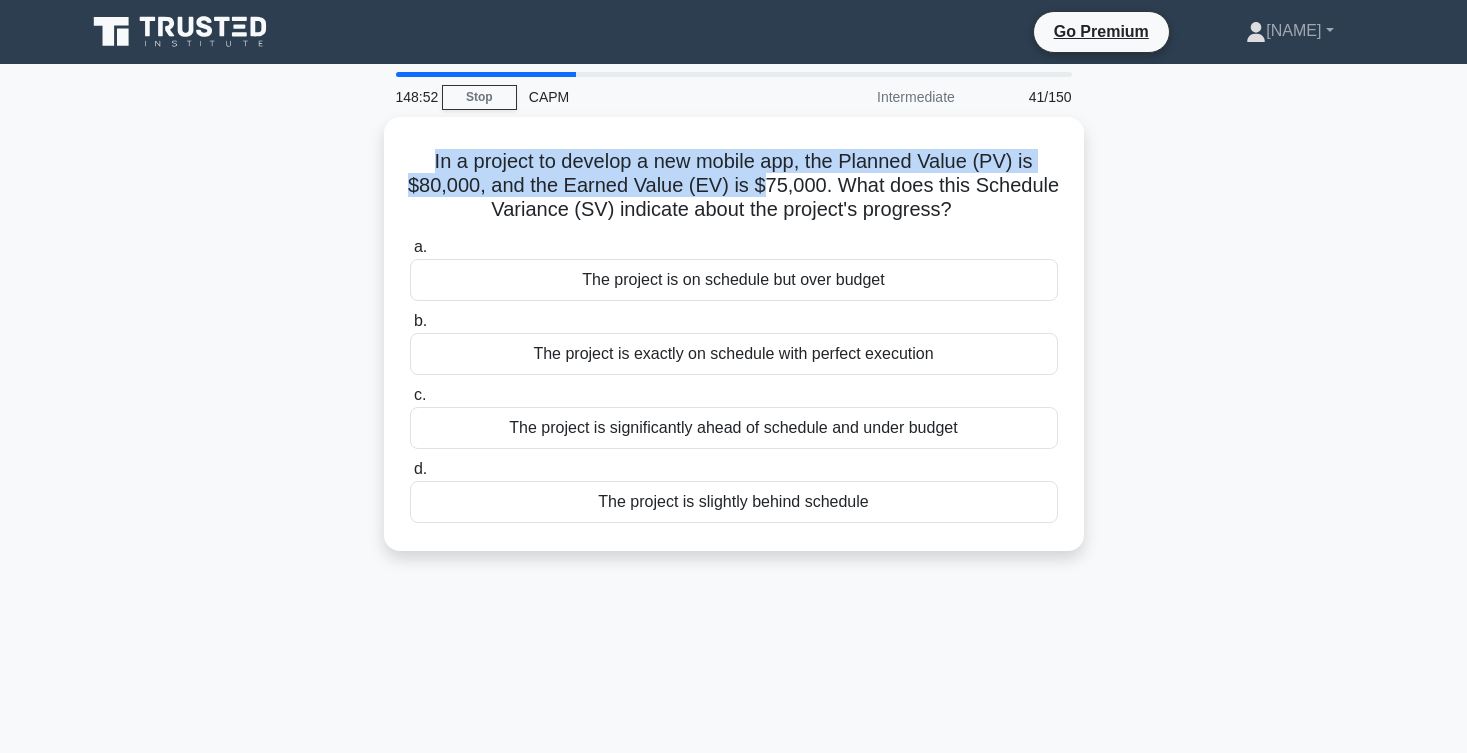 click on "In a project to develop a new mobile app, the Planned Value (PV) is $80,000, and the Earned Value (EV) is $75,000. What does this Schedule Variance (SV) indicate about the project's progress?
.spinner_0XTQ{transform-origin:center;animation:spinner_y6GP .75s linear infinite}@keyframes spinner_y6GP{100%{transform:rotate(360deg)}}
a.
The project is on schedule but over budget
b. c. d." at bounding box center (734, 346) 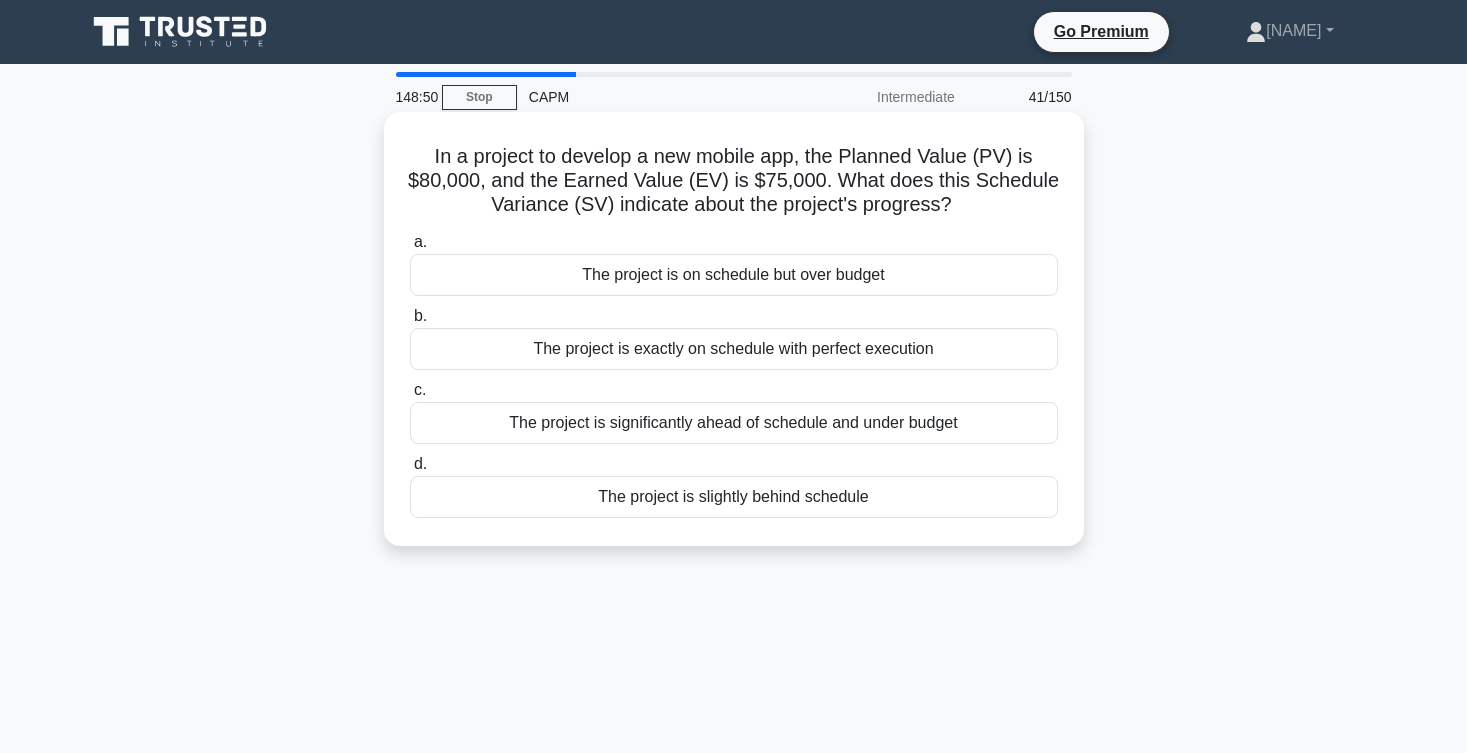click on "In a project to develop a new mobile app, the Planned Value (PV) is $80,000, and the Earned Value (EV) is $75,000. What does this Schedule Variance (SV) indicate about the project's progress?
.spinner_0XTQ{transform-origin:center;animation:spinner_y6GP .75s linear infinite}@keyframes spinner_y6GP{100%{transform:rotate(360deg)}}
a.
The project is on schedule but over budget
b. c." at bounding box center [734, 329] 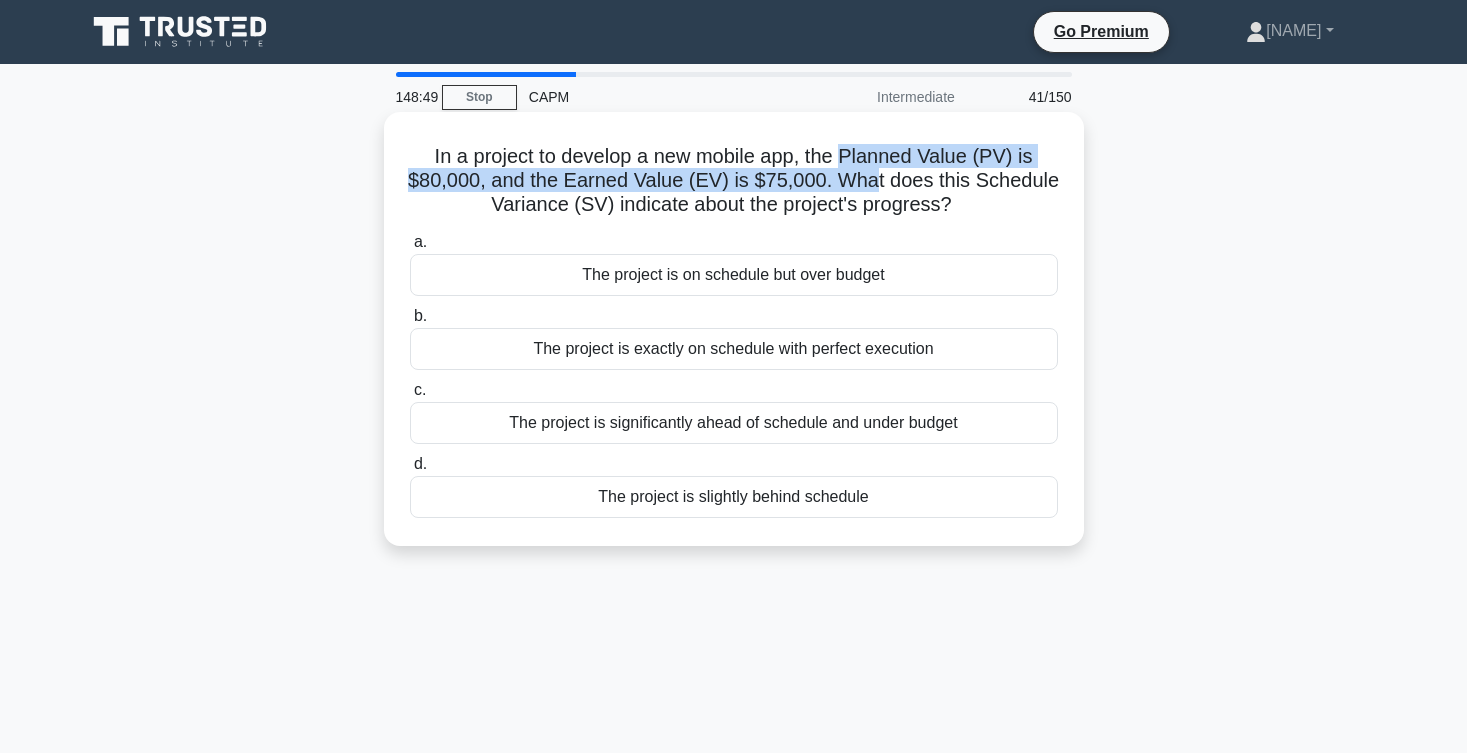 drag, startPoint x: 851, startPoint y: 150, endPoint x: 878, endPoint y: 169, distance: 33.01515 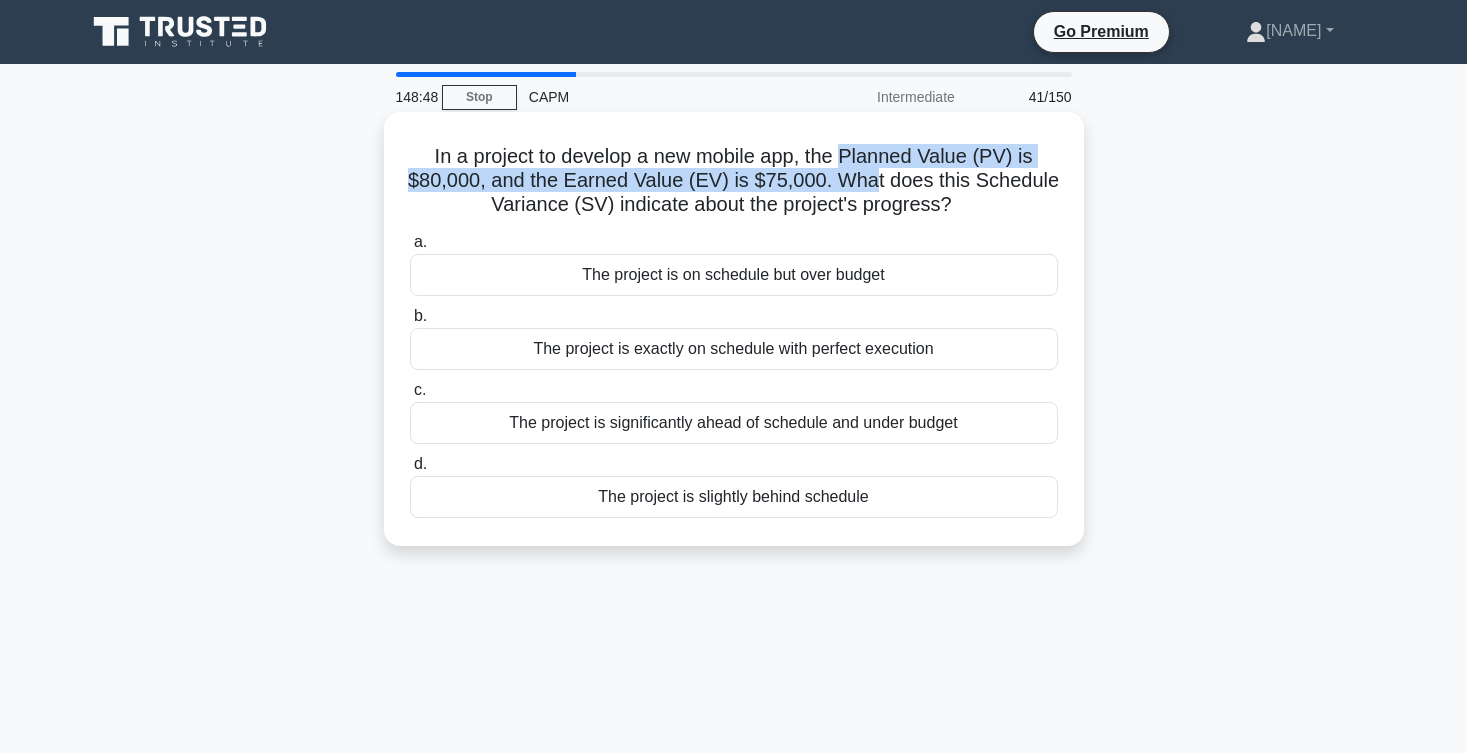 click on "In a project to develop a new mobile app, the Planned Value (PV) is $80,000, and the Earned Value (EV) is $75,000. What does this Schedule Variance (SV) indicate about the project's progress?
.spinner_0XTQ{transform-origin:center;animation:spinner_y6GP .75s linear infinite}@keyframes spinner_y6GP{100%{transform:rotate(360deg)}}" at bounding box center [734, 181] 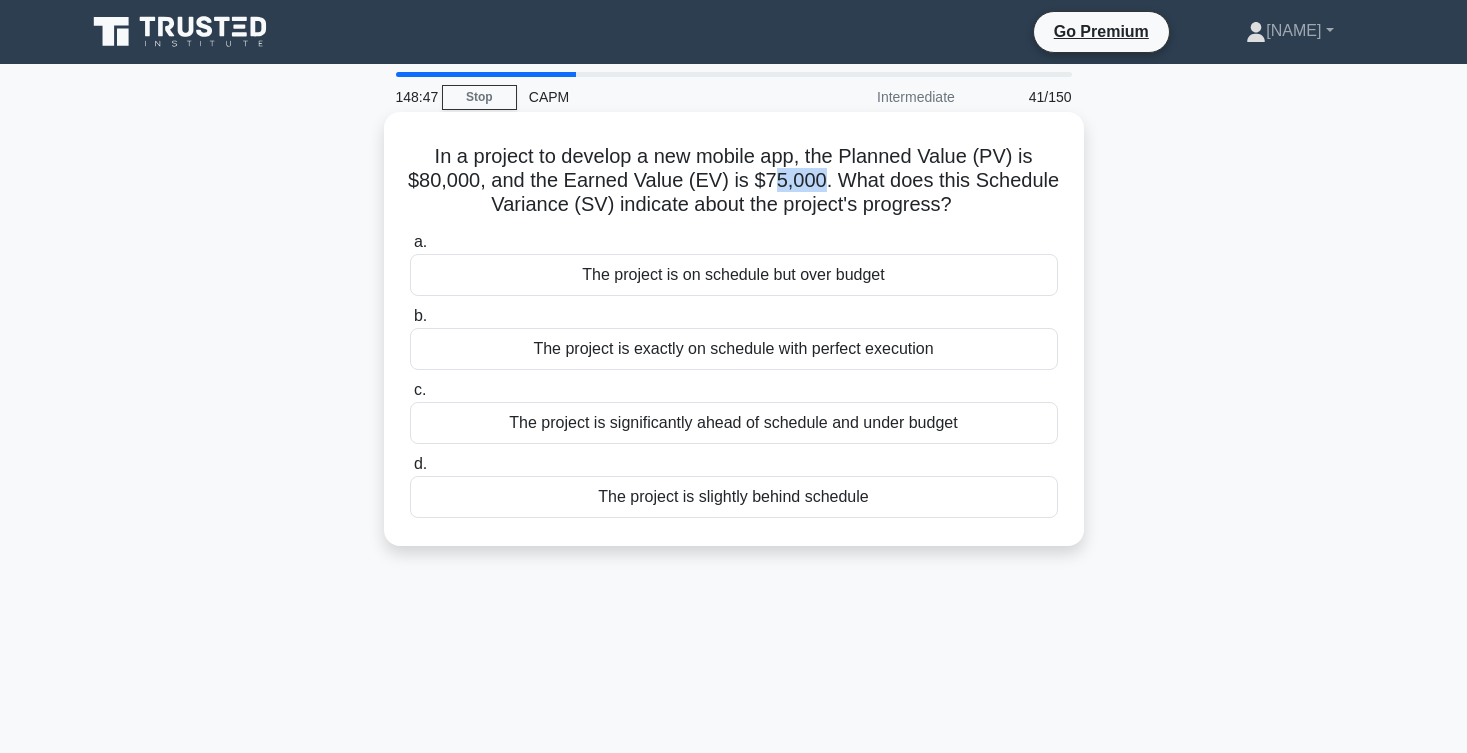 drag, startPoint x: 773, startPoint y: 189, endPoint x: 820, endPoint y: 187, distance: 47.042534 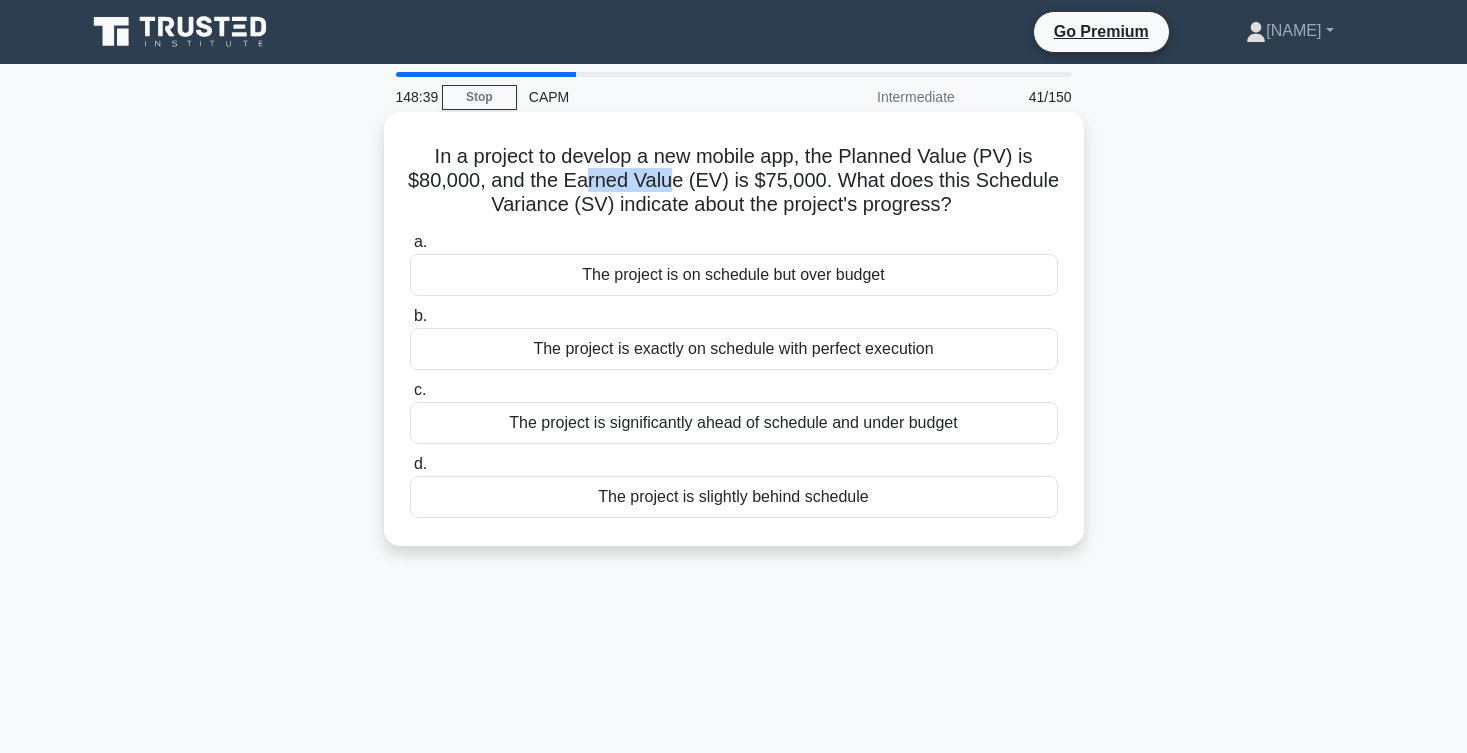 drag, startPoint x: 589, startPoint y: 190, endPoint x: 671, endPoint y: 190, distance: 82 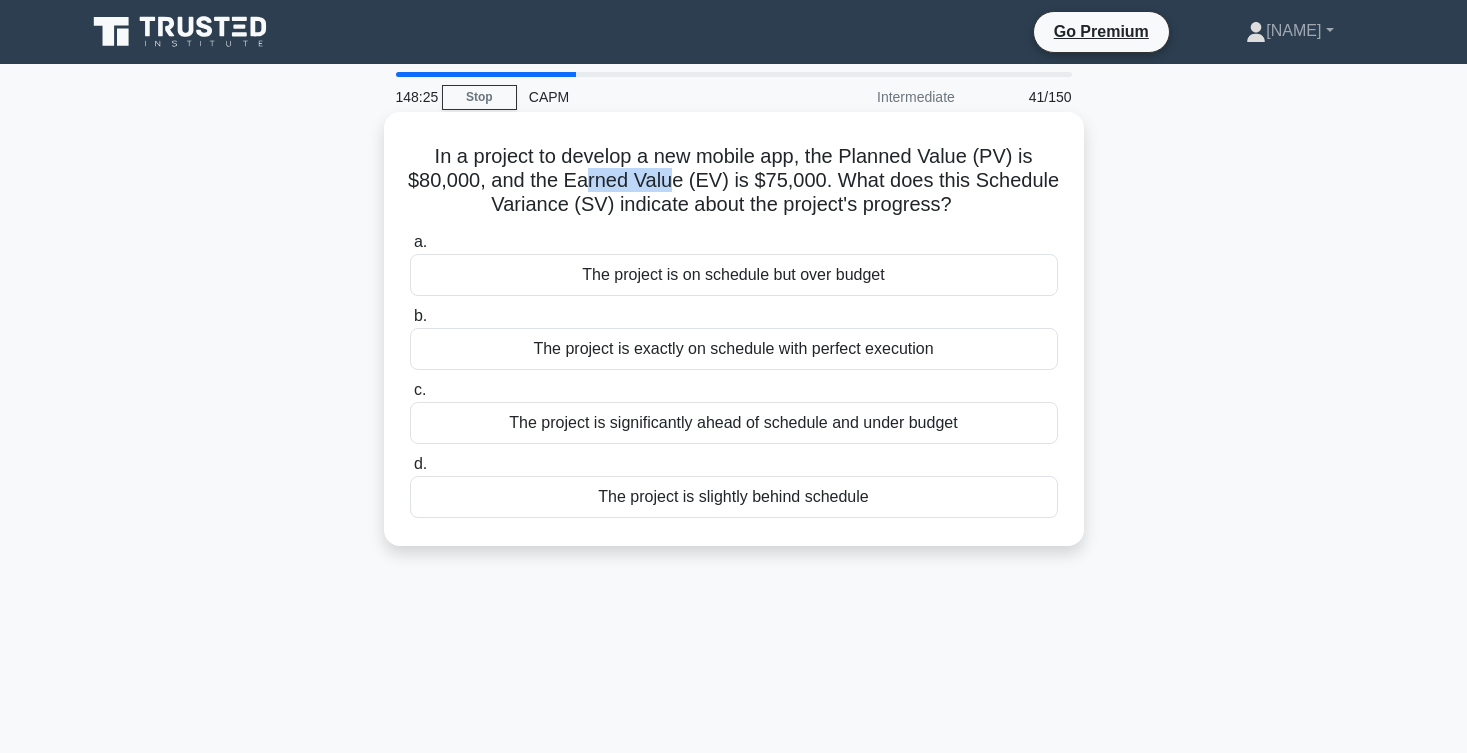 click on "The project is significantly ahead of schedule and under budget" at bounding box center [734, 423] 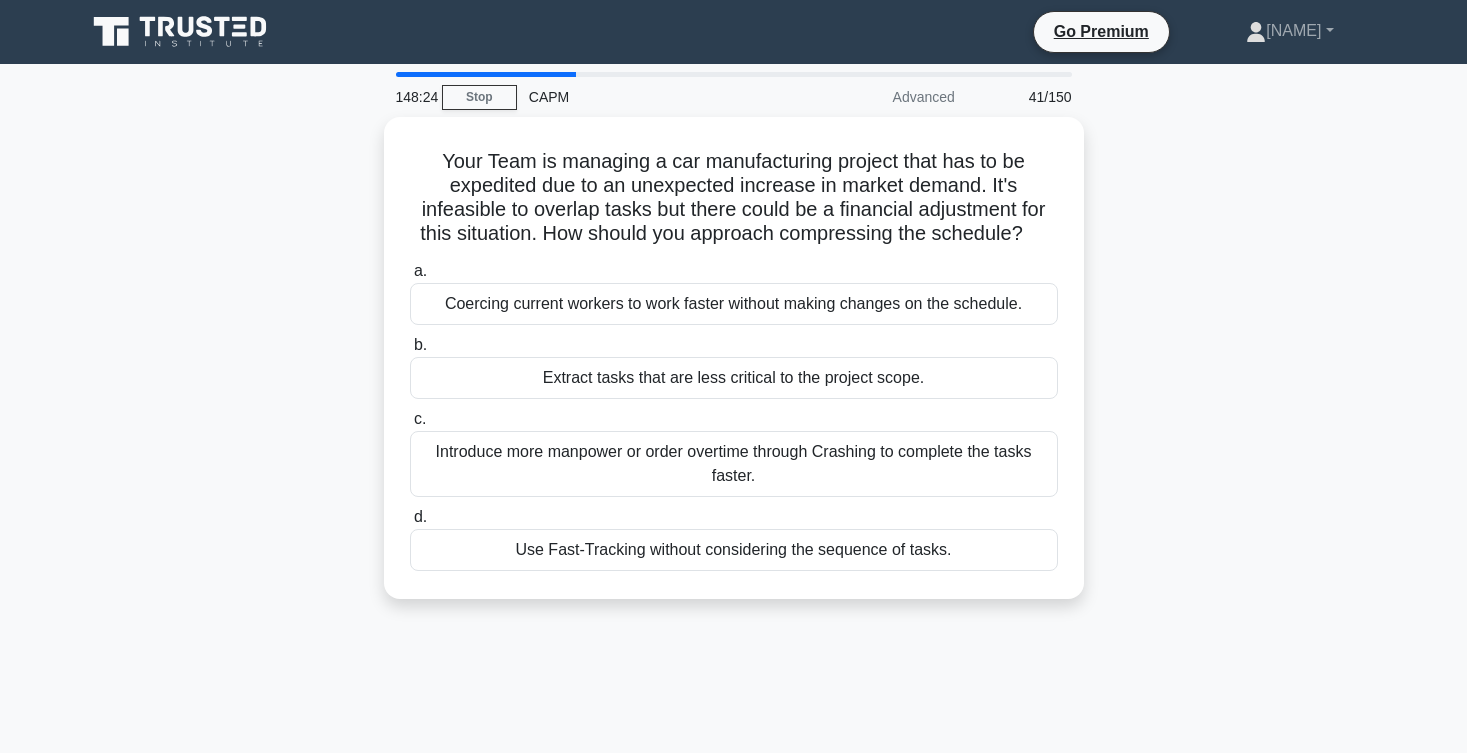 scroll, scrollTop: 0, scrollLeft: 0, axis: both 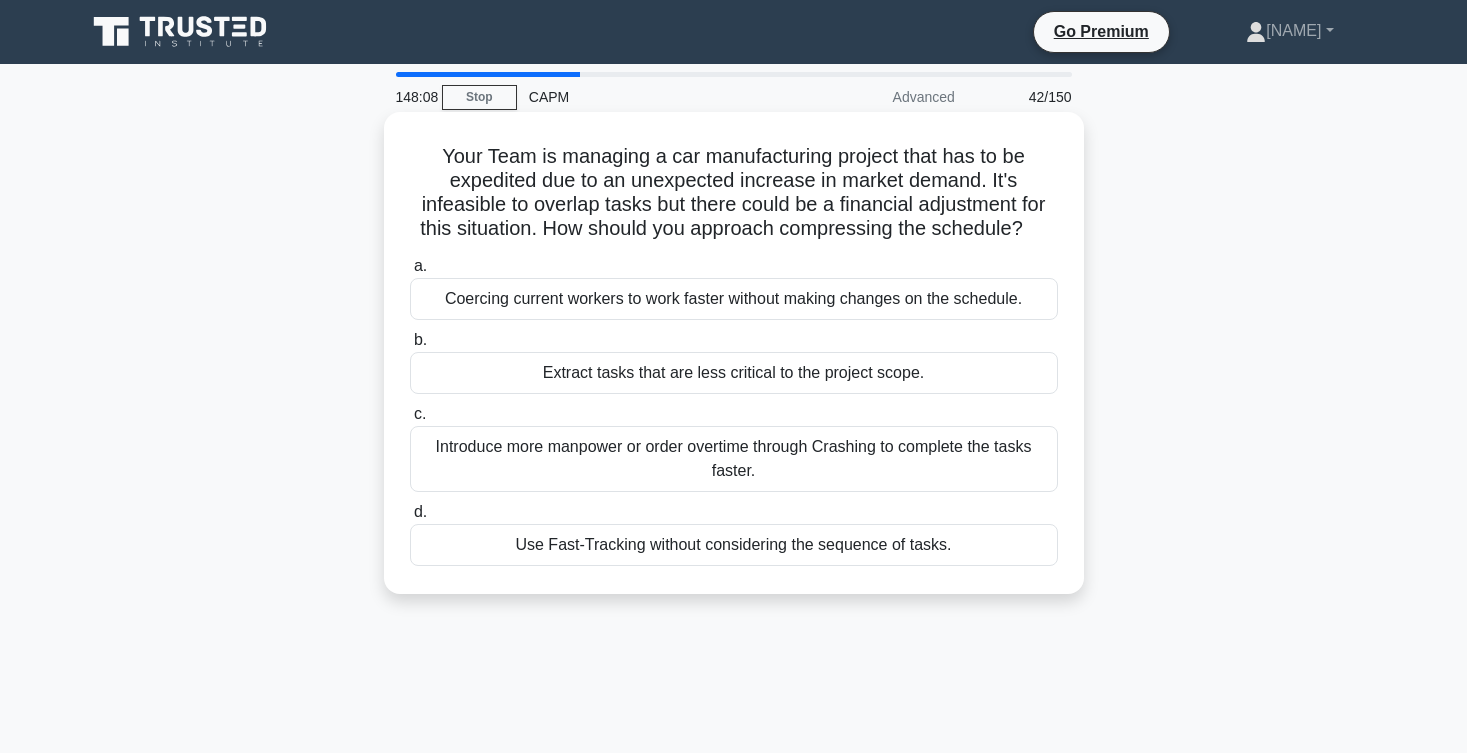 click on "Your Team is managing a car manufacturing project that has to be expedited due to an unexpected increase in market demand. It's infeasible to overlap tasks but there could be a financial adjustment for this situation. How should you approach compressing the schedule?
.spinner_0XTQ{transform-origin:center;animation:spinner_y6GP .75s linear infinite}@keyframes spinner_y6GP{100%{transform:rotate(360deg)}}" at bounding box center (734, 193) 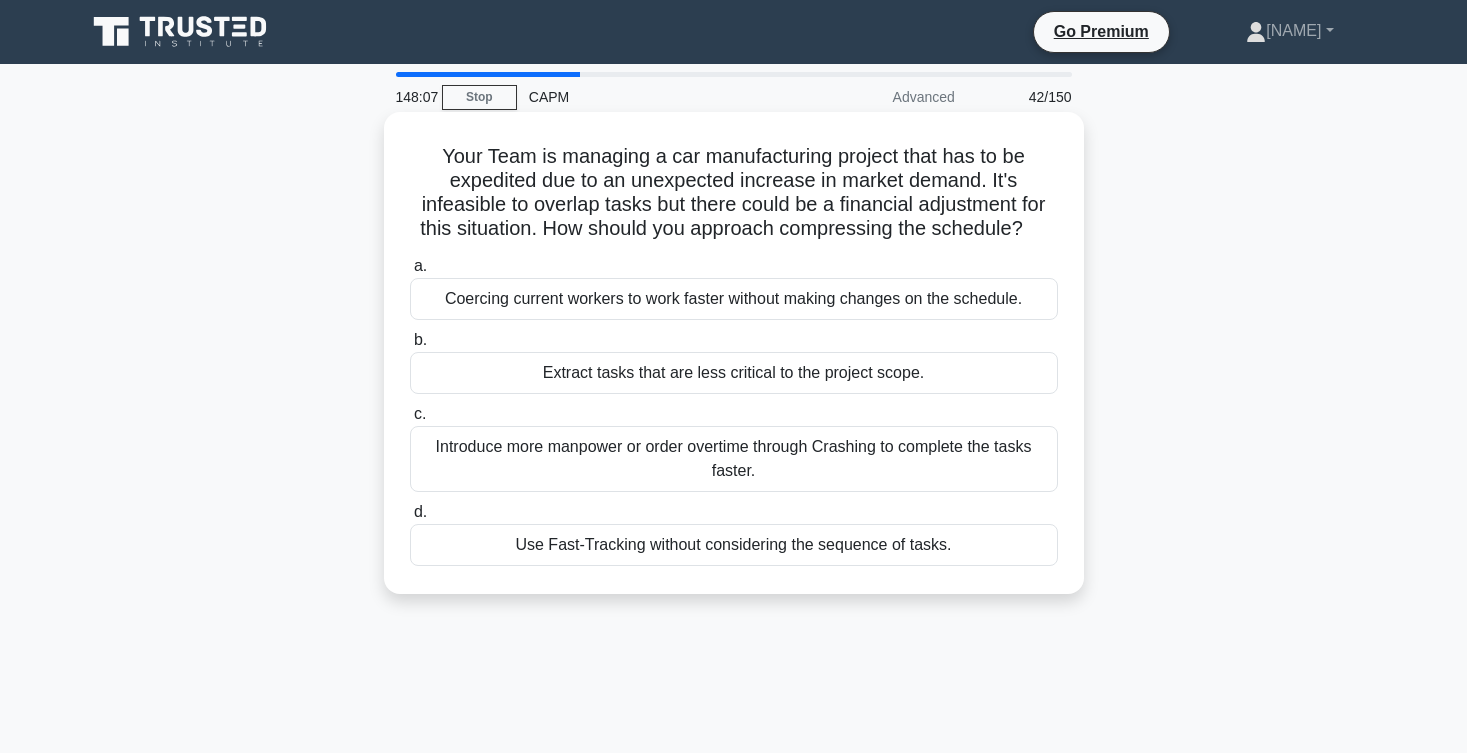 drag, startPoint x: 601, startPoint y: 239, endPoint x: 880, endPoint y: 244, distance: 279.0448 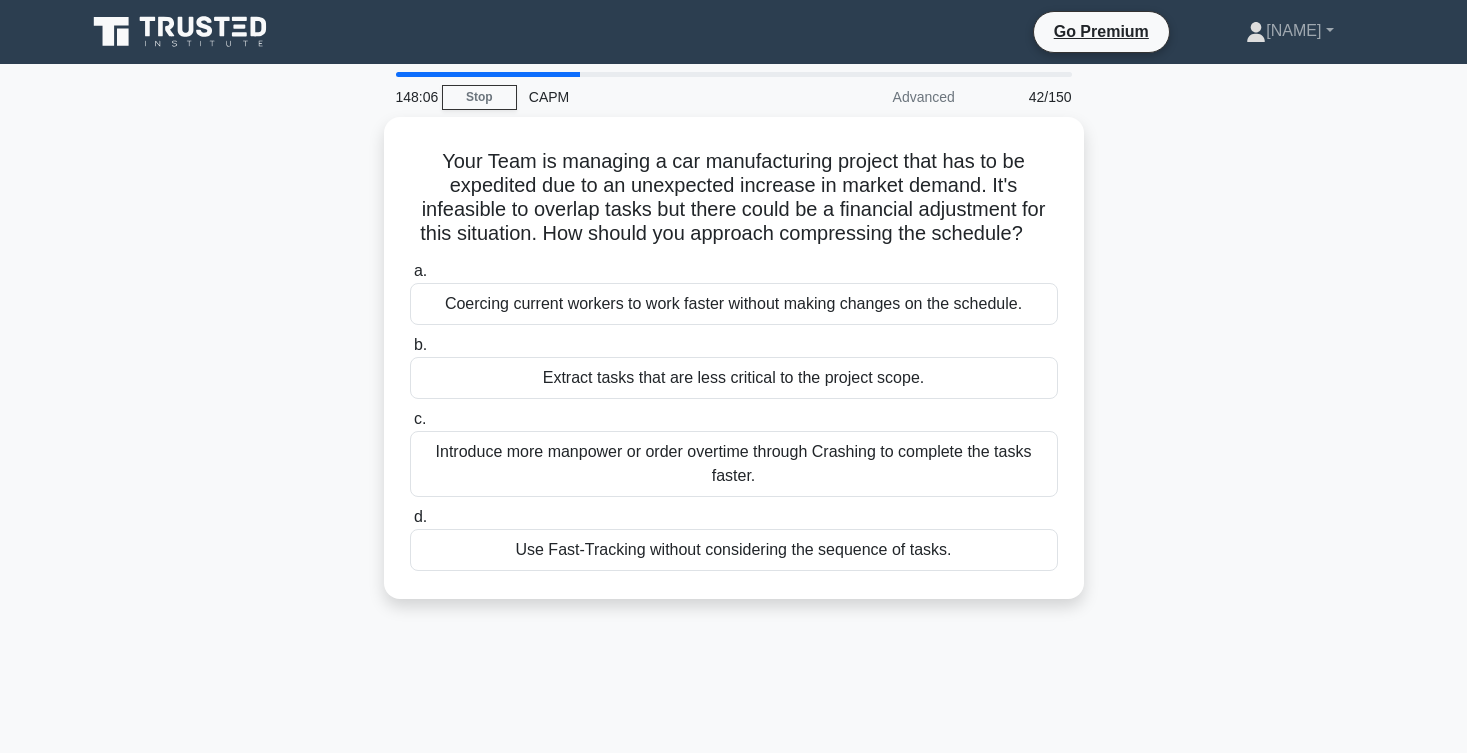 click on "Your Team is managing a car manufacturing project that has to be expedited due to an unexpected increase in market demand. It's infeasible to overlap tasks but there could be a financial adjustment for this situation. How should you approach compressing the schedule?
.spinner_0XTQ{transform-origin:center;animation:spinner_y6GP .75s linear infinite}@keyframes spinner_y6GP{100%{transform:rotate(360deg)}}
a." at bounding box center (734, 370) 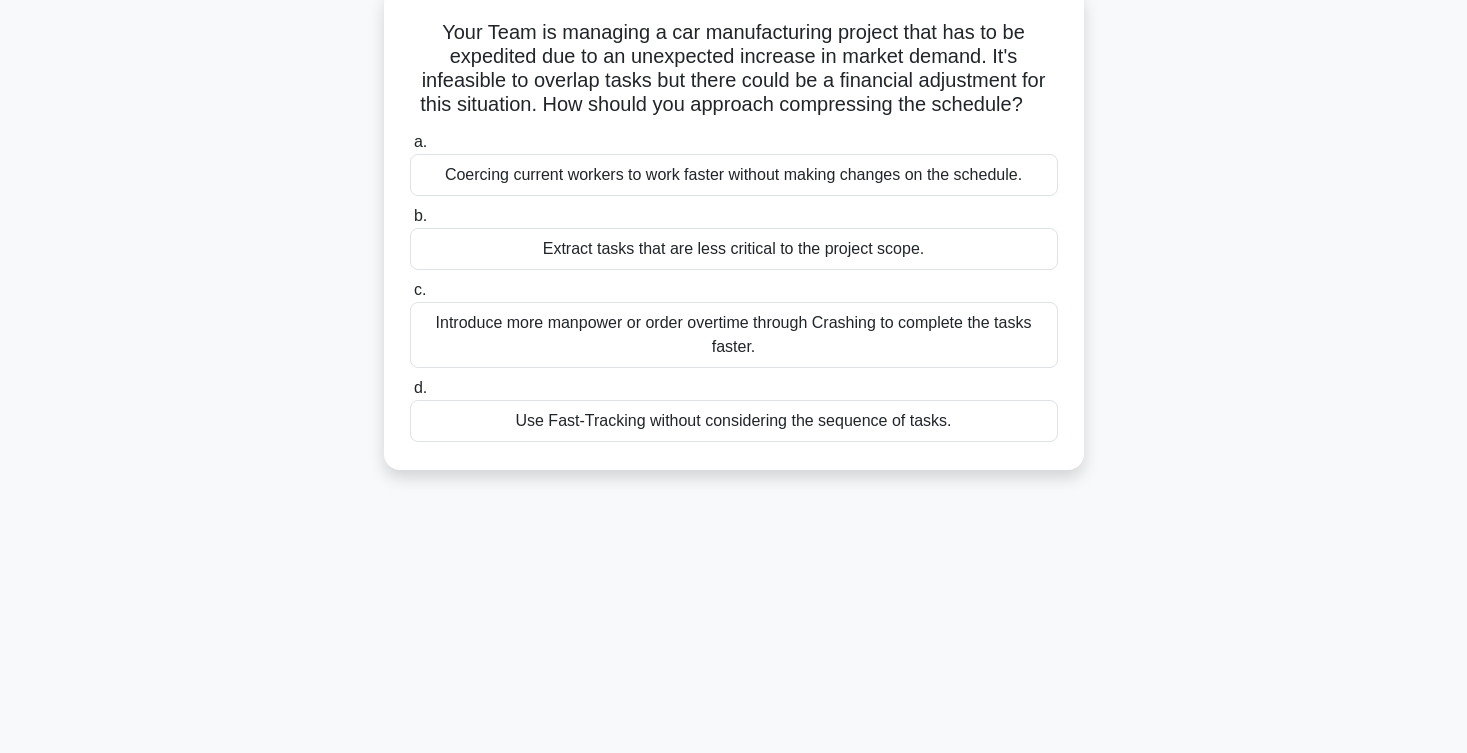 scroll, scrollTop: 111, scrollLeft: 0, axis: vertical 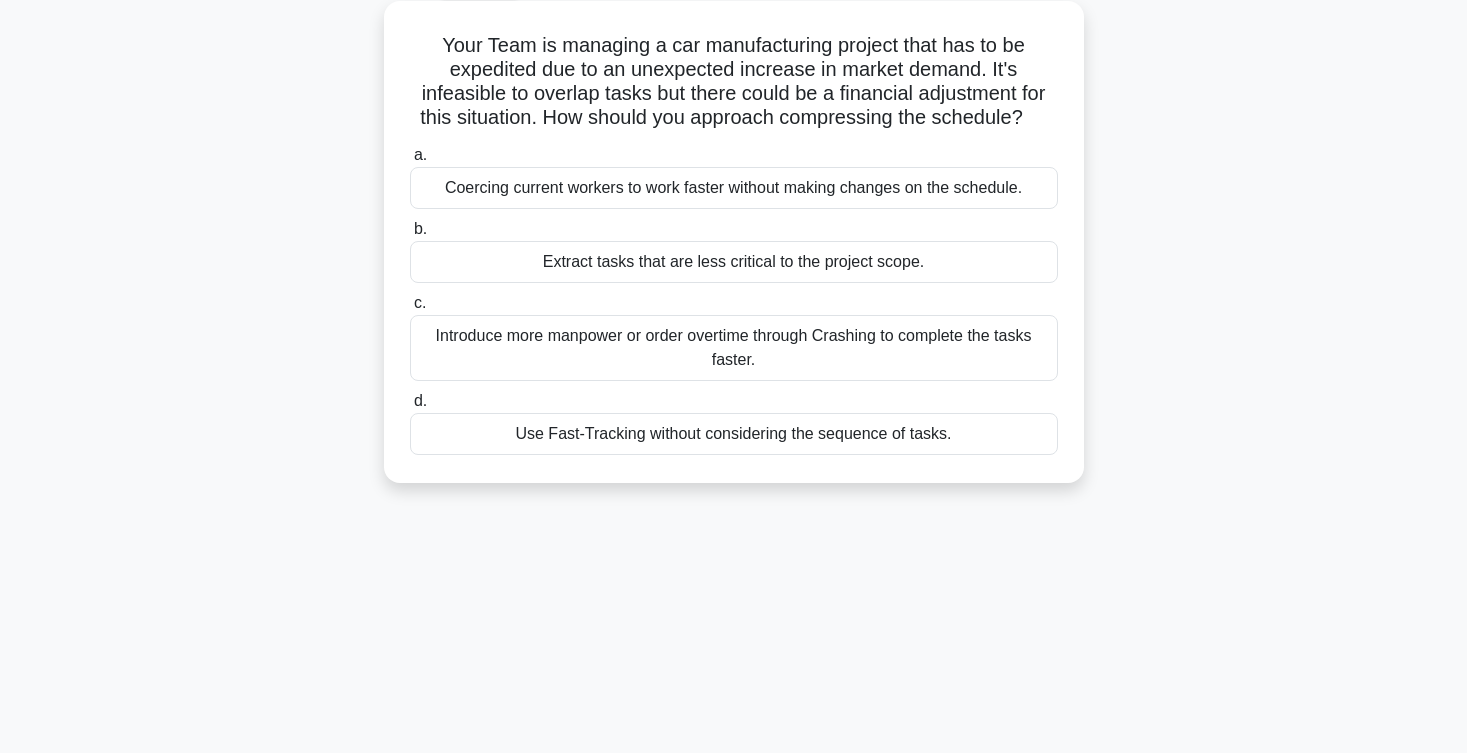 click on "Introduce more manpower or order overtime through Crashing to complete the tasks faster." at bounding box center [734, 348] 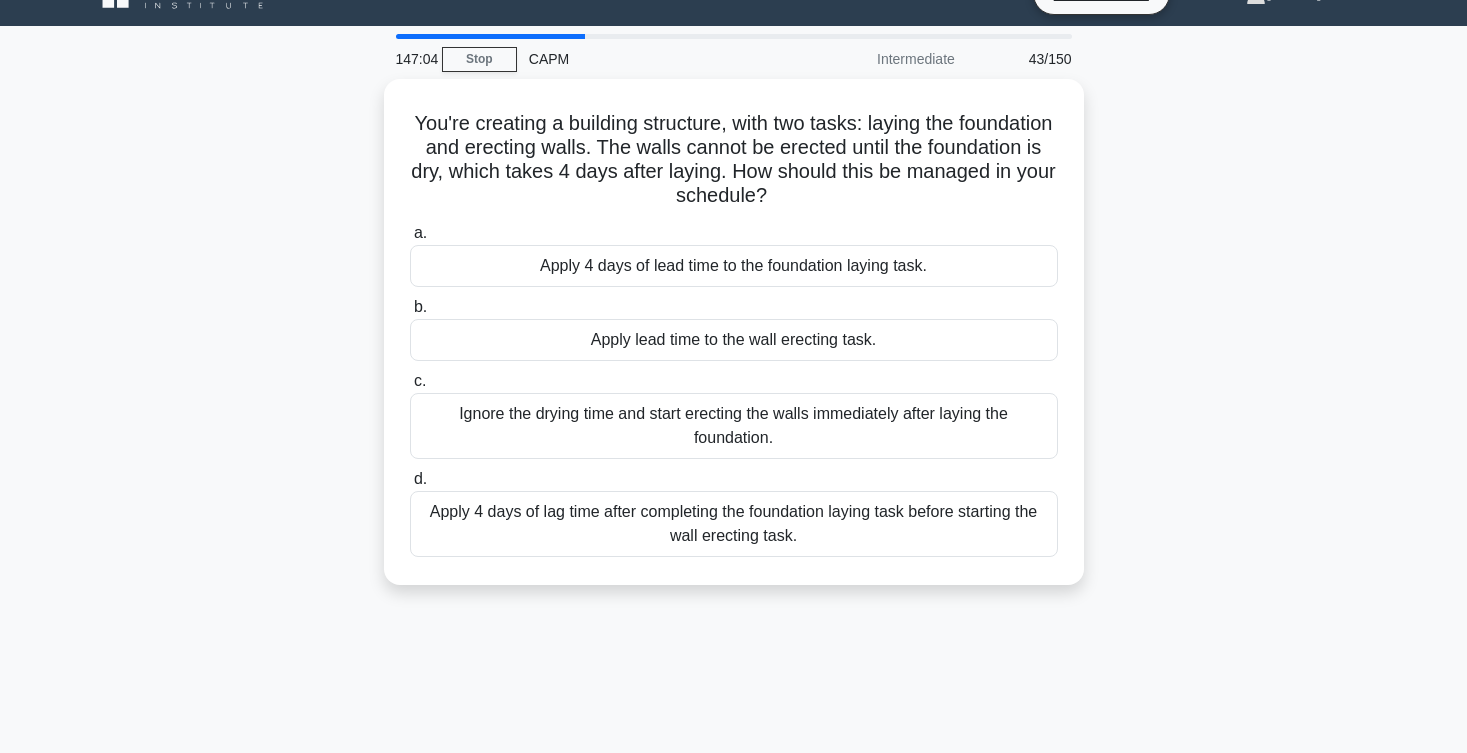 scroll, scrollTop: 36, scrollLeft: 0, axis: vertical 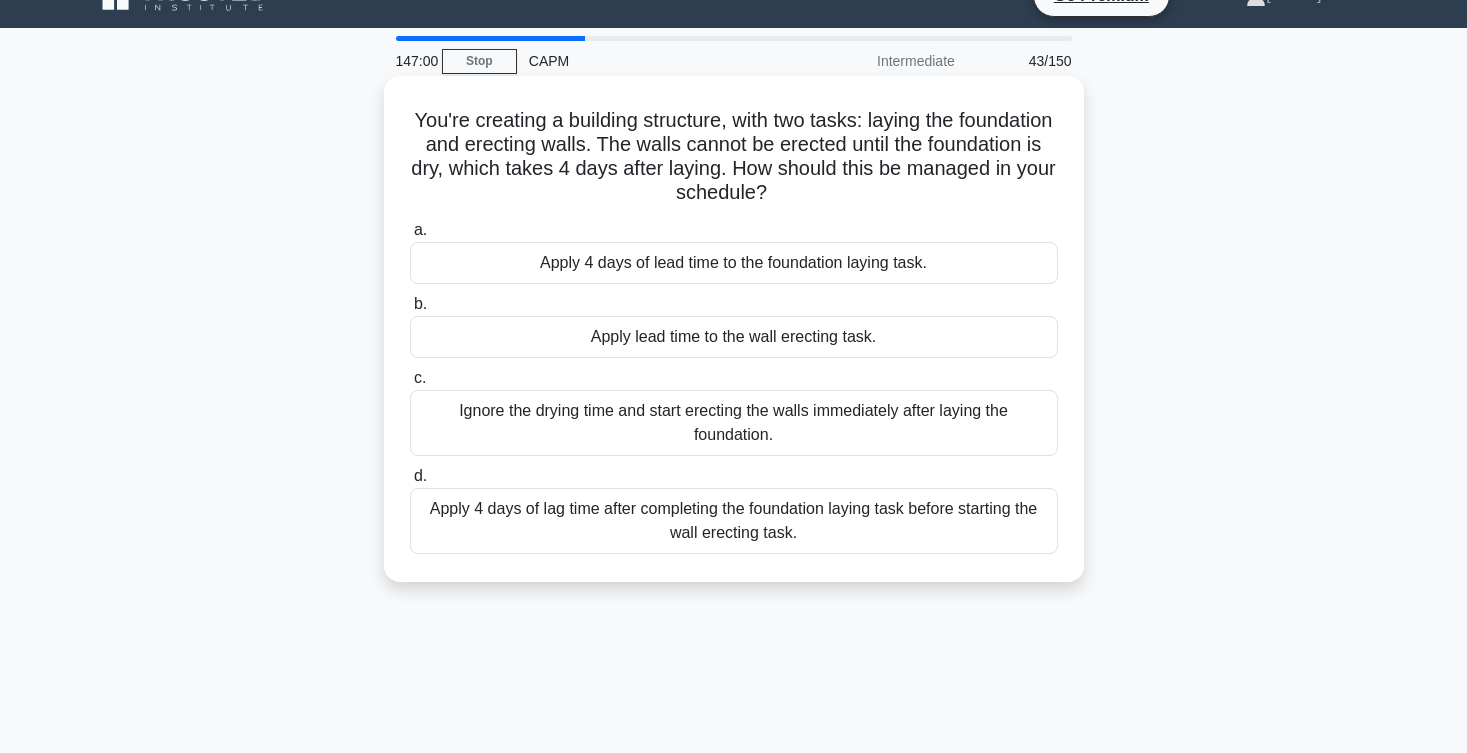 click on "Apply 4 days of lag time after completing the foundation laying task before starting the wall erecting task." at bounding box center (734, 521) 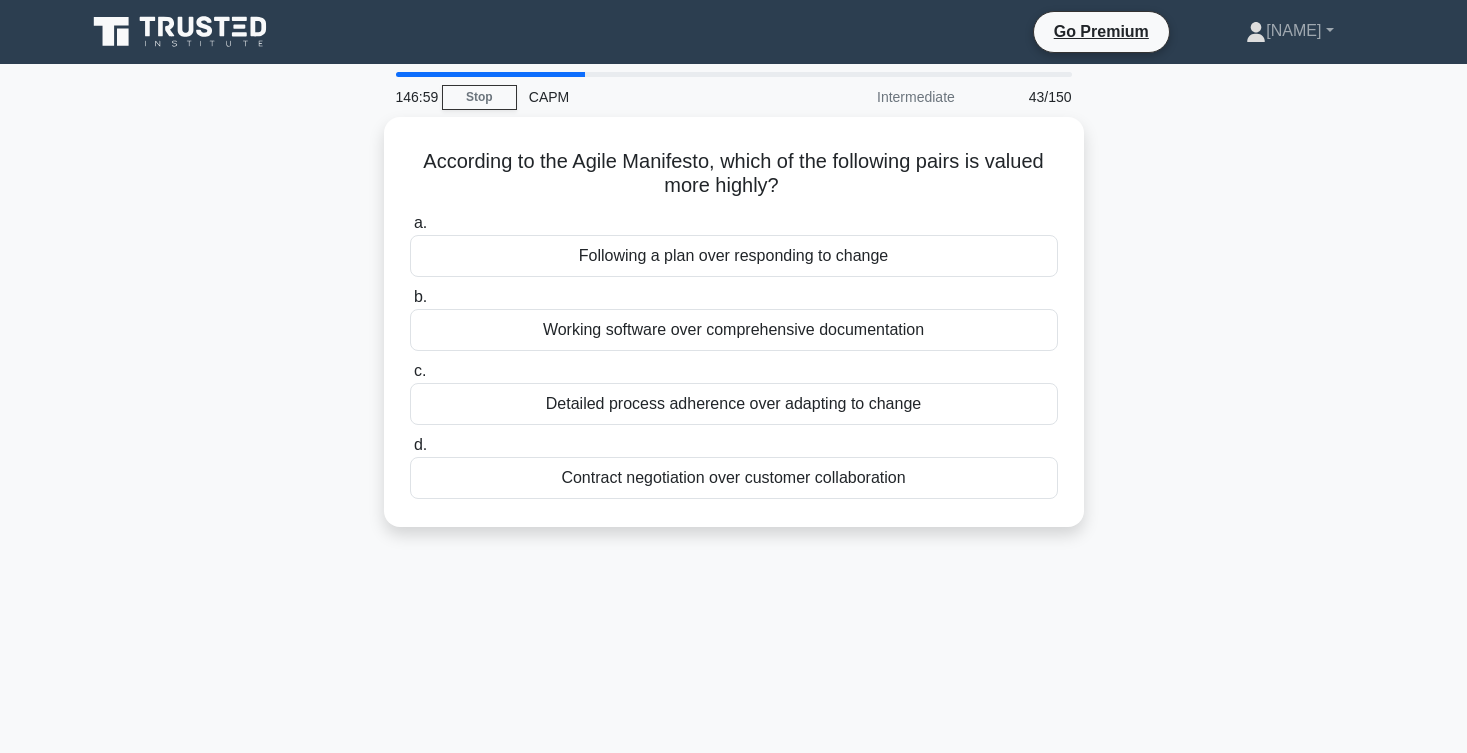 scroll, scrollTop: 0, scrollLeft: 0, axis: both 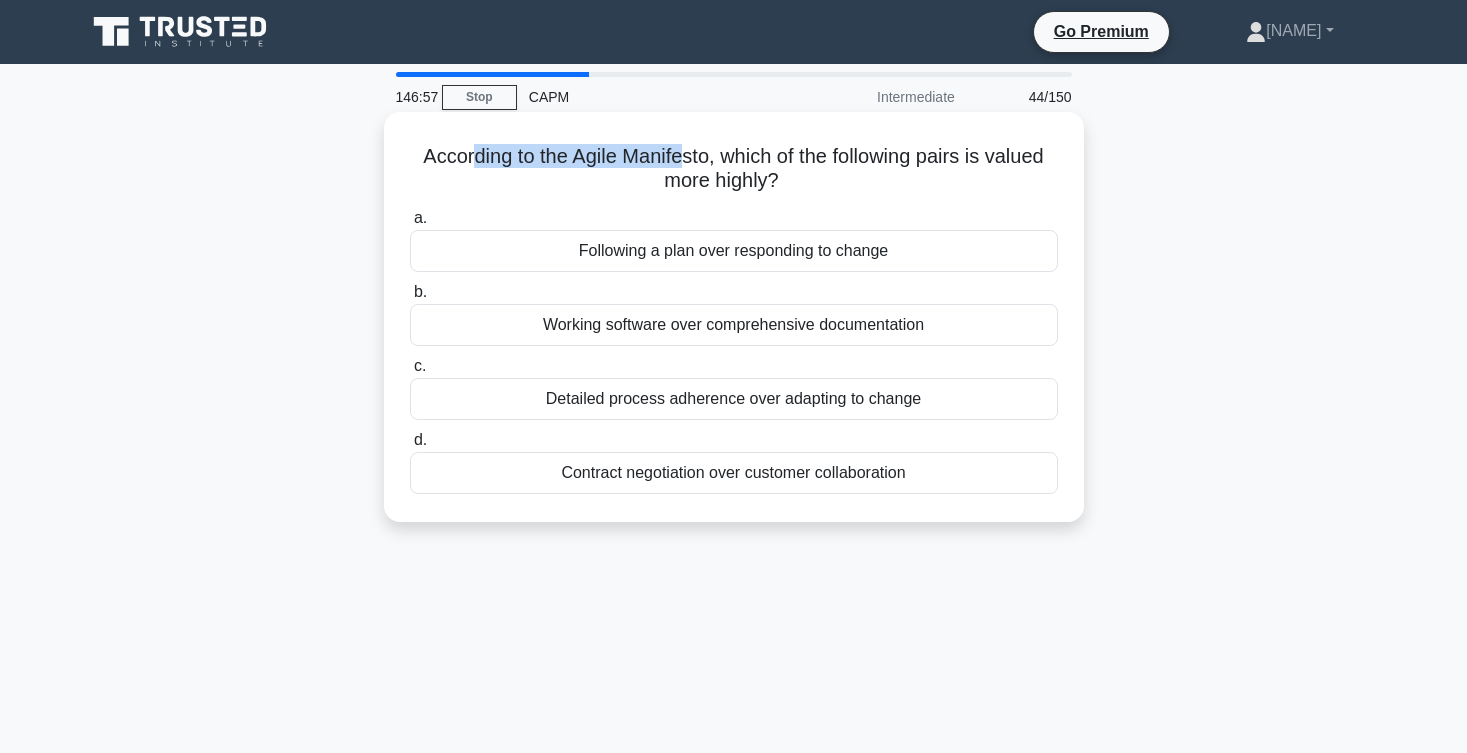 drag, startPoint x: 468, startPoint y: 165, endPoint x: 682, endPoint y: 165, distance: 214 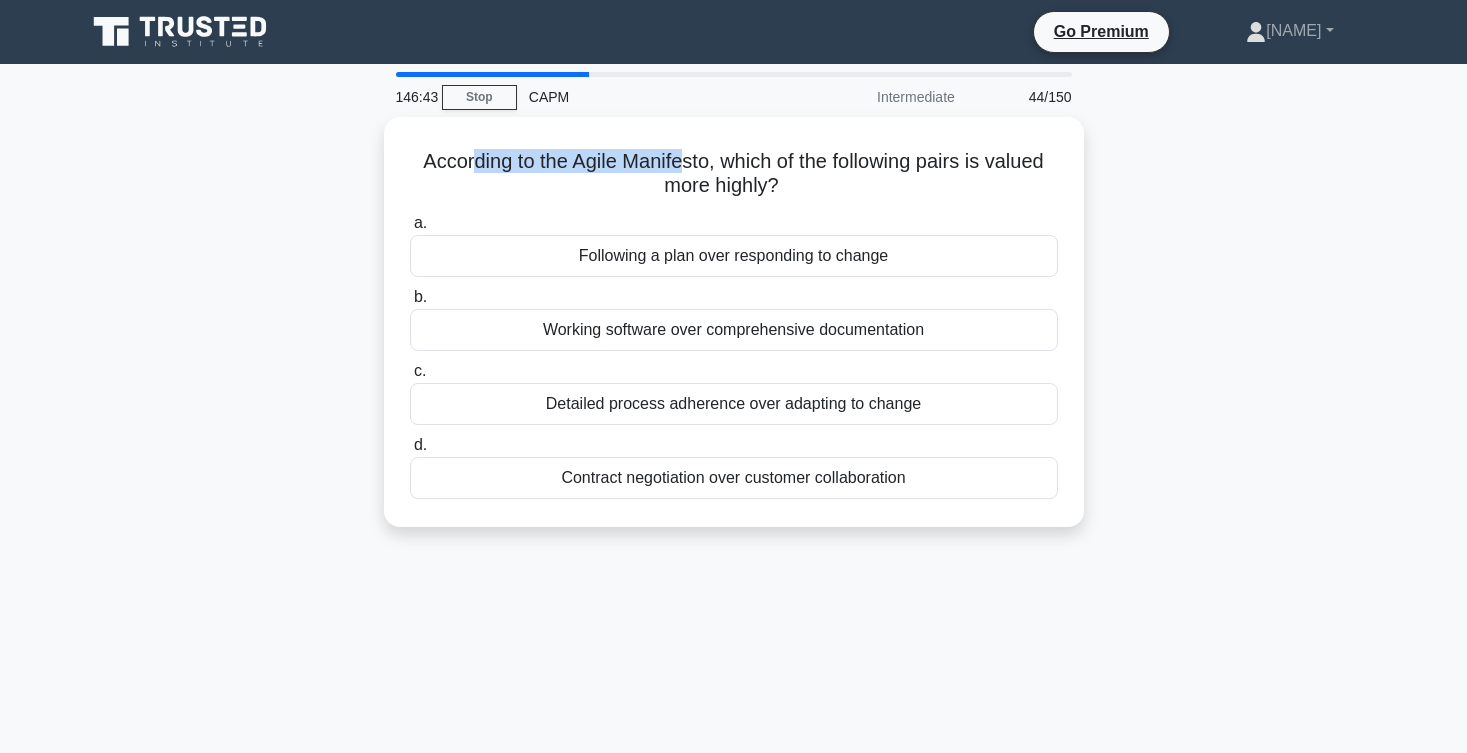 click on "[NUMBER]:[NUMBER]
Stop
CAPM
Intermediate
[NUMBER]/[NUMBER]
According to the Agile Manifesto, which of the following pairs is valued more highly?
.spinner_0XTQ{transform-origin:center;animation:spinner_y6GP .75s linear infinite}@keyframes spinner_y6GP{100%{transform:rotate(360deg)}}
a.
b. c. d." at bounding box center [733, 572] 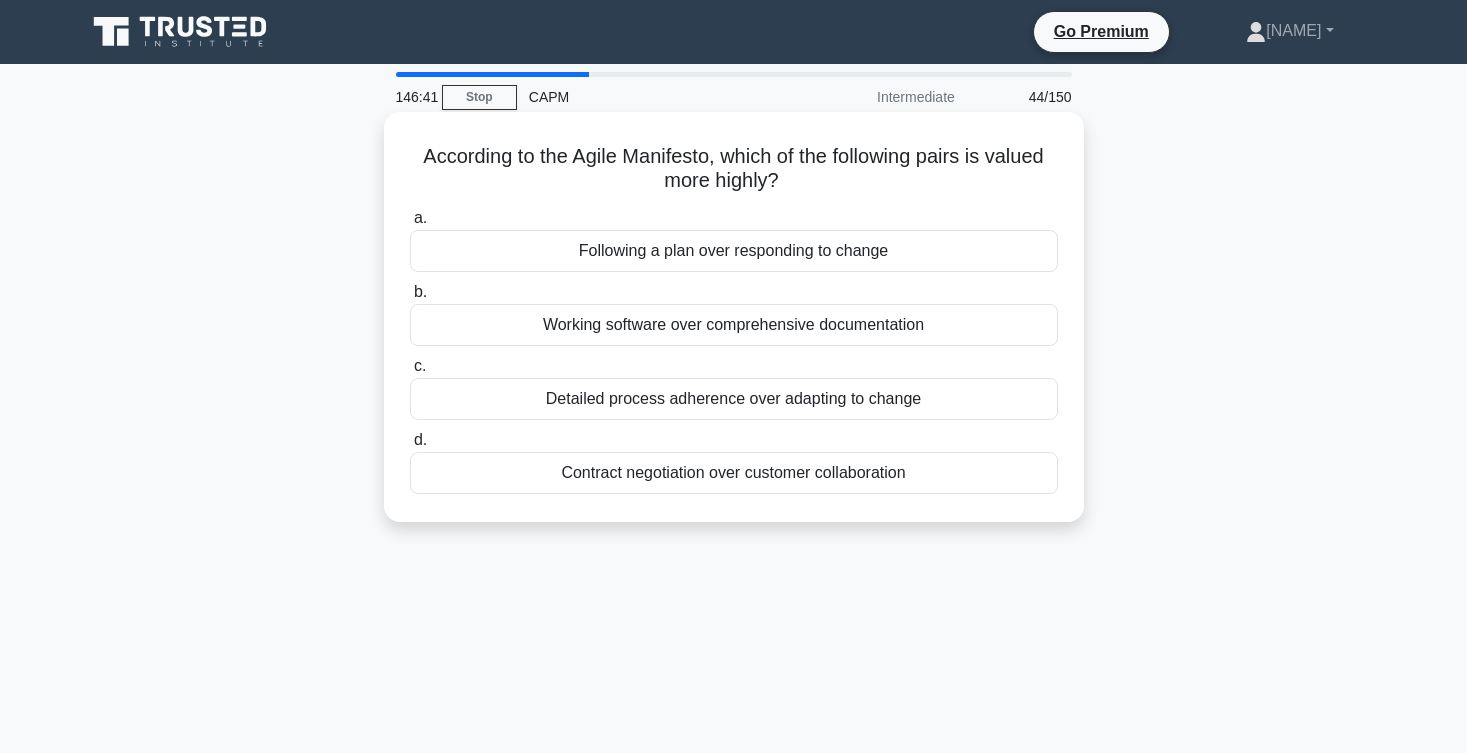 scroll, scrollTop: 0, scrollLeft: 0, axis: both 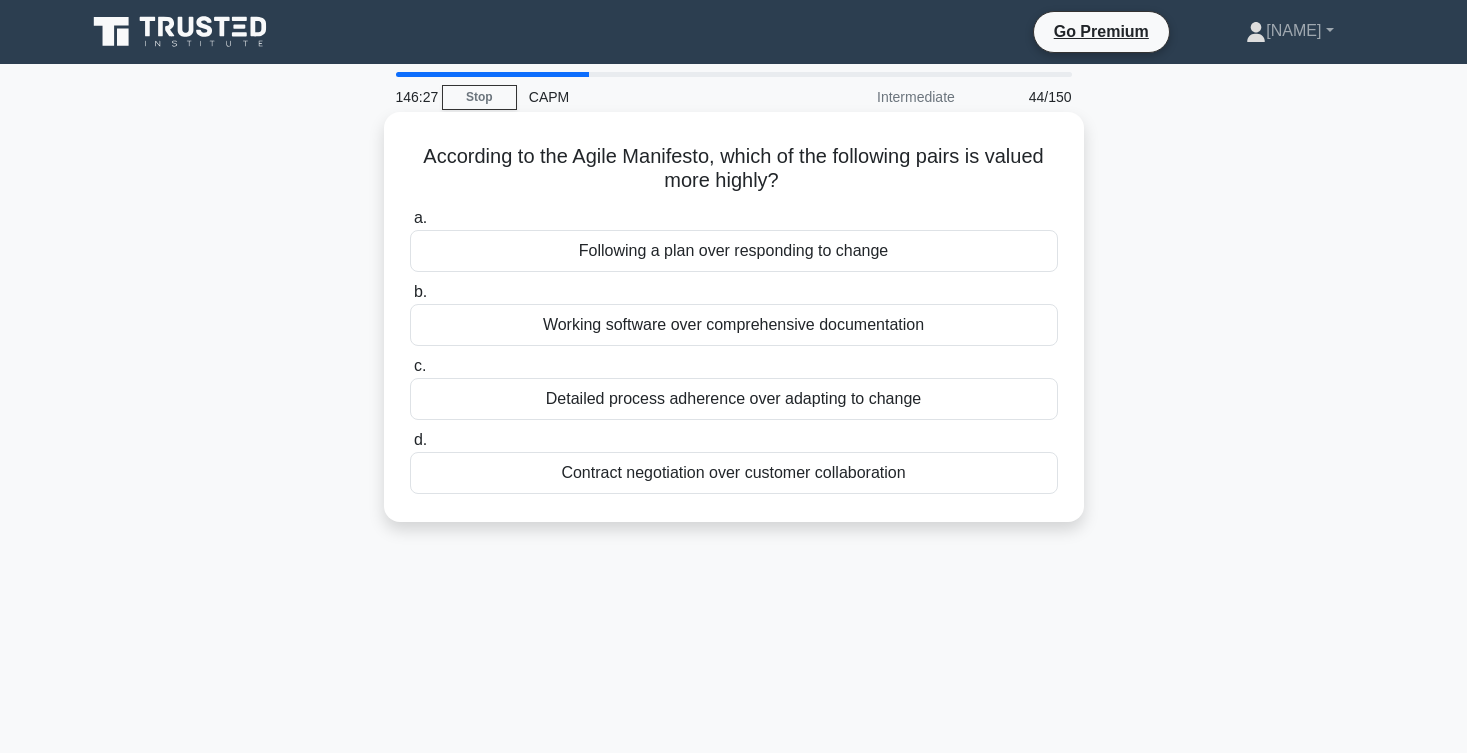 click on "Working software over comprehensive documentation" at bounding box center [734, 325] 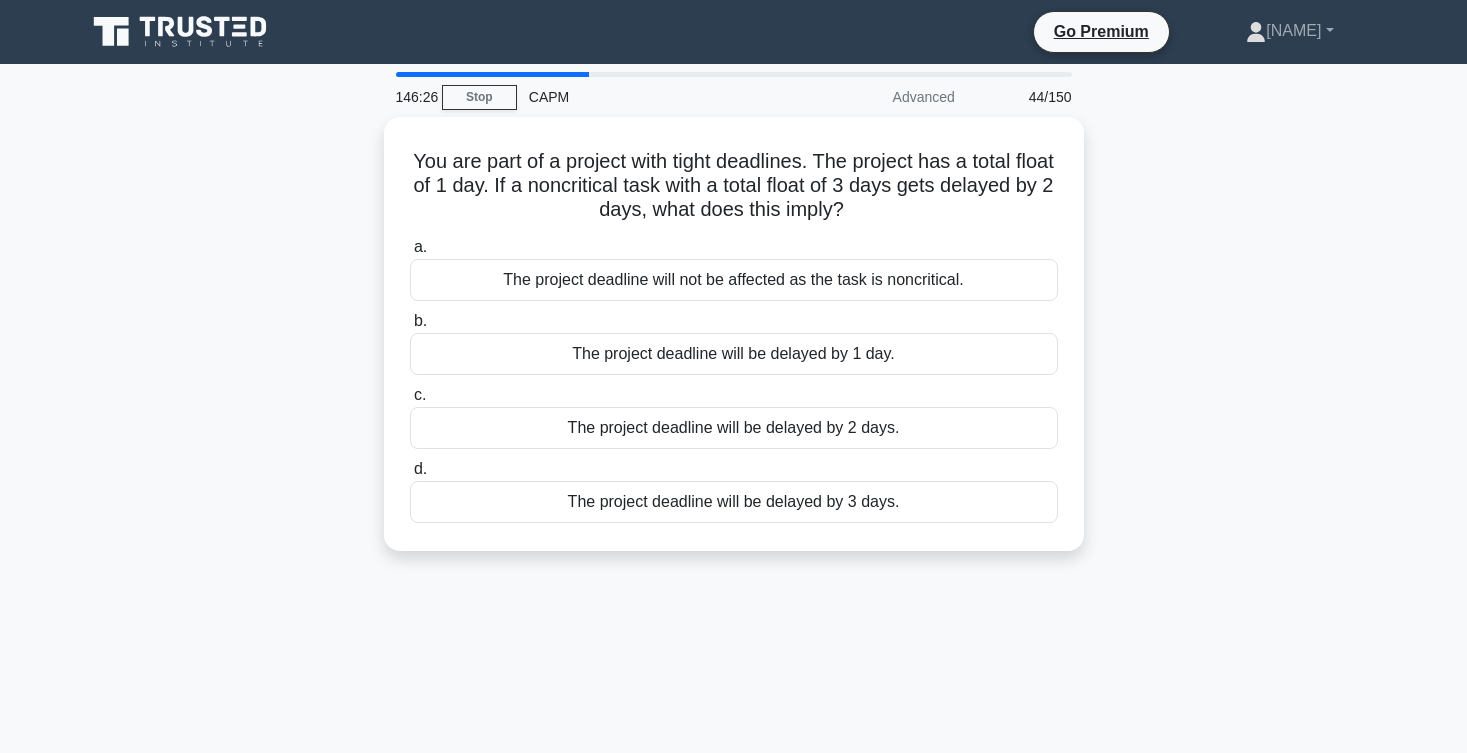 scroll, scrollTop: 0, scrollLeft: 0, axis: both 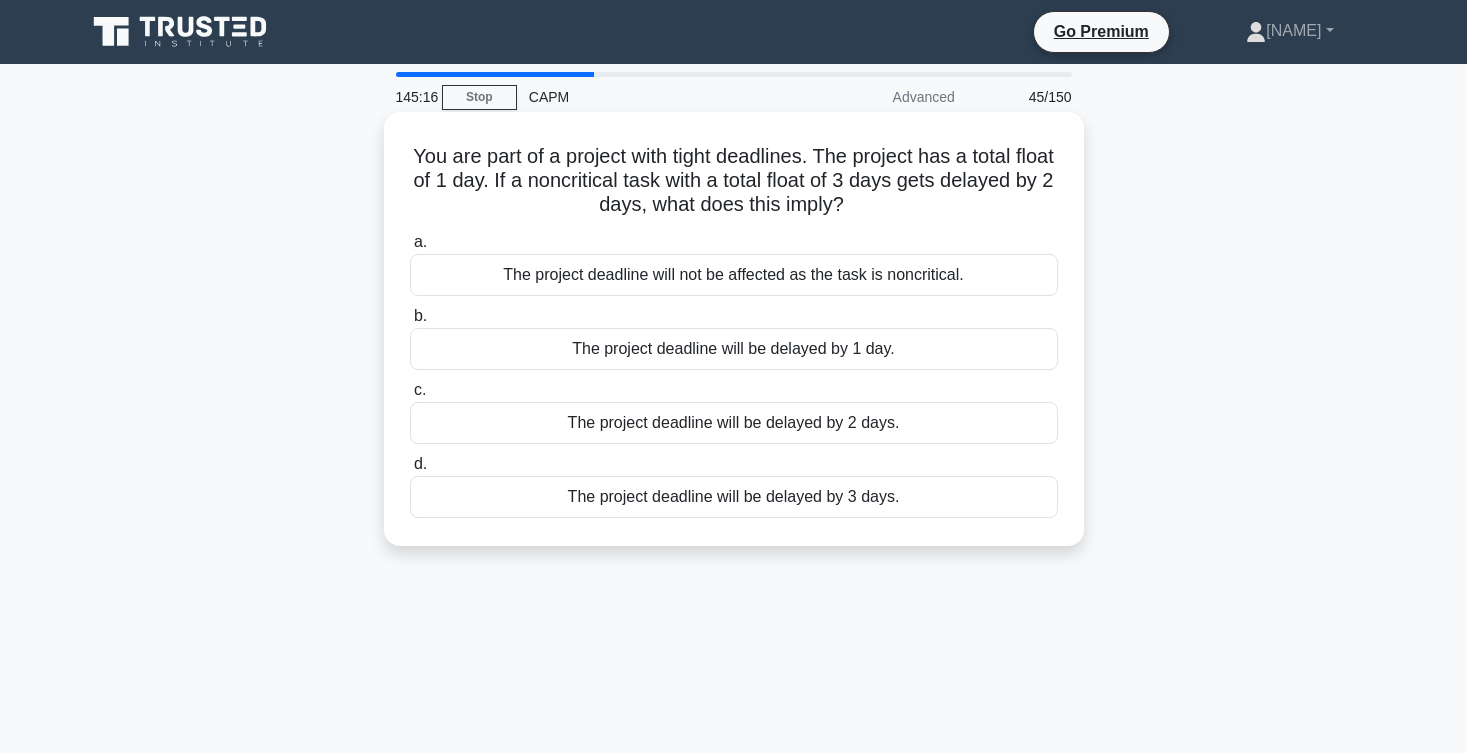 click on "The project deadline will be delayed by 1 day." at bounding box center [734, 349] 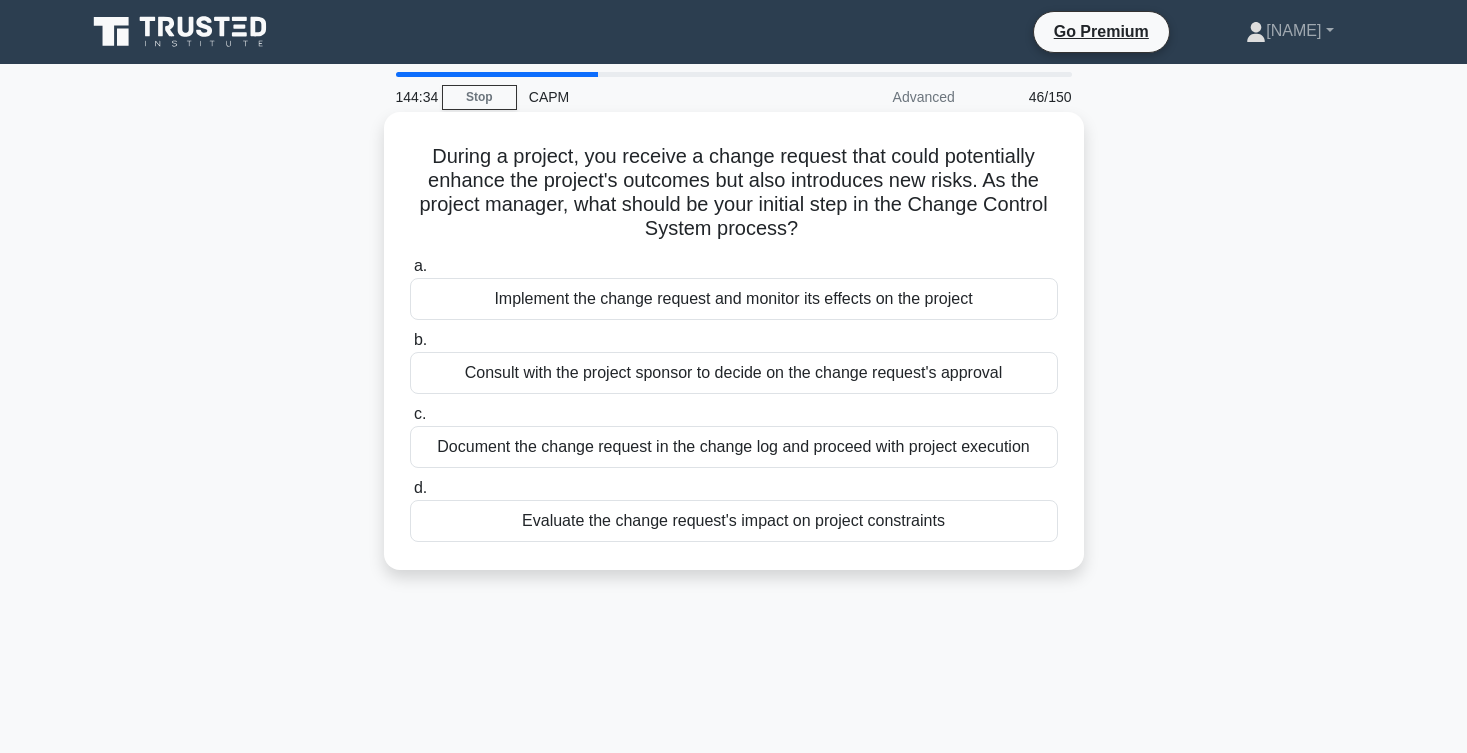 click on "Evaluate the change request's impact on project constraints" at bounding box center [734, 521] 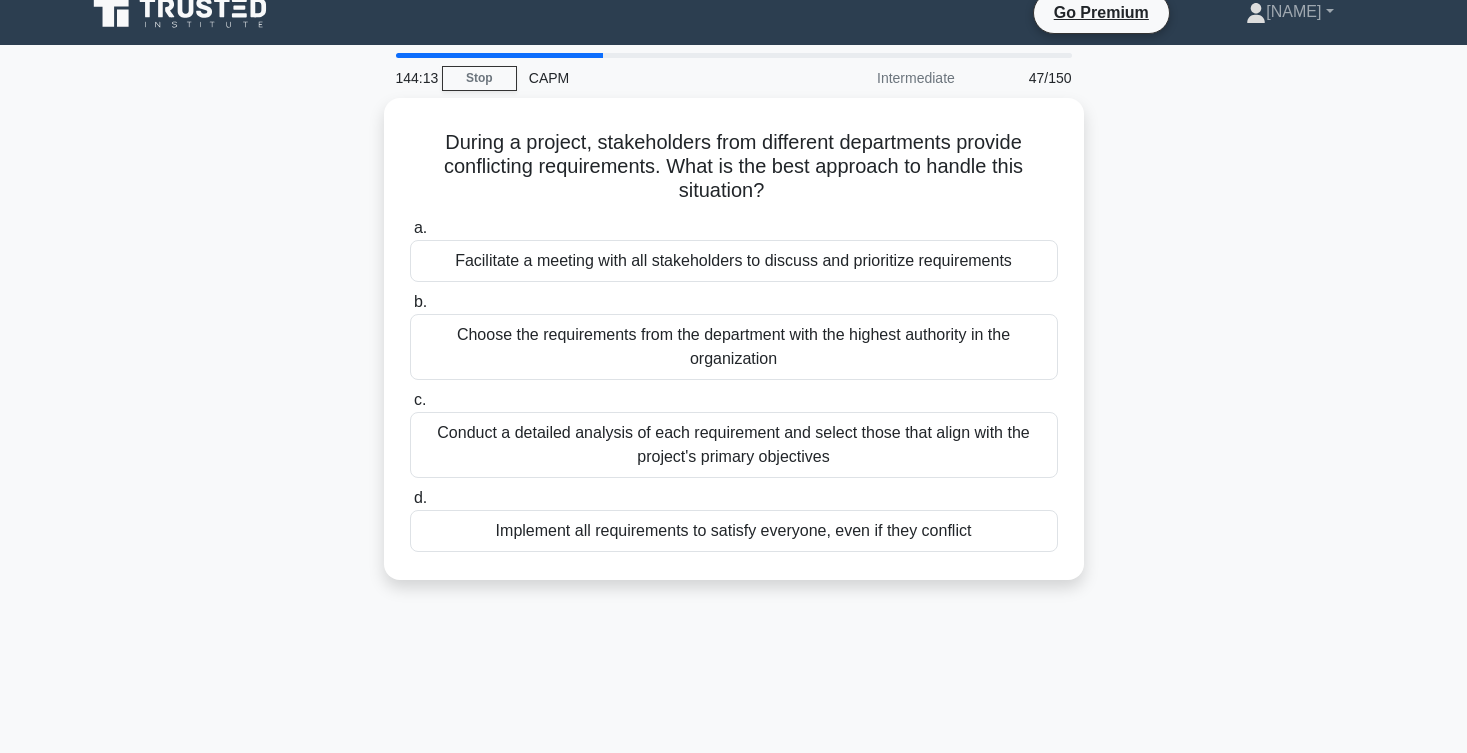 scroll, scrollTop: 23, scrollLeft: 0, axis: vertical 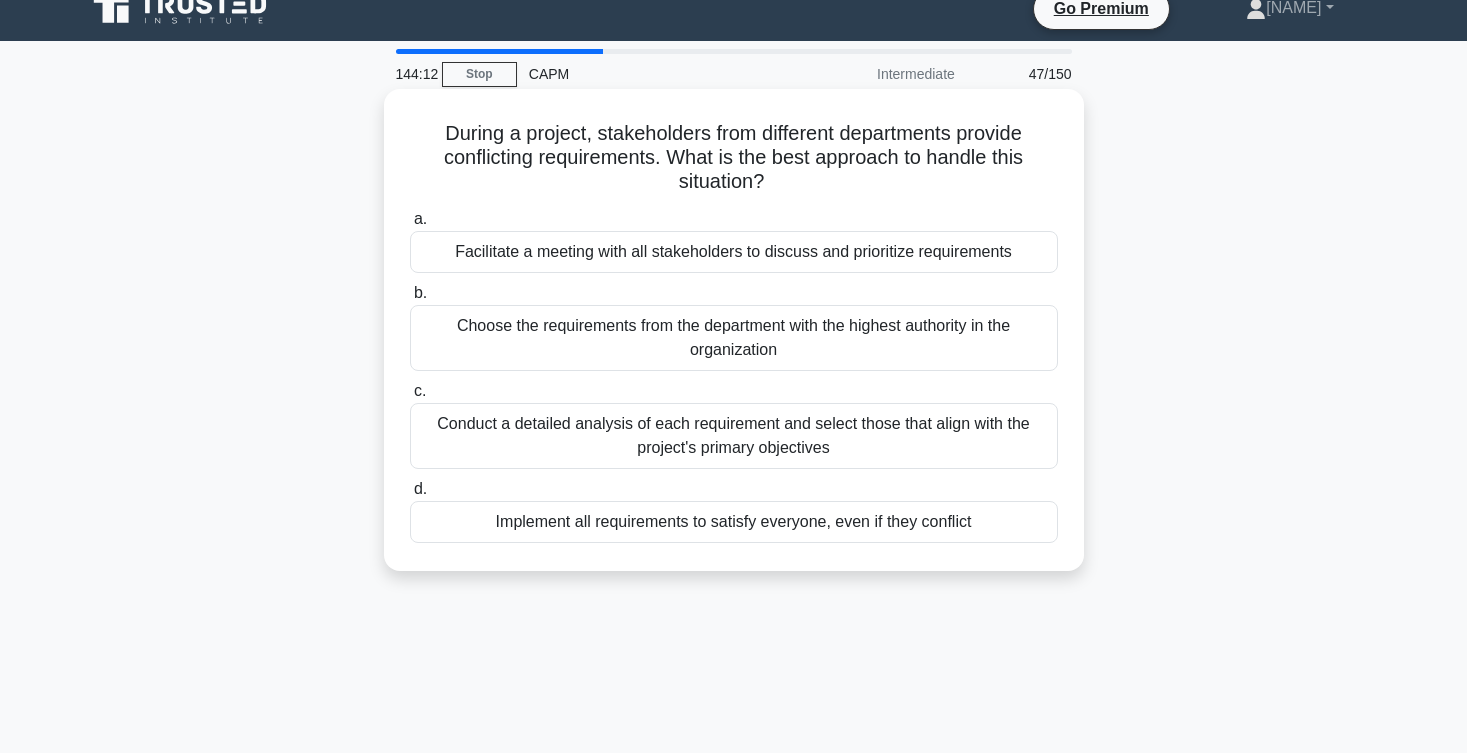 click on "Facilitate a meeting with all stakeholders to discuss and prioritize requirements" at bounding box center [734, 252] 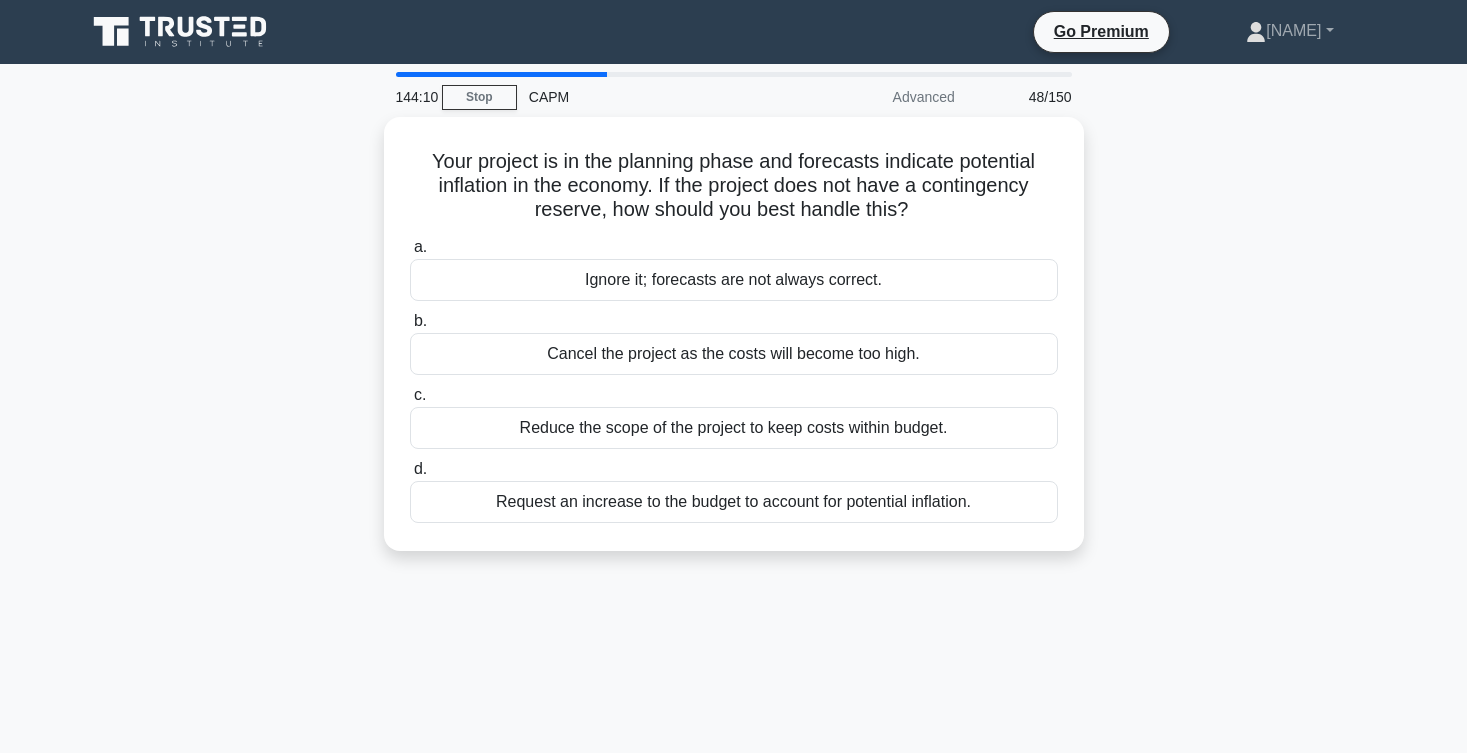 scroll, scrollTop: 0, scrollLeft: 0, axis: both 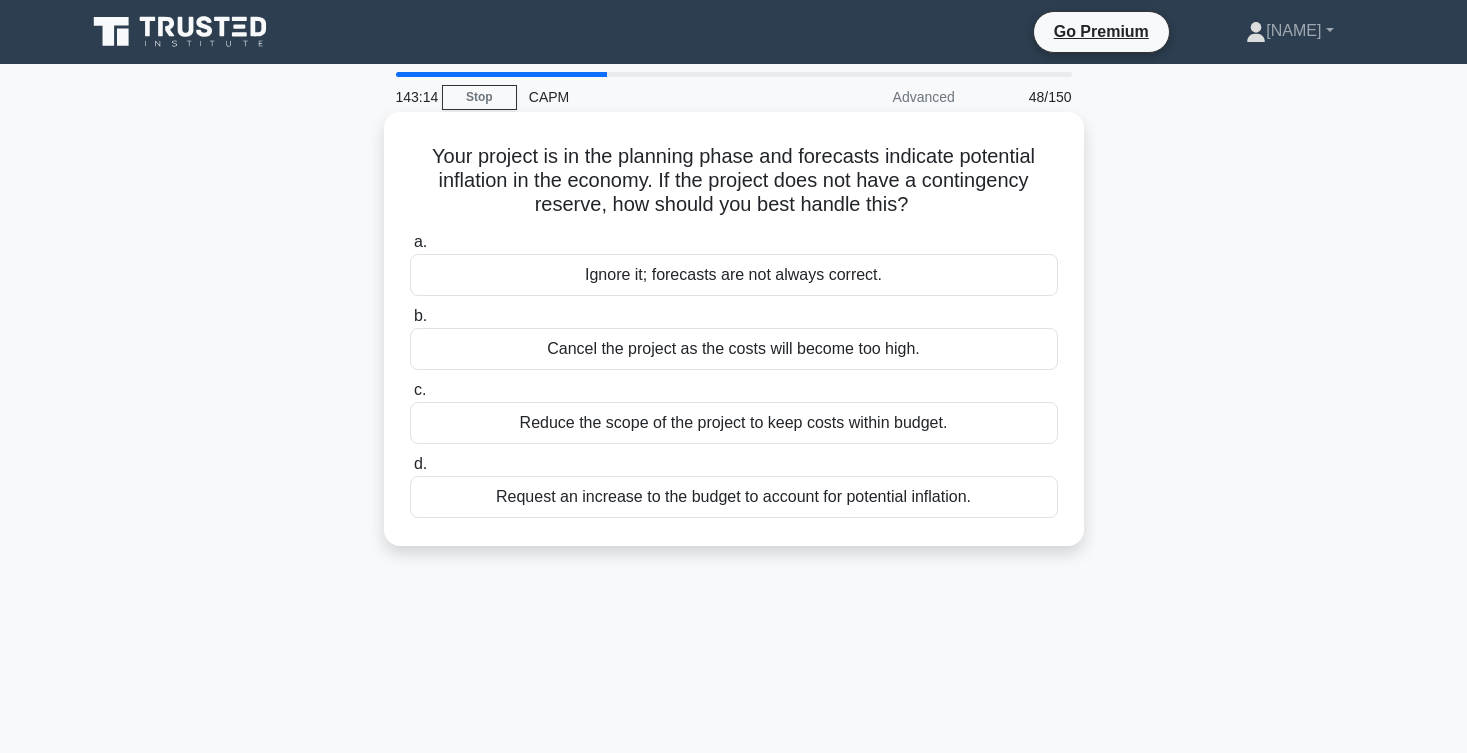 click on "Request an increase to the budget to account for potential inflation." at bounding box center (734, 497) 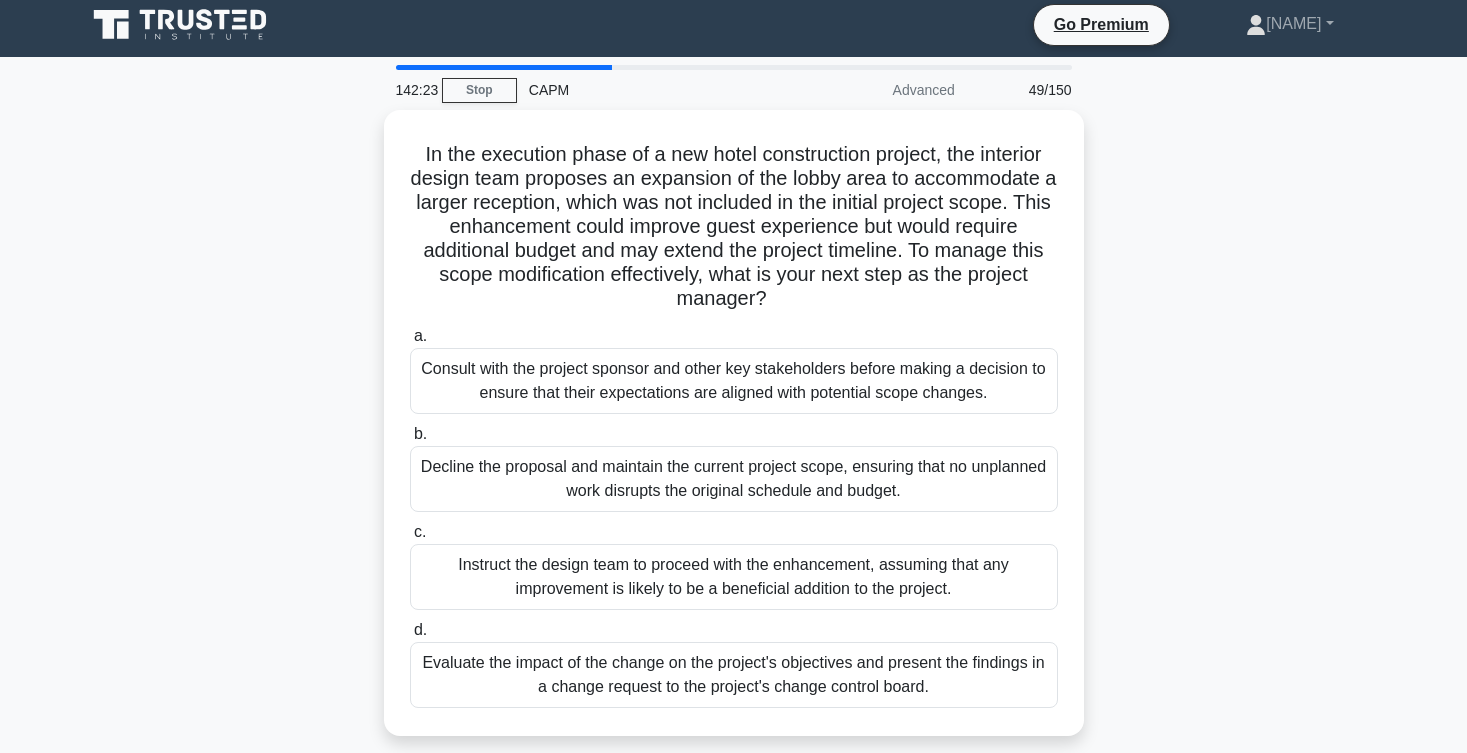 scroll, scrollTop: 51, scrollLeft: 0, axis: vertical 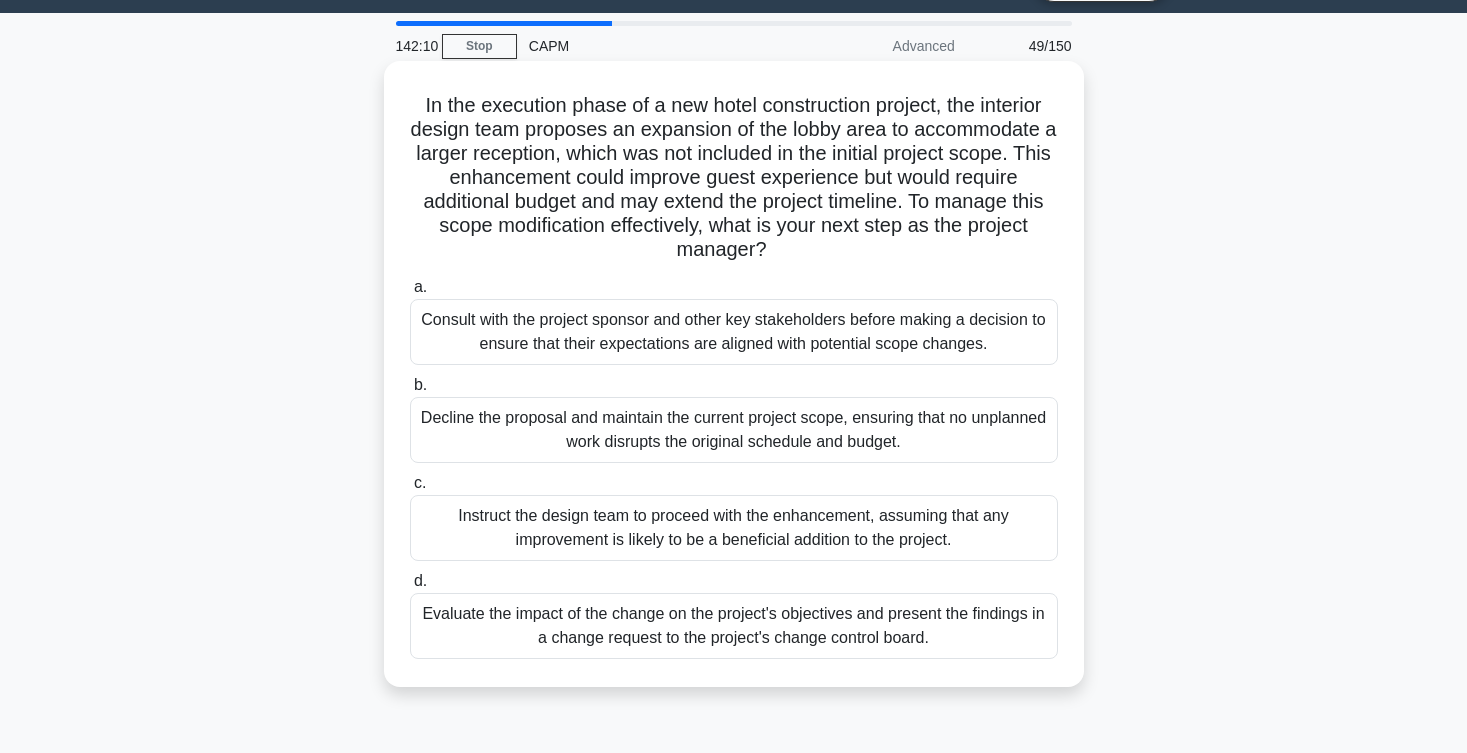 click on "Consult with the project sponsor and other key stakeholders before making a decision to ensure that their expectations are aligned with potential scope changes." at bounding box center (734, 332) 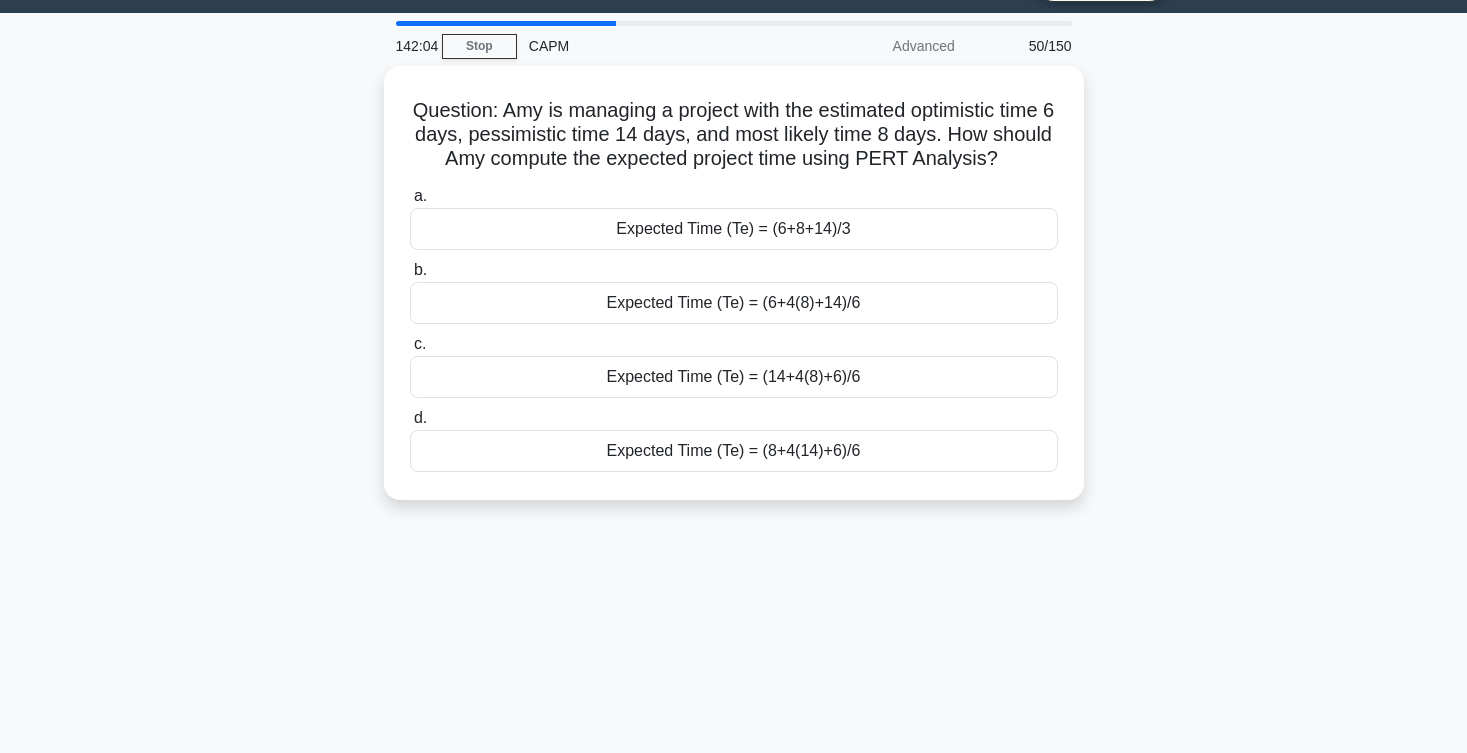 scroll, scrollTop: 0, scrollLeft: 0, axis: both 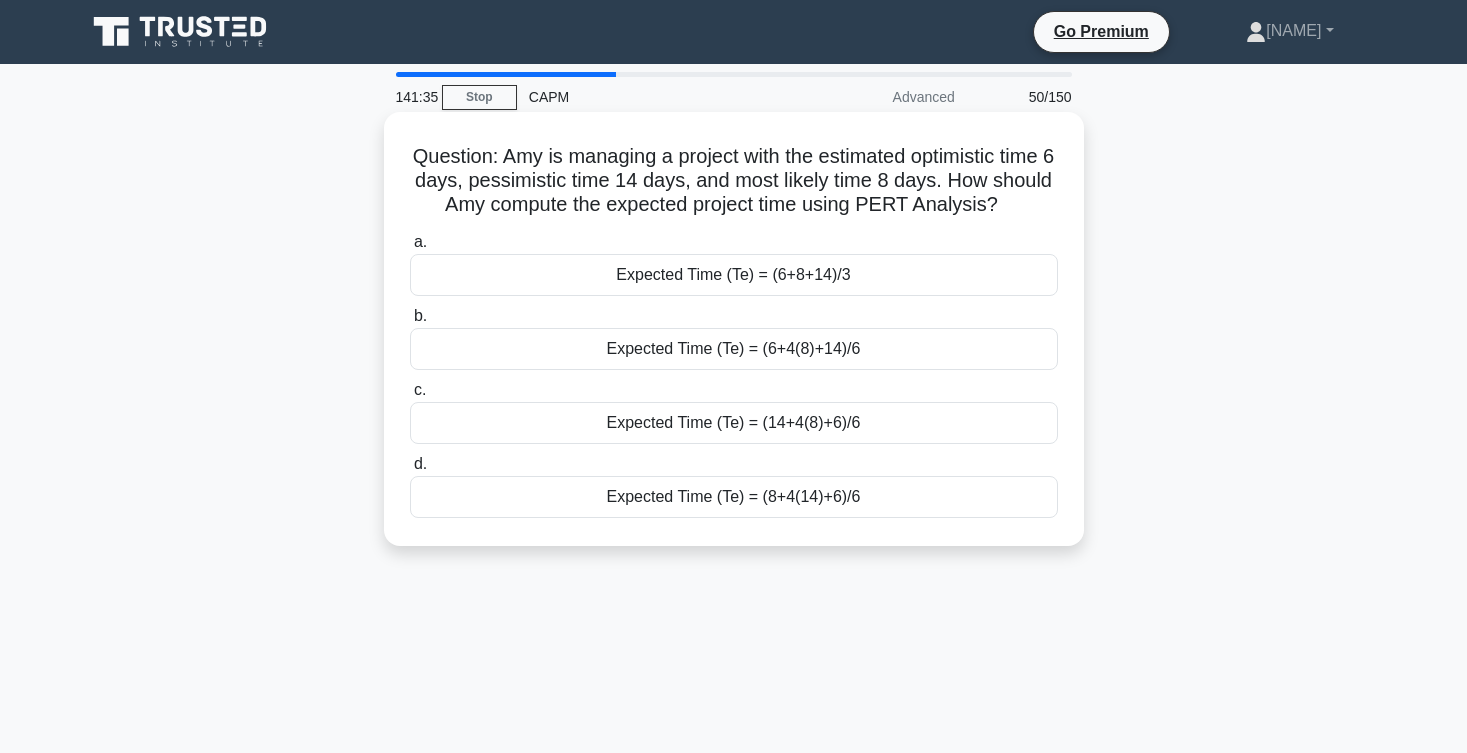 click on "Expected Time (Te) = (6+4(8)+14)/6" at bounding box center [734, 349] 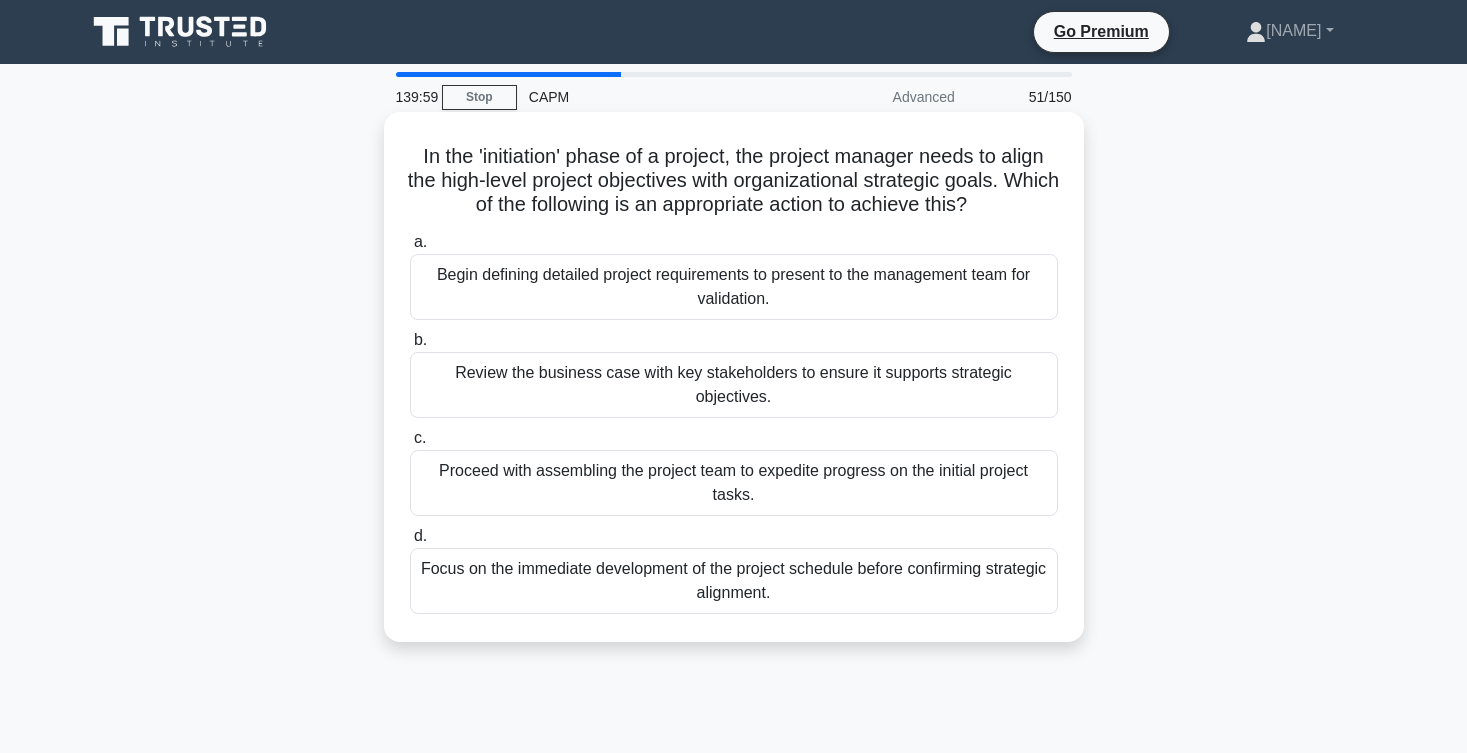 click on "Review the business case with key stakeholders to ensure it supports strategic objectives." at bounding box center [734, 385] 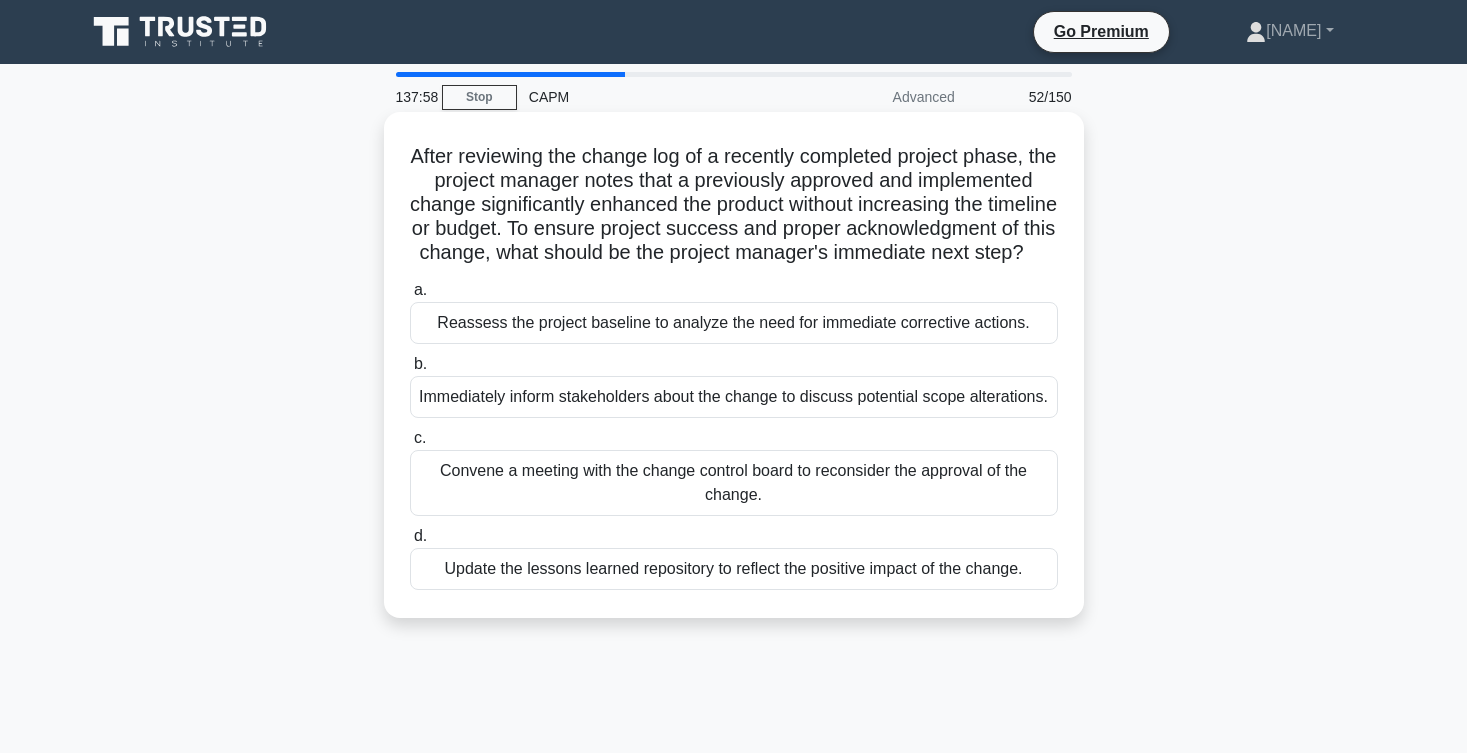 click on "Update the lessons learned repository to reflect the positive impact of the change." at bounding box center [734, 569] 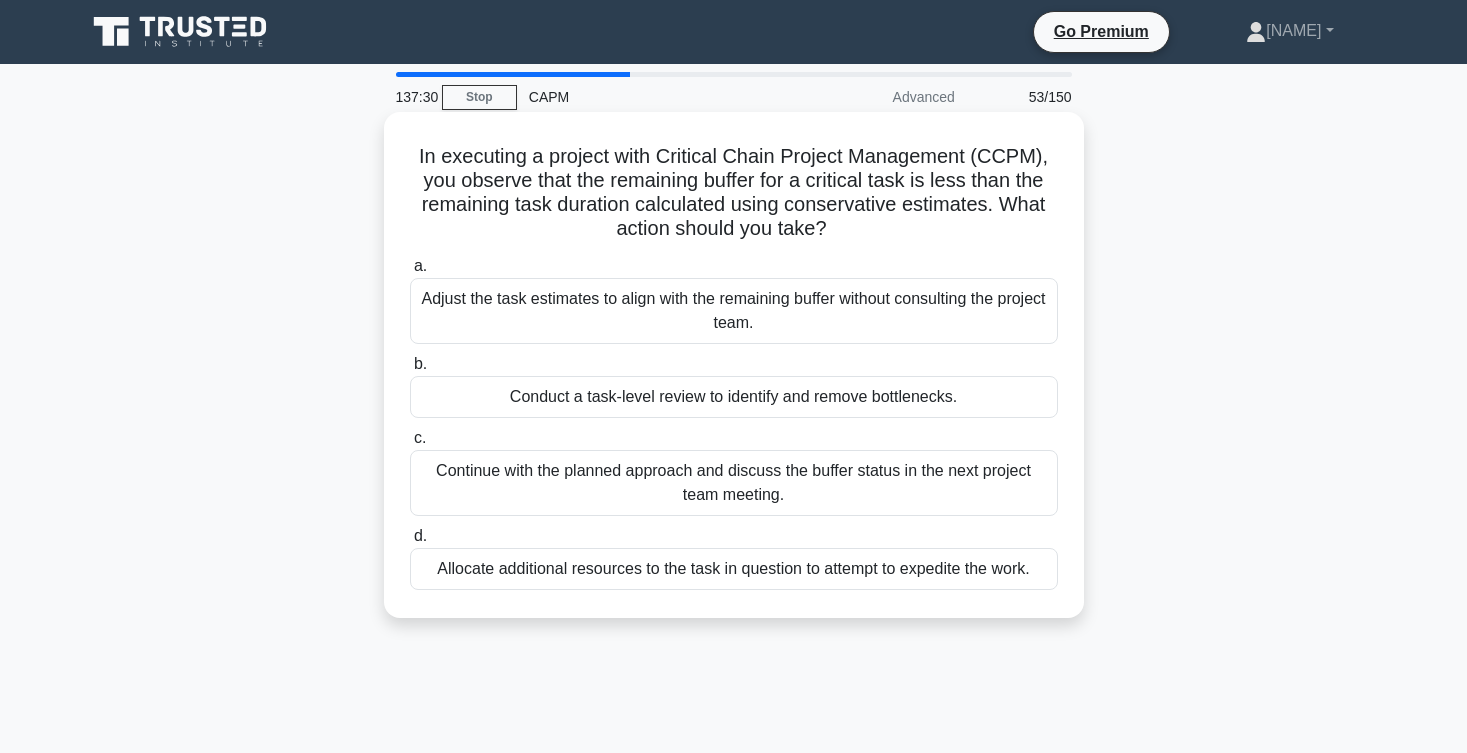 click on "Conduct a task-level review to identify and remove bottlenecks." at bounding box center (734, 397) 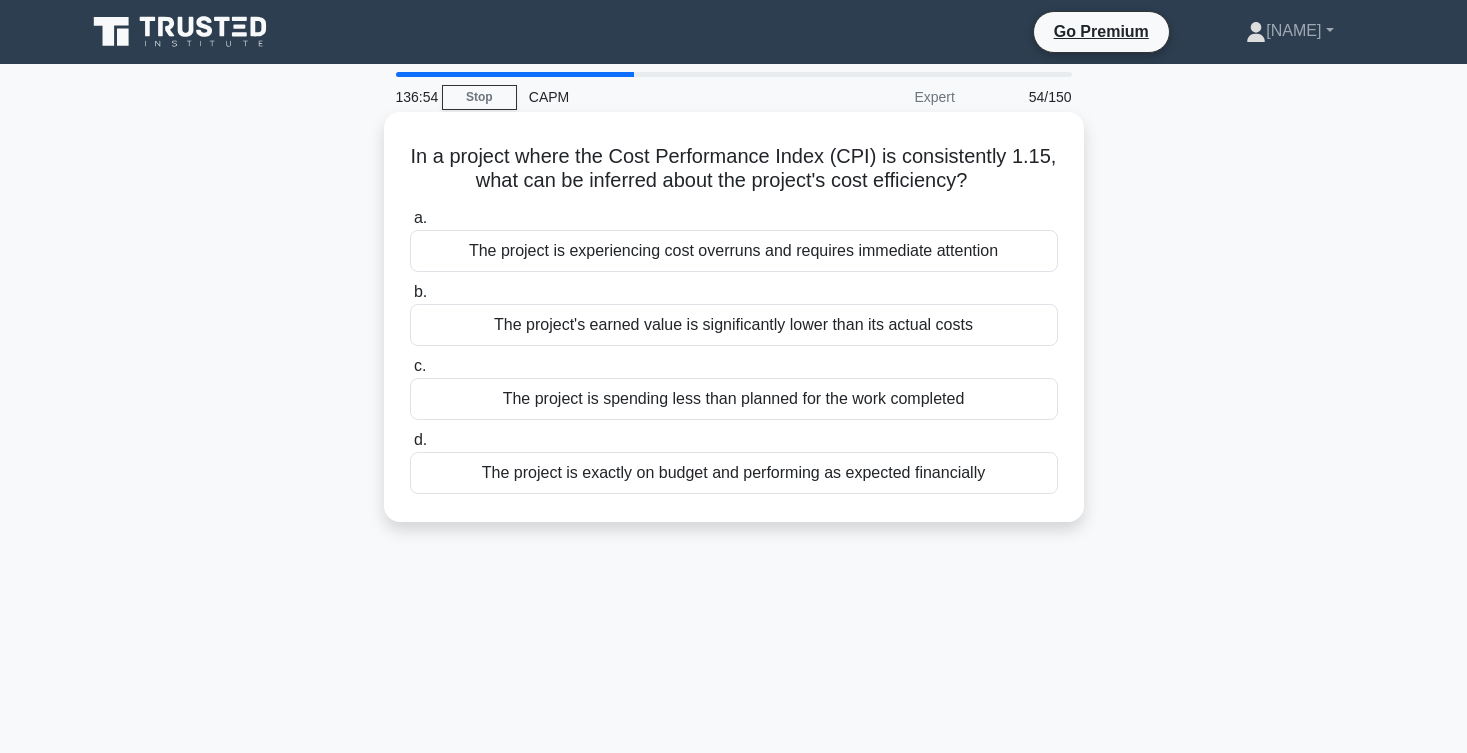 click on "The project is exactly on budget and performing as expected financially" at bounding box center [734, 473] 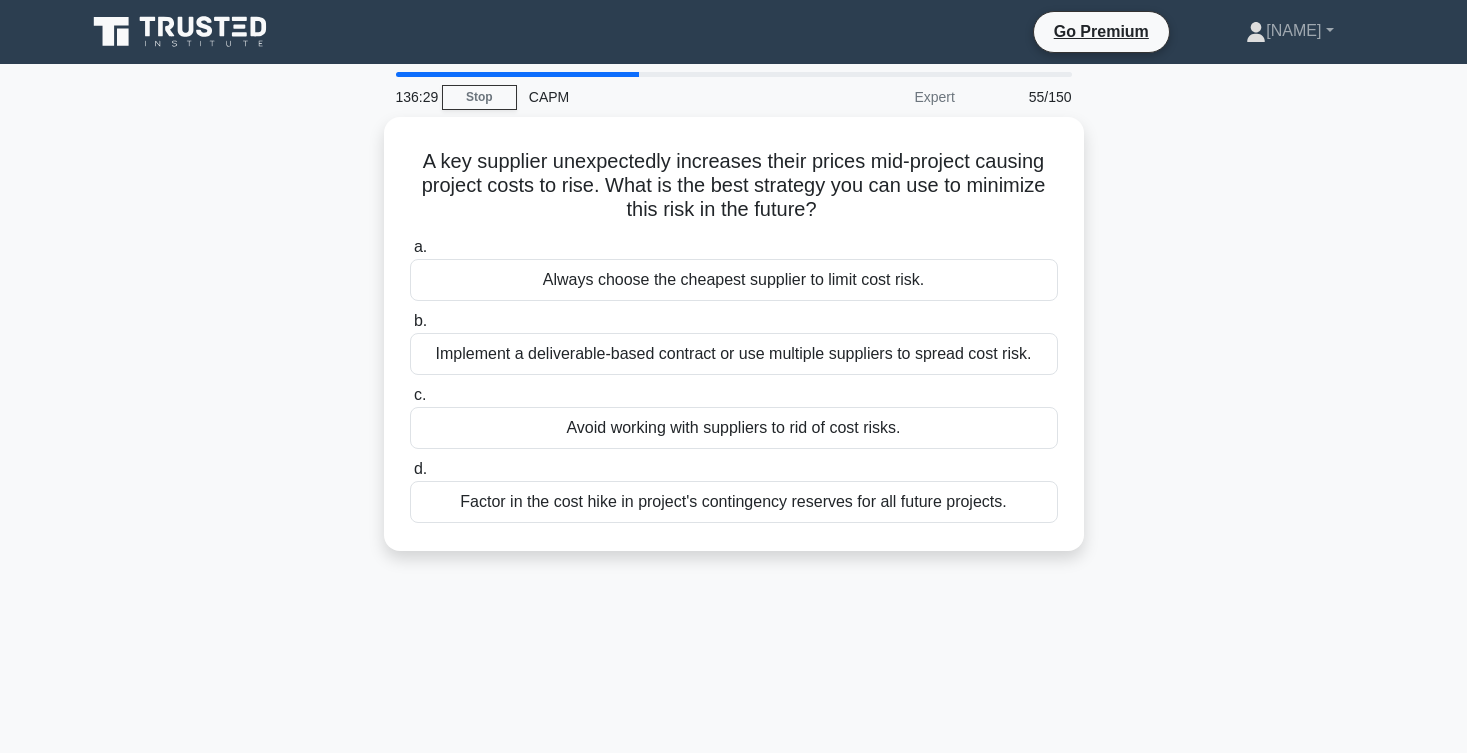 click on "136:29
Stop
CAPM
Expert
55/150
A key supplier unexpectedly increases their prices mid-project causing project costs to rise. What is the best strategy you can use to minimize this risk in the future?
.spinner_0XTQ{transform-origin:center;animation:spinner_y6GP .75s linear infinite}@keyframes spinner_y6GP{100%{transform:rotate(360deg)}}
a." at bounding box center [734, 572] 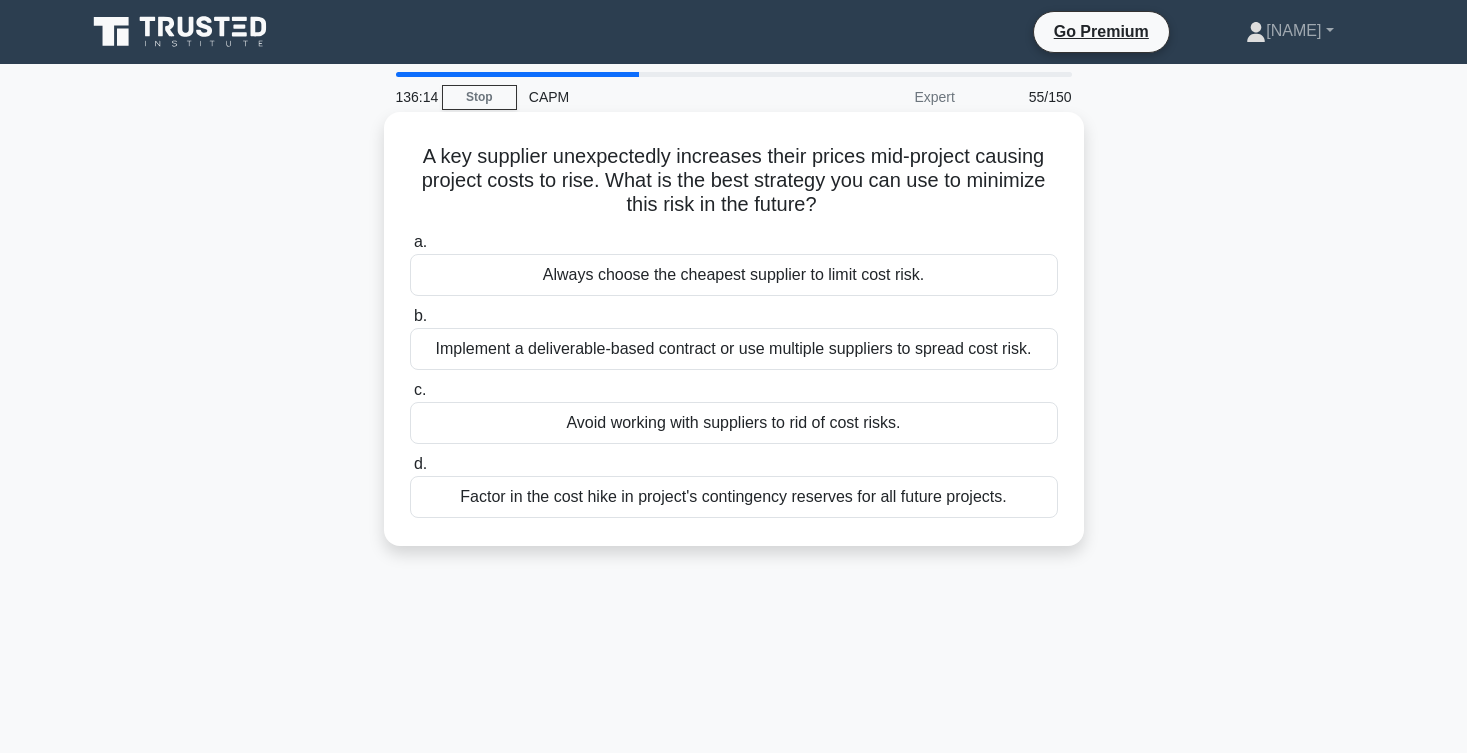click on "Implement a deliverable-based contract or use multiple suppliers to spread cost risk." at bounding box center [734, 349] 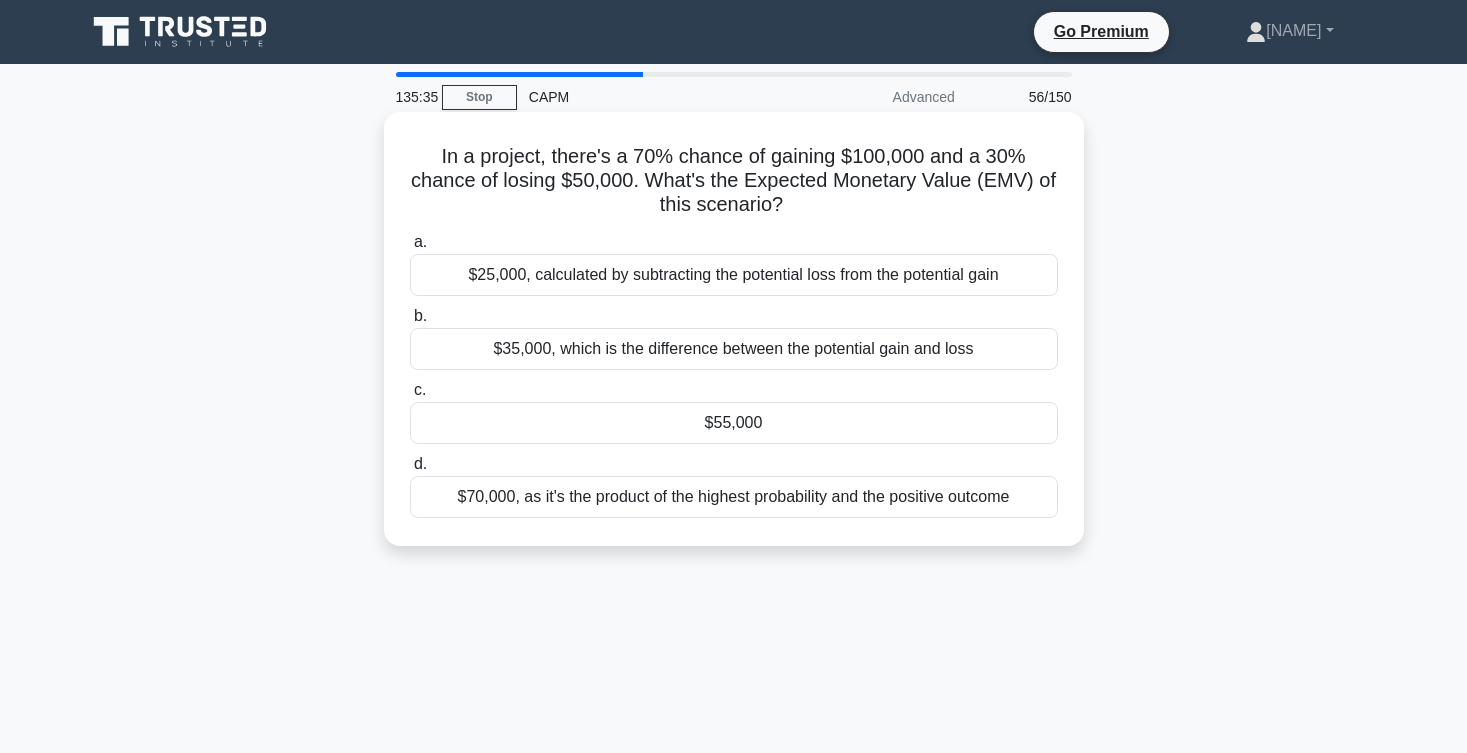 click on "$70,000, as it's the product of the highest probability and the positive outcome" at bounding box center [734, 497] 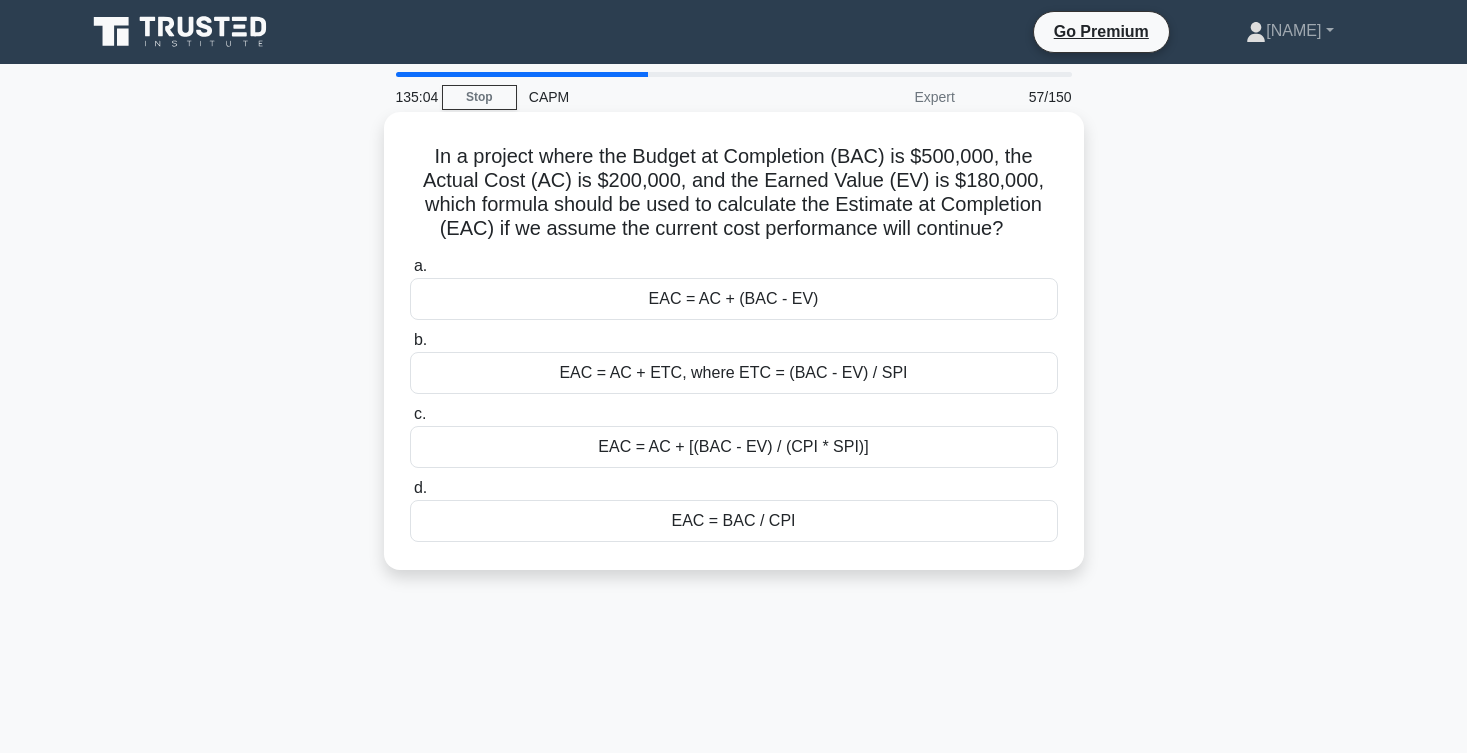 click on "EAC = AC + (BAC - EV)" at bounding box center (734, 299) 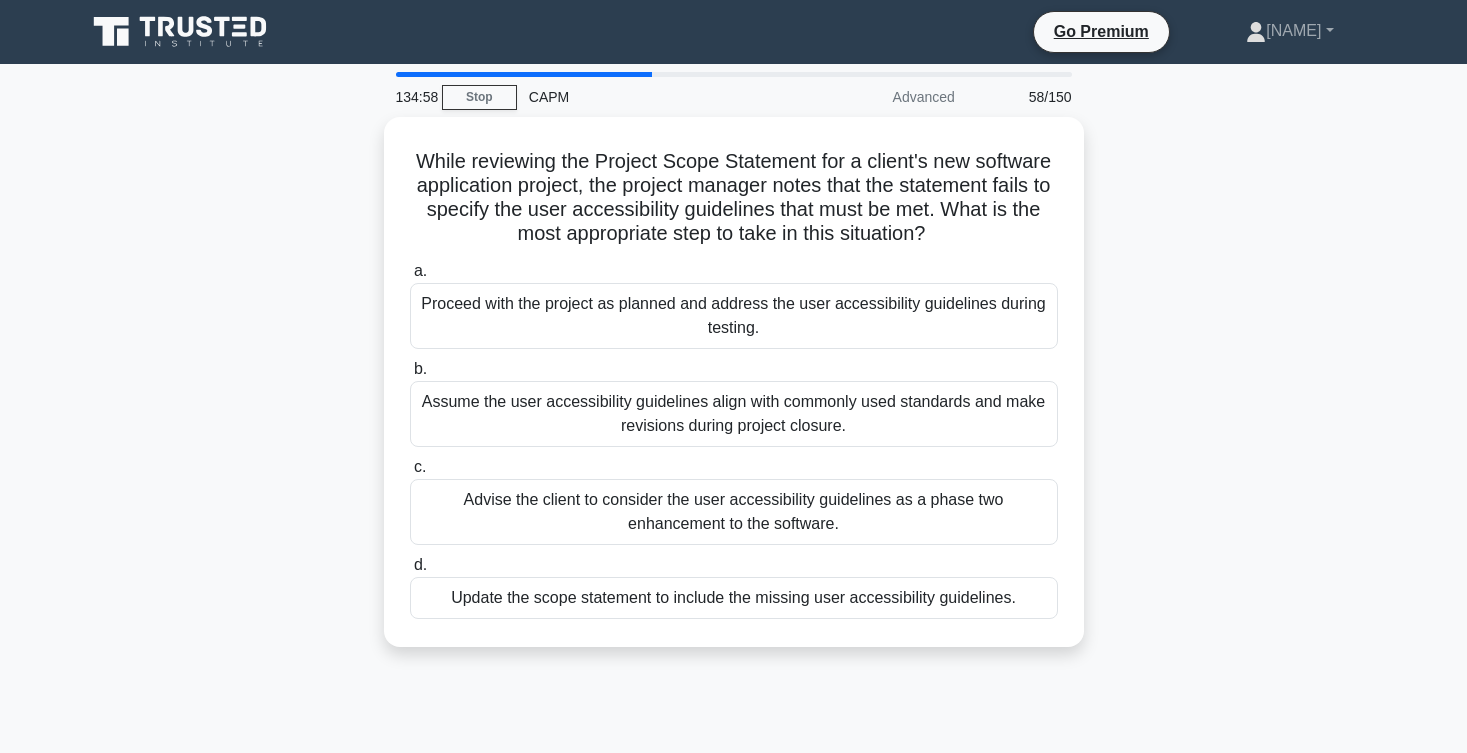 scroll, scrollTop: 0, scrollLeft: 0, axis: both 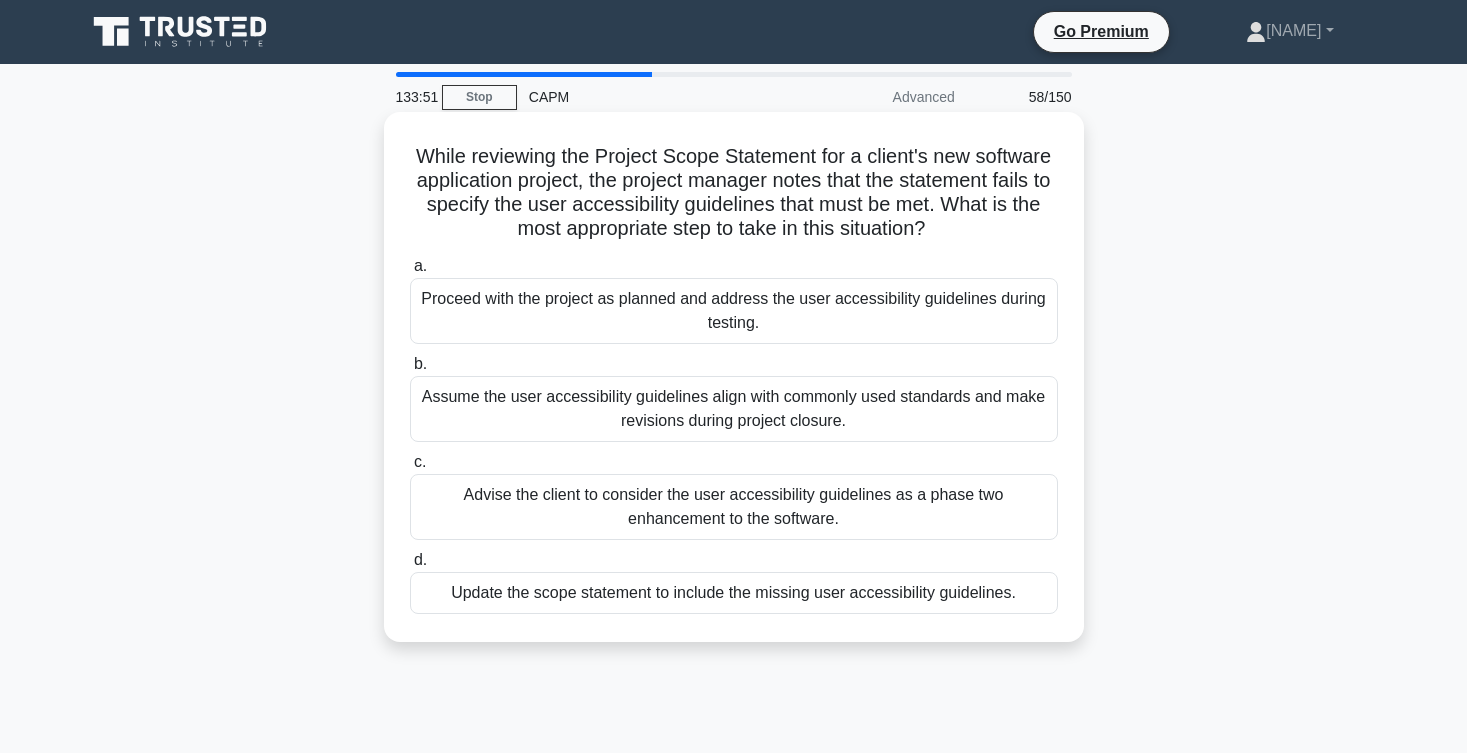 click on "Assume the user accessibility guidelines align with commonly used standards and make revisions during project closure." at bounding box center [734, 409] 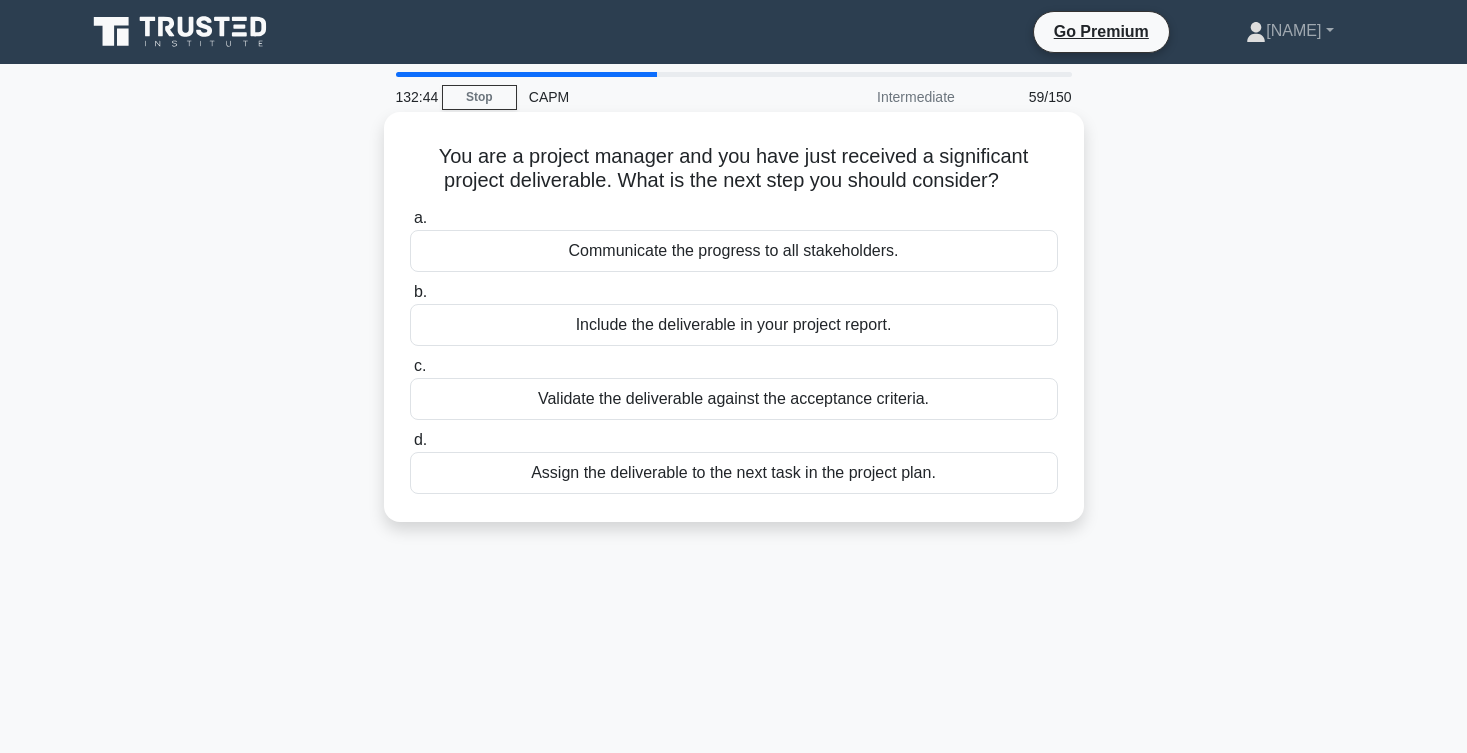 click on "Validate the deliverable against the acceptance criteria." at bounding box center [734, 399] 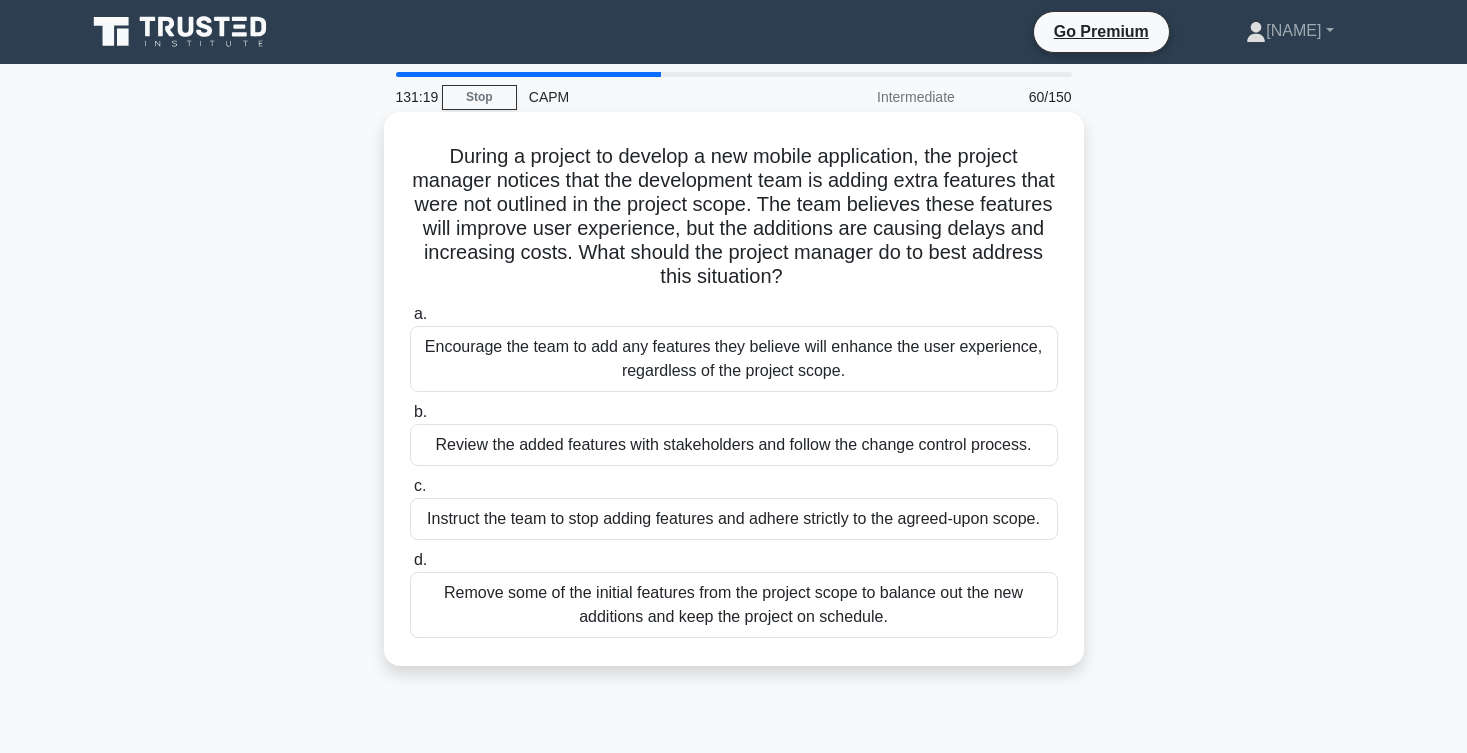 click on "Review the added features with stakeholders and follow the change control process." at bounding box center [734, 445] 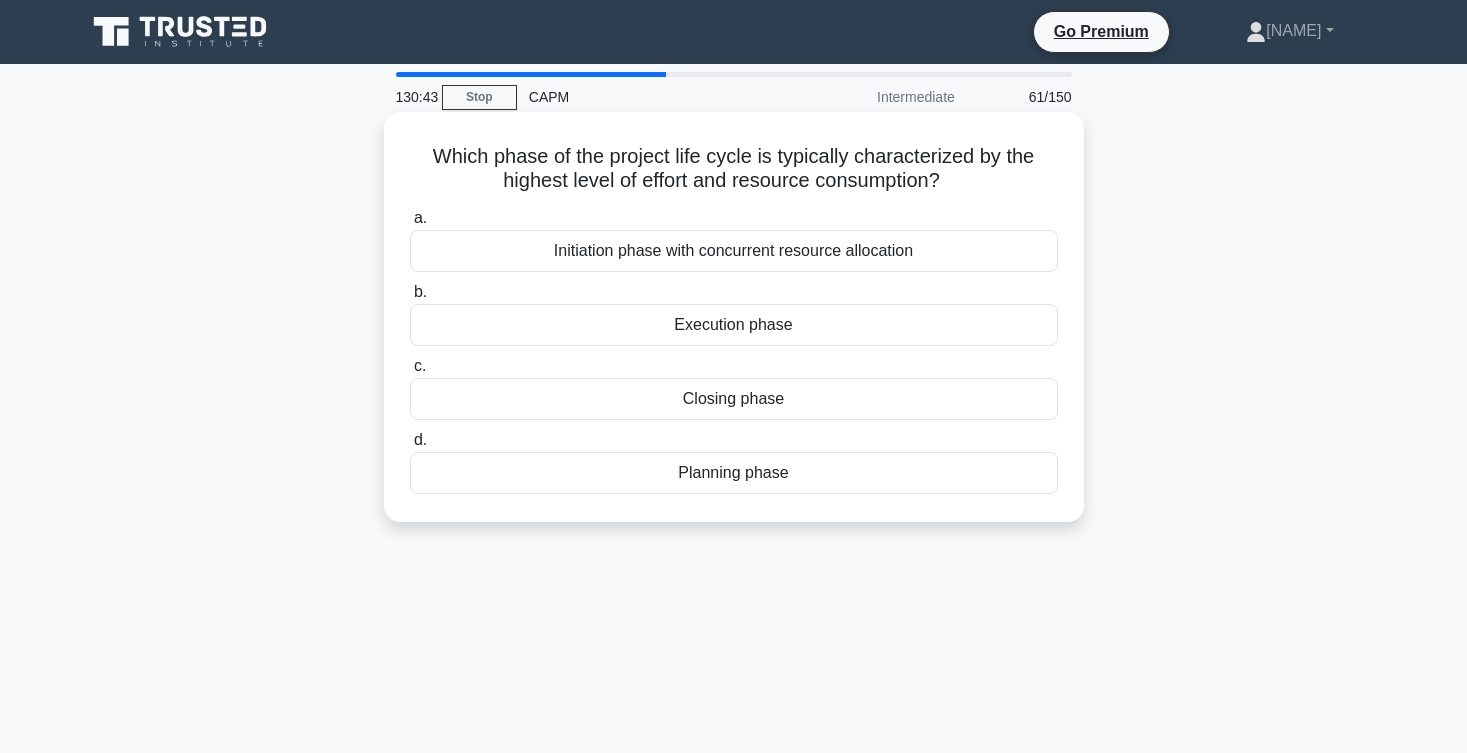 click on "Initiation phase with concurrent resource allocation" at bounding box center [734, 251] 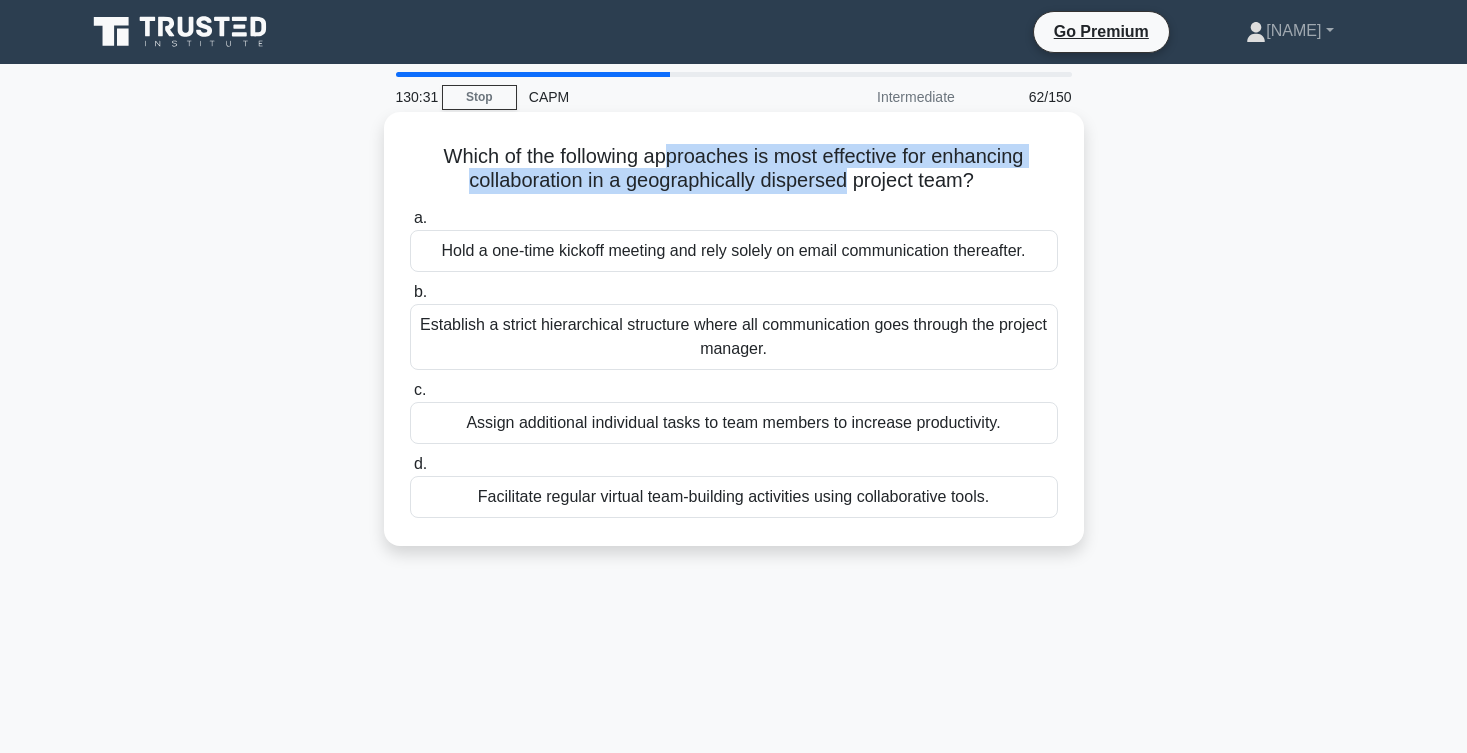 drag, startPoint x: 665, startPoint y: 162, endPoint x: 838, endPoint y: 183, distance: 174.26991 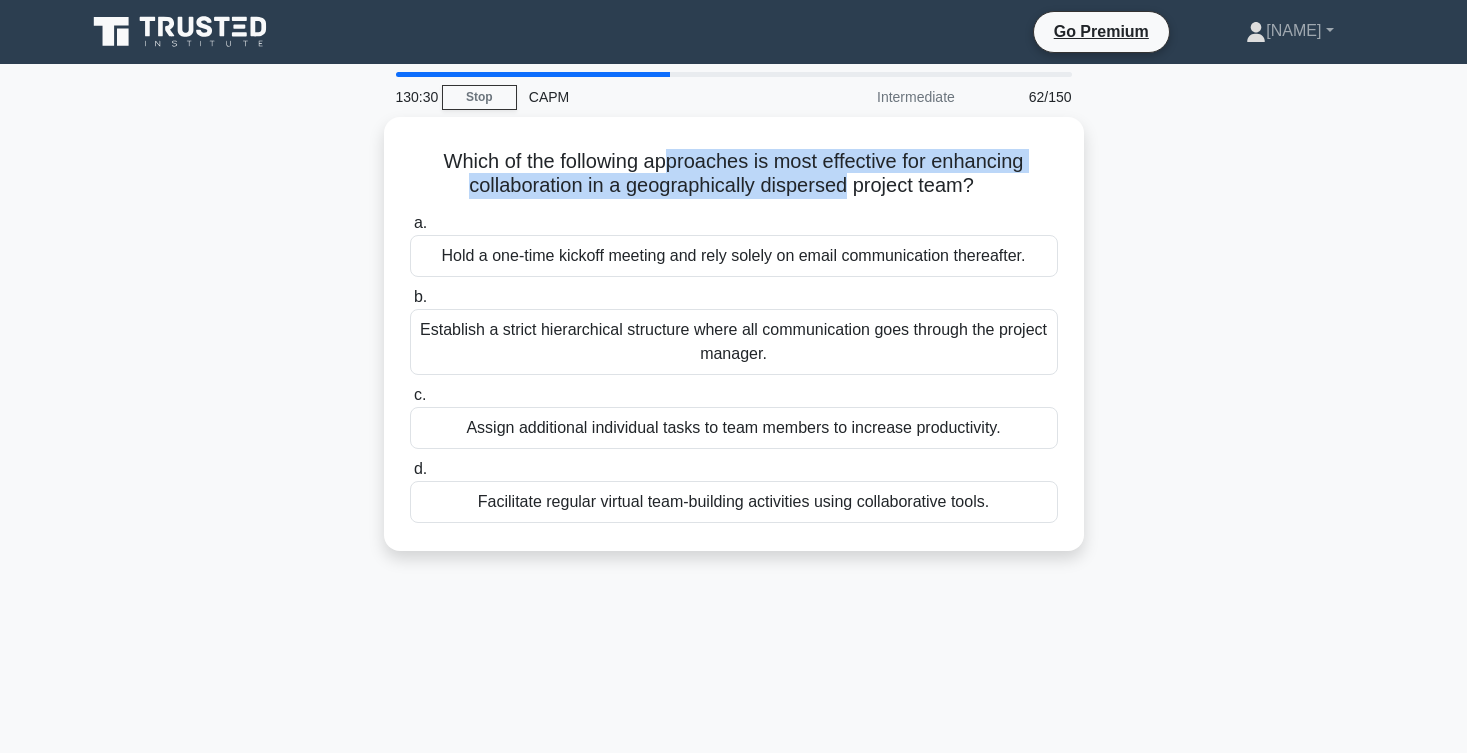 click on "Which of the following approaches is most effective for enhancing collaboration in a geographically dispersed project team?
.spinner_0XTQ{transform-origin:center;animation:spinner_y6GP .75s linear infinite}@keyframes spinner_y6GP{100%{transform:rotate(360deg)}}
a.
Hold a one-time kickoff meeting and rely solely on email communication thereafter.
b. c. d." at bounding box center [734, 346] 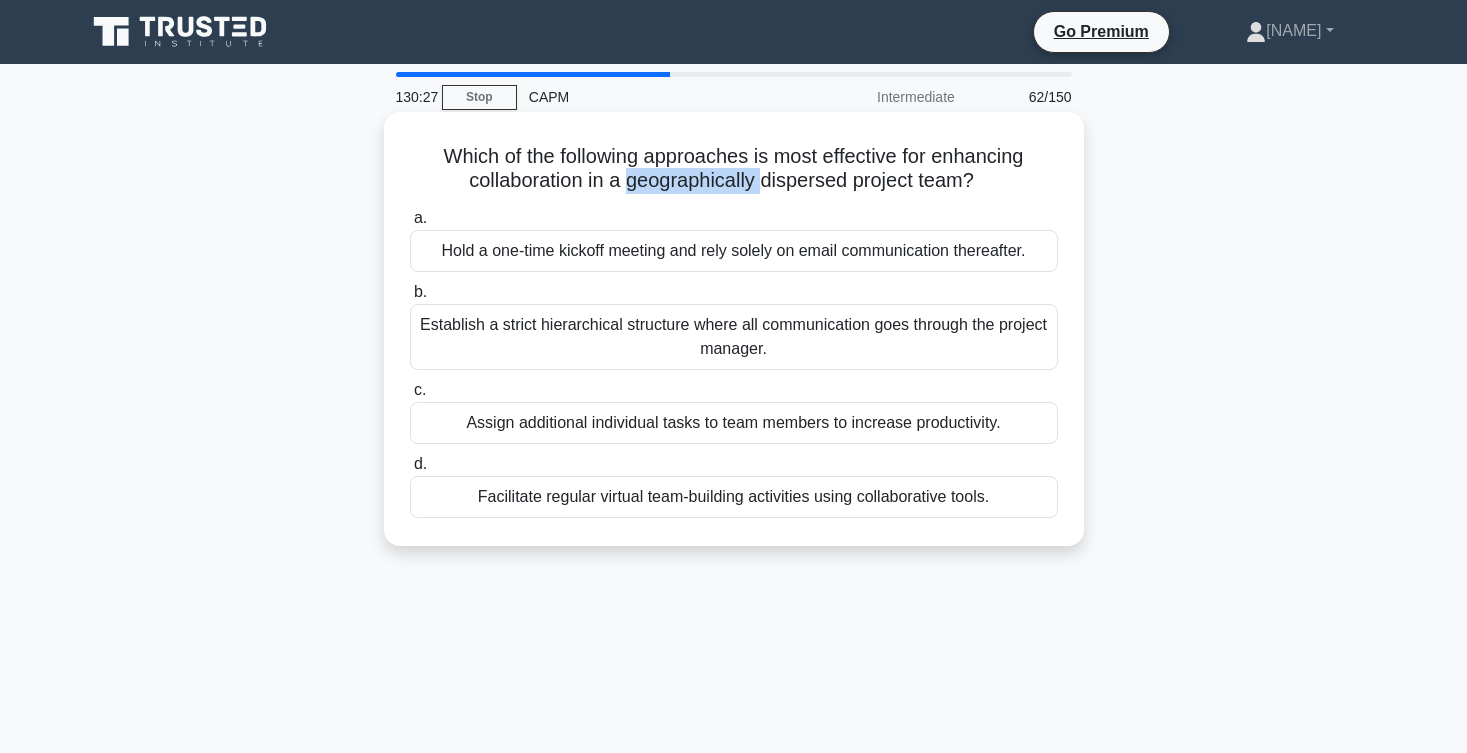 drag, startPoint x: 629, startPoint y: 188, endPoint x: 762, endPoint y: 190, distance: 133.01503 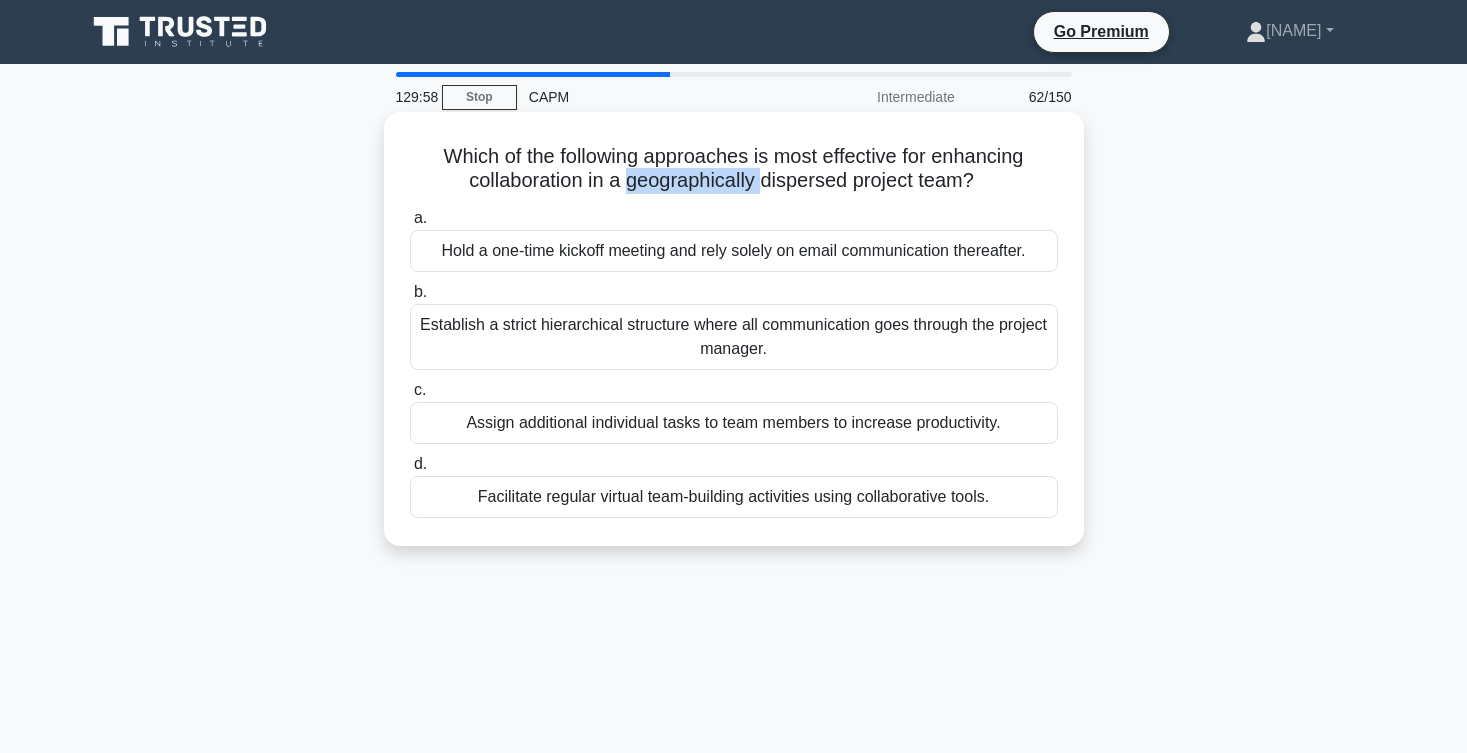 click on "Facilitate regular virtual team-building activities using collaborative tools." at bounding box center (734, 497) 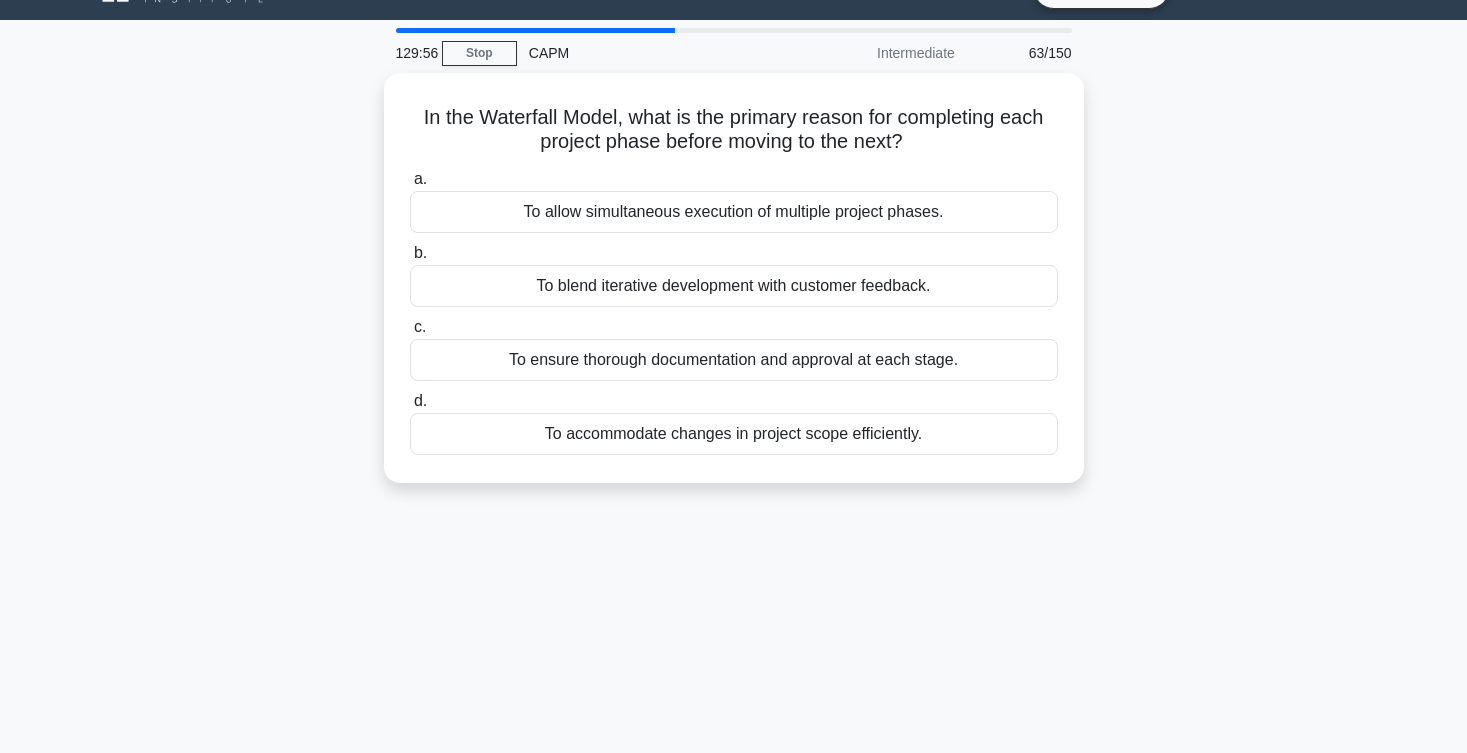 scroll, scrollTop: 0, scrollLeft: 0, axis: both 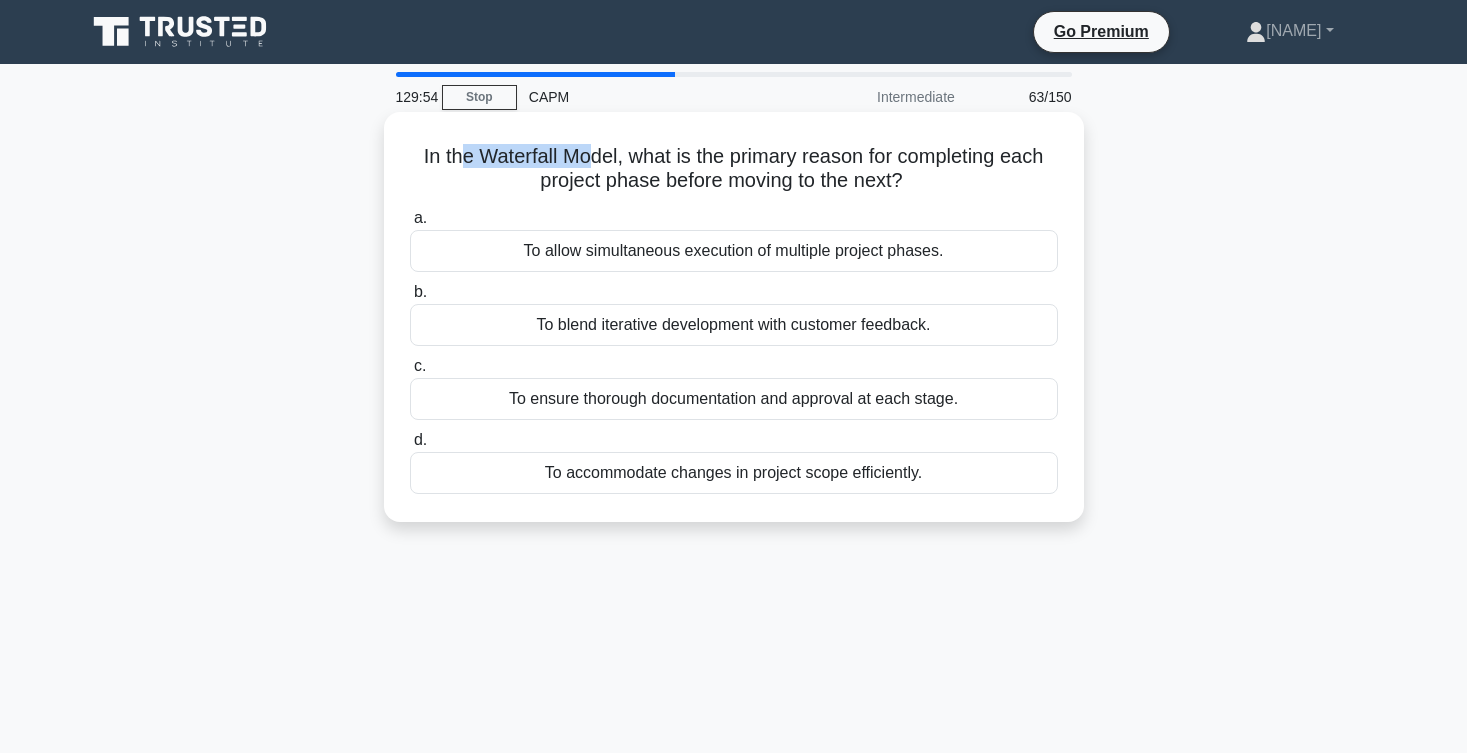 drag, startPoint x: 462, startPoint y: 158, endPoint x: 591, endPoint y: 157, distance: 129.00388 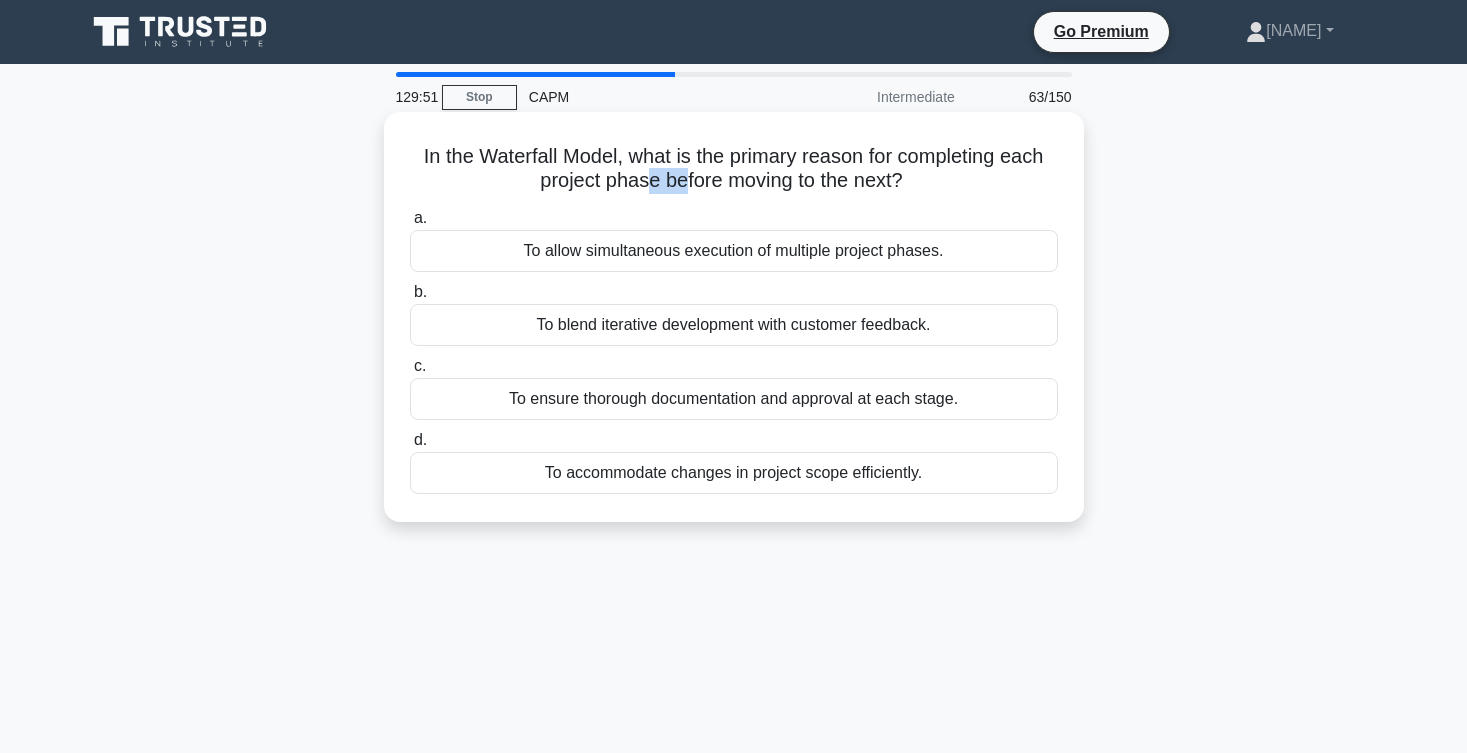 drag, startPoint x: 649, startPoint y: 187, endPoint x: 688, endPoint y: 191, distance: 39.20459 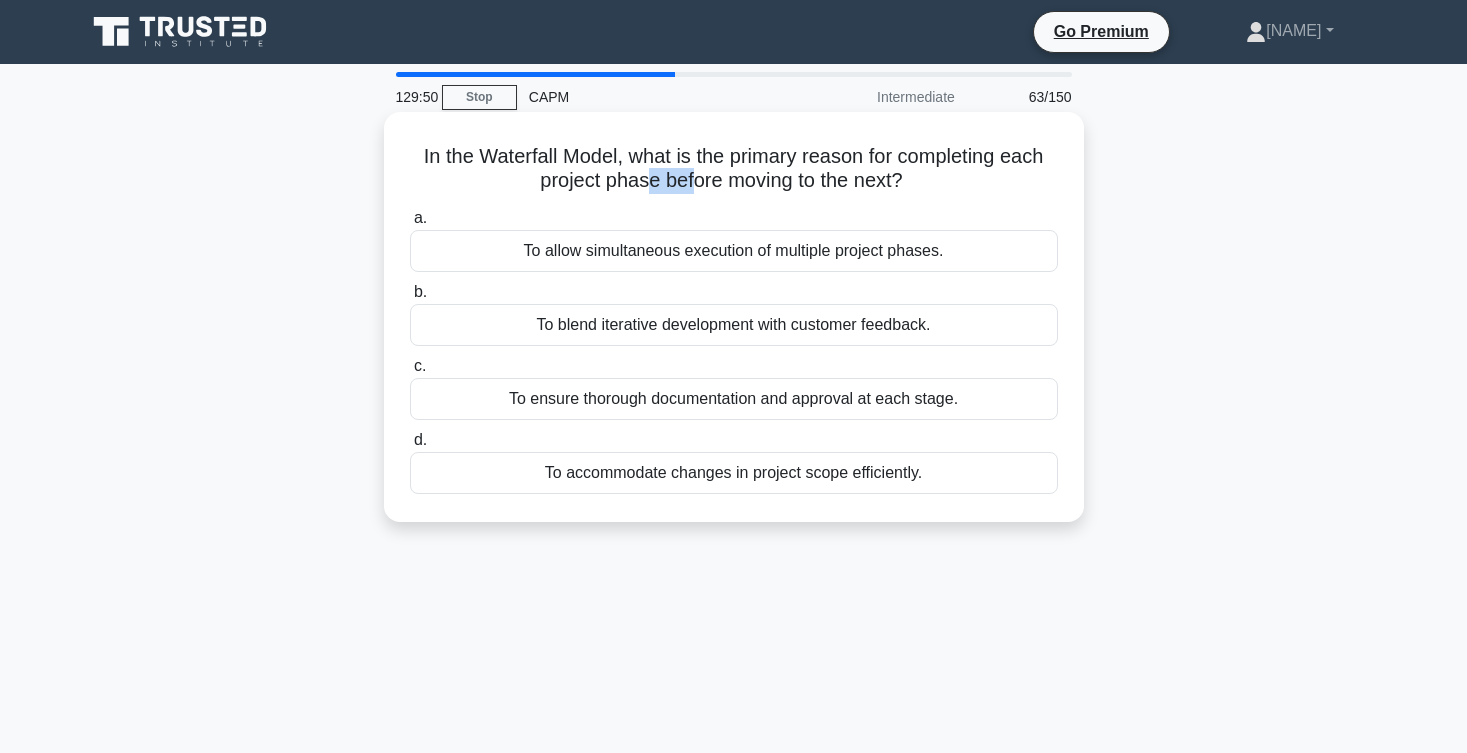 click on ".spinner_0XTQ{transform-origin:center;animation:spinner_y6GP .75s linear infinite}@keyframes spinner_y6GP{100%{transform:rotate(360deg)}}" 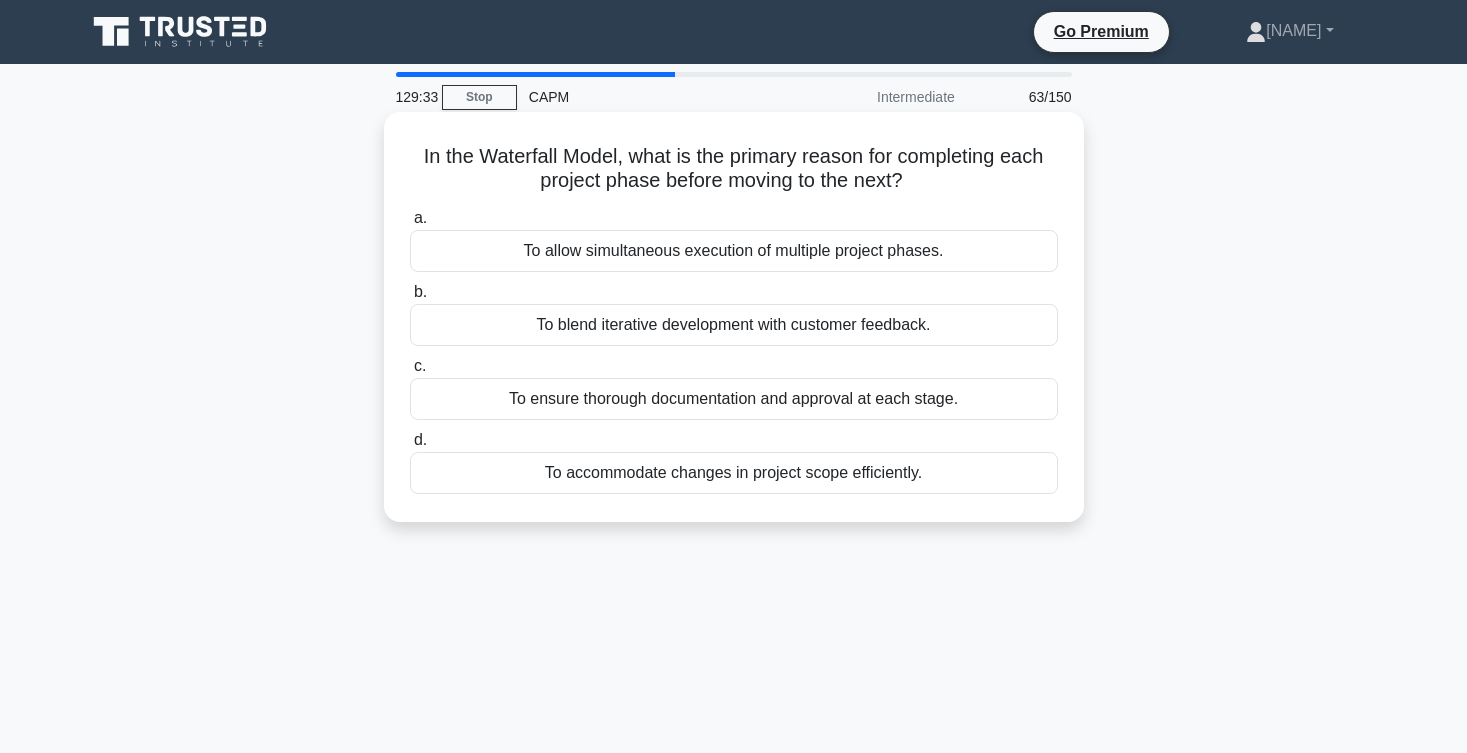 click on "To ensure thorough documentation and approval at each stage." at bounding box center (734, 399) 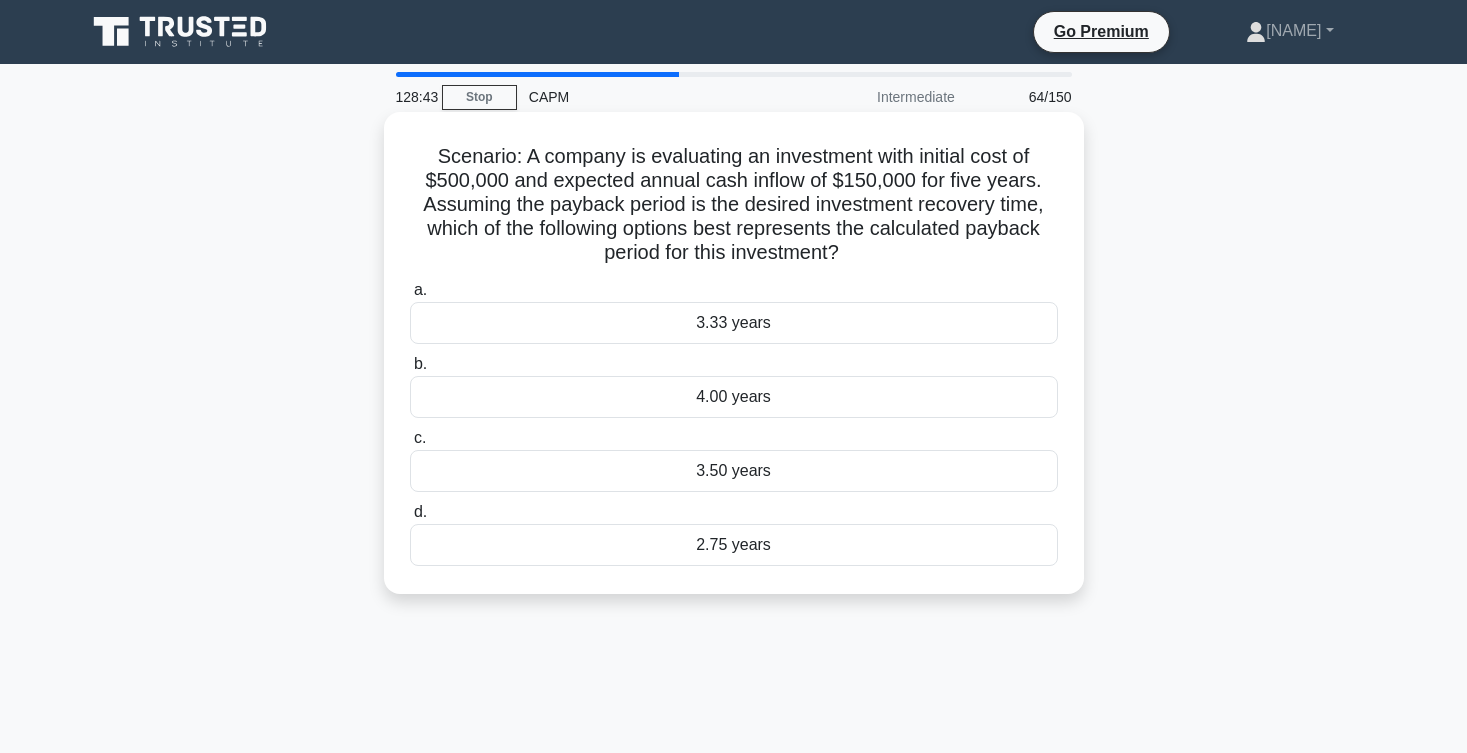 click on "2.75 years" at bounding box center [734, 545] 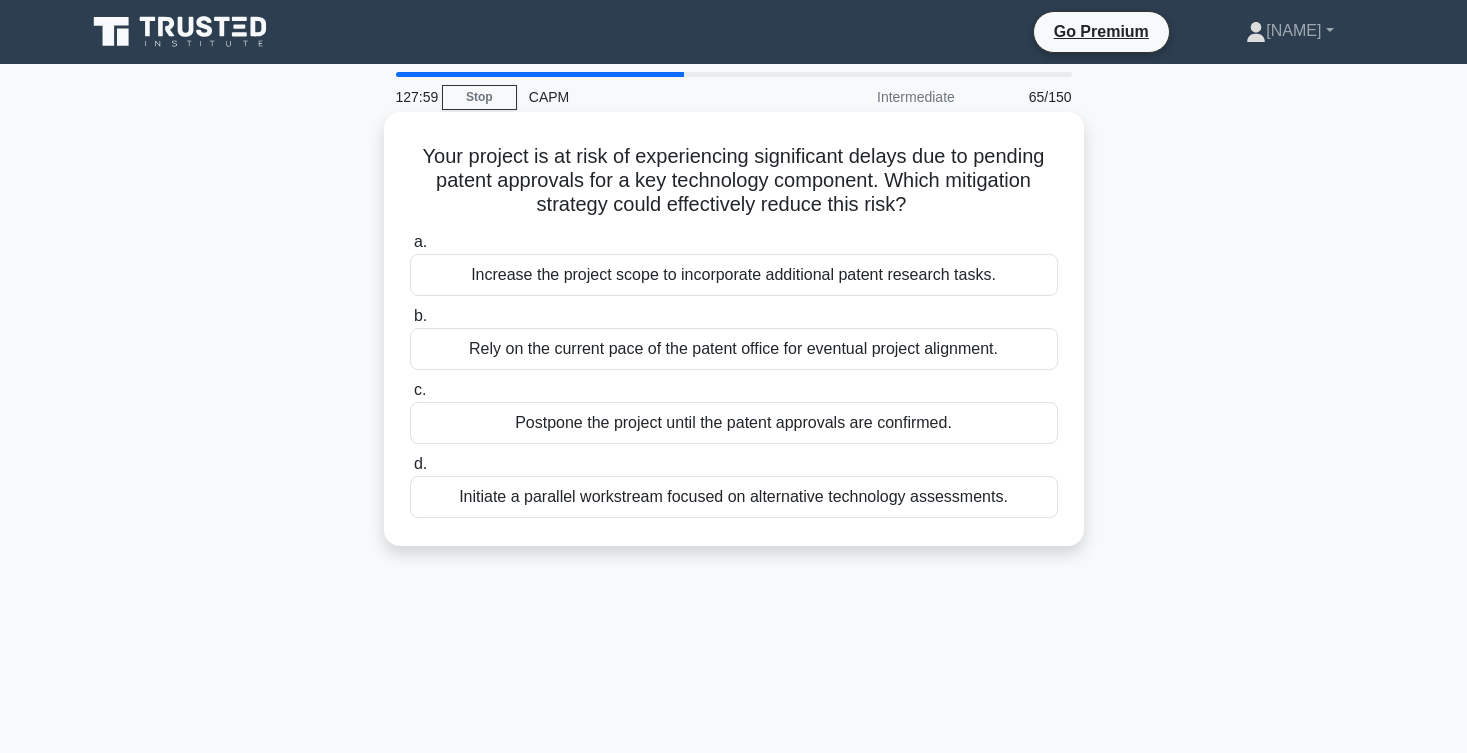 click on "Initiate a parallel workstream focused on alternative technology assessments." at bounding box center [734, 497] 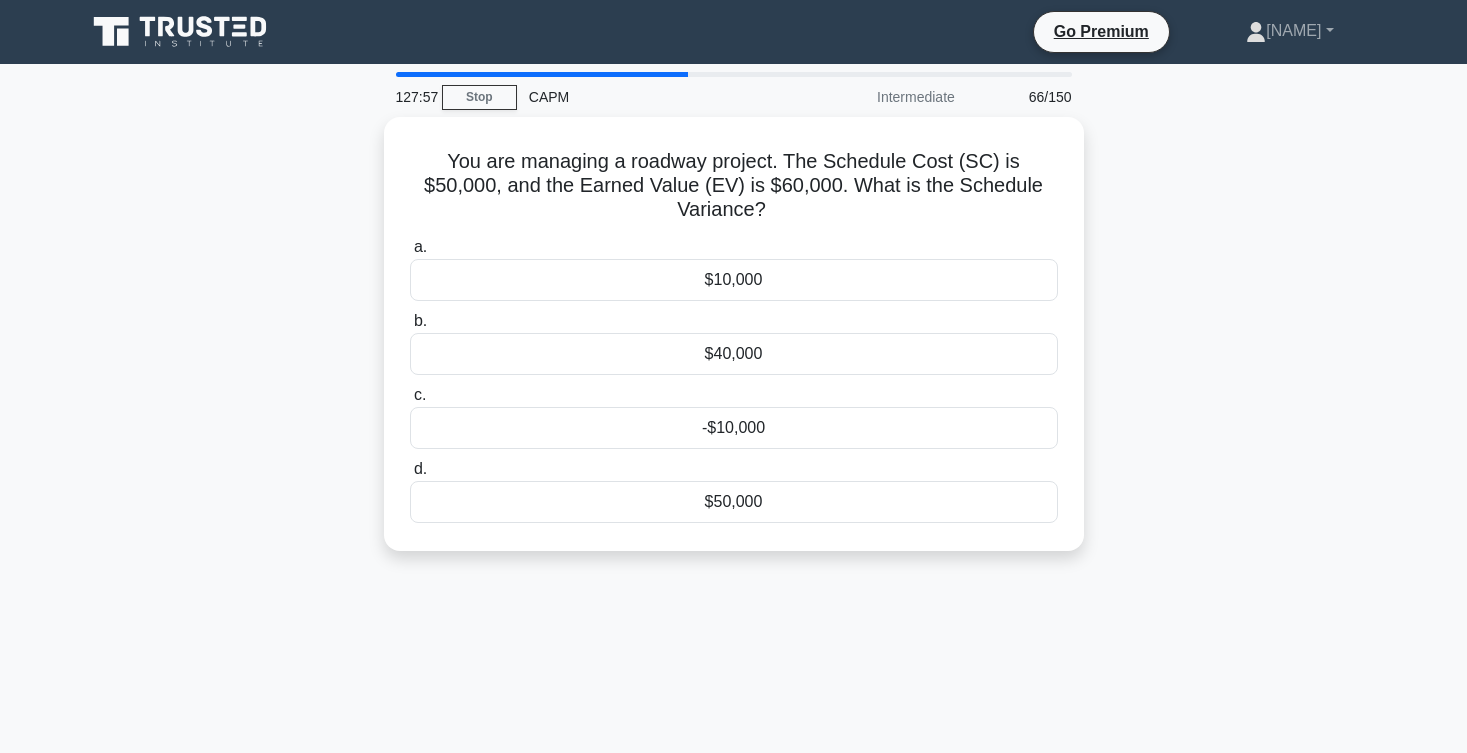 scroll, scrollTop: 0, scrollLeft: 0, axis: both 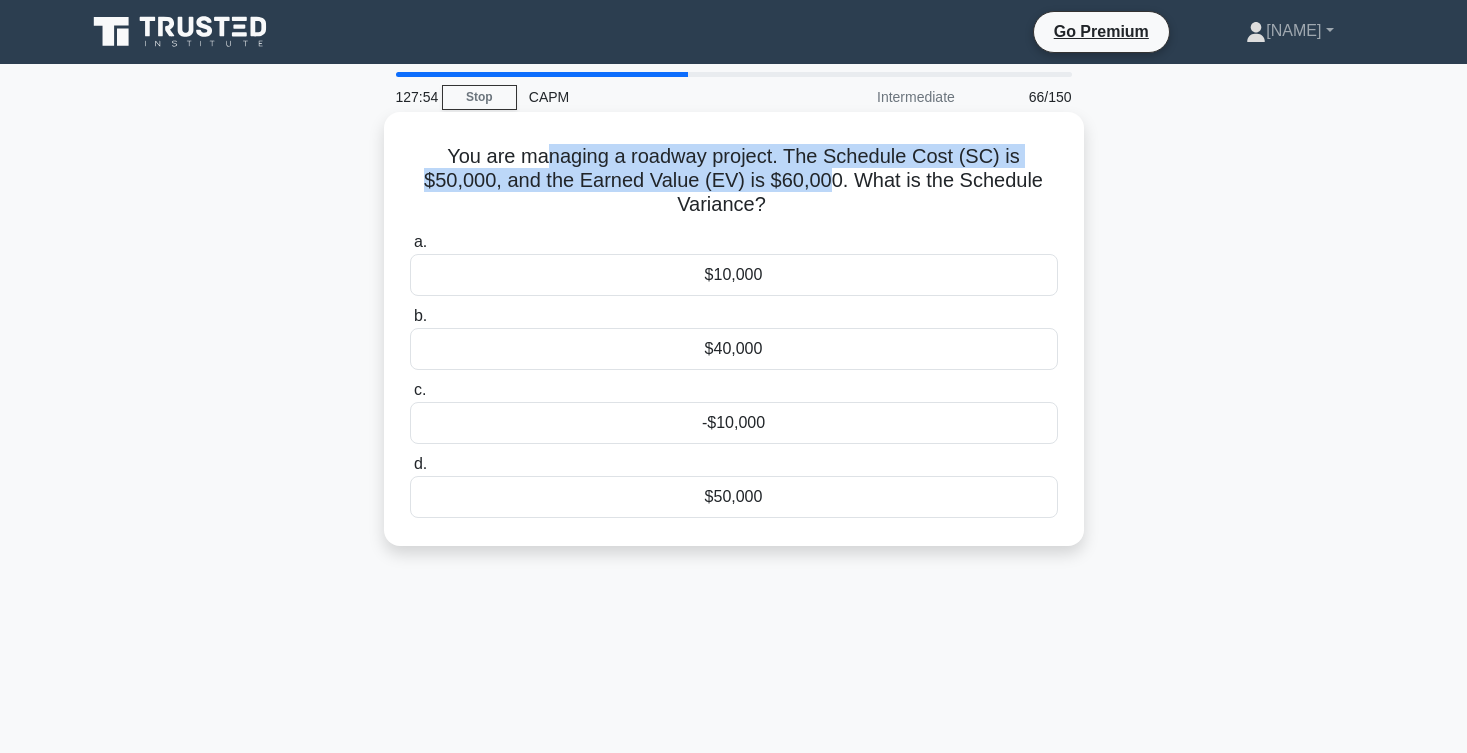 drag, startPoint x: 508, startPoint y: 153, endPoint x: 726, endPoint y: 173, distance: 218.91551 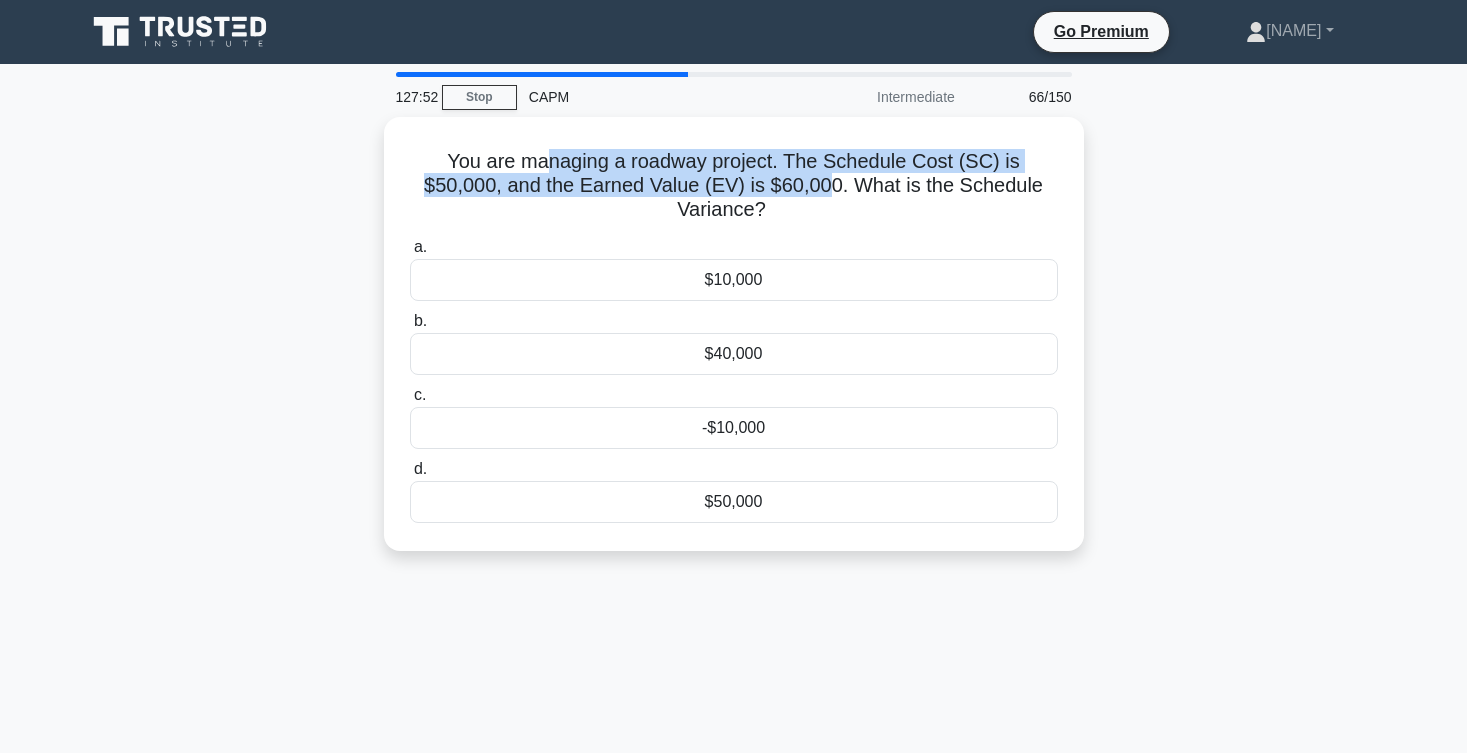 click on "You are managing a roadway project. The Schedule Cost (SC) is $[NUMBER], and the Earned Value (EV) is $[NUMBER]. What is the Schedule Variance?
.spinner_0XTQ{transform-origin:center;animation:spinner_y6GP .75s linear infinite}@keyframes spinner_y6GP{100%{transform:rotate(360deg)}}
a.
$[NUMBER]
b." at bounding box center [734, 346] 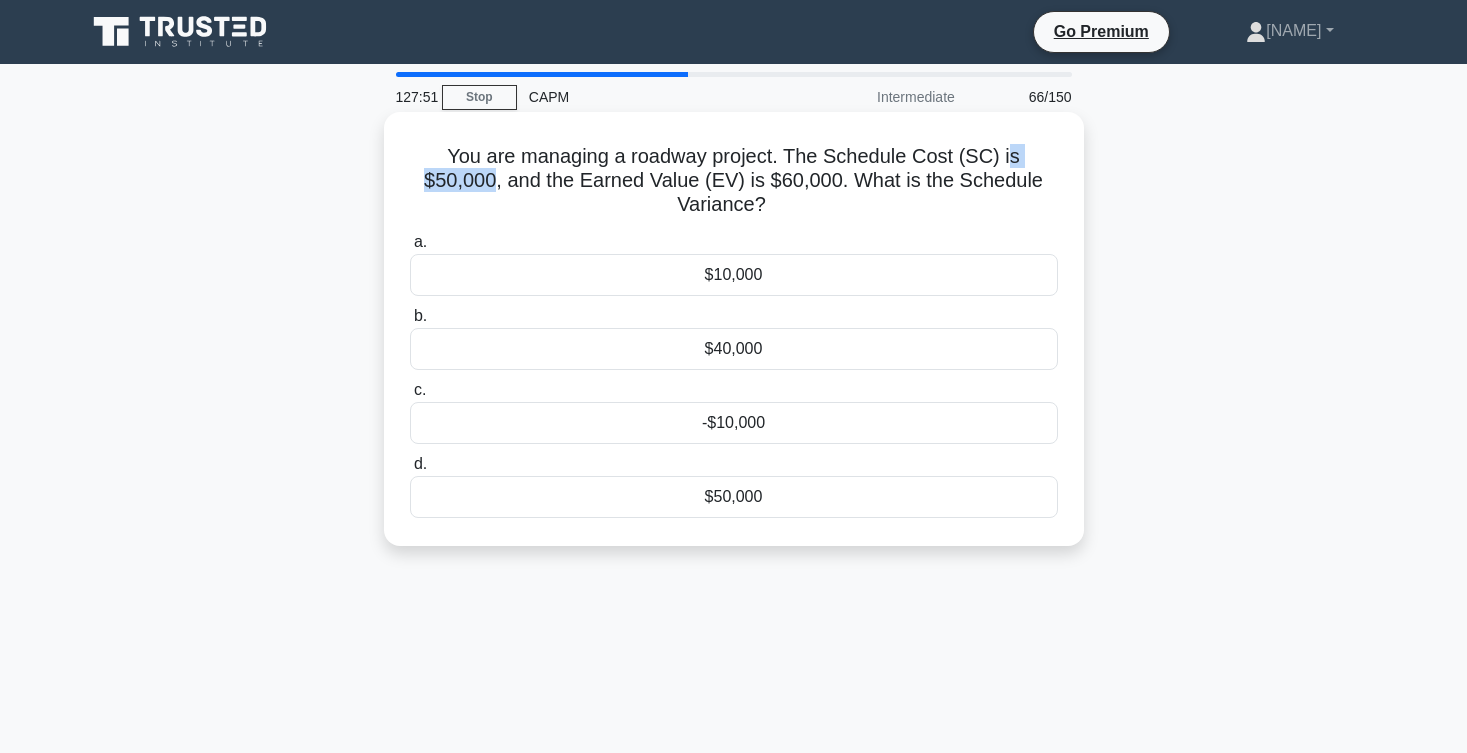 drag, startPoint x: 971, startPoint y: 157, endPoint x: 1049, endPoint y: 156, distance: 78.00641 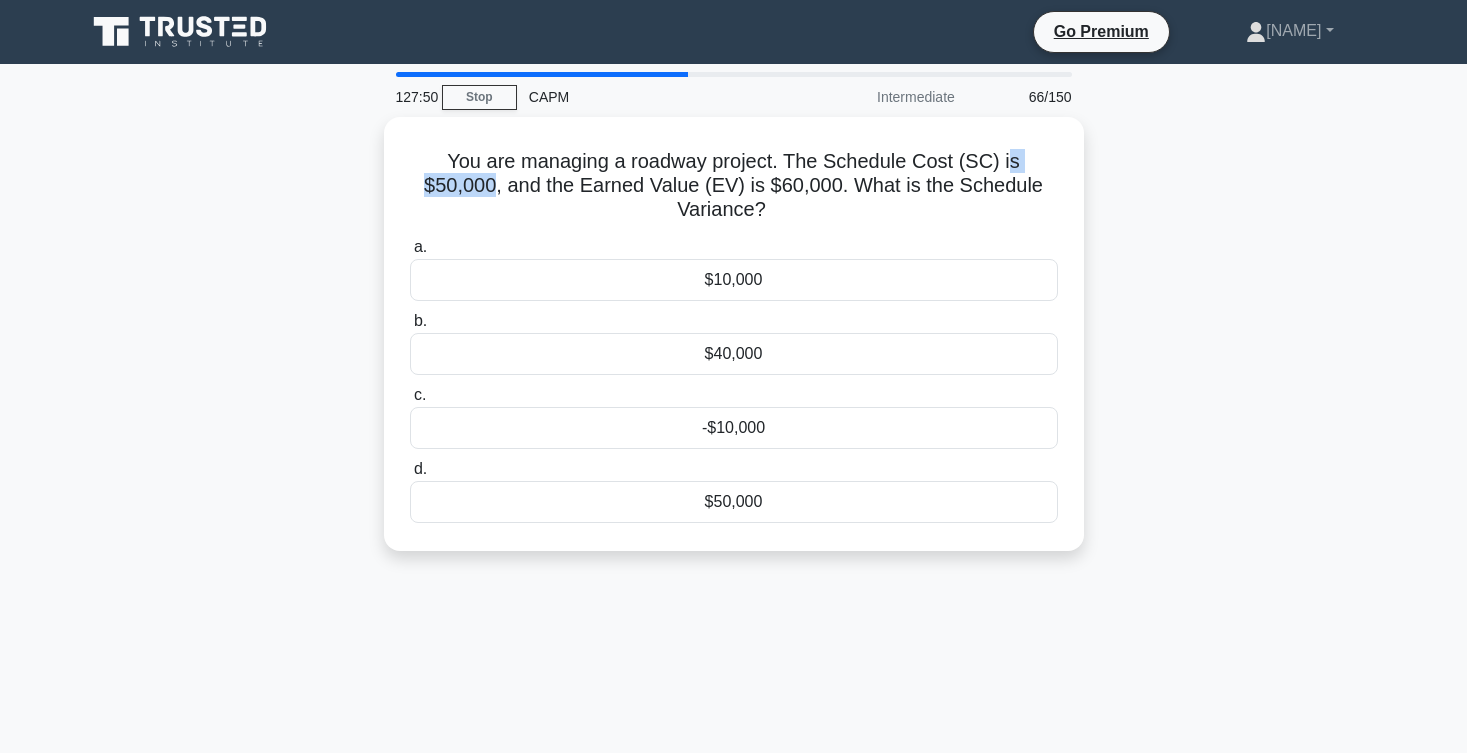 click on "You are managing a roadway project. The Schedule Cost (SC) is $[NUMBER], and the Earned Value (EV) is $[NUMBER]. What is the Schedule Variance?
.spinner_0XTQ{transform-origin:center;animation:spinner_y6GP .75s linear infinite}@keyframes spinner_y6GP{100%{transform:rotate(360deg)}}
a.
$[NUMBER]
b." at bounding box center (734, 346) 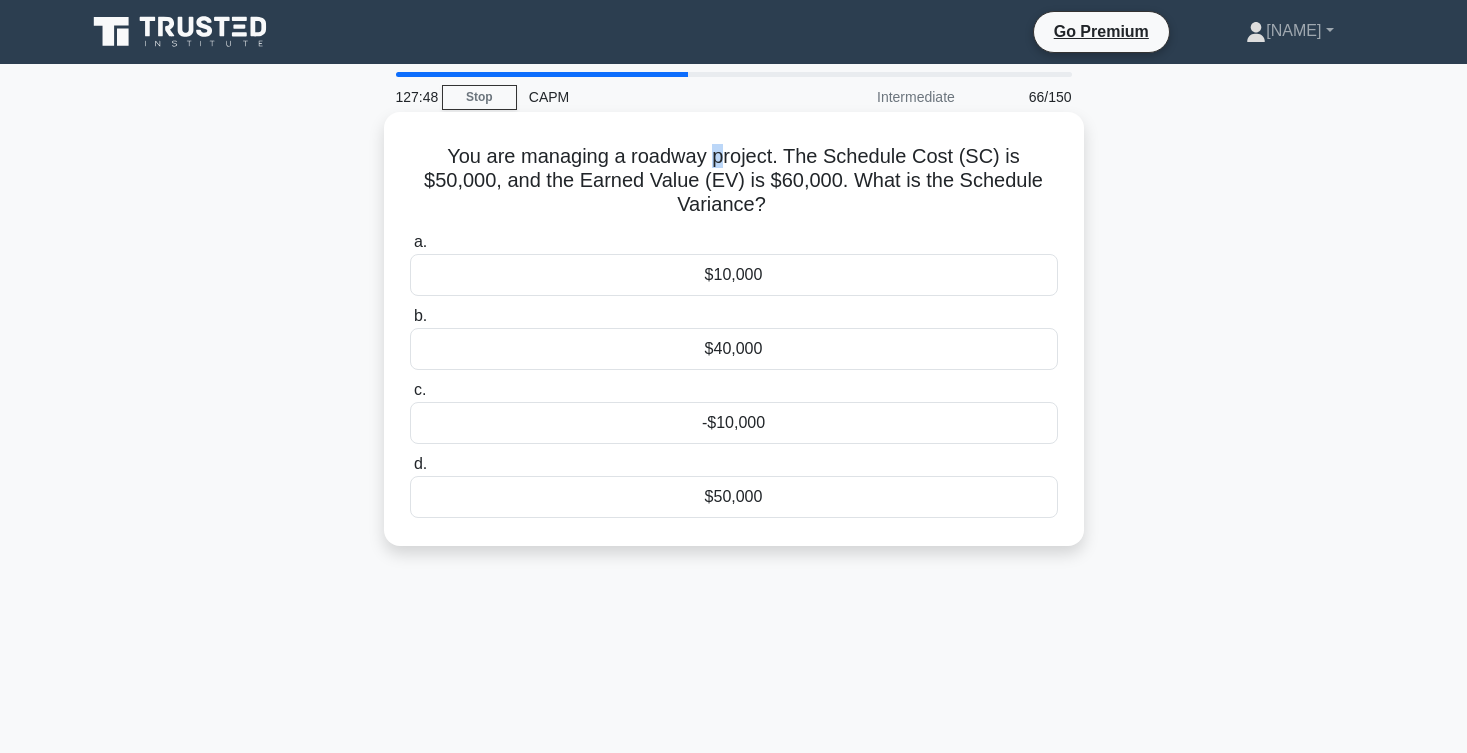 click on "You are managing a roadway project. The Schedule Cost (SC) is $50,000, and the Earned Value (EV) is $60,000. What is the Schedule Variance?
.spinner_0XTQ{transform-origin:center;animation:spinner_y6GP .75s linear infinite}@keyframes spinner_y6GP{100%{transform:rotate(360deg)}}" at bounding box center [734, 181] 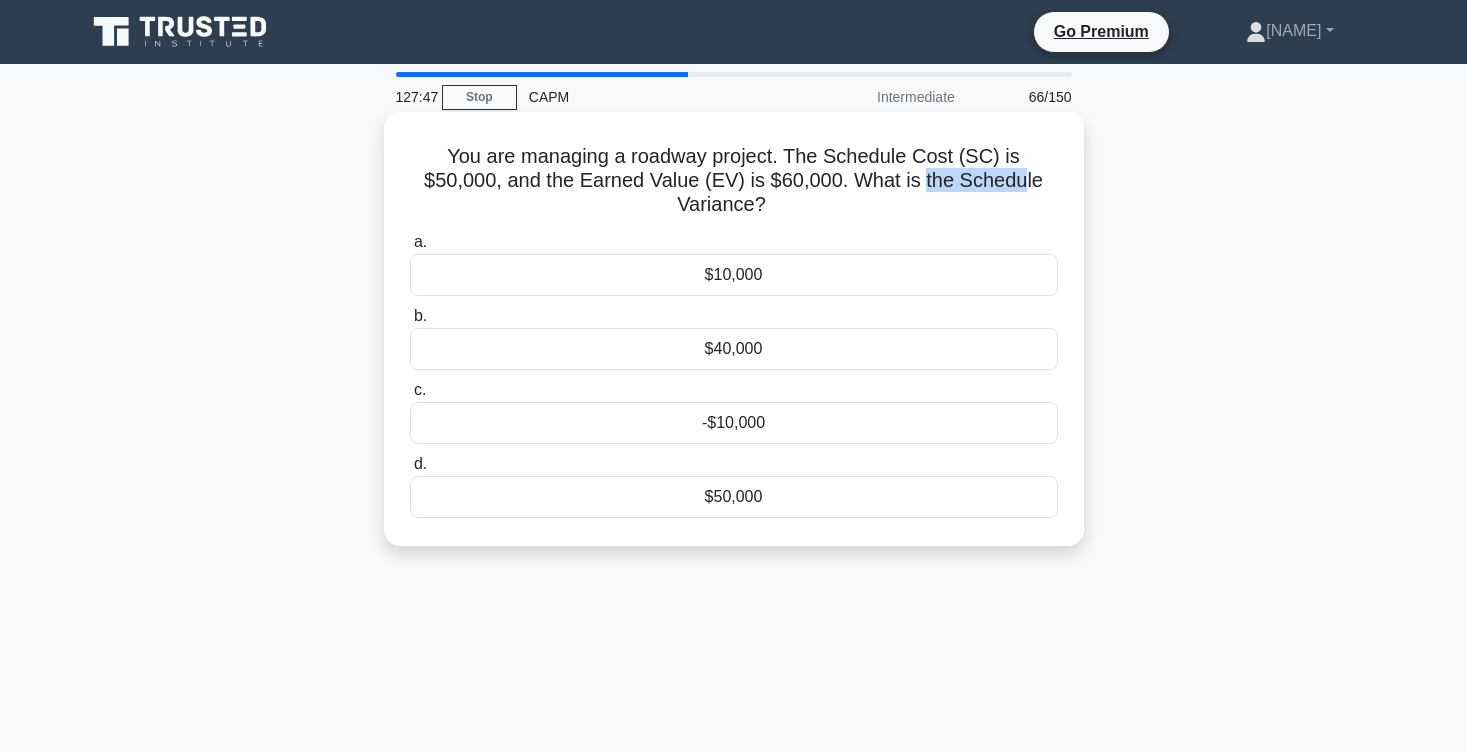 drag, startPoint x: 825, startPoint y: 173, endPoint x: 932, endPoint y: 177, distance: 107.07474 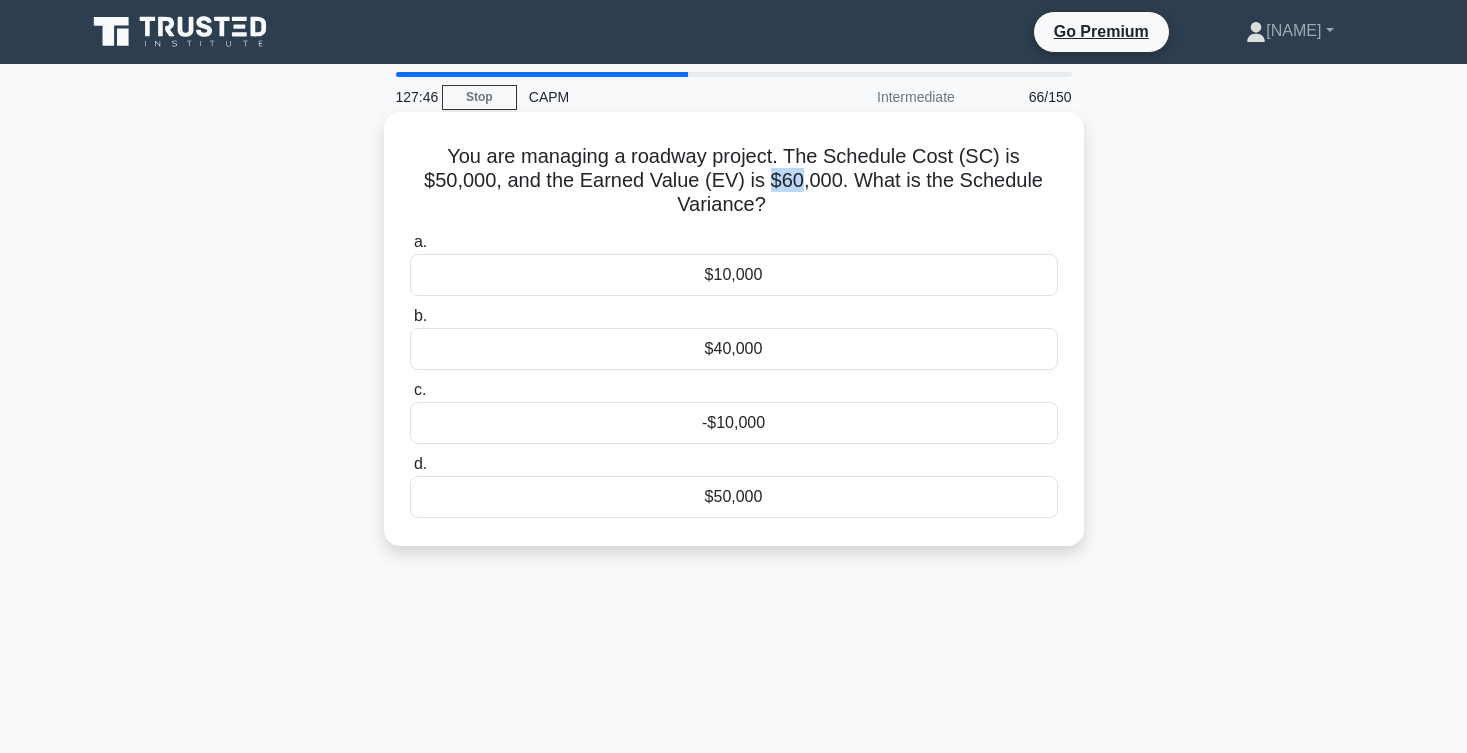 drag, startPoint x: 671, startPoint y: 192, endPoint x: 698, endPoint y: 191, distance: 27.018513 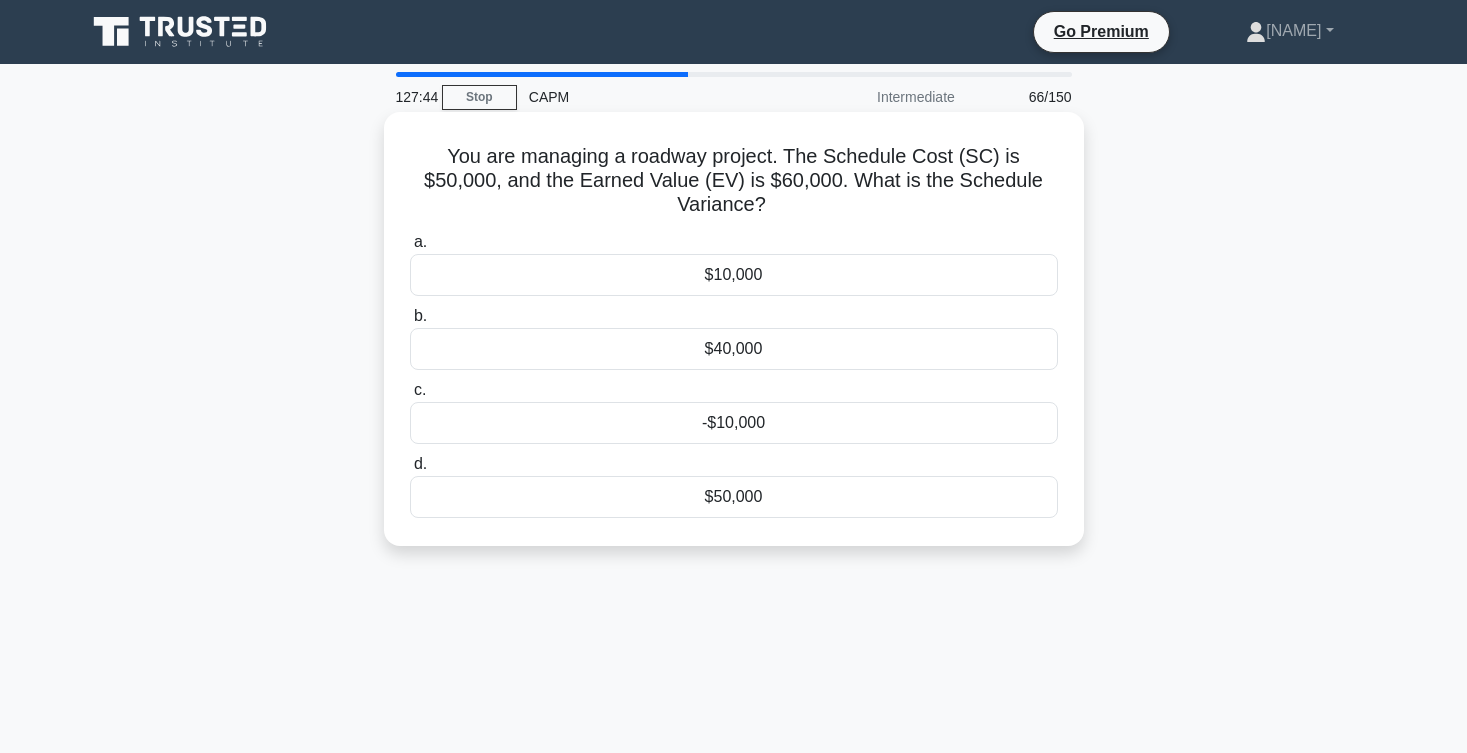 click on "$10,000" at bounding box center [734, 275] 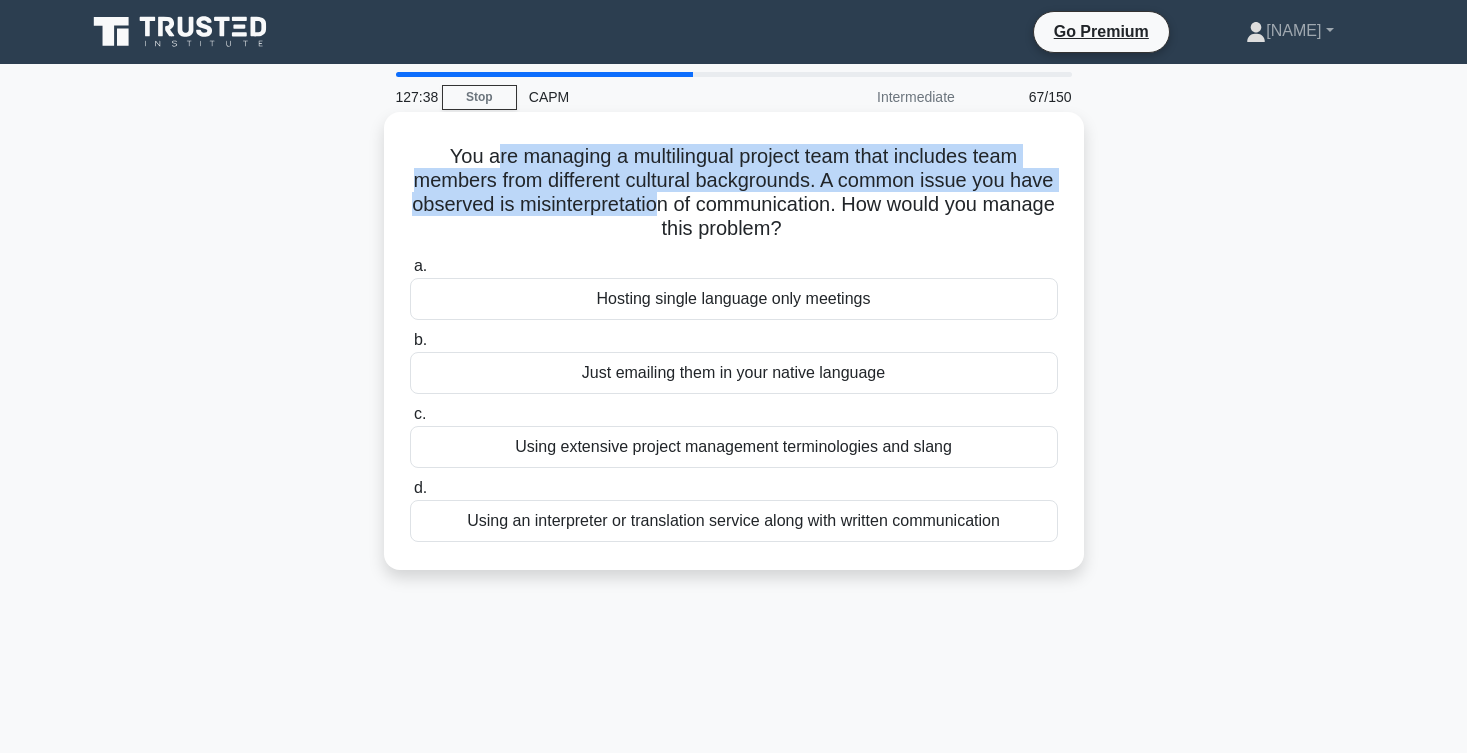 drag, startPoint x: 496, startPoint y: 159, endPoint x: 651, endPoint y: 192, distance: 158.47397 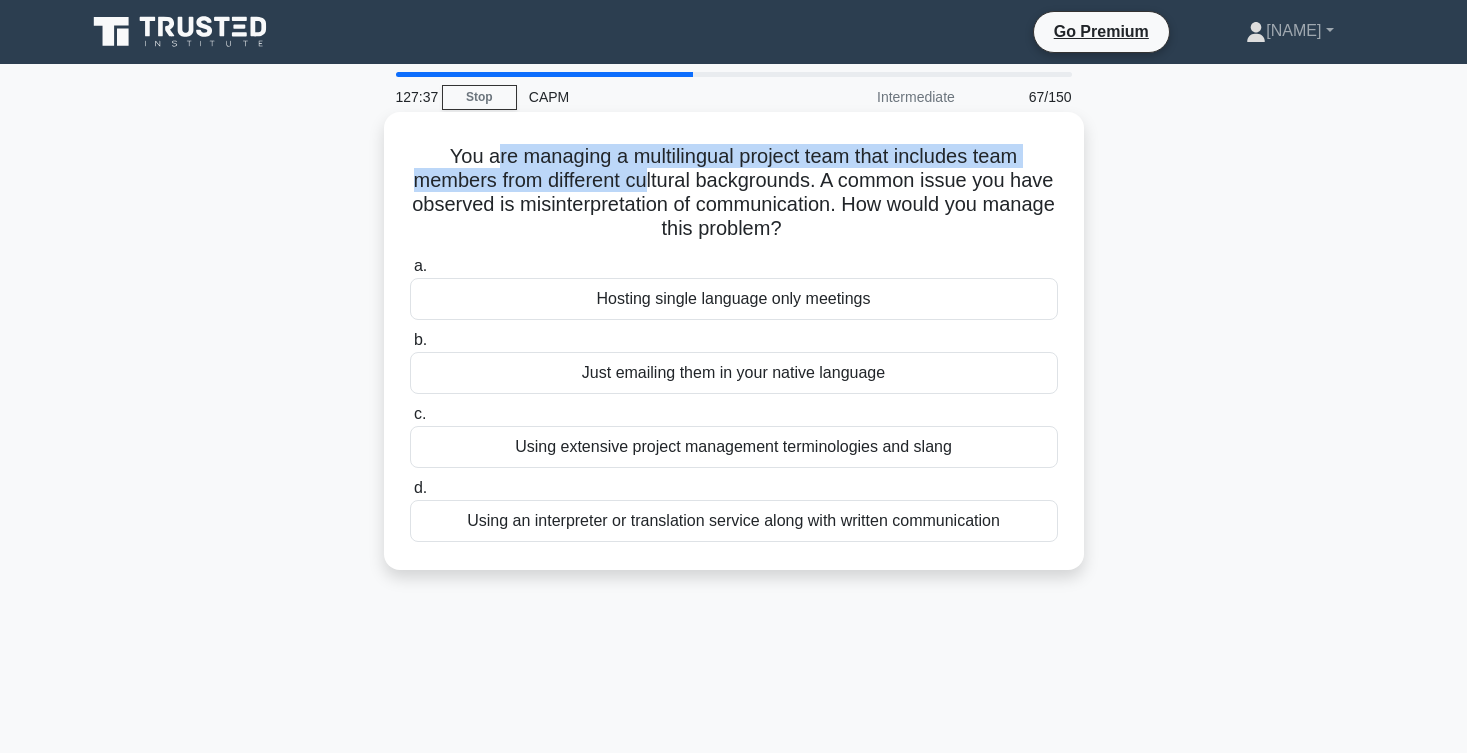 click on "You are managing a multilingual project team that includes team members from different cultural backgrounds. A common issue you have observed is misinterpretation of communication. How would you manage this problem?
.spinner_0XTQ{transform-origin:center;animation:spinner_y6GP .75s linear infinite}@keyframes spinner_y6GP{100%{transform:rotate(360deg)}}" at bounding box center [734, 193] 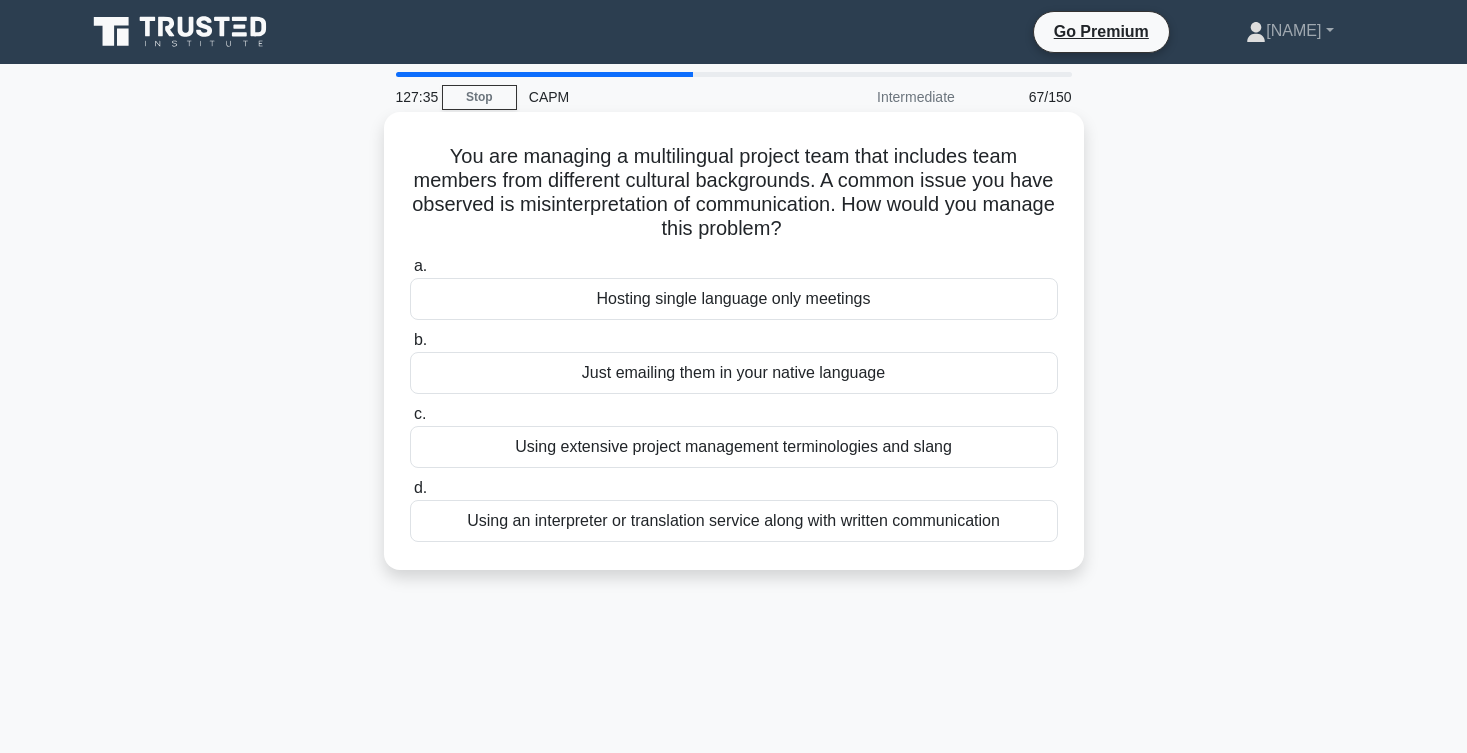 click on "You are managing a multilingual project team that includes team members from different cultural backgrounds. A common issue you have observed is misinterpretation of communication. How would you manage this problem?
.spinner_0XTQ{transform-origin:center;animation:spinner_y6GP .75s linear infinite}@keyframes spinner_y6GP{100%{transform:rotate(360deg)}}" at bounding box center [734, 193] 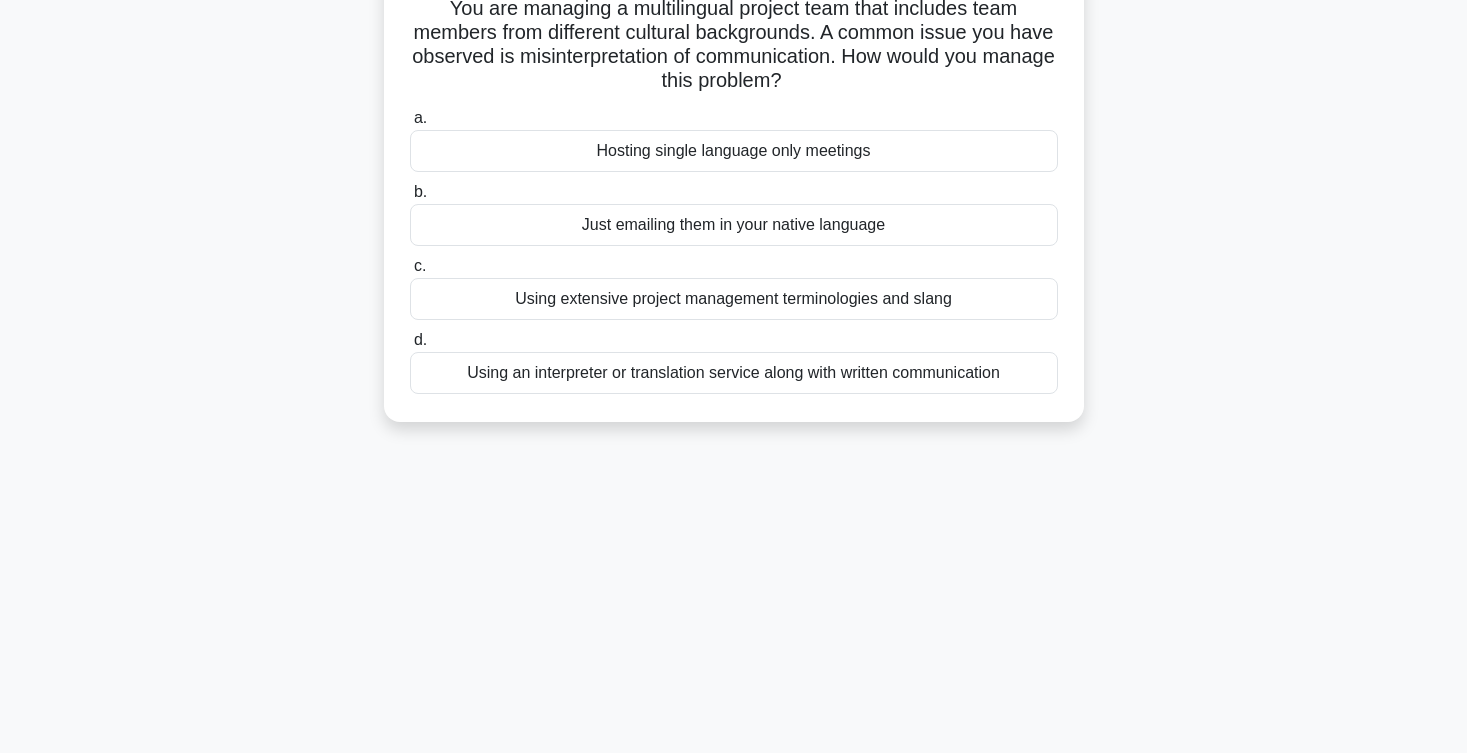 scroll, scrollTop: 135, scrollLeft: 0, axis: vertical 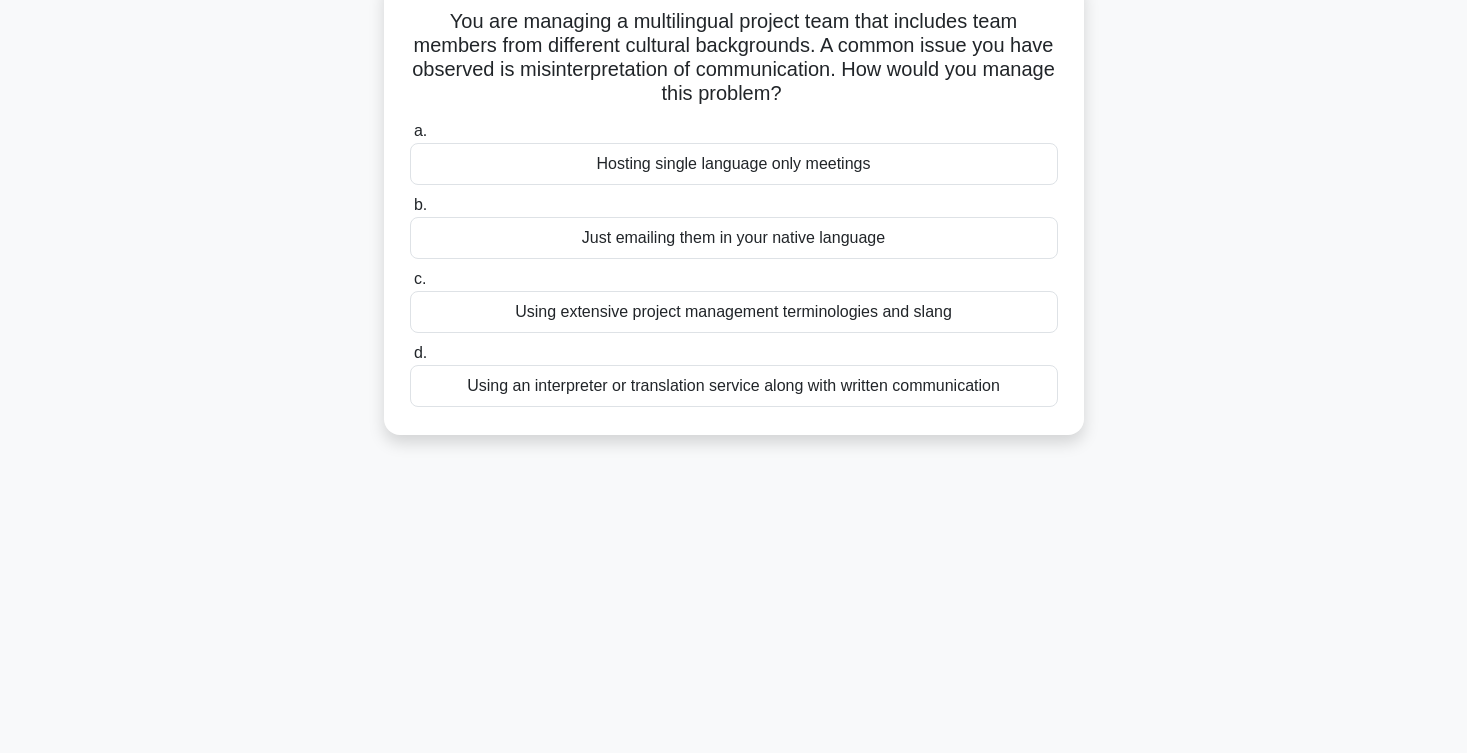 click on "Using an interpreter or translation service along with written communication" at bounding box center [734, 386] 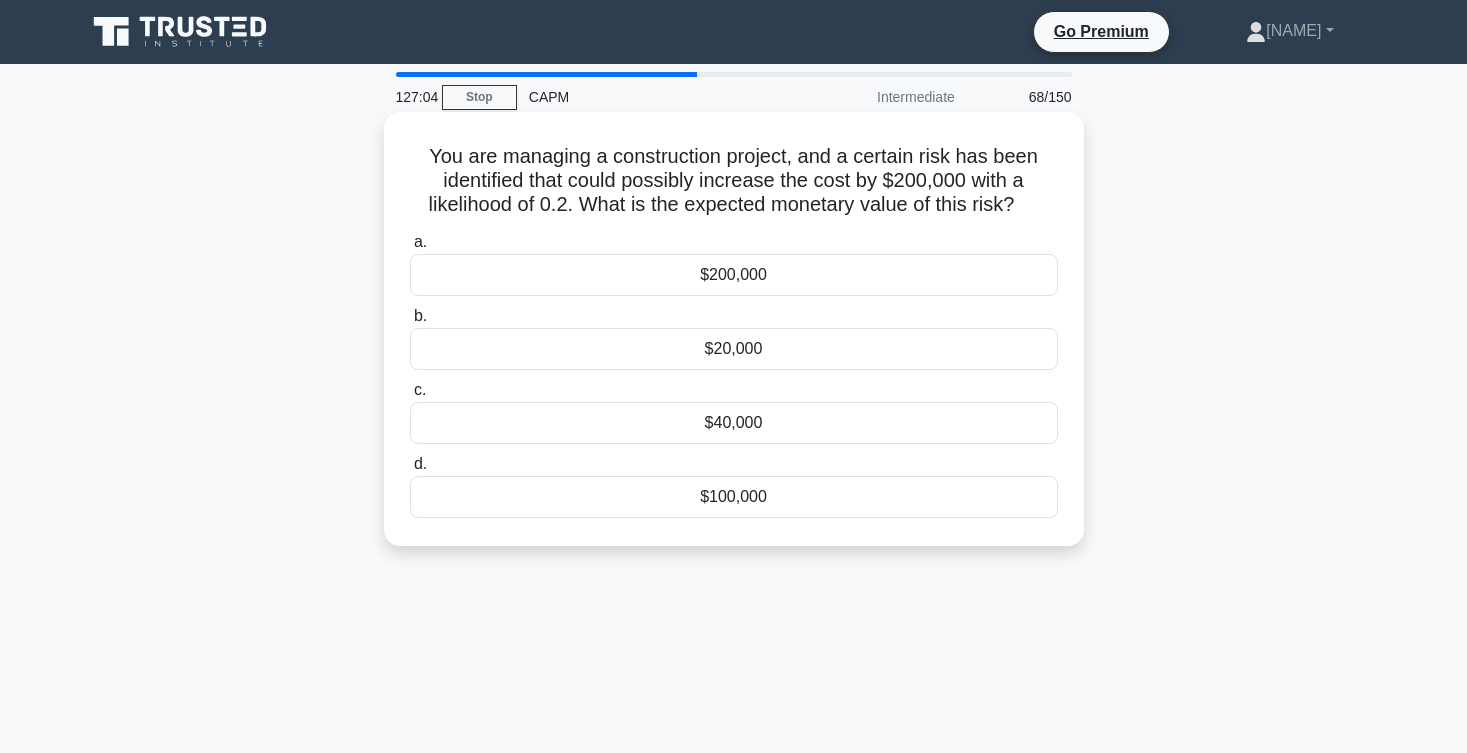 scroll, scrollTop: 0, scrollLeft: 0, axis: both 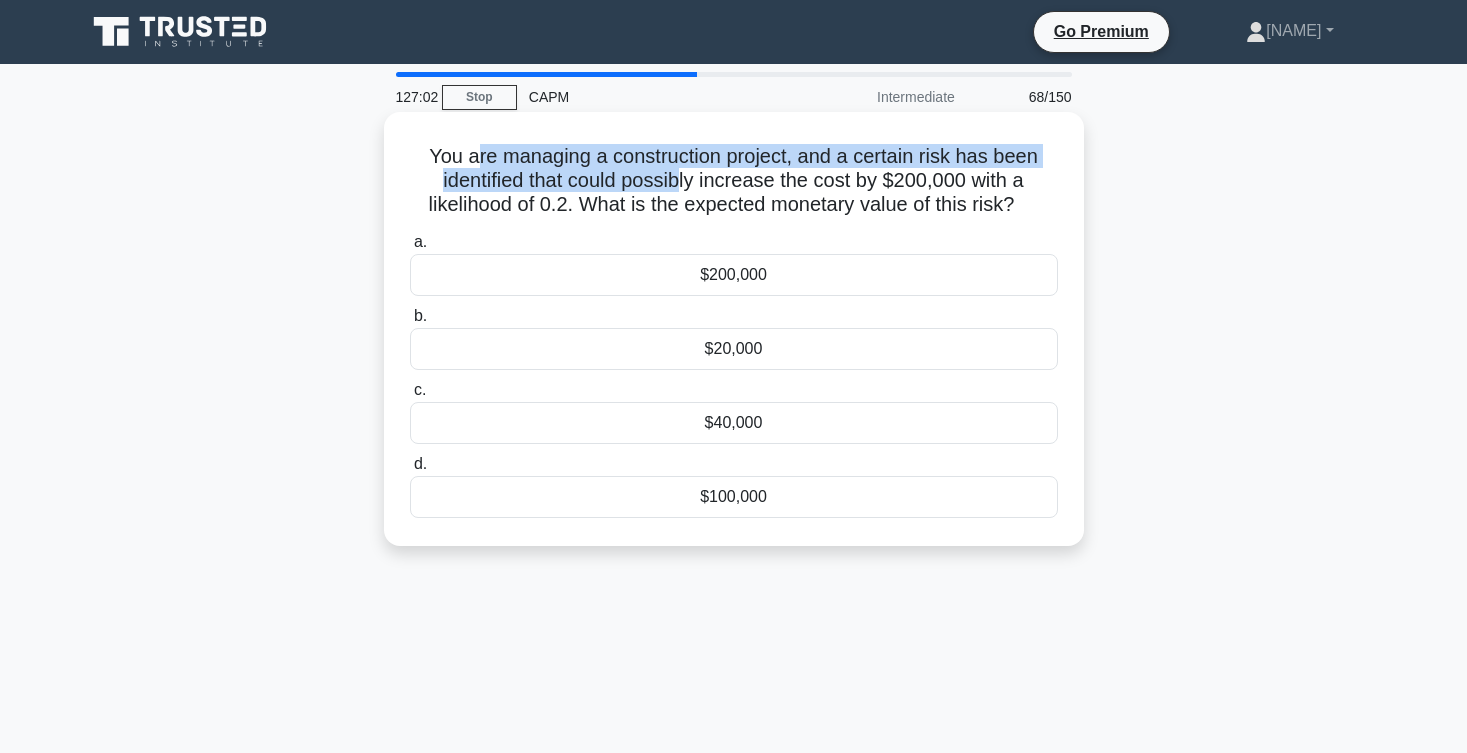 drag, startPoint x: 481, startPoint y: 149, endPoint x: 677, endPoint y: 173, distance: 197.46393 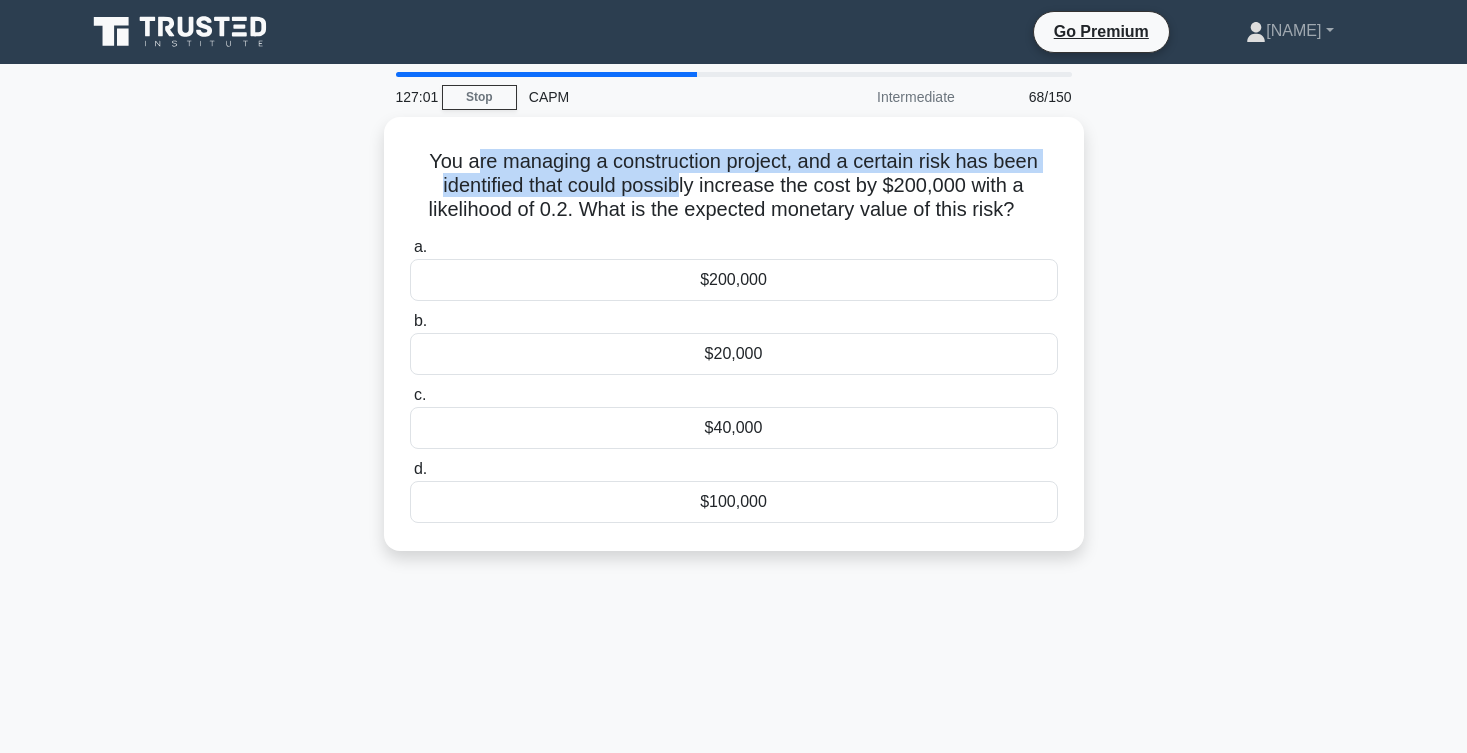 click on "You are managing a construction project, and a certain risk has been identified that could possibly increase the cost by $200,000 with a likelihood of 0.2. What is the expected monetary value of this risk?
.spinner_0XTQ{transform-origin:center;animation:spinner_y6GP .75s linear infinite}@keyframes spinner_y6GP{100%{transform:rotate(360deg)}}
a.
$200,000
b. c. d." at bounding box center [734, 346] 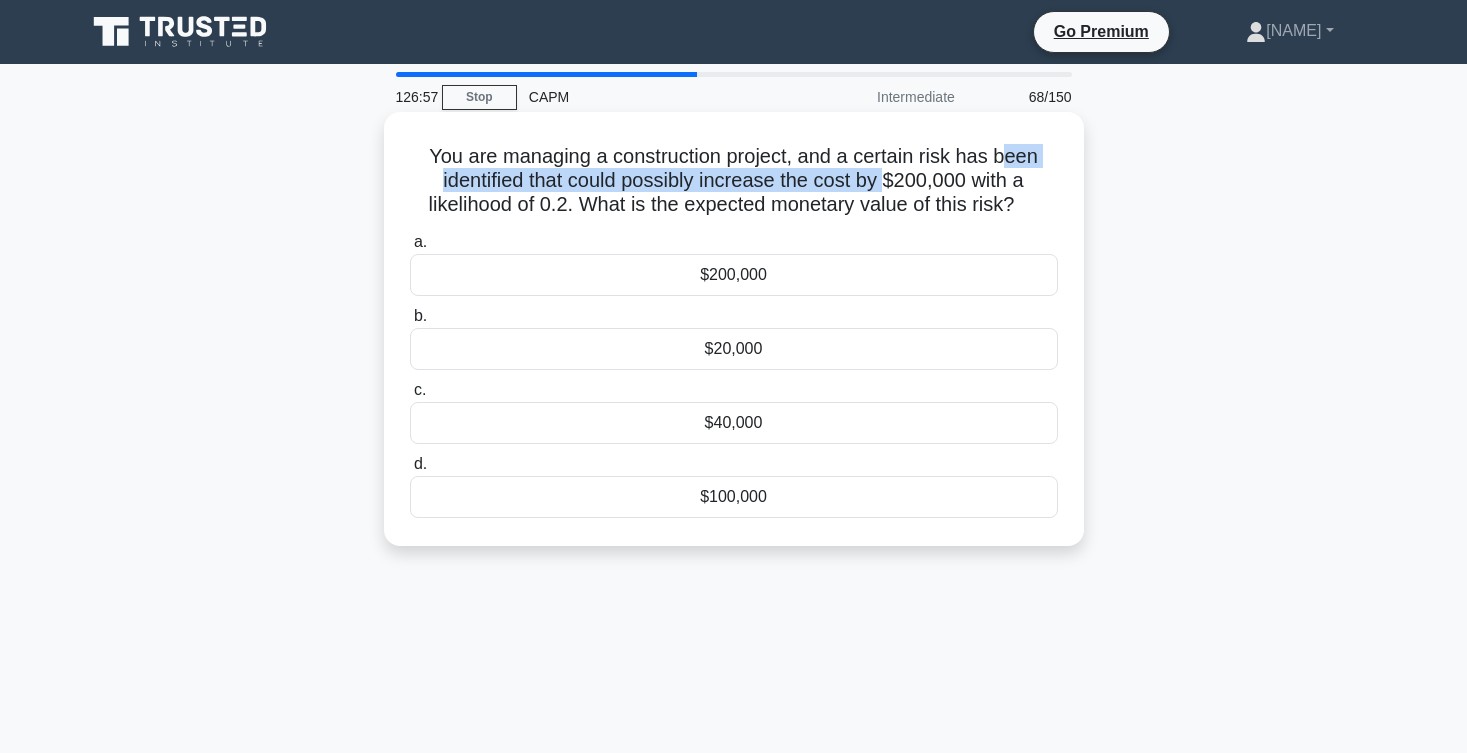 drag, startPoint x: 886, startPoint y: 181, endPoint x: 1006, endPoint y: 168, distance: 120.70211 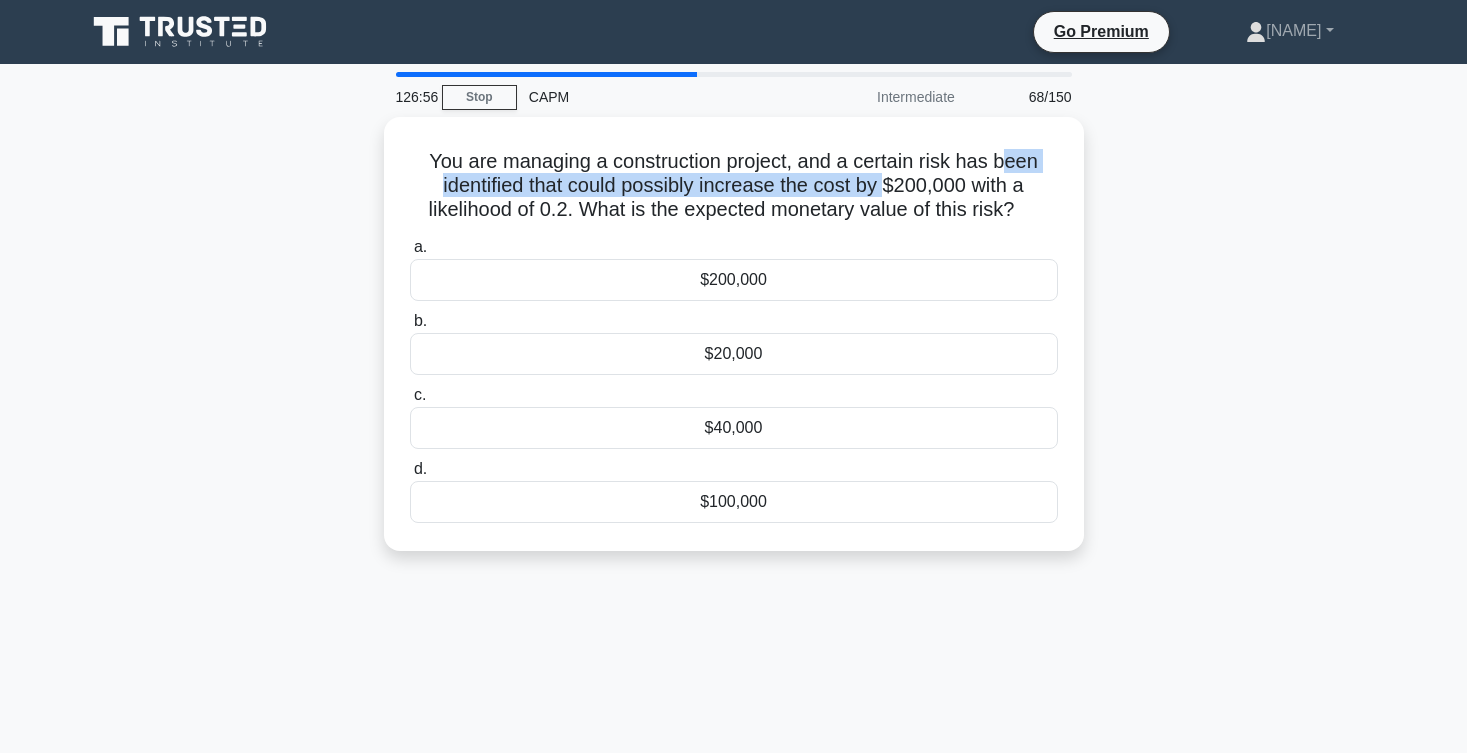 click on "You are managing a construction project, and a certain risk has been identified that could possibly increase the cost by $200,000 with a likelihood of 0.2. What is the expected monetary value of this risk?
.spinner_0XTQ{transform-origin:center;animation:spinner_y6GP .75s linear infinite}@keyframes spinner_y6GP{100%{transform:rotate(360deg)}}
a.
$200,000
b. c. d." at bounding box center (734, 346) 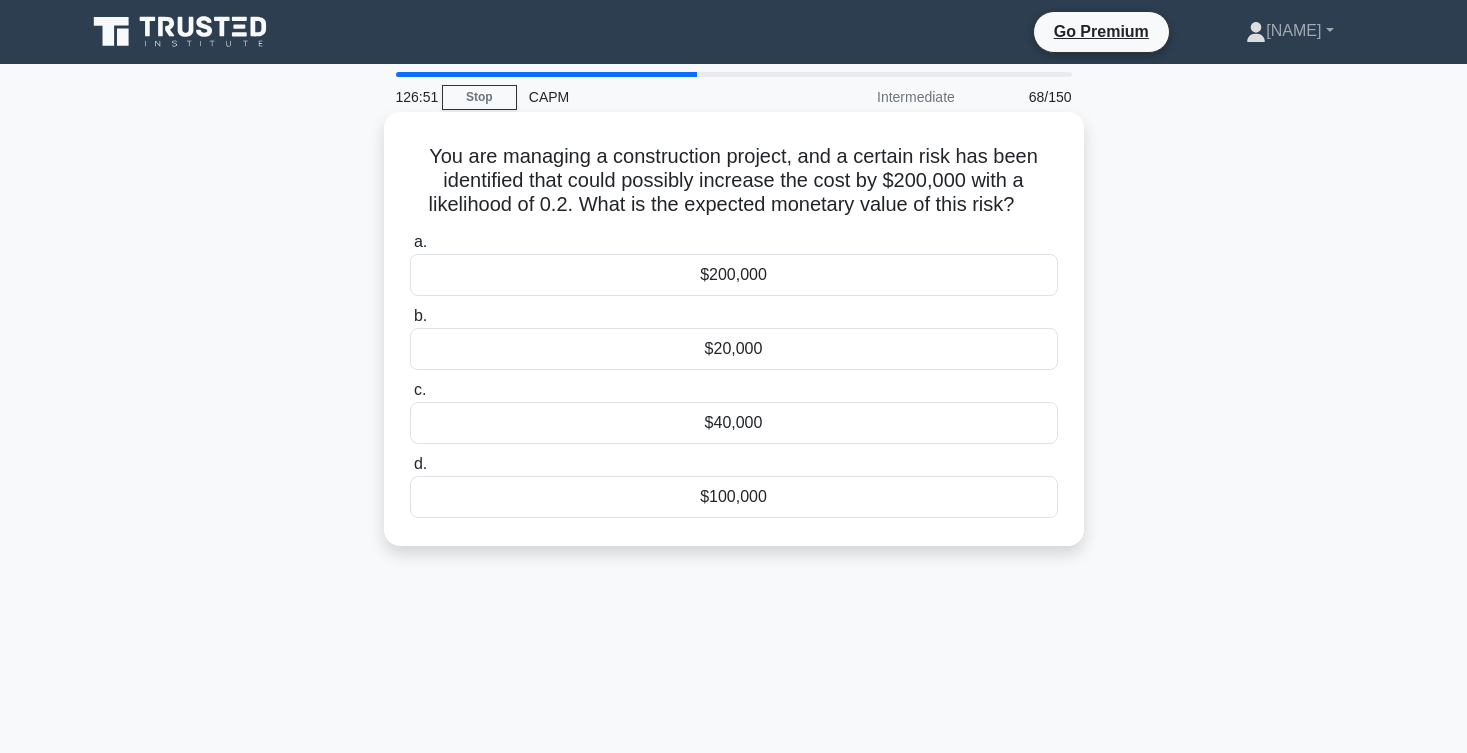 click on "$20,000" at bounding box center (734, 349) 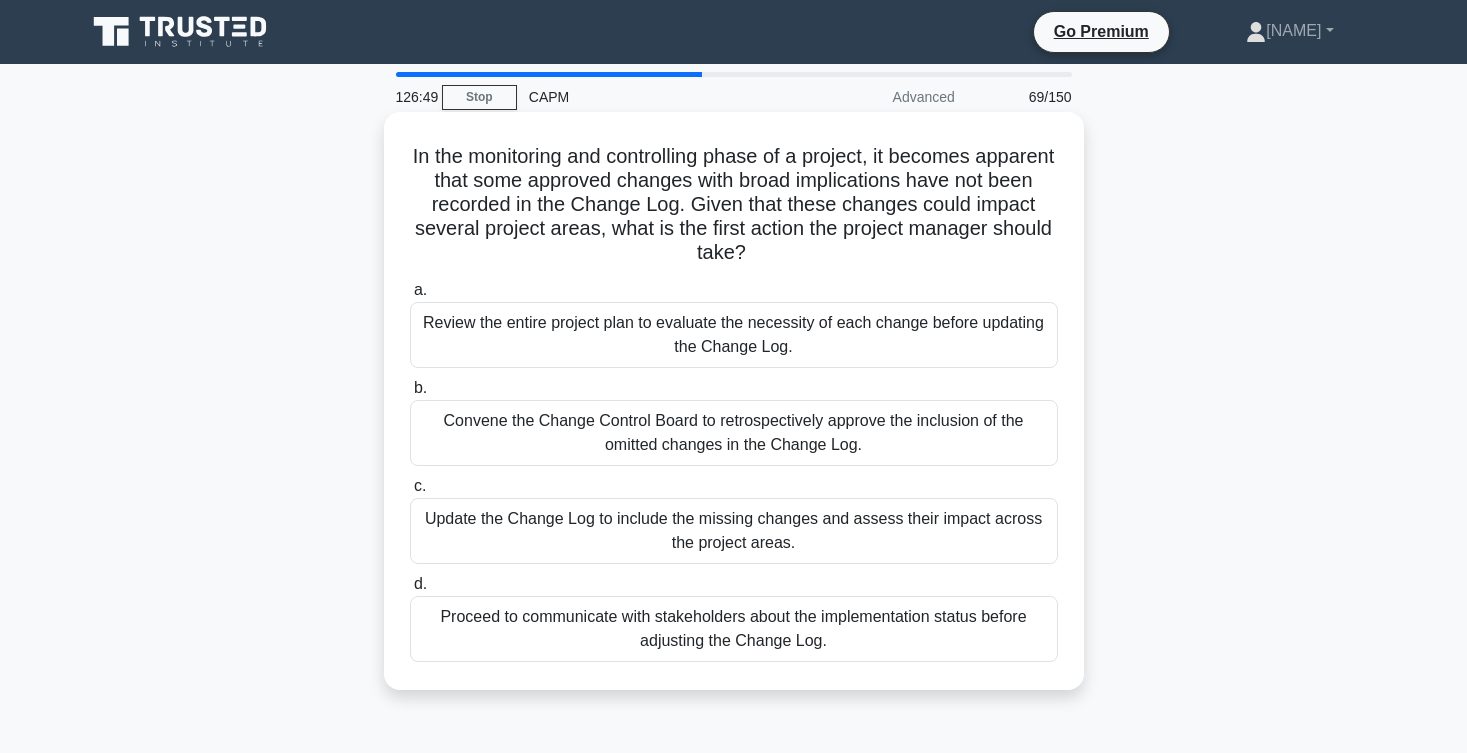 scroll, scrollTop: 0, scrollLeft: 0, axis: both 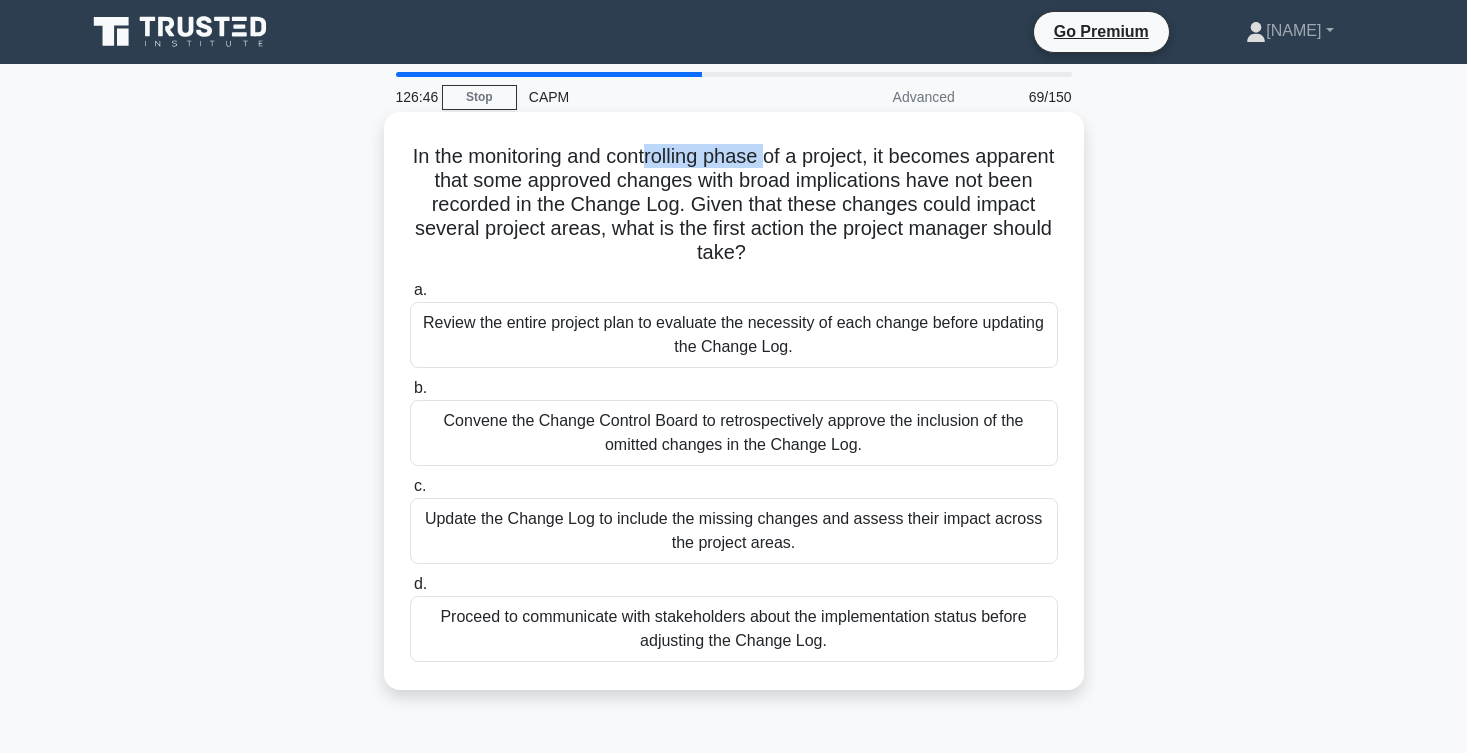 drag, startPoint x: 644, startPoint y: 162, endPoint x: 768, endPoint y: 168, distance: 124.14507 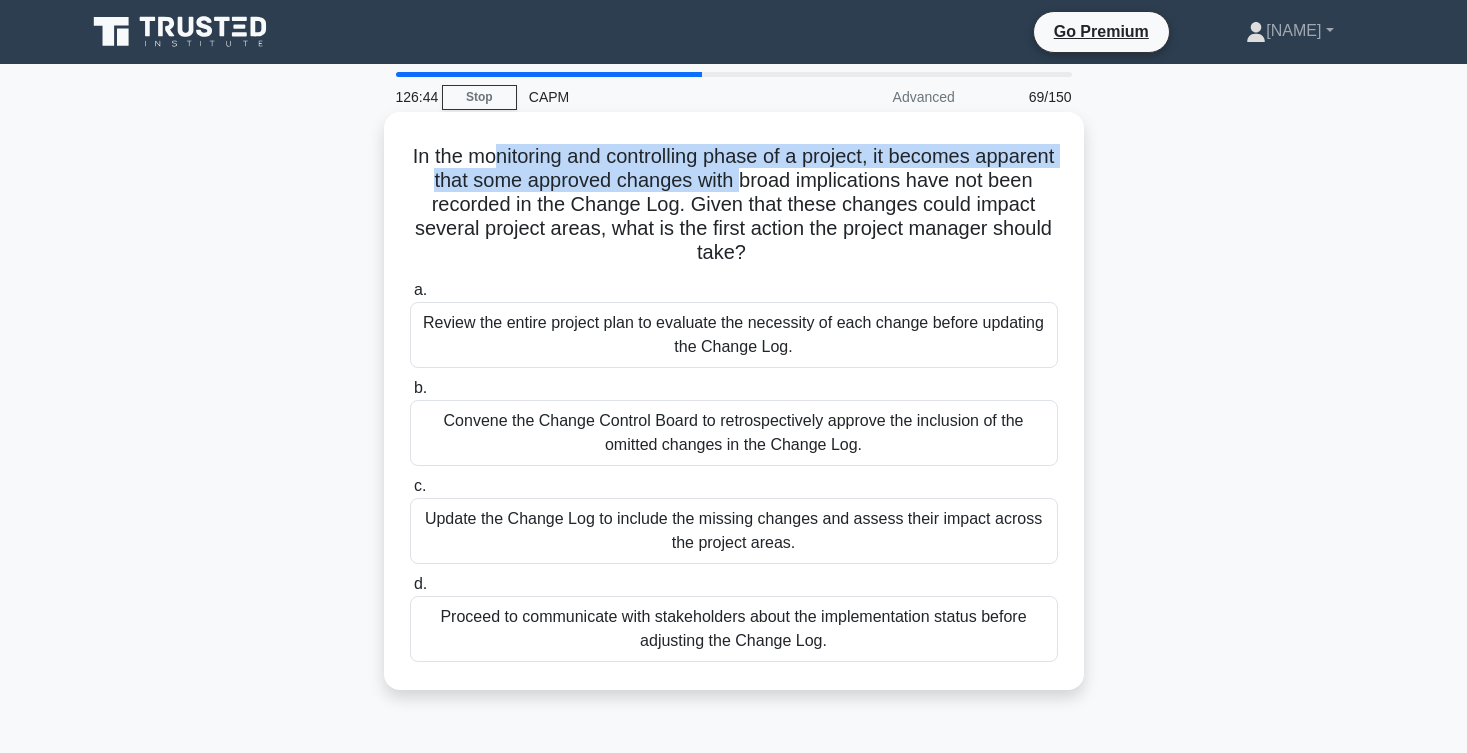 drag, startPoint x: 495, startPoint y: 162, endPoint x: 740, endPoint y: 170, distance: 245.13058 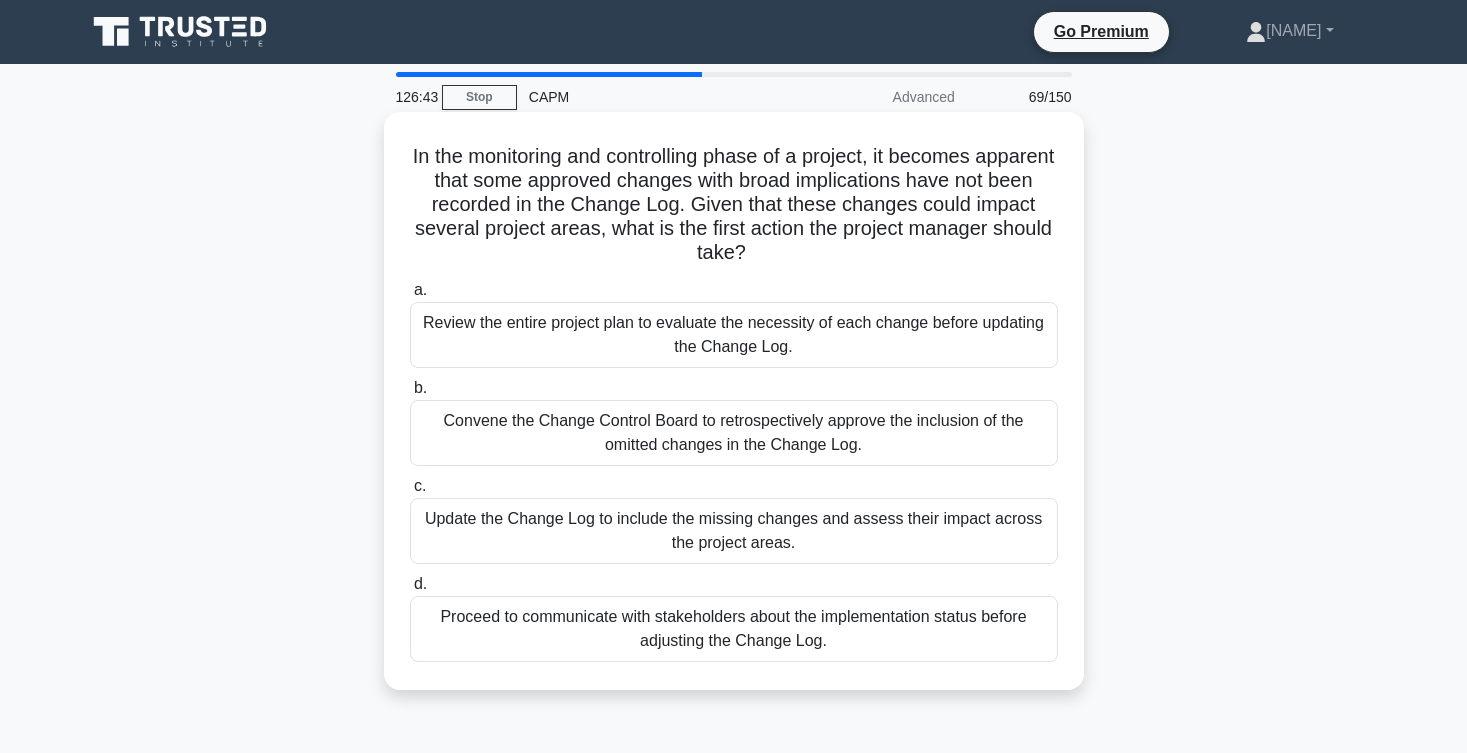 click on "In the monitoring and controlling phase of a project, it becomes apparent that some approved changes with broad implications have not been recorded in the Change Log. Given that these changes could impact several project areas, what is the first action the project manager should take?
.spinner_0XTQ{transform-origin:center;animation:spinner_y6GP .75s linear infinite}@keyframes spinner_y6GP{100%{transform:rotate(360deg)}}" at bounding box center [734, 205] 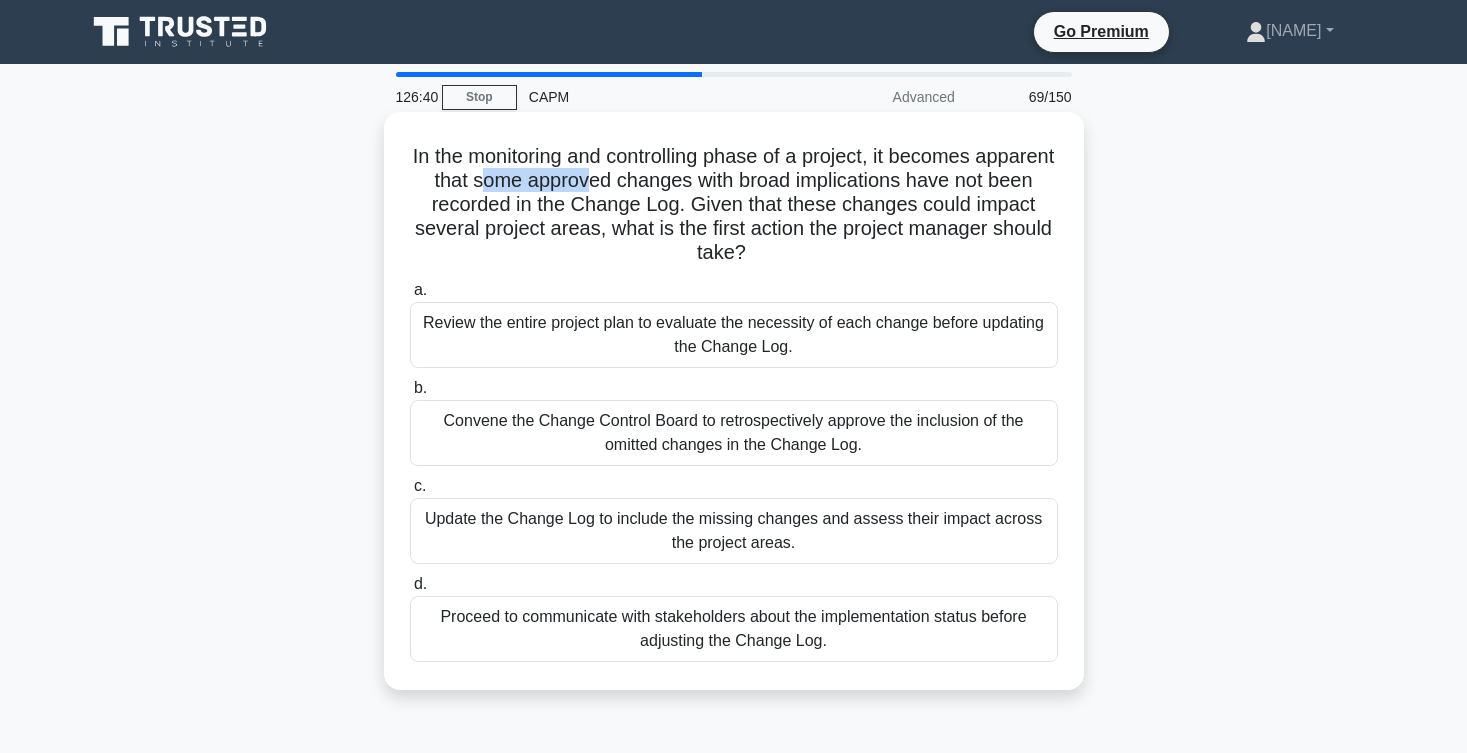 drag, startPoint x: 488, startPoint y: 191, endPoint x: 589, endPoint y: 190, distance: 101.00495 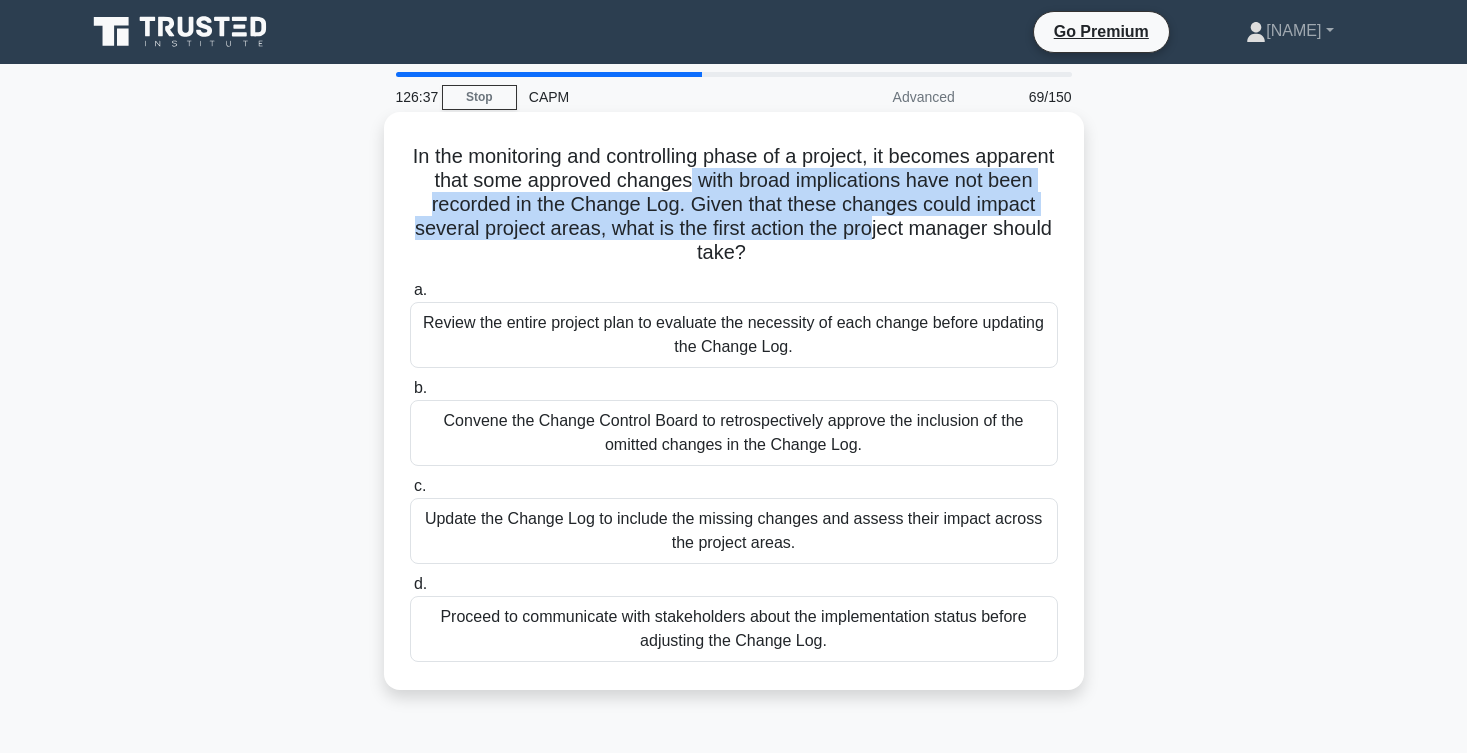 drag, startPoint x: 687, startPoint y: 190, endPoint x: 868, endPoint y: 238, distance: 187.25652 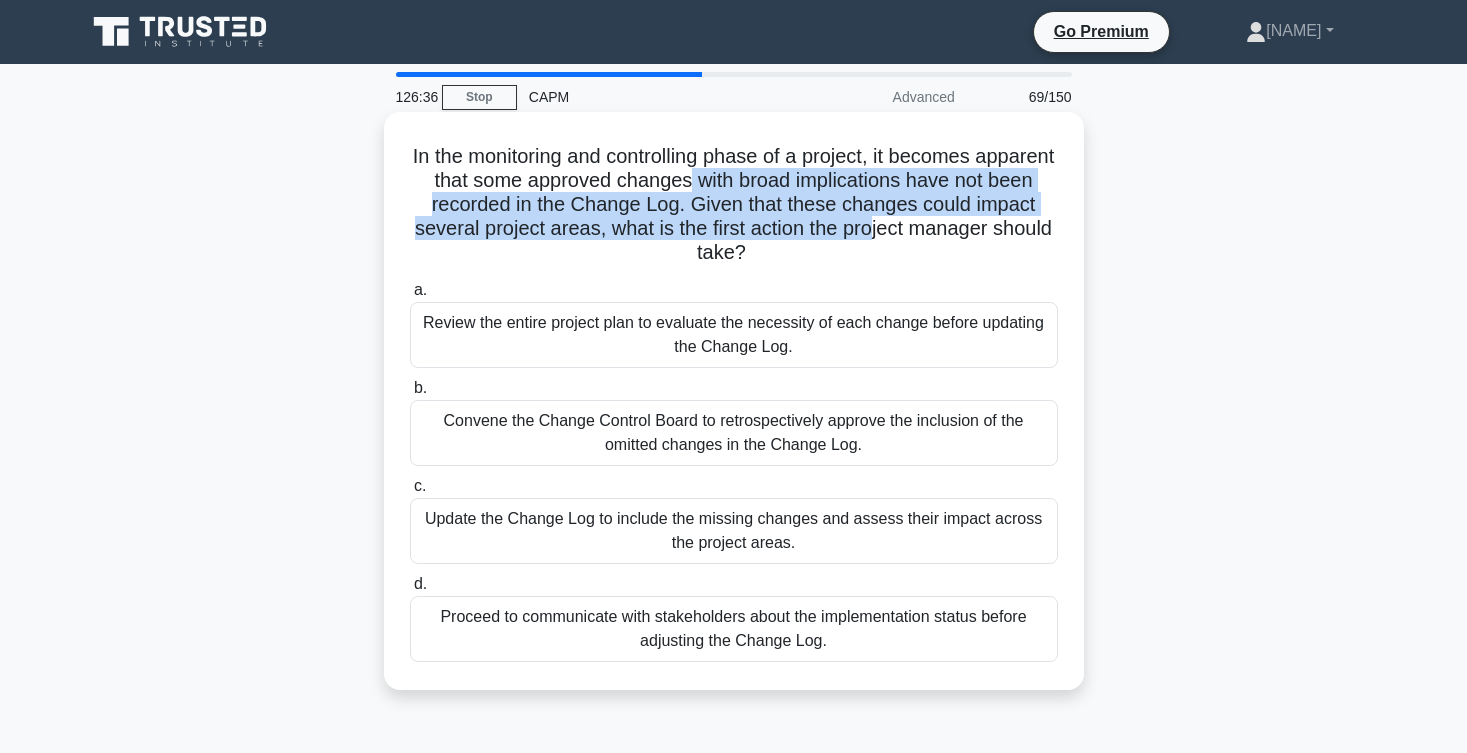 click on "In the monitoring and controlling phase of a project, it becomes apparent that some approved changes with broad implications have not been recorded in the Change Log. Given that these changes could impact several project areas, what is the first action the project manager should take?
.spinner_0XTQ{transform-origin:center;animation:spinner_y6GP .75s linear infinite}@keyframes spinner_y6GP{100%{transform:rotate(360deg)}}" at bounding box center (734, 205) 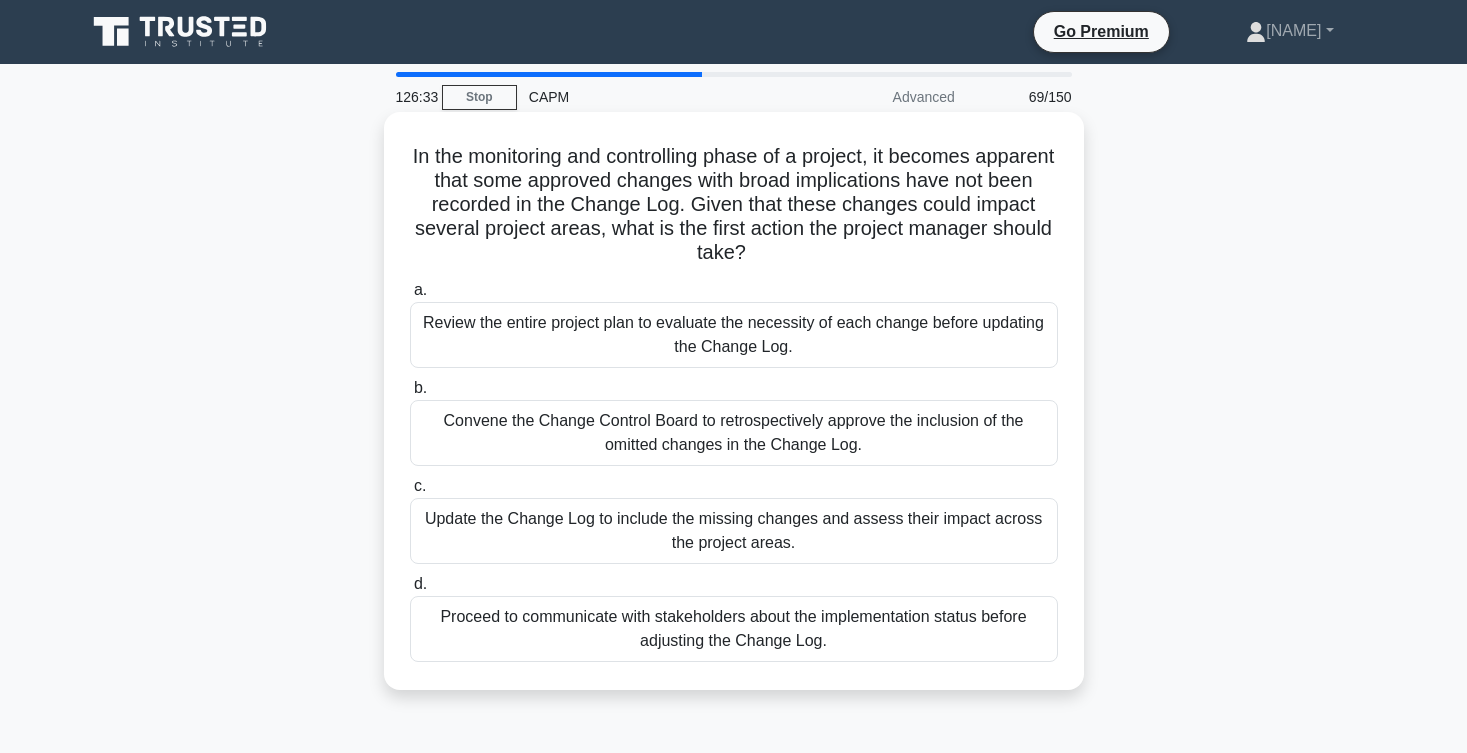 drag, startPoint x: 695, startPoint y: 214, endPoint x: 852, endPoint y: 252, distance: 161.53328 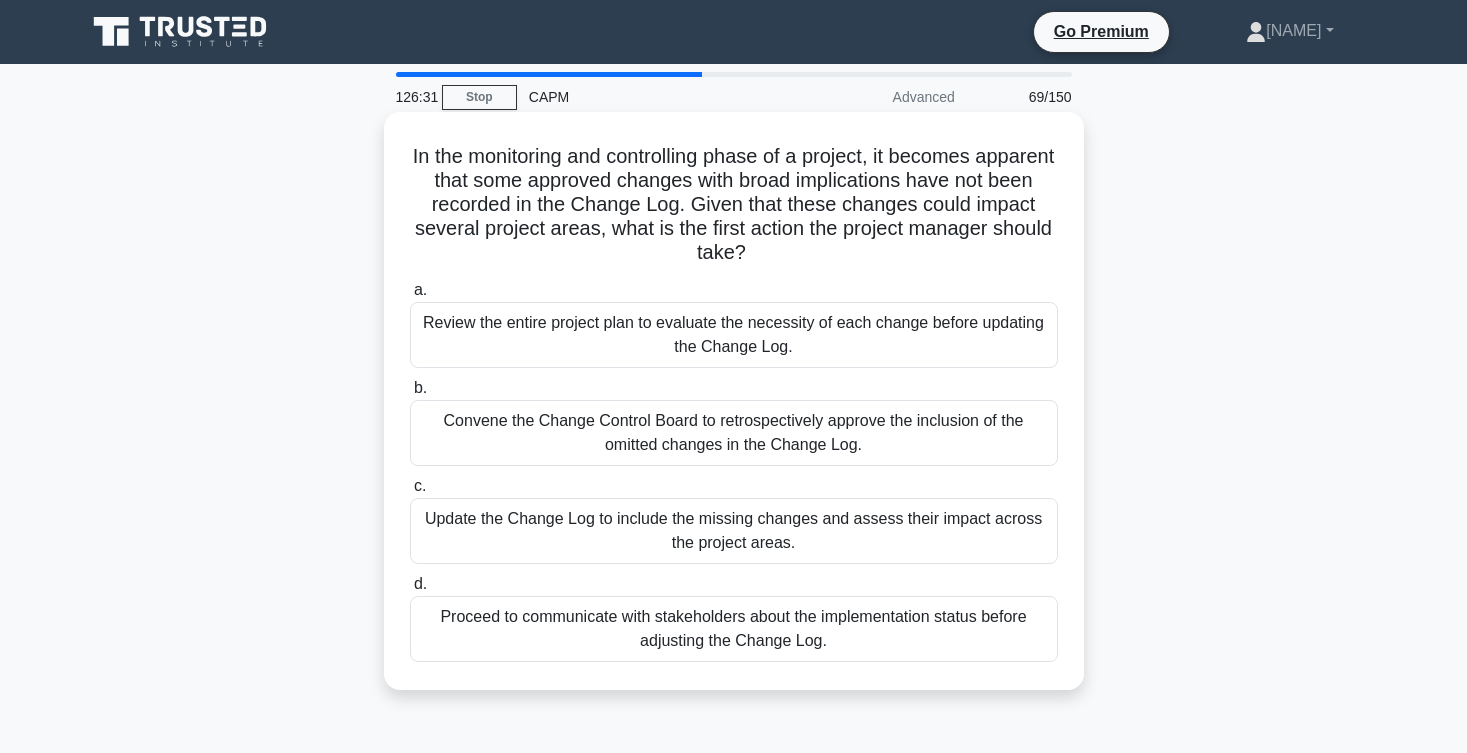 drag, startPoint x: 732, startPoint y: 243, endPoint x: 930, endPoint y: 262, distance: 198.90953 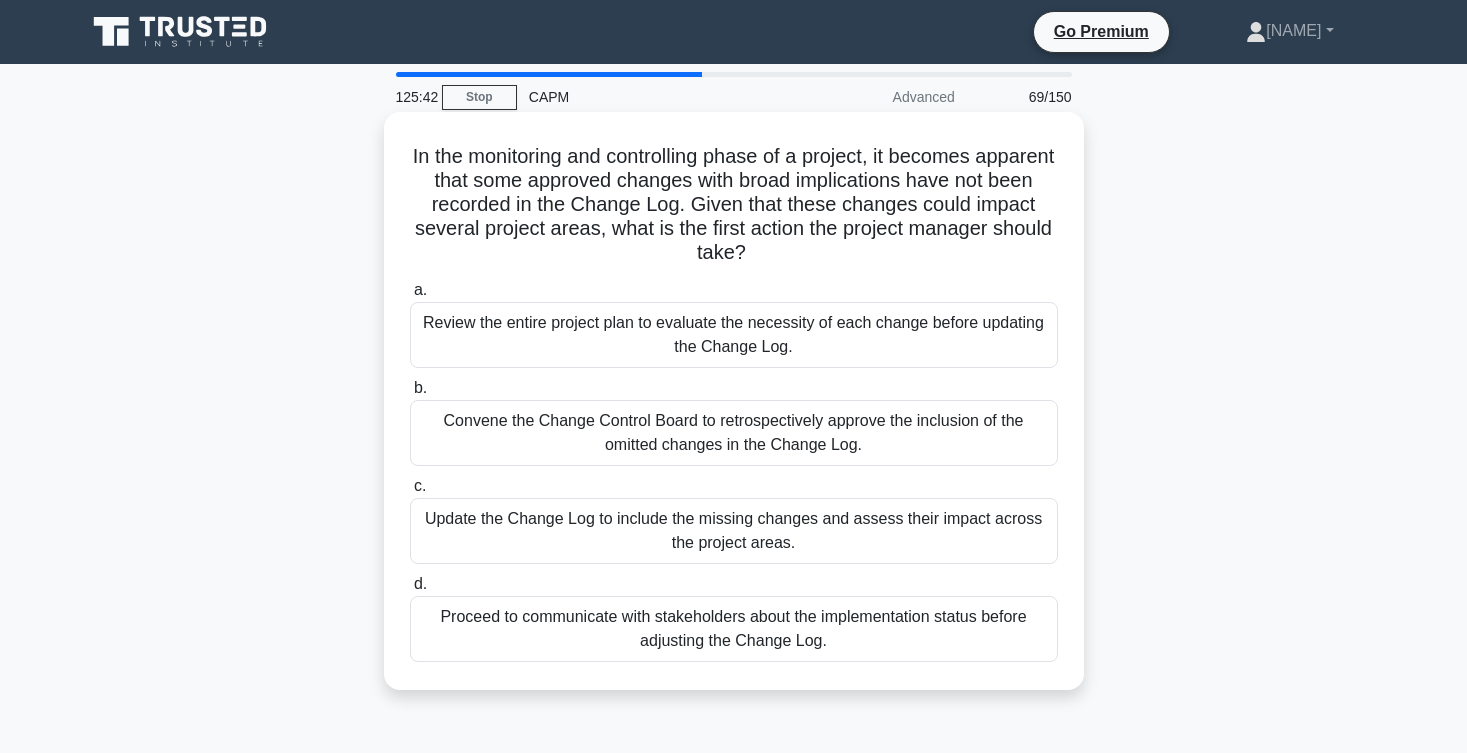 scroll, scrollTop: 0, scrollLeft: 0, axis: both 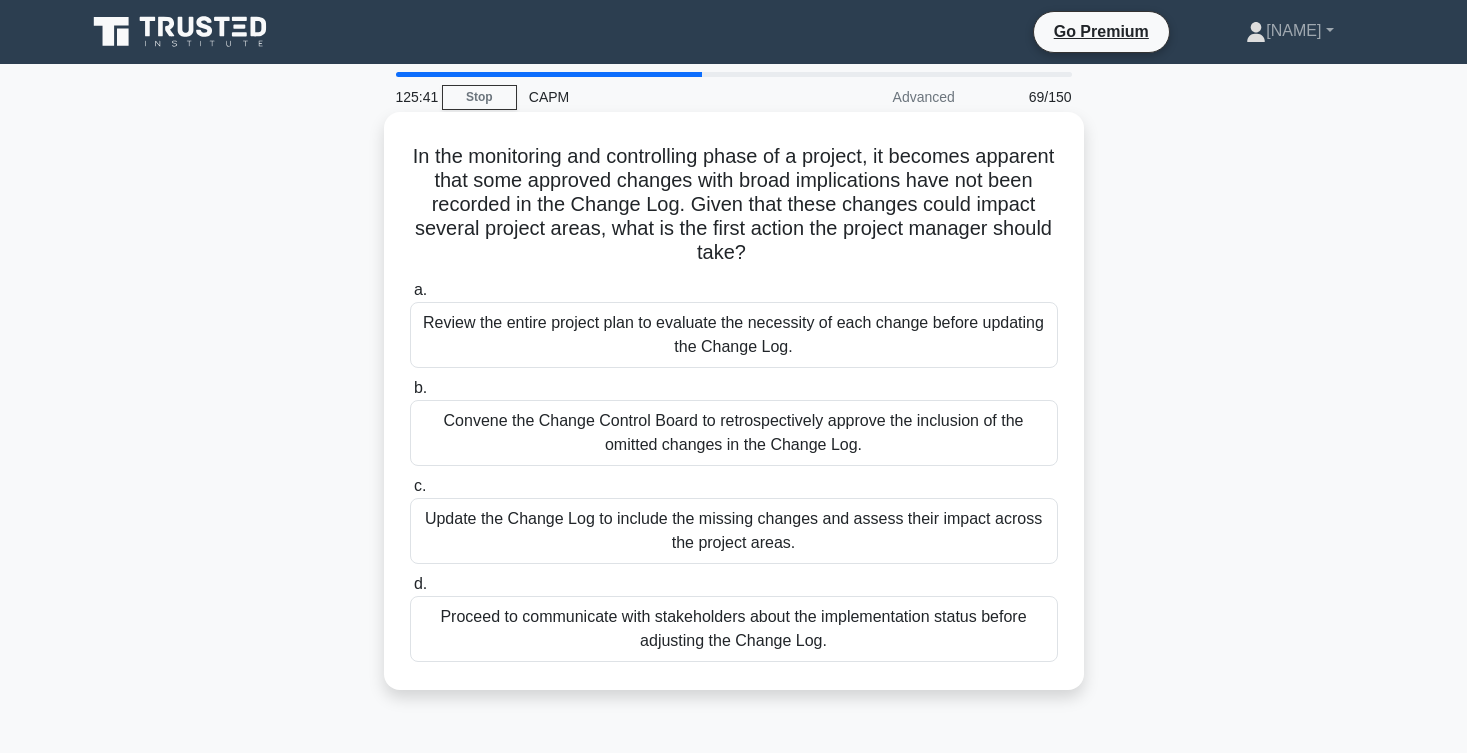 click on "Review the entire project plan to evaluate the necessity of each change before updating the Change Log." at bounding box center [734, 335] 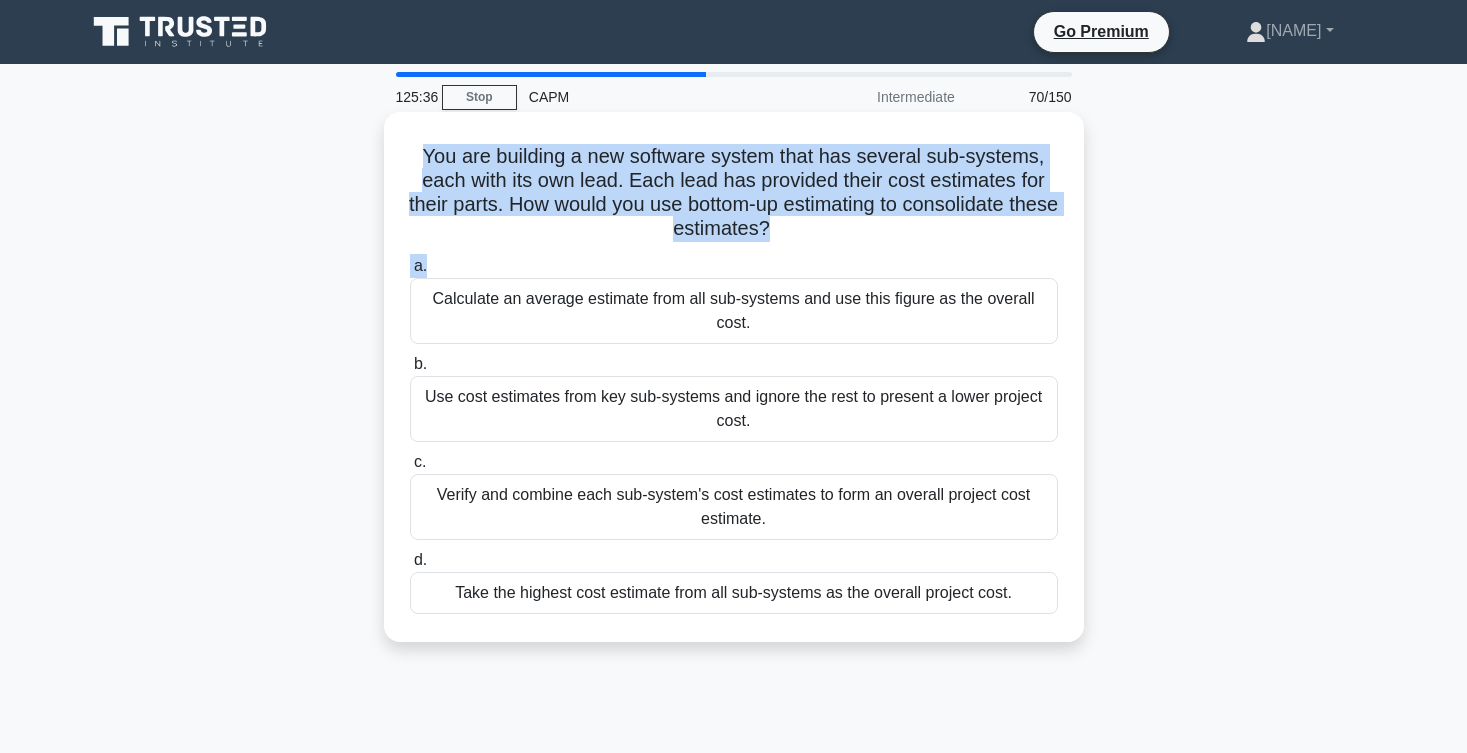drag, startPoint x: 425, startPoint y: 157, endPoint x: 655, endPoint y: 255, distance: 250.008 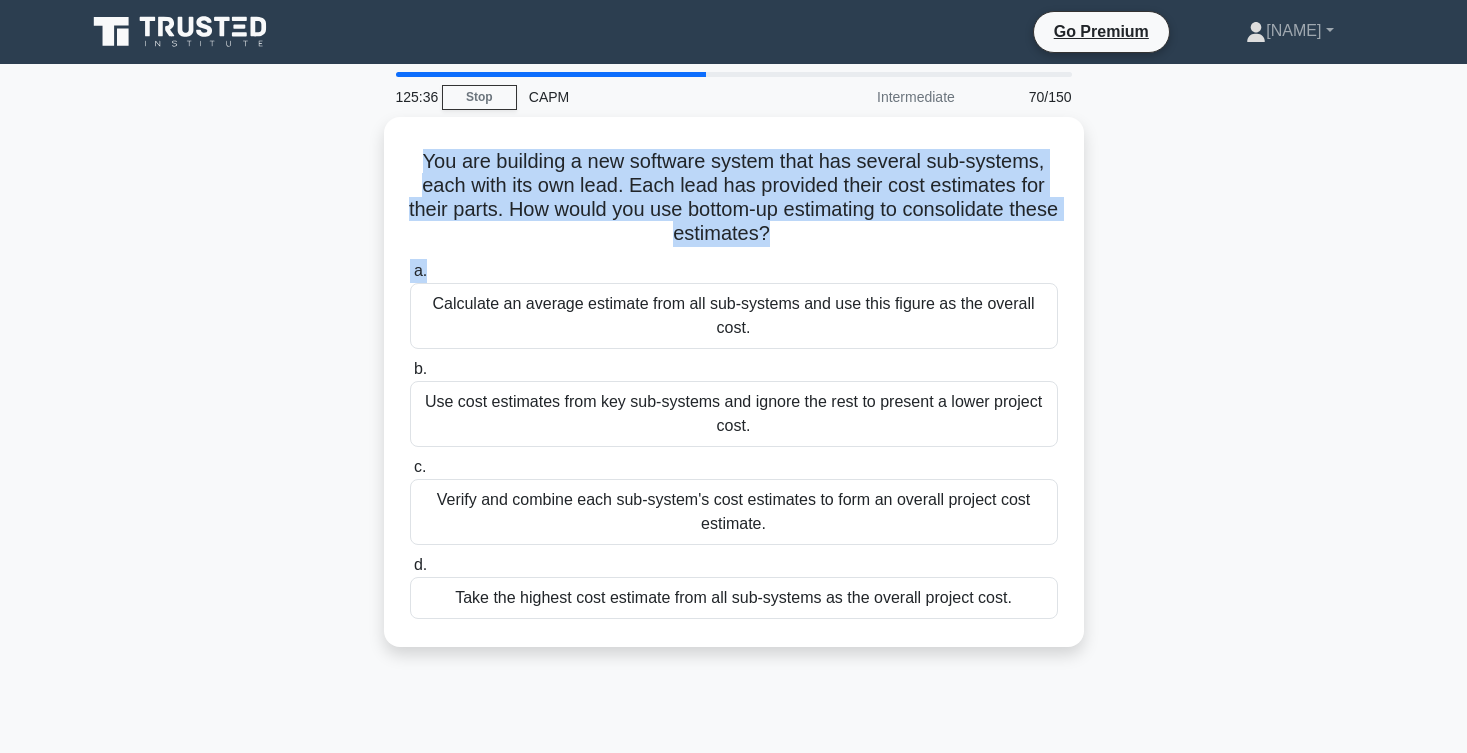 click on "You are building a new software system that has several sub-systems, each with its own lead. Each lead has provided their cost estimates for their parts. How would you use bottom-up estimating to consolidate these estimates?
.spinner_0XTQ{transform-origin:center;animation:spinner_y6GP .75s linear infinite}@keyframes spinner_y6GP{100%{transform:rotate(360deg)}}
a.
b. c. d." at bounding box center [734, 394] 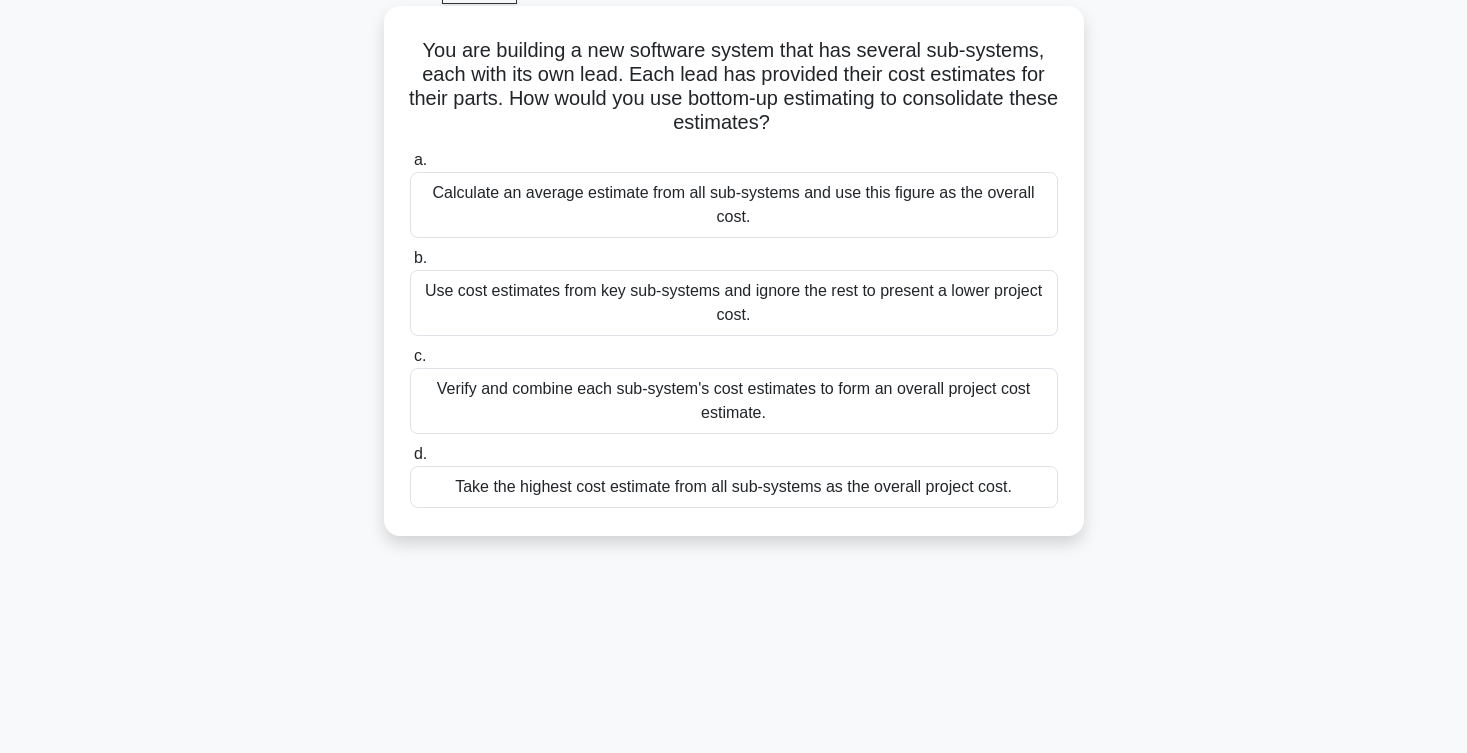 scroll, scrollTop: 107, scrollLeft: 0, axis: vertical 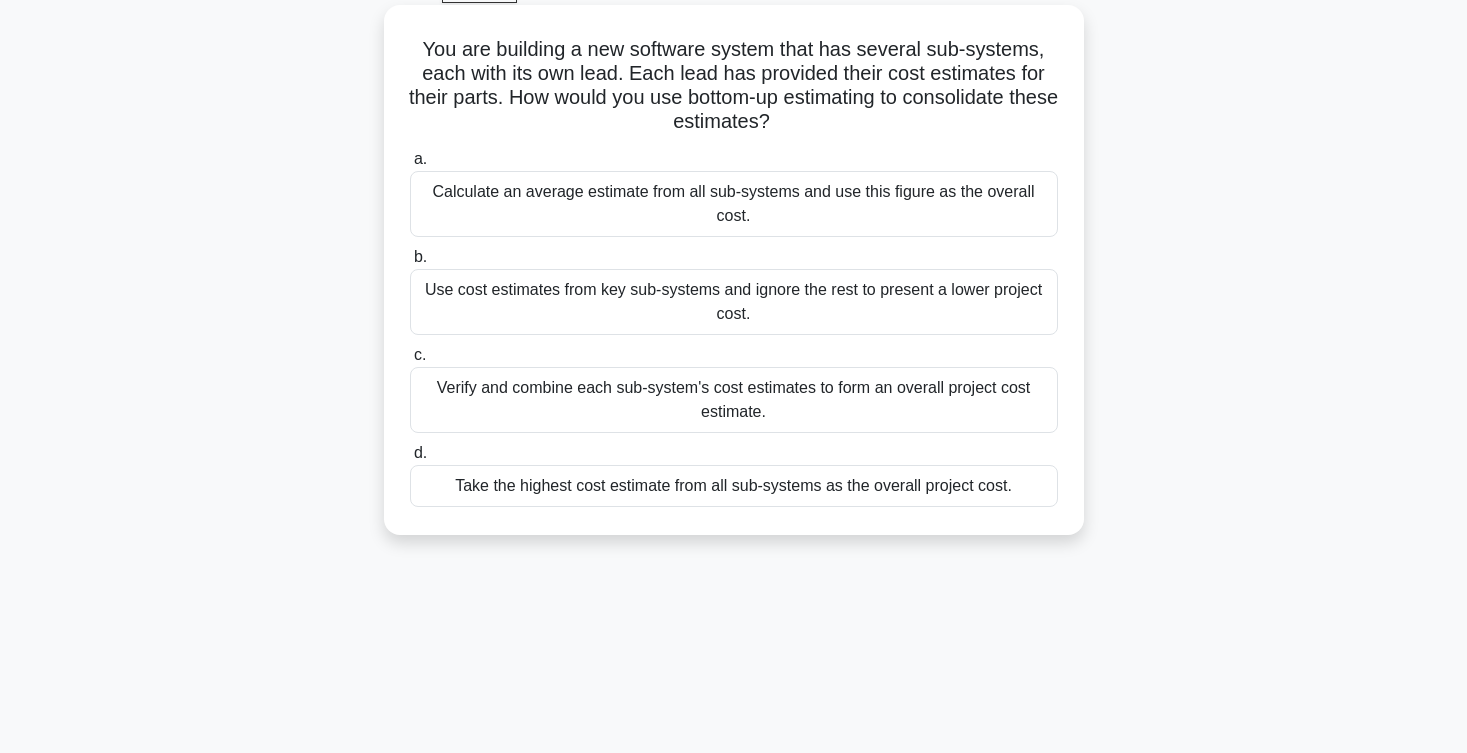 click on "Calculate an average estimate from all sub-systems and use this figure as the overall cost." at bounding box center [734, 204] 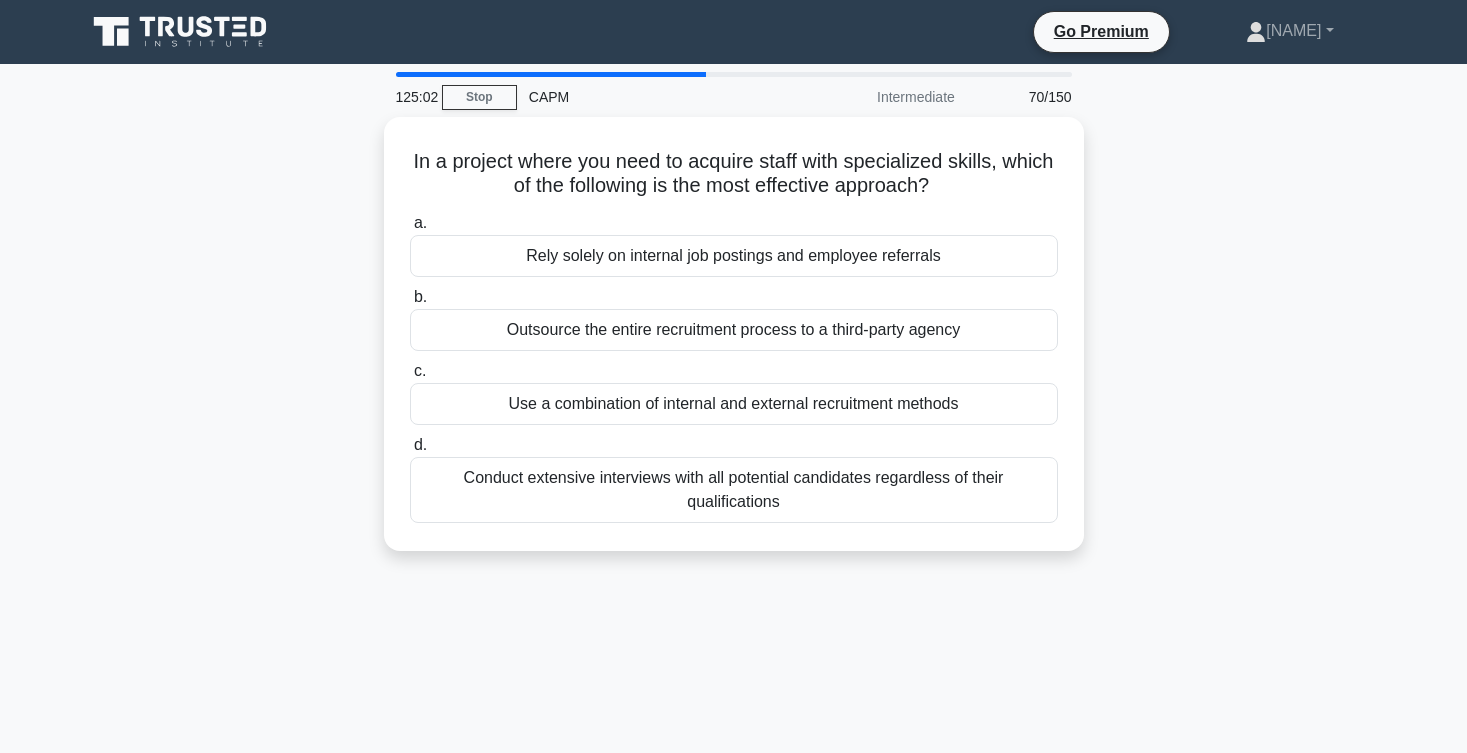 scroll, scrollTop: 0, scrollLeft: 0, axis: both 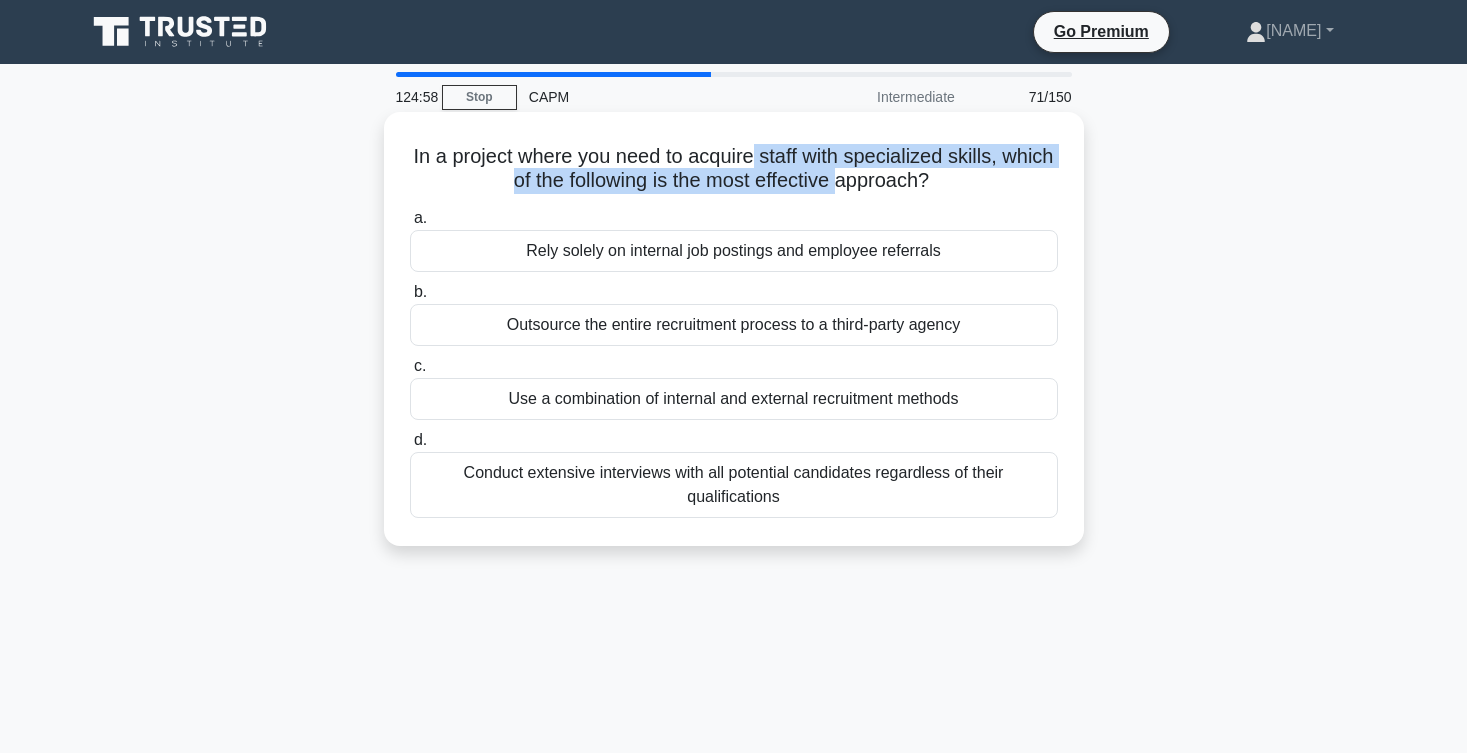 drag, startPoint x: 755, startPoint y: 168, endPoint x: 836, endPoint y: 188, distance: 83.43261 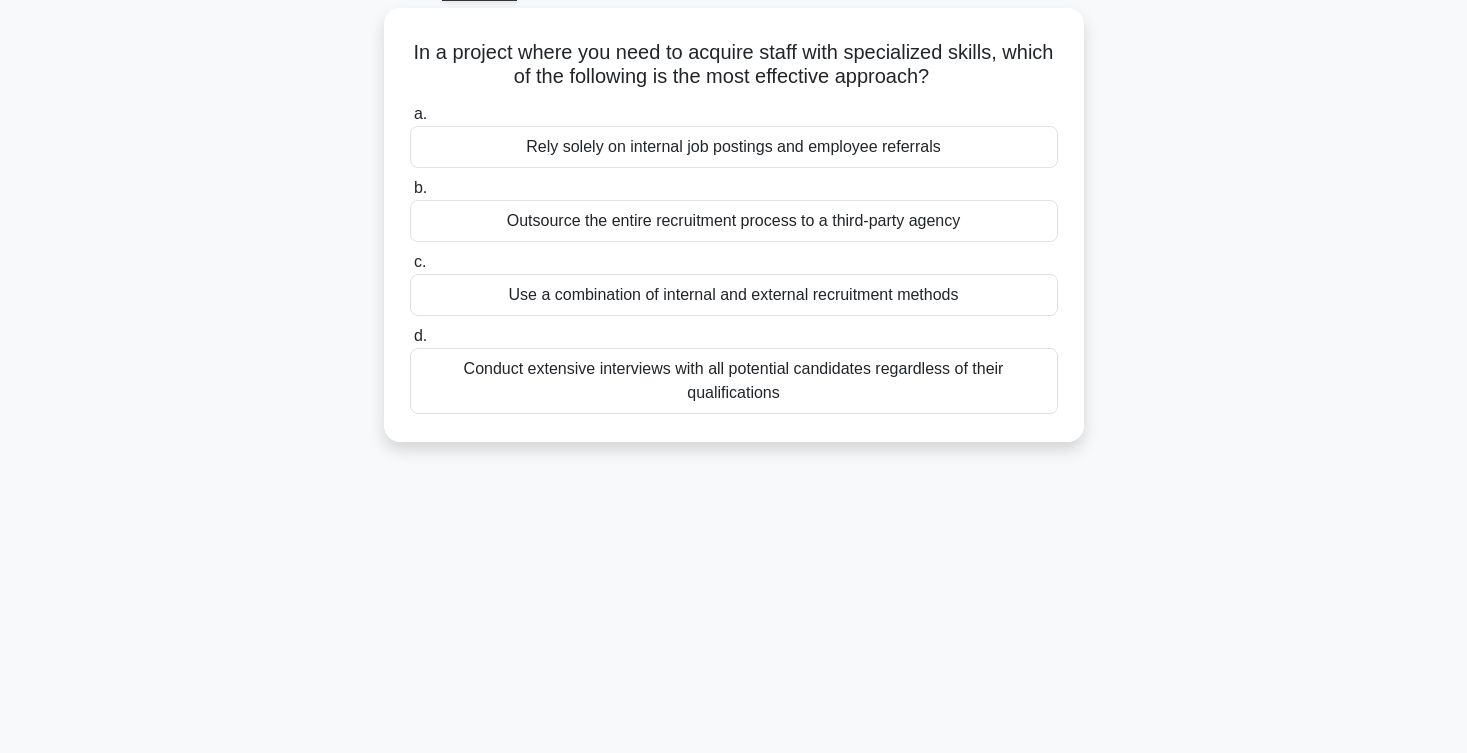 scroll, scrollTop: 90, scrollLeft: 0, axis: vertical 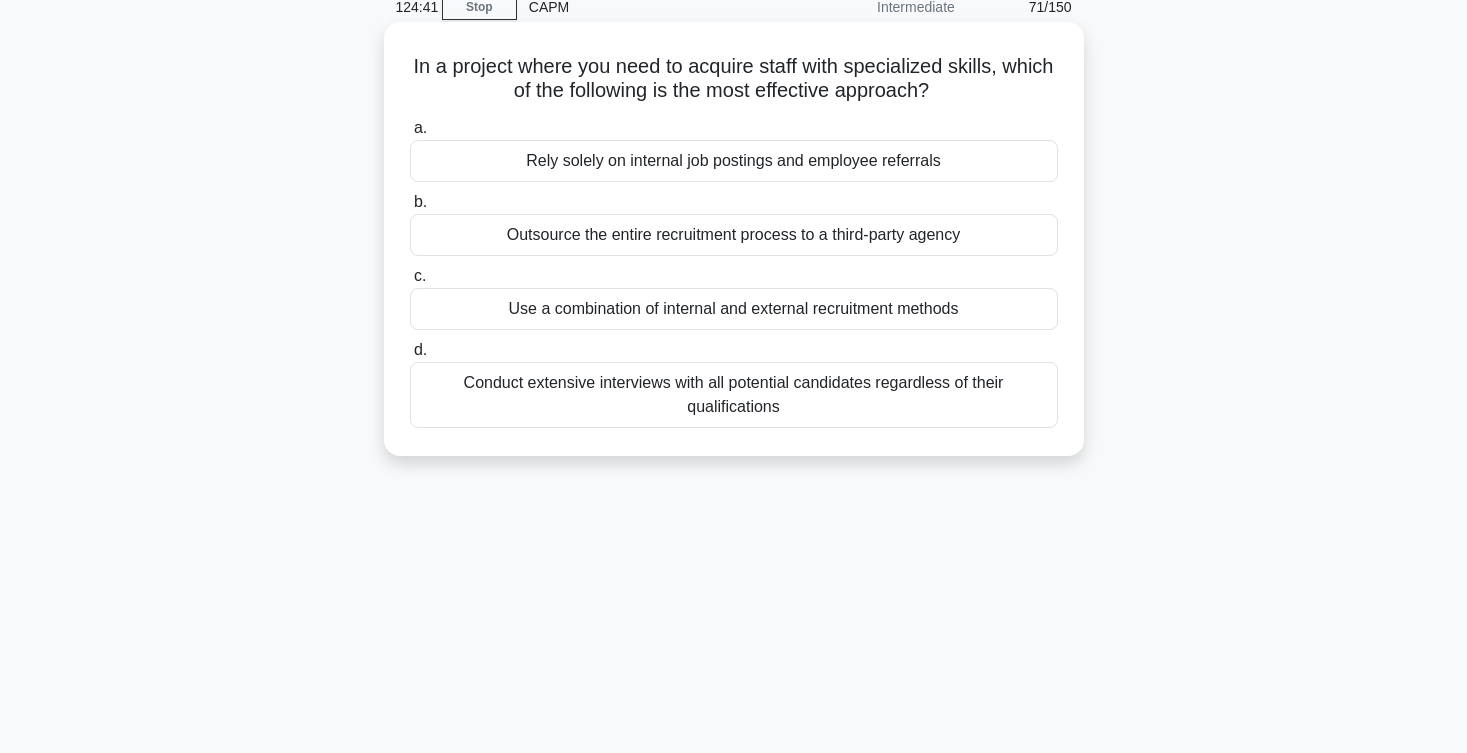 click on "Conduct extensive interviews with all potential candidates regardless of their qualifications" at bounding box center [734, 395] 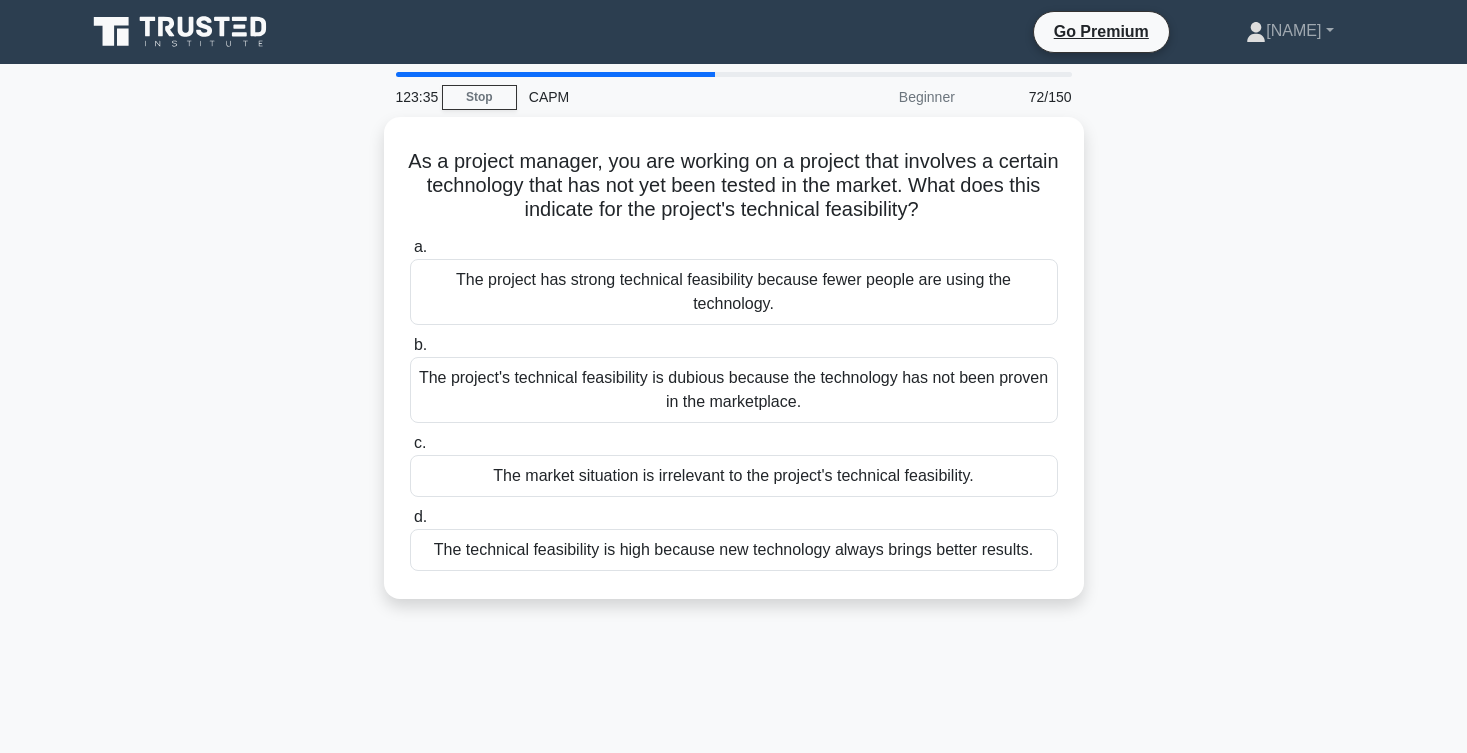 scroll, scrollTop: 0, scrollLeft: 0, axis: both 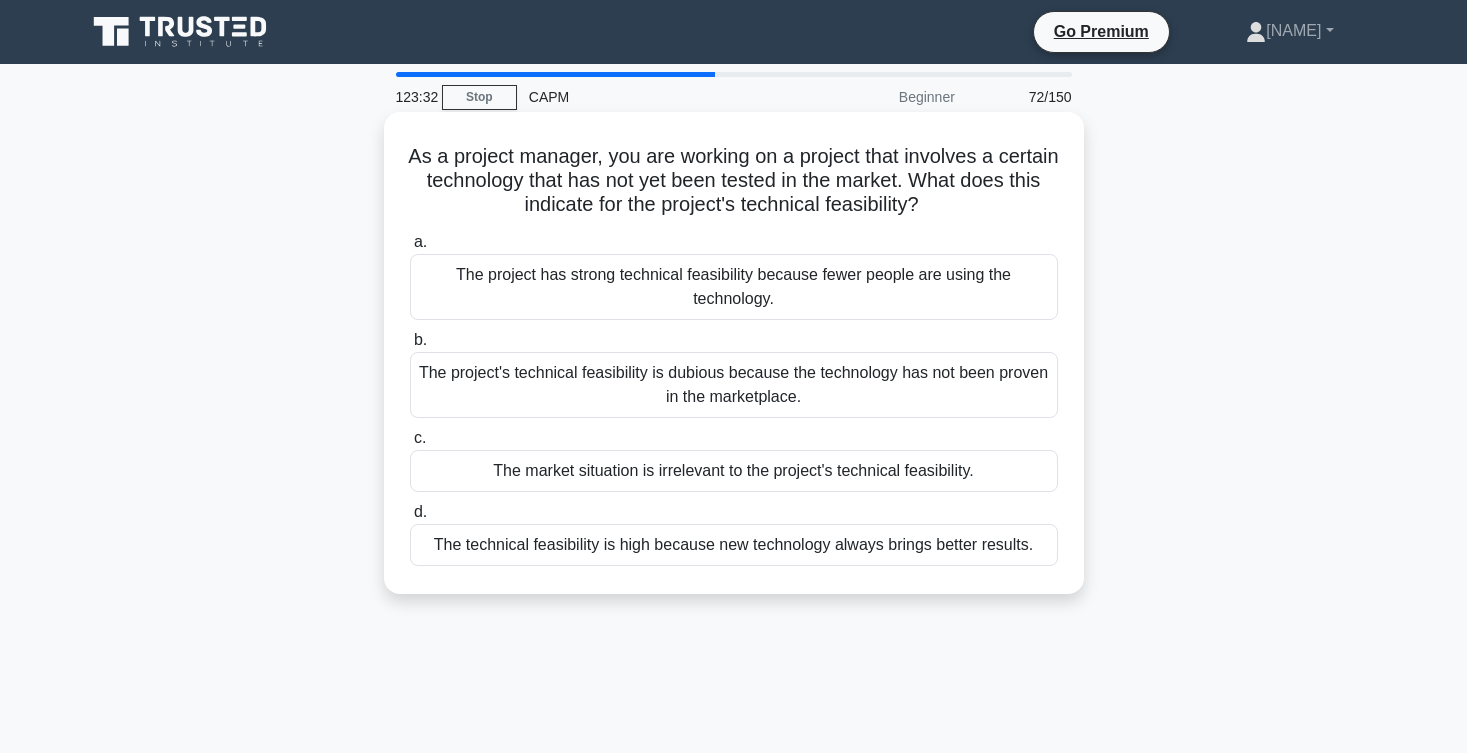 click on "The project has strong technical feasibility because fewer people are using the technology." at bounding box center [734, 287] 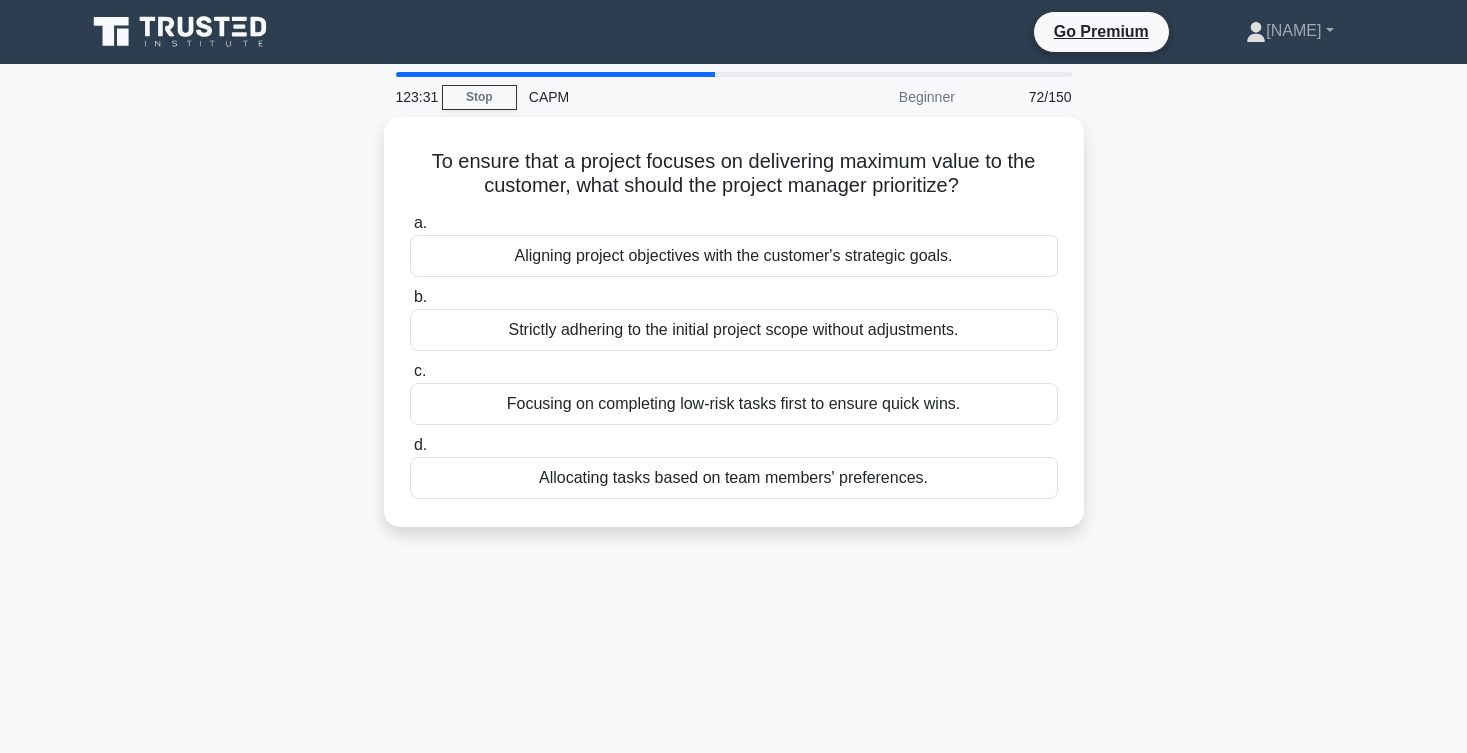 scroll, scrollTop: 0, scrollLeft: 0, axis: both 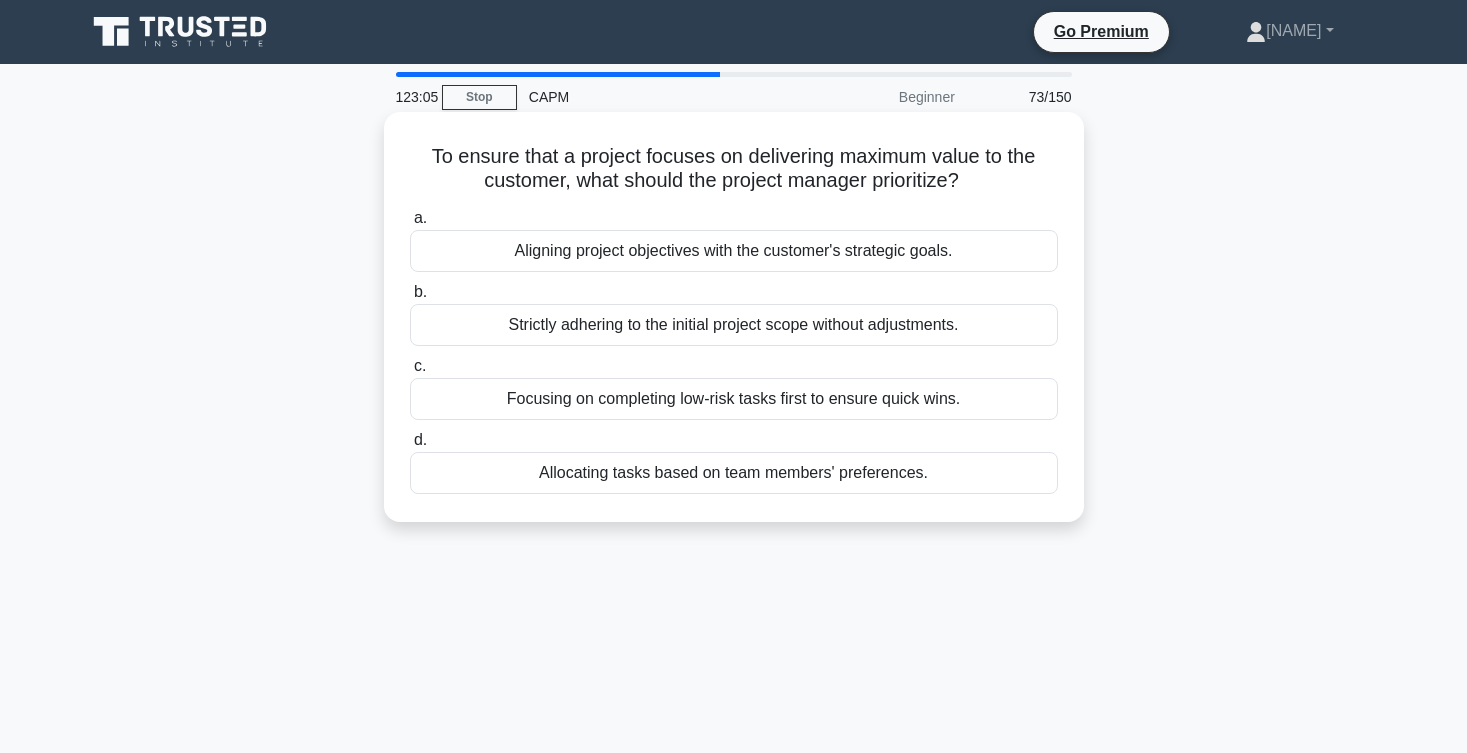click on "Aligning project objectives with the customer's strategic goals." at bounding box center [734, 251] 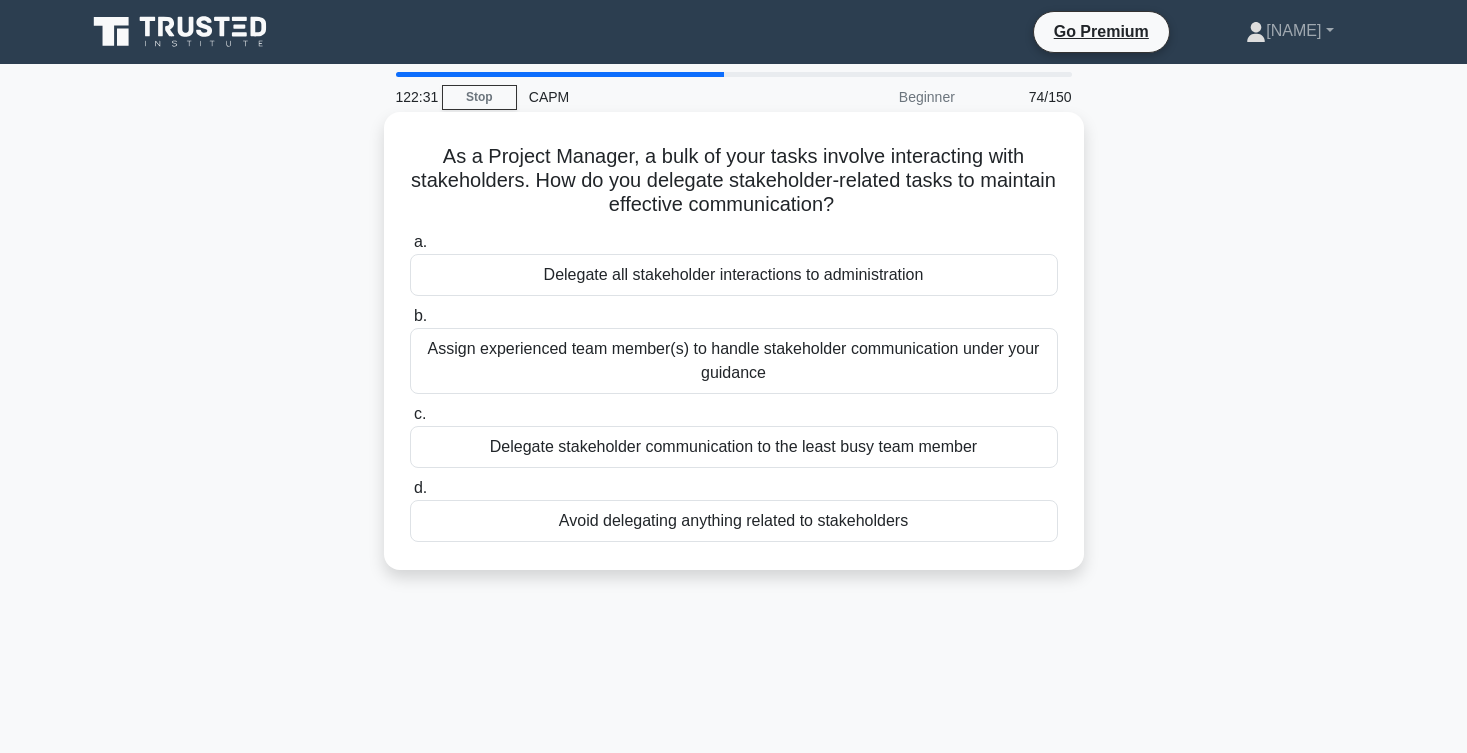 click on "Delegate all stakeholder interactions to administration" at bounding box center (734, 275) 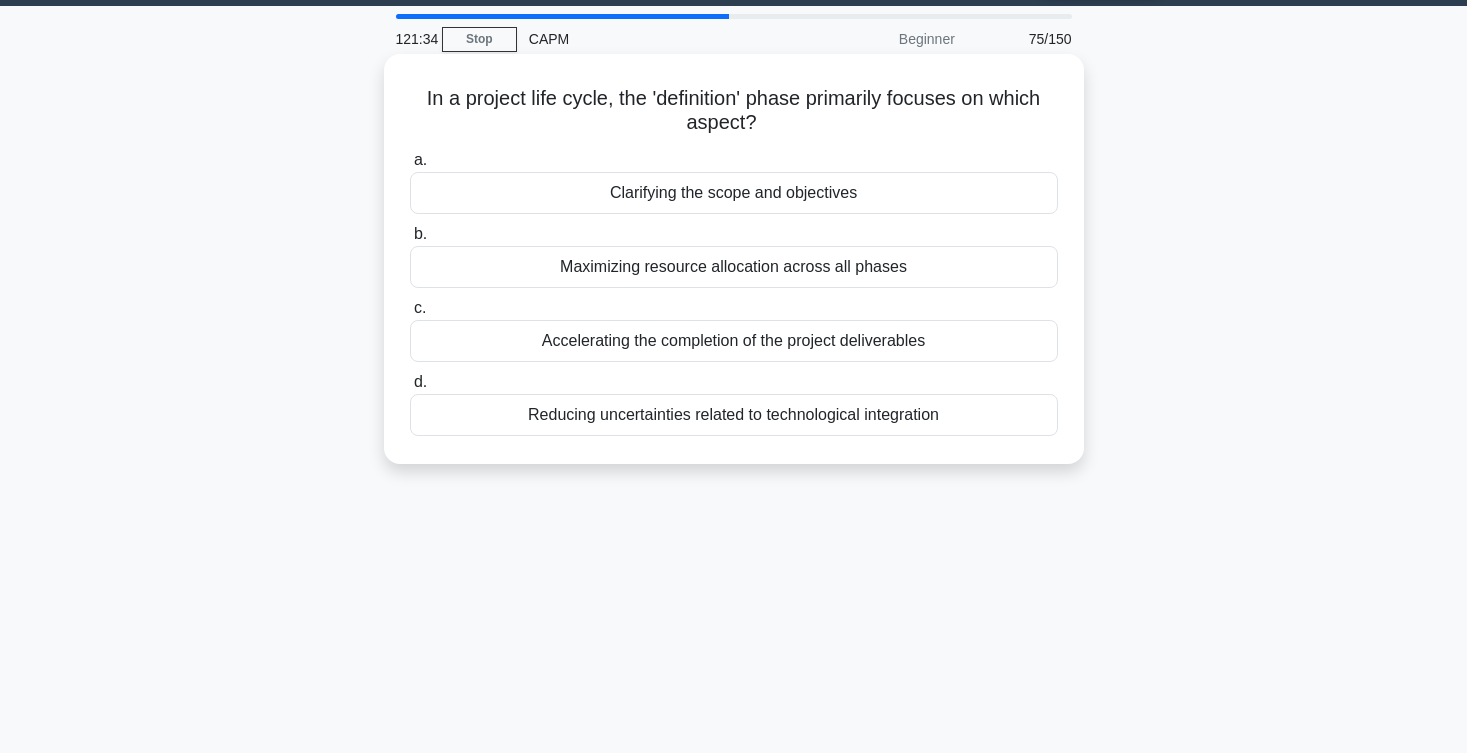 scroll, scrollTop: 58, scrollLeft: 0, axis: vertical 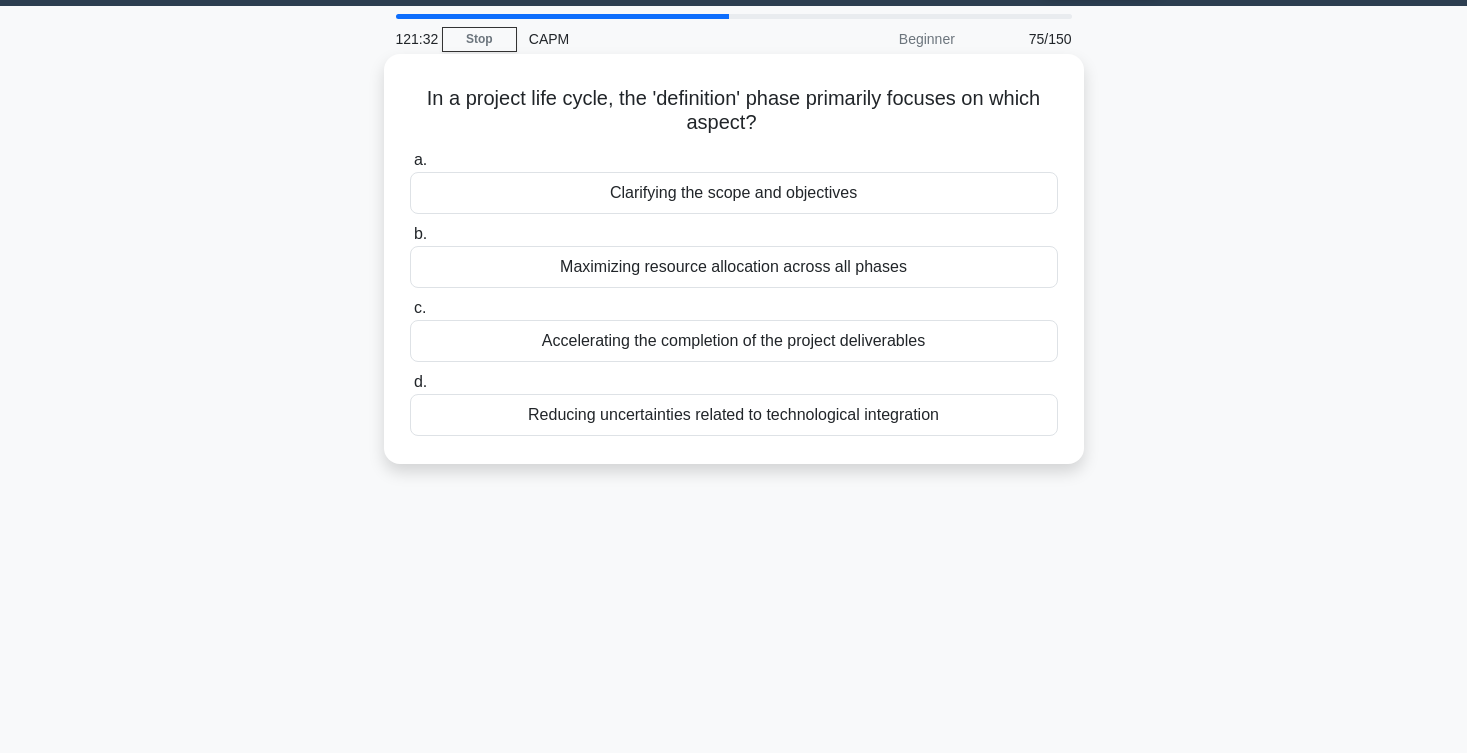 click on "Clarifying the scope and objectives" at bounding box center (734, 193) 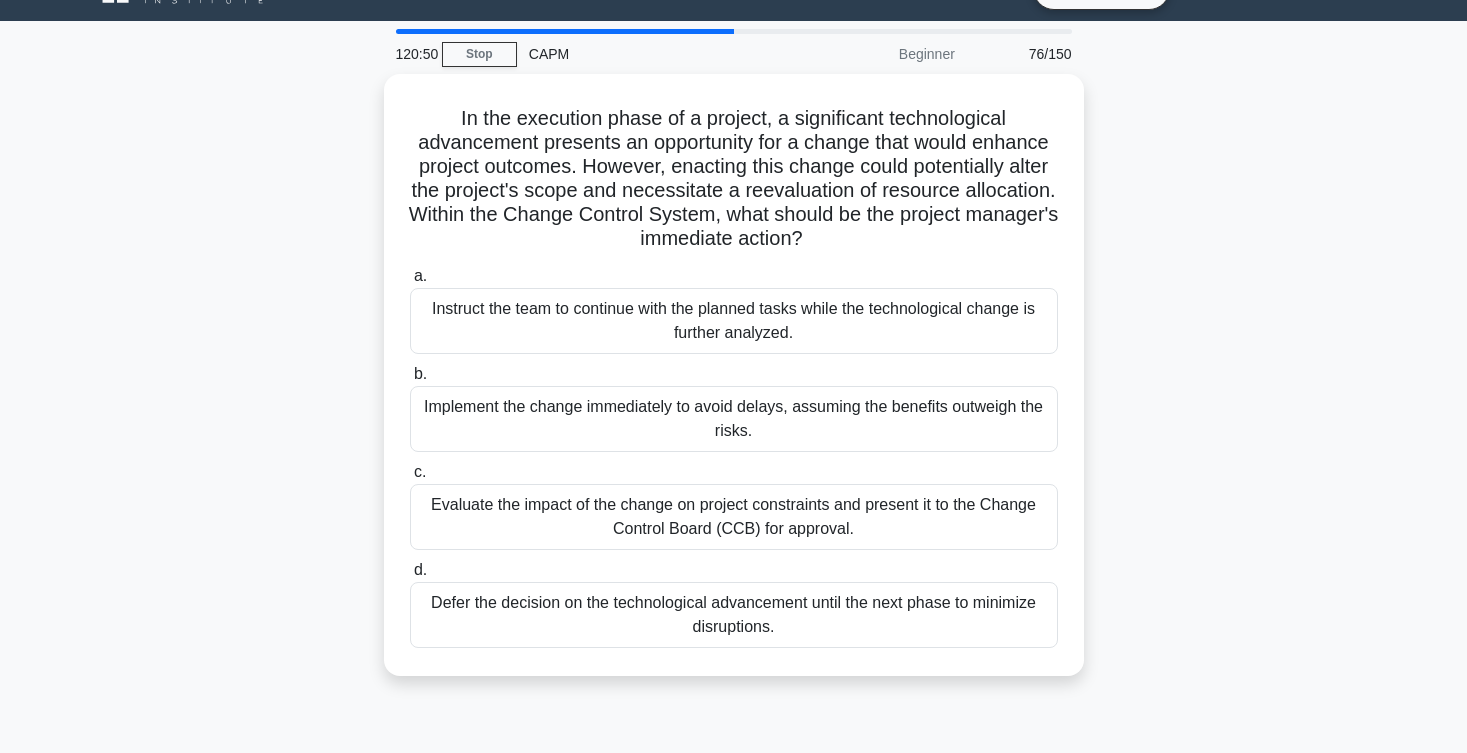 scroll, scrollTop: 64, scrollLeft: 0, axis: vertical 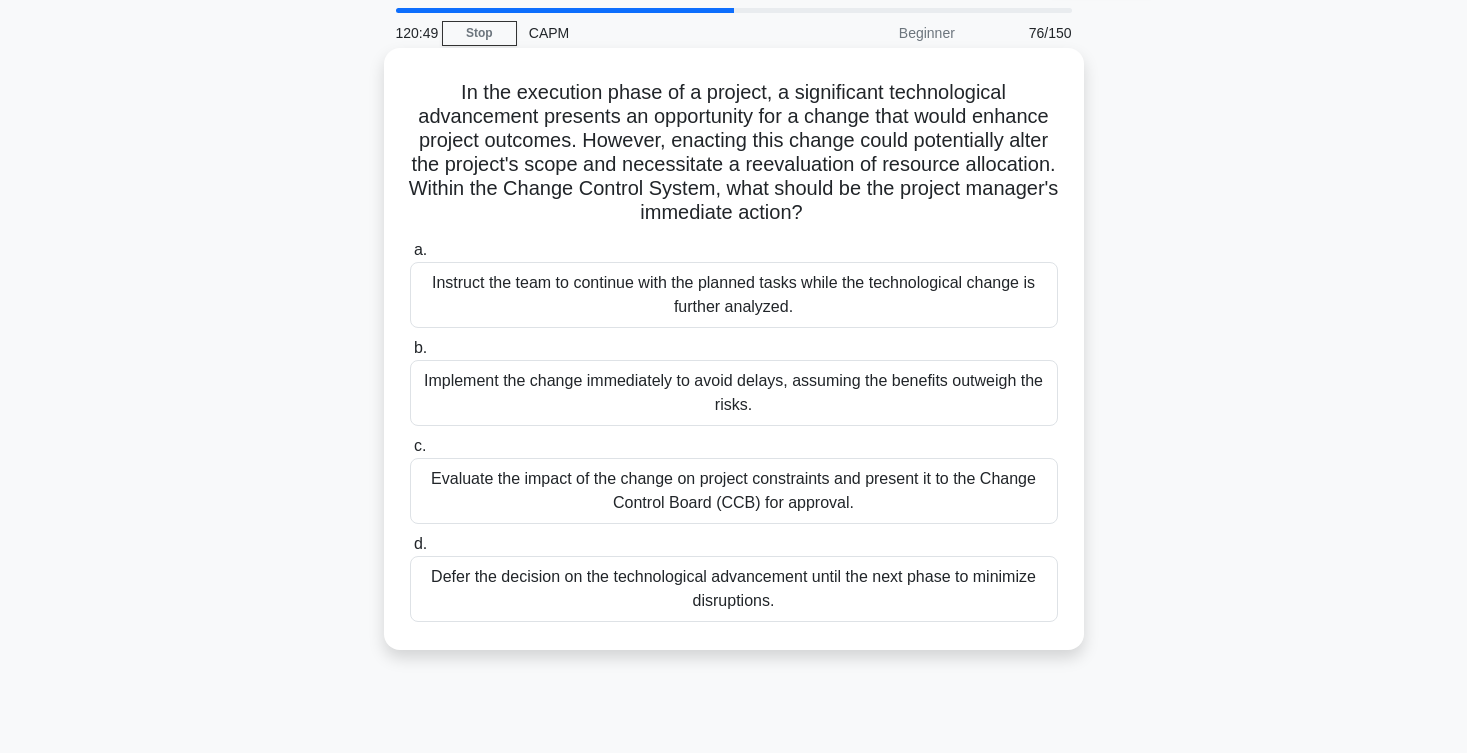 click on "Evaluate the impact of the change on project constraints and present it to the Change Control Board (CCB) for approval." at bounding box center (734, 491) 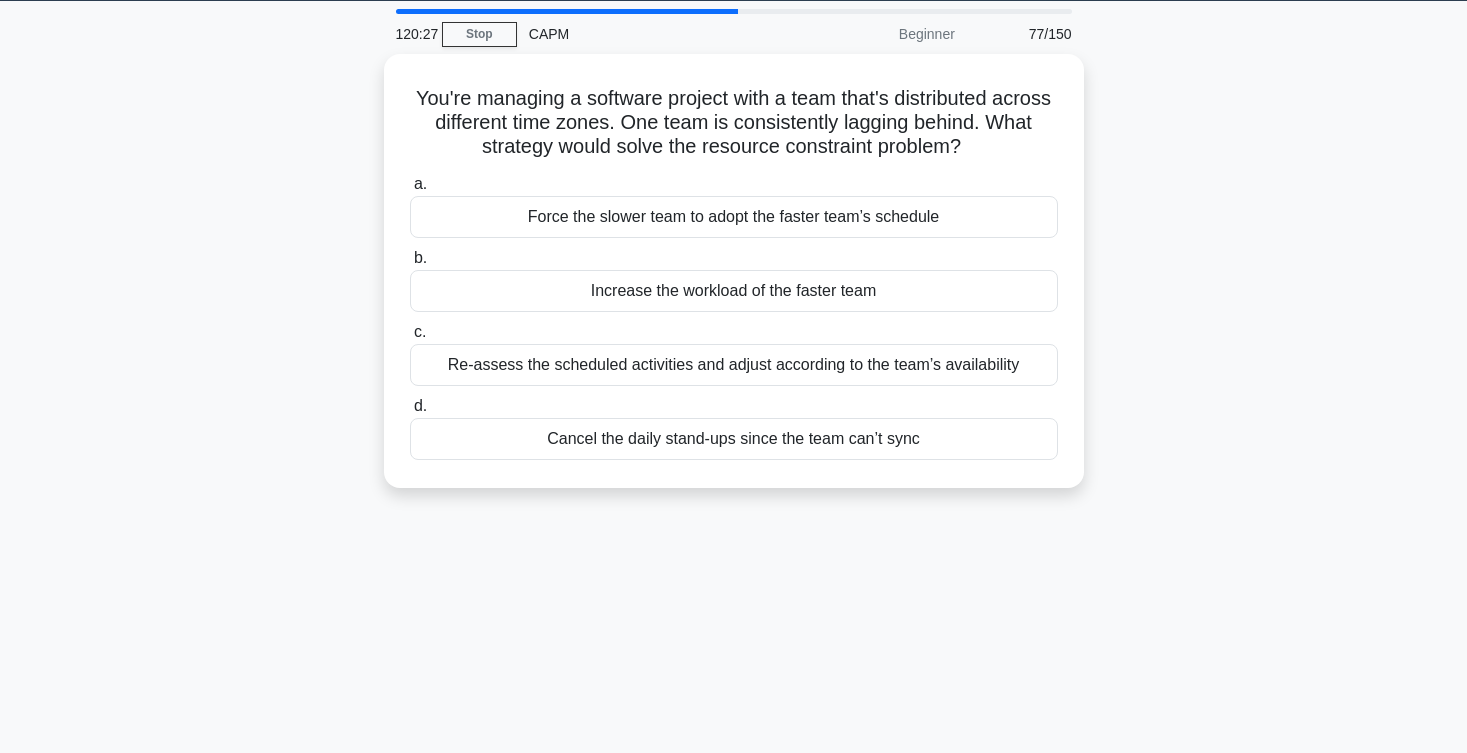 scroll, scrollTop: 64, scrollLeft: 0, axis: vertical 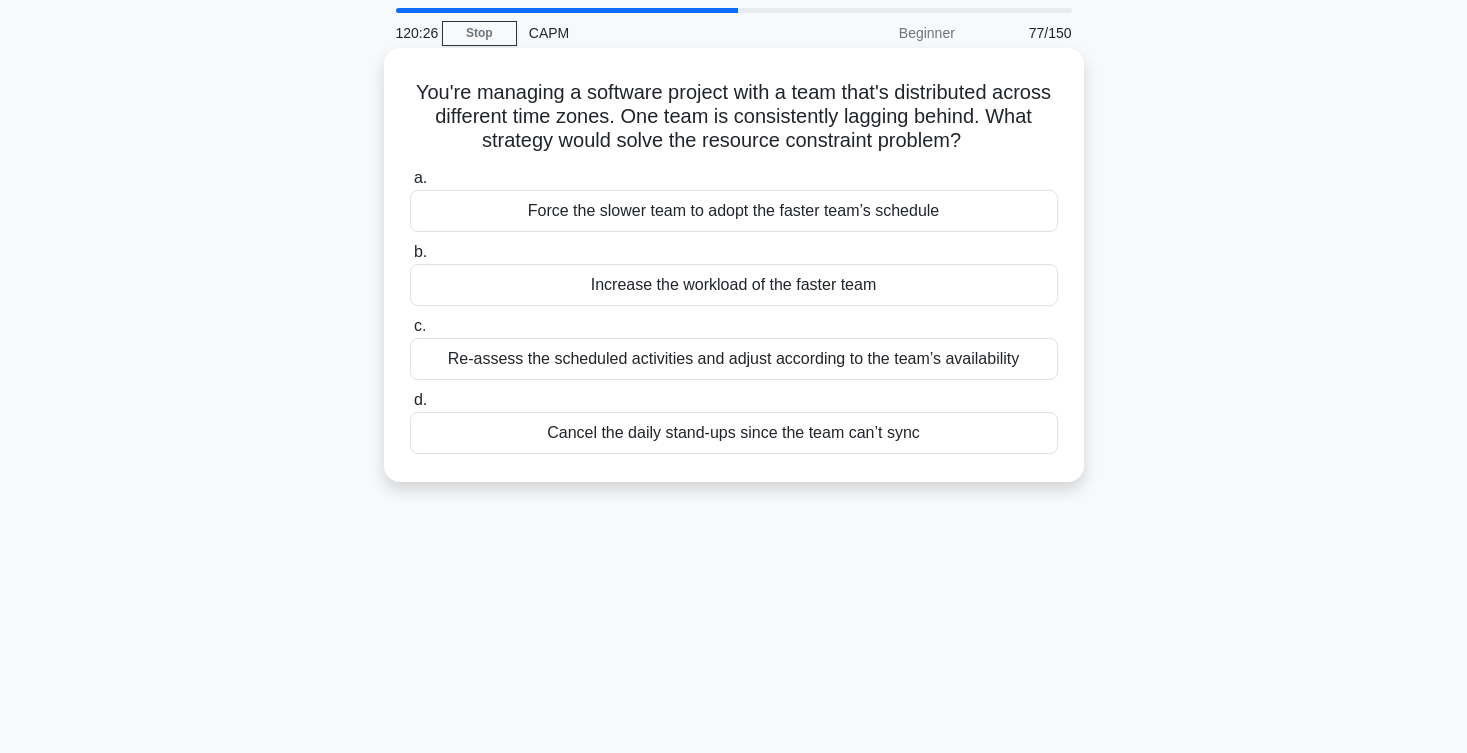 click on "Re-assess the scheduled activities and adjust according to the team’s availability" at bounding box center (734, 359) 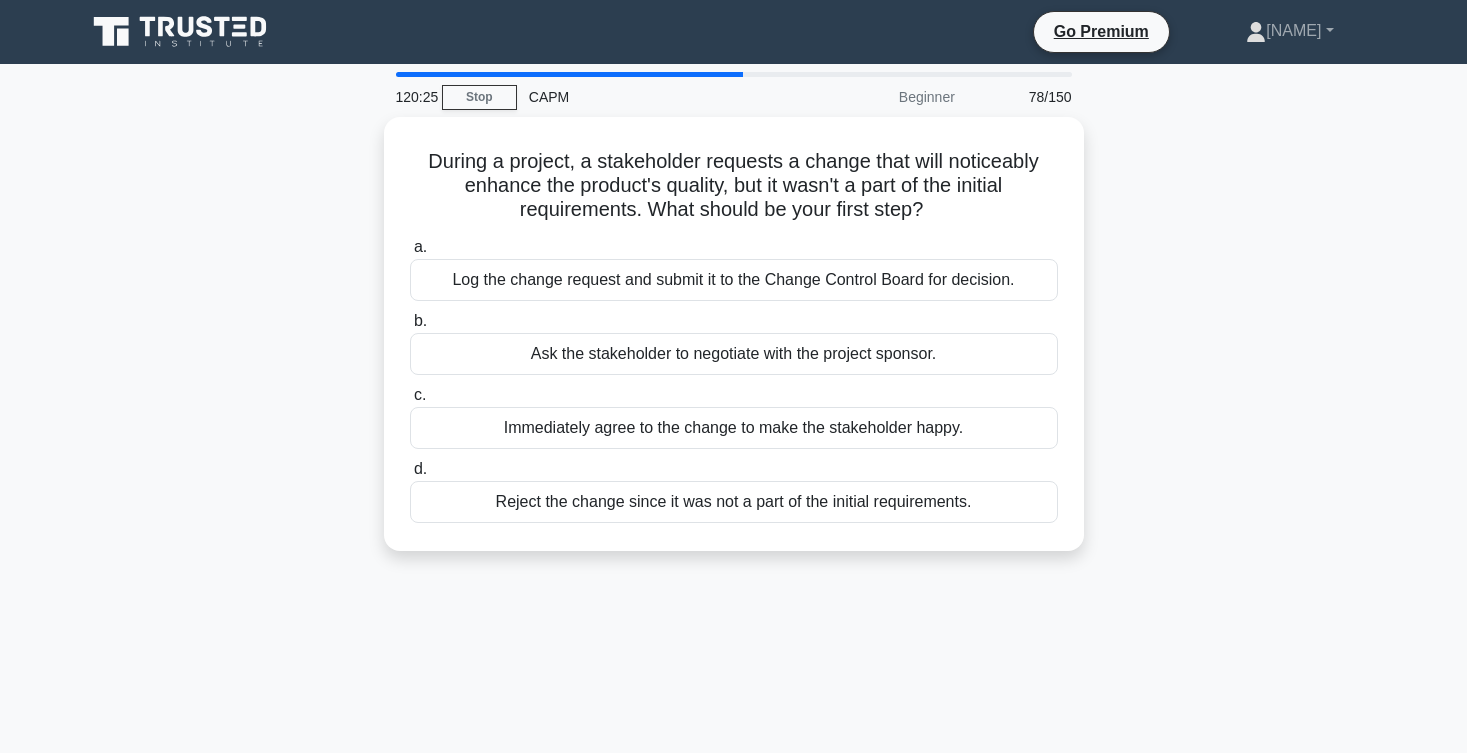 scroll, scrollTop: 0, scrollLeft: 0, axis: both 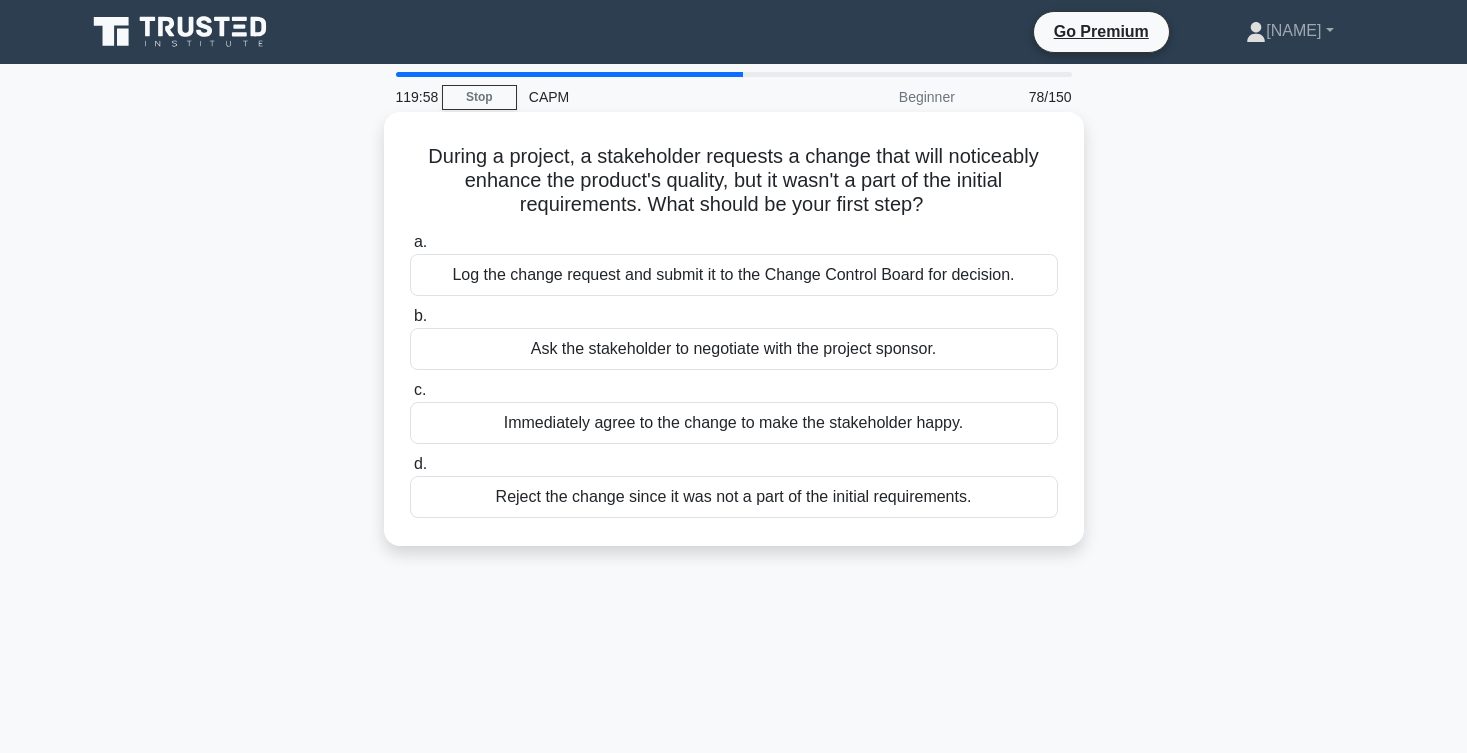 click on "Log the change request and submit it to the Change Control Board for decision." at bounding box center [734, 275] 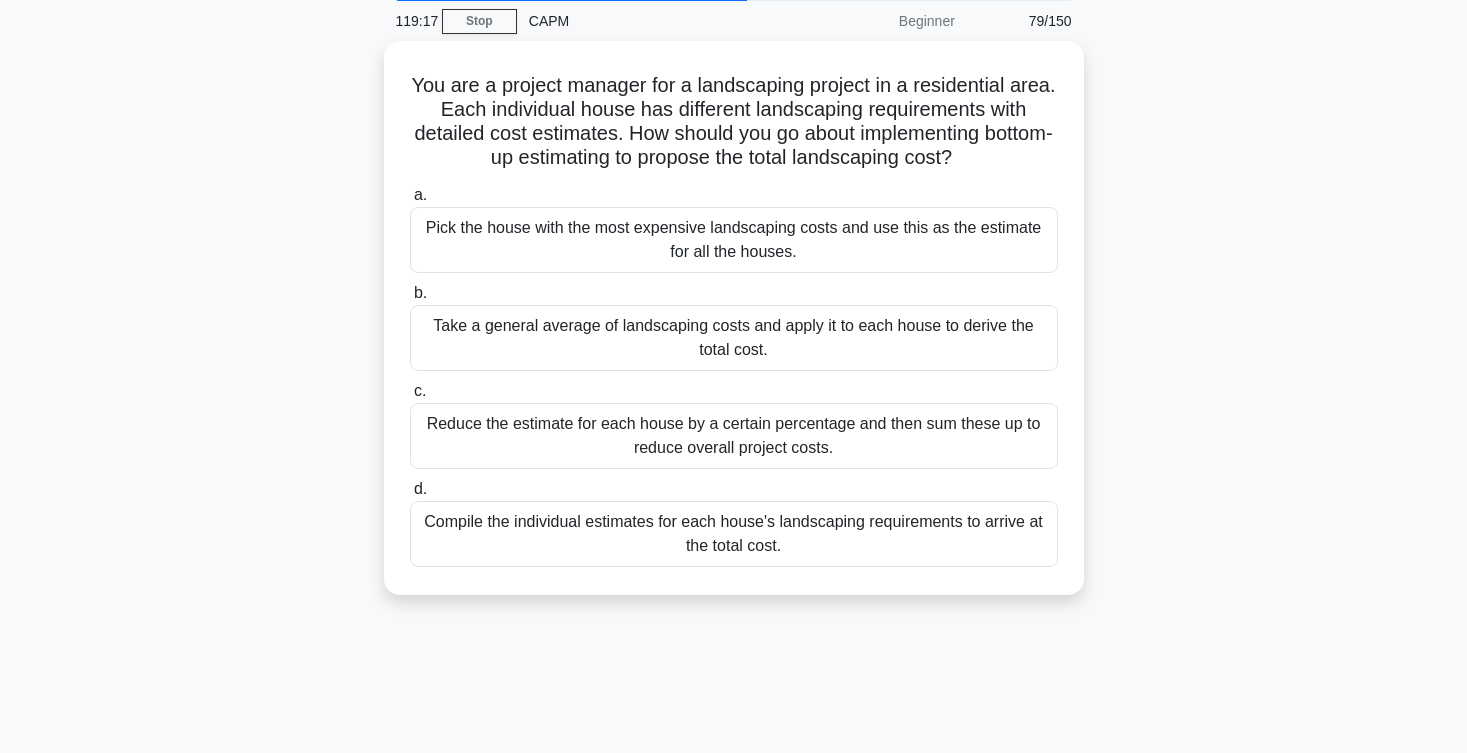 scroll, scrollTop: 76, scrollLeft: 0, axis: vertical 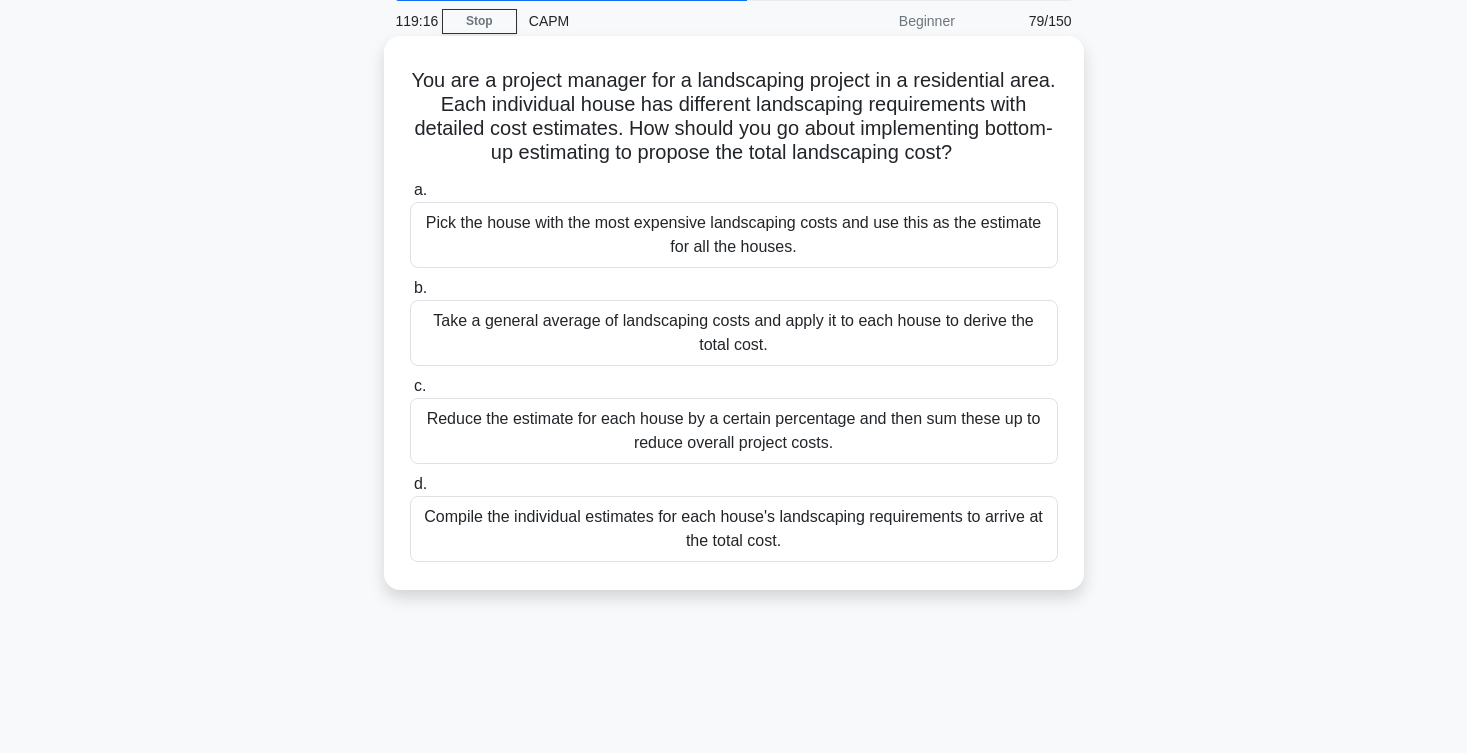 click on "Compile the individual estimates for each house's landscaping requirements to arrive at the total cost." at bounding box center (734, 529) 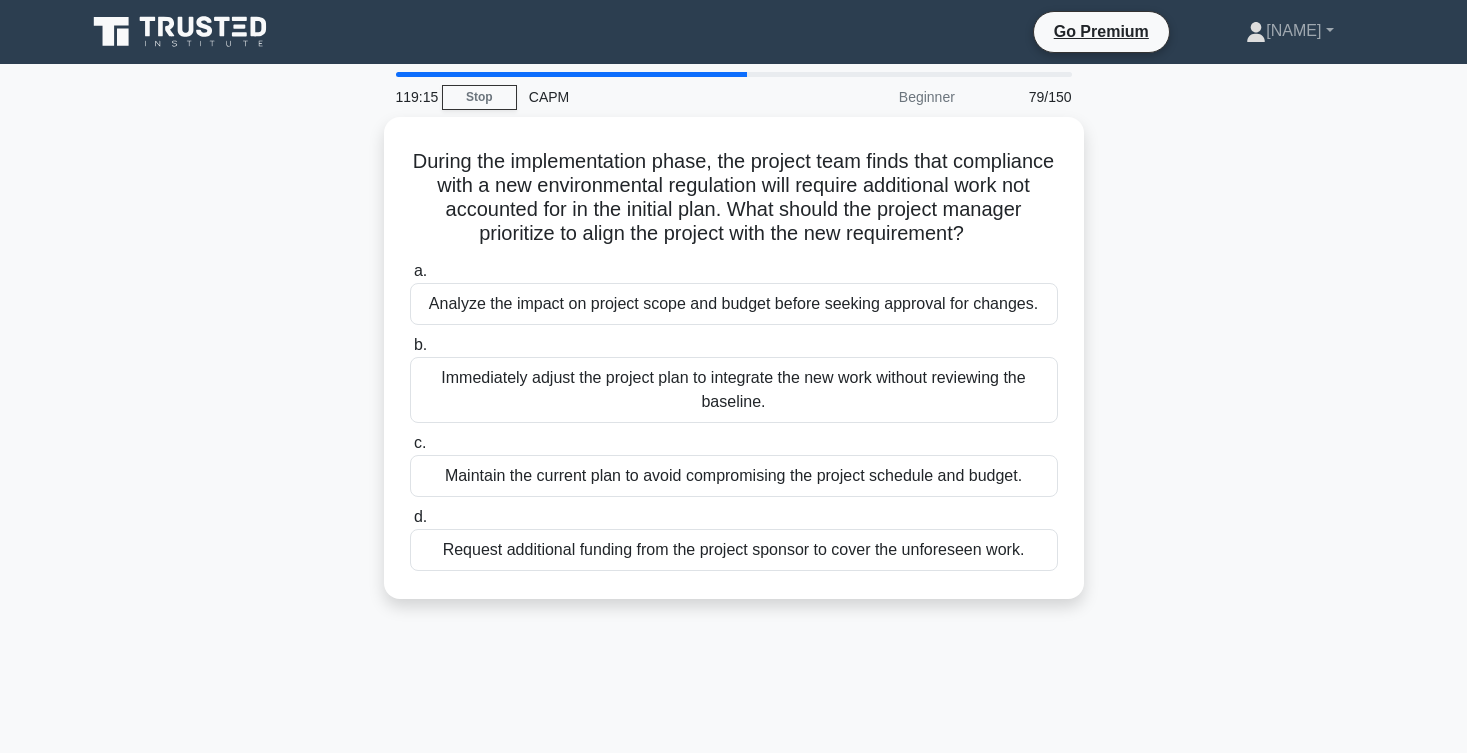 scroll, scrollTop: 0, scrollLeft: 0, axis: both 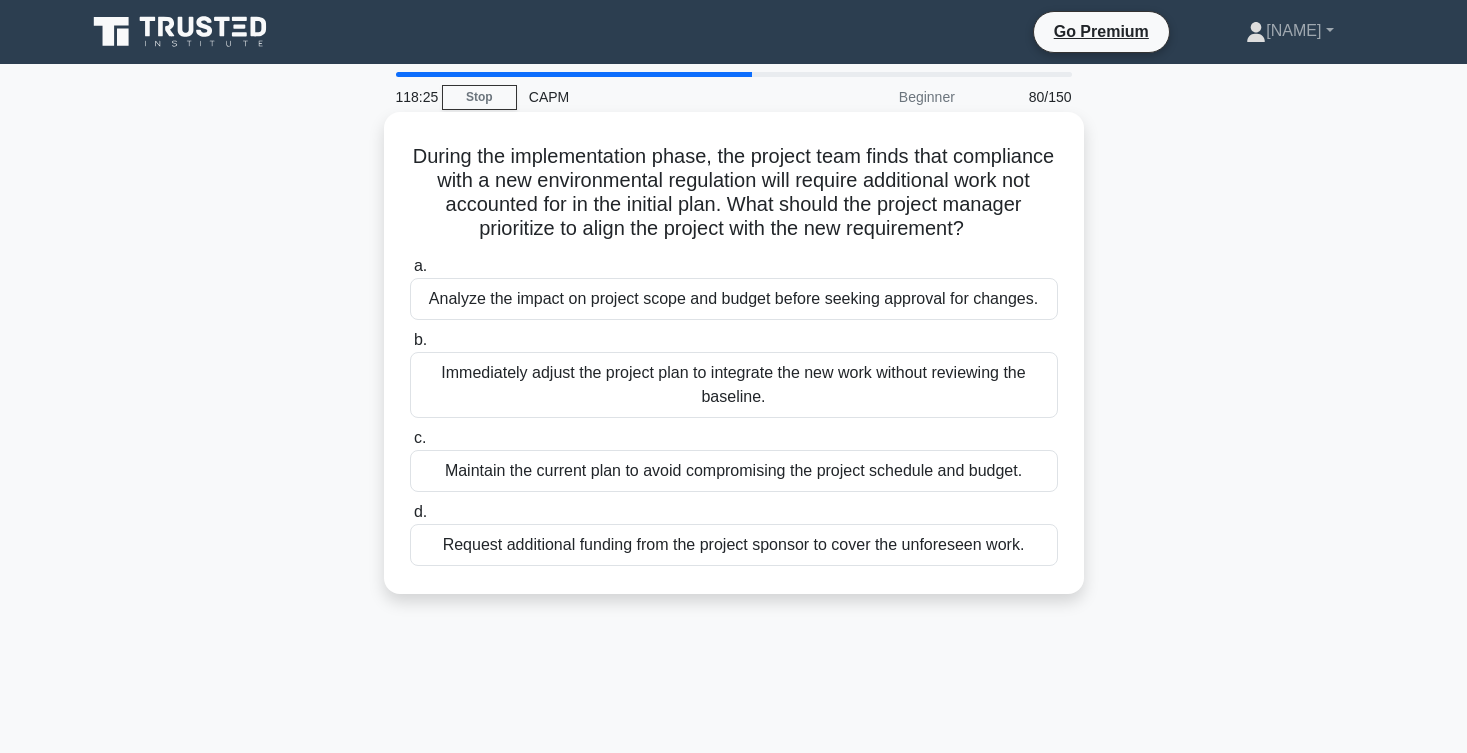 click on "Analyze the impact on project scope and budget before seeking approval for changes." at bounding box center (734, 299) 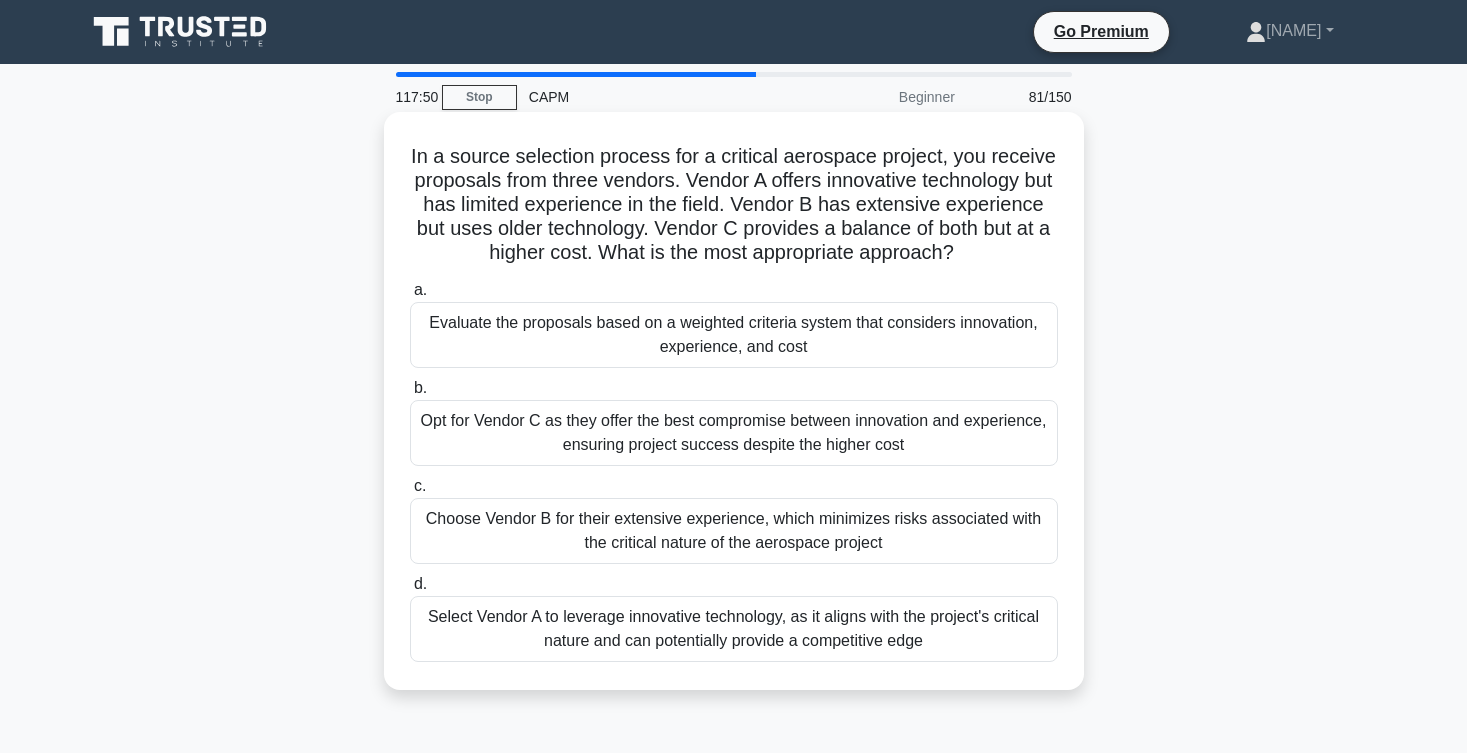 click on "Evaluate the proposals based on a weighted criteria system that considers innovation, experience, and cost" at bounding box center [734, 335] 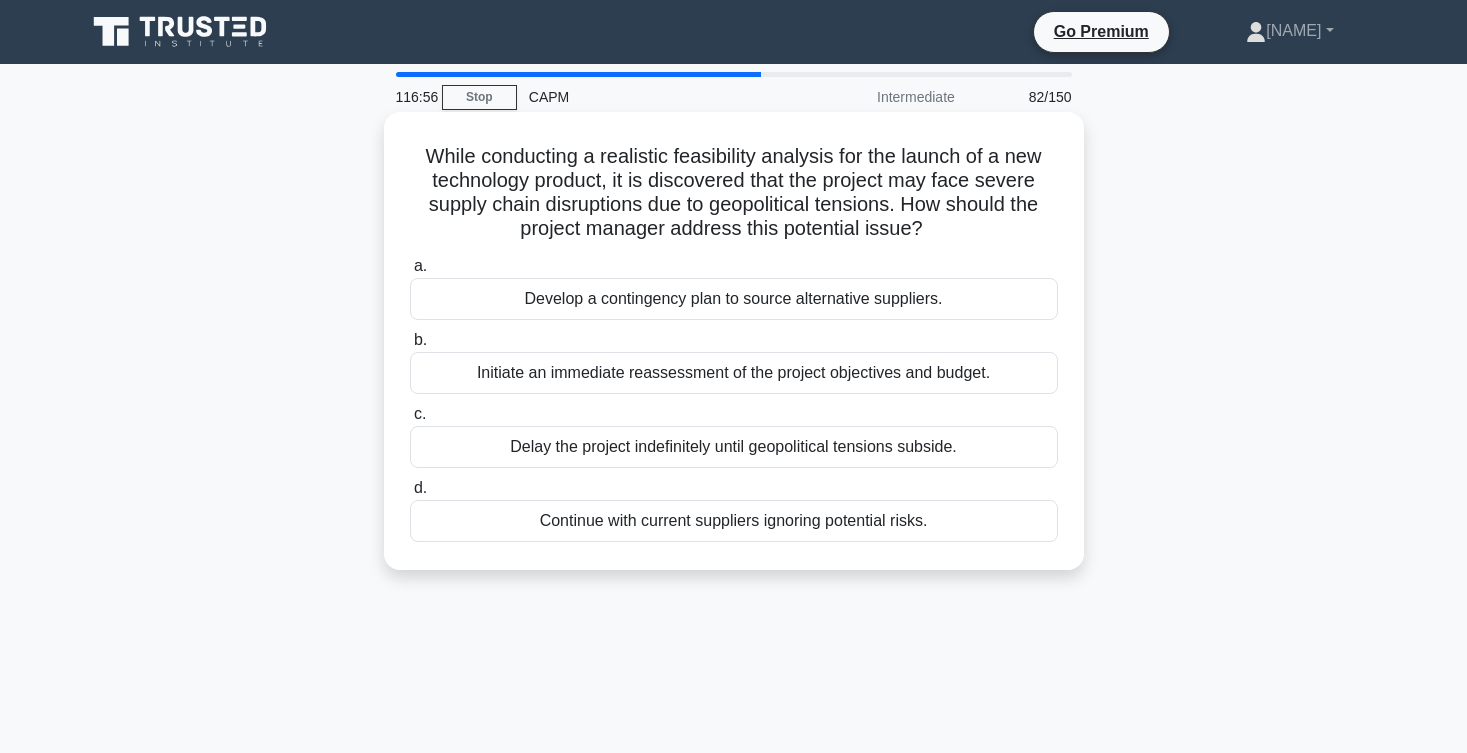 click on "Develop a contingency plan to source alternative suppliers." at bounding box center [734, 299] 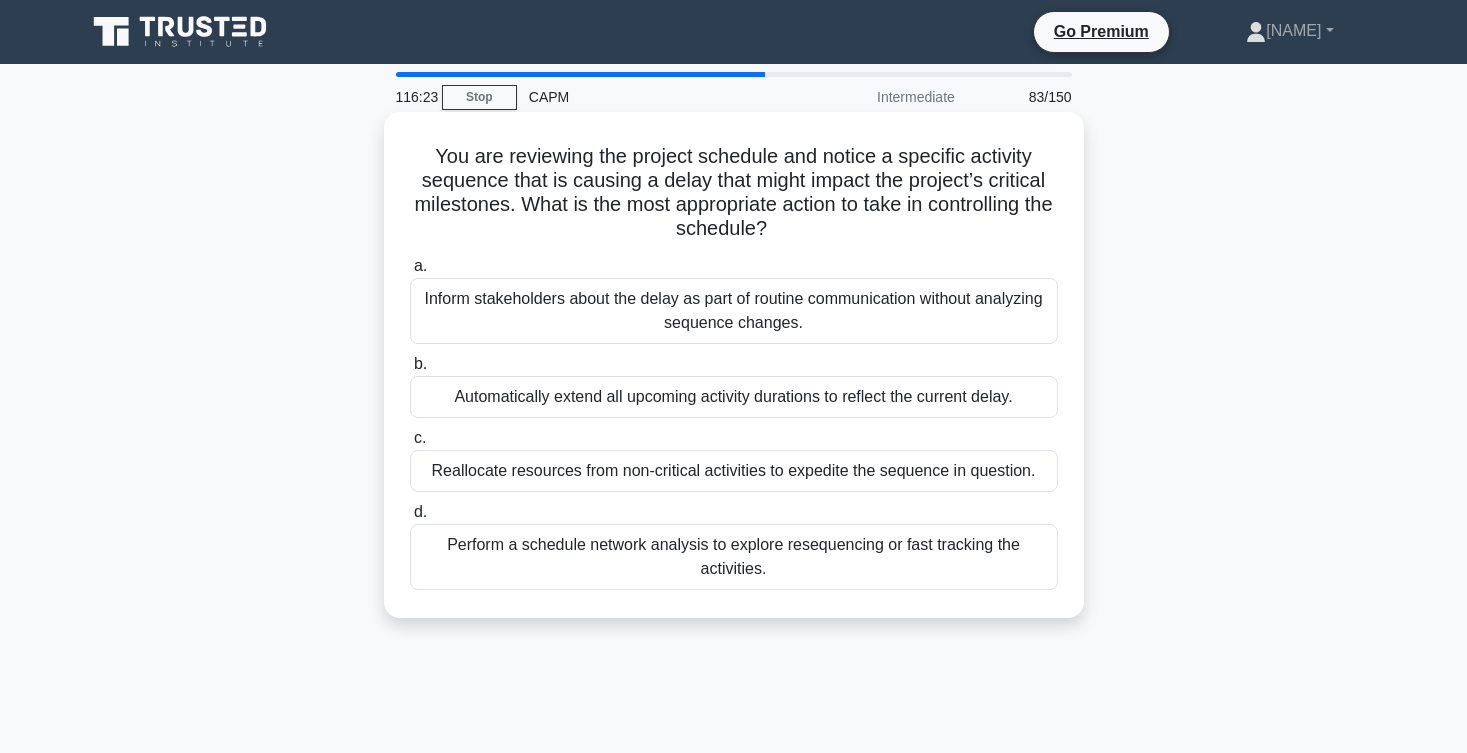 click on "Perform a schedule network analysis to explore resequencing or fast tracking the activities." at bounding box center [734, 557] 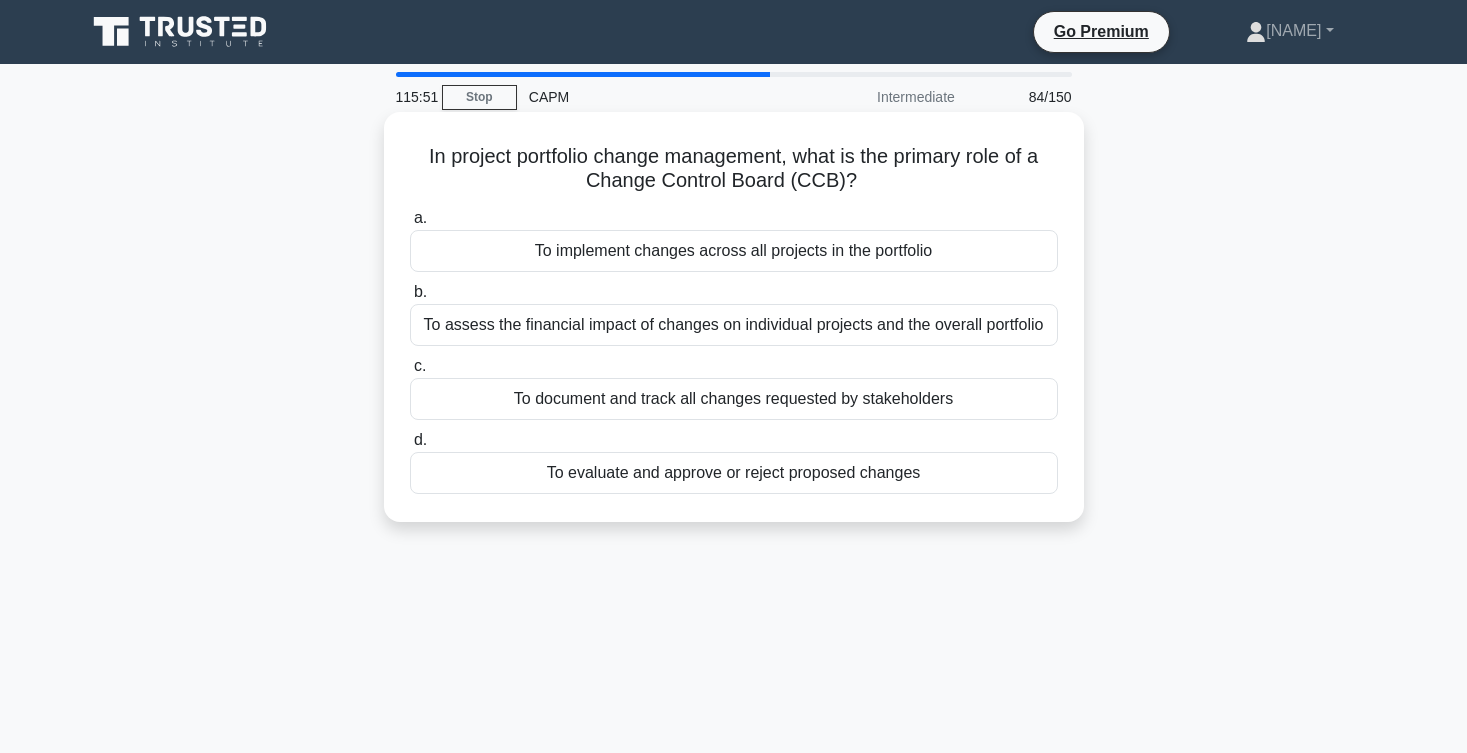 click on "To assess the financial impact of changes on individual projects and the overall portfolio" at bounding box center (734, 325) 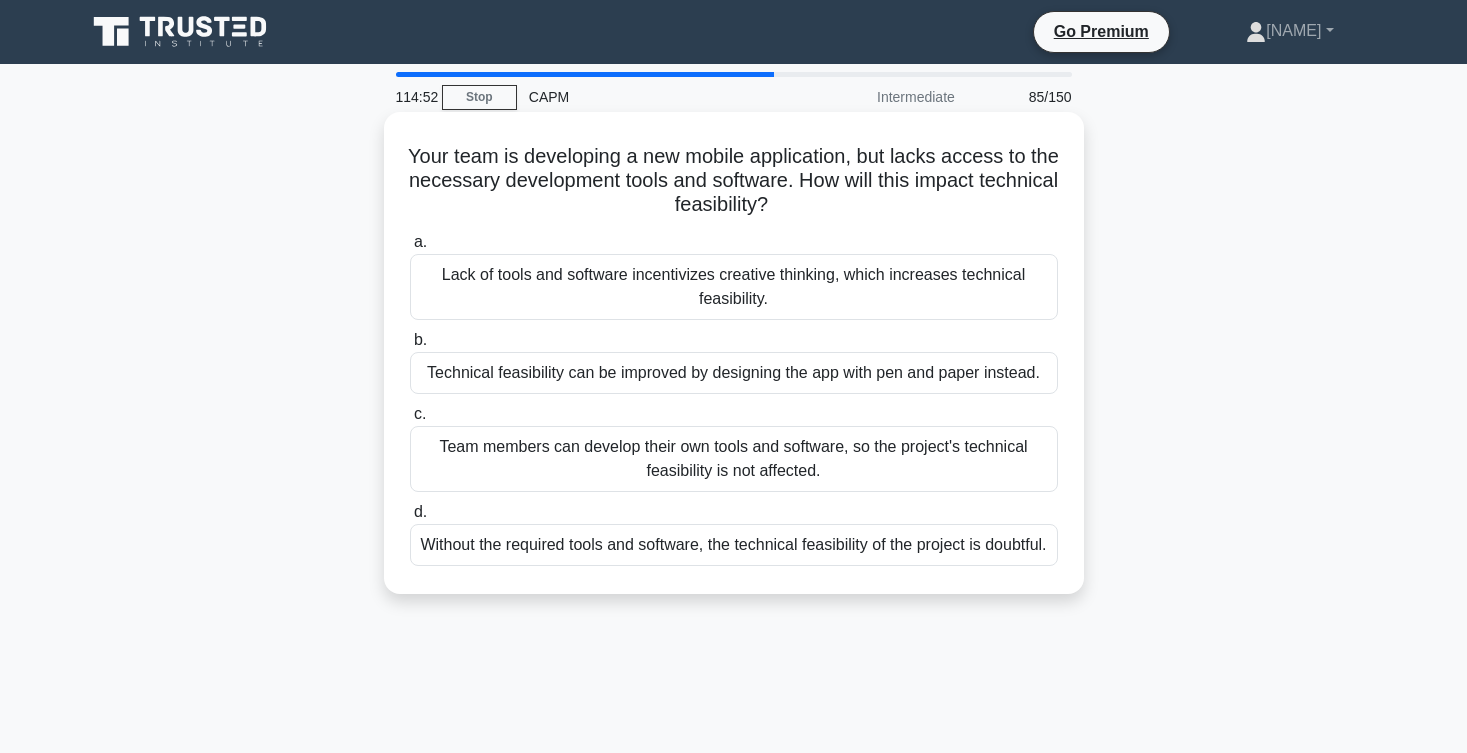 click on "Lack of tools and software incentivizes creative thinking, which increases technical feasibility." at bounding box center (734, 287) 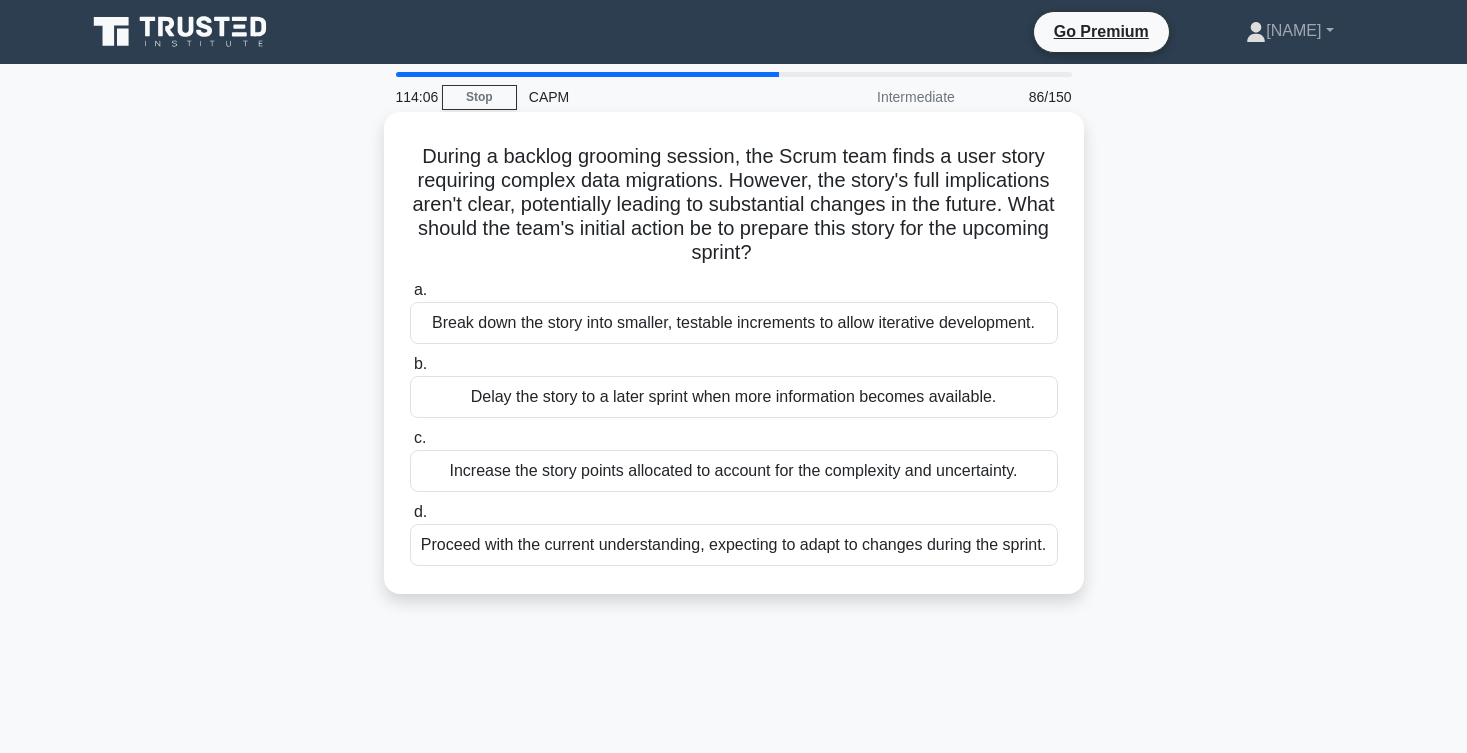 click on "Break down the story into smaller, testable increments to allow iterative development." at bounding box center [734, 323] 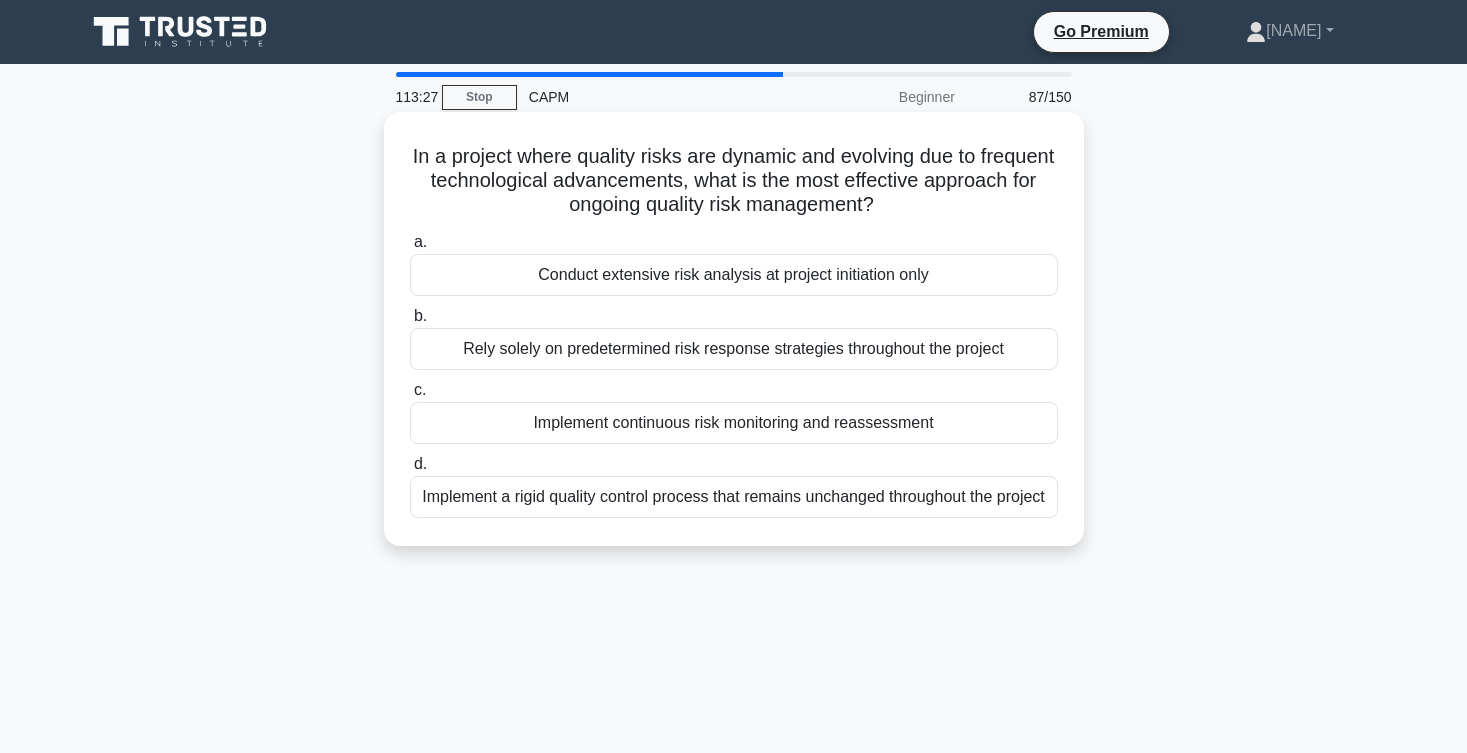 click on "Implement continuous risk monitoring and reassessment" at bounding box center (734, 423) 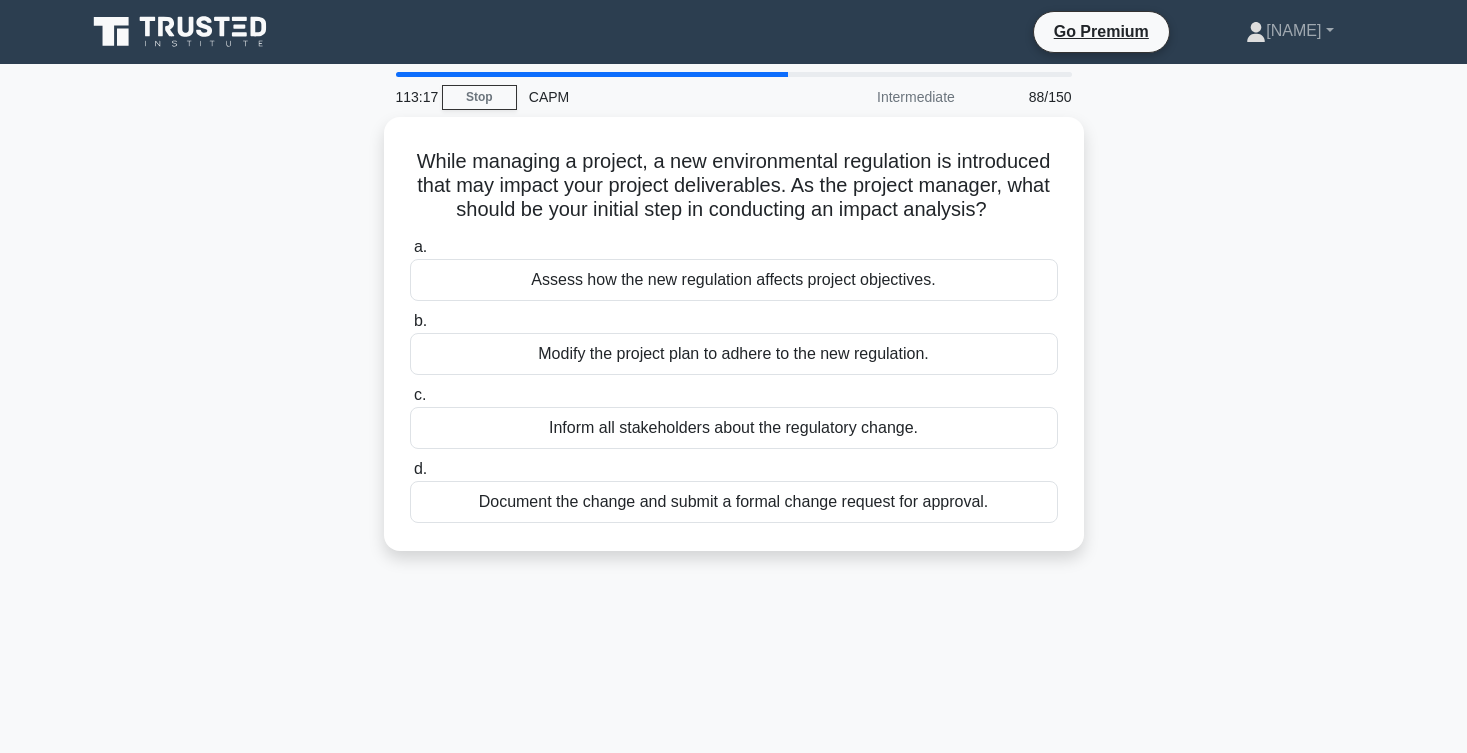 scroll, scrollTop: 0, scrollLeft: 0, axis: both 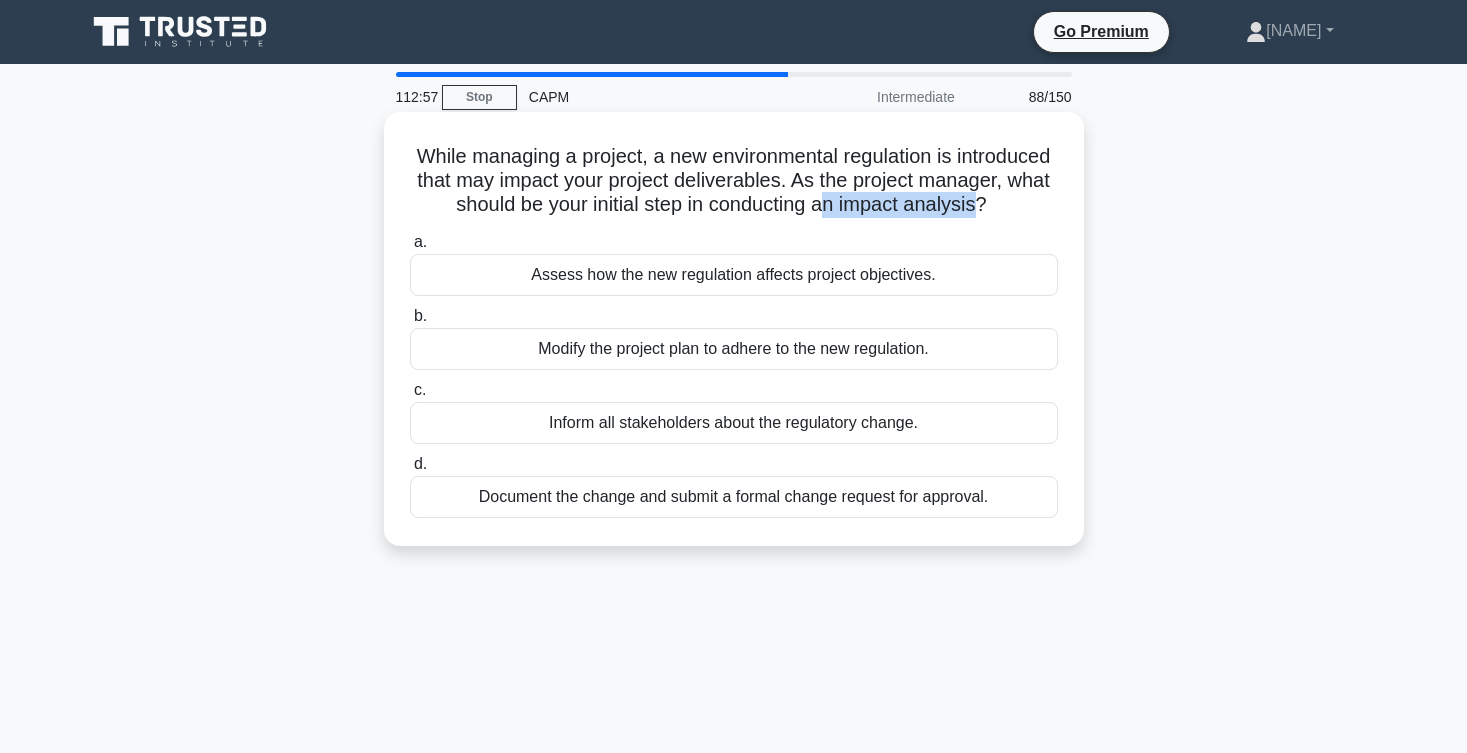 drag, startPoint x: 822, startPoint y: 206, endPoint x: 970, endPoint y: 216, distance: 148.33745 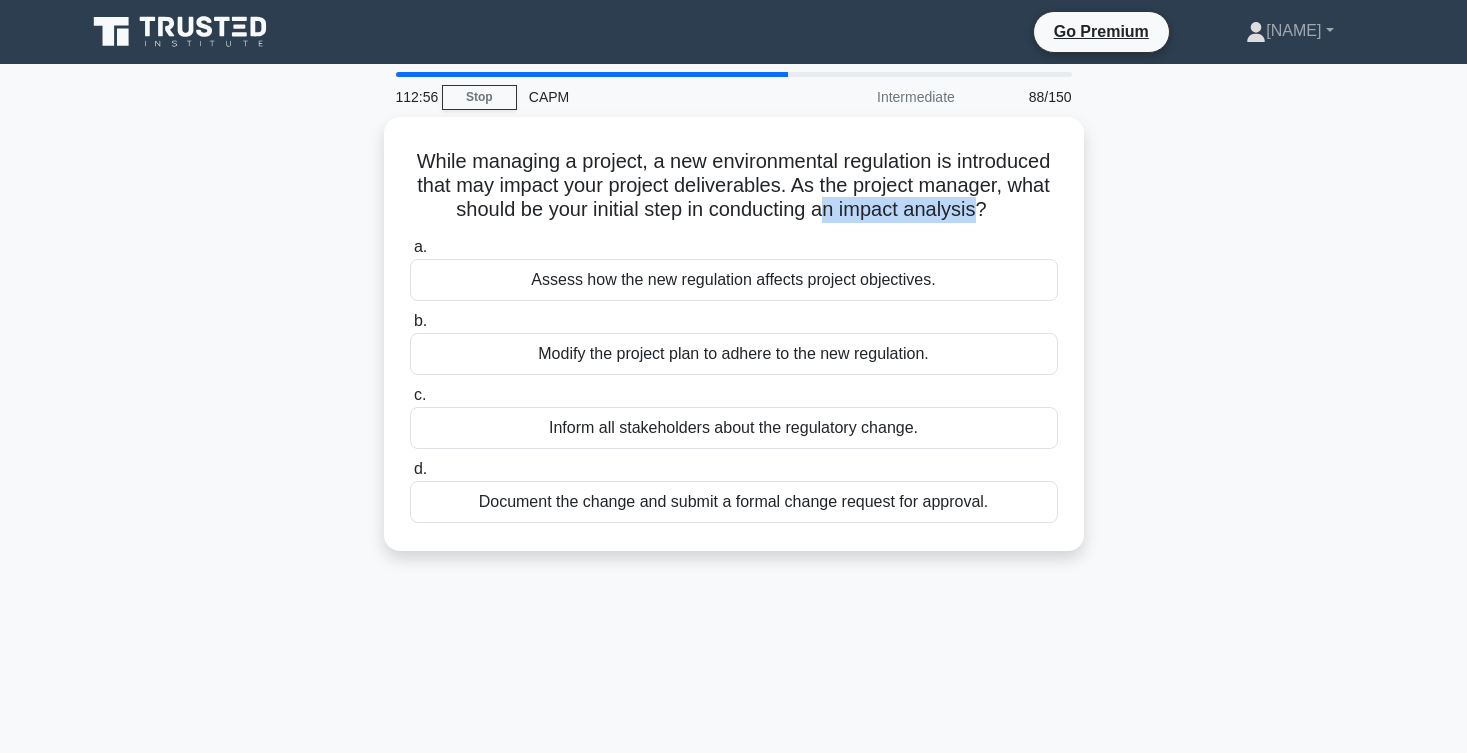 click on "While managing a project, a new environmental regulation is introduced that may impact your project deliverables. As the project manager, what should be your initial step in conducting an impact analysis?
.spinner_0XTQ{transform-origin:center;animation:spinner_y6GP .75s linear infinite}@keyframes spinner_y6GP{100%{transform:rotate(360deg)}}
a.
b." at bounding box center [734, 346] 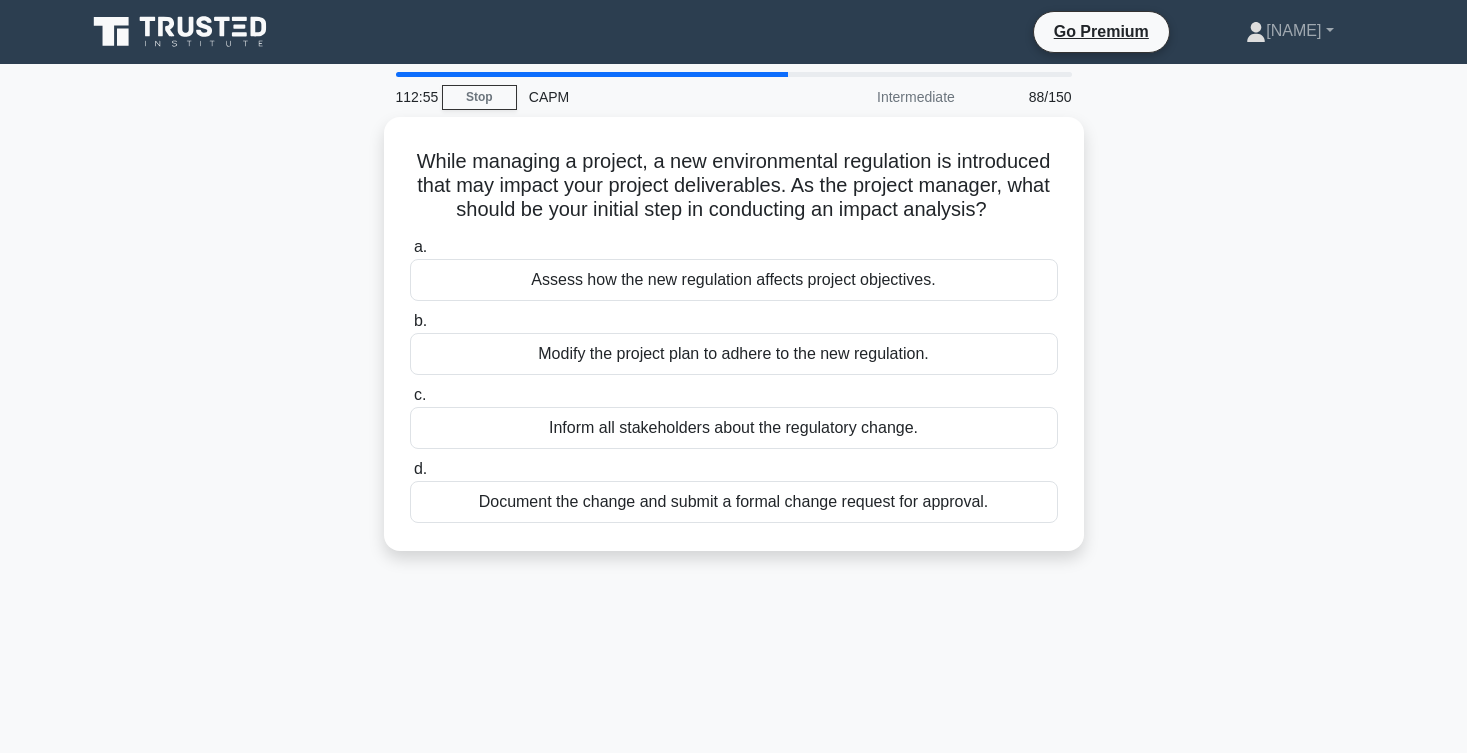 scroll, scrollTop: 30, scrollLeft: 0, axis: vertical 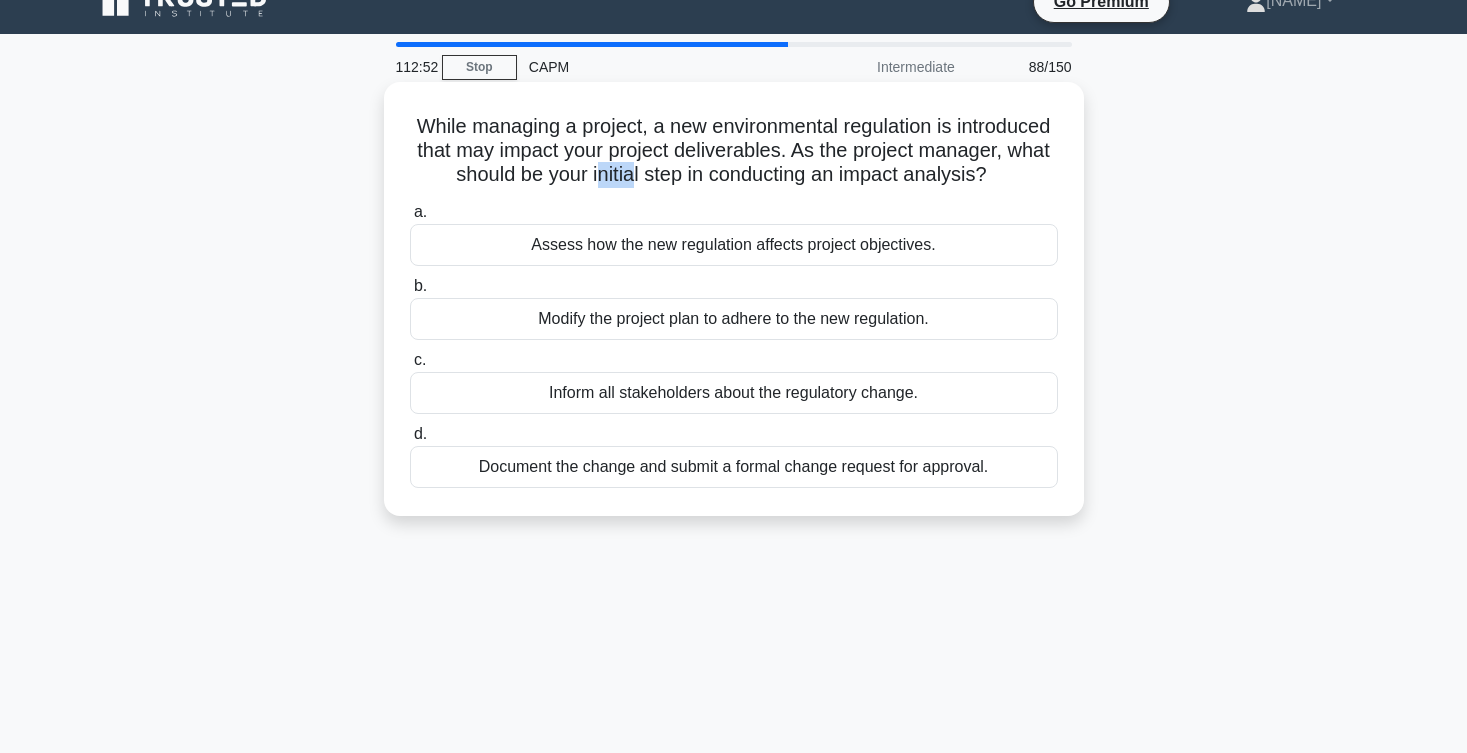 drag, startPoint x: 595, startPoint y: 178, endPoint x: 683, endPoint y: 189, distance: 88.68484 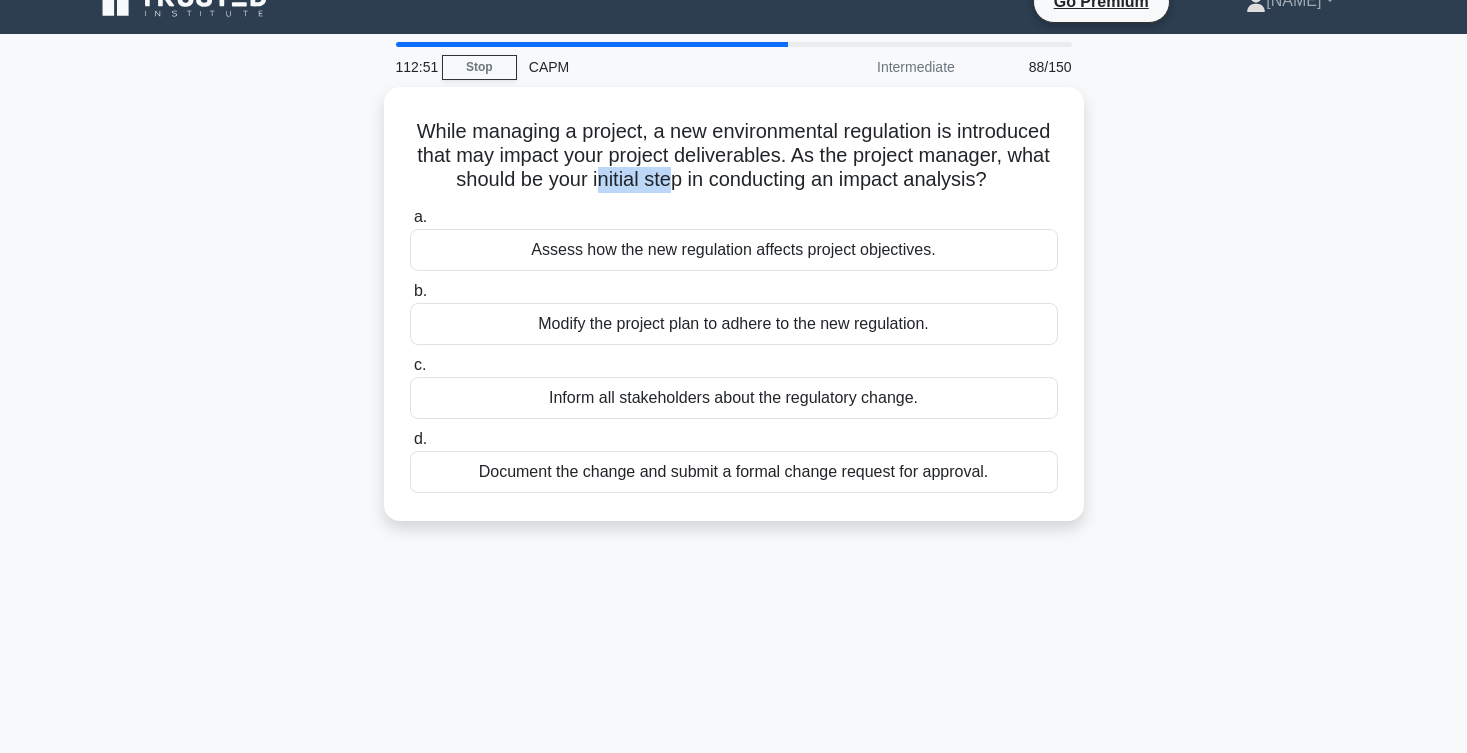 click on "While managing a project, a new environmental regulation is introduced that may impact your project deliverables. As the project manager, what should be your initial step in conducting an impact analysis?
.spinner_0XTQ{transform-origin:center;animation:spinner_y6GP .75s linear infinite}@keyframes spinner_y6GP{100%{transform:rotate(360deg)}}
a.
b." at bounding box center [734, 316] 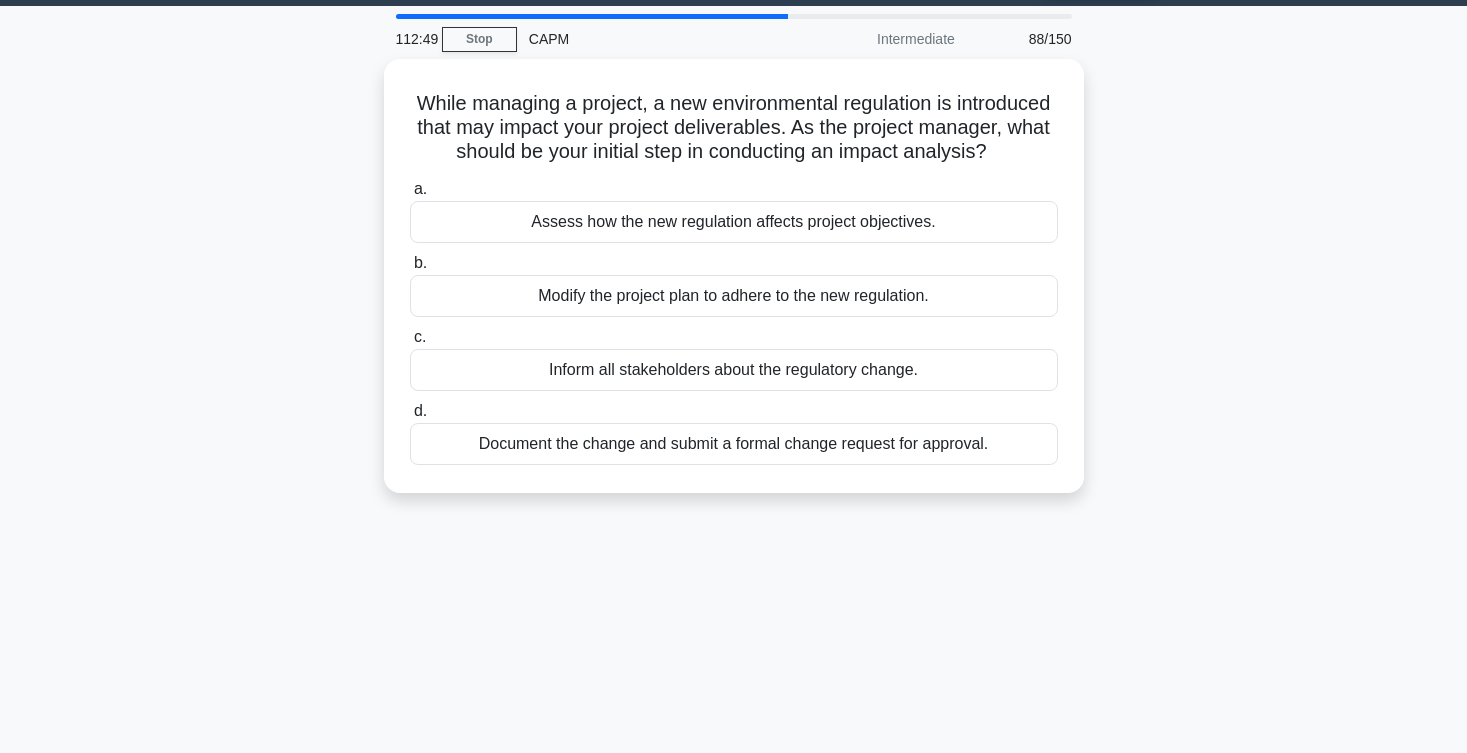 scroll, scrollTop: 68, scrollLeft: 0, axis: vertical 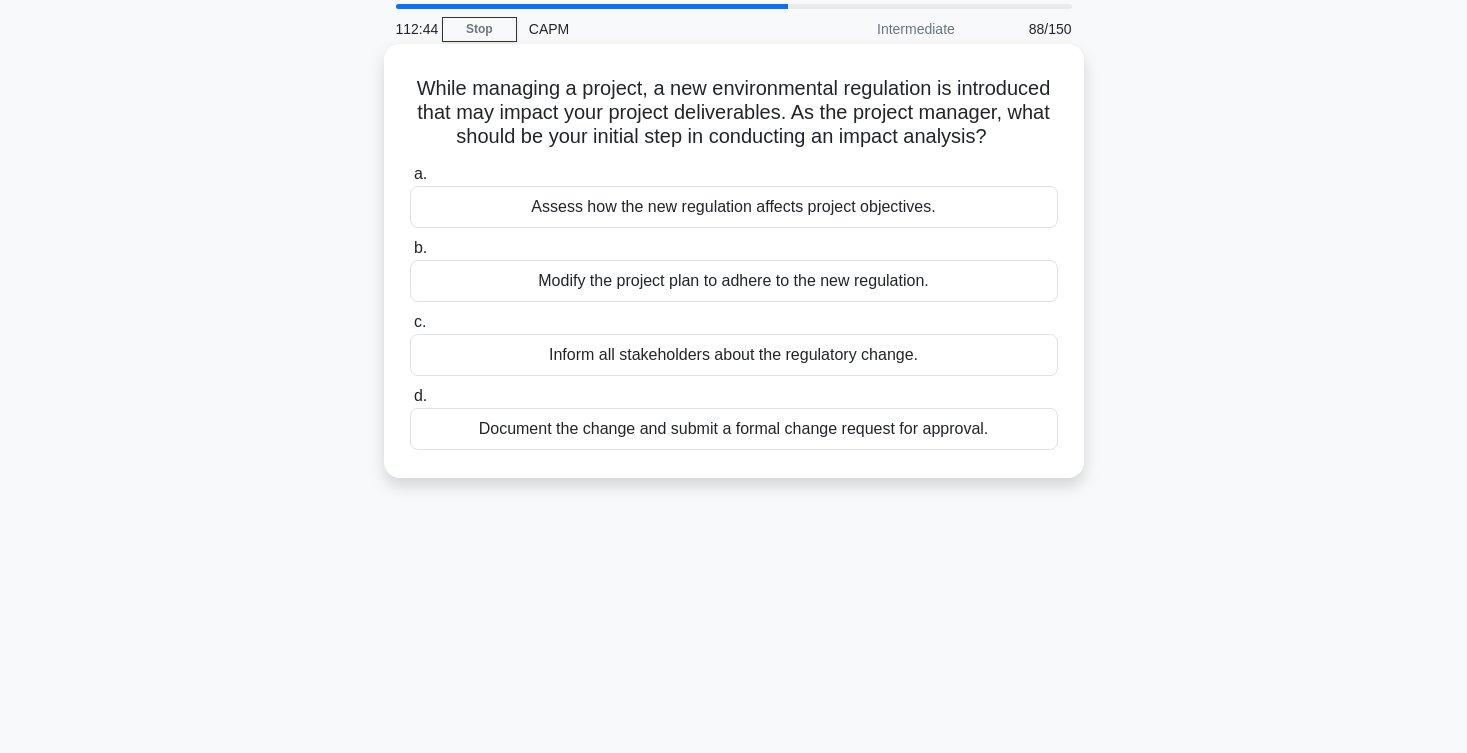 click on "Assess how the new regulation affects project objectives." at bounding box center [734, 207] 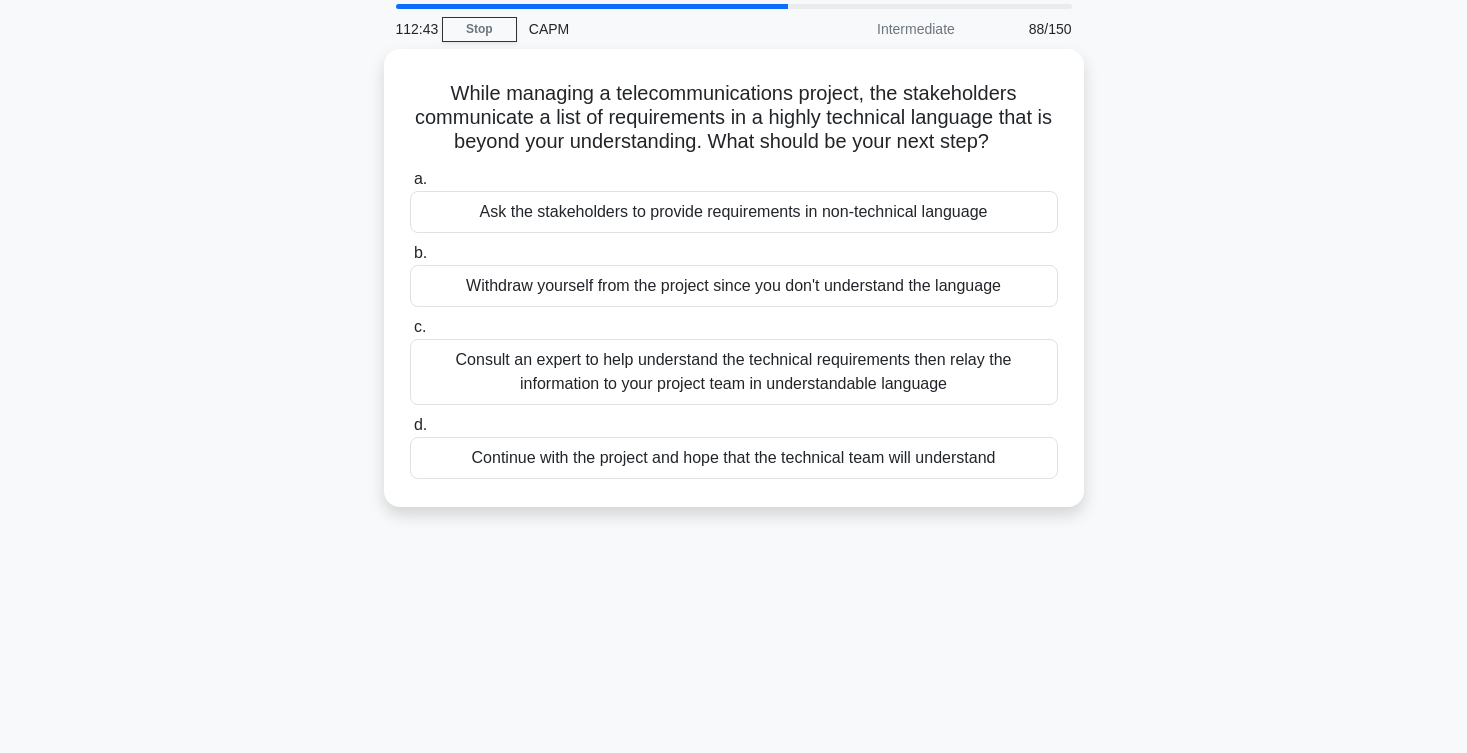 scroll, scrollTop: 0, scrollLeft: 0, axis: both 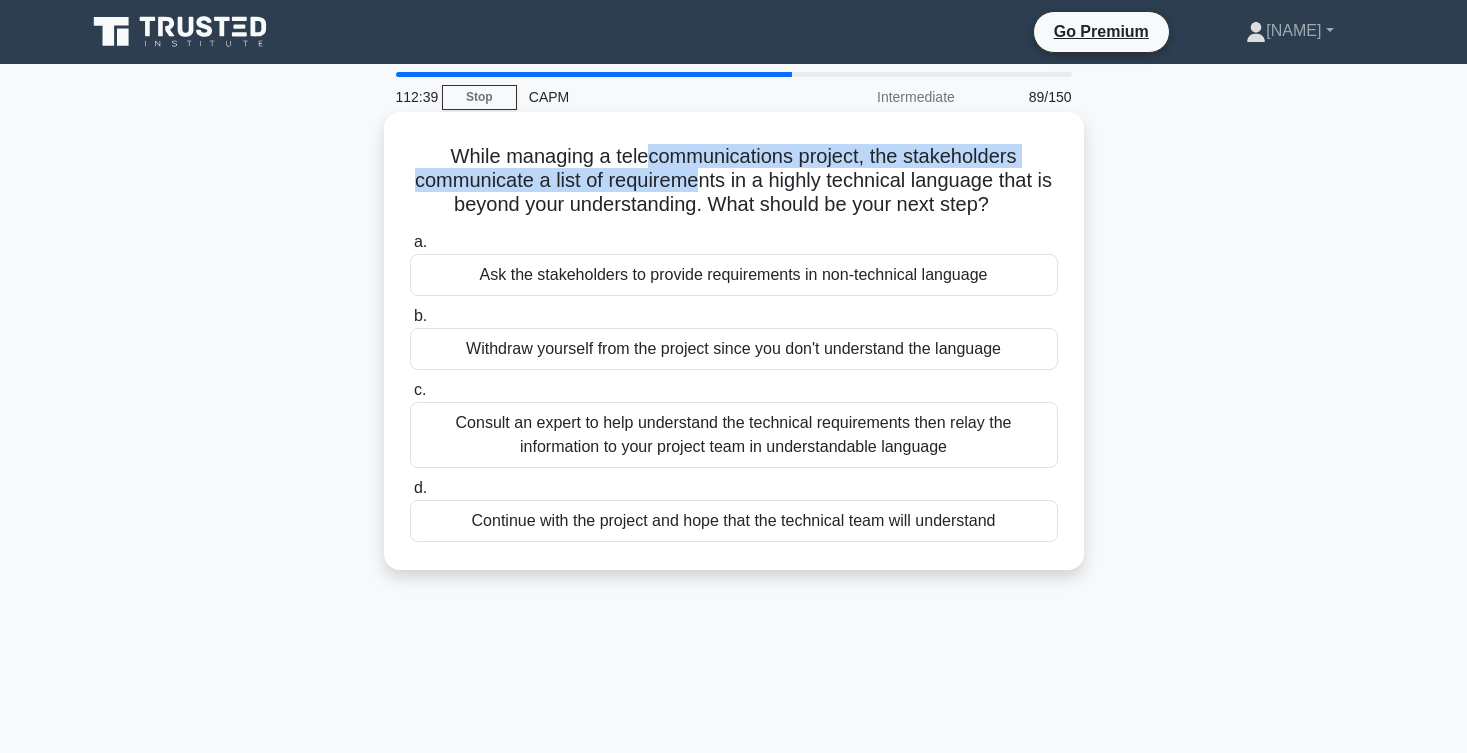 drag, startPoint x: 651, startPoint y: 163, endPoint x: 696, endPoint y: 184, distance: 49.658836 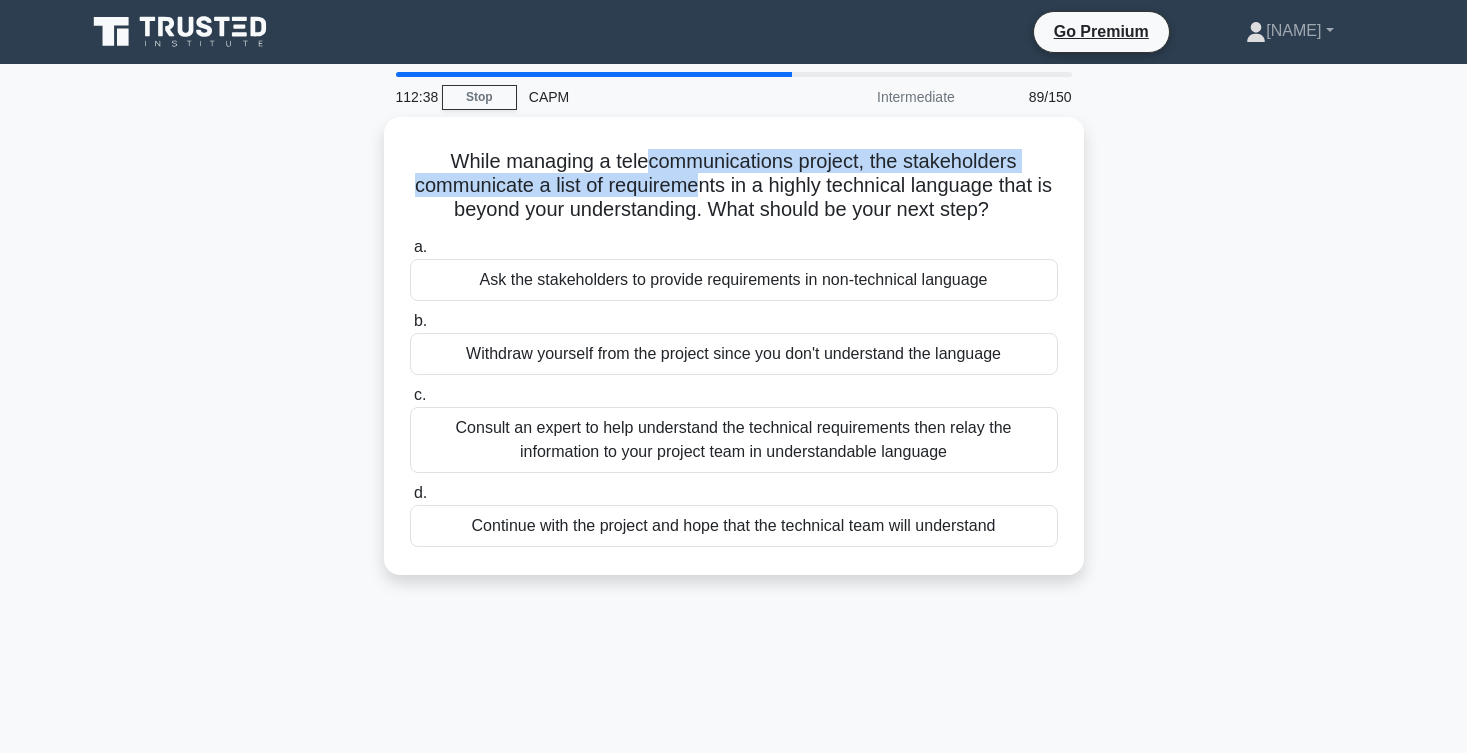 click on "While managing a telecommunications project, the stakeholders communicate a list of requirements in a highly technical language that is beyond your understanding. What should be your next step?
.spinner_0XTQ{transform-origin:center;animation:spinner_y6GP .75s linear infinite}@keyframes spinner_y6GP{100%{transform:rotate(360deg)}}
a.
b.
c." at bounding box center [734, 358] 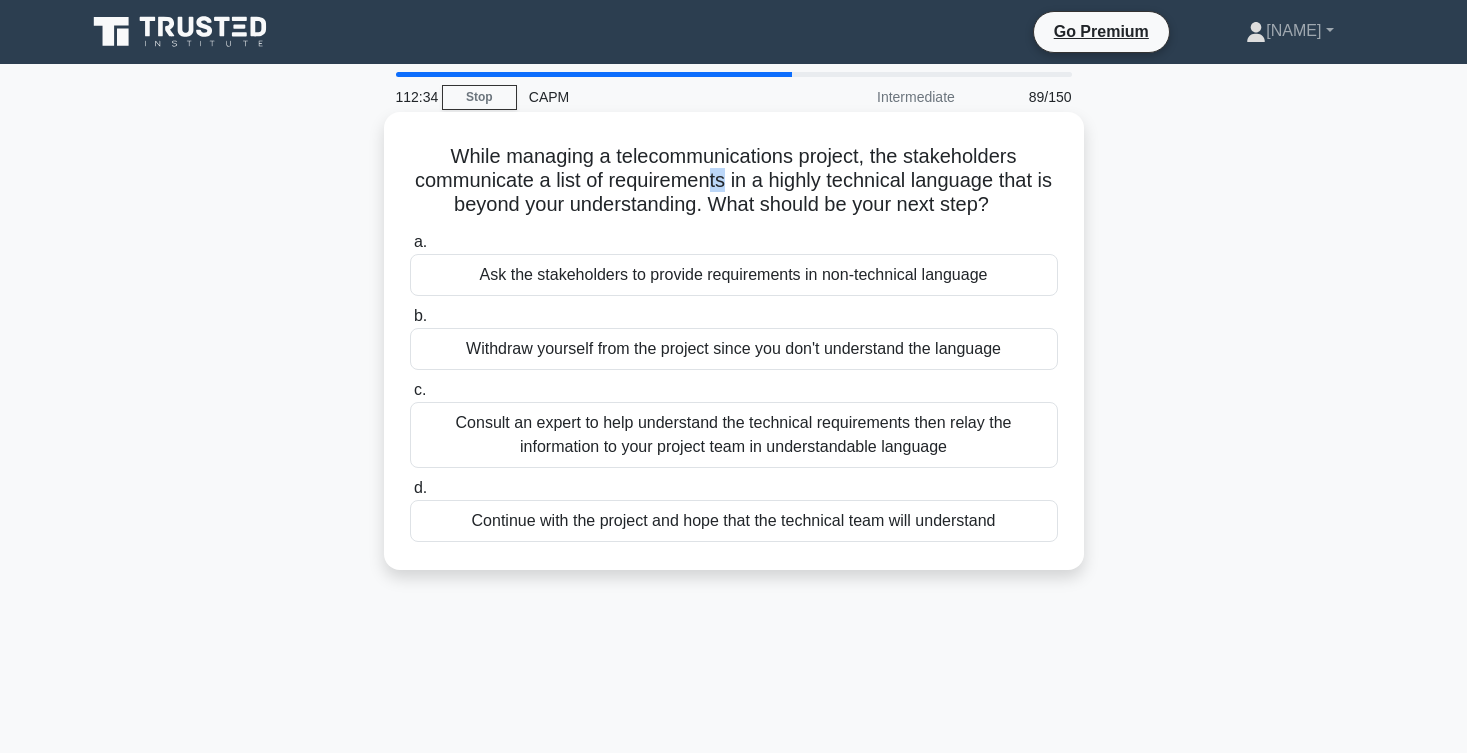drag, startPoint x: 705, startPoint y: 182, endPoint x: 726, endPoint y: 182, distance: 21 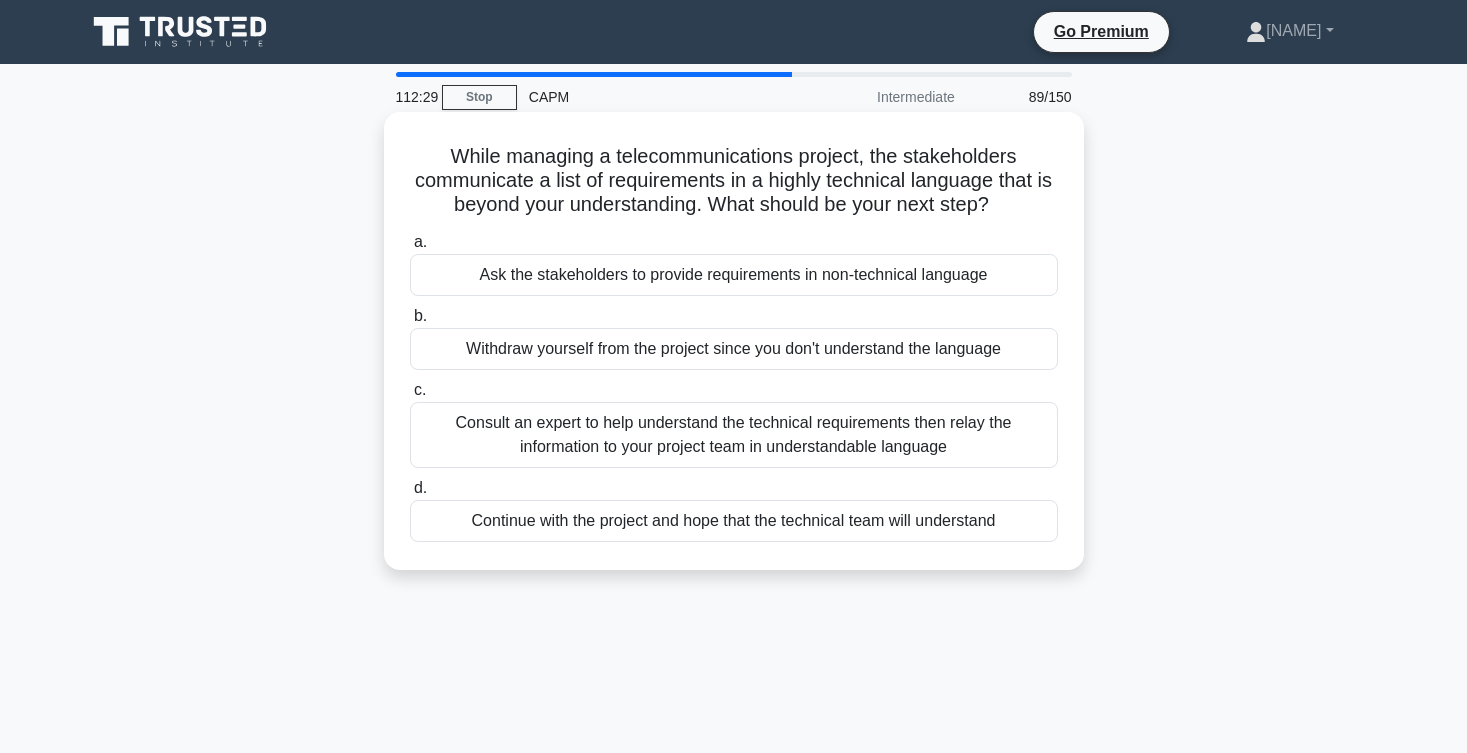 click on "While managing a telecommunications project, the stakeholders communicate a list of requirements in a highly technical language that is beyond your understanding. What should be your next step?
.spinner_0XTQ{transform-origin:center;animation:spinner_y6GP .75s linear infinite}@keyframes spinner_y6GP{100%{transform:rotate(360deg)}}" at bounding box center (734, 181) 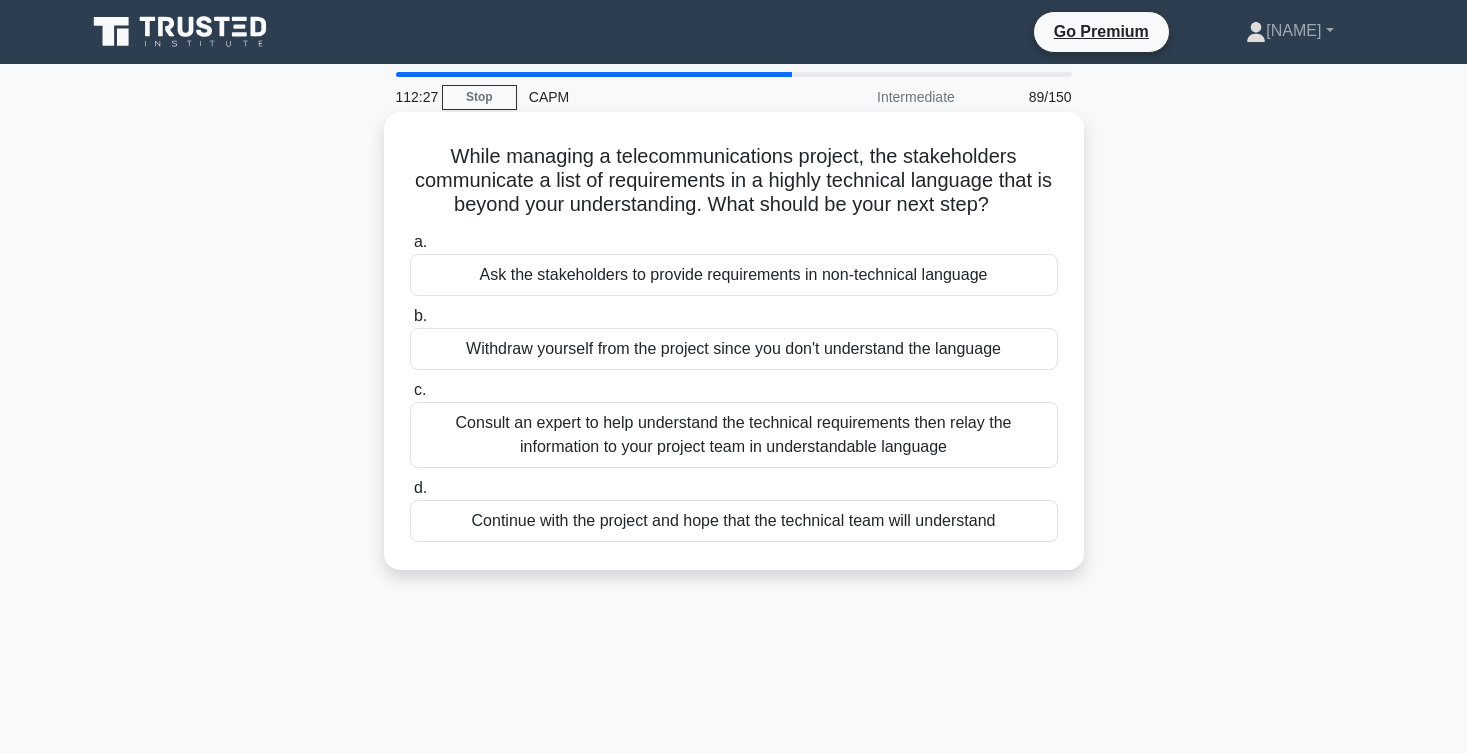 click on "While managing a telecommunications project, the stakeholders communicate a list of requirements in a highly technical language that is beyond your understanding. What should be your next step?
.spinner_0XTQ{transform-origin:center;animation:spinner_y6GP .75s linear infinite}@keyframes spinner_y6GP{100%{transform:rotate(360deg)}}" at bounding box center [734, 181] 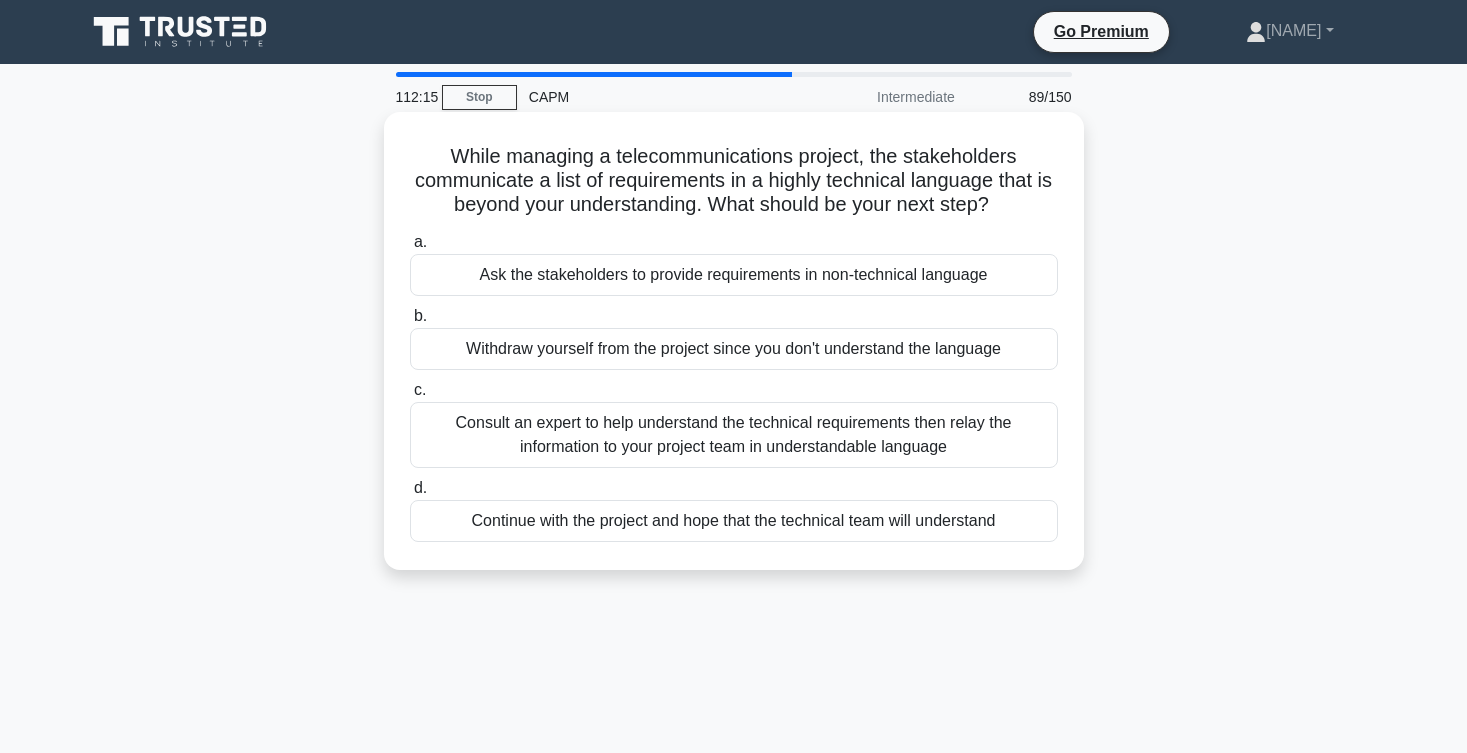 click on "Consult an expert to help understand the technical requirements then relay the information to your project team in understandable language" at bounding box center (734, 435) 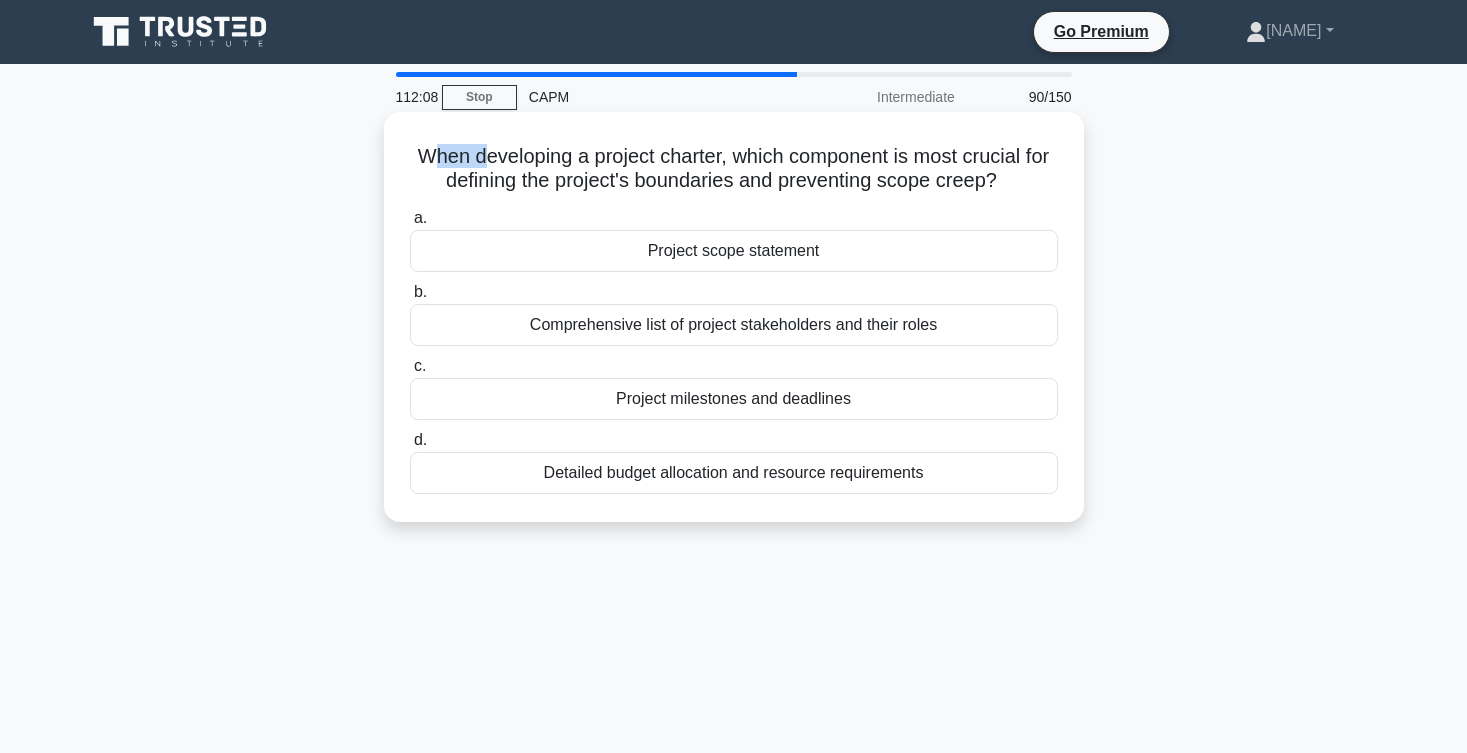 drag, startPoint x: 431, startPoint y: 164, endPoint x: 483, endPoint y: 162, distance: 52.03845 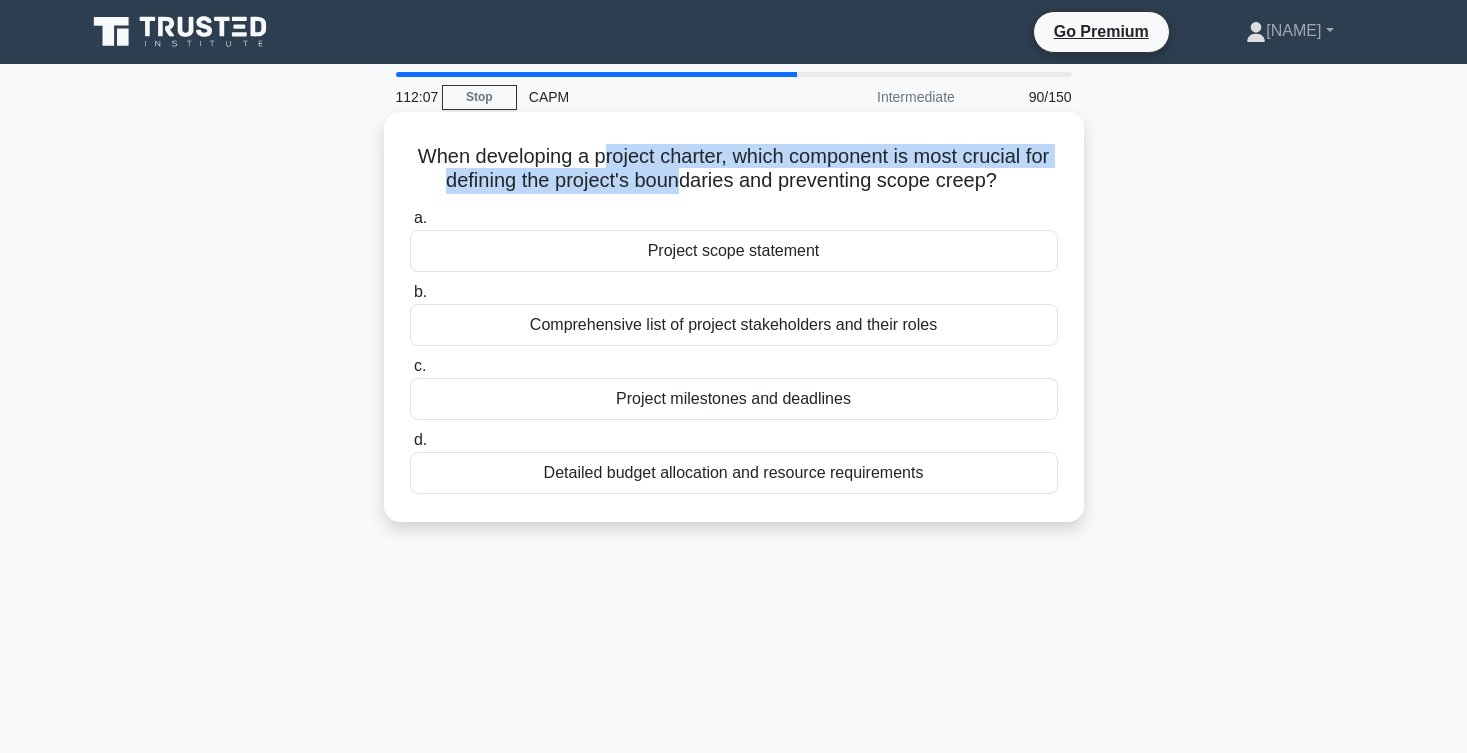 drag, startPoint x: 600, startPoint y: 151, endPoint x: 682, endPoint y: 171, distance: 84.40379 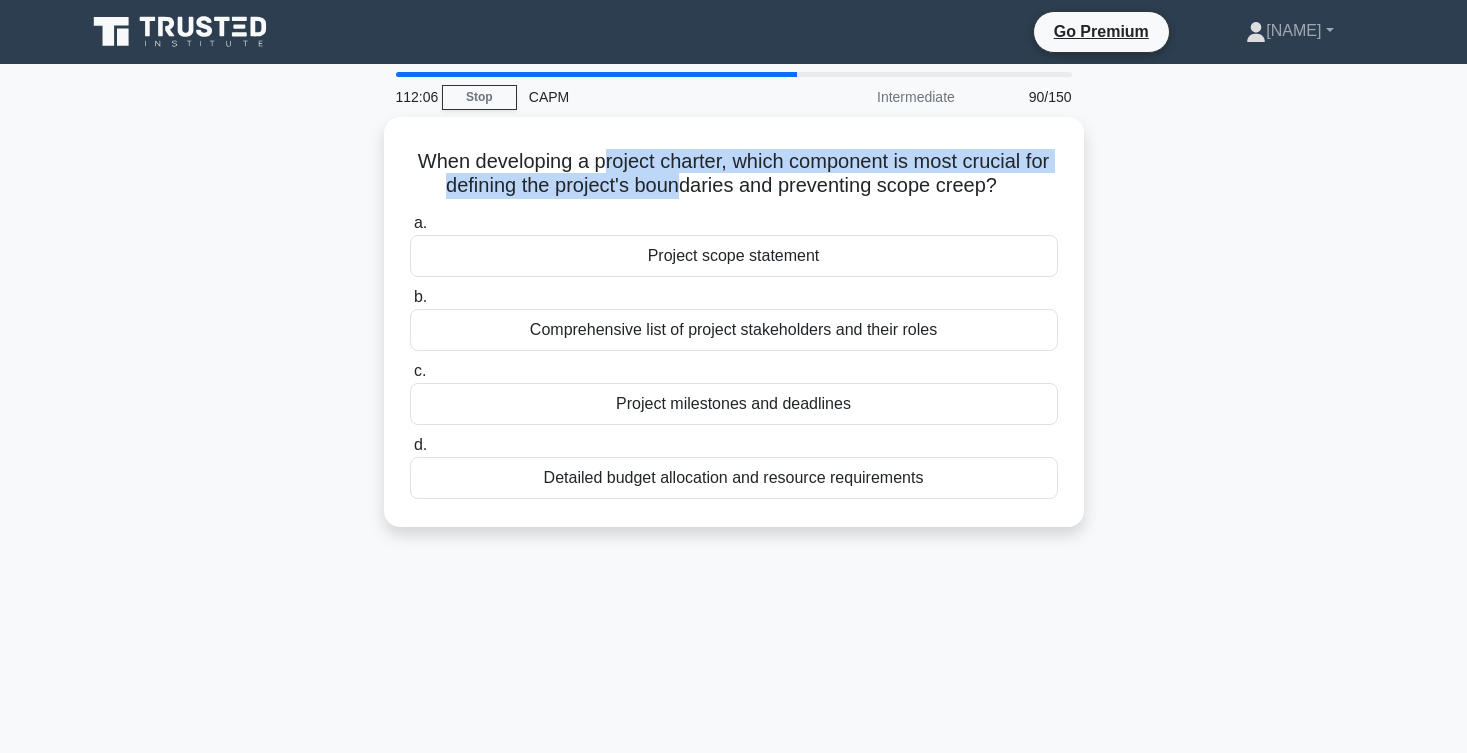 click on "When developing a project charter, which component is most crucial for defining the project's boundaries and preventing scope creep?
.spinner_0XTQ{transform-origin:center;animation:spinner_y6GP .75s linear infinite}@keyframes spinner_y6GP{100%{transform:rotate(360deg)}}
a.
Project scope statement
b. c. d." at bounding box center [734, 334] 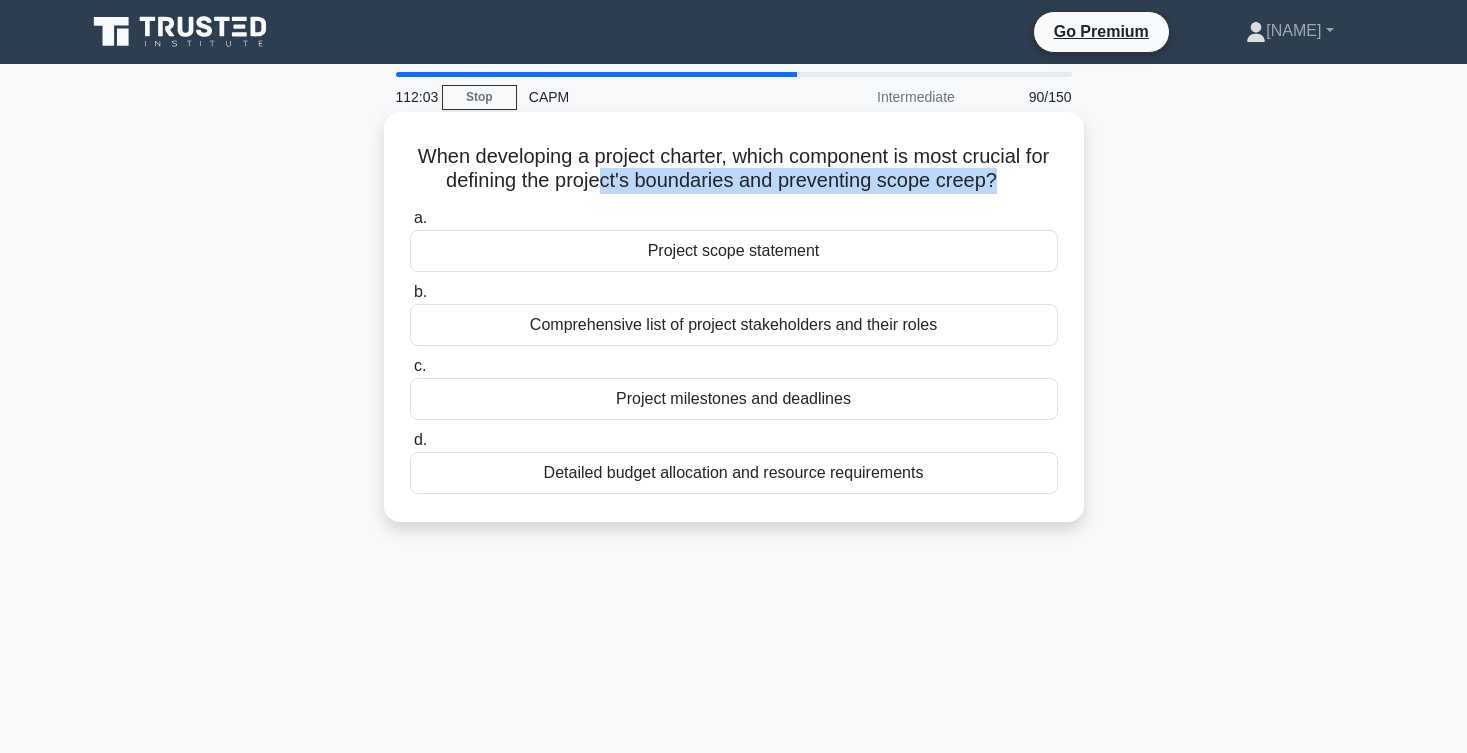 drag, startPoint x: 600, startPoint y: 182, endPoint x: 716, endPoint y: 205, distance: 118.258194 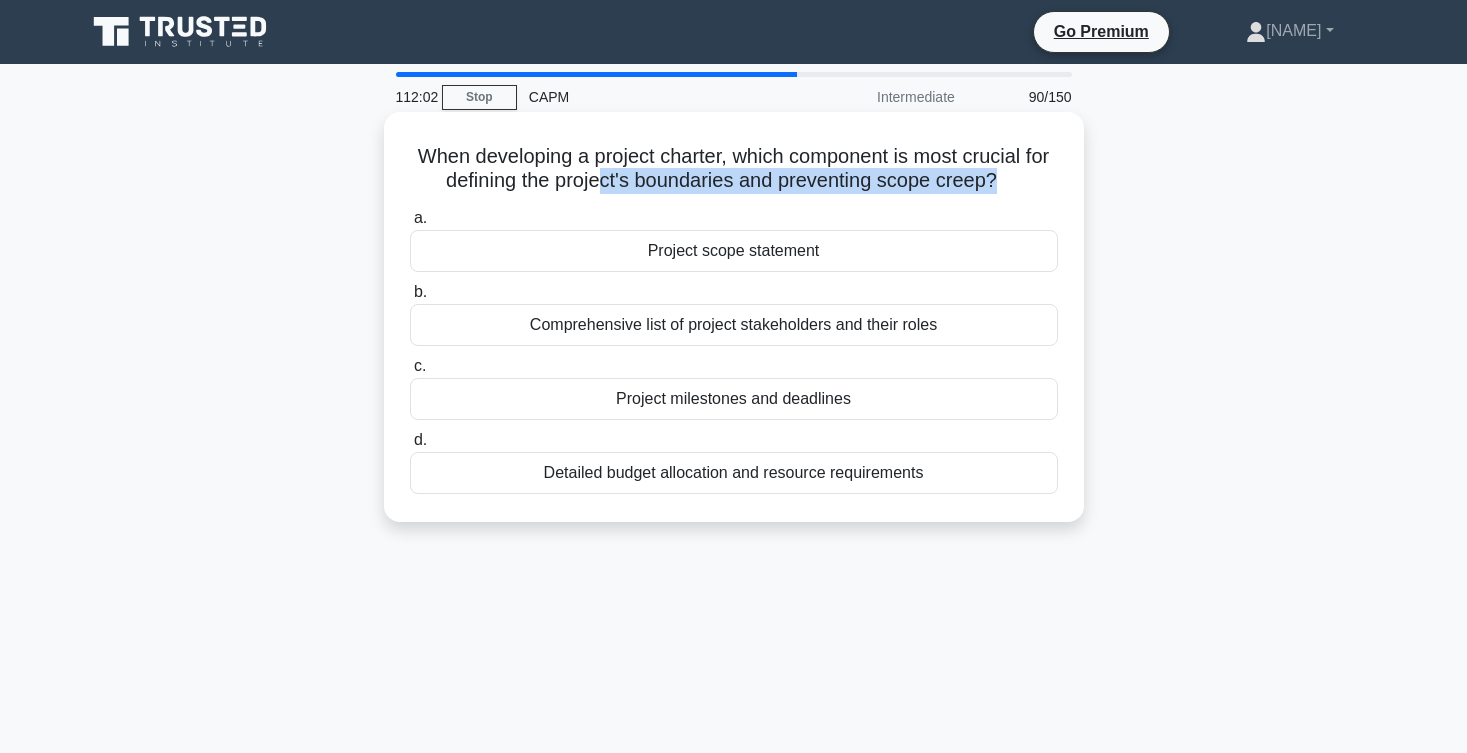 click on "When developing a project charter, which component is most crucial for defining the project's boundaries and preventing scope creep?
.spinner_0XTQ{transform-origin:center;animation:spinner_y6GP .75s linear infinite}@keyframes spinner_y6GP{100%{transform:rotate(360deg)}}
a.
Project scope statement
b." at bounding box center [734, 317] 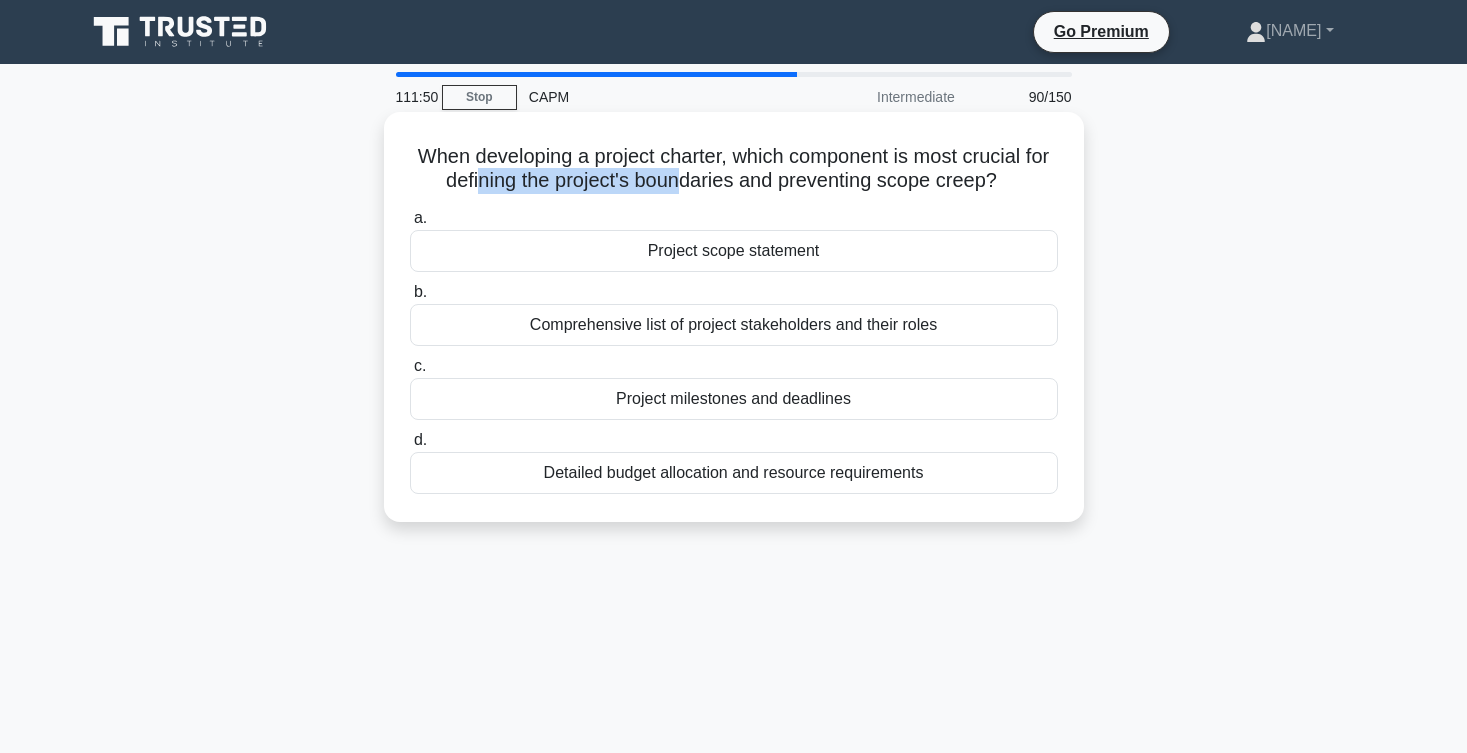 drag, startPoint x: 475, startPoint y: 184, endPoint x: 694, endPoint y: 185, distance: 219.00229 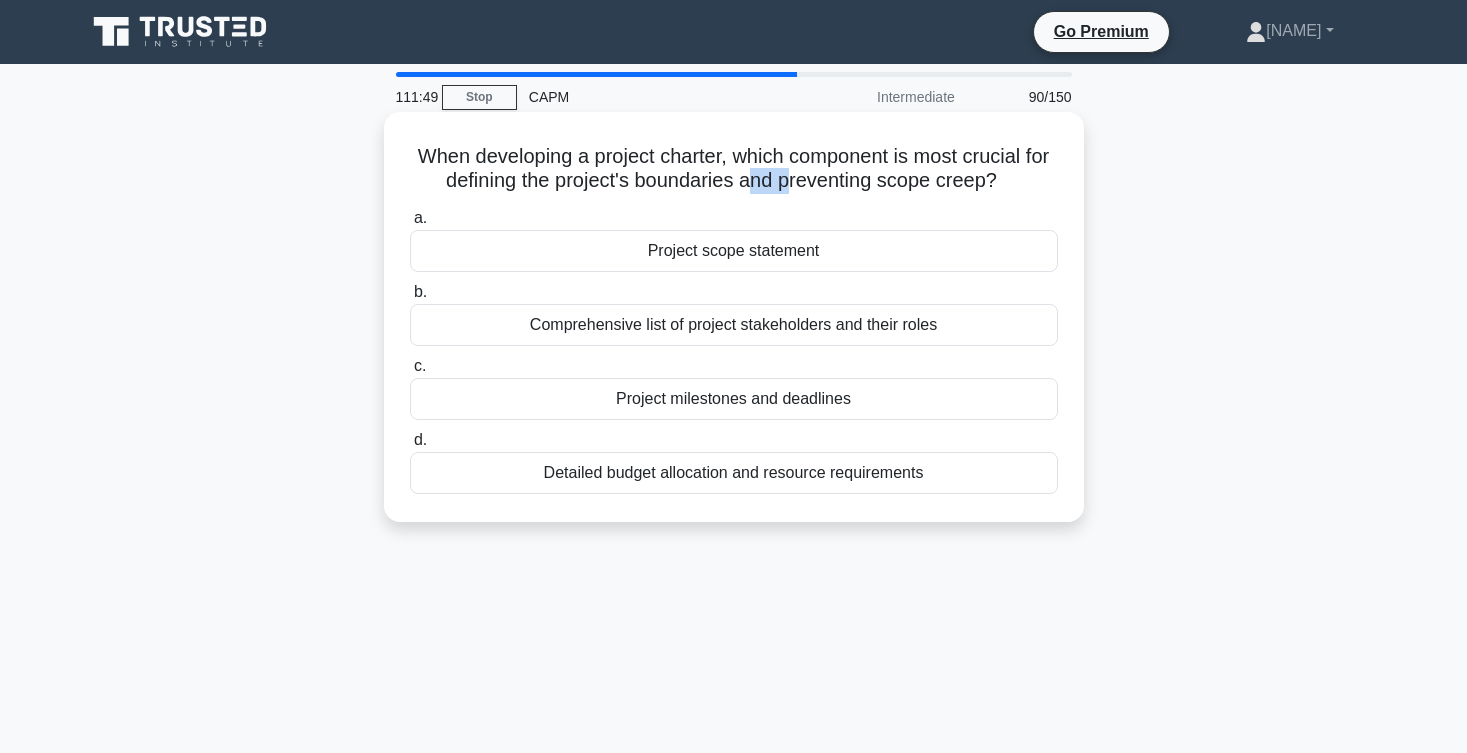 drag, startPoint x: 749, startPoint y: 190, endPoint x: 798, endPoint y: 193, distance: 49.09175 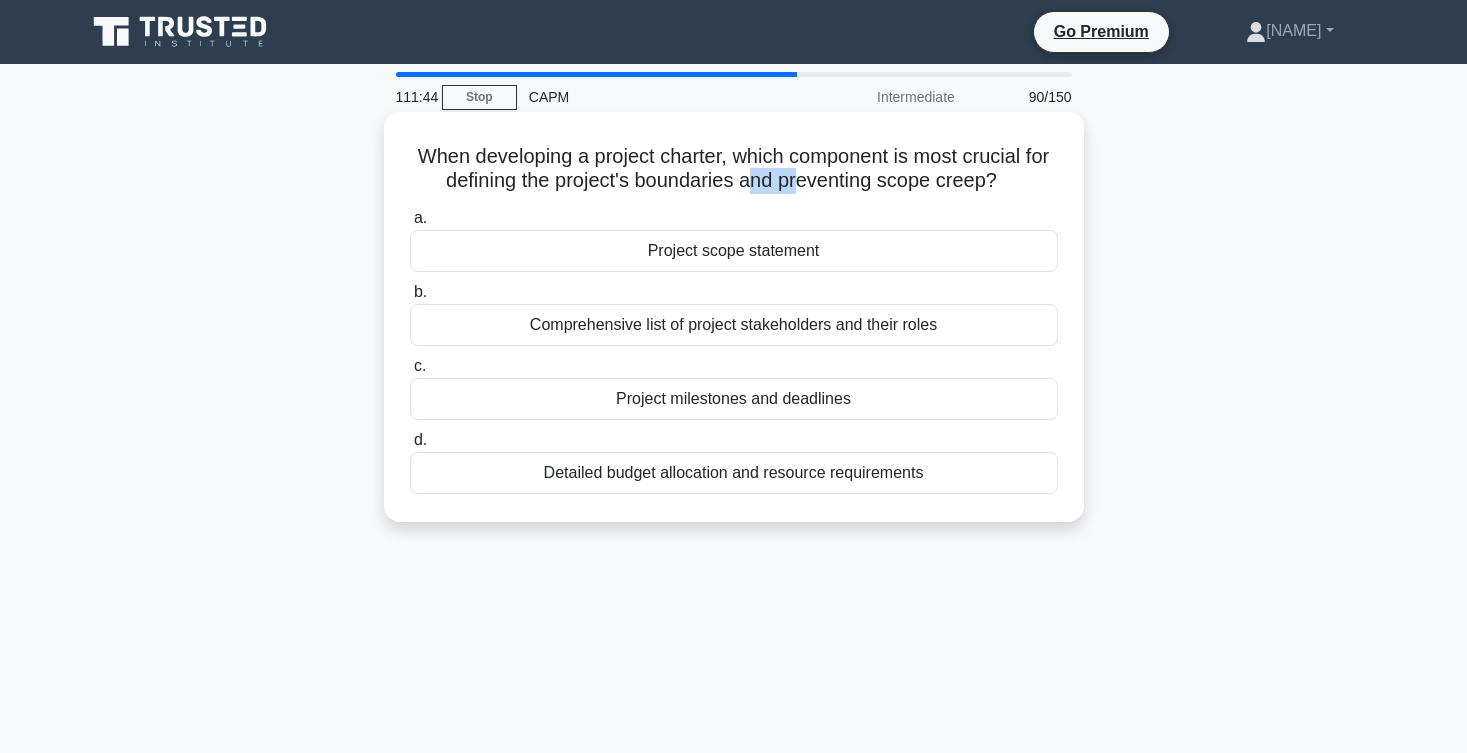 click on "Project scope statement" at bounding box center [734, 251] 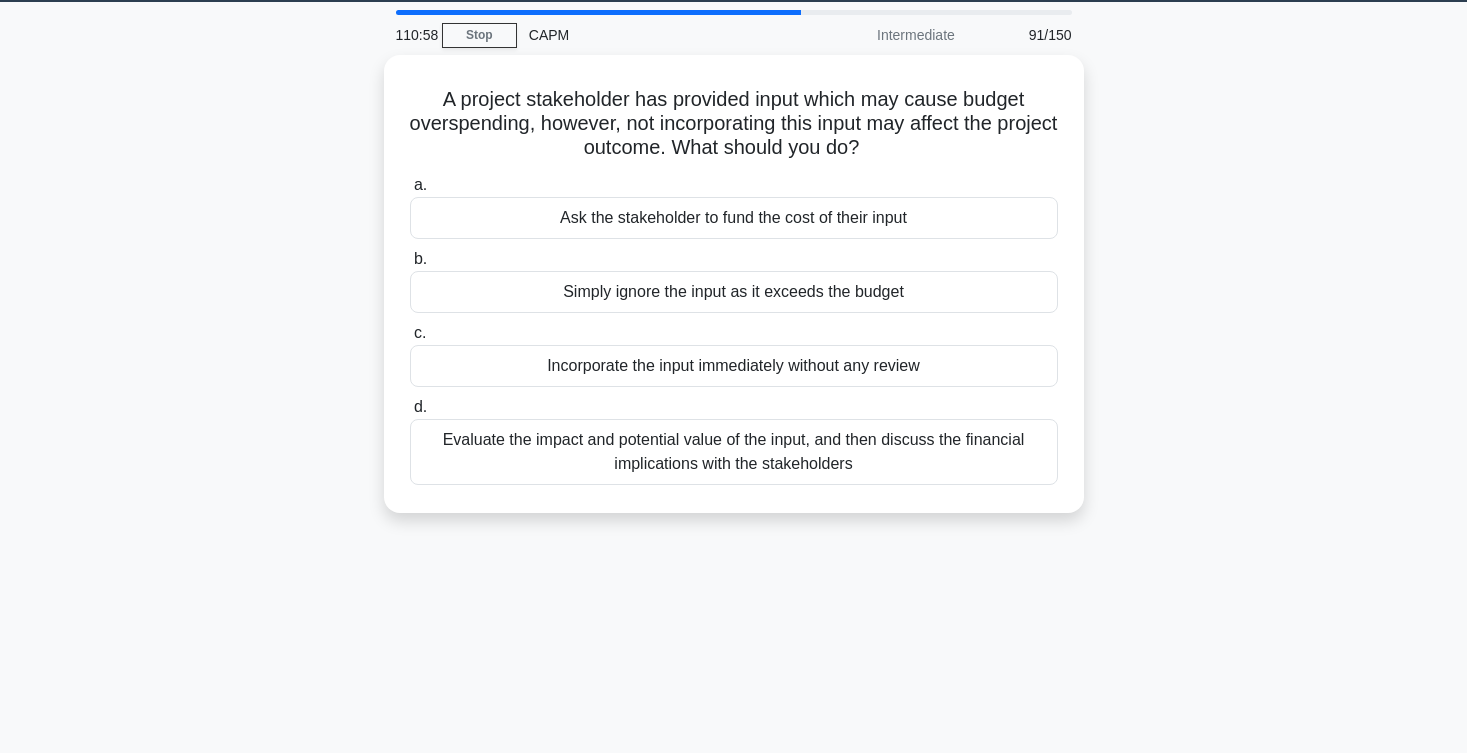 scroll, scrollTop: 56, scrollLeft: 0, axis: vertical 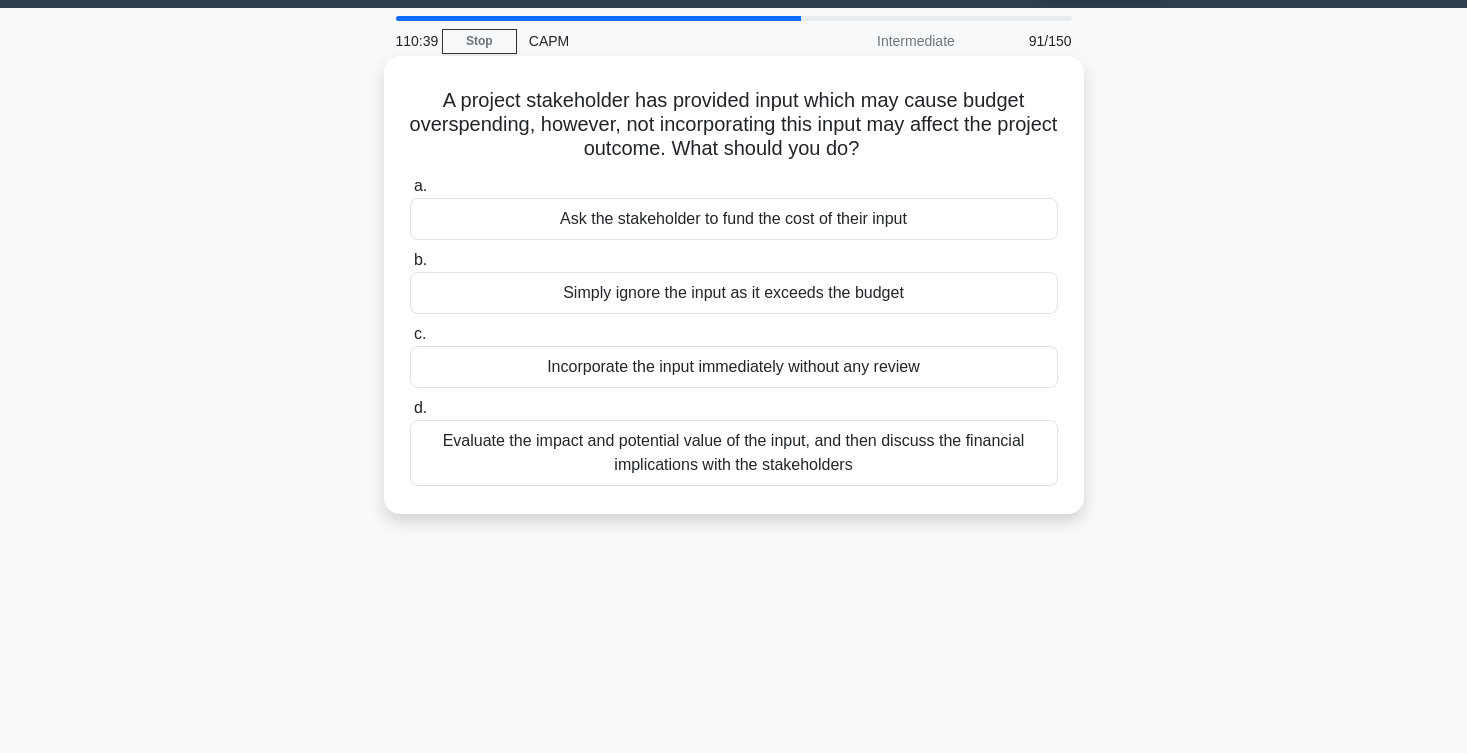 click on "Evaluate the impact and potential value of the input, and then discuss the financial implications with the stakeholders" at bounding box center [734, 453] 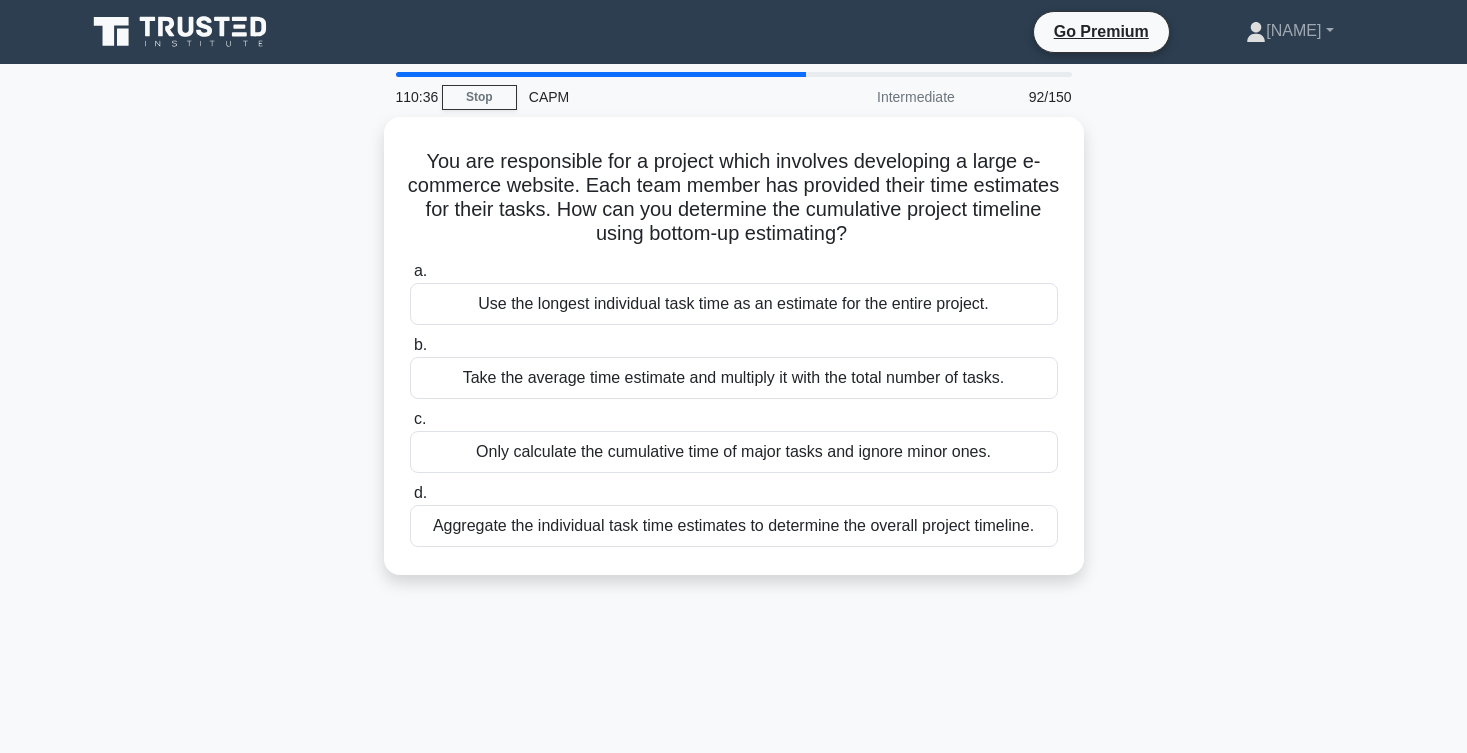 scroll, scrollTop: 0, scrollLeft: 0, axis: both 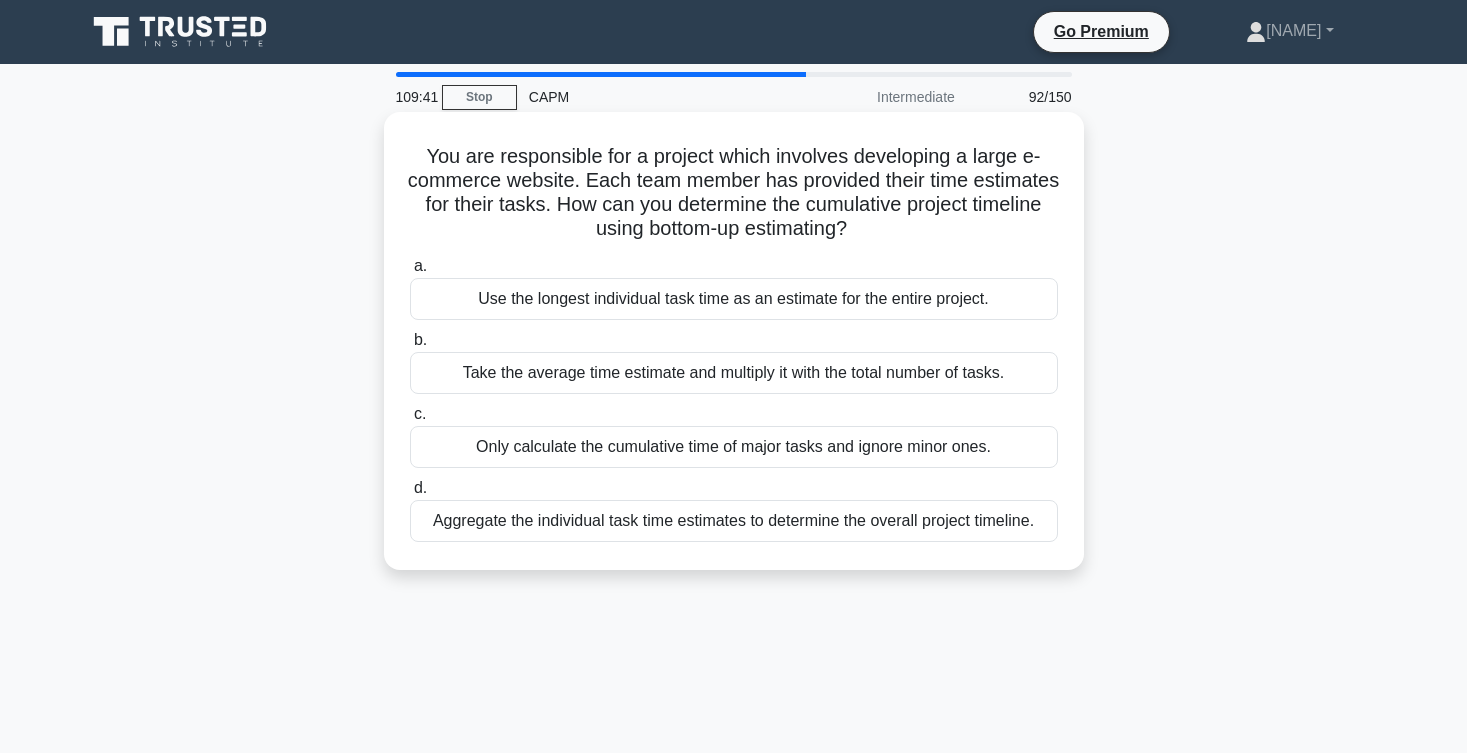 click on "Aggregate the individual task time estimates to determine the overall project timeline." at bounding box center (734, 521) 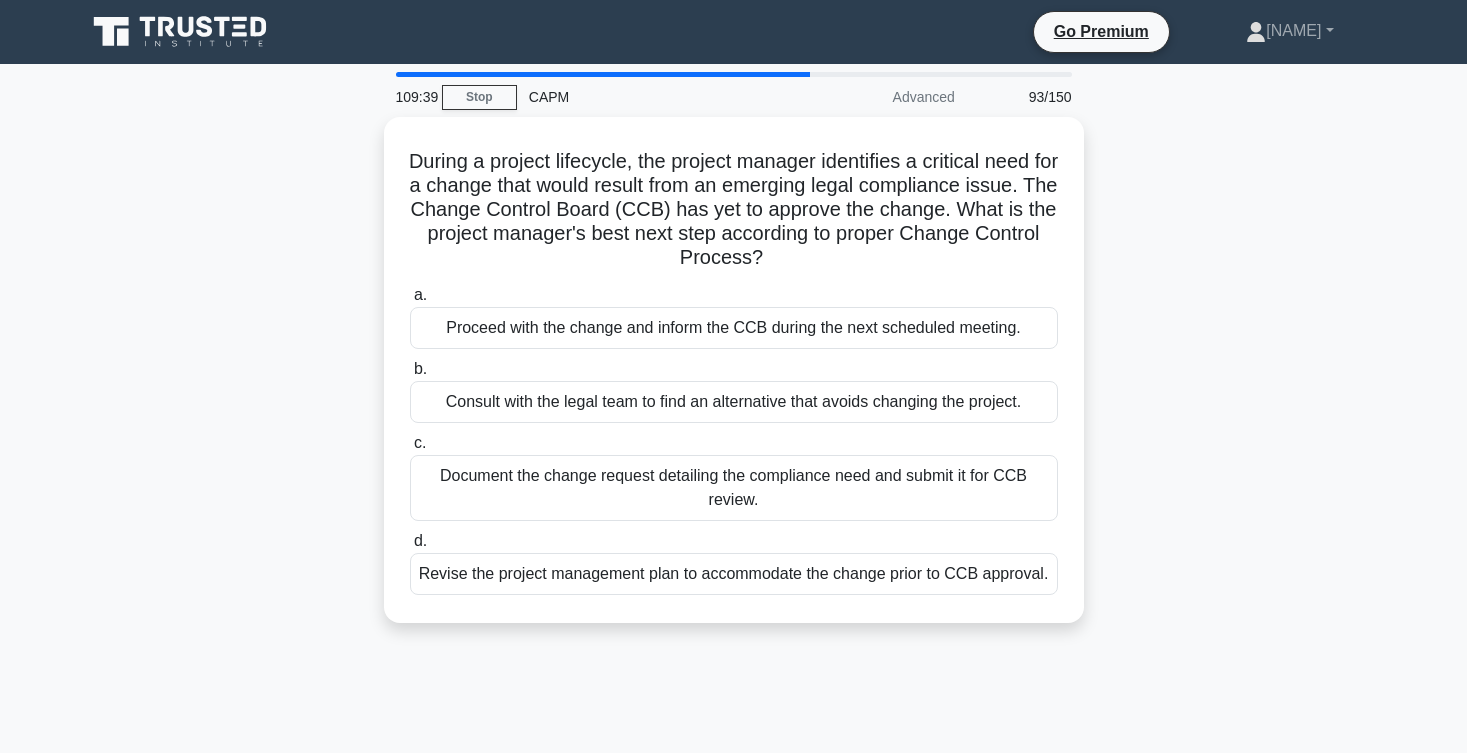 scroll, scrollTop: 0, scrollLeft: 0, axis: both 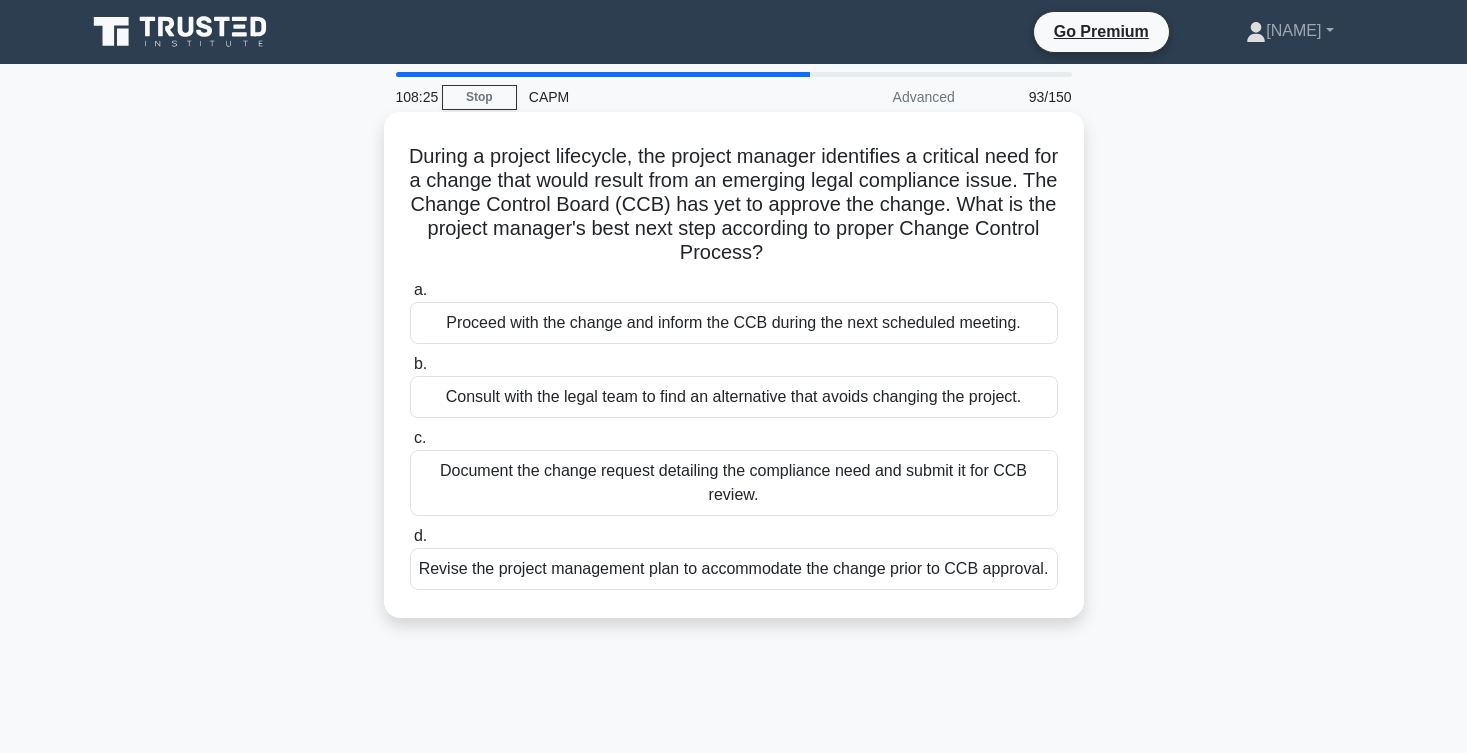click on "Document the change request detailing the compliance need and submit it for CCB review." at bounding box center (734, 483) 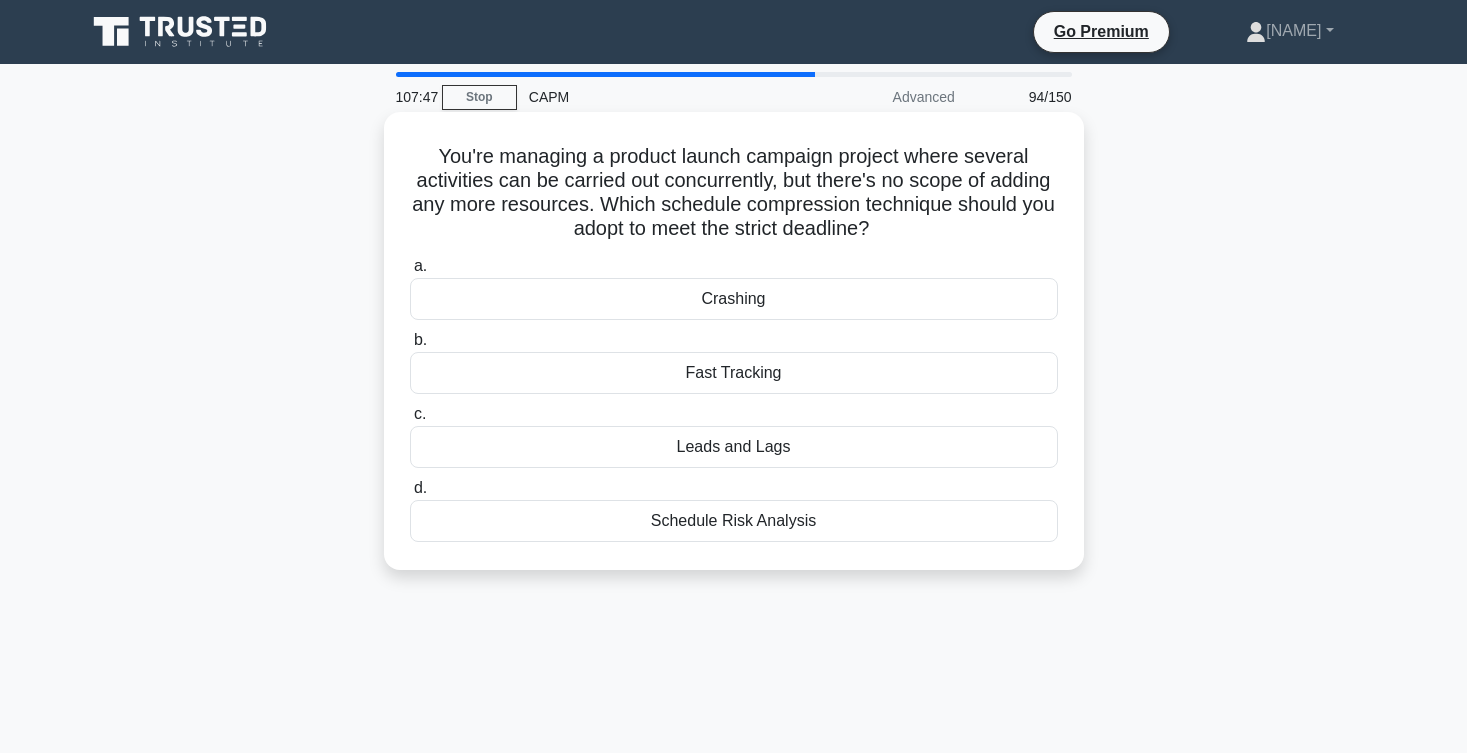 drag, startPoint x: 715, startPoint y: 223, endPoint x: 891, endPoint y: 239, distance: 176.72577 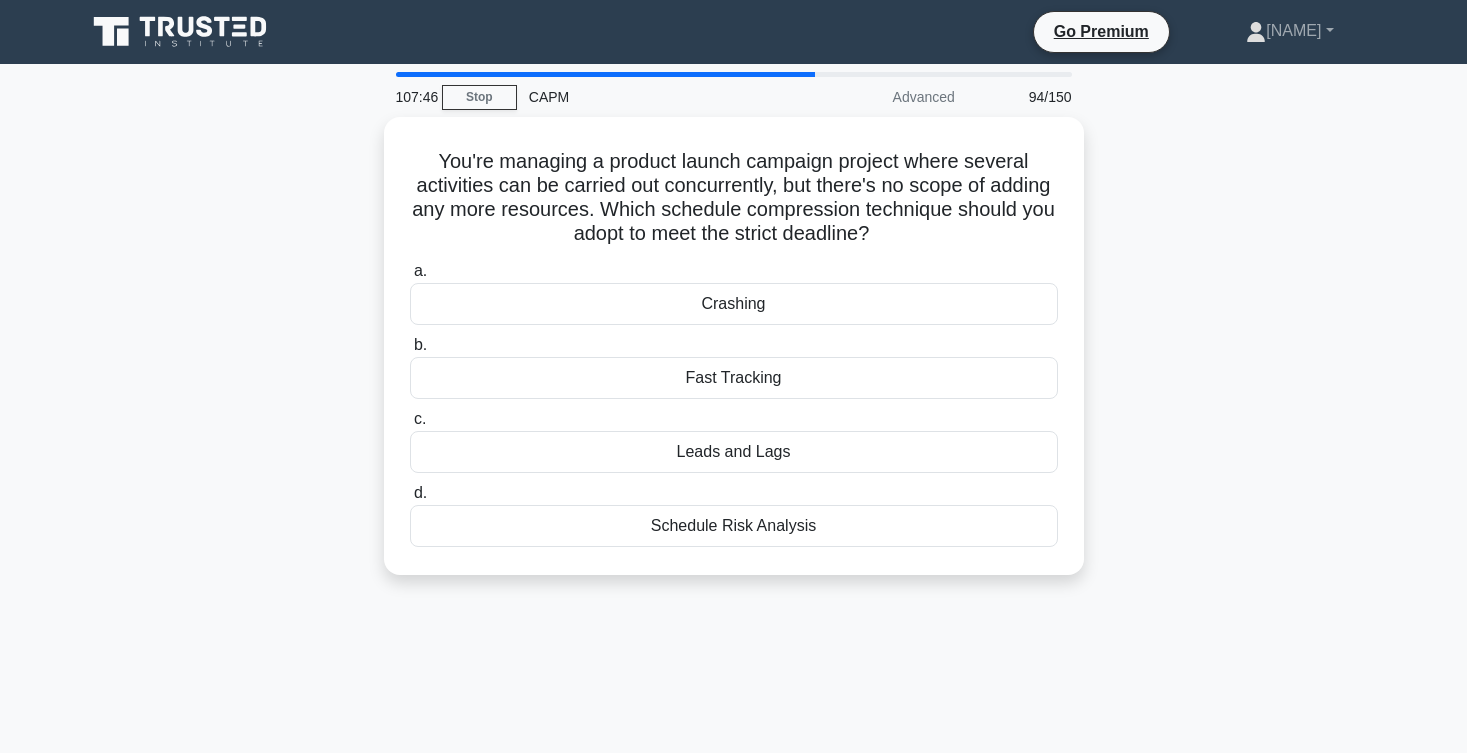 click on "You're managing a product launch campaign project where several activities can be carried out concurrently, but there's no scope of adding any more resources. Which schedule compression technique should you adopt to meet the strict deadline?
.spinner_0XTQ{transform-origin:center;animation:spinner_y6GP .75s linear infinite}@keyframes spinner_y6GP{100%{transform:rotate(360deg)}}
a.
Crashing
b. c. d." at bounding box center (734, 358) 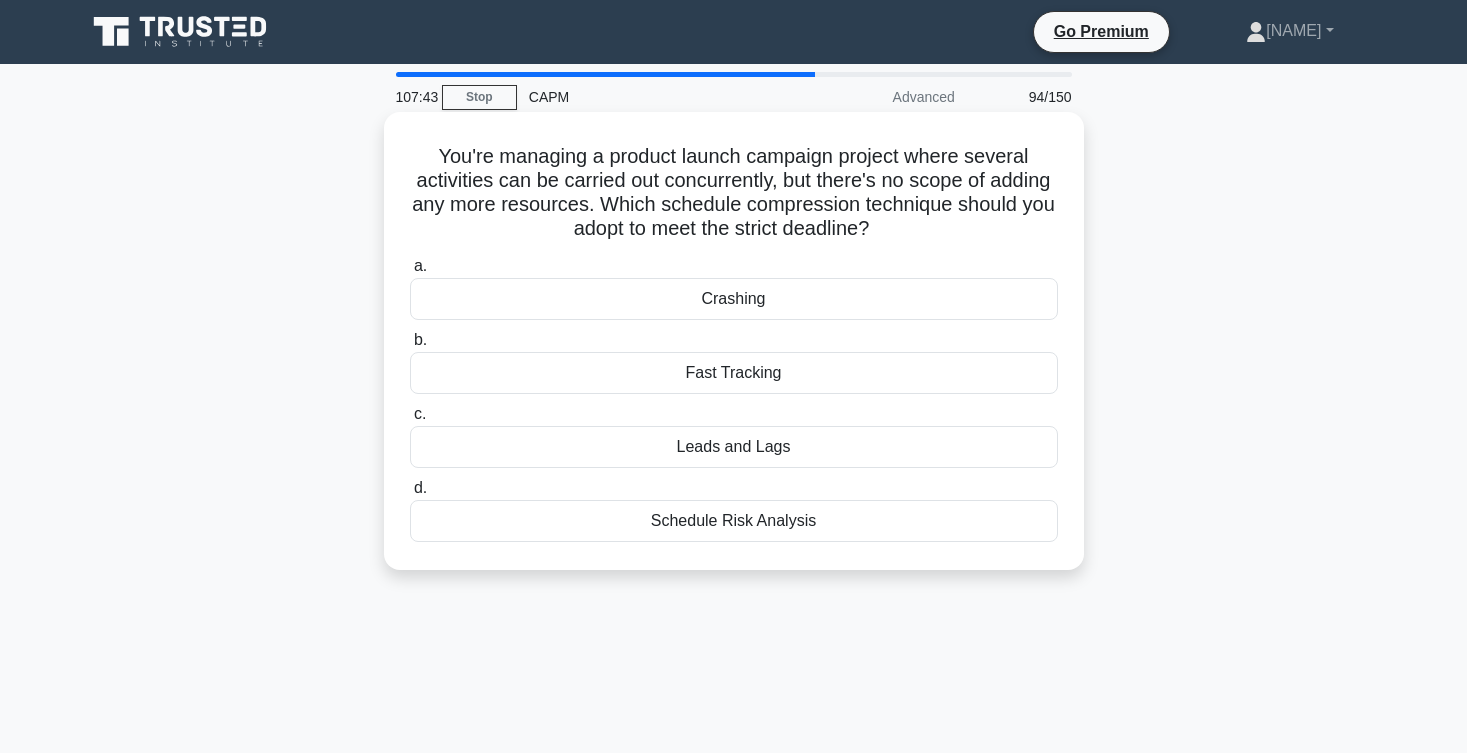 click on "Crashing" at bounding box center (734, 299) 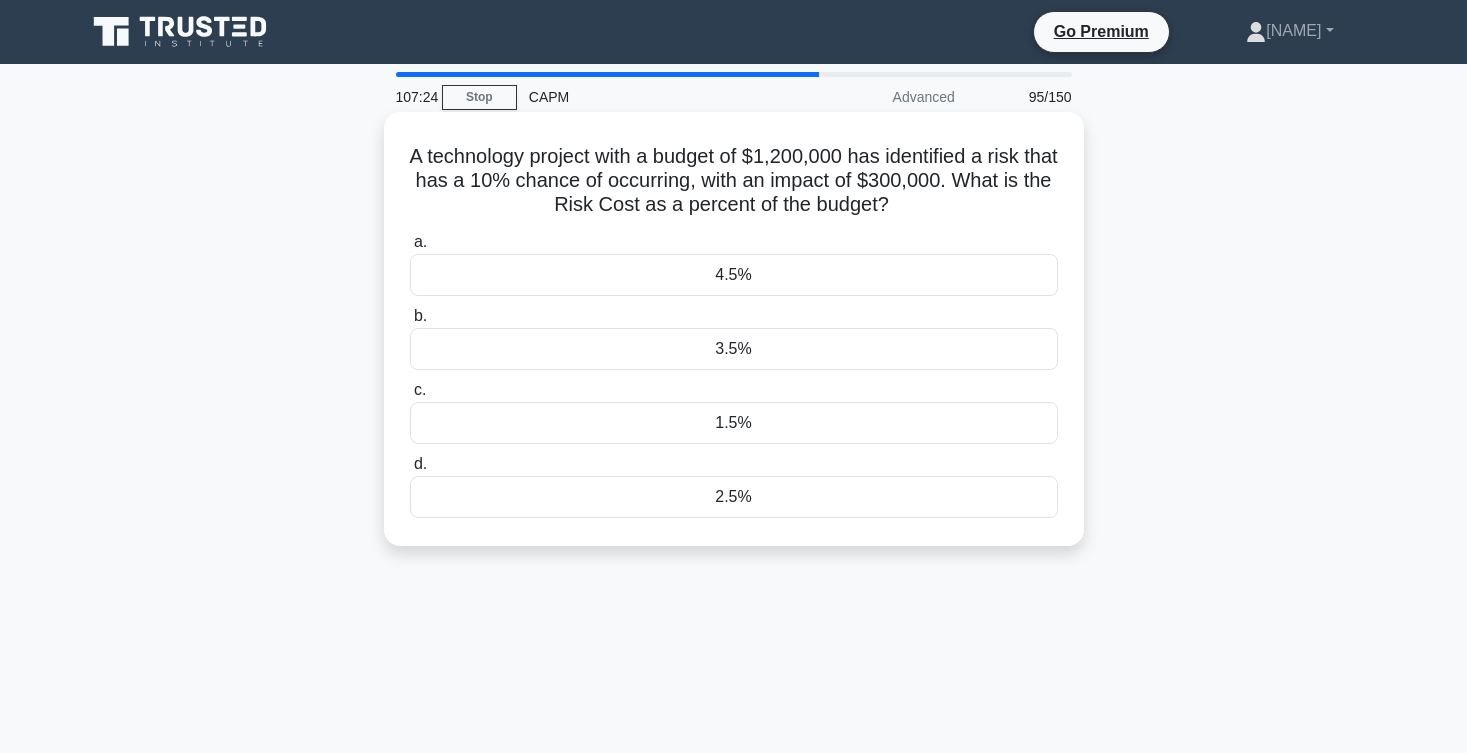 click on "2.5%" at bounding box center [734, 497] 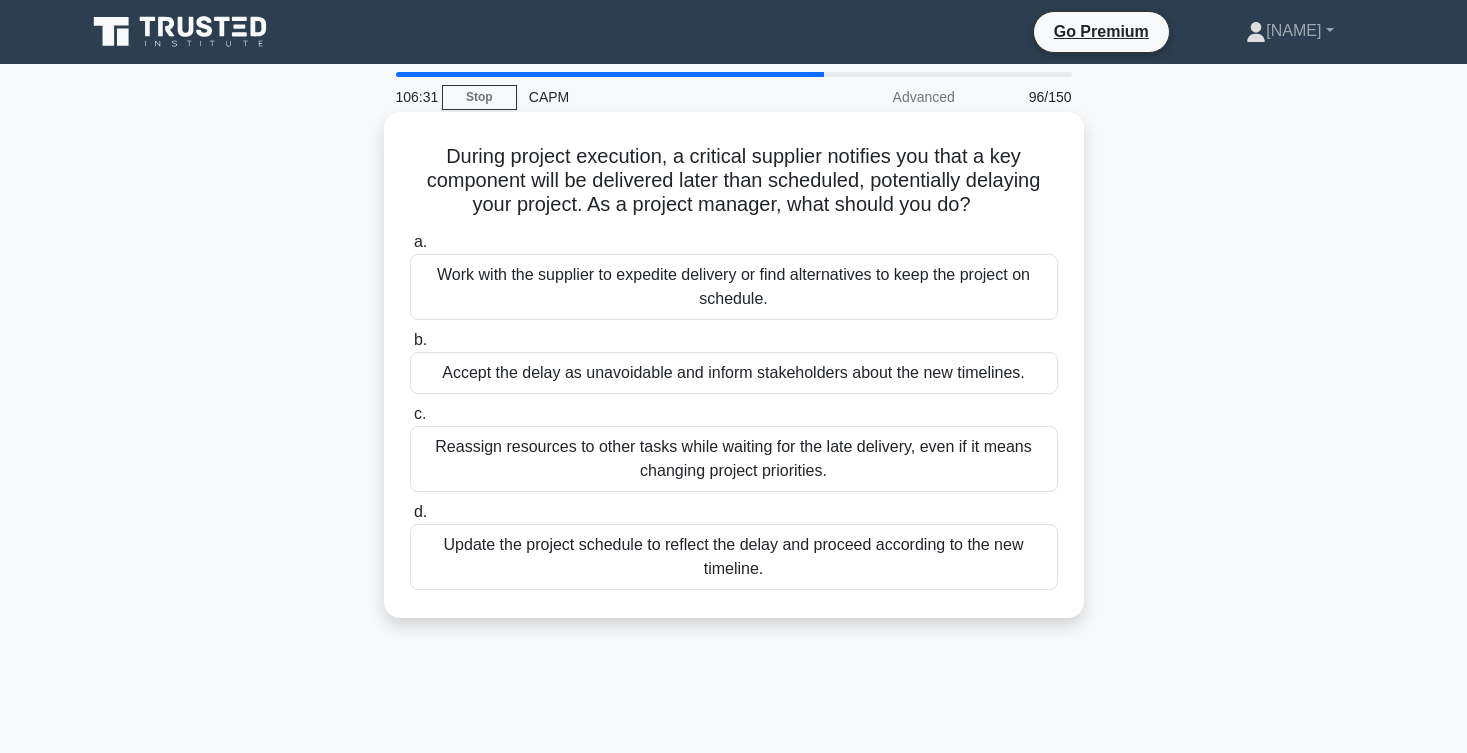 click on "Work with the supplier to expedite delivery or find alternatives to keep the project on schedule." at bounding box center (734, 287) 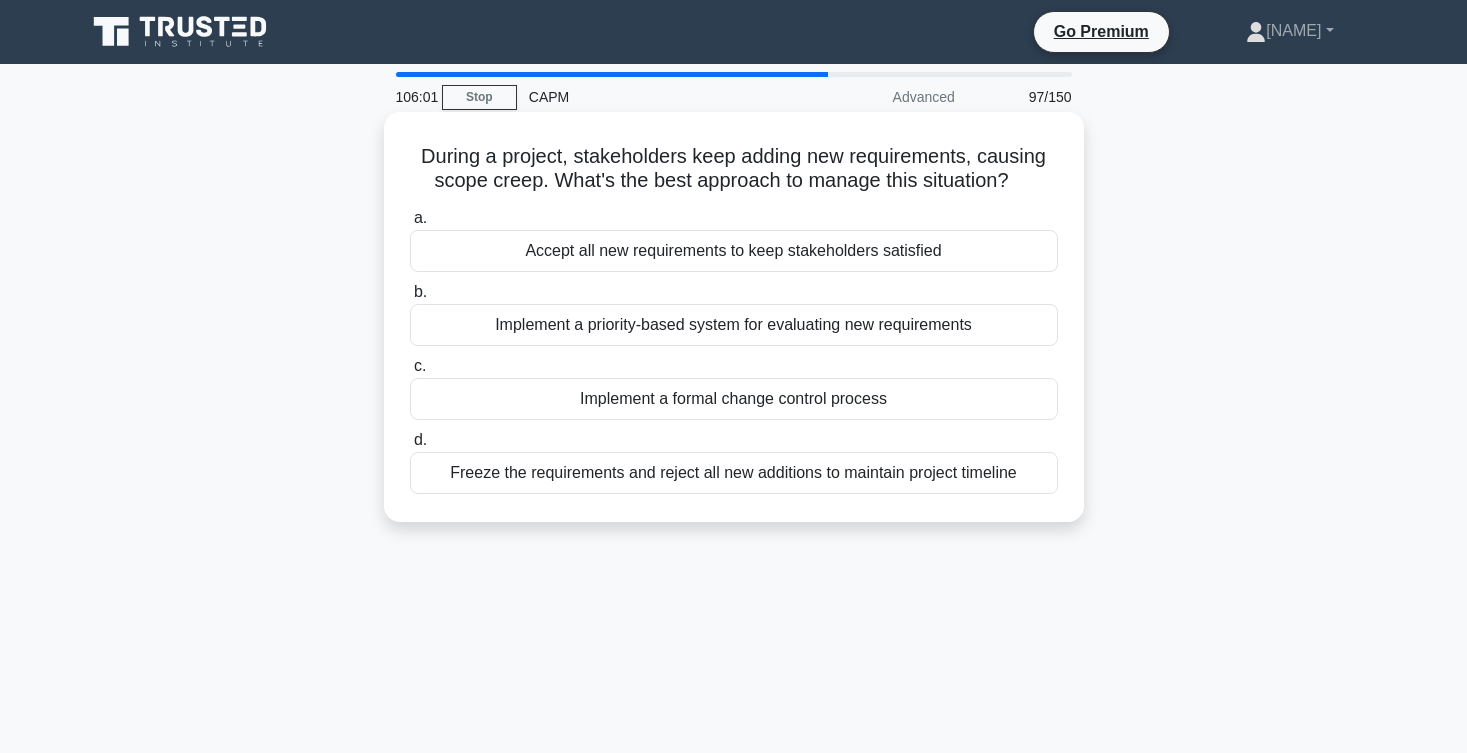 click on "Implement a priority-based system for evaluating new requirements" at bounding box center [734, 325] 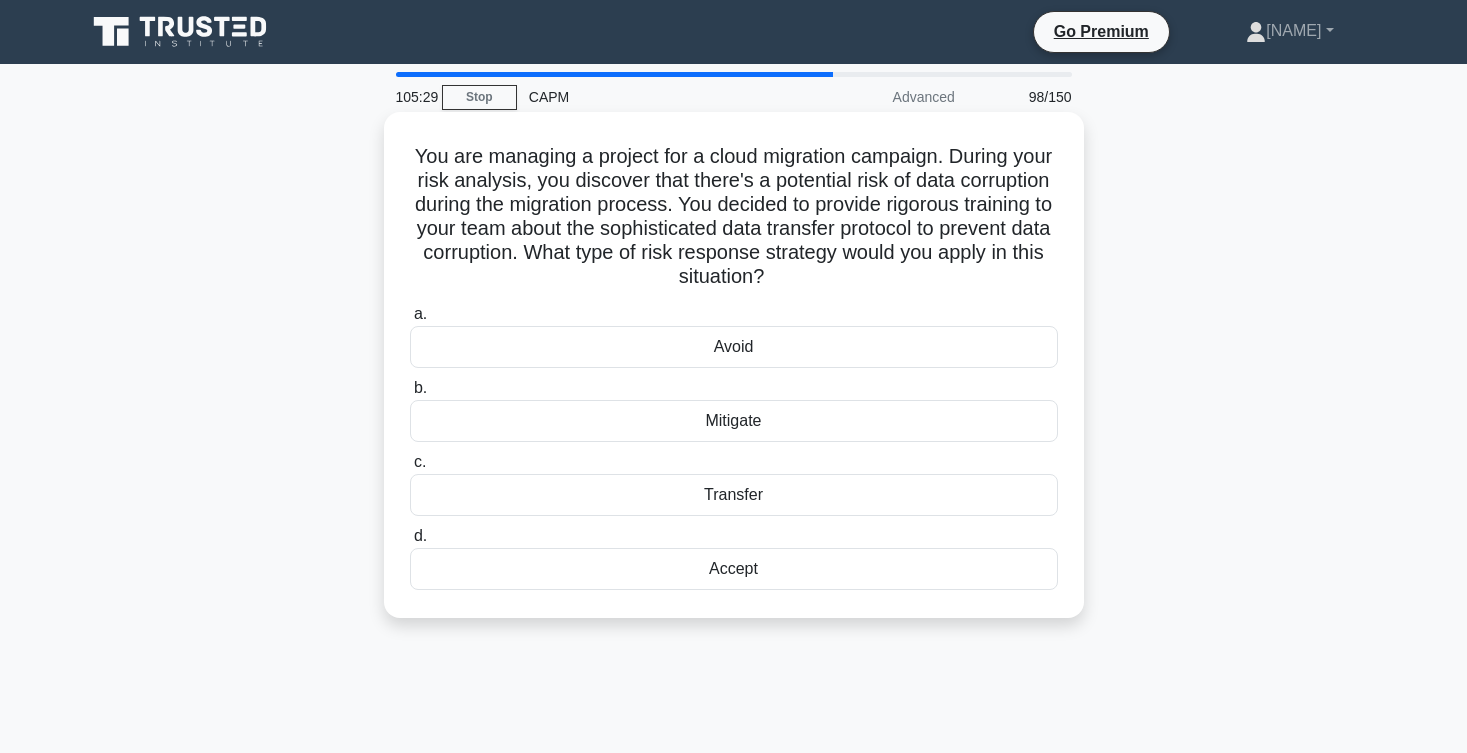 click on "Avoid" at bounding box center (734, 347) 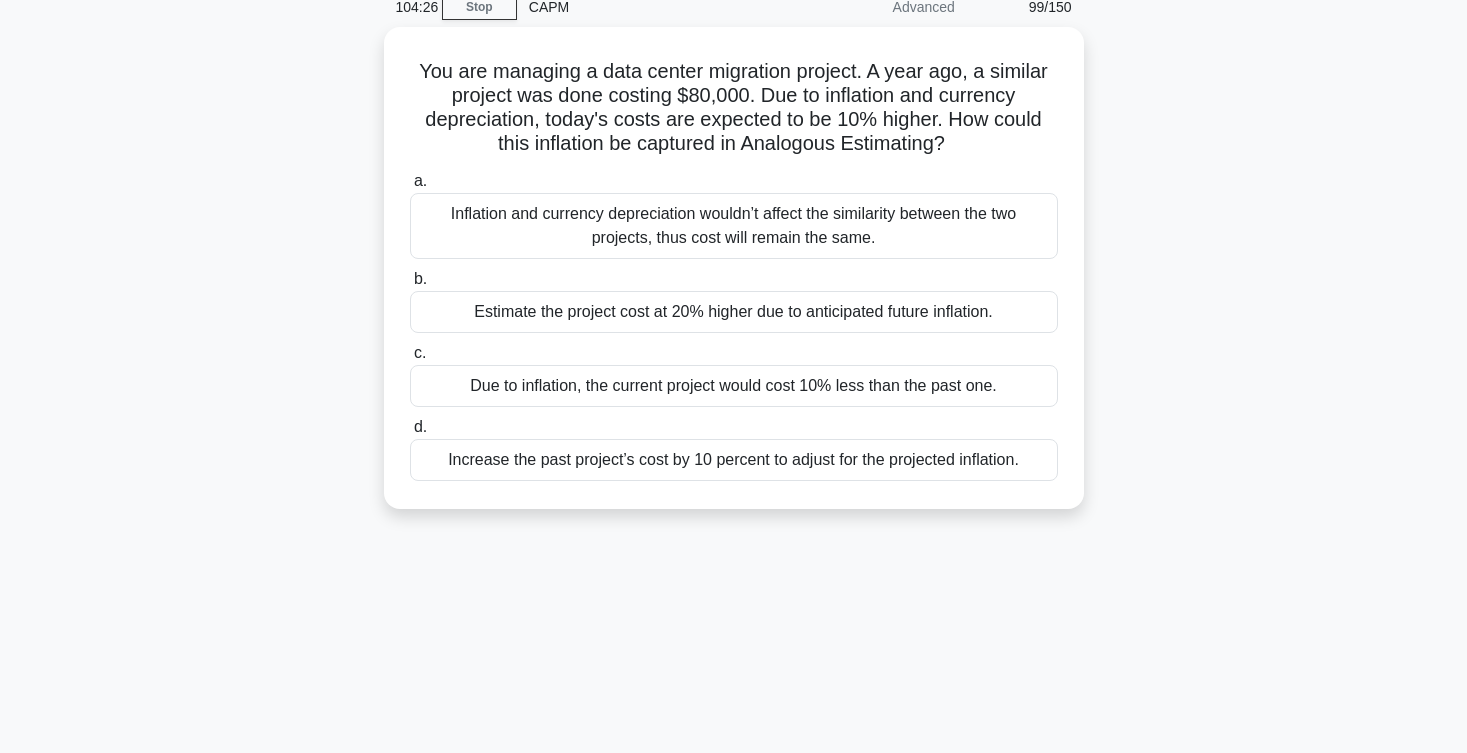 scroll, scrollTop: 91, scrollLeft: 0, axis: vertical 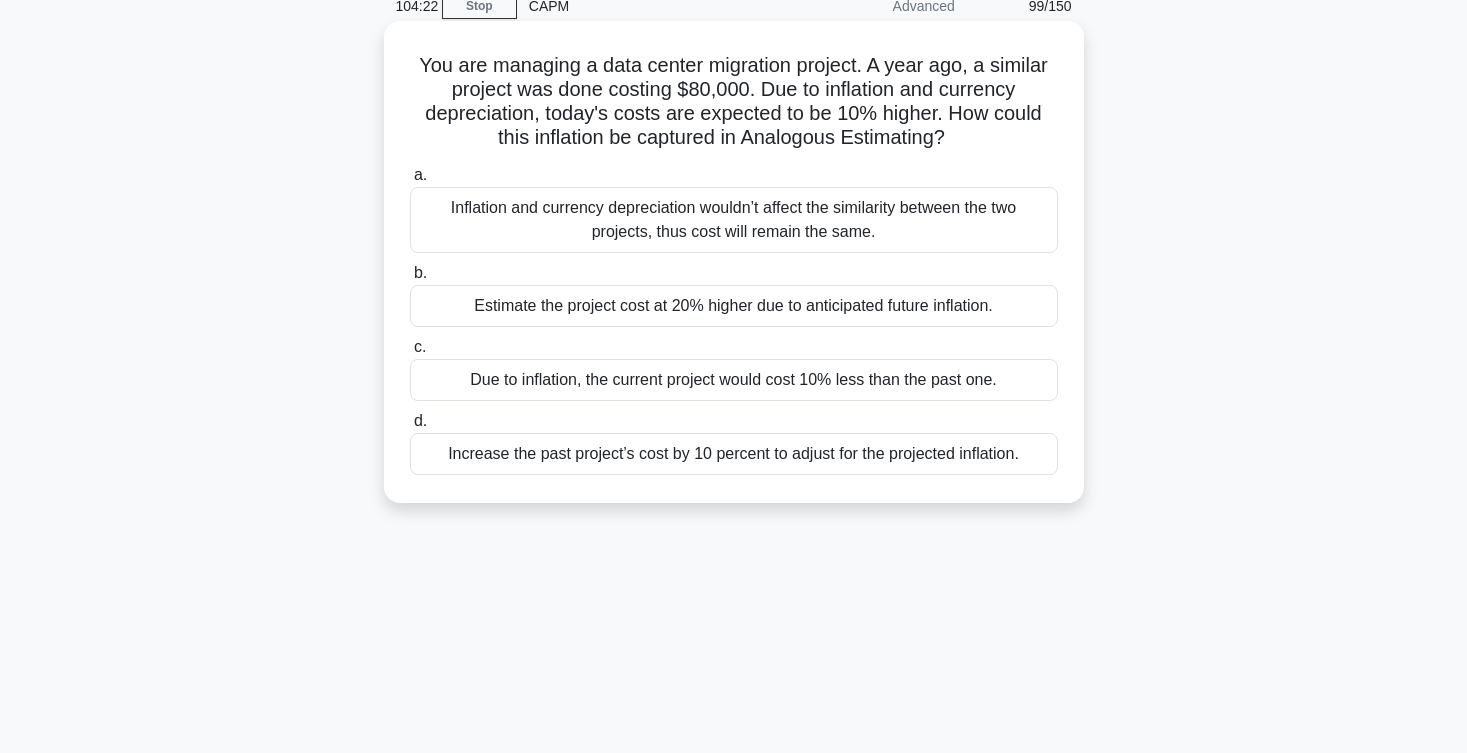 click on "Estimate the project cost at 20% higher due to anticipated future inflation." at bounding box center (734, 306) 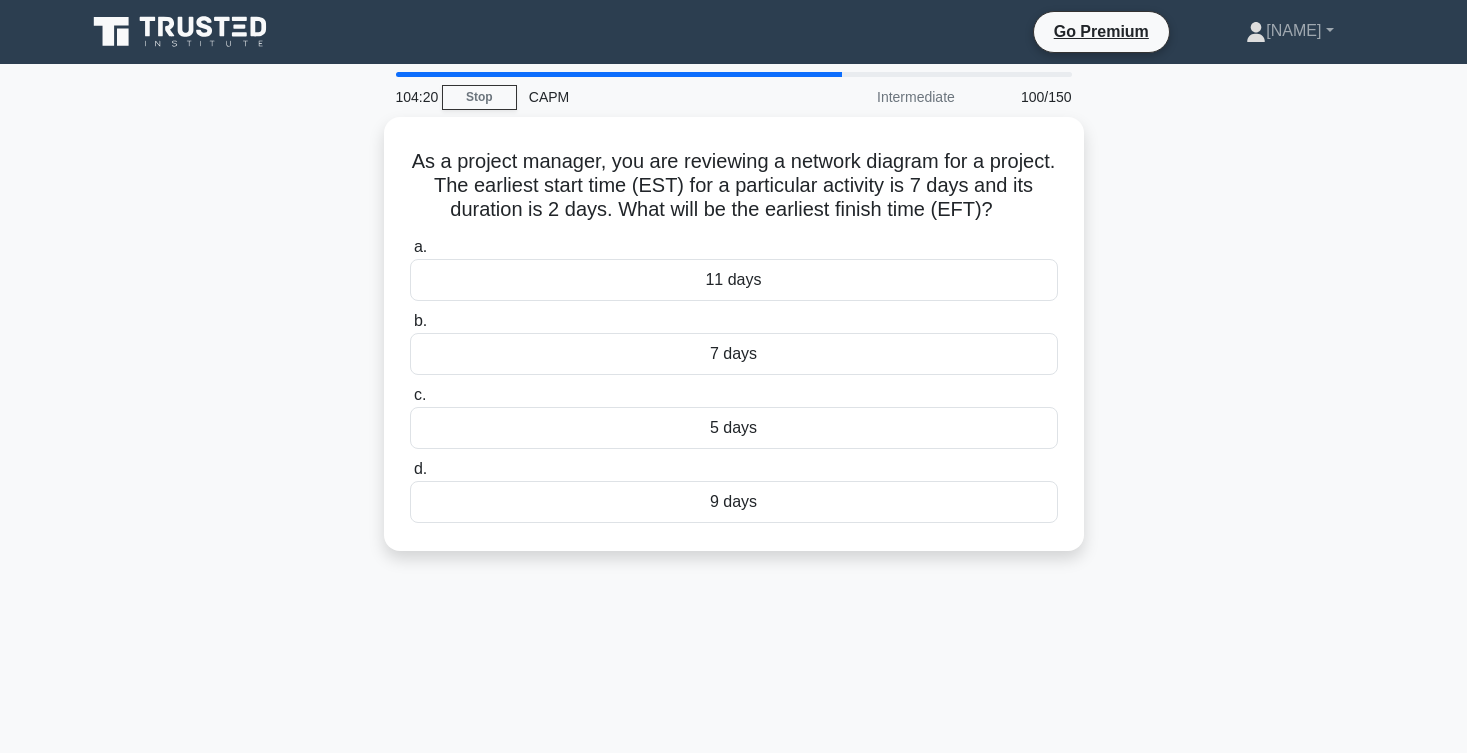 scroll, scrollTop: 0, scrollLeft: 0, axis: both 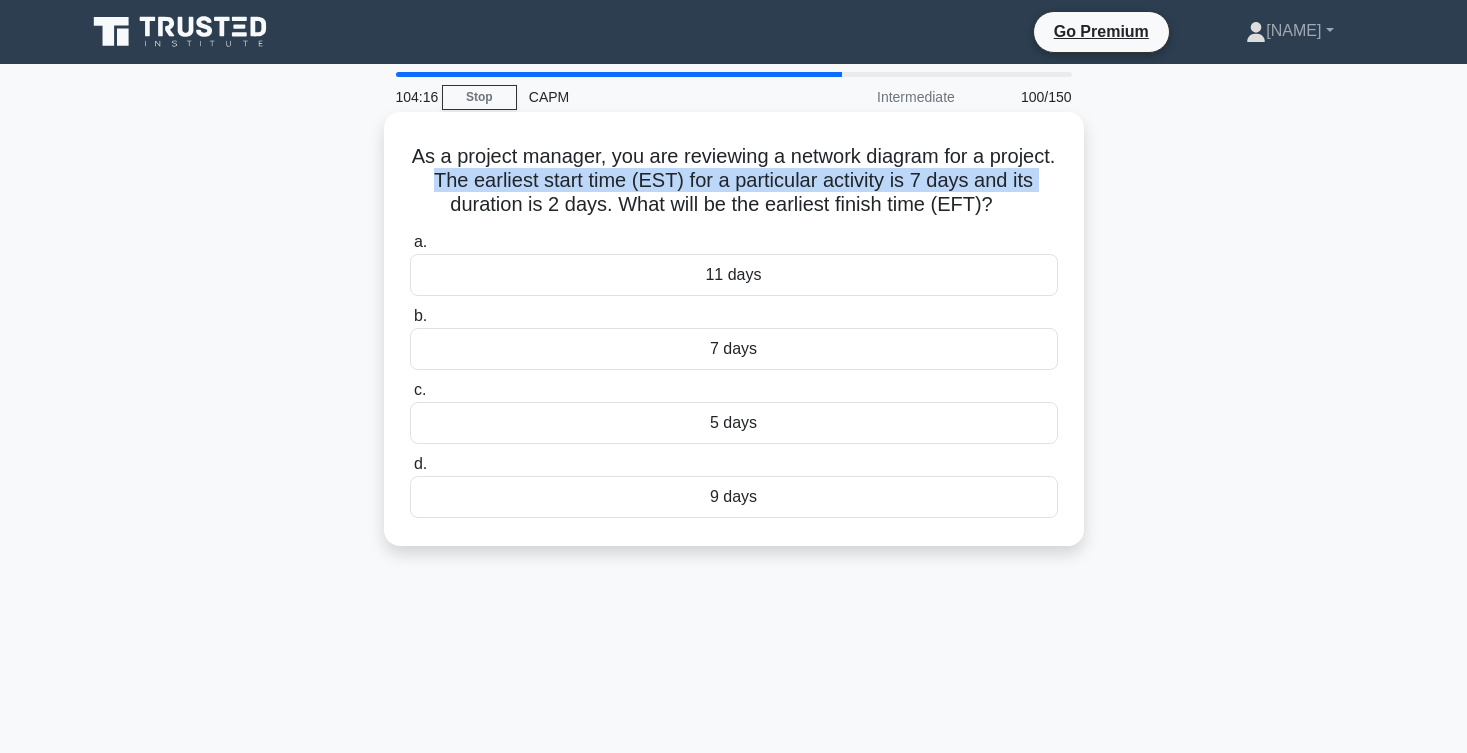 drag, startPoint x: 405, startPoint y: 171, endPoint x: 423, endPoint y: 201, distance: 34.98571 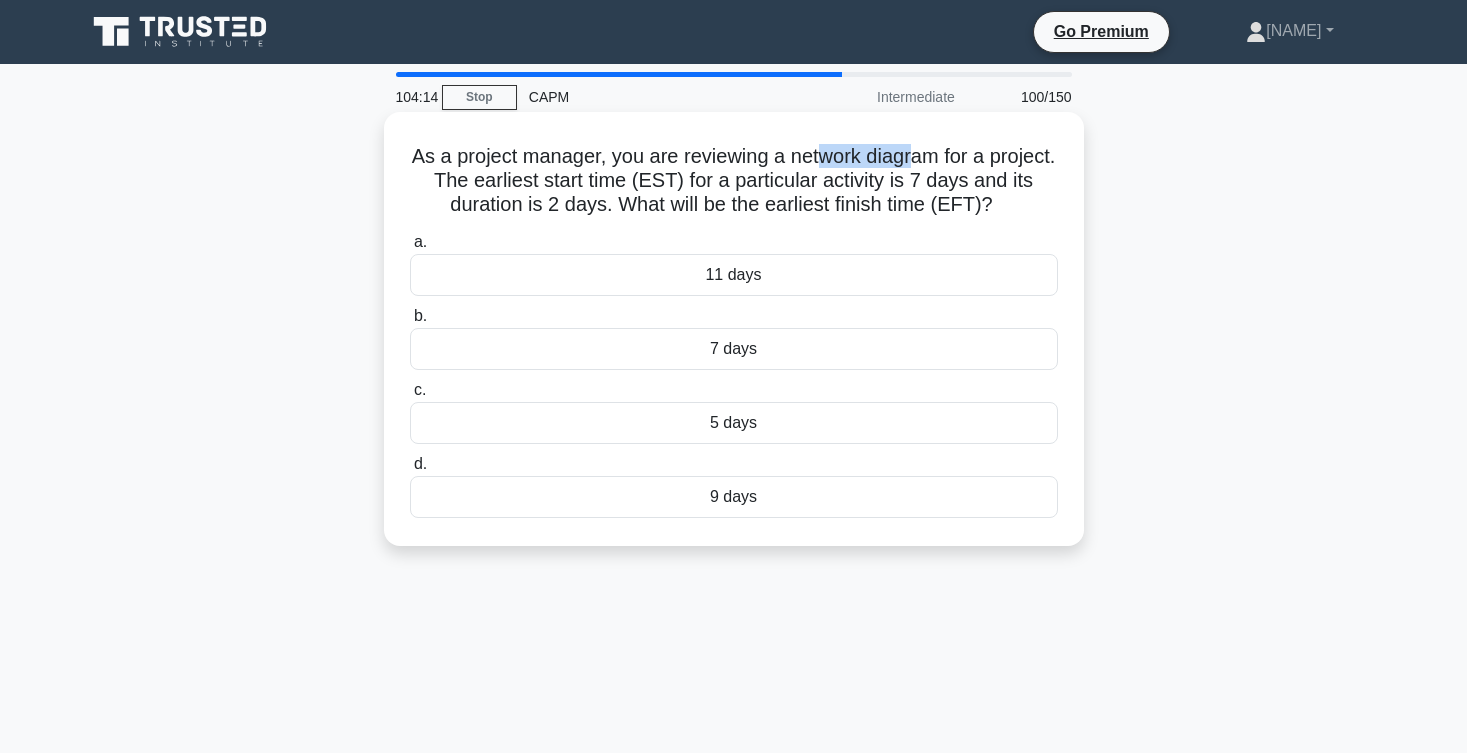 drag, startPoint x: 817, startPoint y: 151, endPoint x: 908, endPoint y: 163, distance: 91.787796 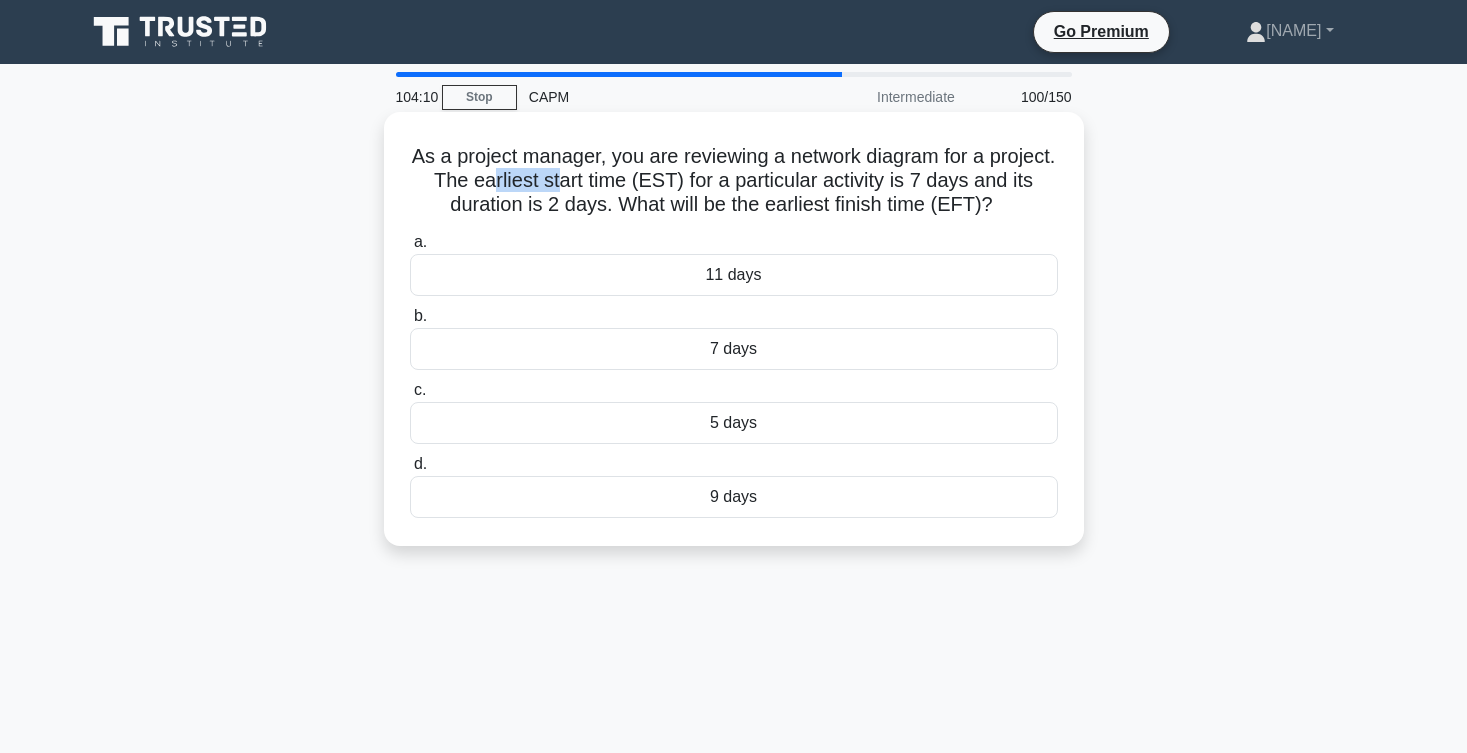 drag, startPoint x: 494, startPoint y: 186, endPoint x: 561, endPoint y: 190, distance: 67.11929 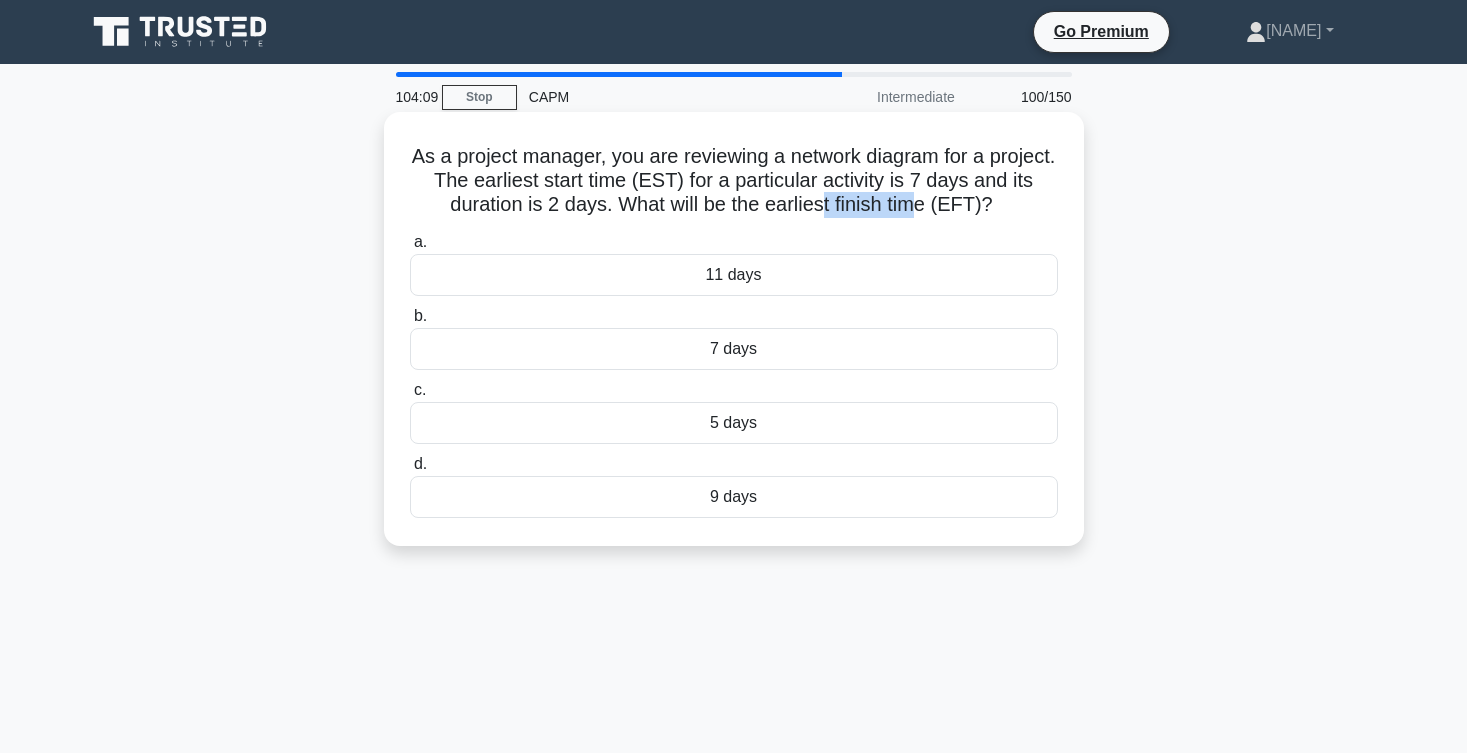 drag, startPoint x: 824, startPoint y: 194, endPoint x: 910, endPoint y: 193, distance: 86.00581 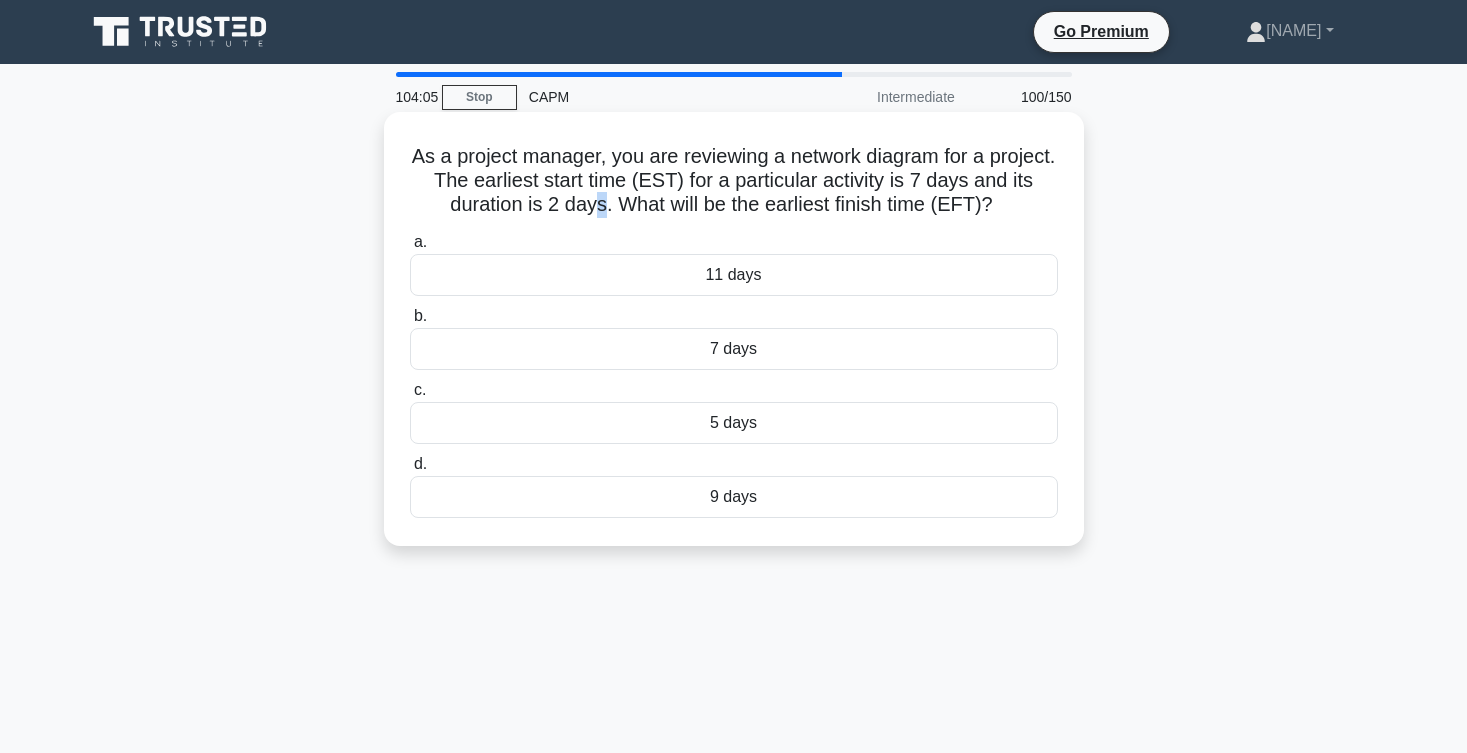 click on "As a project manager, you are reviewing a network diagram for a project. The earliest start time (EST) for a particular activity is 7 days and its duration is 2 days. What will be the earliest finish time (EFT)?
.spinner_0XTQ{transform-origin:center;animation:spinner_y6GP .75s linear infinite}@keyframes spinner_y6GP{100%{transform:rotate(360deg)}}" at bounding box center (734, 181) 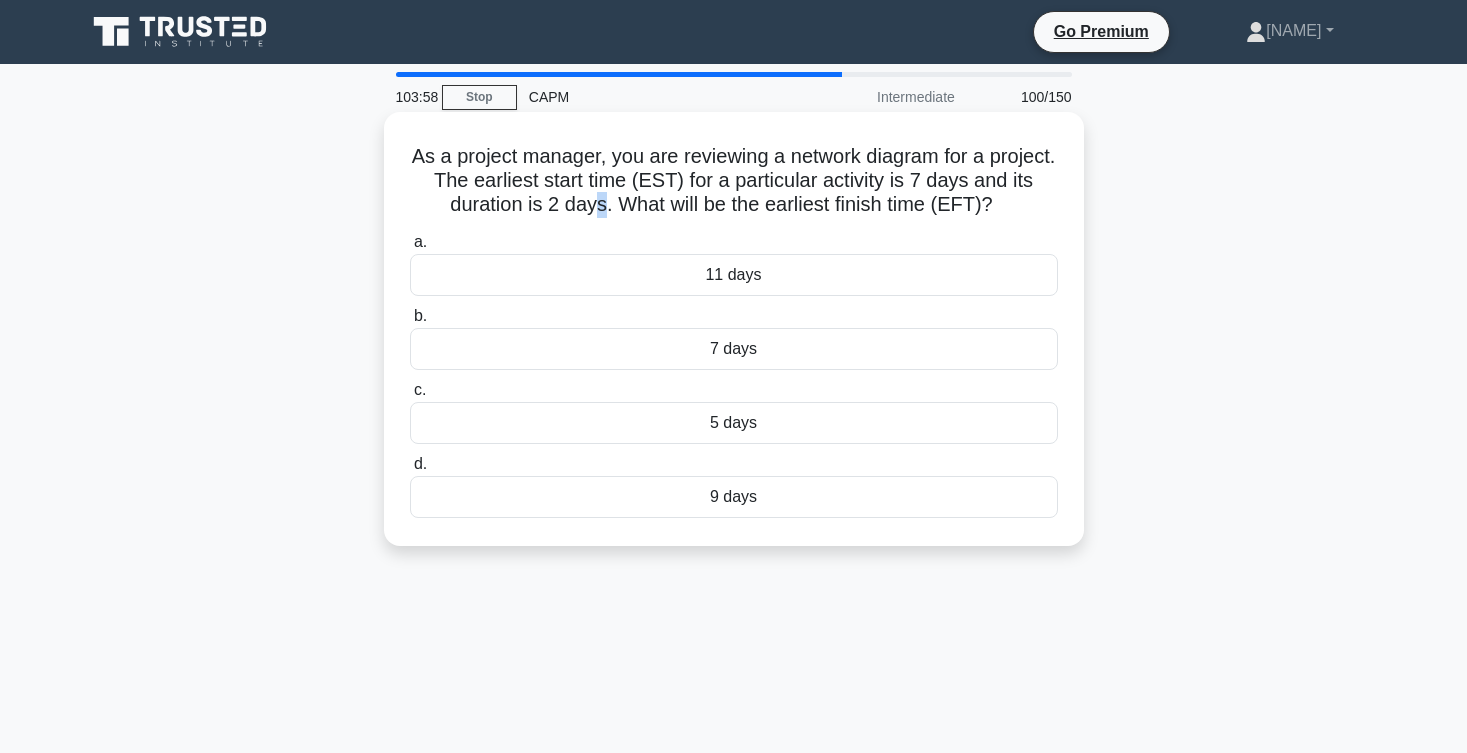 scroll, scrollTop: 0, scrollLeft: 0, axis: both 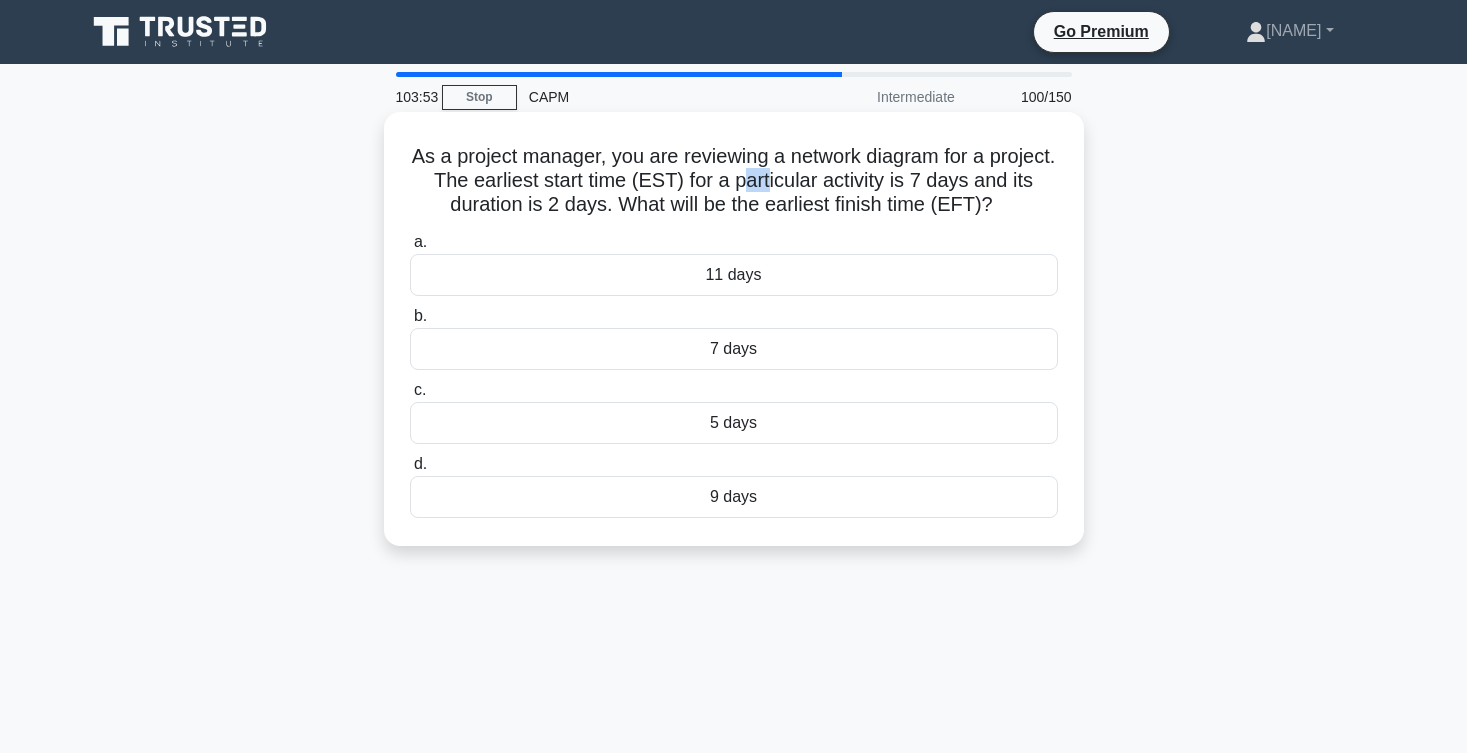drag, startPoint x: 751, startPoint y: 191, endPoint x: 769, endPoint y: 190, distance: 18.027756 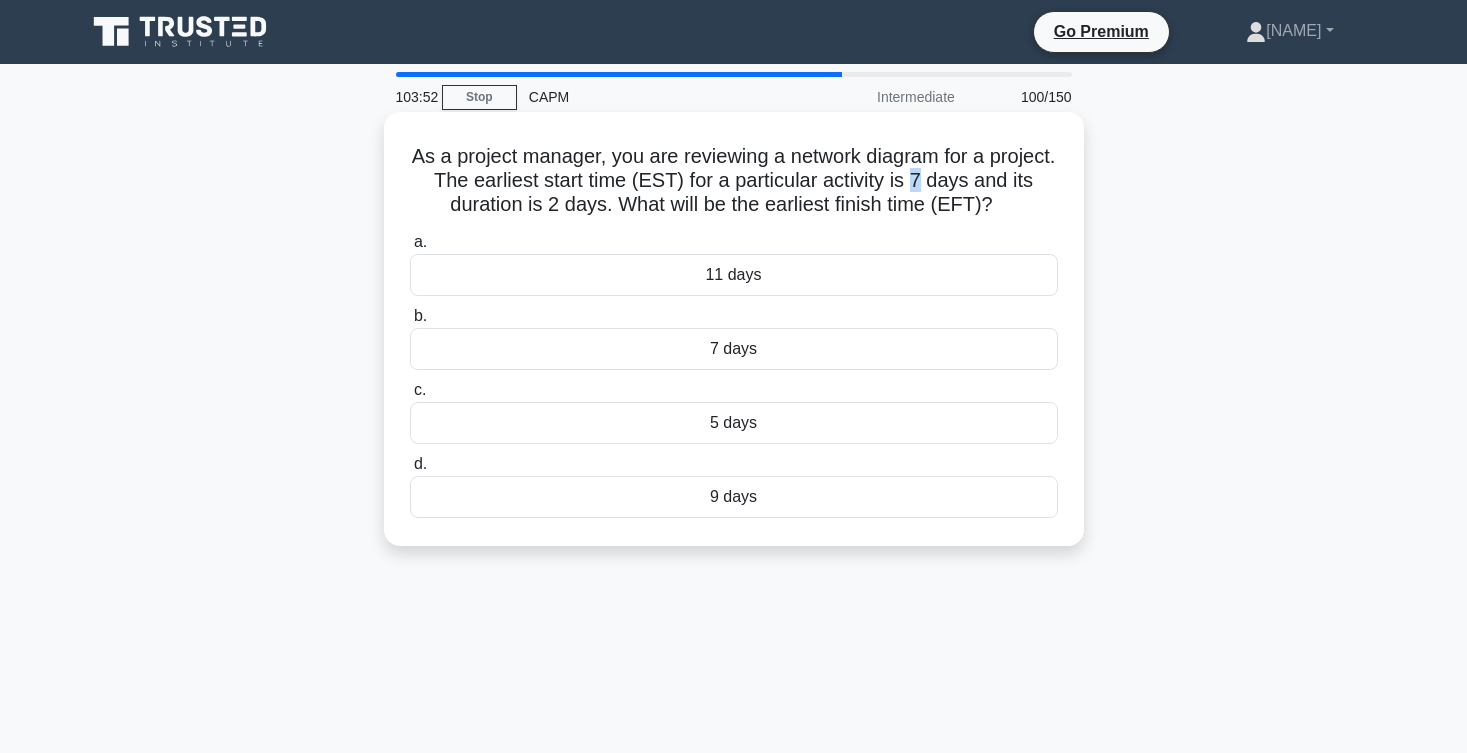 click on "As a project manager, you are reviewing a network diagram for a project. The earliest start time (EST) for a particular activity is 7 days and its duration is 2 days. What will be the earliest finish time (EFT)?
.spinner_0XTQ{transform-origin:center;animation:spinner_y6GP .75s linear infinite}@keyframes spinner_y6GP{100%{transform:rotate(360deg)}}" at bounding box center [734, 181] 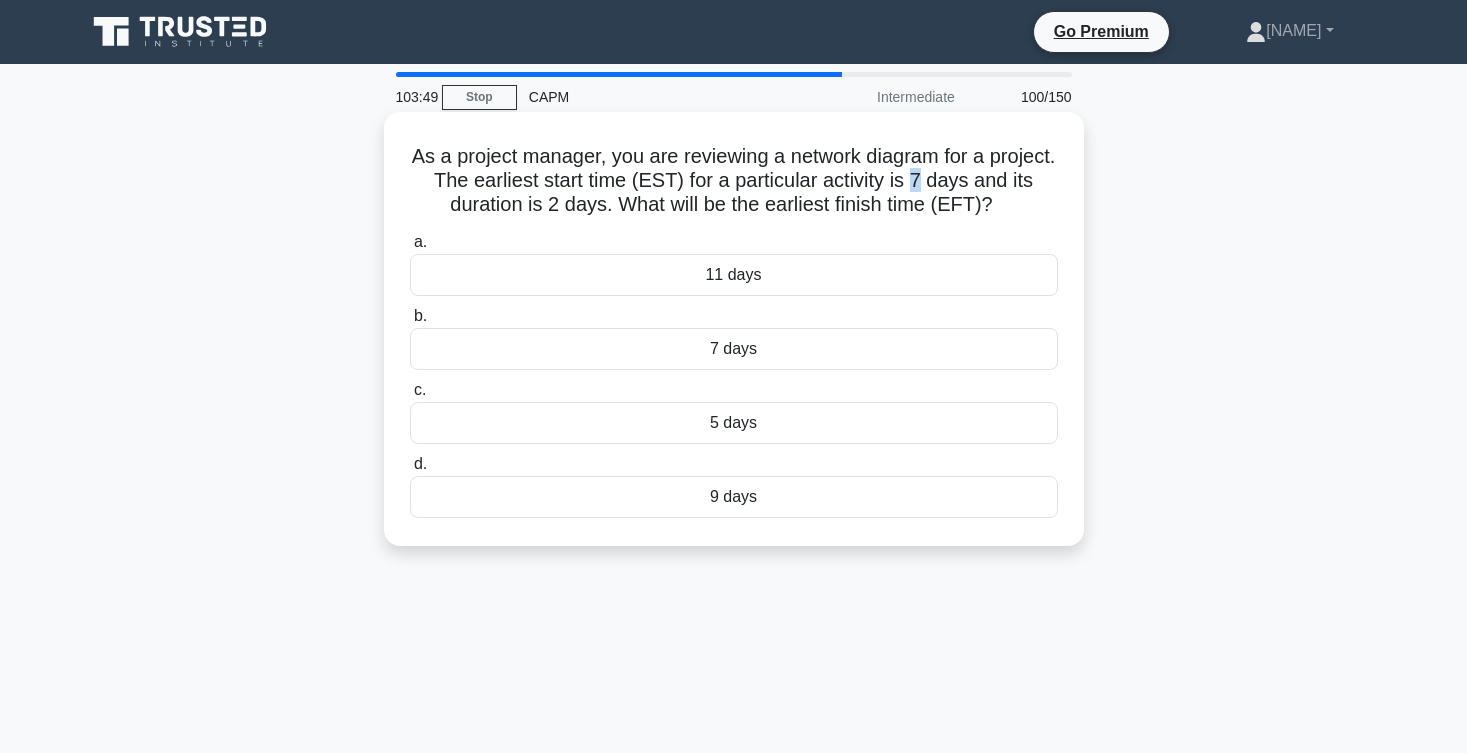 click on "5 days" at bounding box center [734, 423] 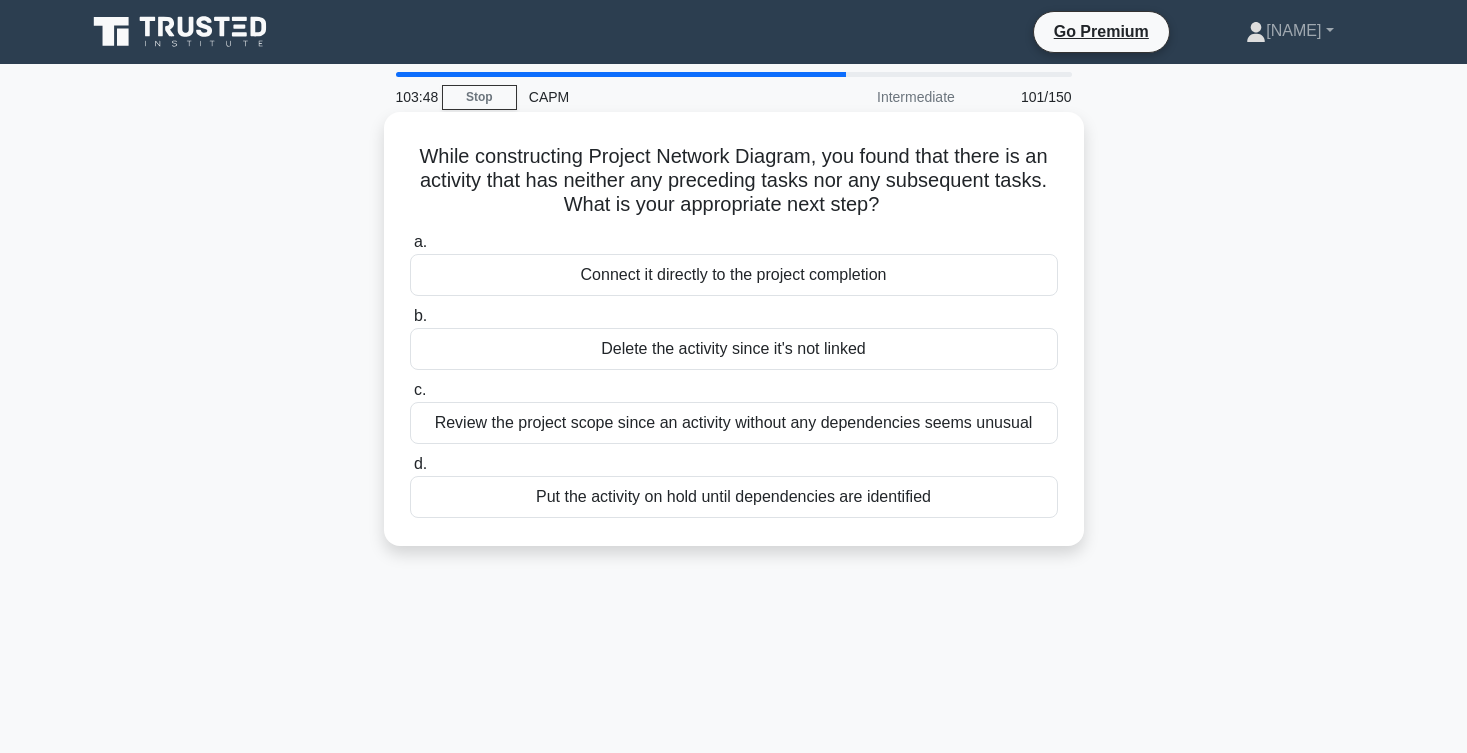 scroll, scrollTop: 0, scrollLeft: 0, axis: both 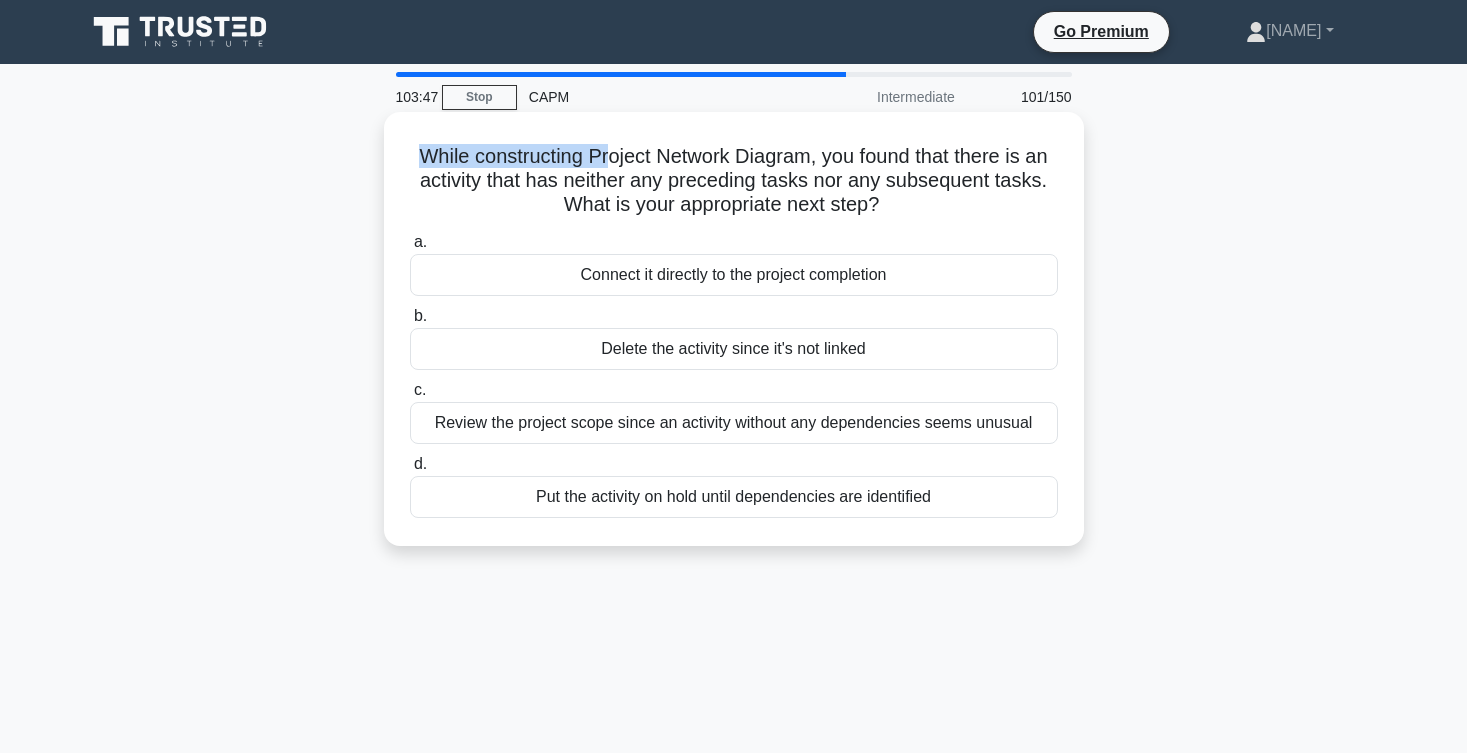 drag, startPoint x: 424, startPoint y: 157, endPoint x: 608, endPoint y: 159, distance: 184.01086 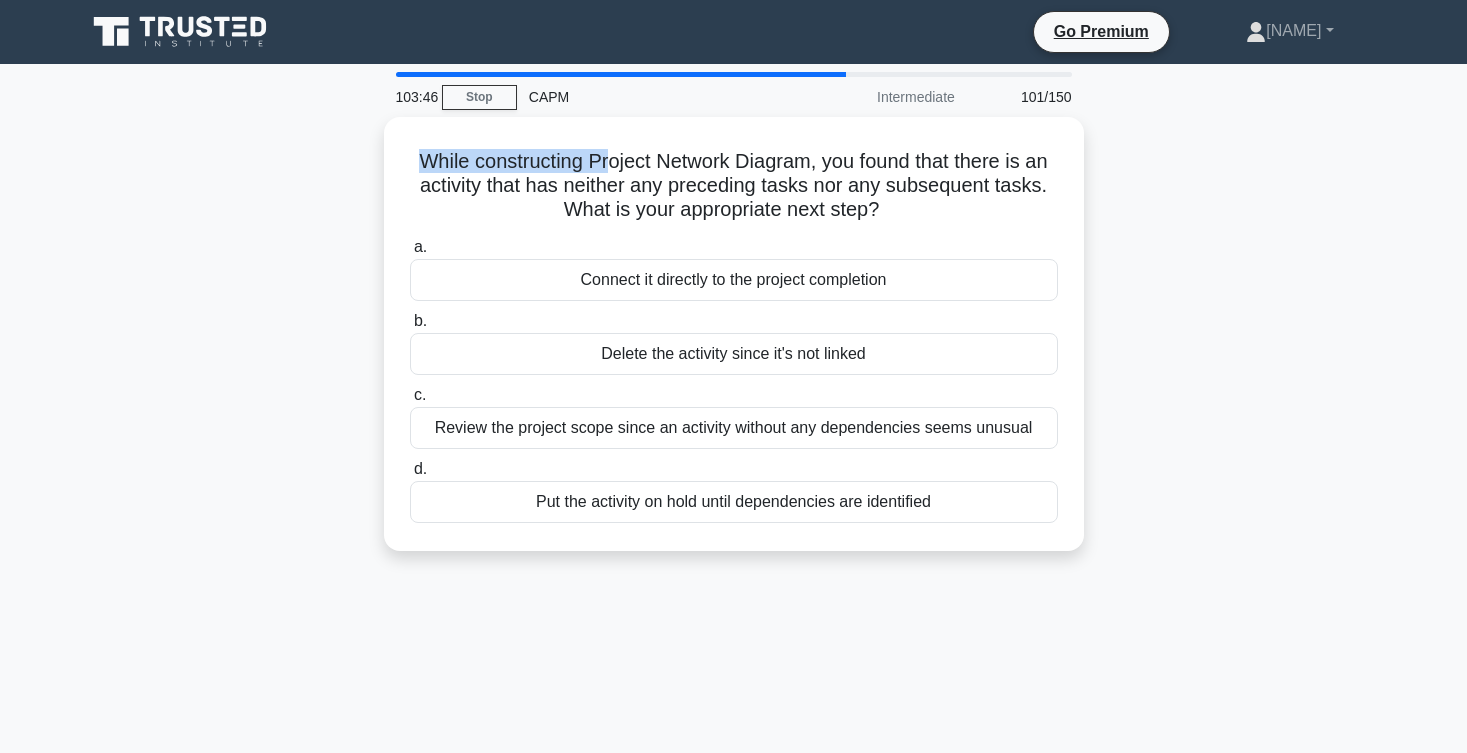 click on "While constructing Project Network Diagram, you found that there is an activity that has neither any preceding tasks nor any subsequent tasks. What is your appropriate next step?
.spinner_0XTQ{transform-origin:center;animation:spinner_y6GP .75s linear infinite}@keyframes spinner_y6GP{100%{transform:rotate(360deg)}}
a.
Connect it directly to the project completion
b." at bounding box center [734, 346] 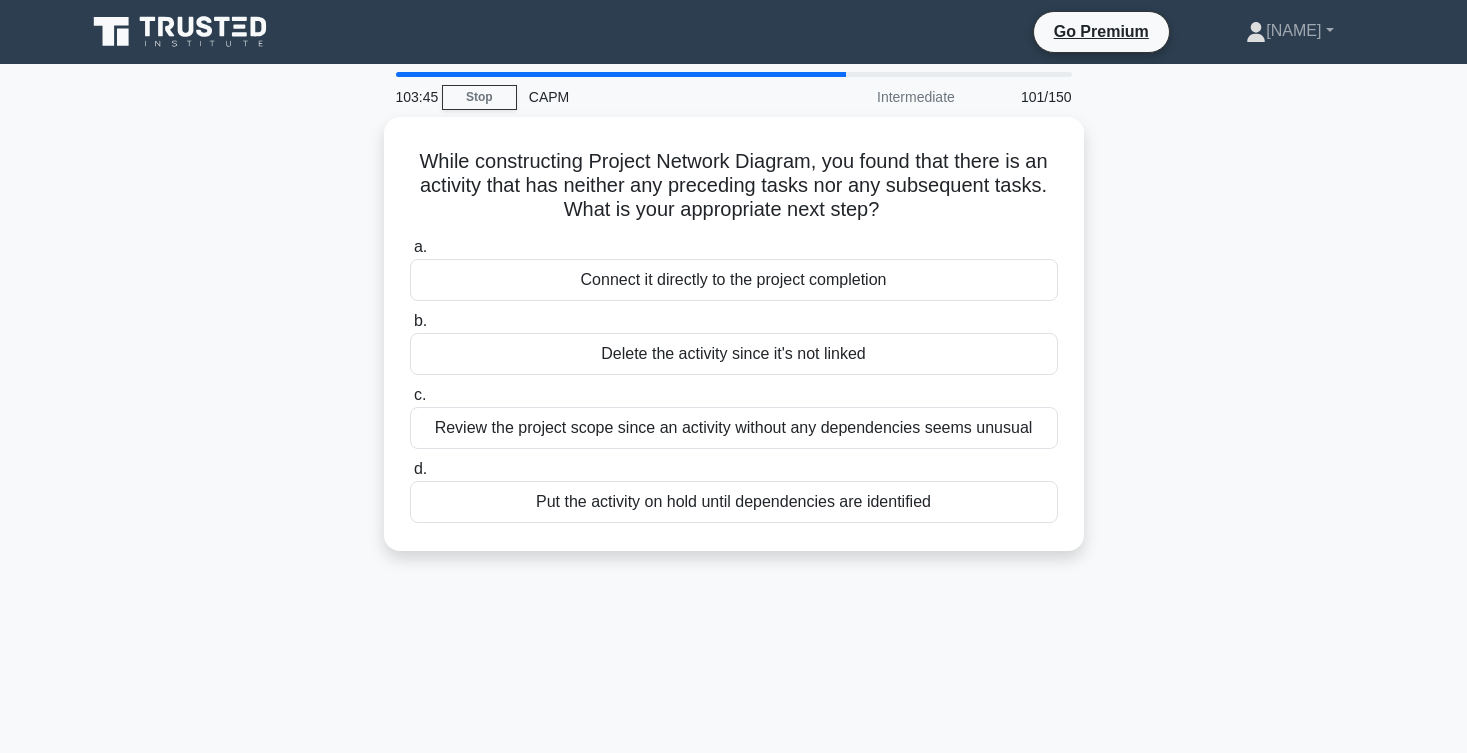 scroll, scrollTop: 0, scrollLeft: 0, axis: both 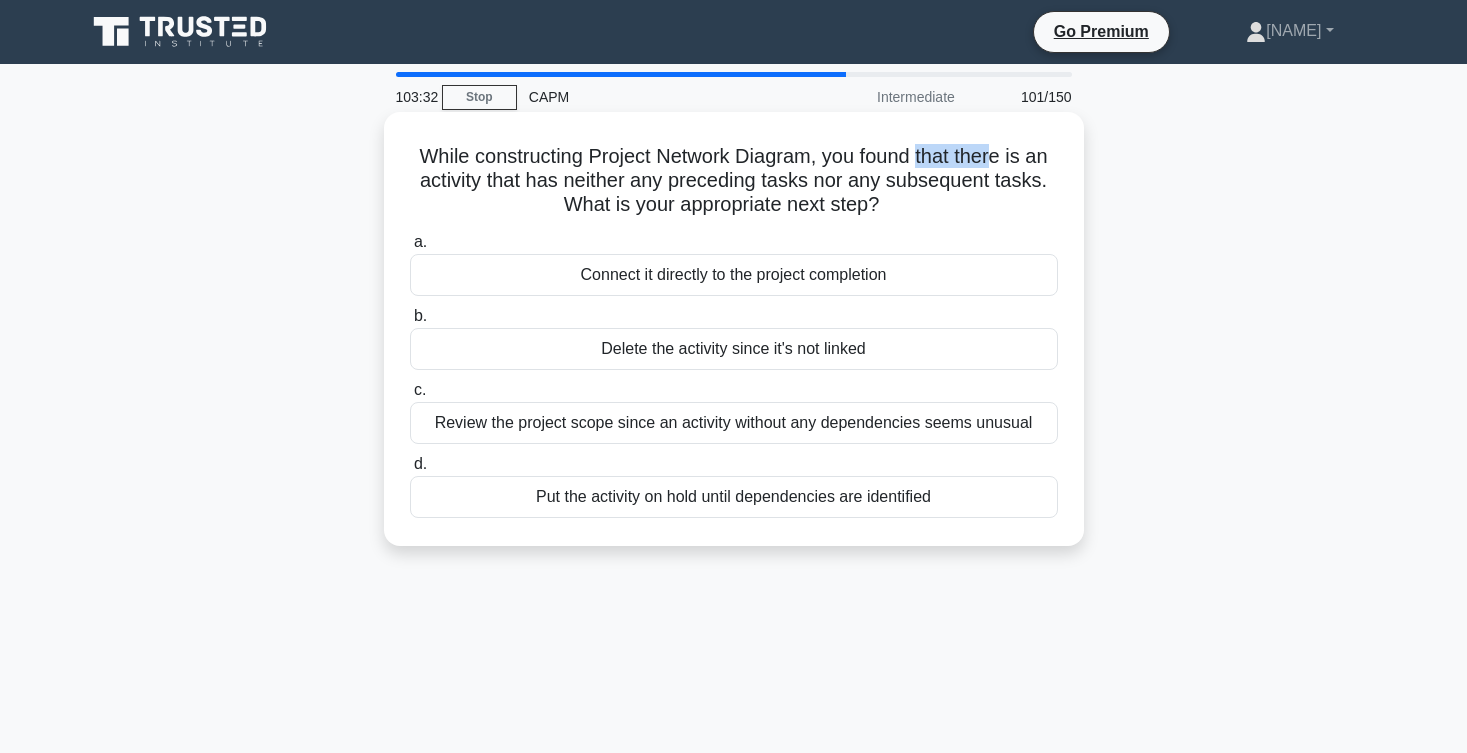 drag, startPoint x: 916, startPoint y: 155, endPoint x: 993, endPoint y: 158, distance: 77.05842 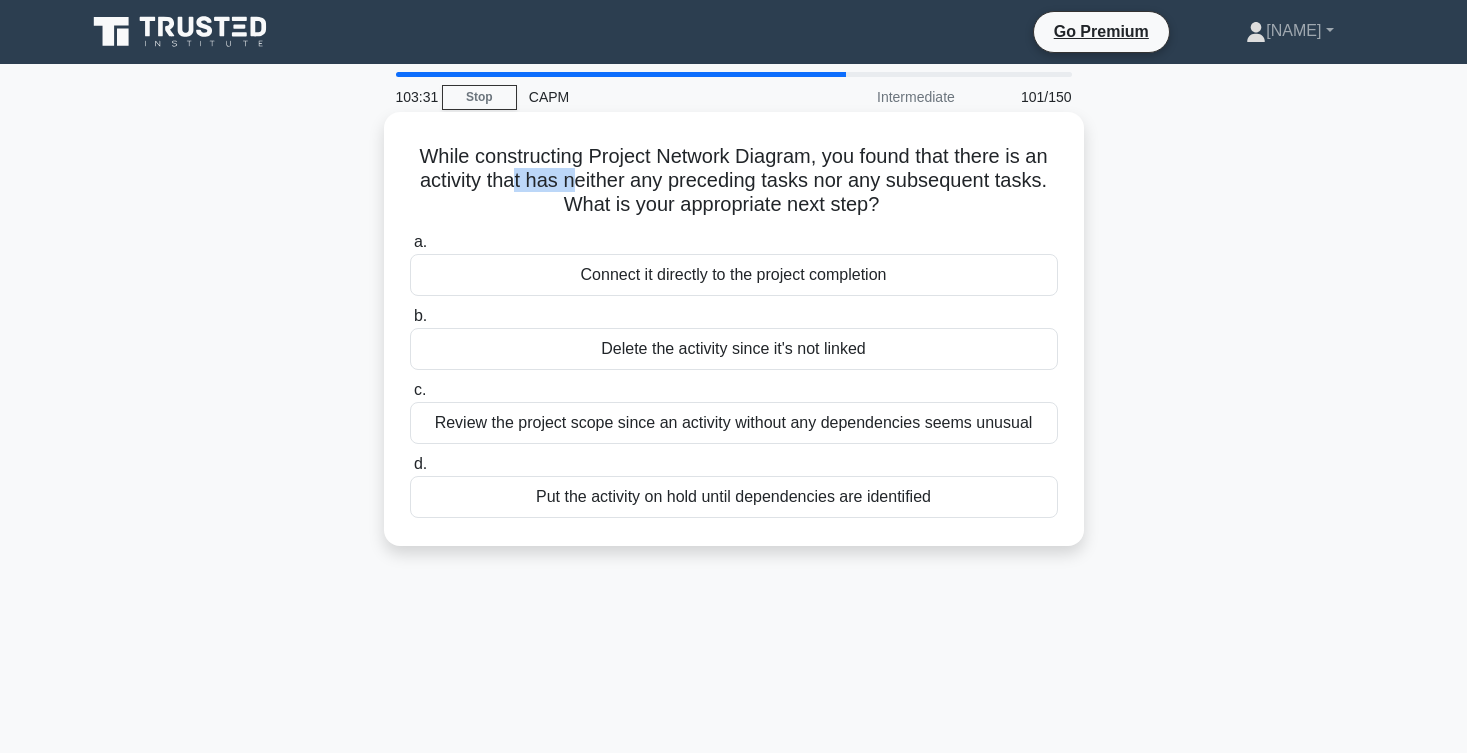 drag, startPoint x: 513, startPoint y: 169, endPoint x: 578, endPoint y: 175, distance: 65.27634 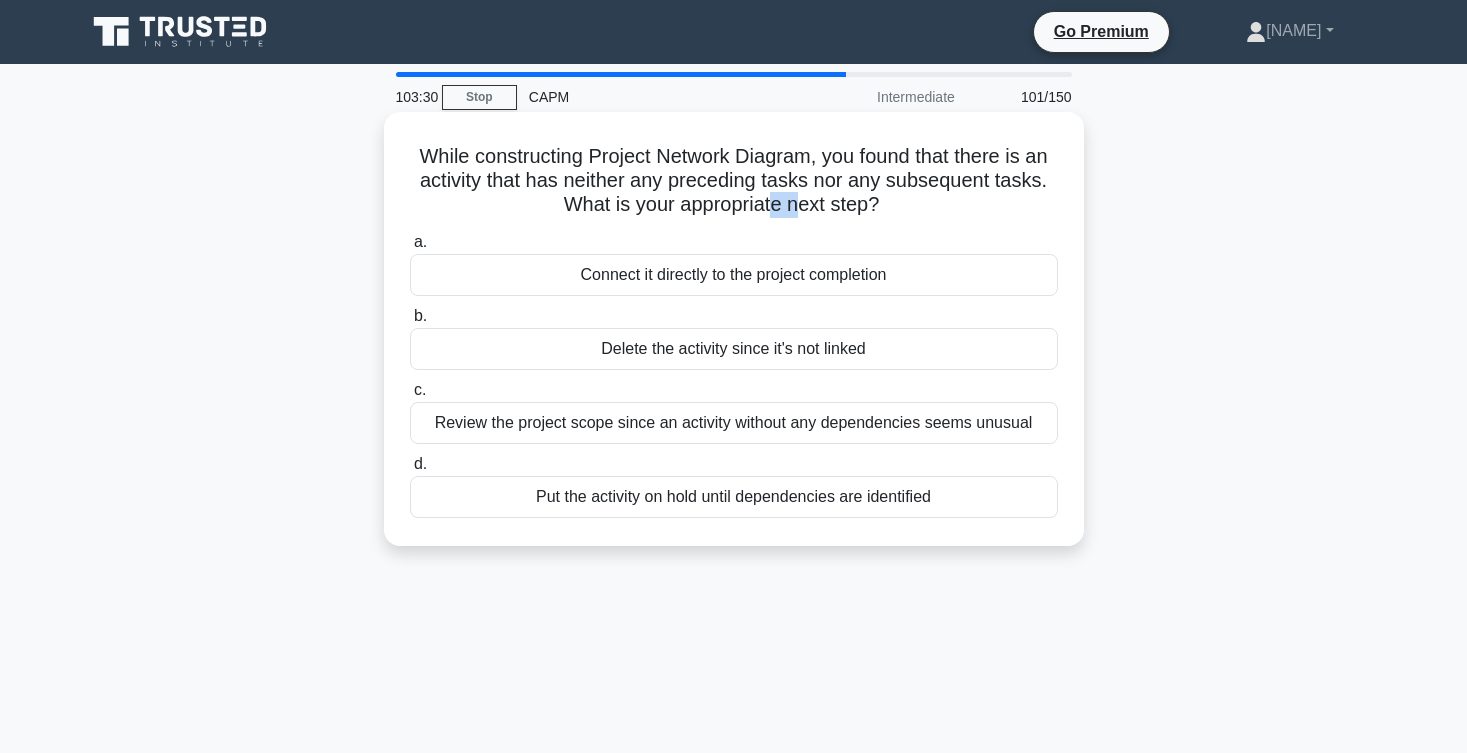 drag, startPoint x: 771, startPoint y: 197, endPoint x: 834, endPoint y: 203, distance: 63.28507 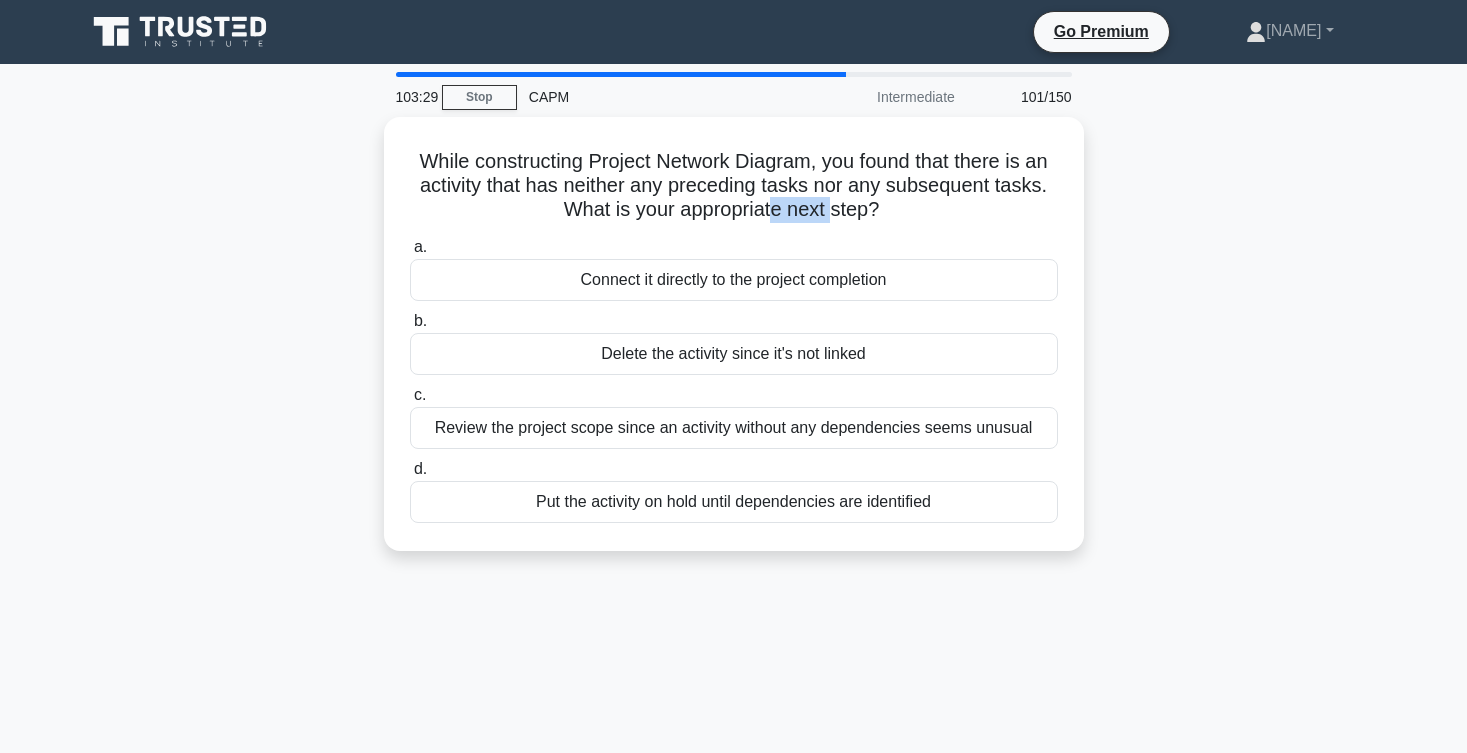 click on "While constructing Project Network Diagram, you found that there is an activity that has neither any preceding tasks nor any subsequent tasks. What is your appropriate next step?
.spinner_0XTQ{transform-origin:center;animation:spinner_y6GP .75s linear infinite}@keyframes spinner_y6GP{100%{transform:rotate(360deg)}}
a.
Connect it directly to the project completion
b." at bounding box center (734, 346) 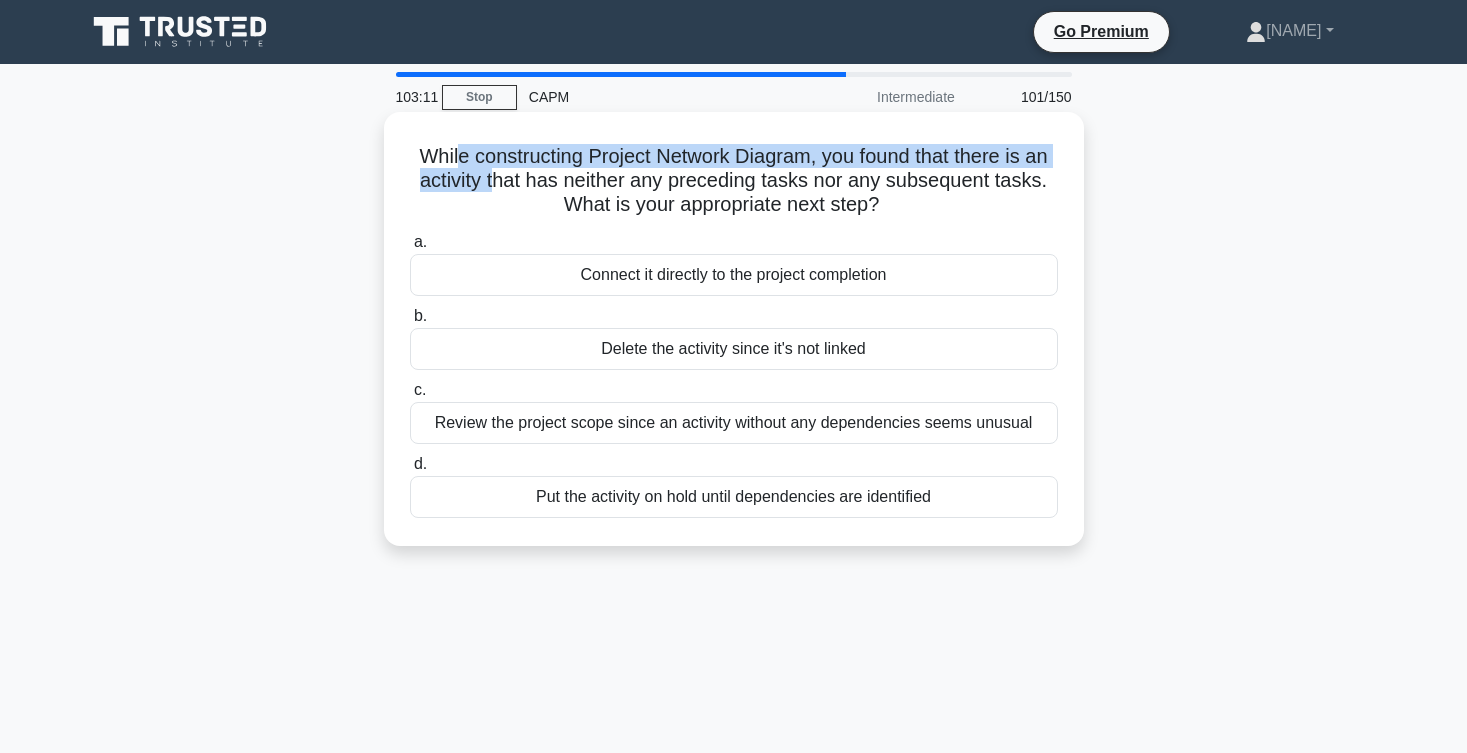 drag, startPoint x: 455, startPoint y: 162, endPoint x: 495, endPoint y: 171, distance: 41 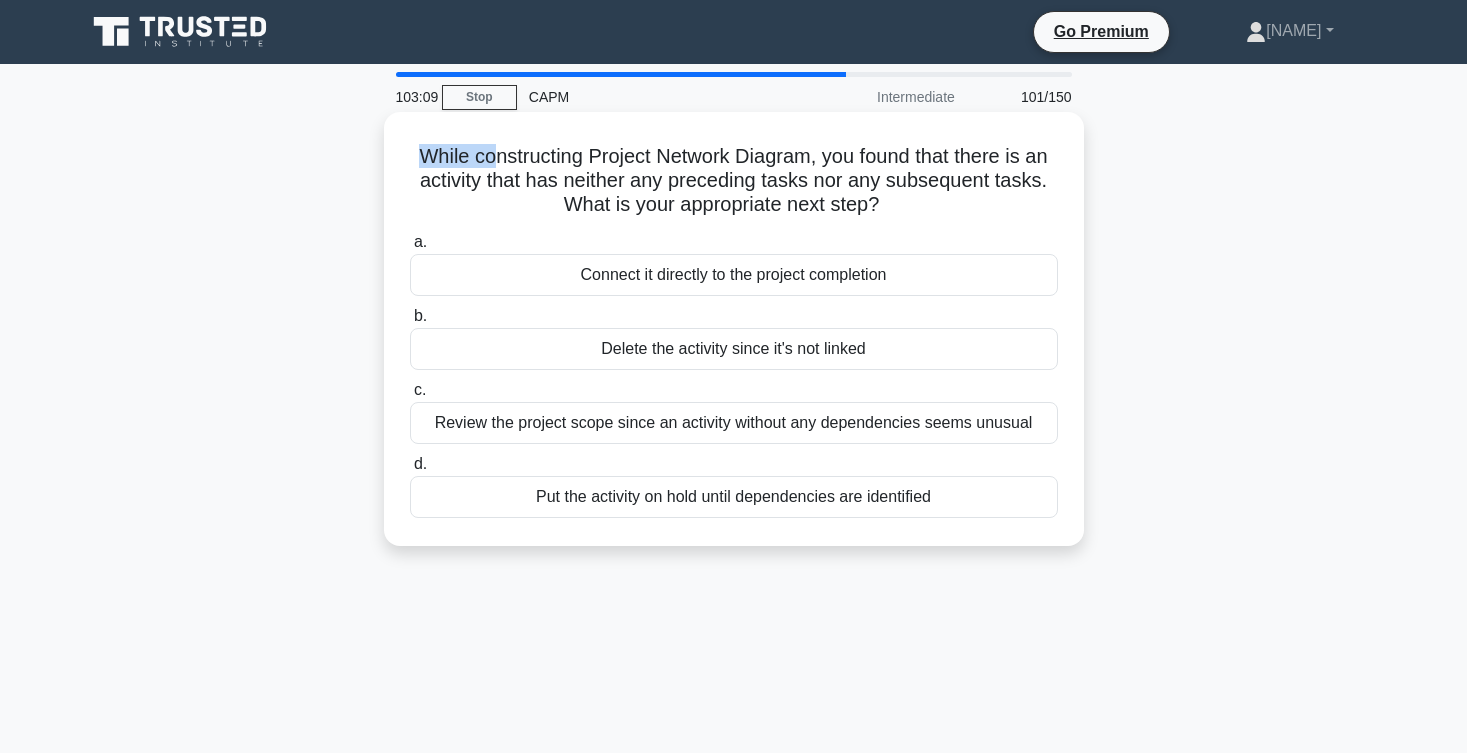 drag, startPoint x: 413, startPoint y: 150, endPoint x: 497, endPoint y: 166, distance: 85.51023 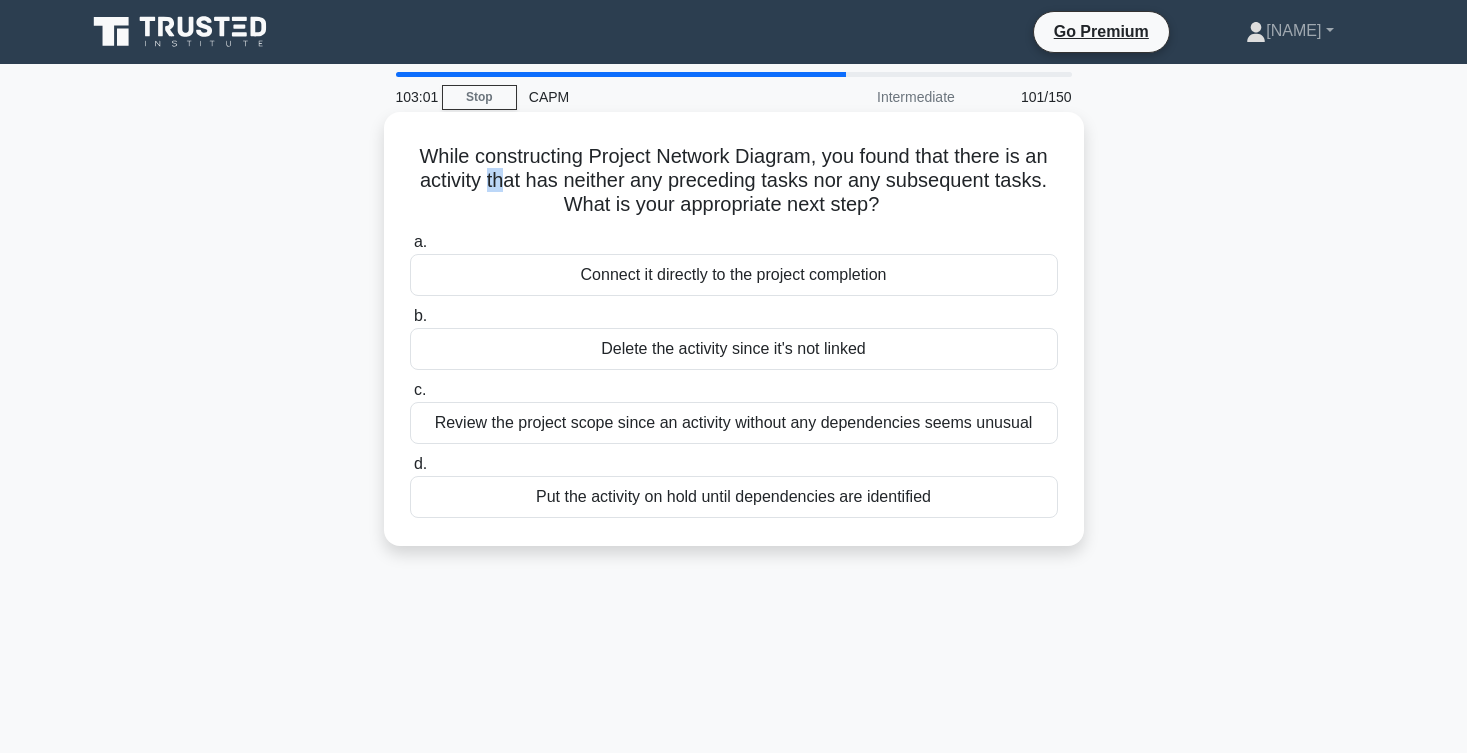 drag, startPoint x: 485, startPoint y: 181, endPoint x: 506, endPoint y: 181, distance: 21 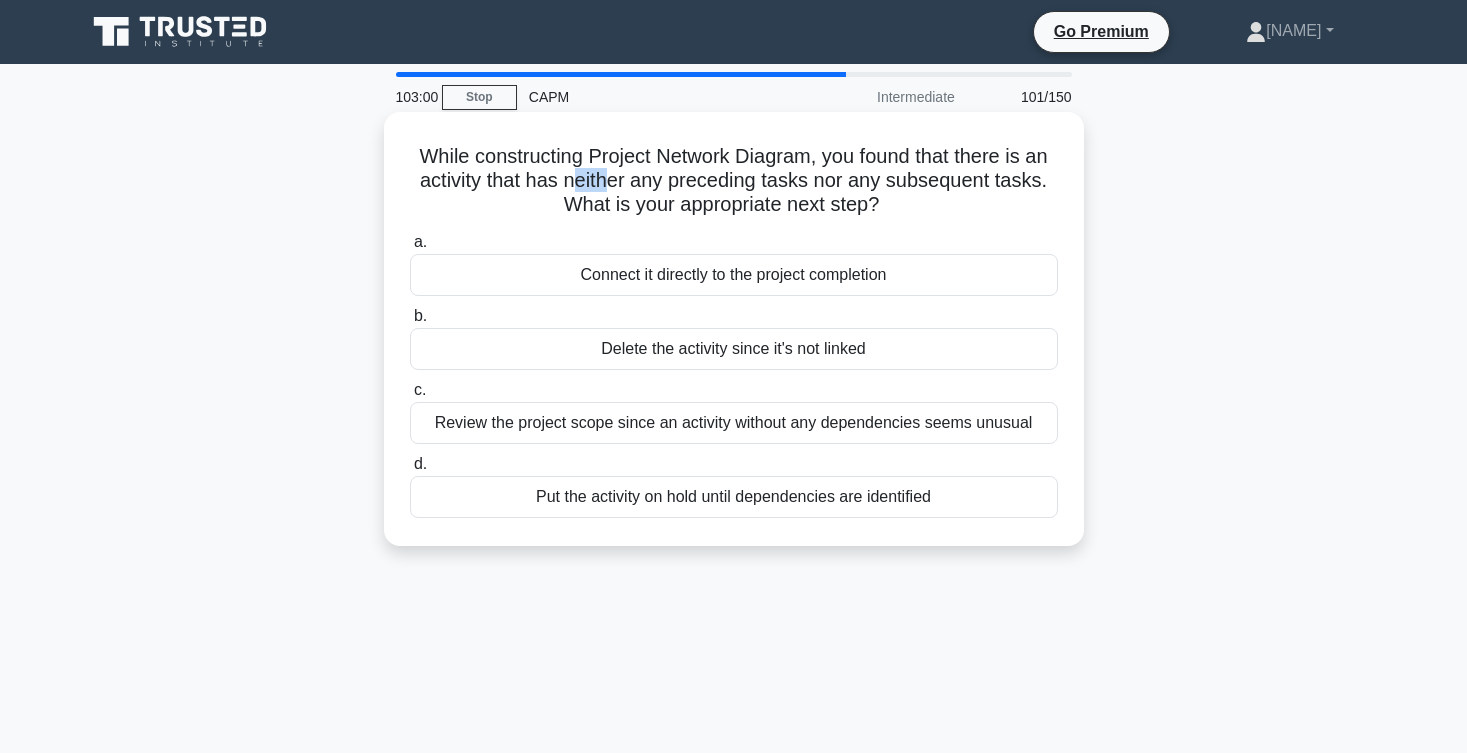 drag, startPoint x: 578, startPoint y: 183, endPoint x: 613, endPoint y: 183, distance: 35 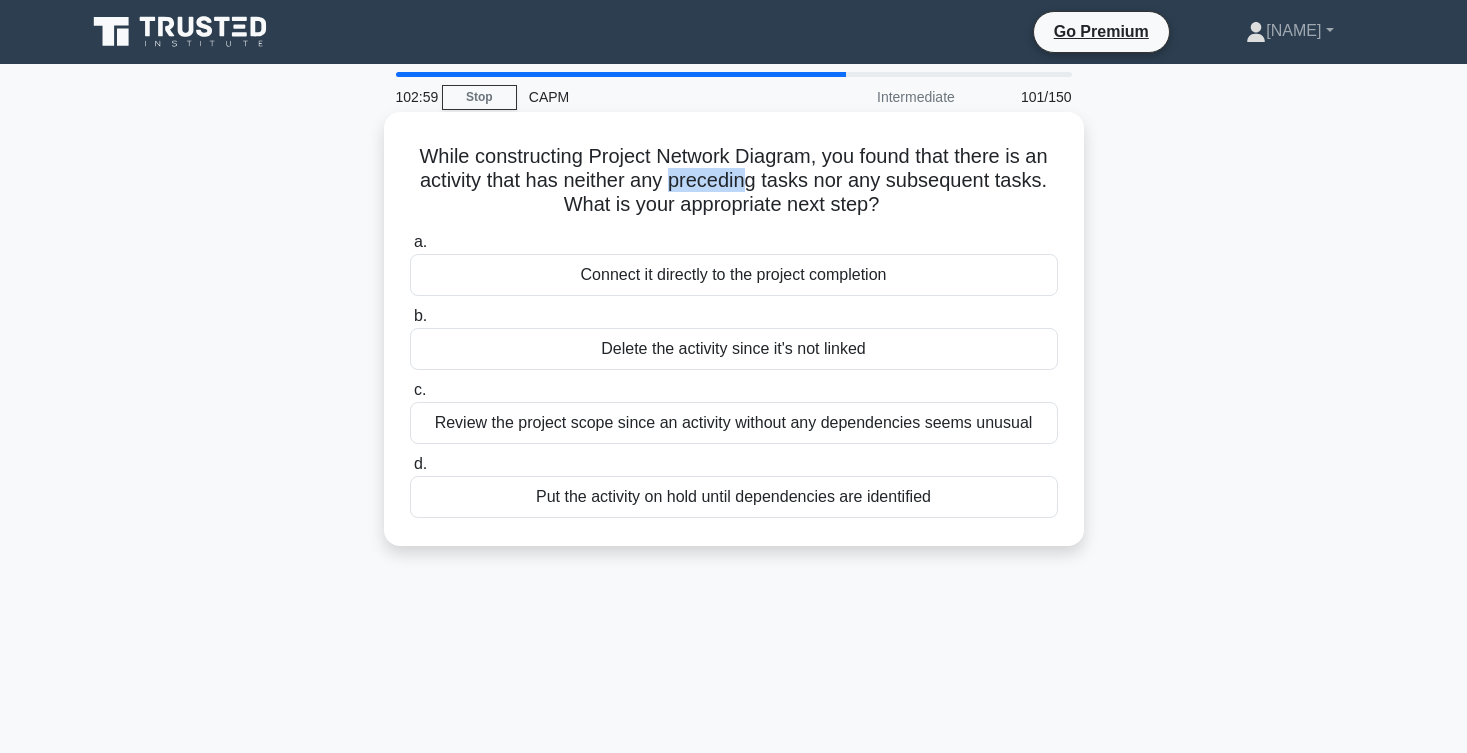 drag, startPoint x: 673, startPoint y: 181, endPoint x: 746, endPoint y: 179, distance: 73.02739 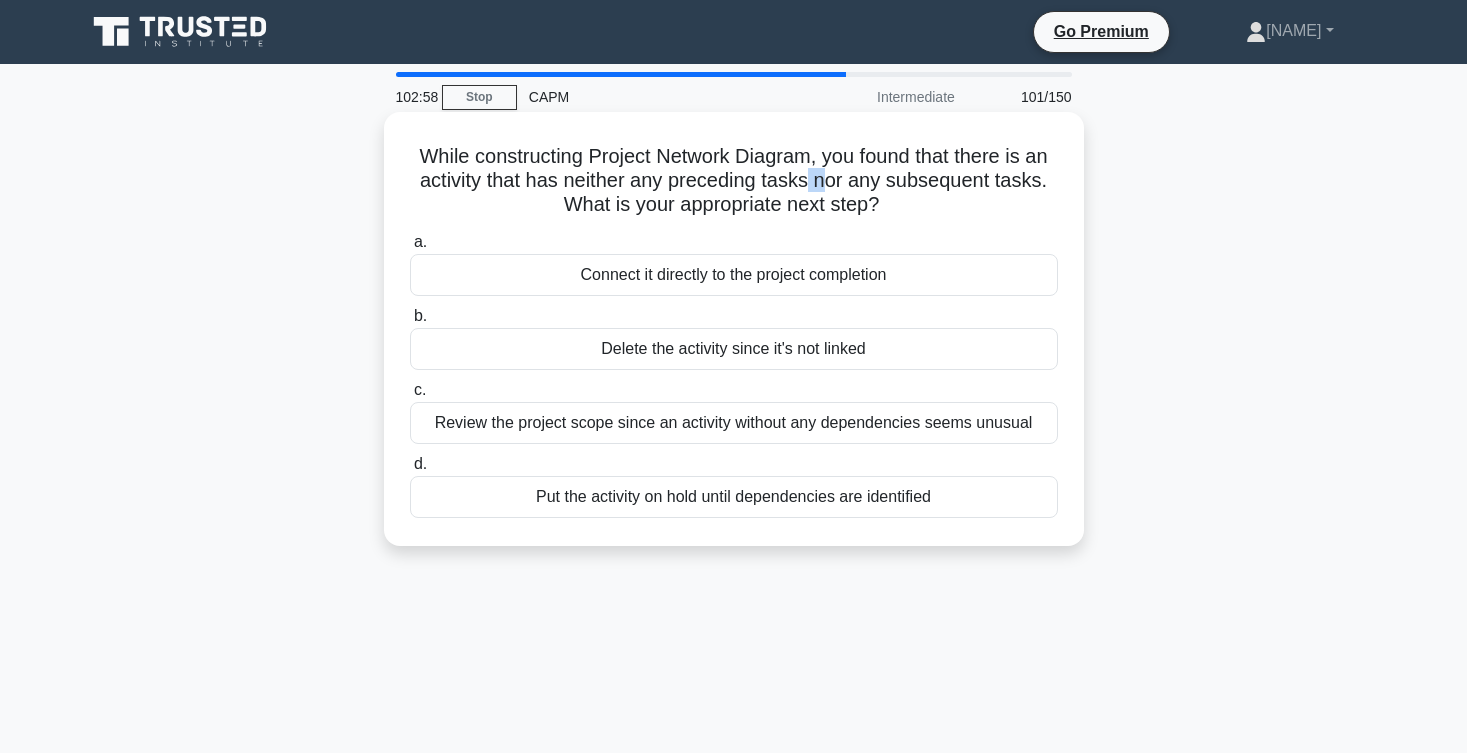 drag, startPoint x: 807, startPoint y: 184, endPoint x: 825, endPoint y: 184, distance: 18 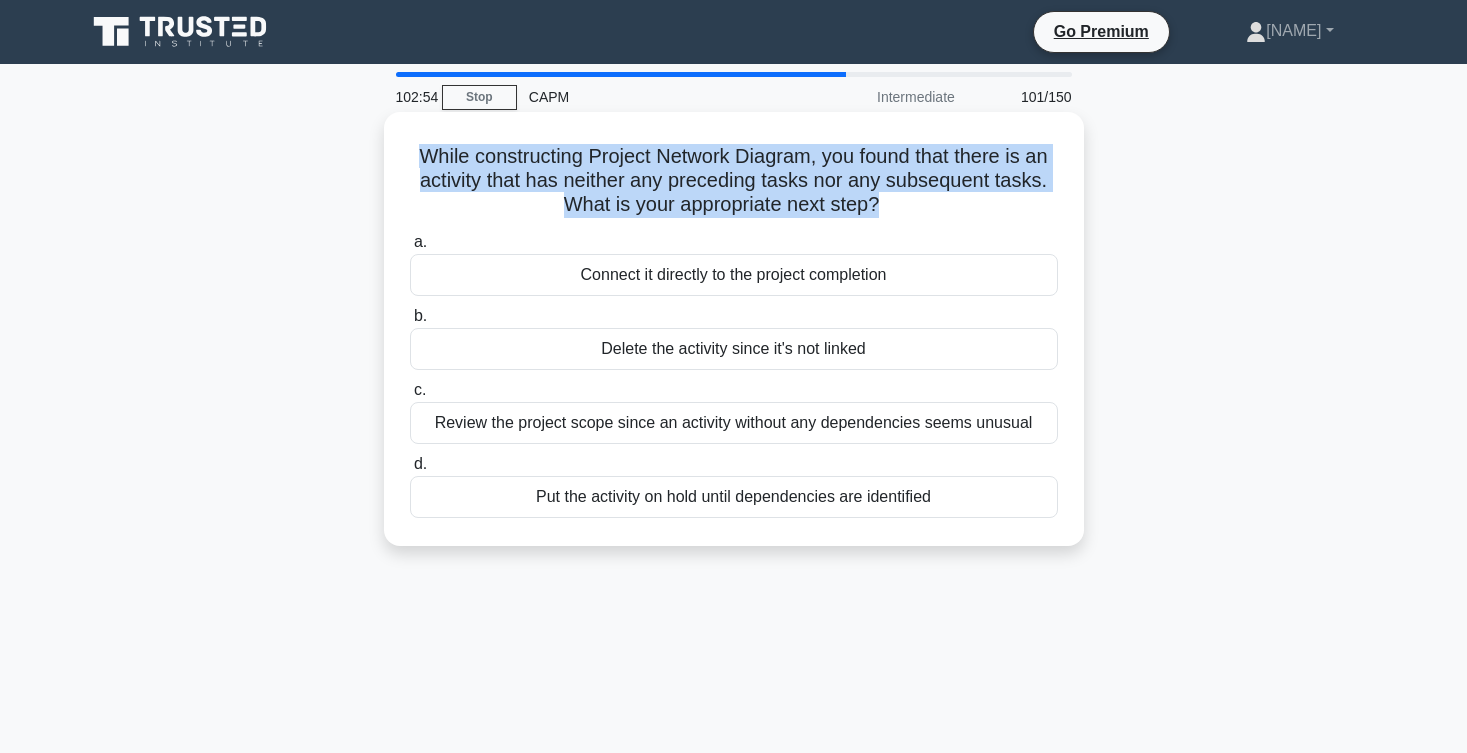 drag, startPoint x: 419, startPoint y: 150, endPoint x: 873, endPoint y: 209, distance: 457.81766 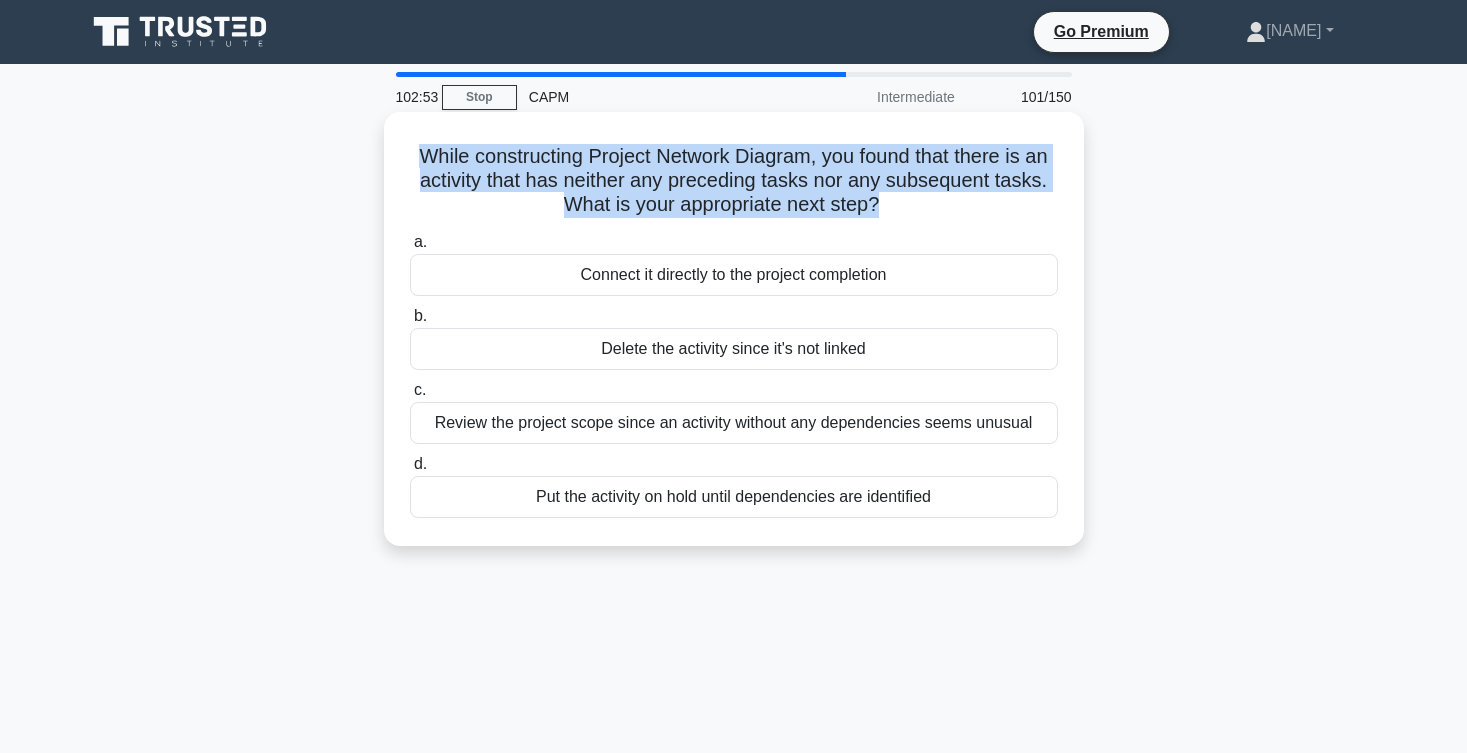 copy on "While constructing Project Network Diagram, you found that there is an activity that has neither any preceding tasks nor any subsequent tasks. What is your appropriate next step?" 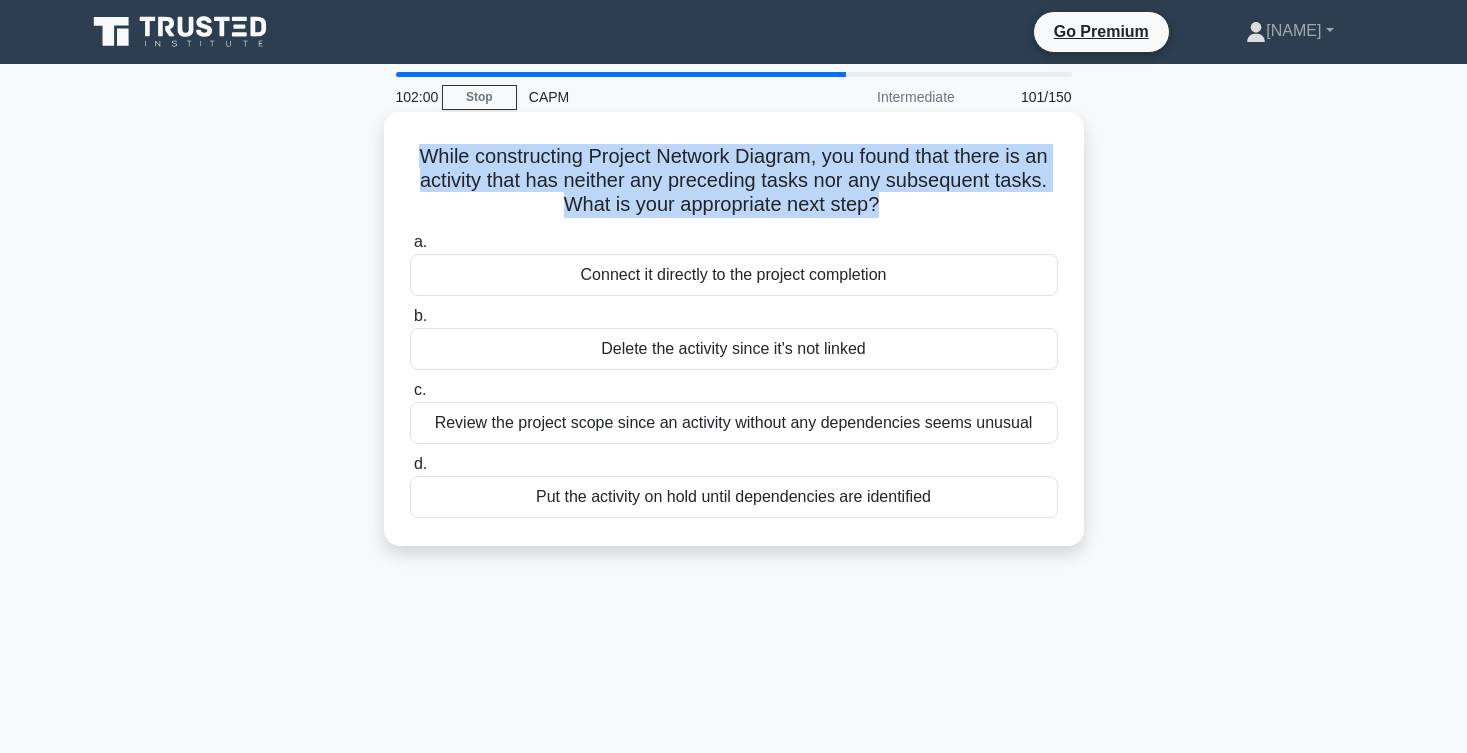 click on "Put the activity on hold until dependencies are identified" at bounding box center [734, 497] 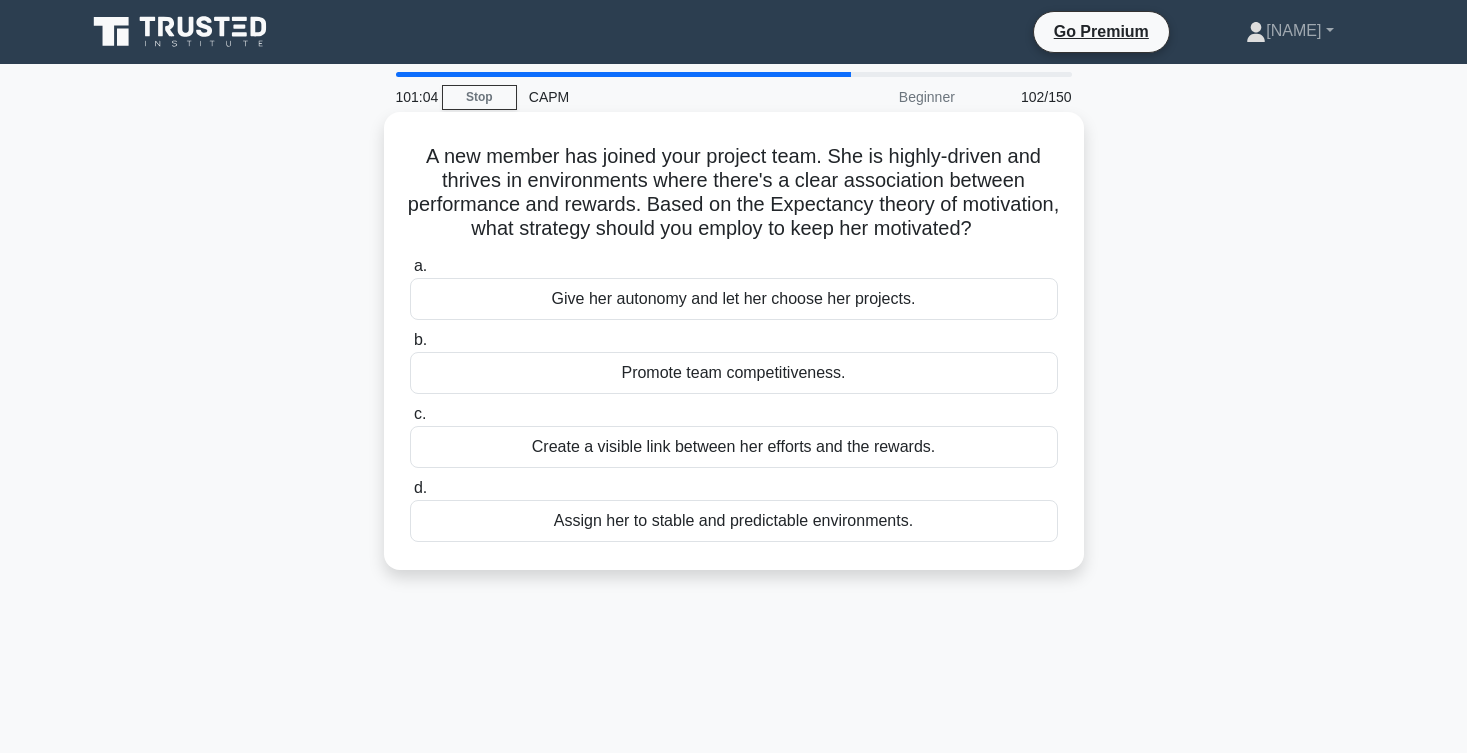 click on "Create a visible link between her efforts and the rewards." at bounding box center (734, 447) 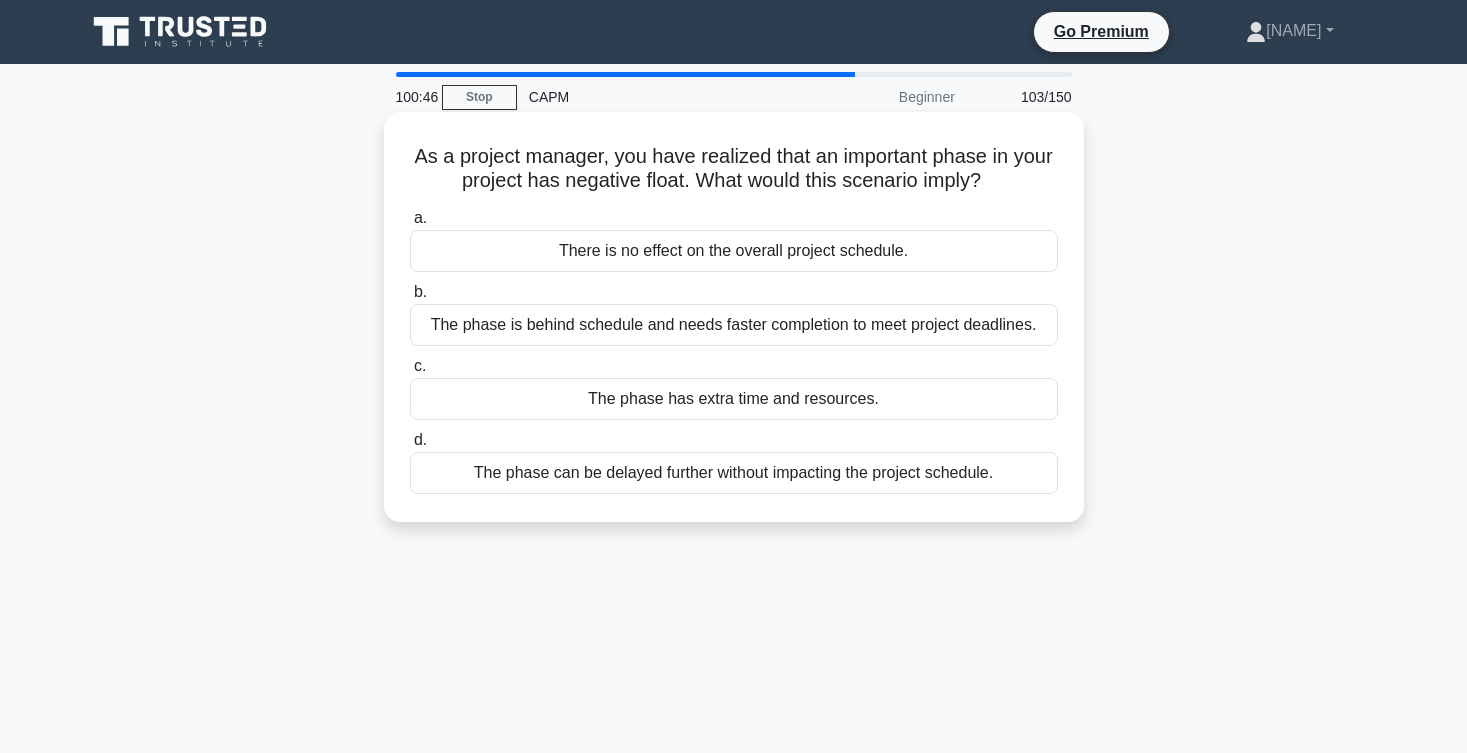 click on "The phase is behind schedule and needs faster completion to meet project deadlines." at bounding box center (734, 325) 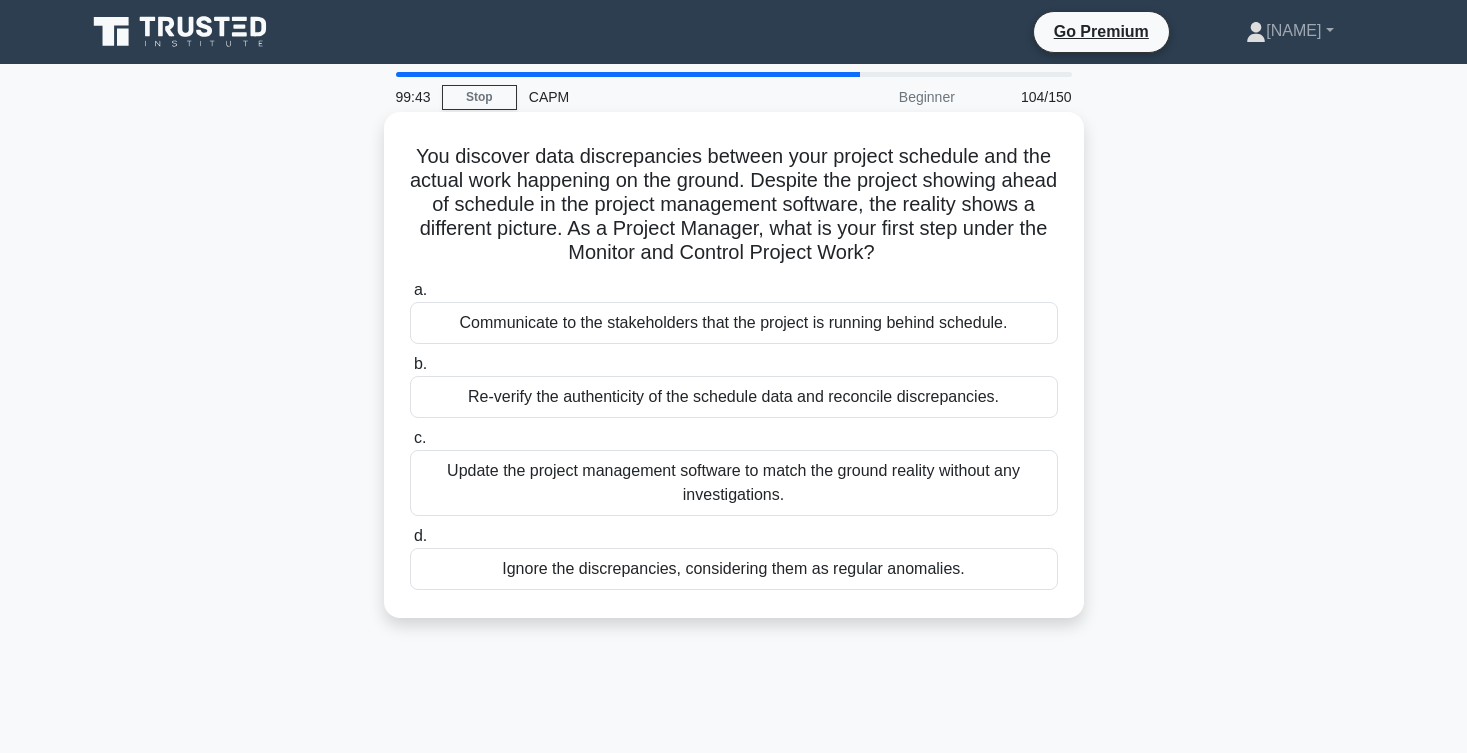 click on "Re-verify the authenticity of the schedule data and reconcile discrepancies." at bounding box center [734, 397] 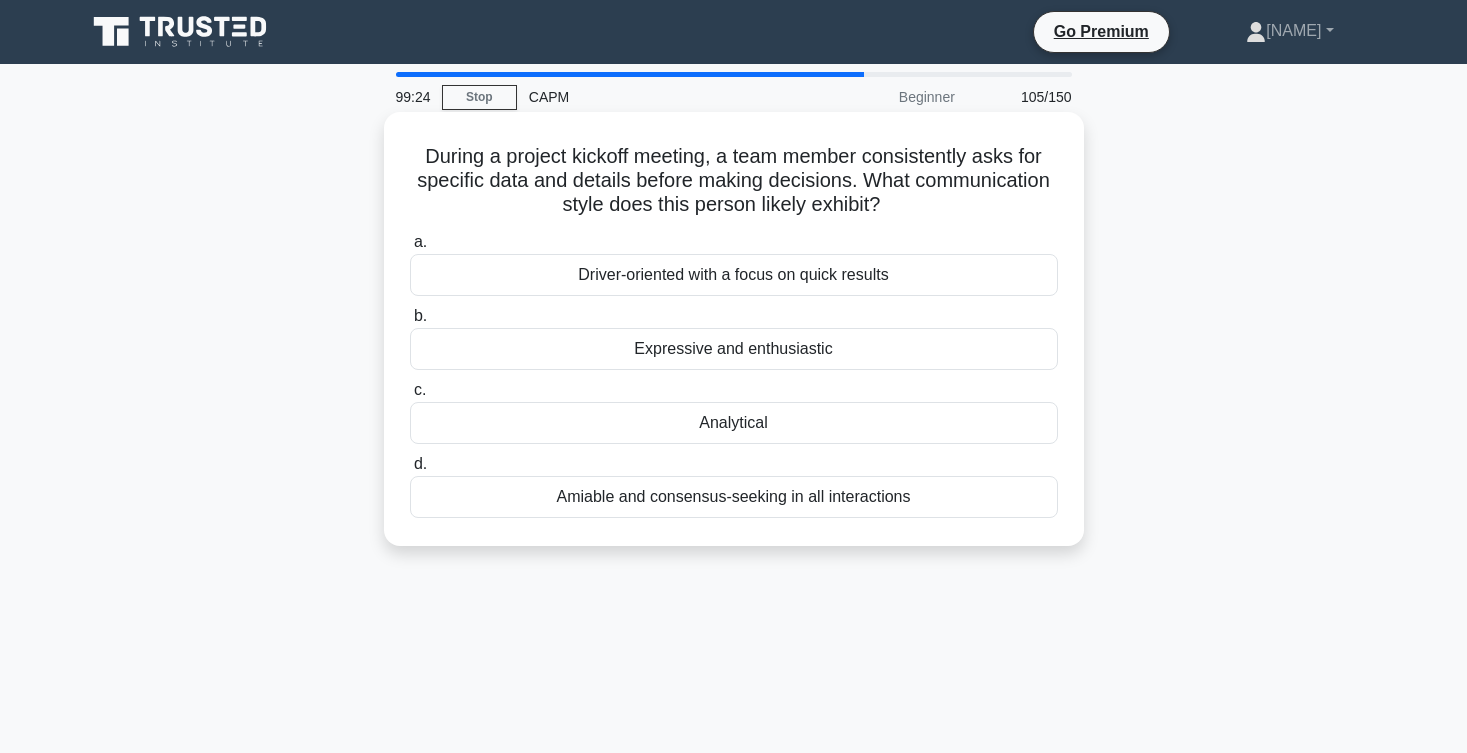 click on "Analytical" at bounding box center [734, 423] 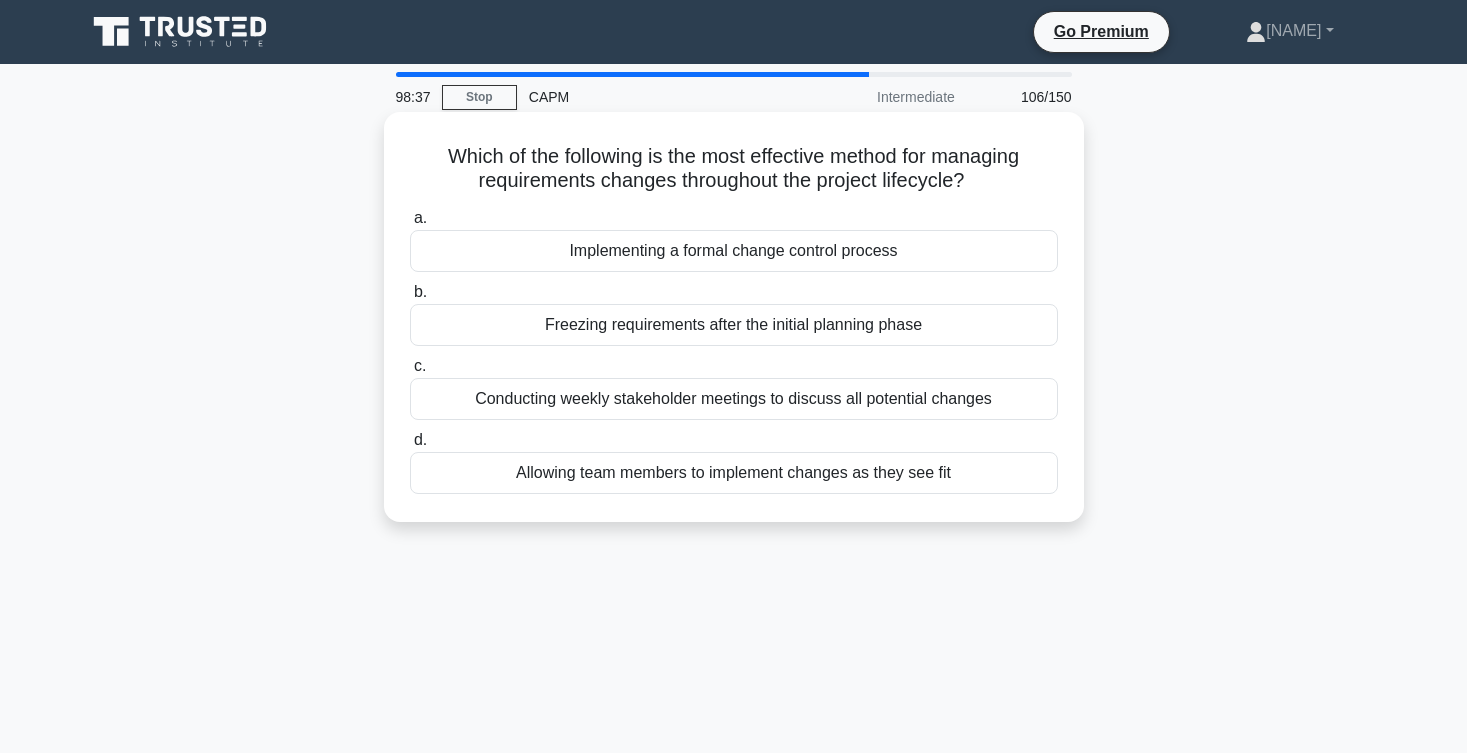 click on "Conducting weekly stakeholder meetings to discuss all potential changes" at bounding box center [734, 399] 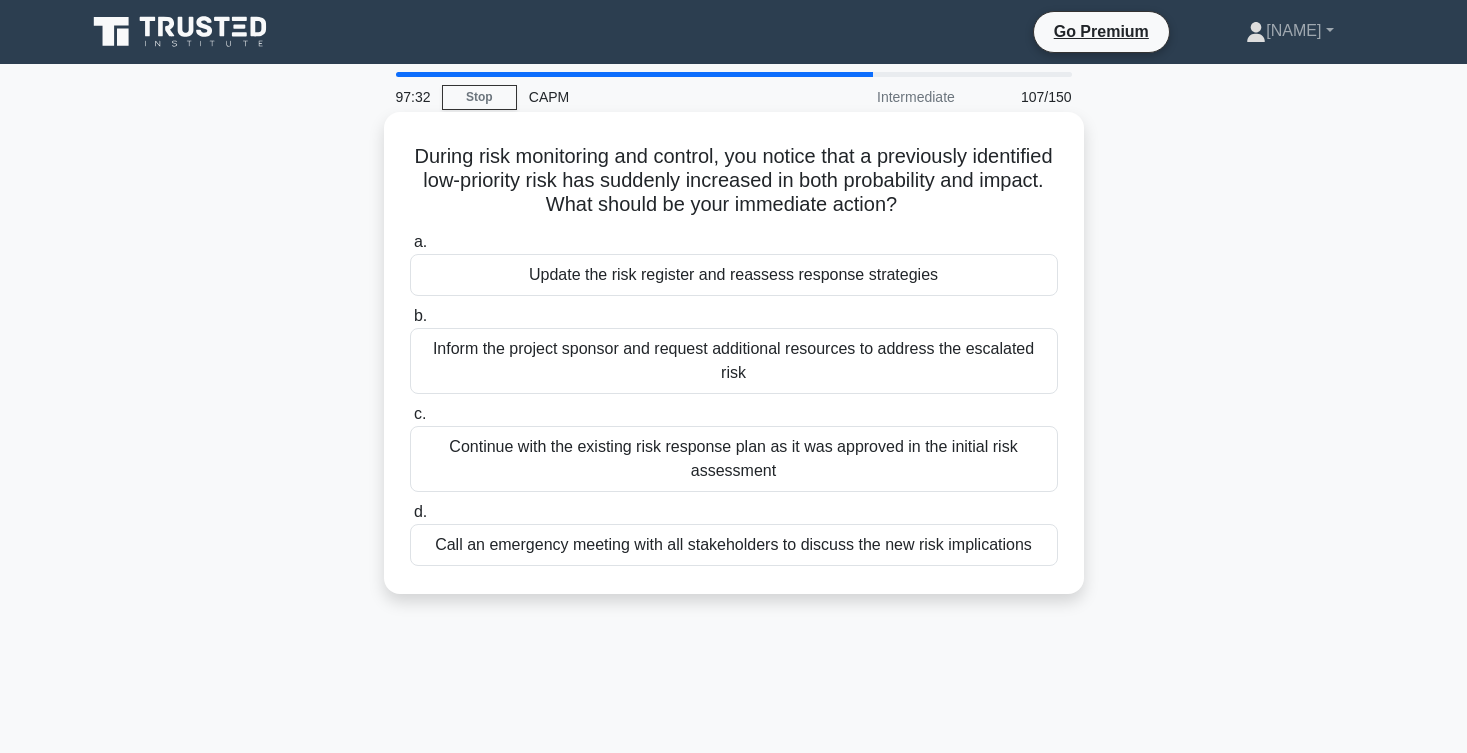 click on "Update the risk register and reassess response strategies" at bounding box center [734, 275] 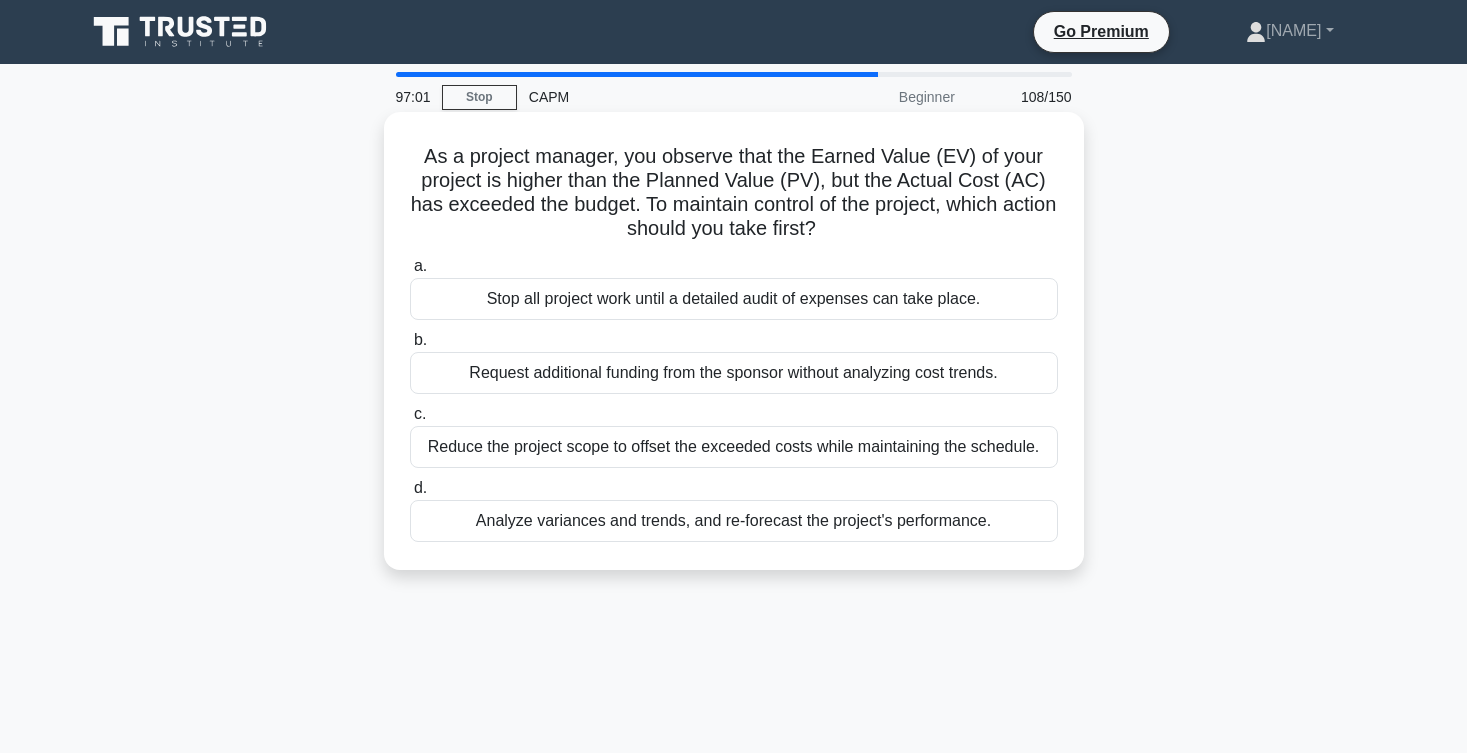 click on "Analyze variances and trends, and re-forecast the project's performance." at bounding box center (734, 521) 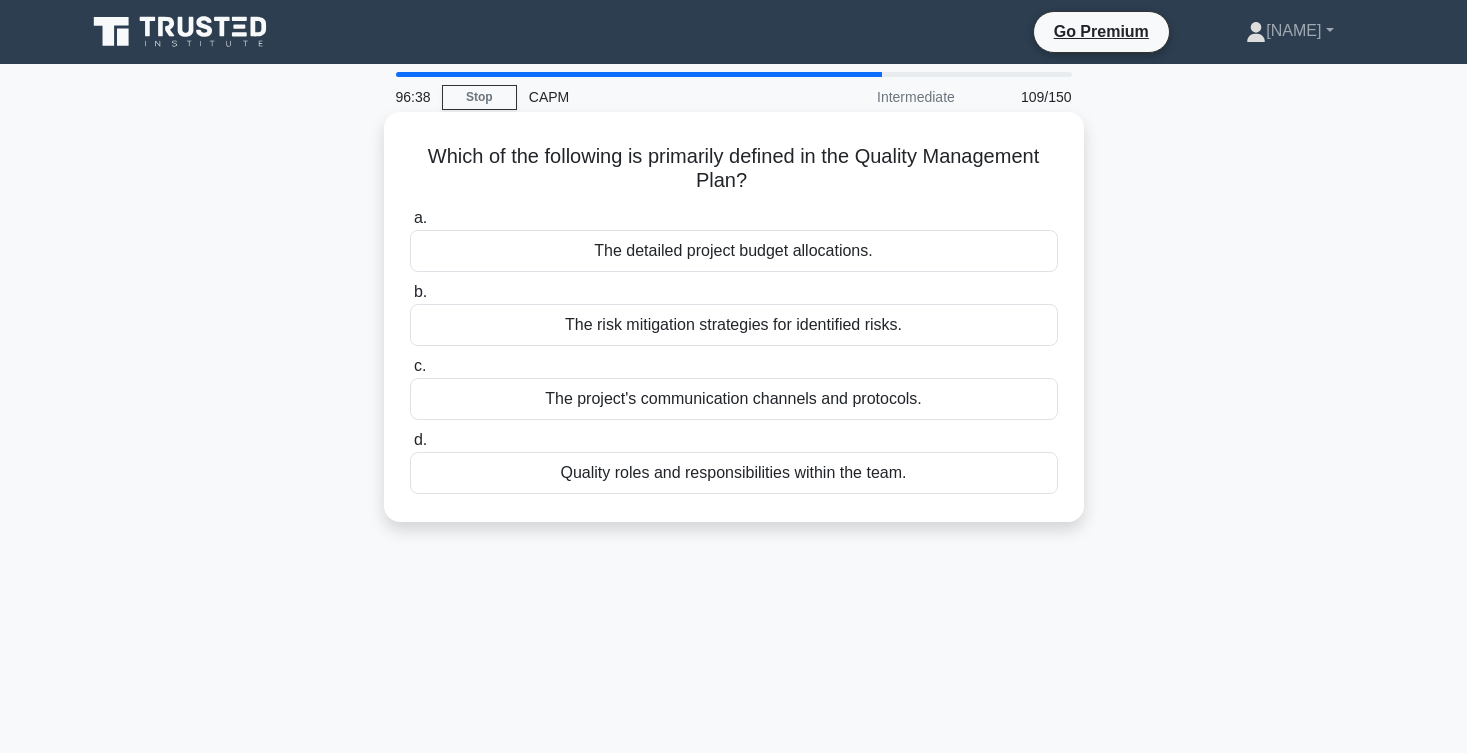click on "Quality roles and responsibilities within the team." at bounding box center [734, 473] 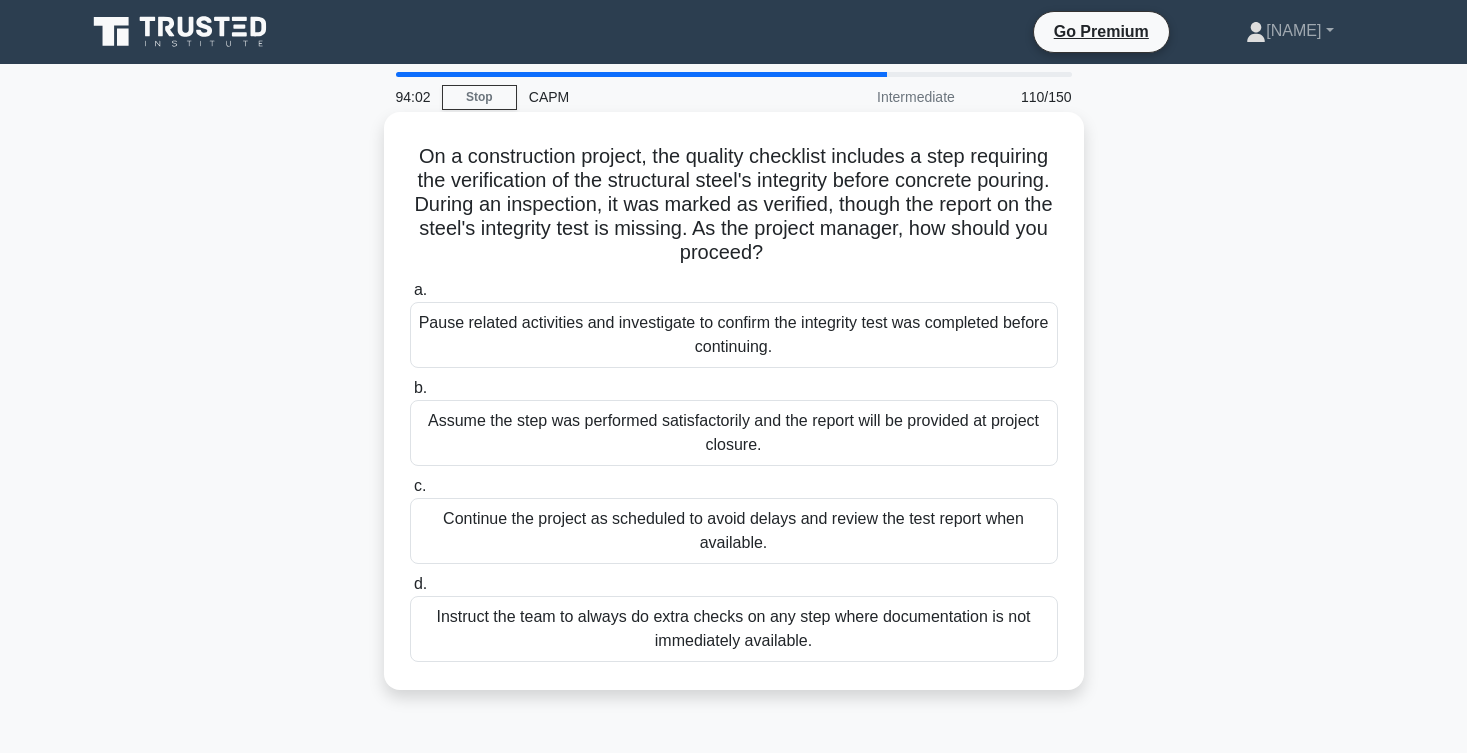 click on "Assume the step was performed satisfactorily and the report will be provided at project closure." at bounding box center (734, 433) 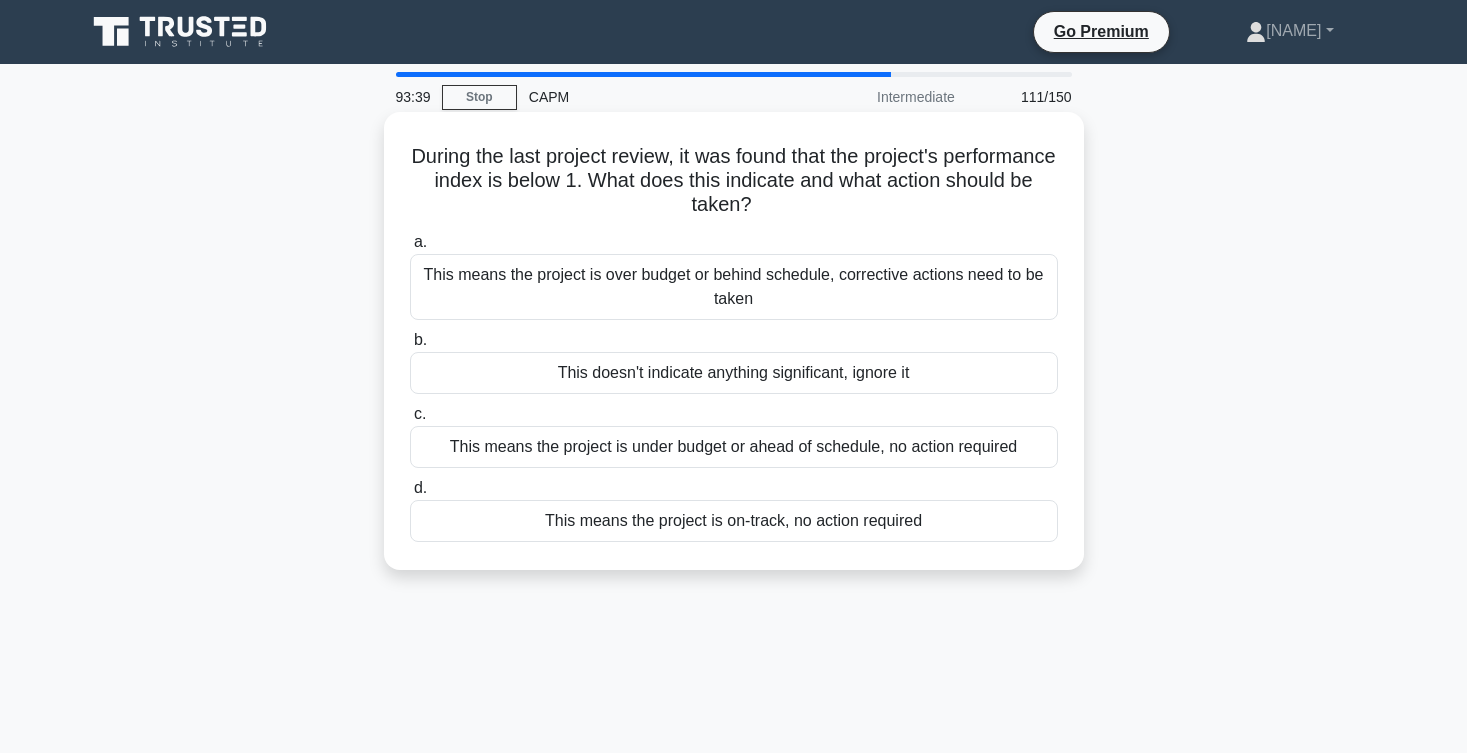 click on "This means the project is over budget or behind schedule, corrective actions need to be taken" at bounding box center [734, 287] 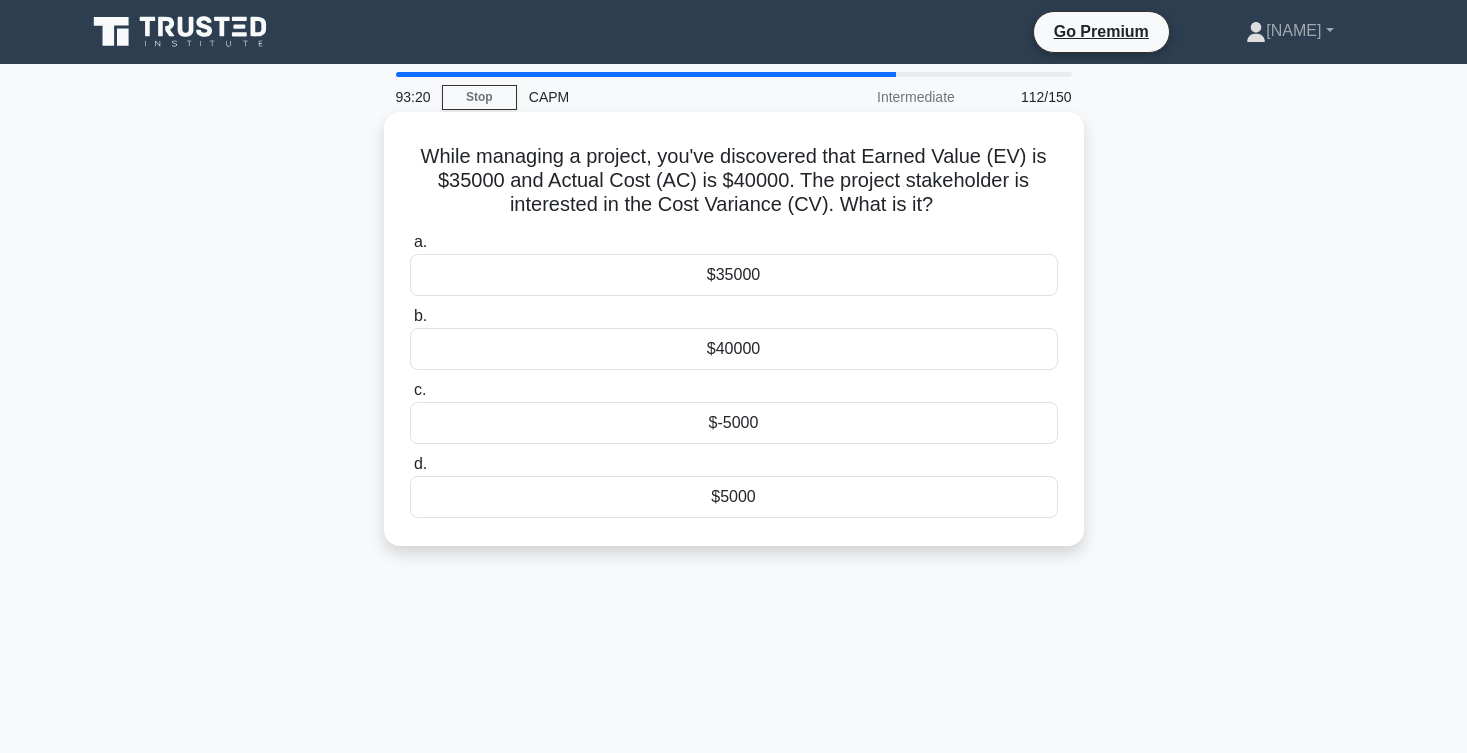 click on "$5000" at bounding box center (734, 497) 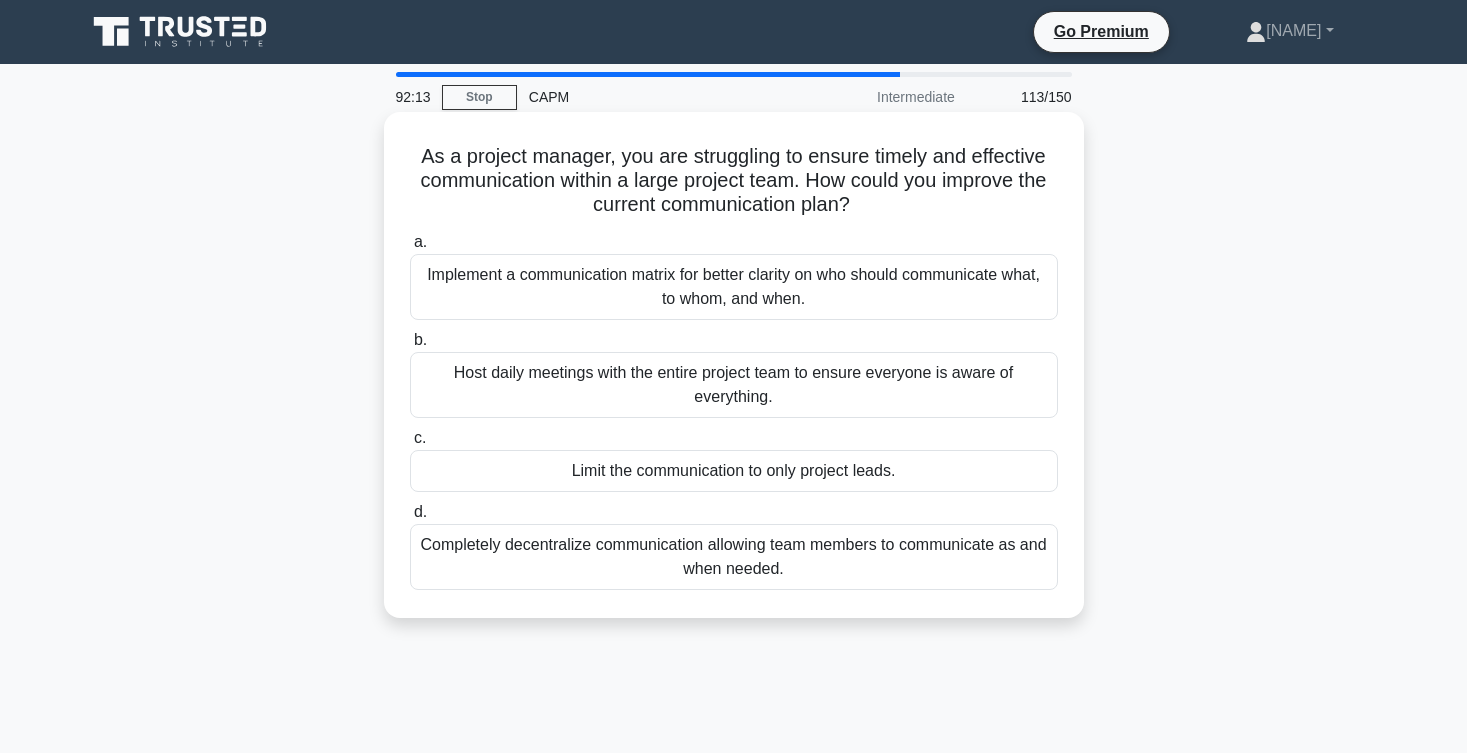 click on "Host daily meetings with the entire project team to ensure everyone is aware of everything." at bounding box center (734, 385) 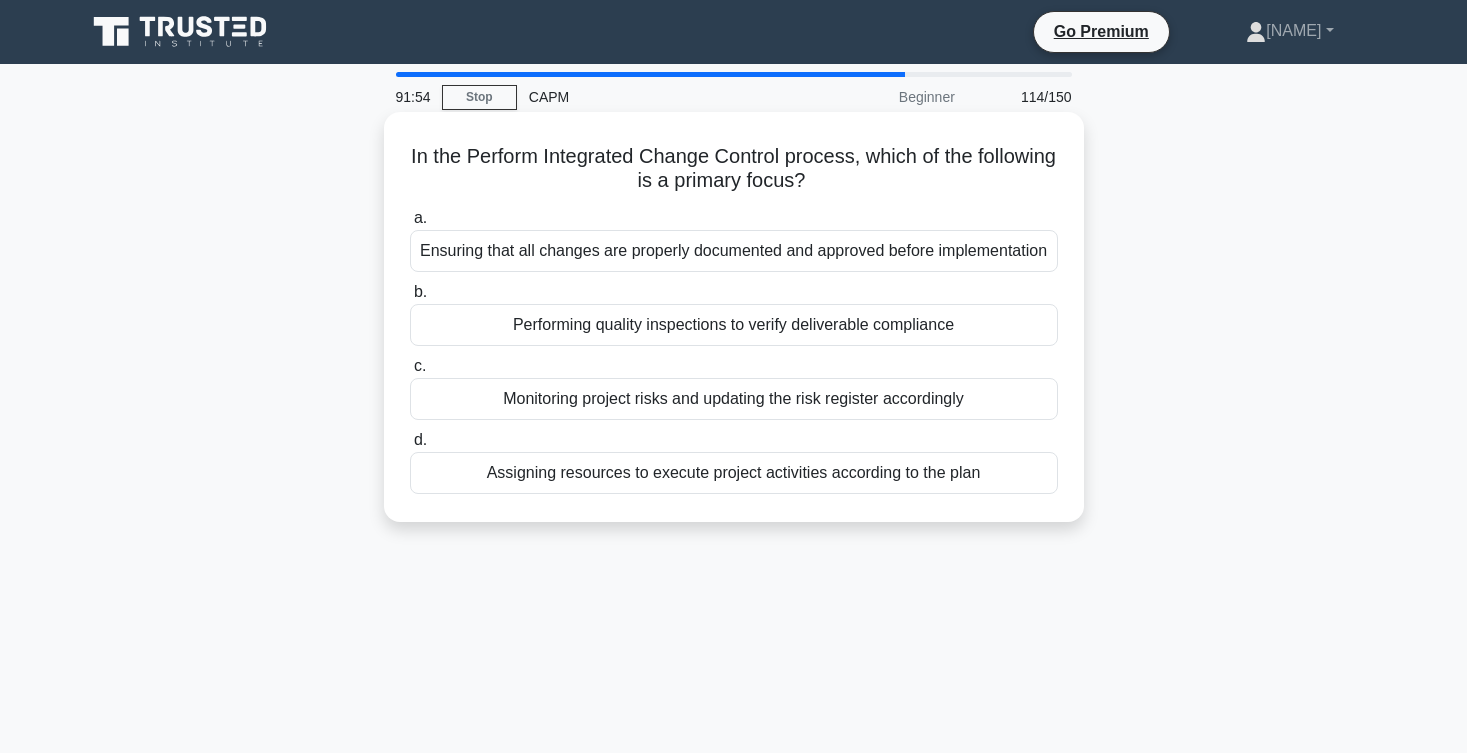 click on "Ensuring that all changes are properly documented and approved before implementation" at bounding box center [734, 251] 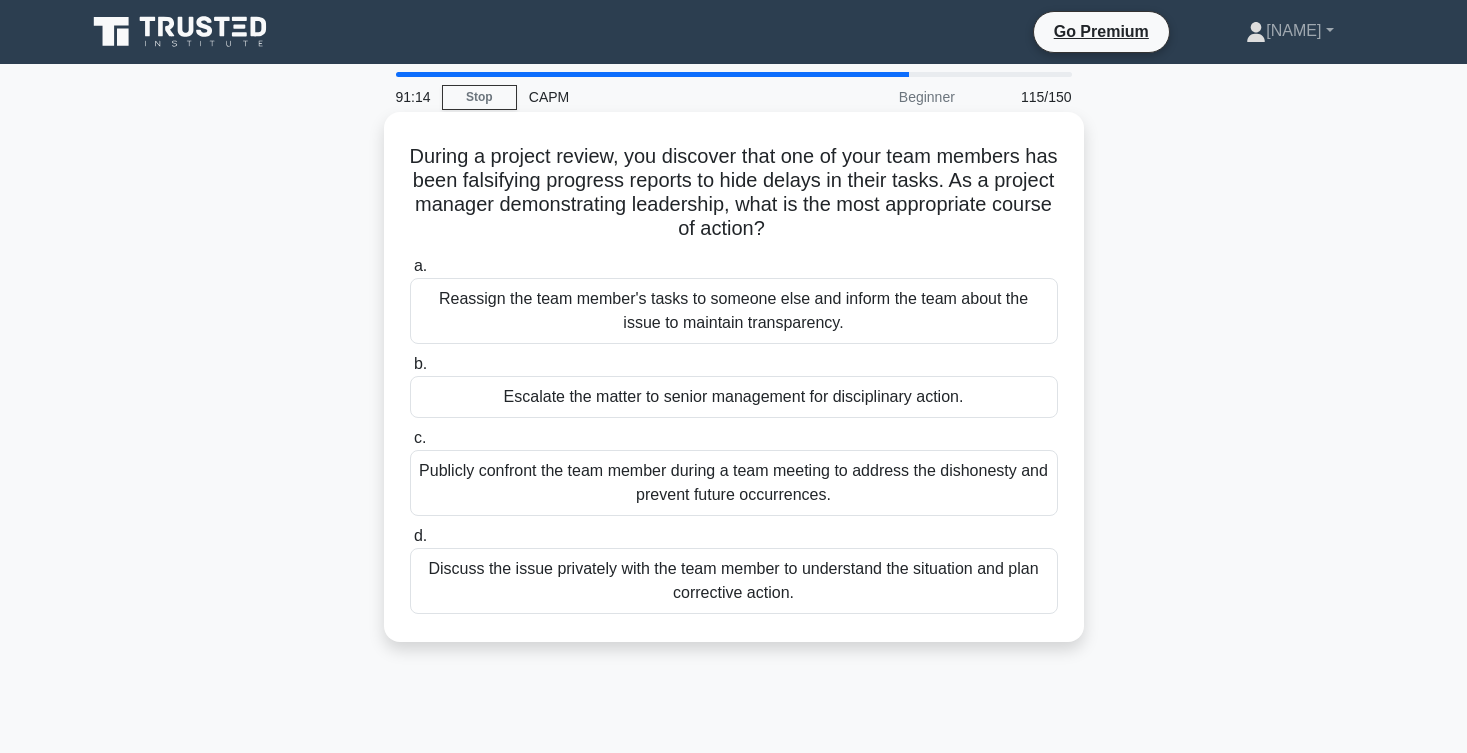 click on "Reassign the team member's tasks to someone else and inform the team about the issue to maintain transparency." at bounding box center (734, 311) 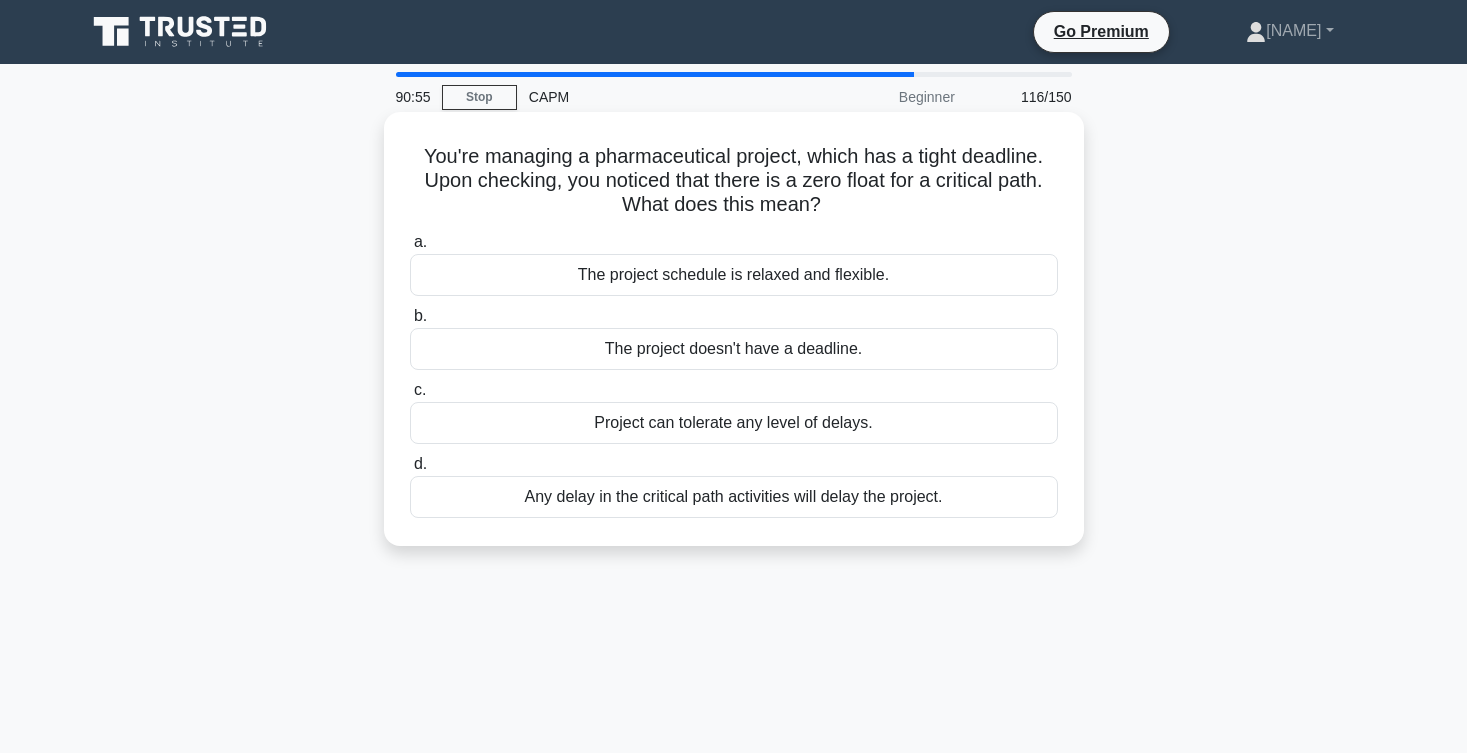 click on "Project can tolerate any level of delays." at bounding box center [734, 423] 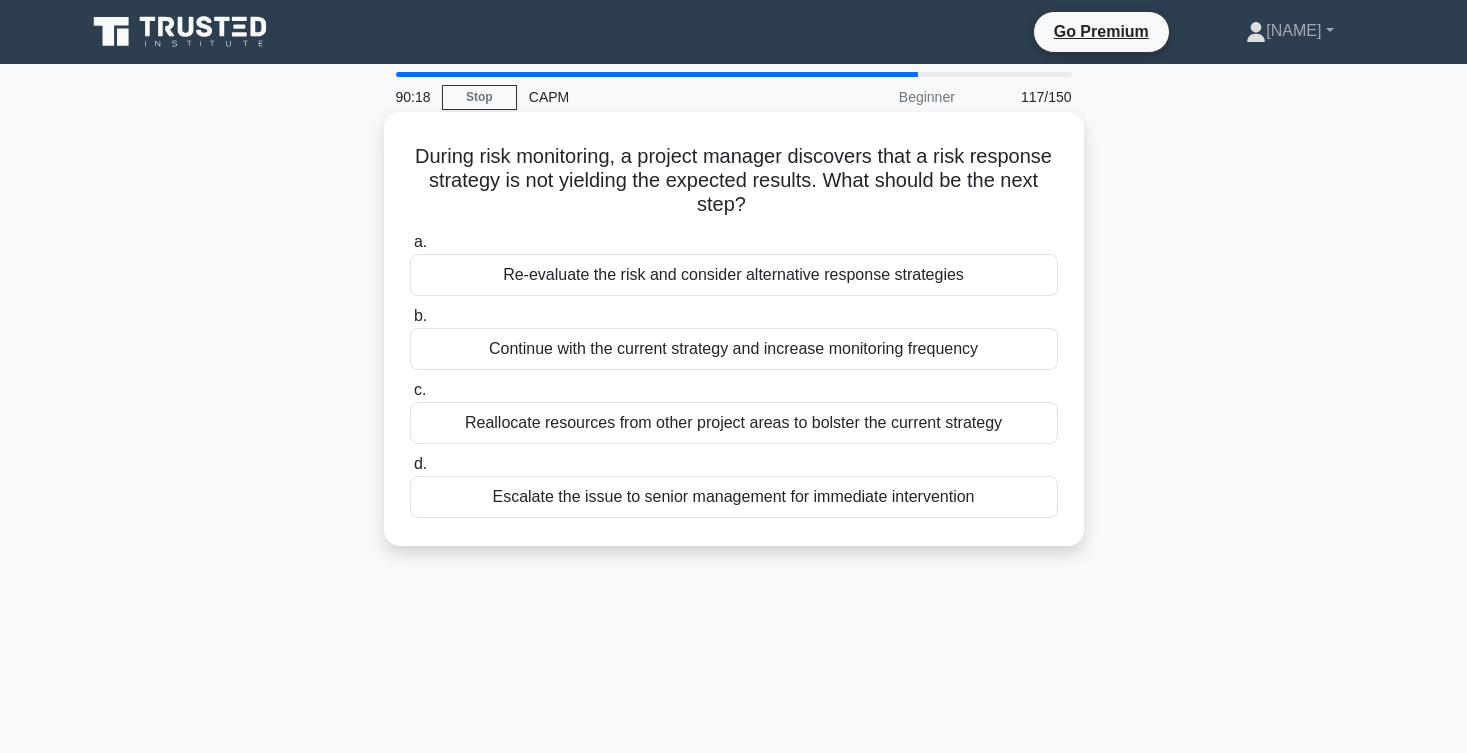 click on "Re-evaluate the risk and consider alternative response strategies" at bounding box center (734, 275) 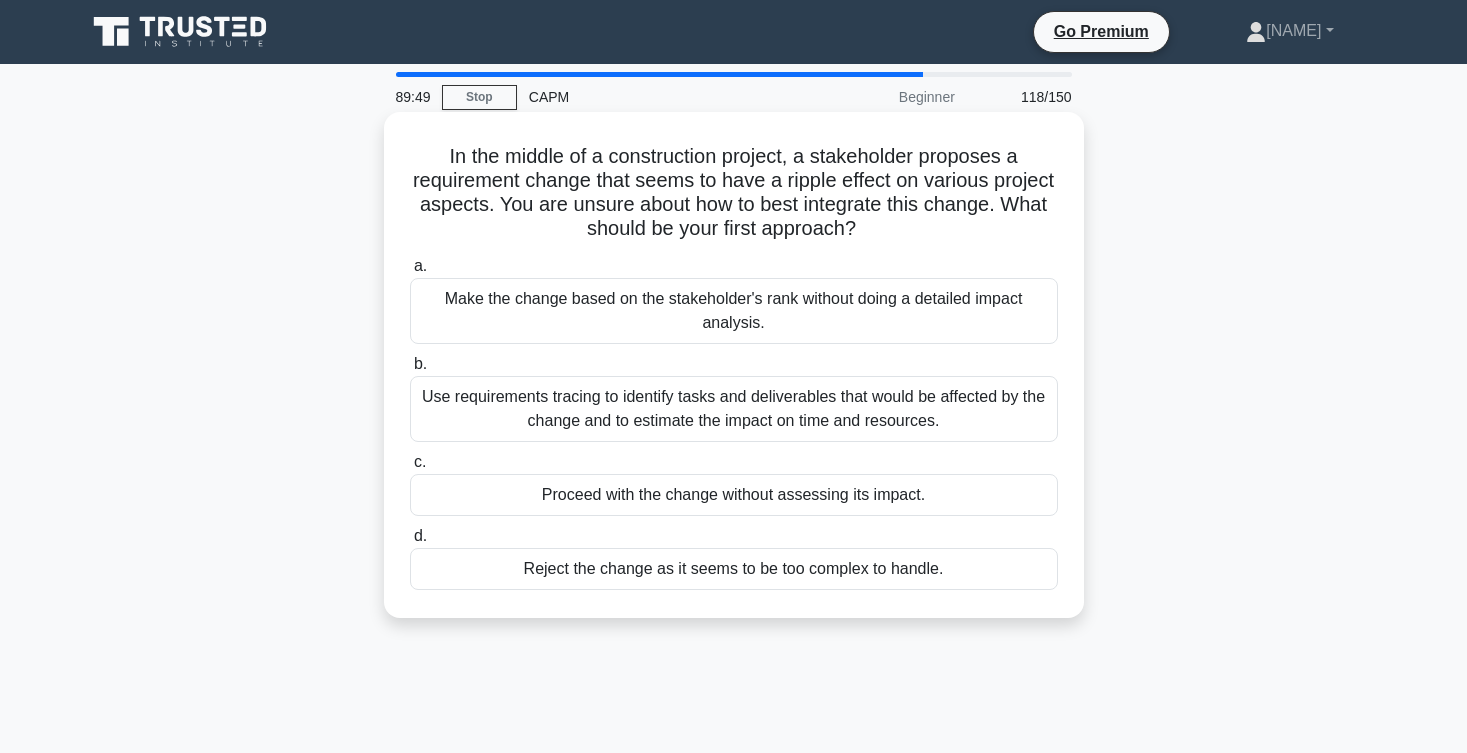 click on "Use requirements tracing to identify tasks and deliverables that would be affected by the change and to estimate the impact on time and resources." at bounding box center (734, 409) 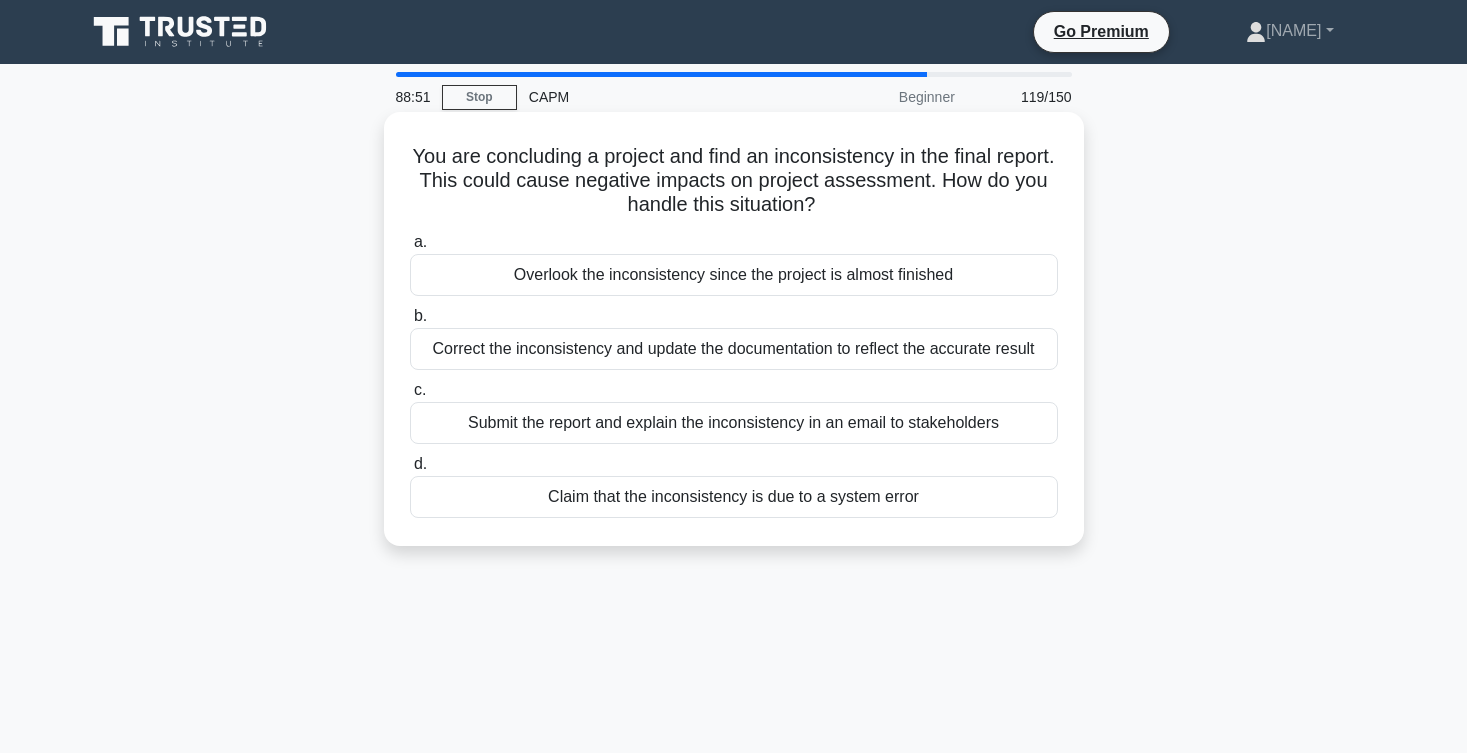 click on "Correct the inconsistency and update the documentation to reflect the accurate result" at bounding box center (734, 349) 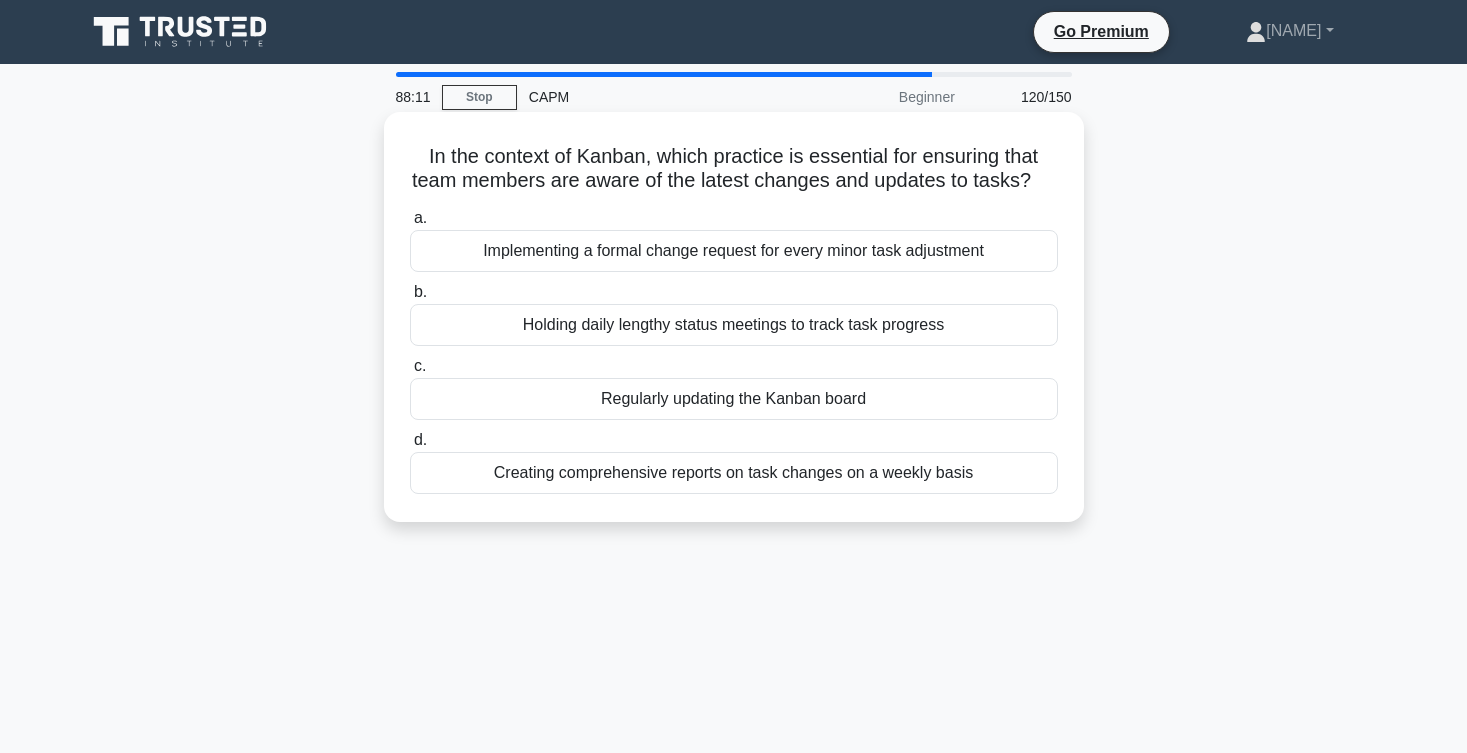 click on "Implementing a formal change request for every minor task adjustment" at bounding box center (734, 251) 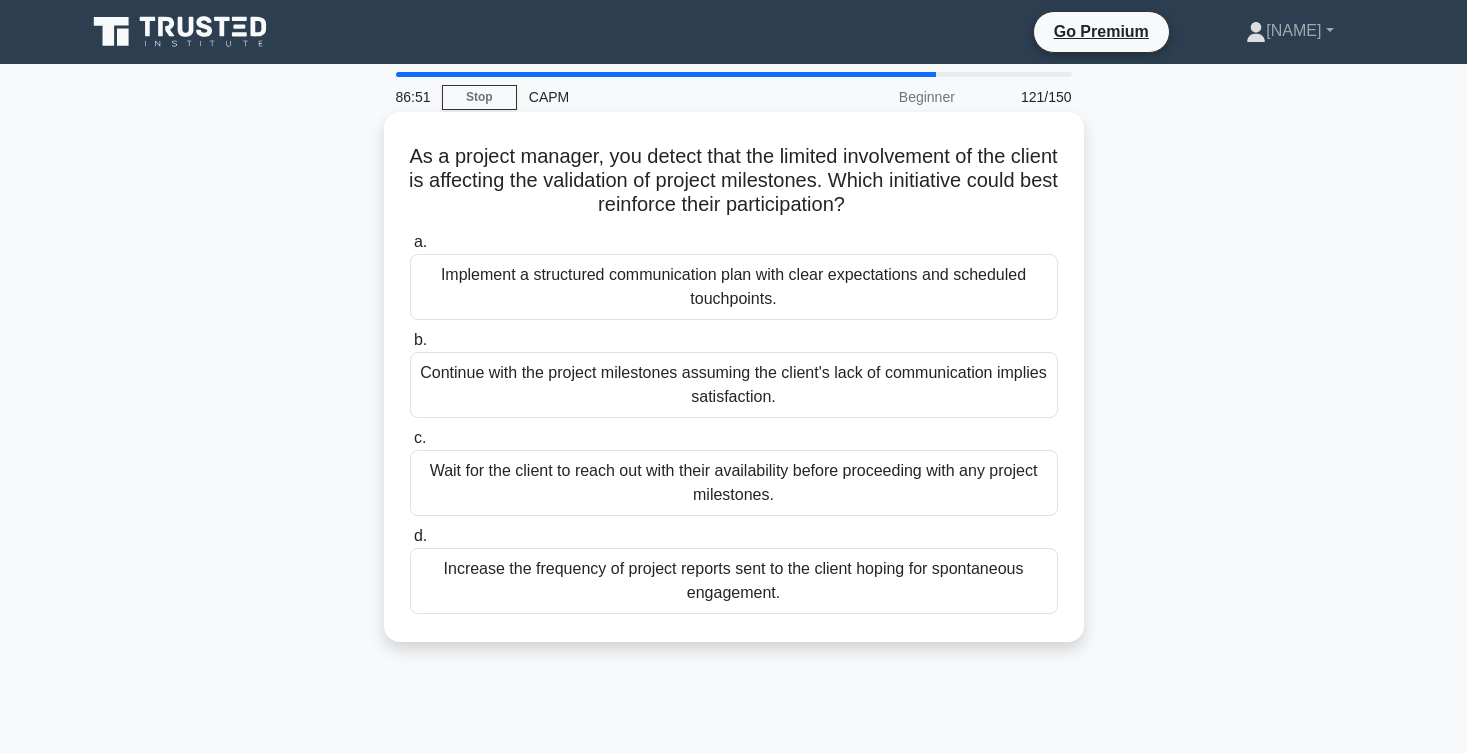 click on "Implement a structured communication plan with clear expectations and scheduled touchpoints." at bounding box center [734, 287] 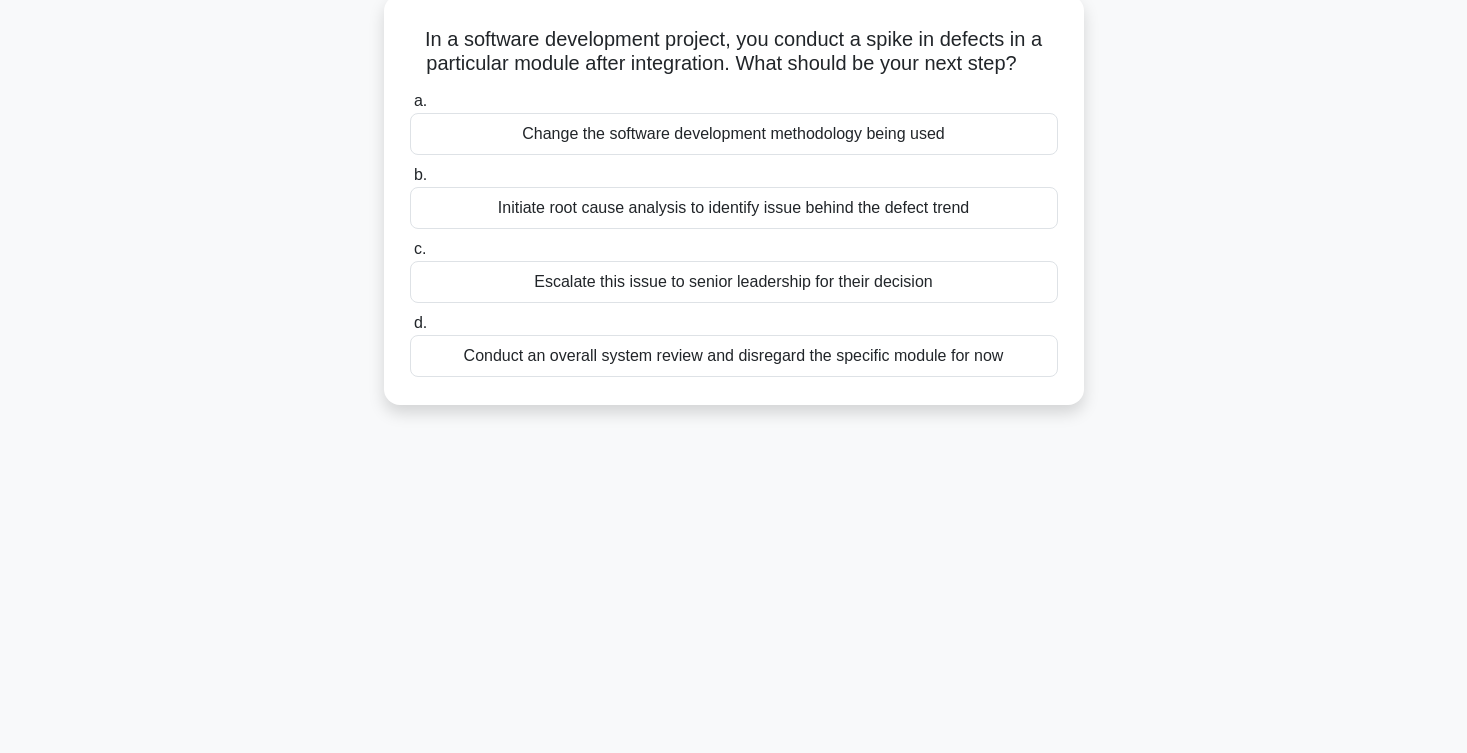 scroll, scrollTop: 117, scrollLeft: 0, axis: vertical 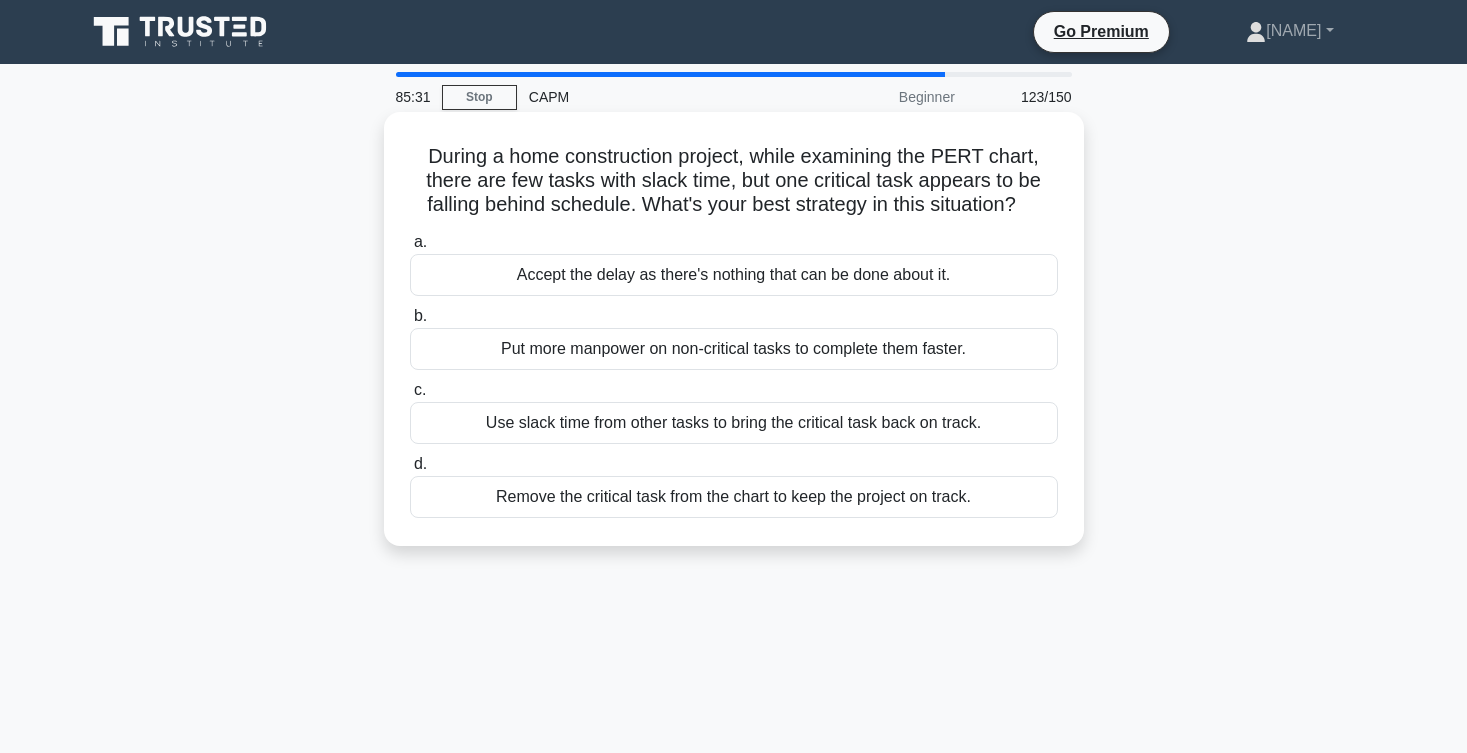 click on "Use slack time from other tasks to bring the critical task back on track." at bounding box center [734, 423] 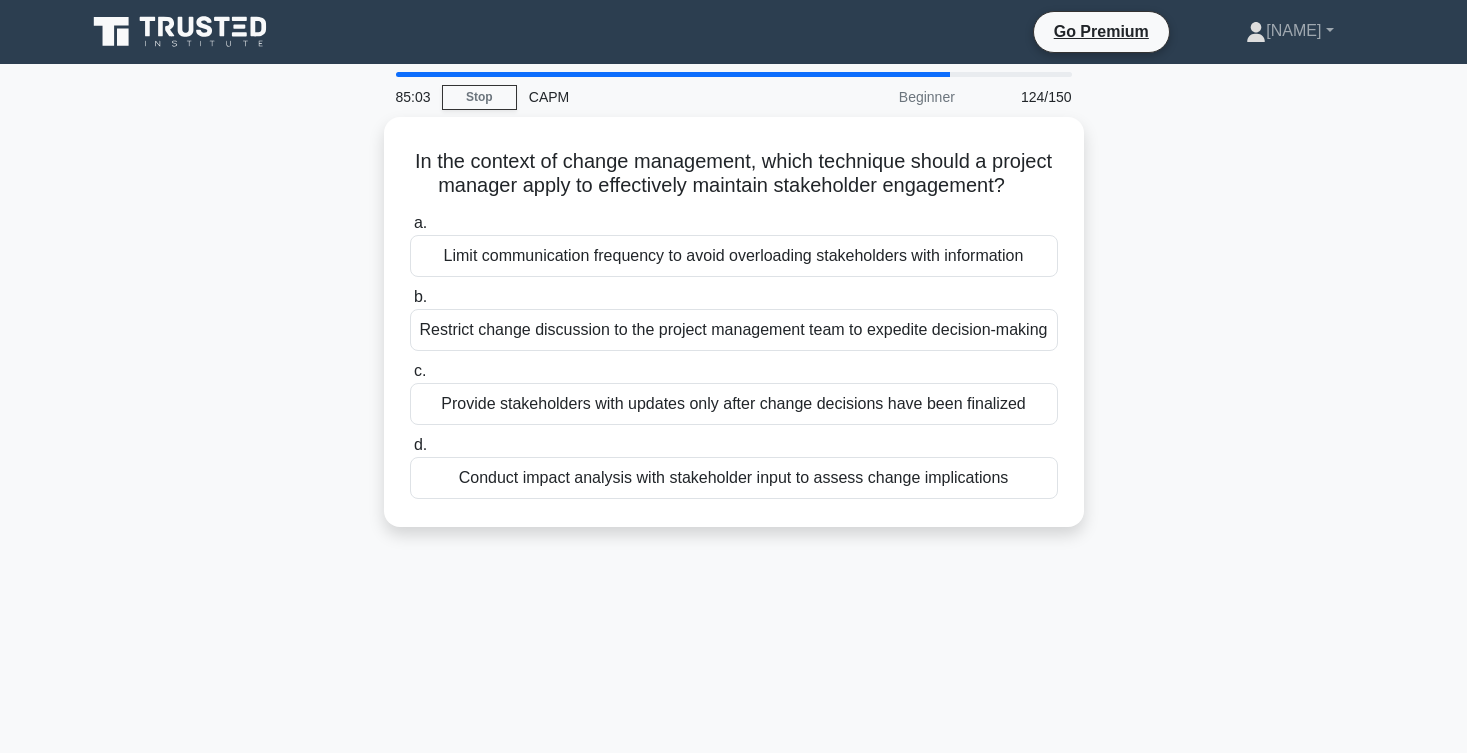 scroll, scrollTop: 0, scrollLeft: 0, axis: both 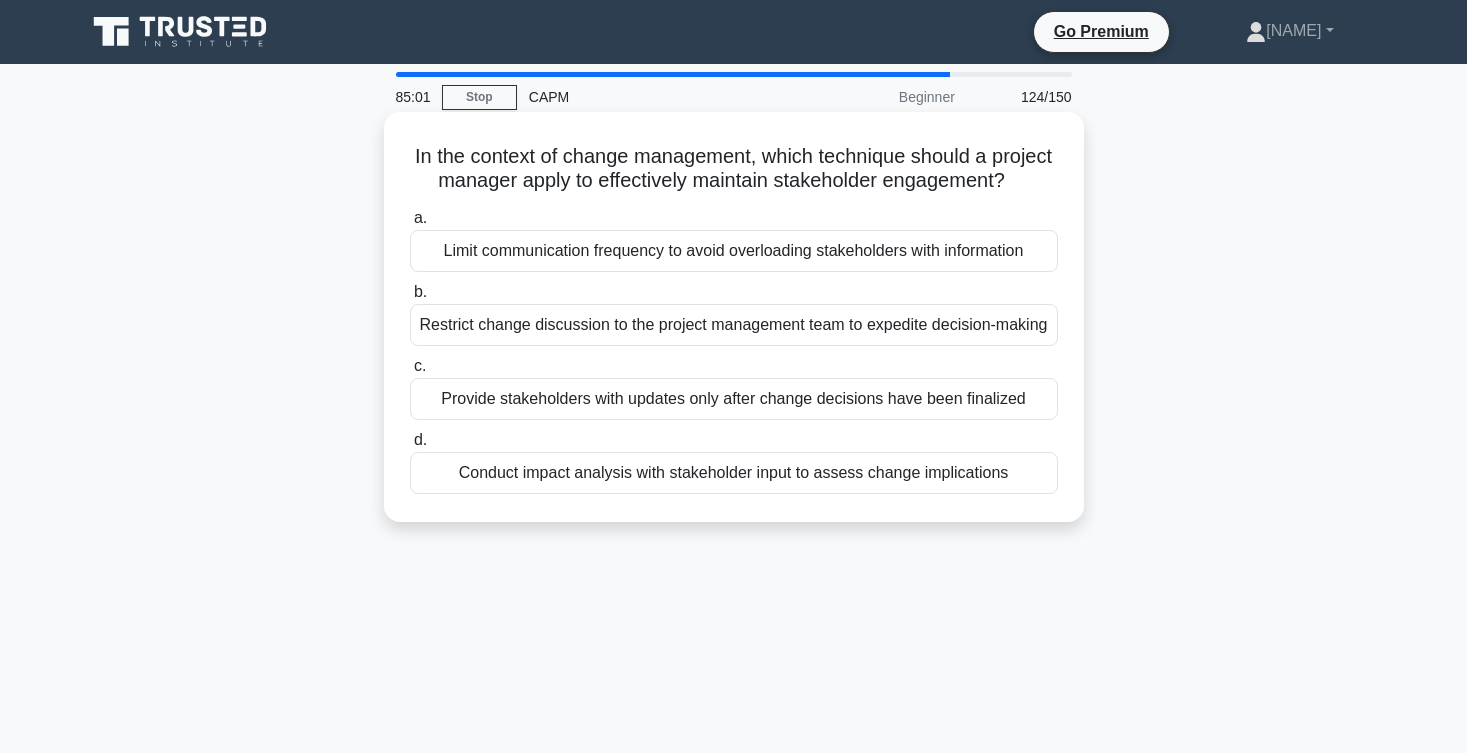 click on "Conduct impact analysis with stakeholder input to assess change implications" at bounding box center (734, 473) 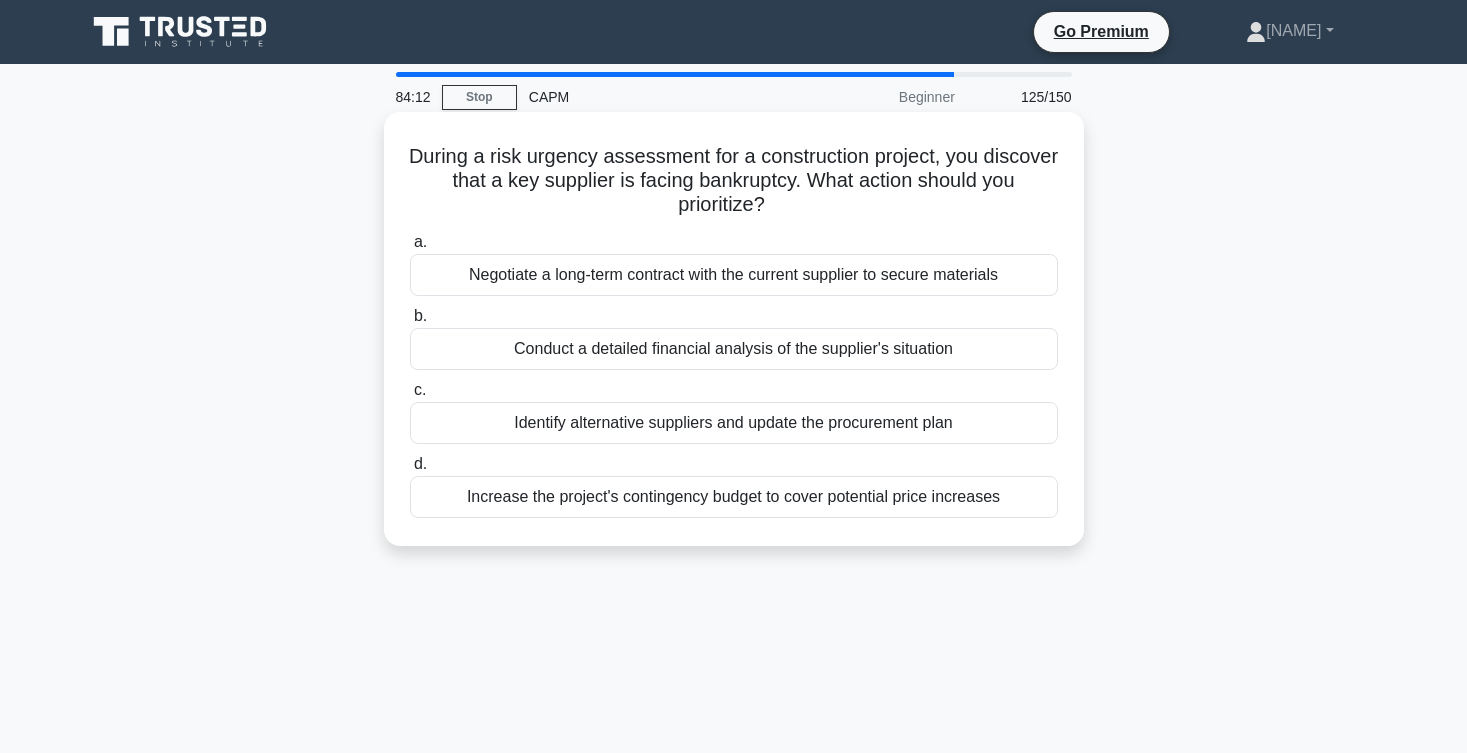 click on "Identify alternative suppliers and update the procurement plan" at bounding box center (734, 423) 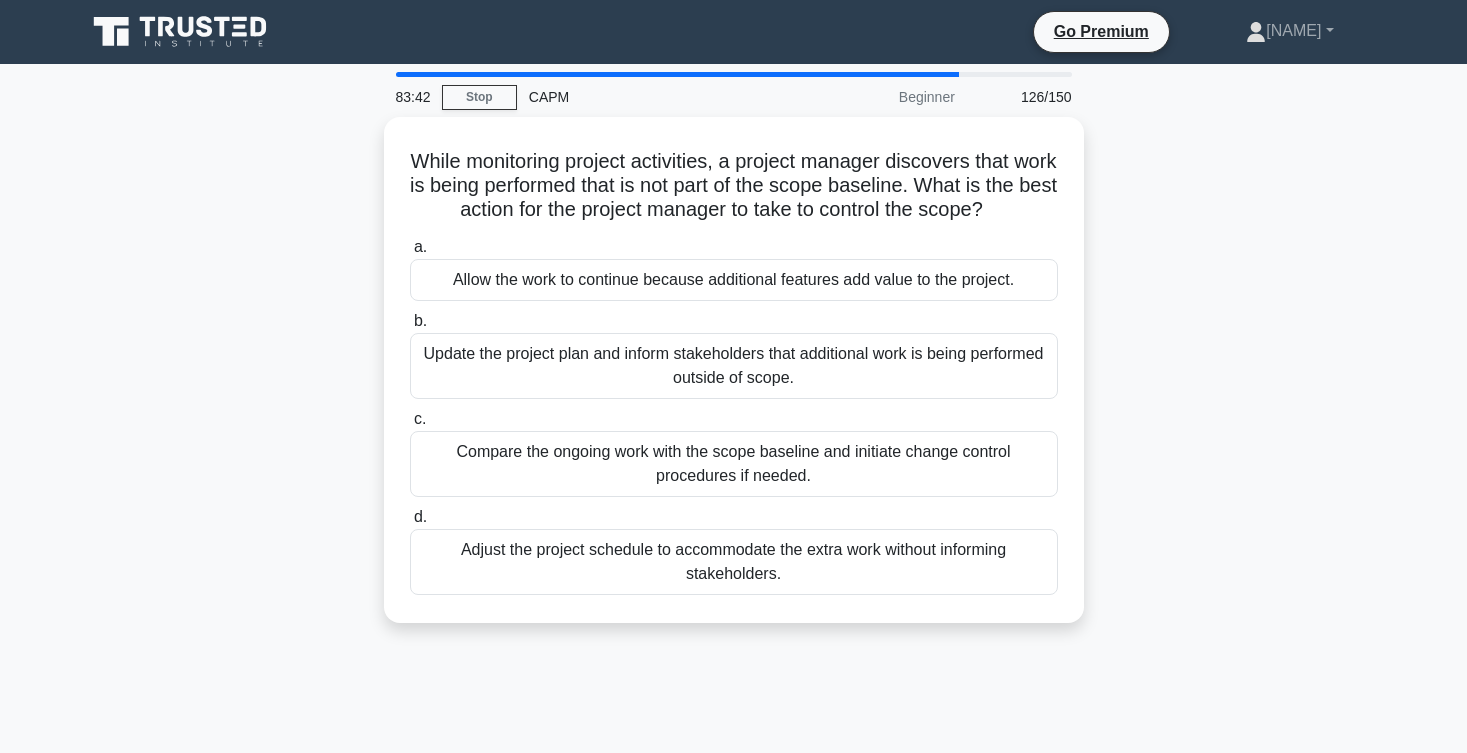 scroll, scrollTop: 0, scrollLeft: 0, axis: both 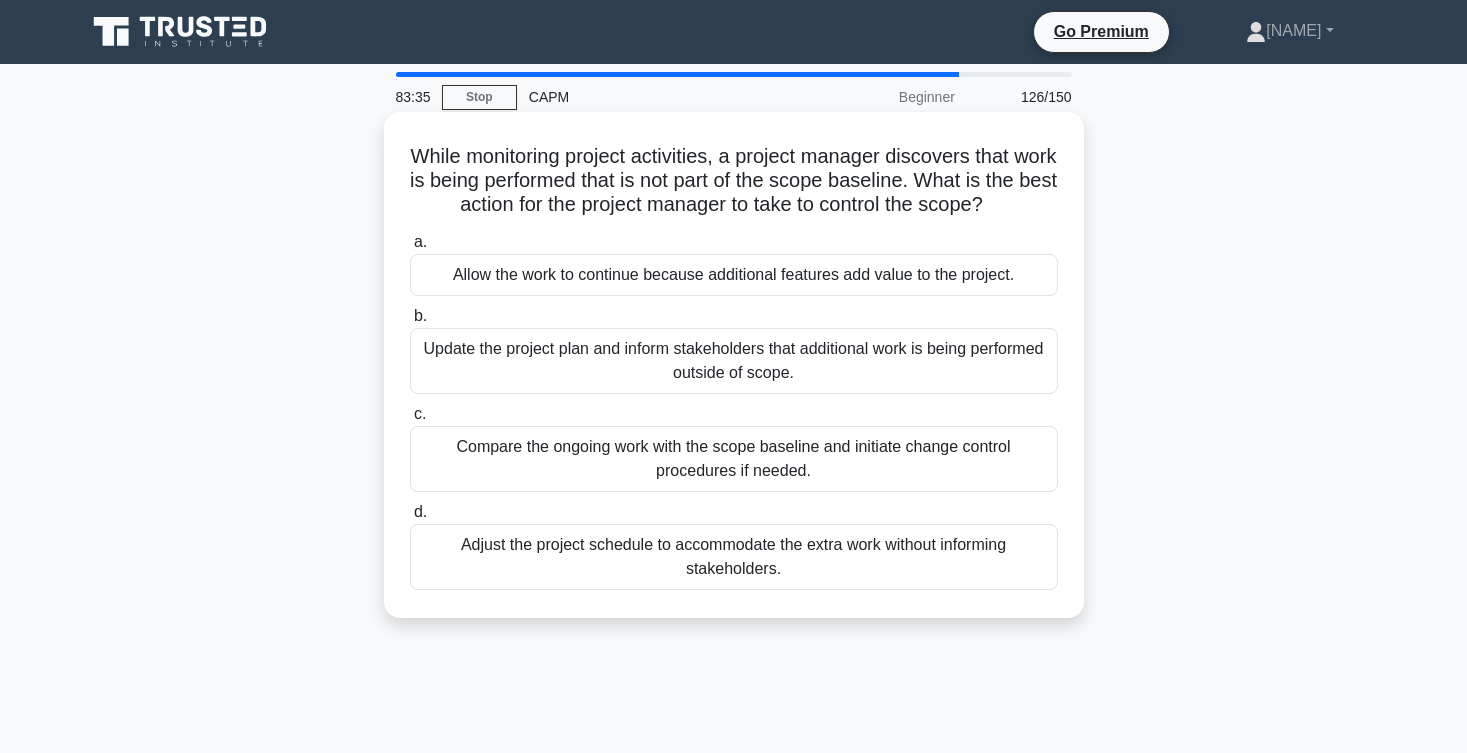 click on "Compare the ongoing work with the scope baseline and initiate change control procedures if needed." at bounding box center (734, 459) 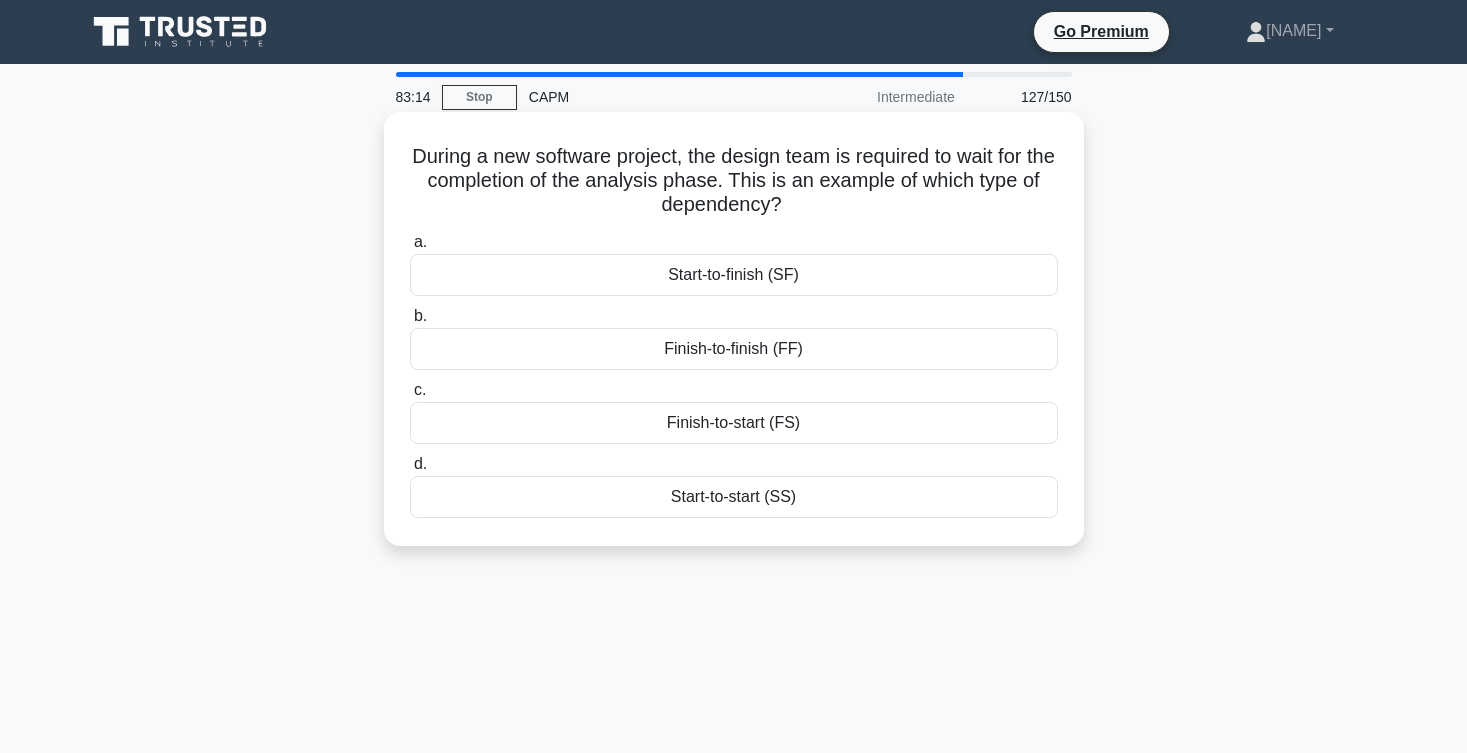 click on "Finish-to-start (FS)" at bounding box center (734, 423) 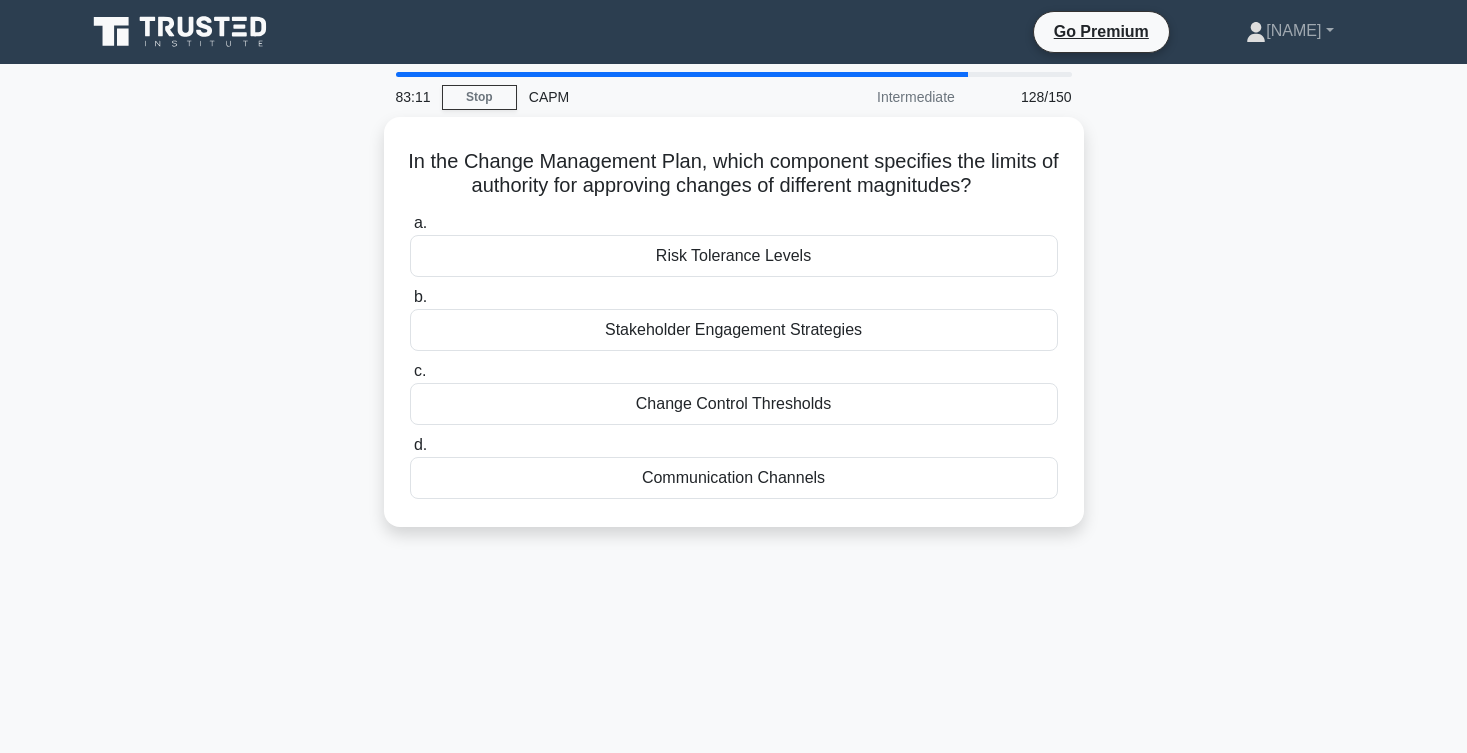 scroll, scrollTop: 0, scrollLeft: 0, axis: both 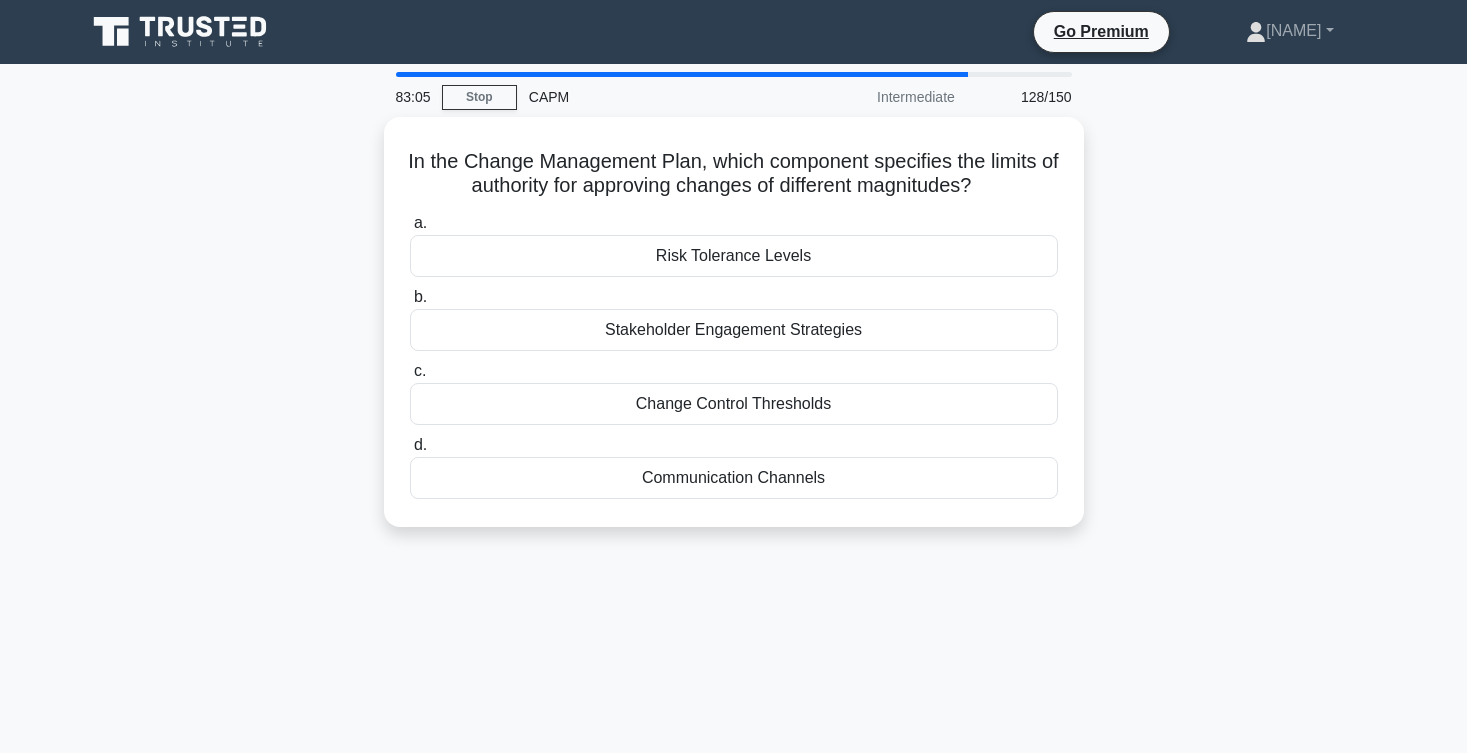 drag, startPoint x: 1323, startPoint y: 539, endPoint x: 1341, endPoint y: 334, distance: 205.78873 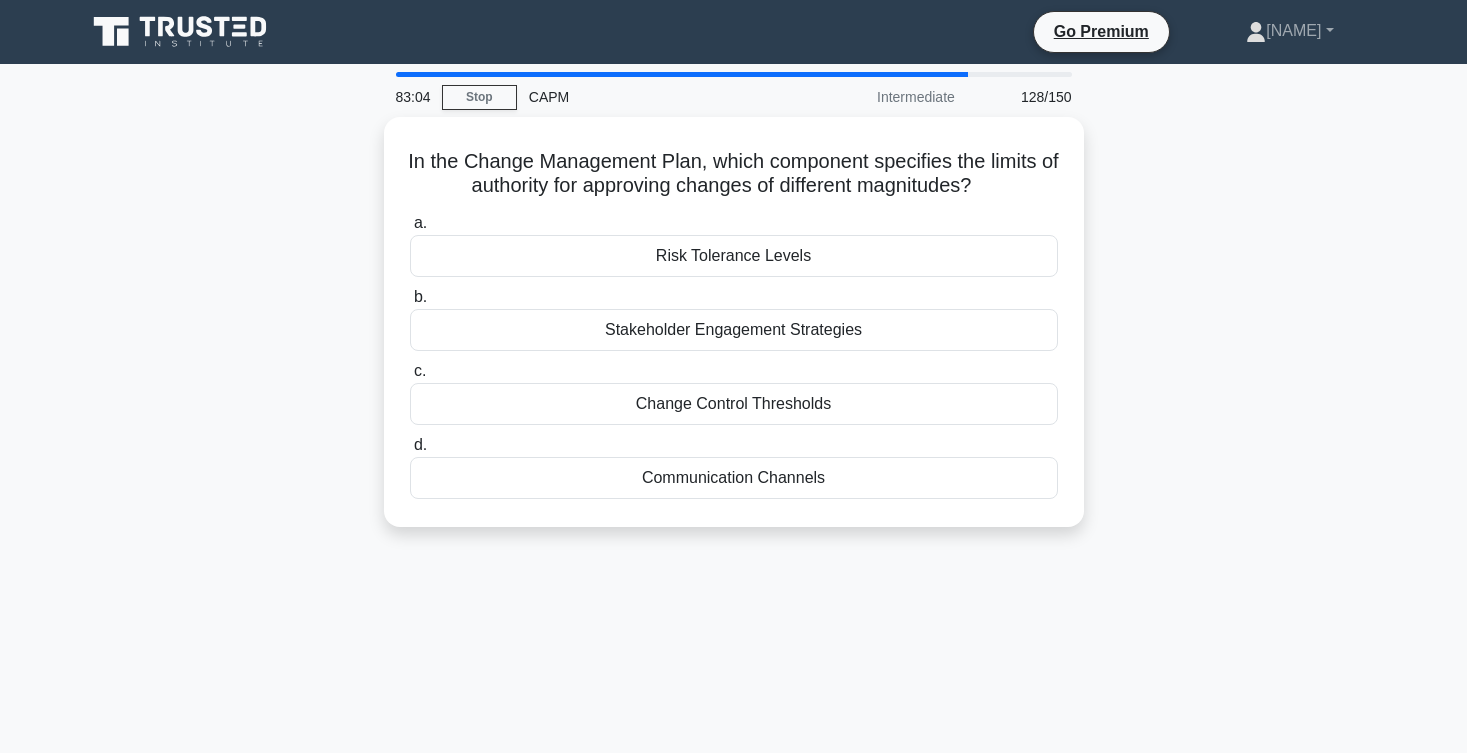 scroll, scrollTop: -1, scrollLeft: 0, axis: vertical 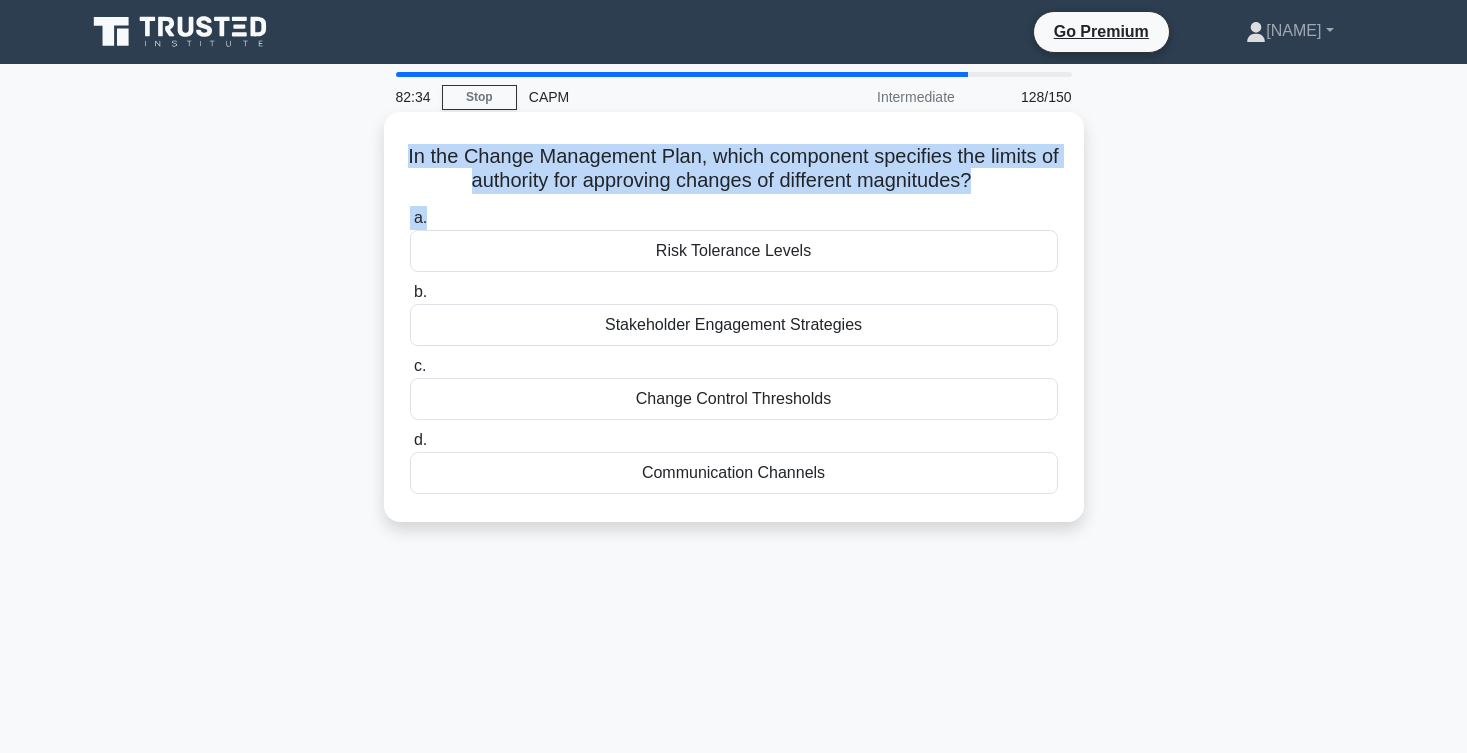 drag, startPoint x: 402, startPoint y: 157, endPoint x: 994, endPoint y: 216, distance: 594.93274 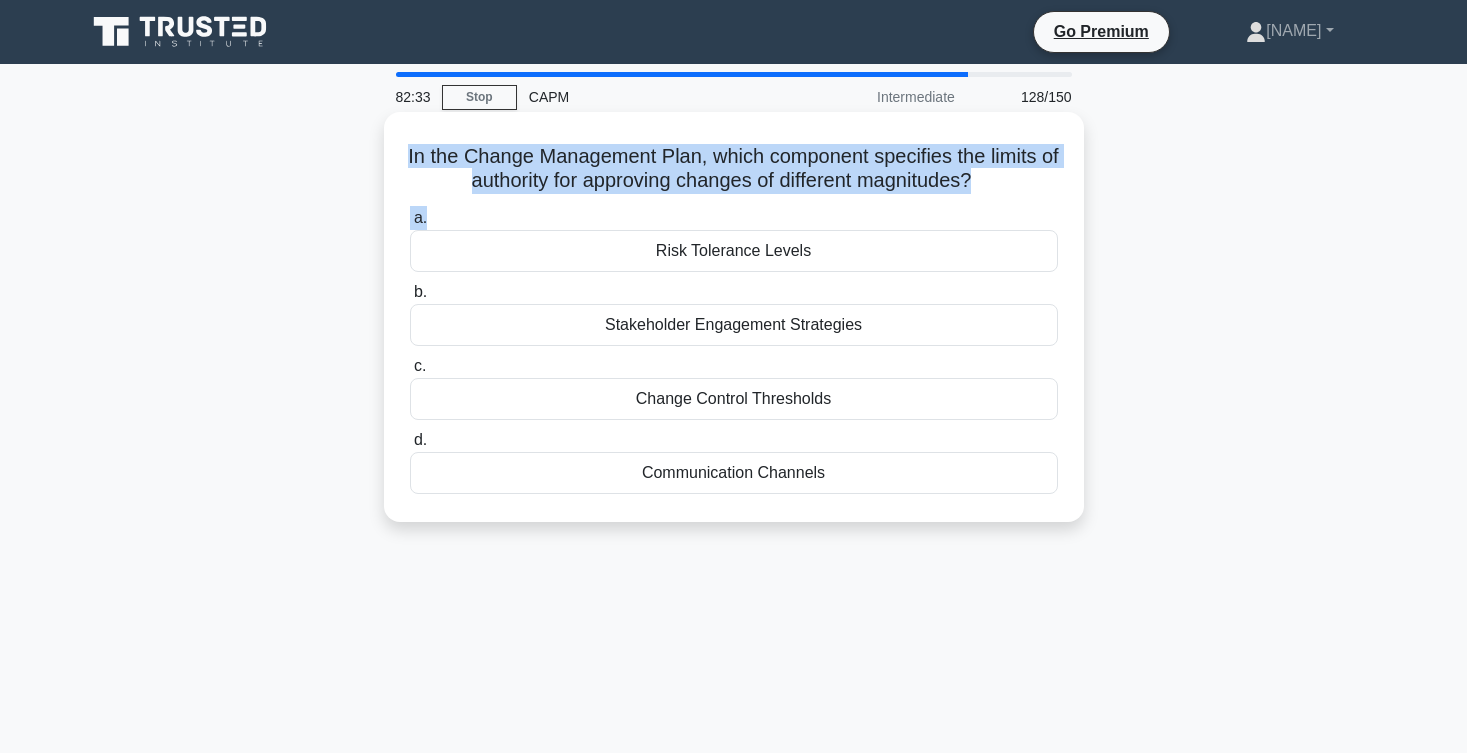 copy on "In the Change Management Plan, which component specifies the limits of authority for approving changes of different magnitudes?
.spinner_0XTQ{transform-origin:center;animation:spinner_y6GP .75s linear infinite}@keyframes spinner_y6GP{100%{transform:rotate(360deg)}}
a." 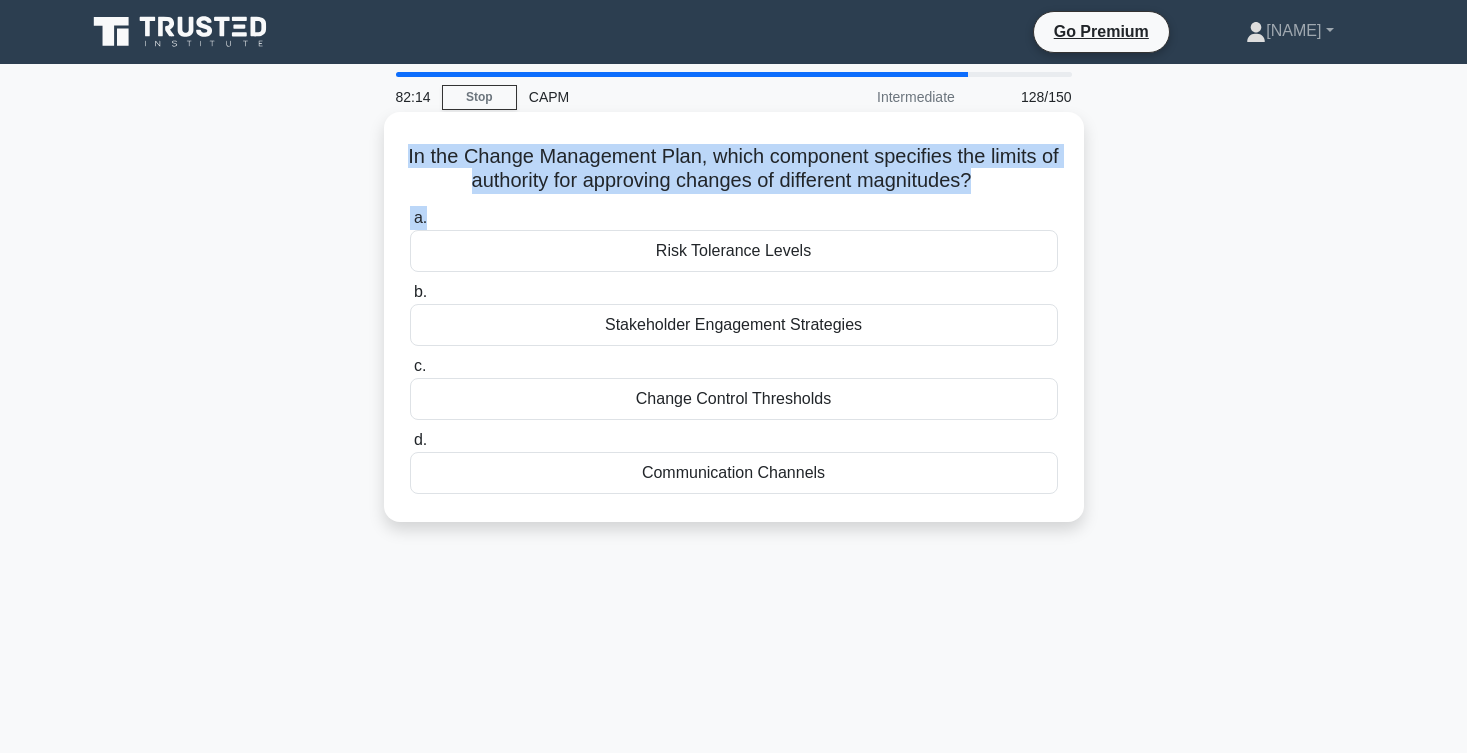 click on "Change Control Thresholds" at bounding box center [734, 399] 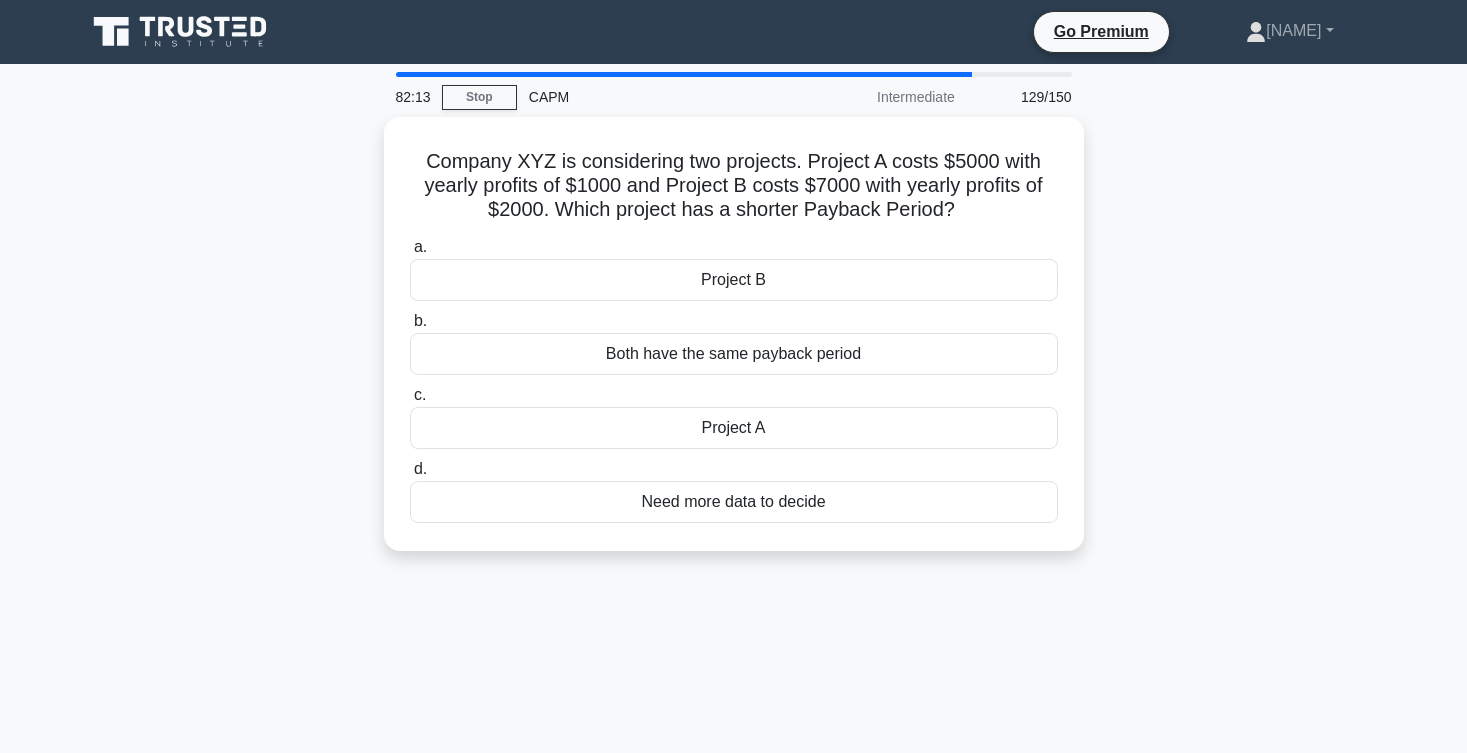 scroll, scrollTop: 0, scrollLeft: 0, axis: both 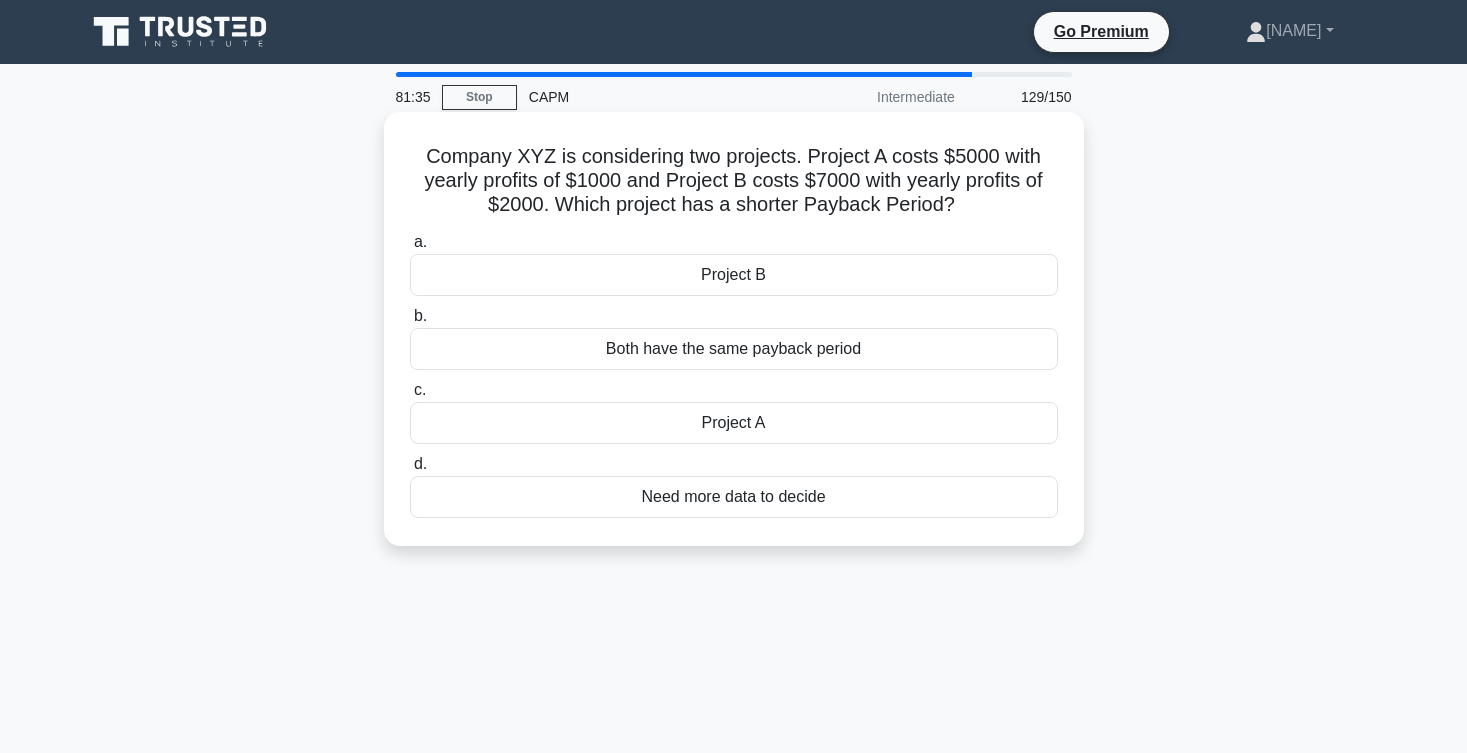 click on "Project B" at bounding box center (734, 275) 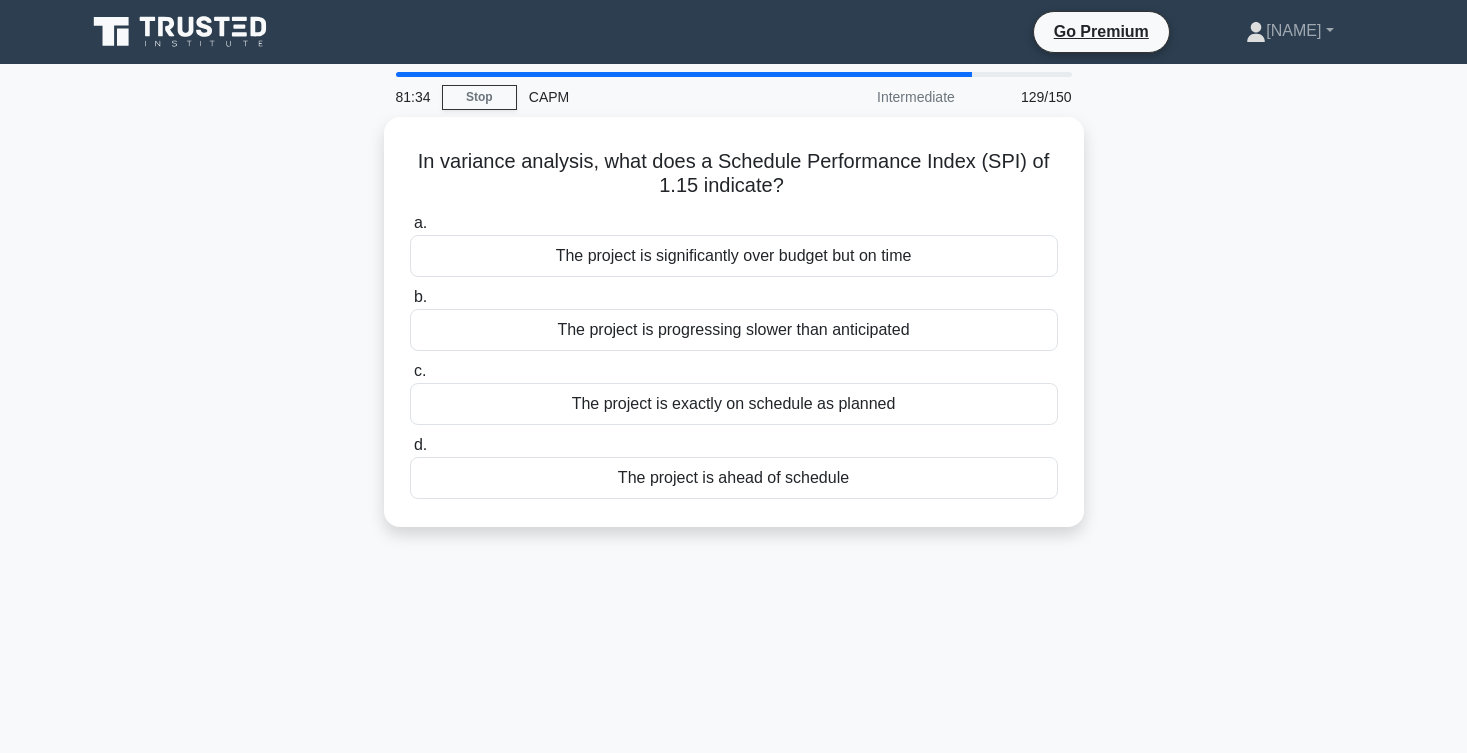 scroll, scrollTop: 0, scrollLeft: 0, axis: both 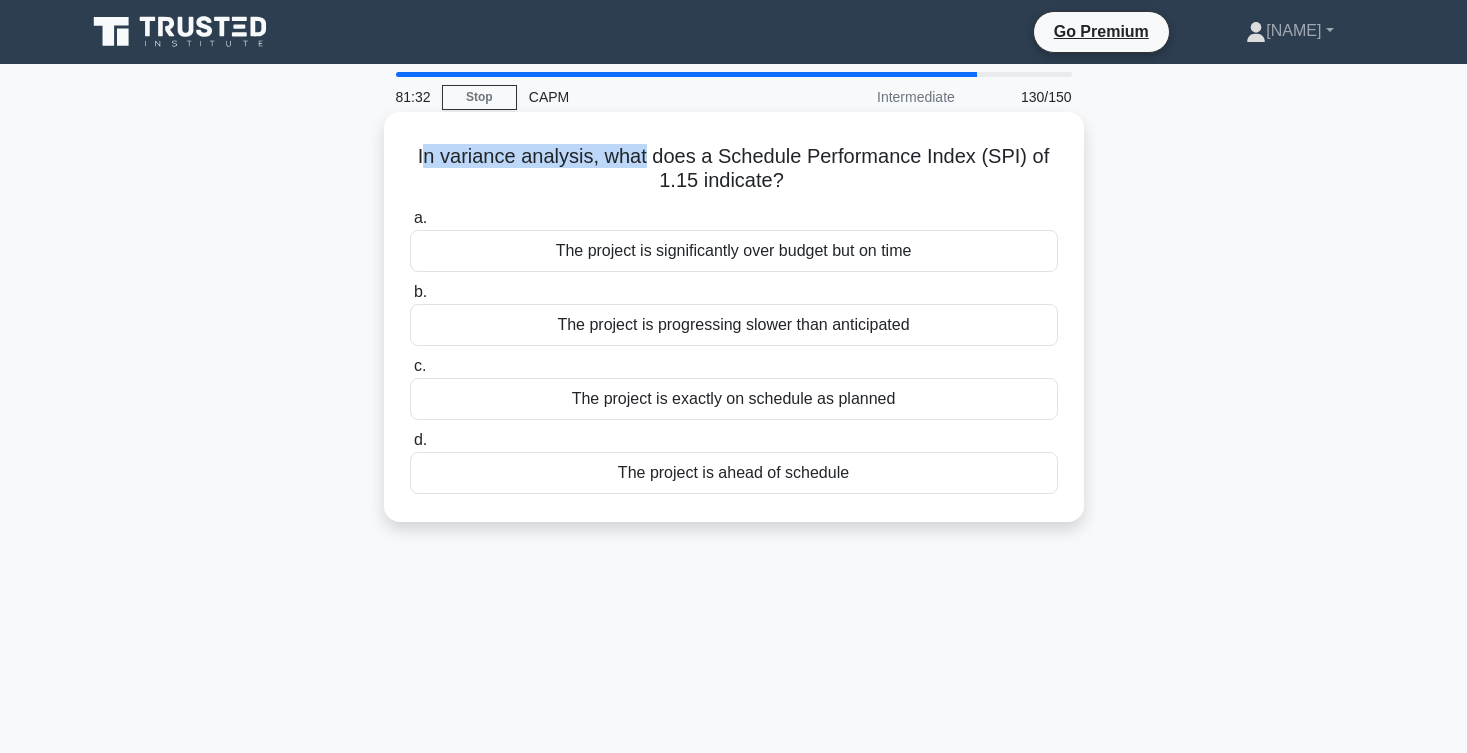 drag, startPoint x: 424, startPoint y: 159, endPoint x: 643, endPoint y: 151, distance: 219.14607 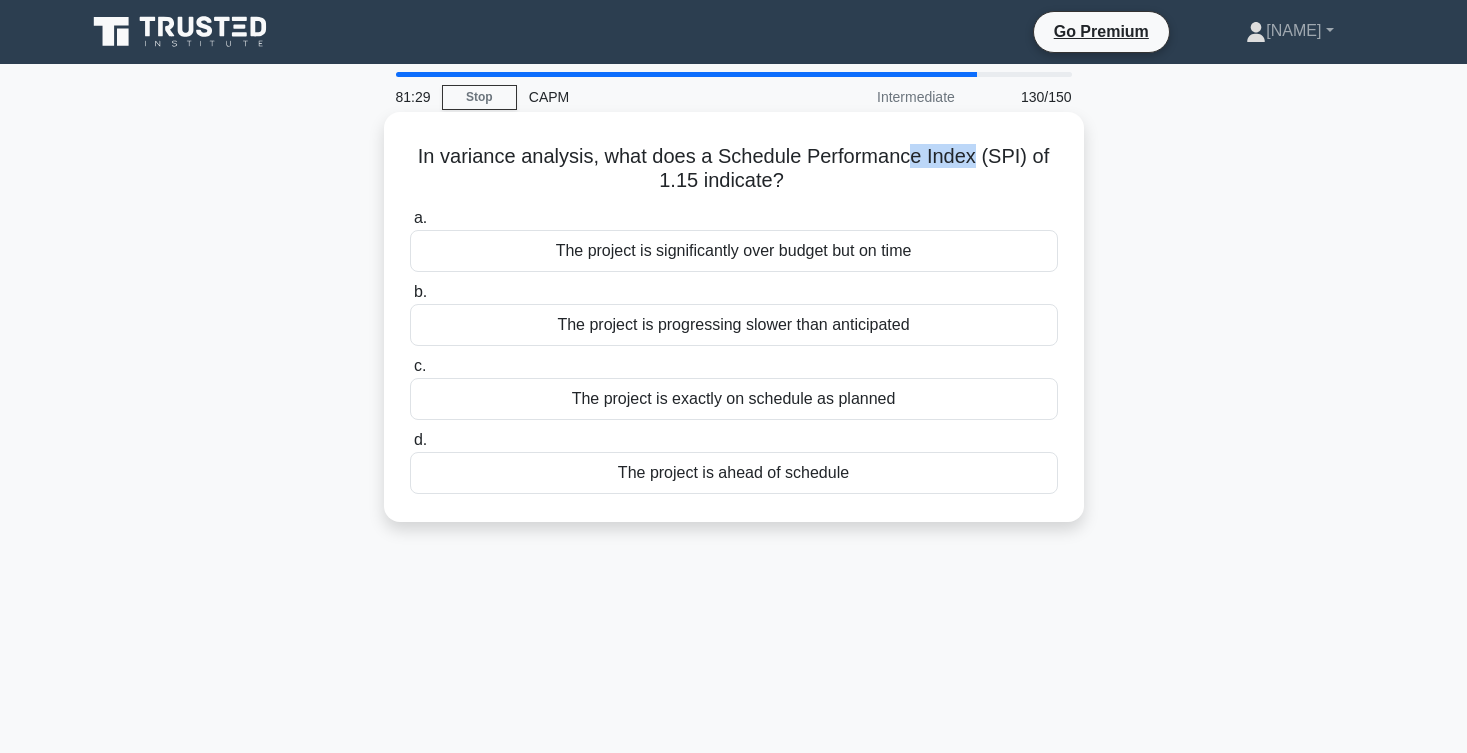drag, startPoint x: 904, startPoint y: 162, endPoint x: 969, endPoint y: 161, distance: 65.00769 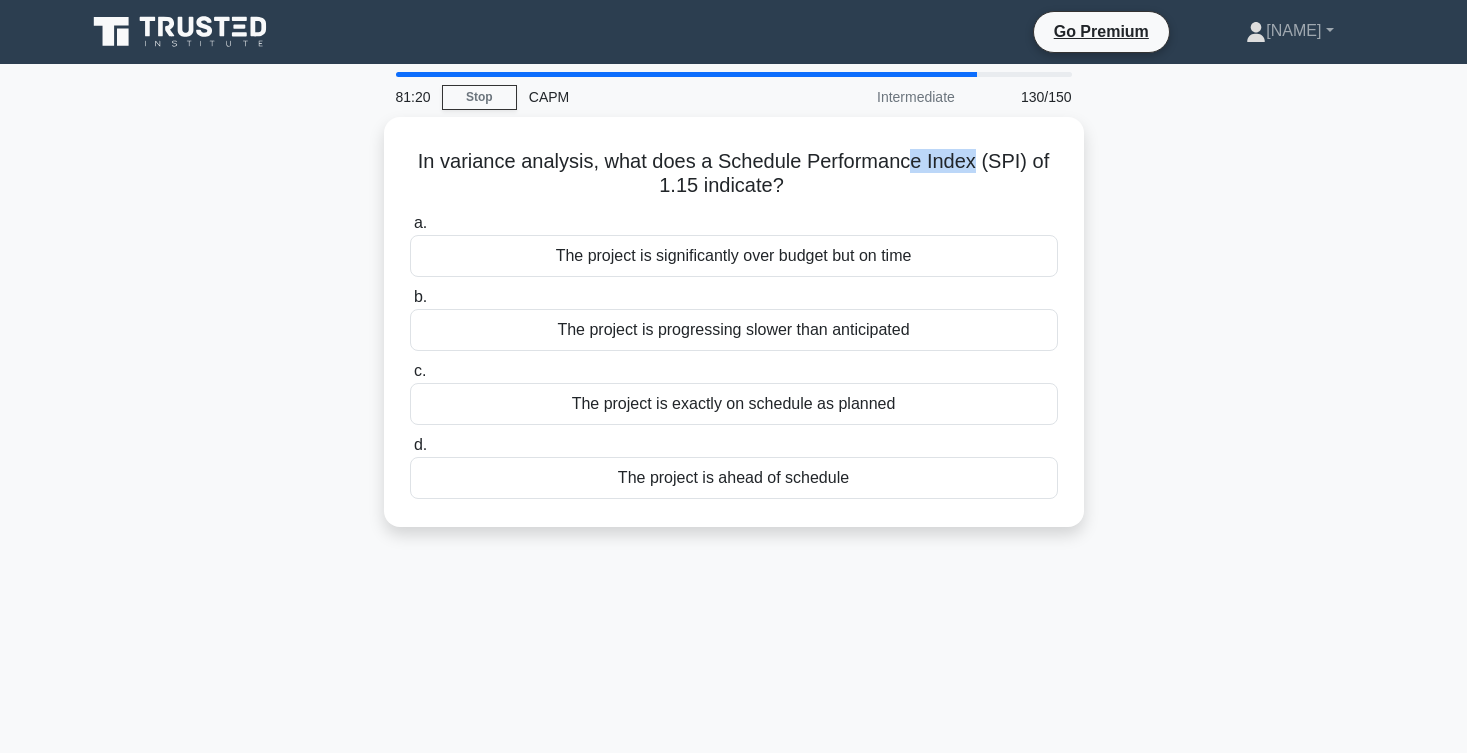 click on "[TIME]
Stop
CAPM
Intermediate
[NUMBER]/[NUMBER]
In variance analysis, what does a Schedule Performance Index (SPI) of [NUMBER] indicate?
.spinner_0XTQ{transform-origin:center;animation:spinner_y6GP .75s linear infinite}@keyframes spinner_y6GP{100%{transform:rotate(360deg)}}
a.
b. c. d." at bounding box center [734, 572] 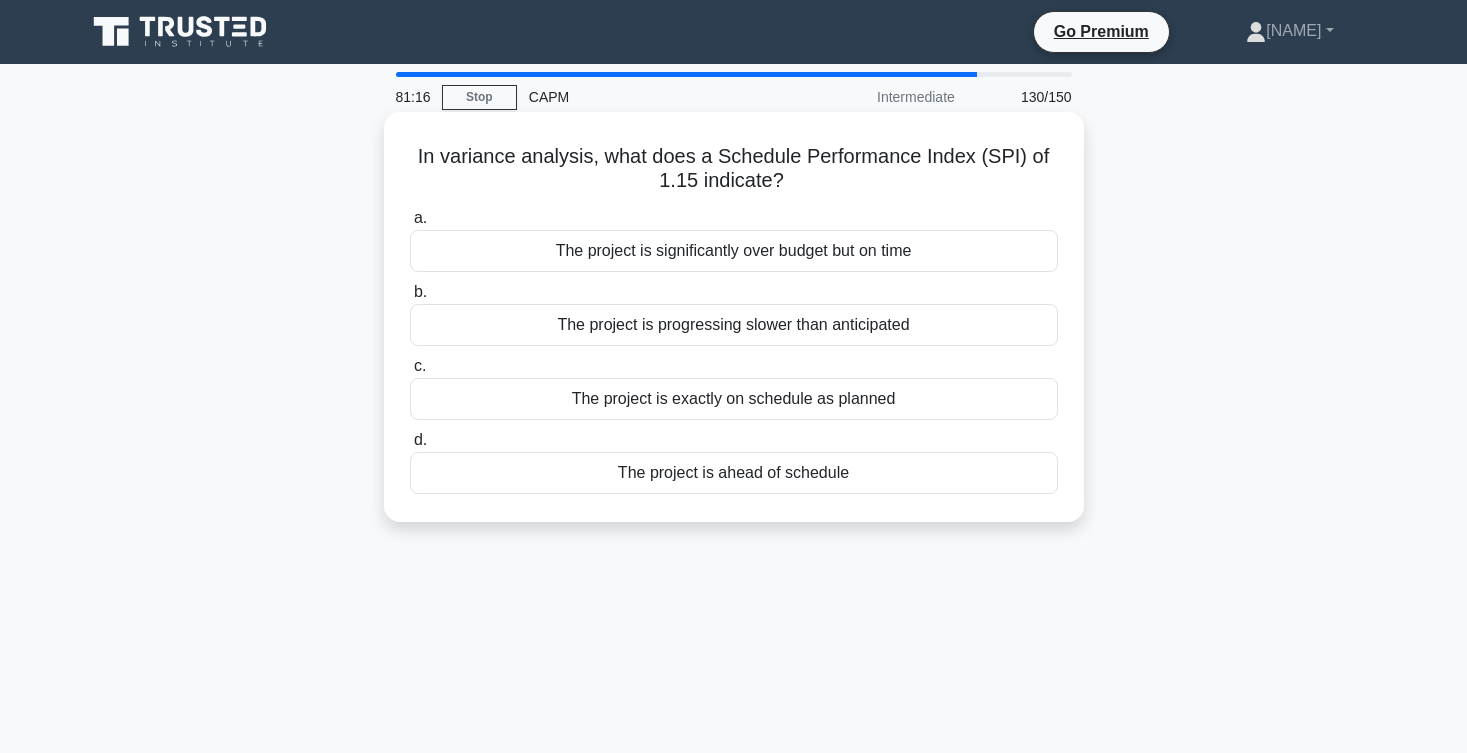 click on "The project is ahead of schedule" at bounding box center [734, 473] 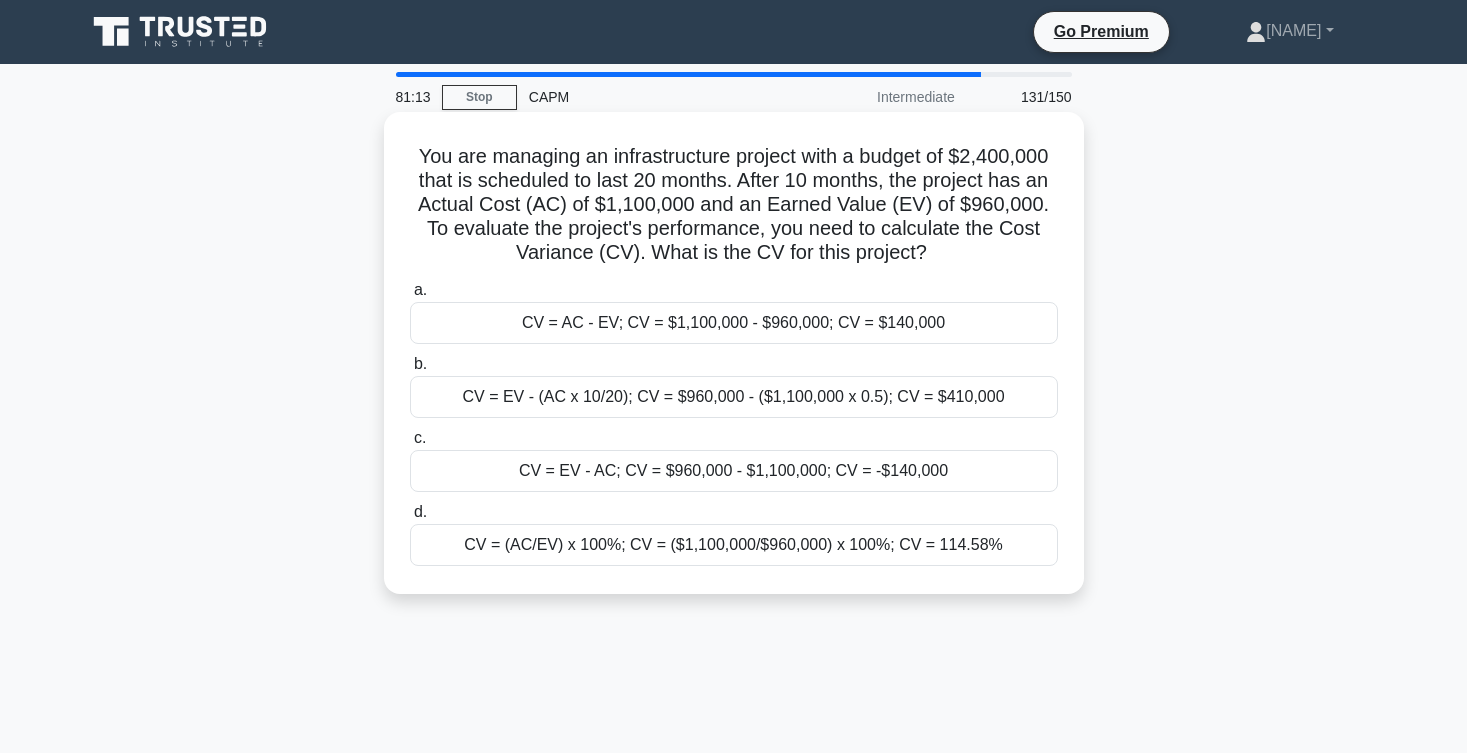 scroll, scrollTop: 0, scrollLeft: 0, axis: both 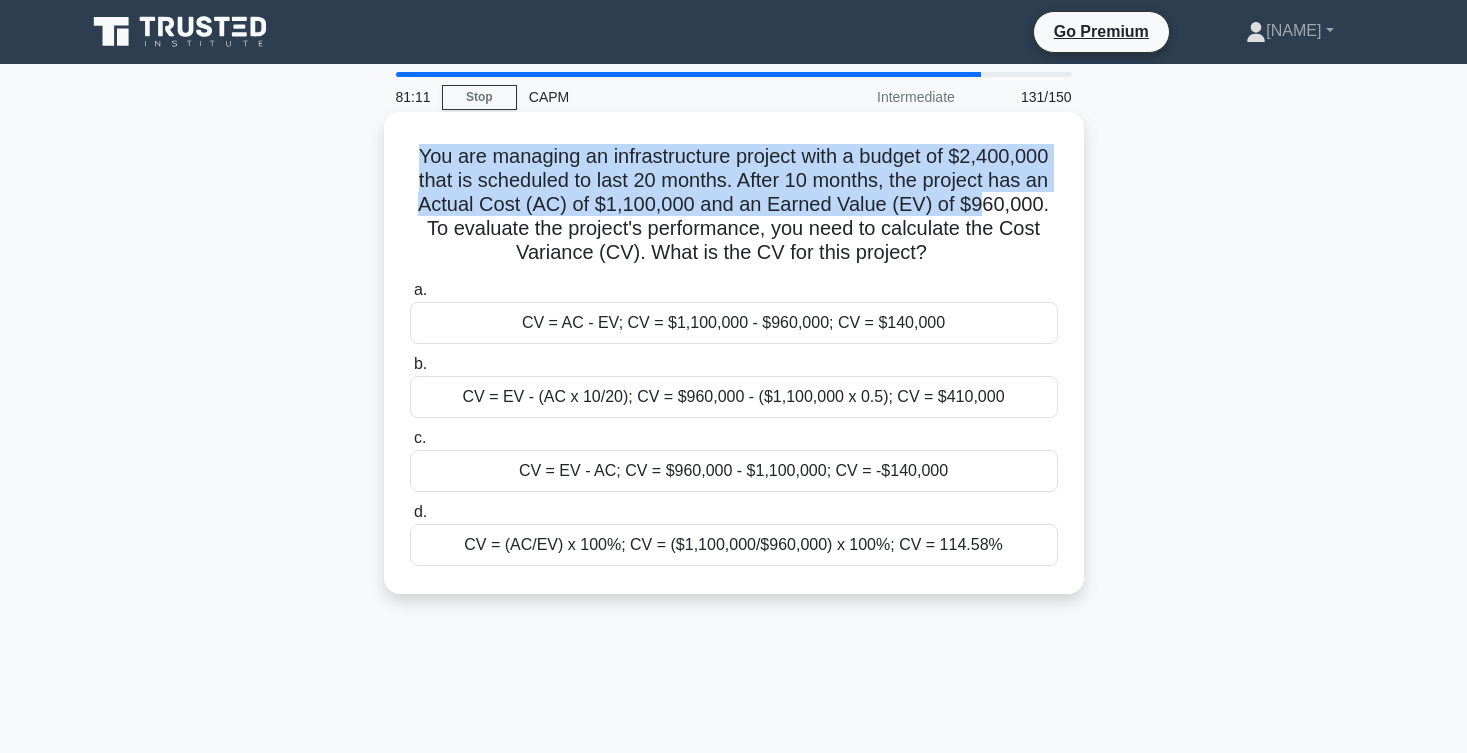 drag, startPoint x: 408, startPoint y: 149, endPoint x: 980, endPoint y: 198, distance: 574.0949 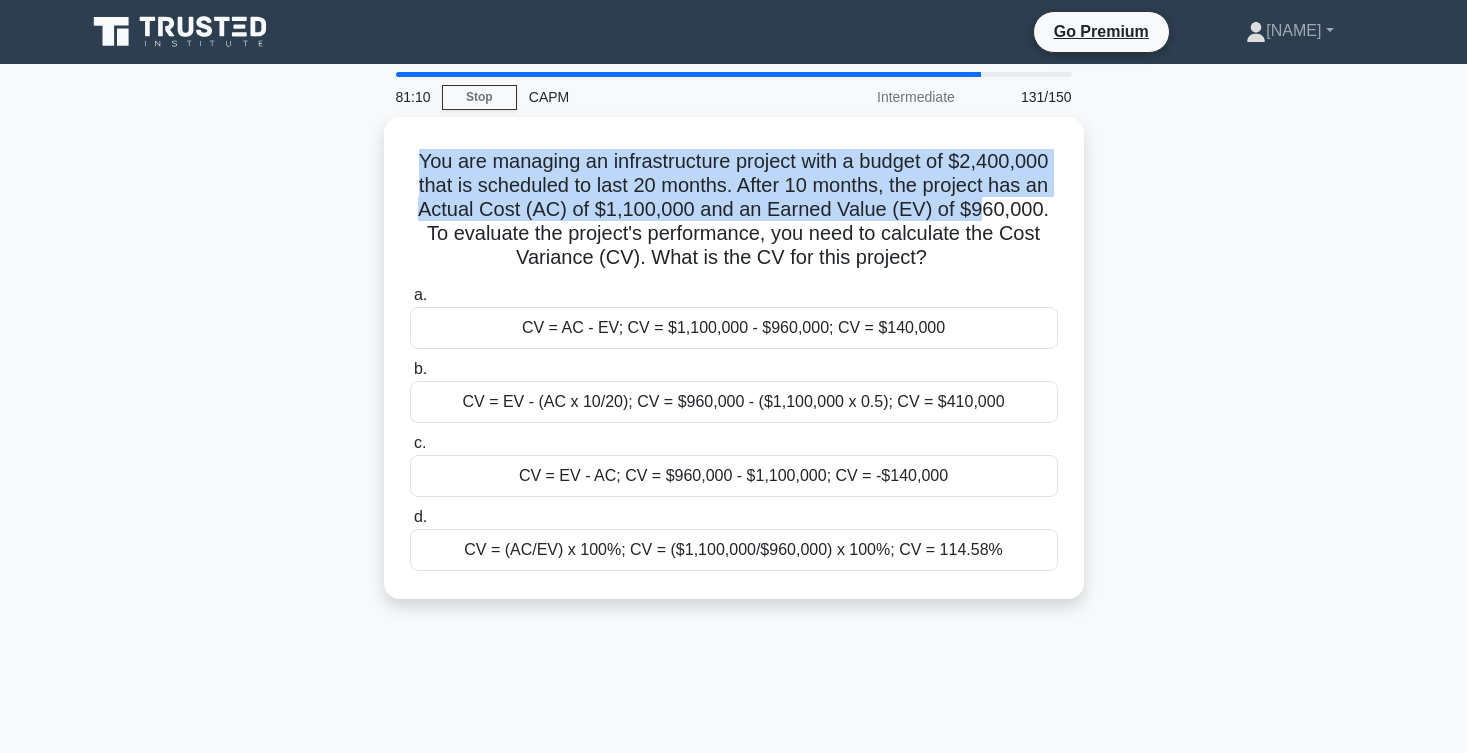 click on "You are managing an infrastructure project with a budget of $2,400,000 that is scheduled to last 20 months. After 10 months, the project has an Actual Cost (AC) of $1,100,000 and an Earned Value (EV) of $960,000. To evaluate the project's performance, you need to calculate the Cost Variance (CV). What is the CV for this project?
.spinner_0XTQ{transform-origin:center;animation:spinner_y6GP .75s linear infinite}@keyframes spinner_y6GP{100%{transform:rotate(360deg)}}
a.
b." at bounding box center (734, 370) 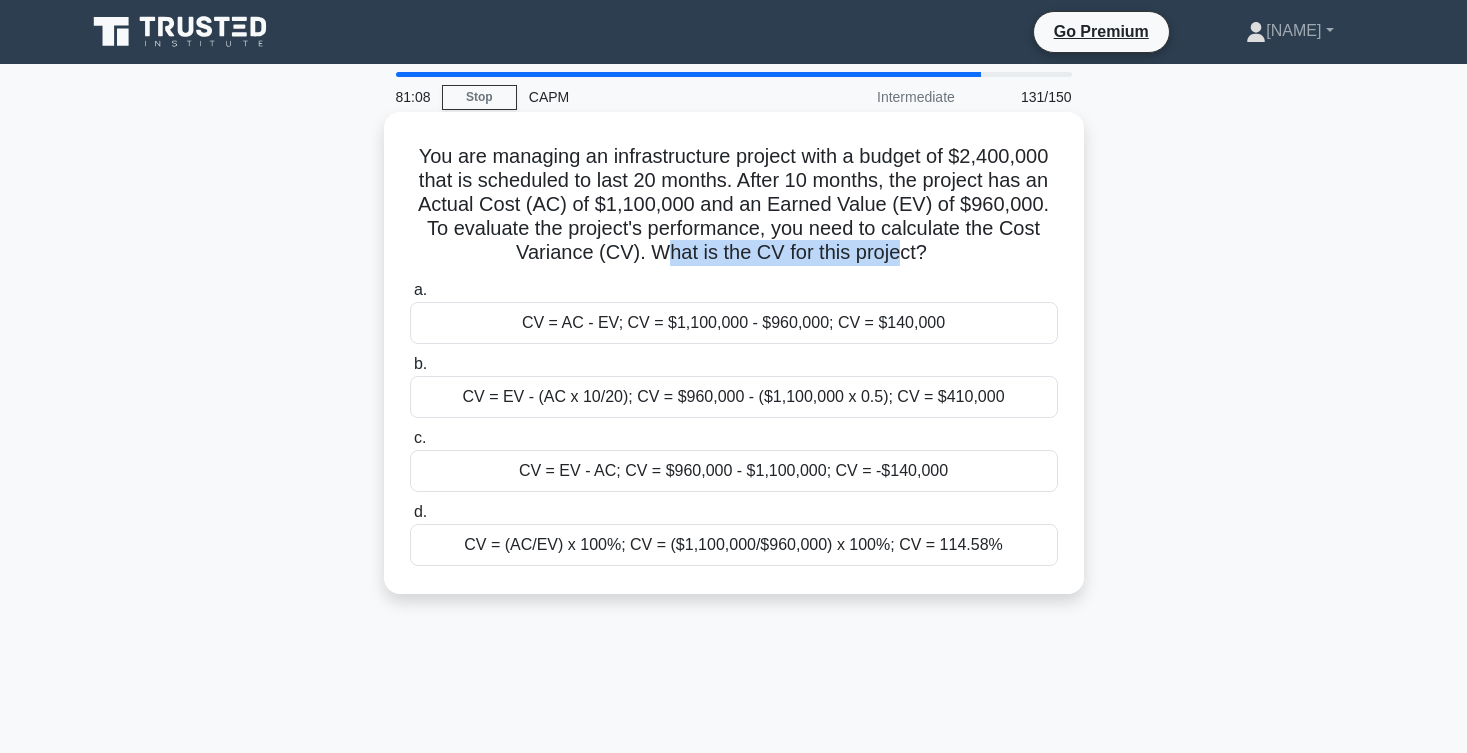 drag, startPoint x: 656, startPoint y: 252, endPoint x: 898, endPoint y: 252, distance: 242 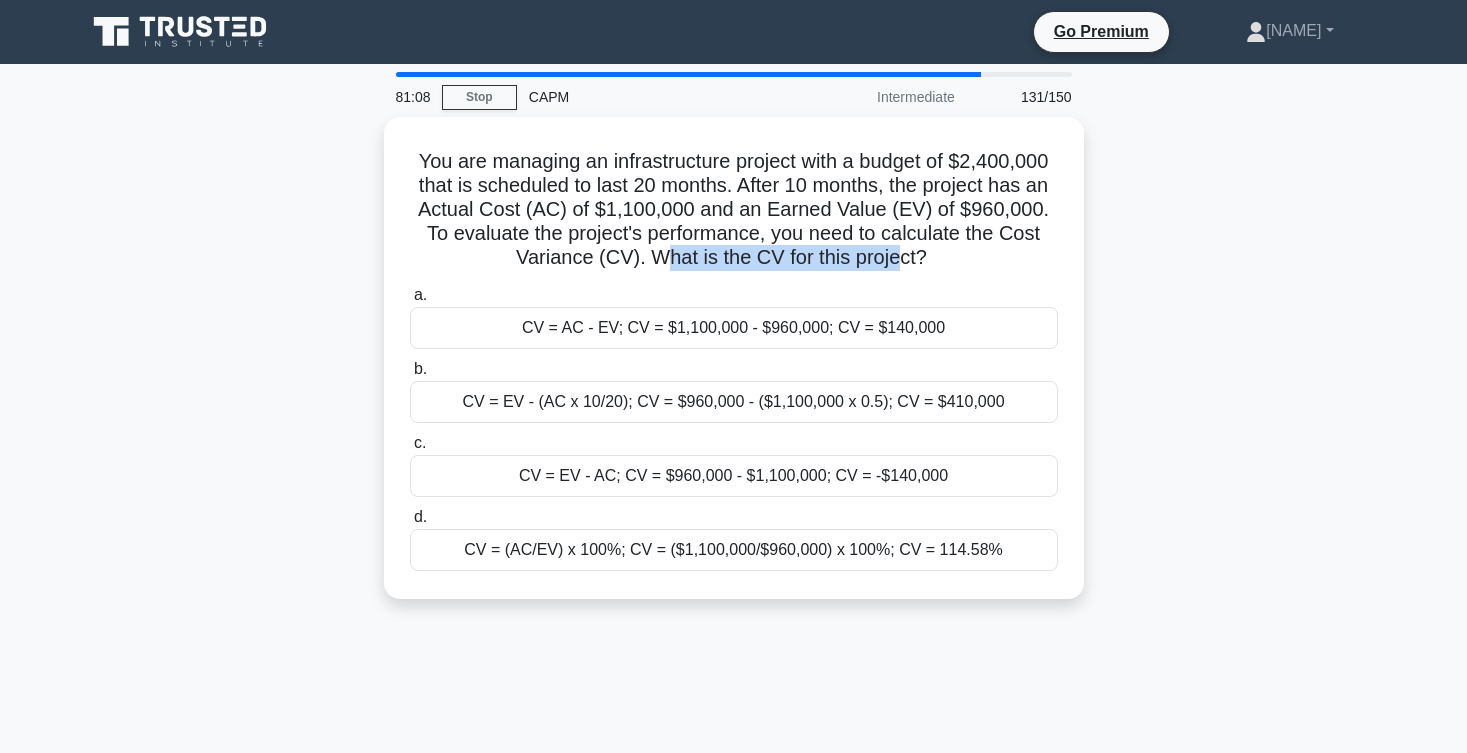 click on "You are managing an infrastructure project with a budget of $2,400,000 that is scheduled to last 20 months. After 10 months, the project has an Actual Cost (AC) of $1,100,000 and an Earned Value (EV) of $960,000. To evaluate the project's performance, you need to calculate the Cost Variance (CV). What is the CV for this project?
.spinner_0XTQ{transform-origin:center;animation:spinner_y6GP .75s linear infinite}@keyframes spinner_y6GP{100%{transform:rotate(360deg)}}
a.
b." at bounding box center (734, 370) 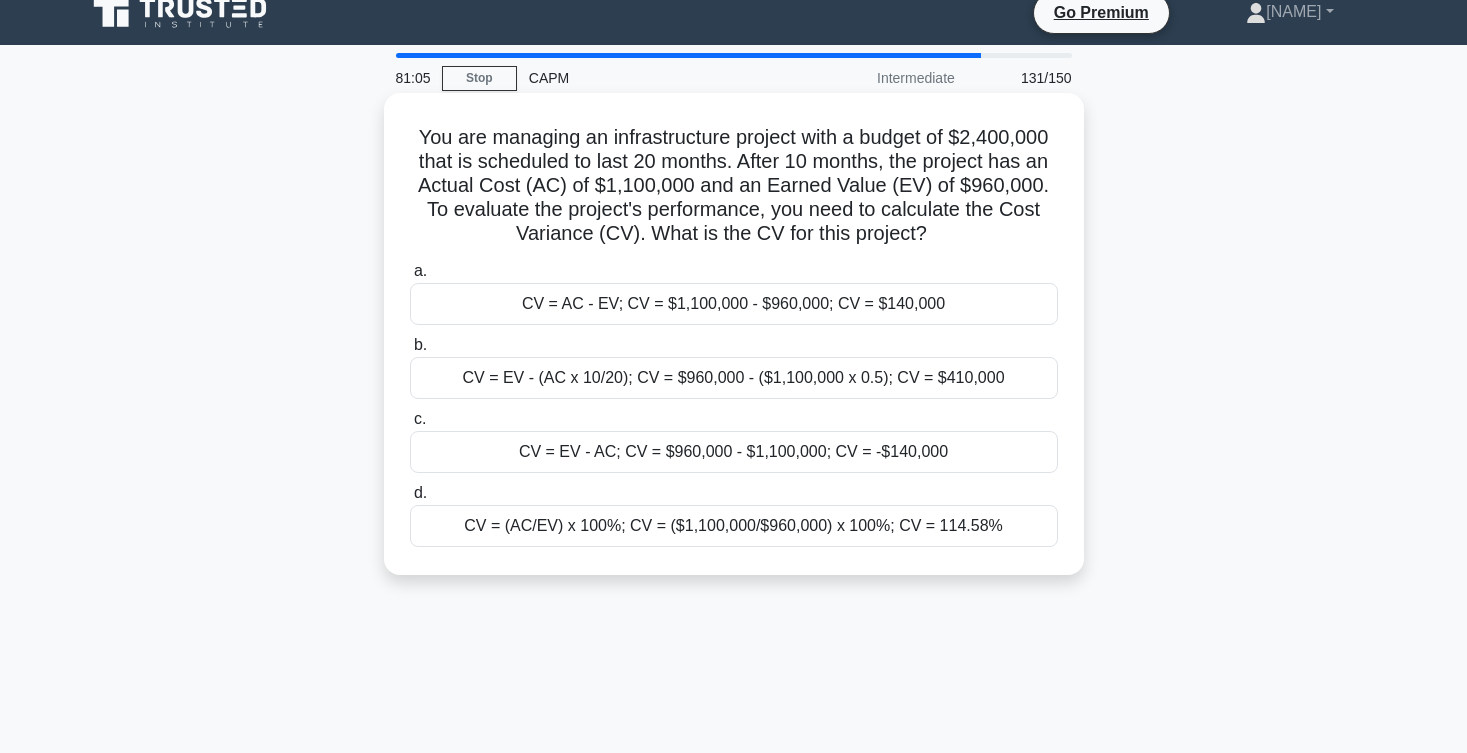 scroll, scrollTop: 23, scrollLeft: 0, axis: vertical 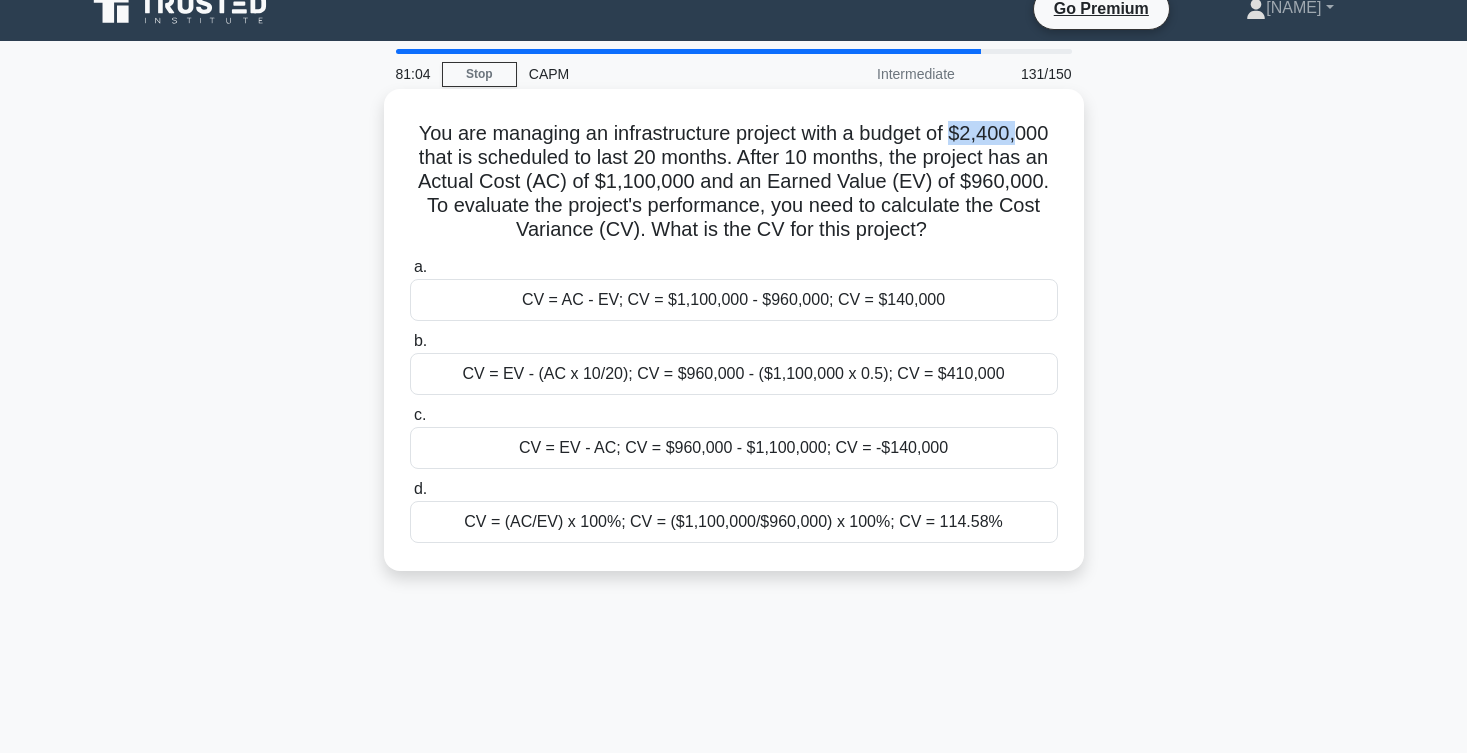 drag, startPoint x: 955, startPoint y: 134, endPoint x: 1014, endPoint y: 139, distance: 59.211487 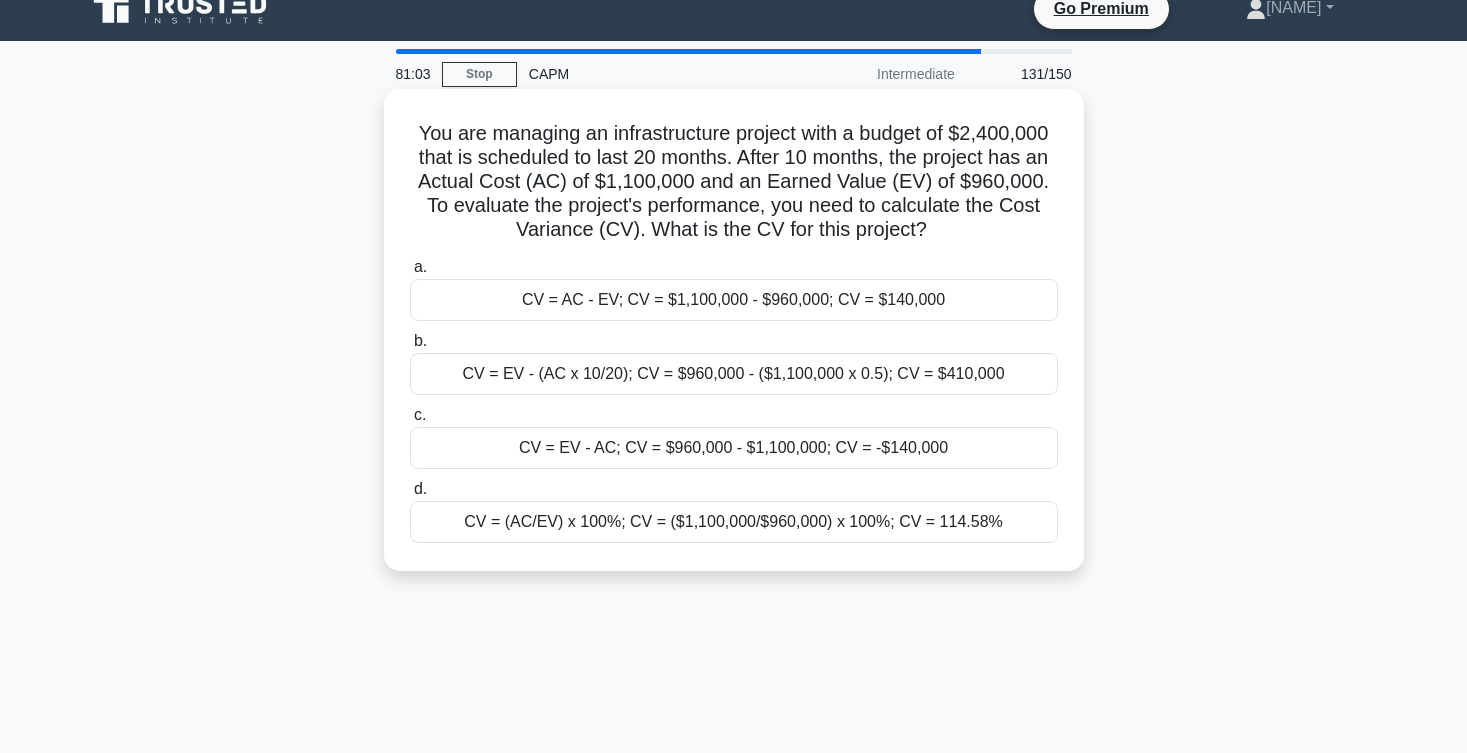 click on "You are managing an infrastructure project with a budget of $2,400,000 that is scheduled to last 20 months. After 10 months, the project has an Actual Cost (AC) of $1,100,000 and an Earned Value (EV) of $960,000. To evaluate the project's performance, you need to calculate the Cost Variance (CV). What is the CV for this project?
.spinner_0XTQ{transform-origin:center;animation:spinner_y6GP .75s linear infinite}@keyframes spinner_y6GP{100%{transform:rotate(360deg)}}" at bounding box center (734, 182) 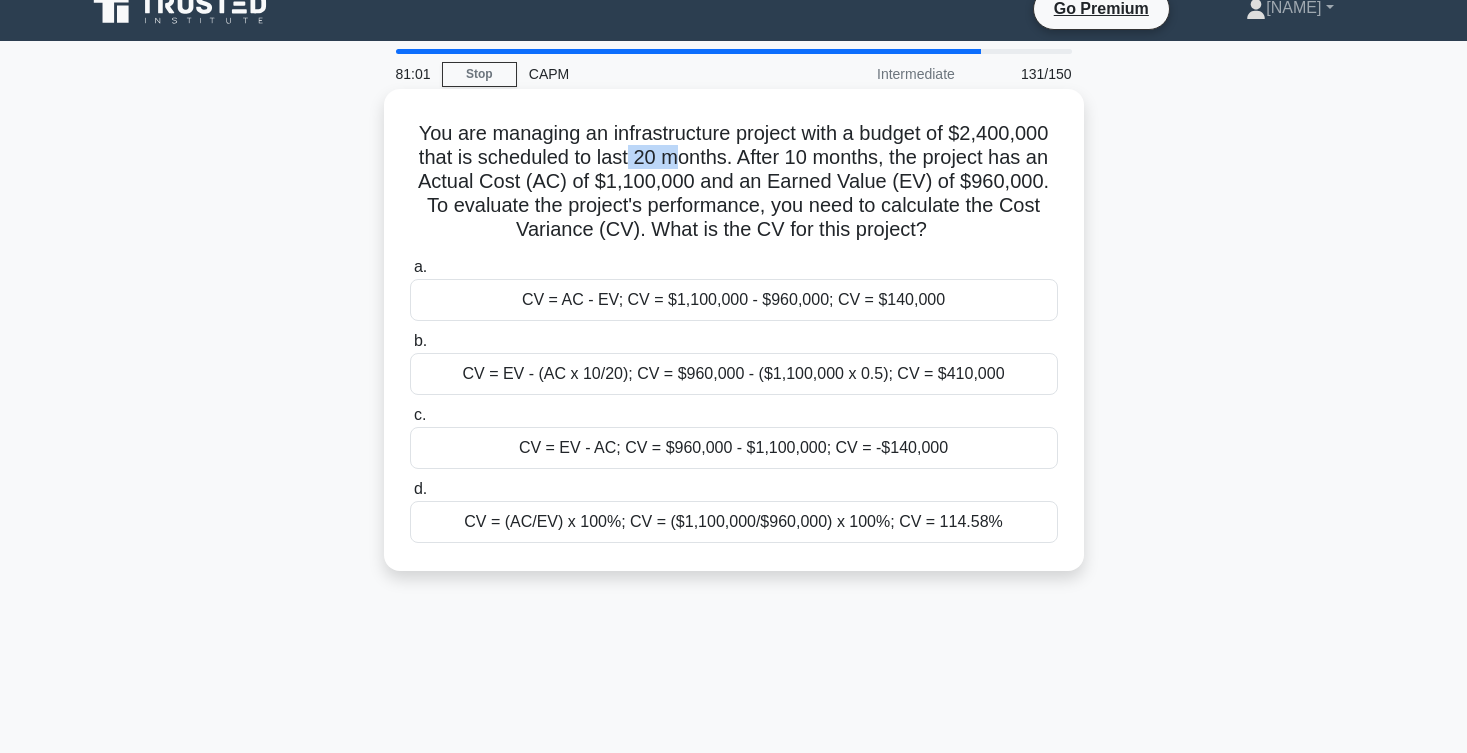 drag, startPoint x: 623, startPoint y: 167, endPoint x: 668, endPoint y: 167, distance: 45 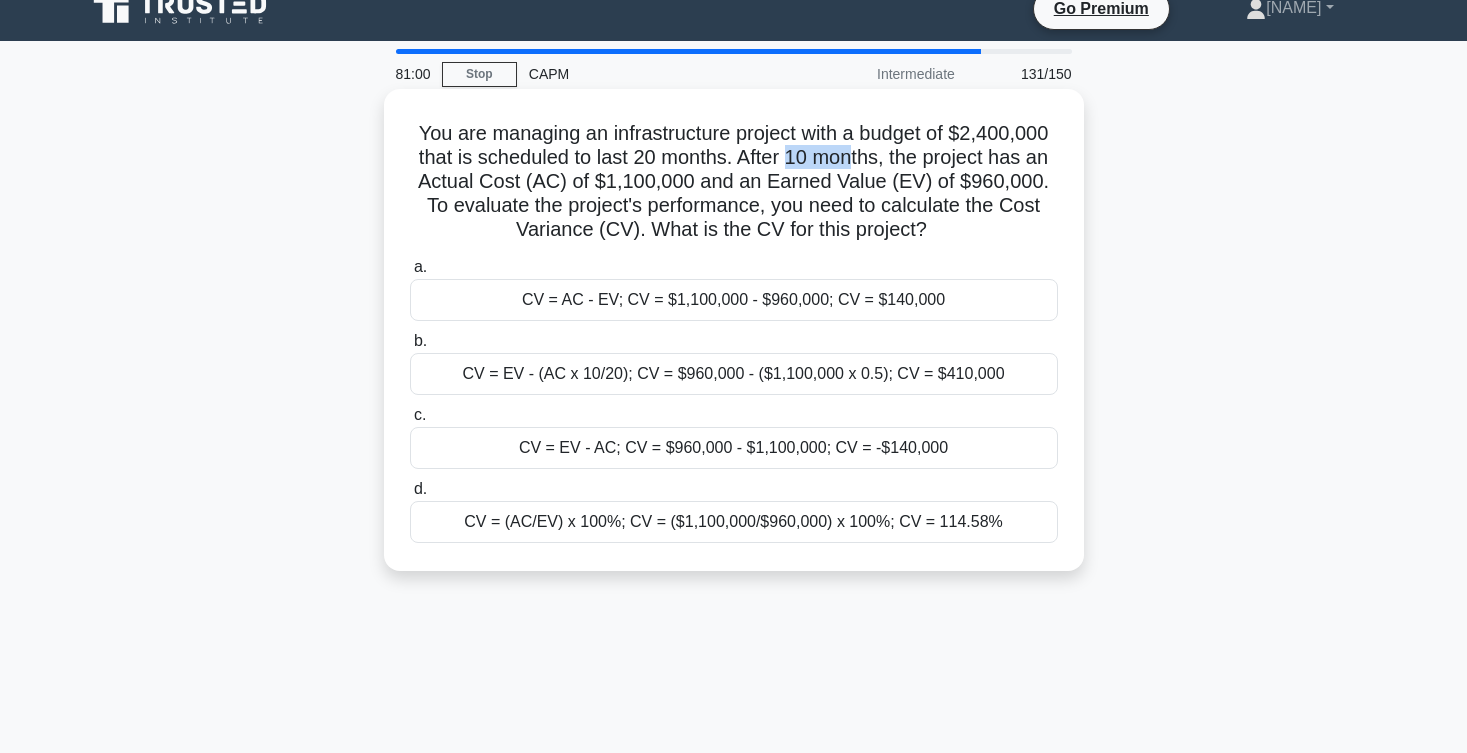 drag, startPoint x: 787, startPoint y: 166, endPoint x: 850, endPoint y: 167, distance: 63.007935 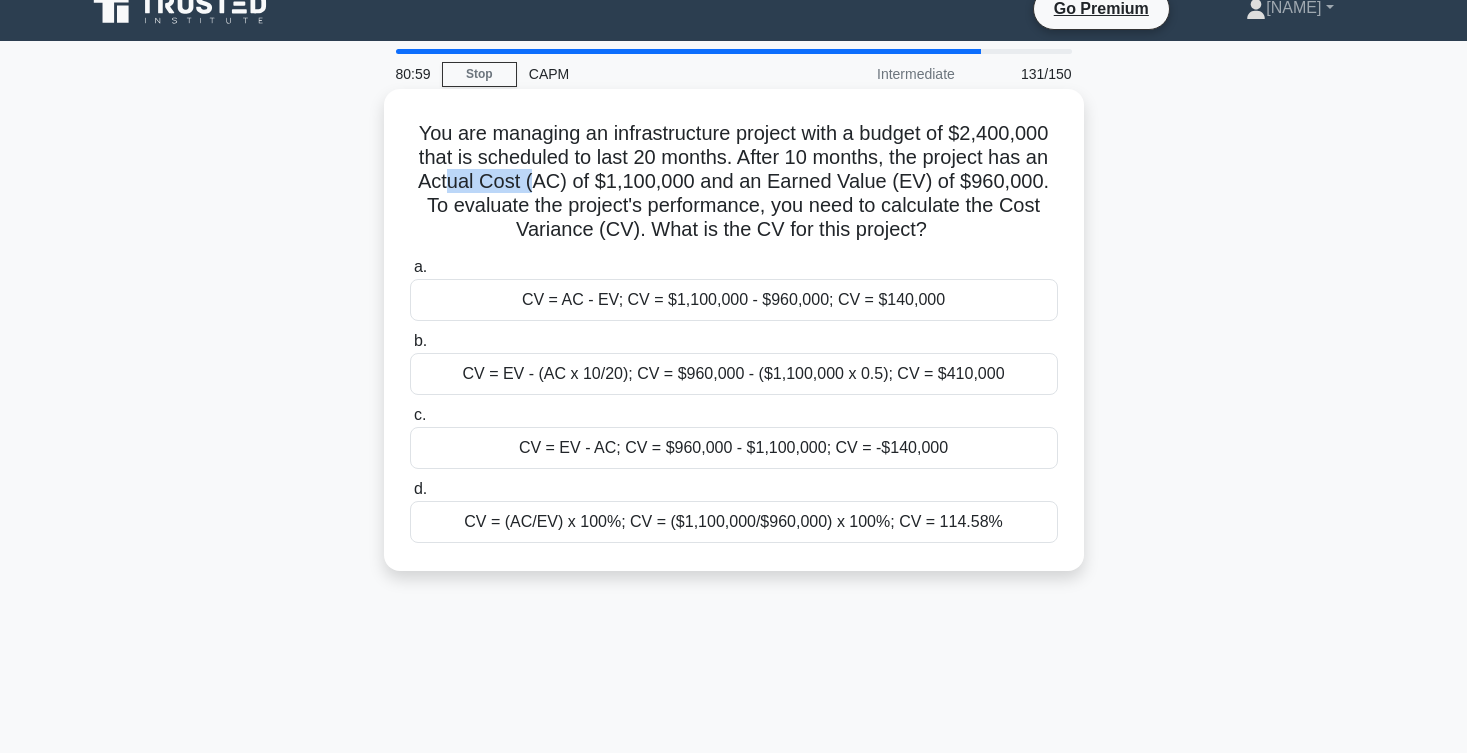 drag, startPoint x: 447, startPoint y: 179, endPoint x: 532, endPoint y: 178, distance: 85.00588 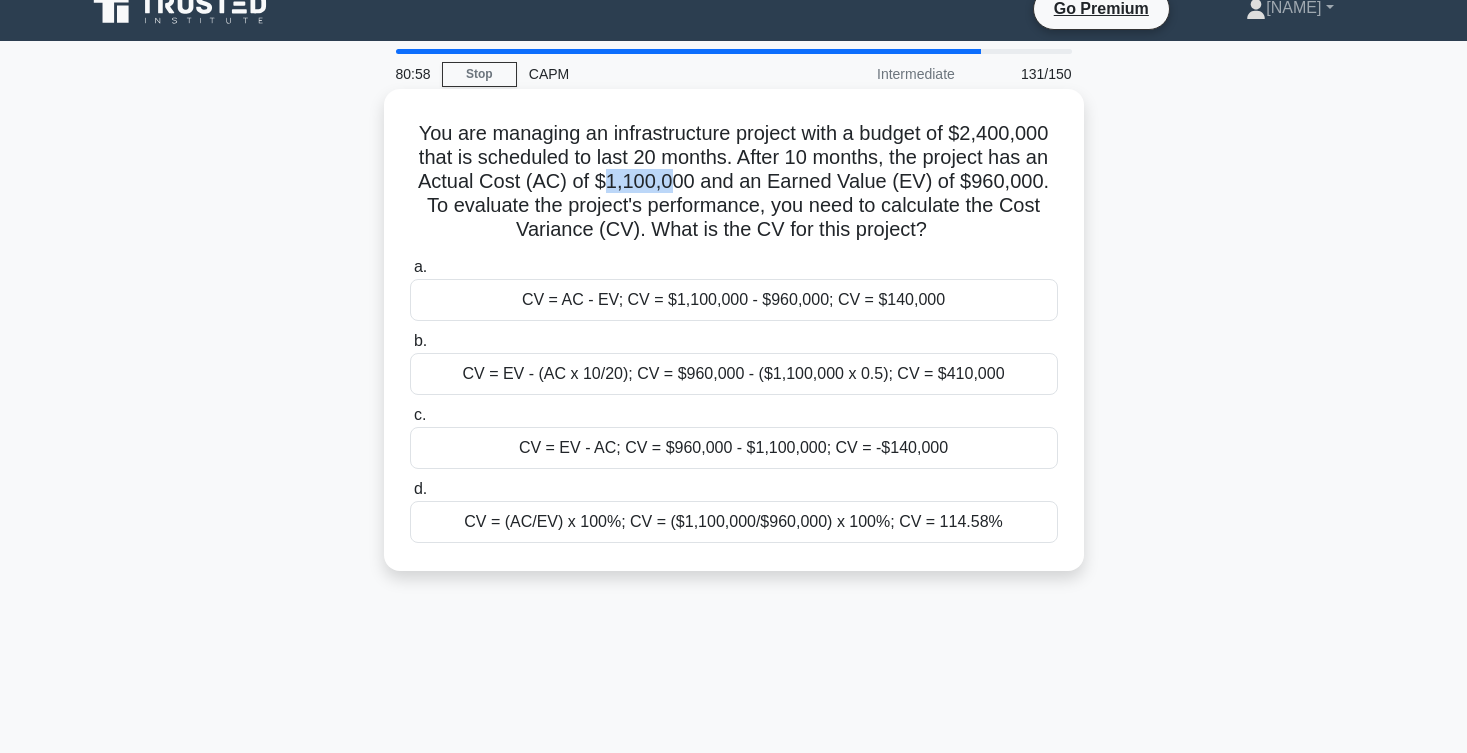 drag, startPoint x: 602, startPoint y: 184, endPoint x: 678, endPoint y: 185, distance: 76.00658 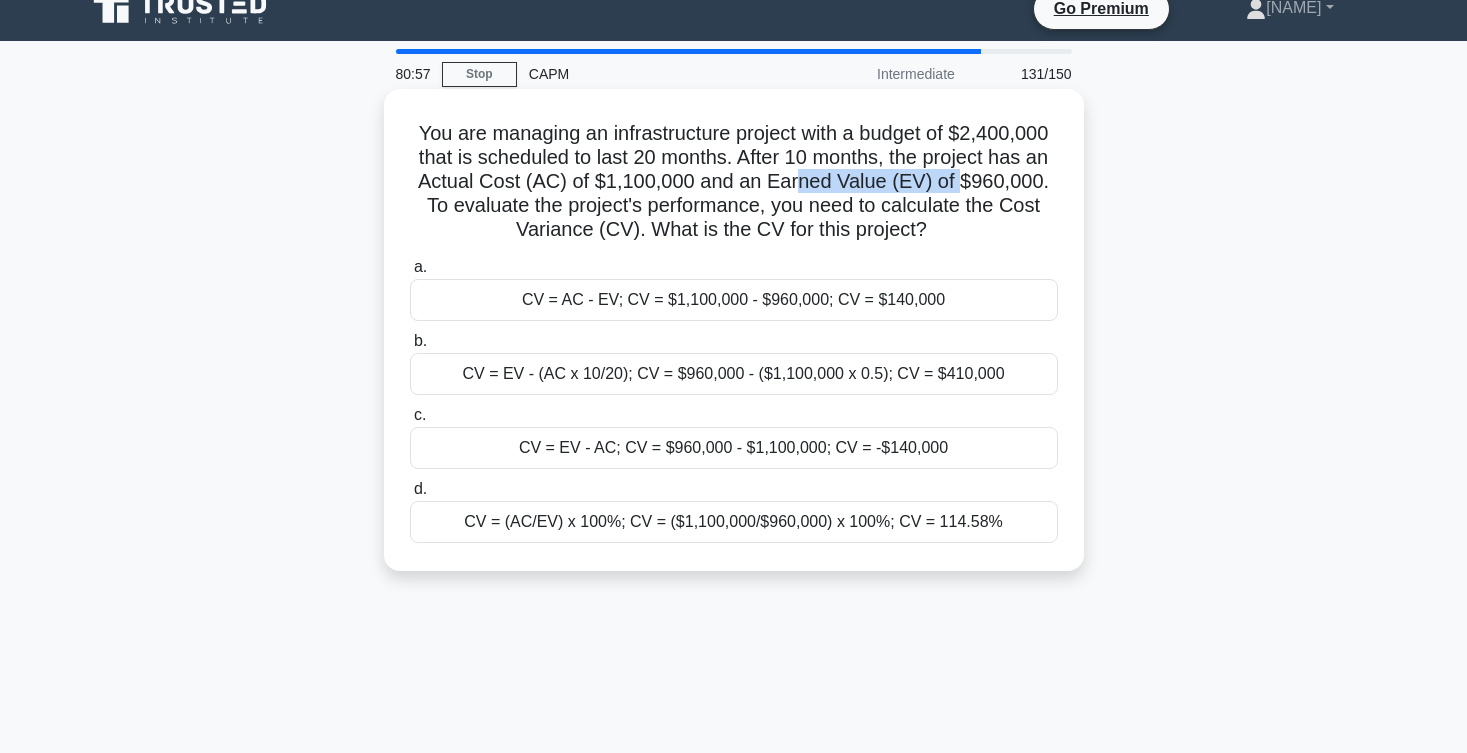 drag, startPoint x: 799, startPoint y: 190, endPoint x: 961, endPoint y: 189, distance: 162.00308 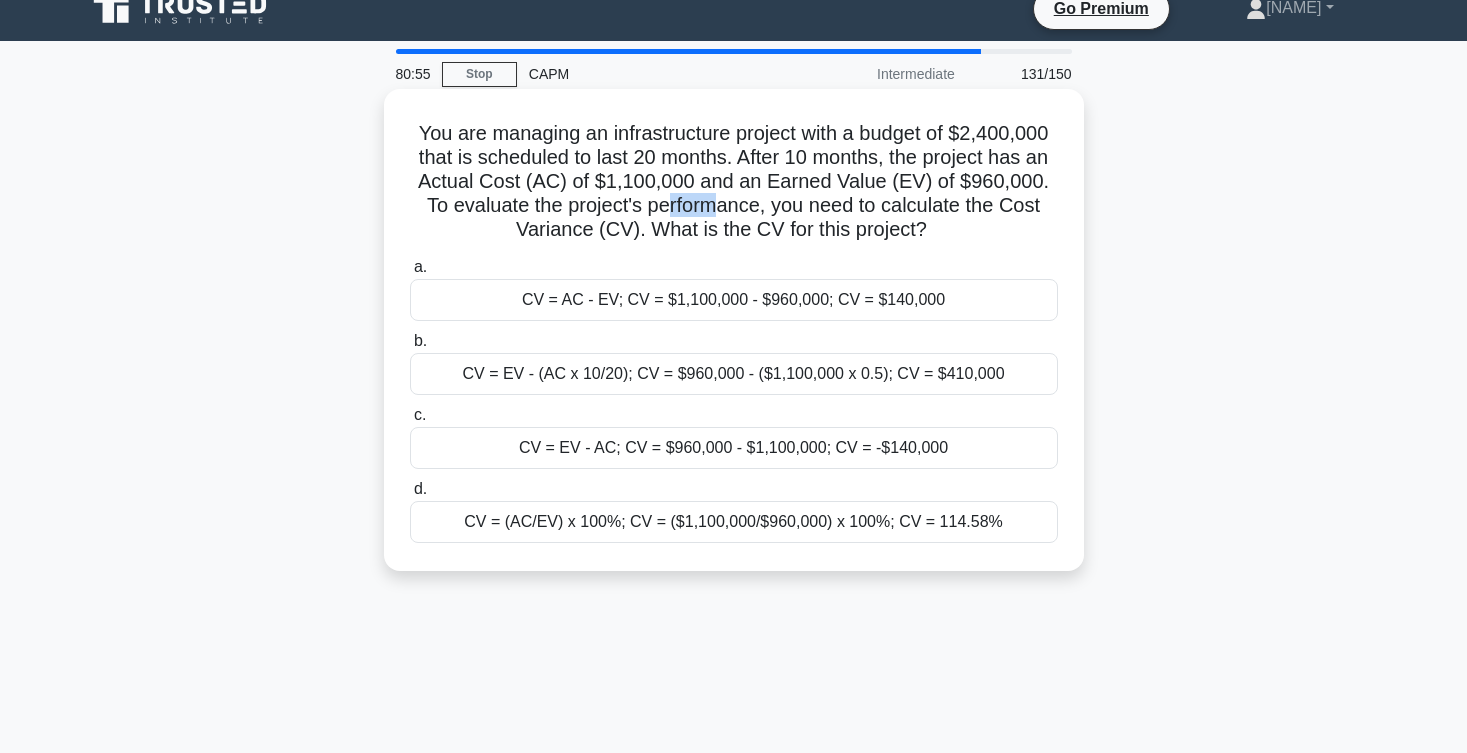 drag, startPoint x: 666, startPoint y: 203, endPoint x: 723, endPoint y: 203, distance: 57 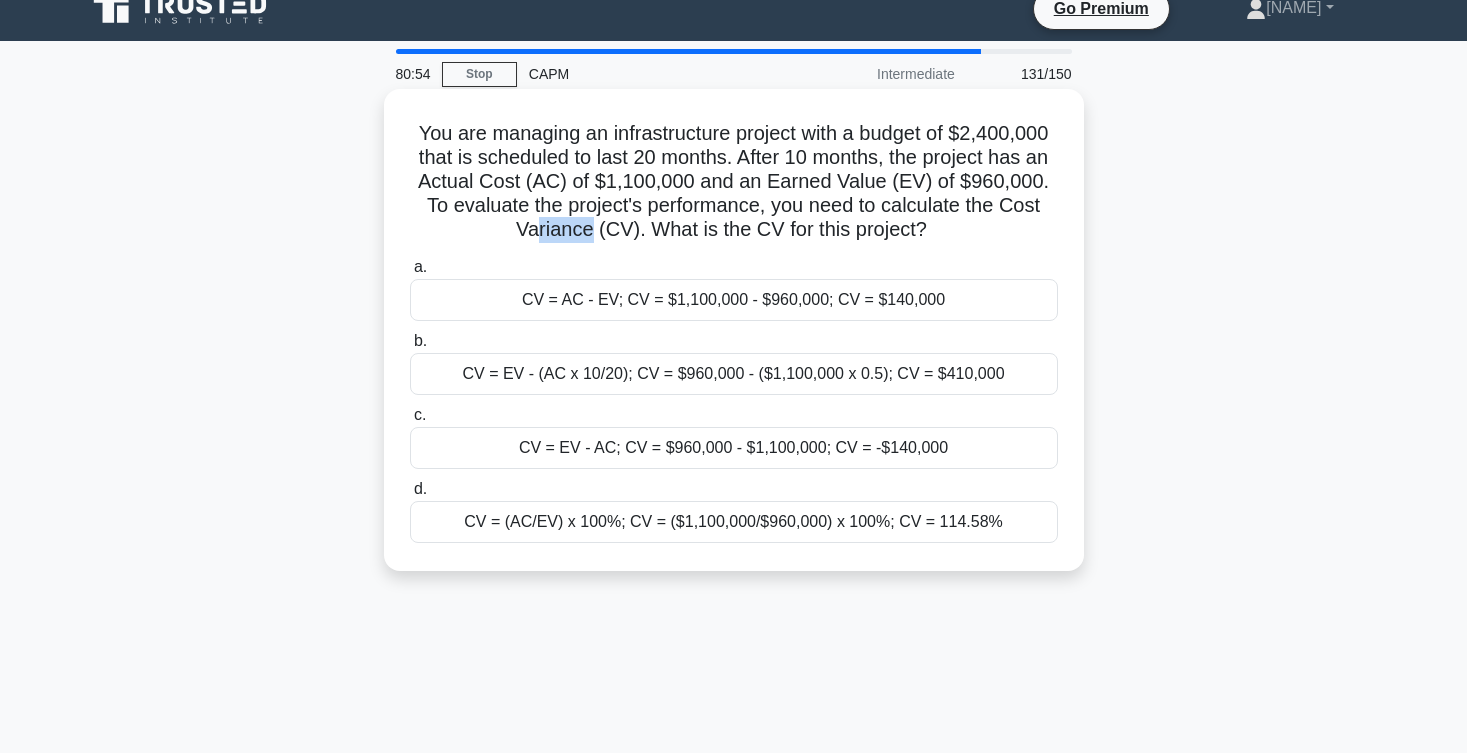 drag, startPoint x: 535, startPoint y: 221, endPoint x: 584, endPoint y: 218, distance: 49.09175 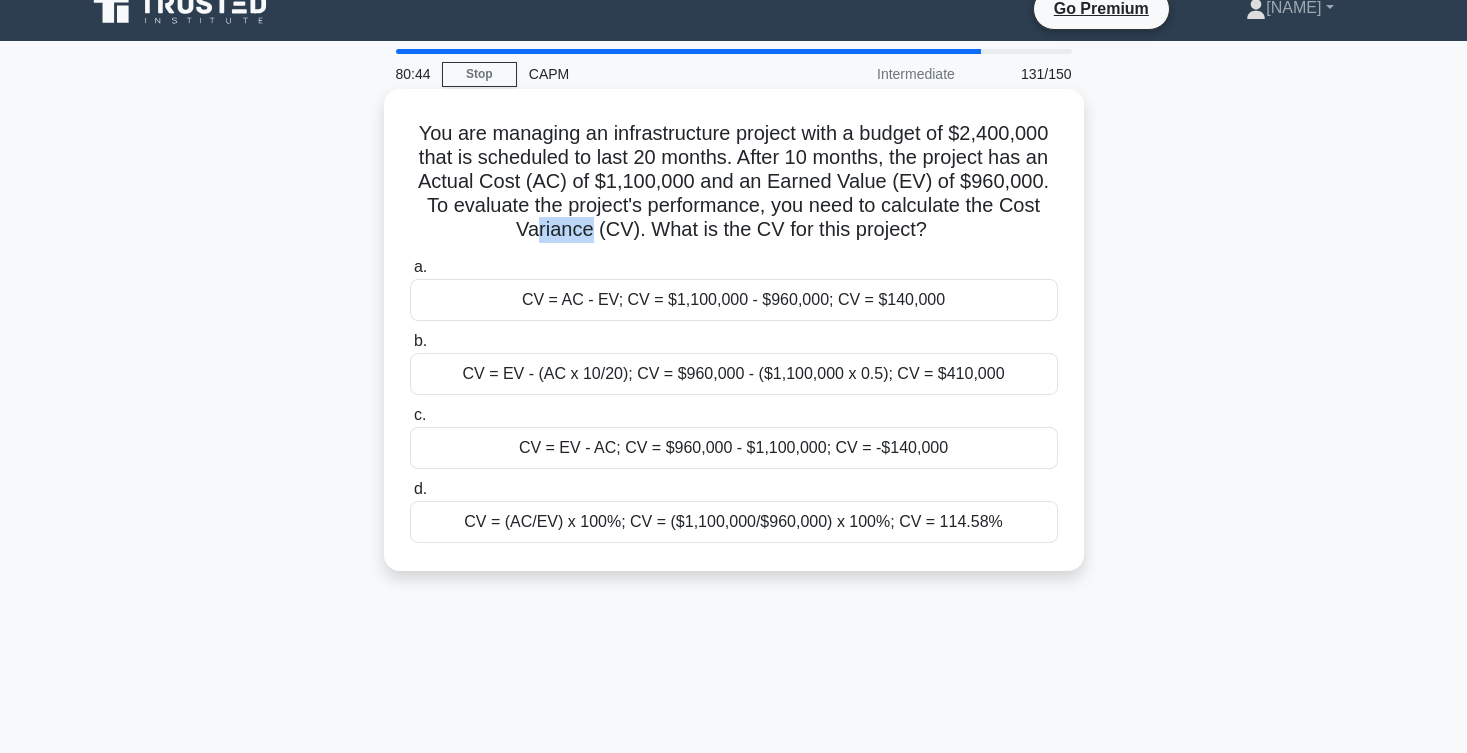 click on "CV = EV - (AC x 10/20); CV = $960,000 - ($1,100,000 x 0.5); CV = $410,000" at bounding box center (734, 374) 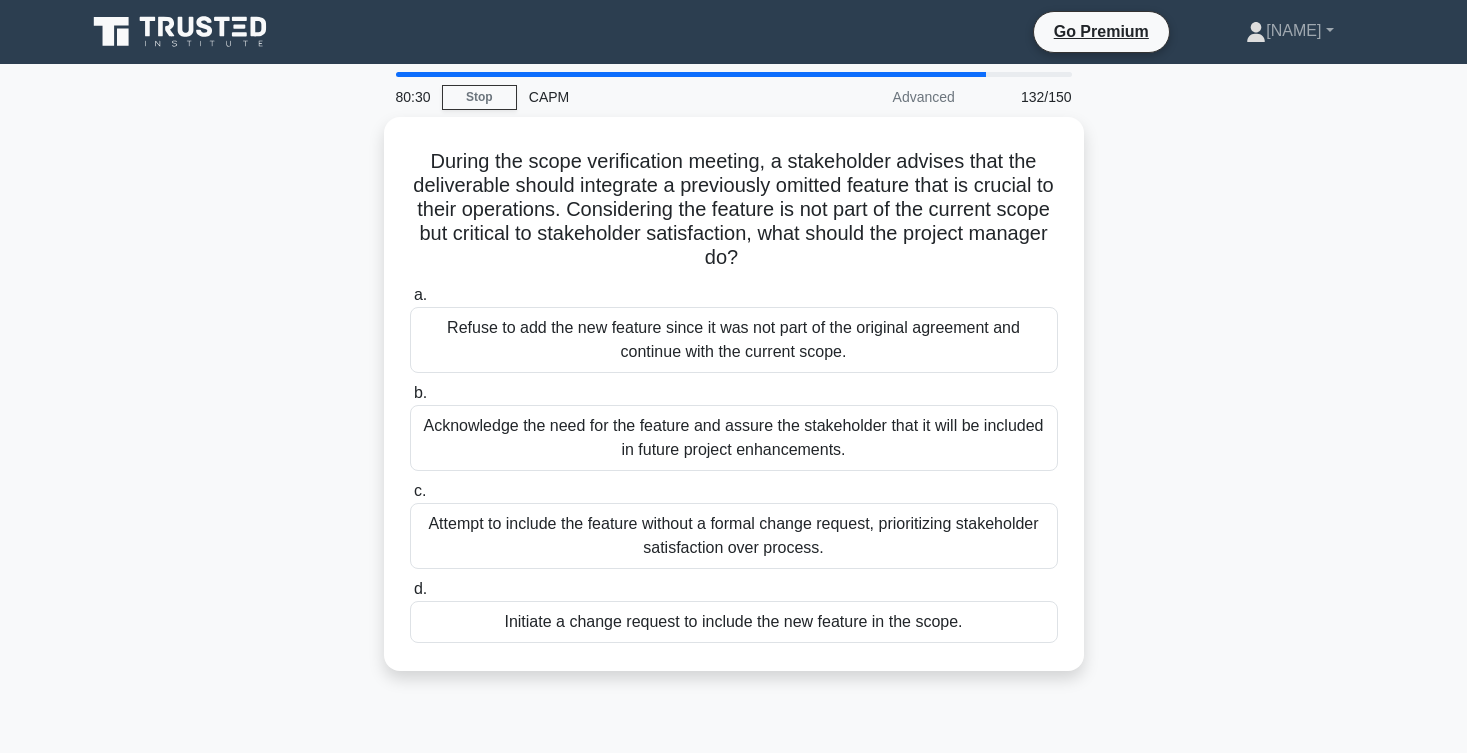 scroll, scrollTop: 0, scrollLeft: 0, axis: both 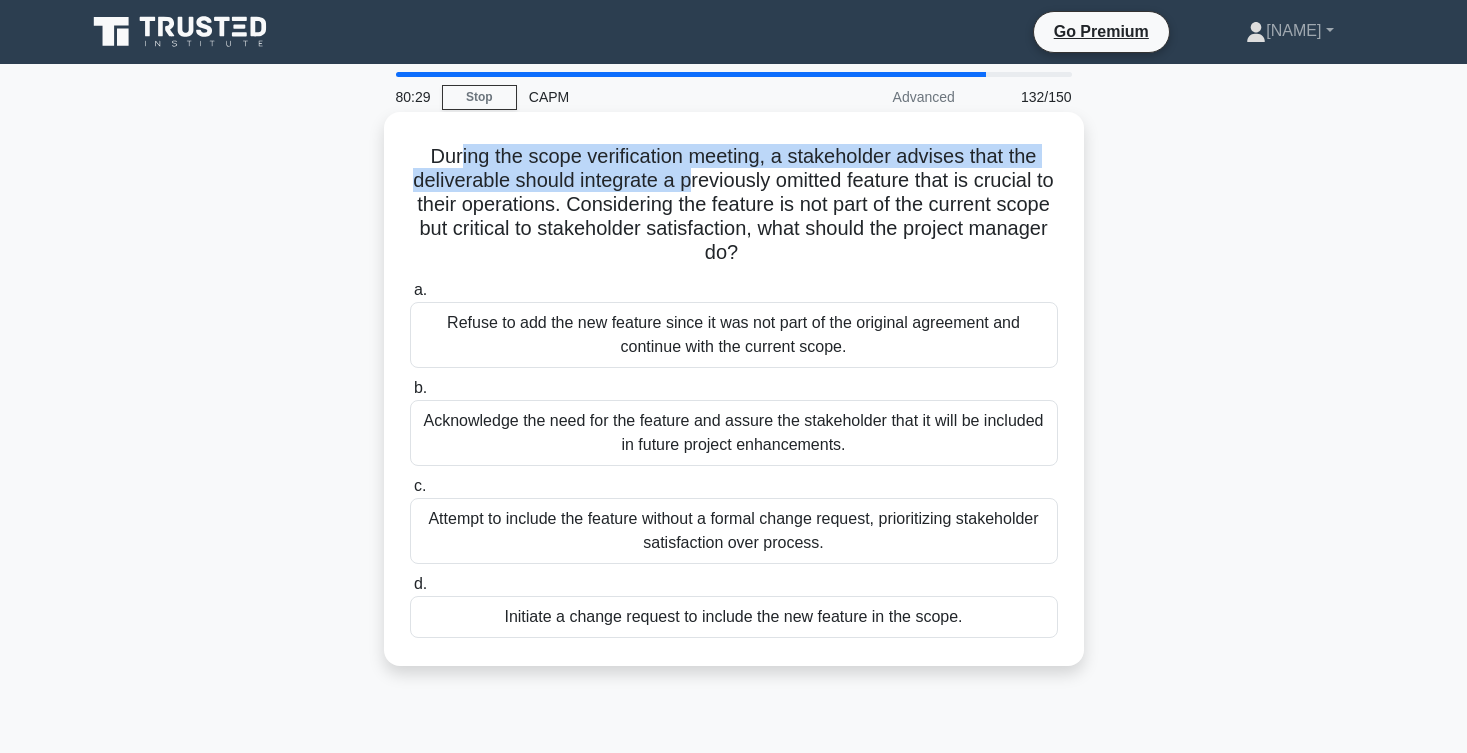drag, startPoint x: 463, startPoint y: 163, endPoint x: 685, endPoint y: 178, distance: 222.50618 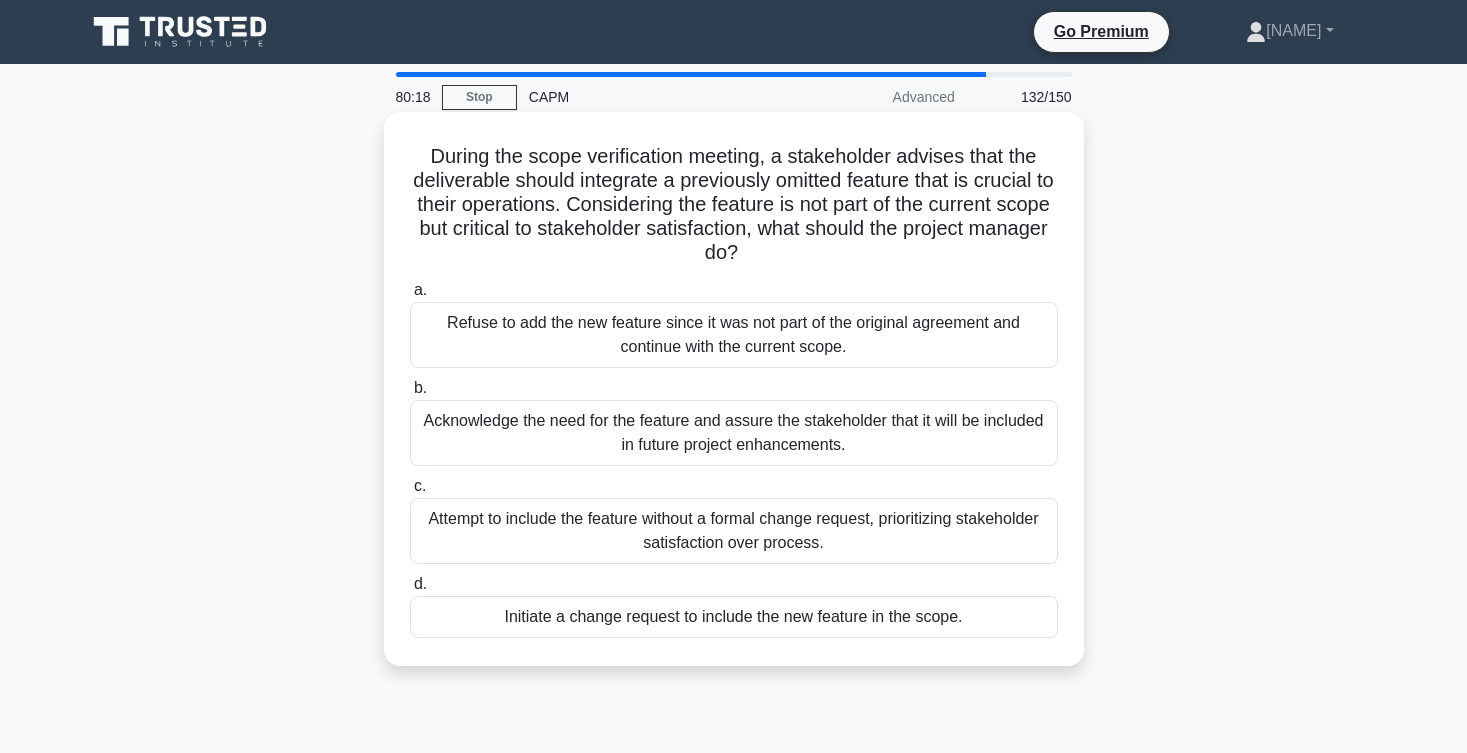 click on "During the scope verification meeting, a stakeholder advises that the deliverable should integrate a previously omitted feature that is crucial to their operations. Considering the feature is not part of the current scope but critical to stakeholder satisfaction, what should the project manager do?
.spinner_0XTQ{transform-origin:center;animation:spinner_y6GP .75s linear infinite}@keyframes spinner_y6GP{100%{transform:rotate(360deg)}}" at bounding box center (734, 205) 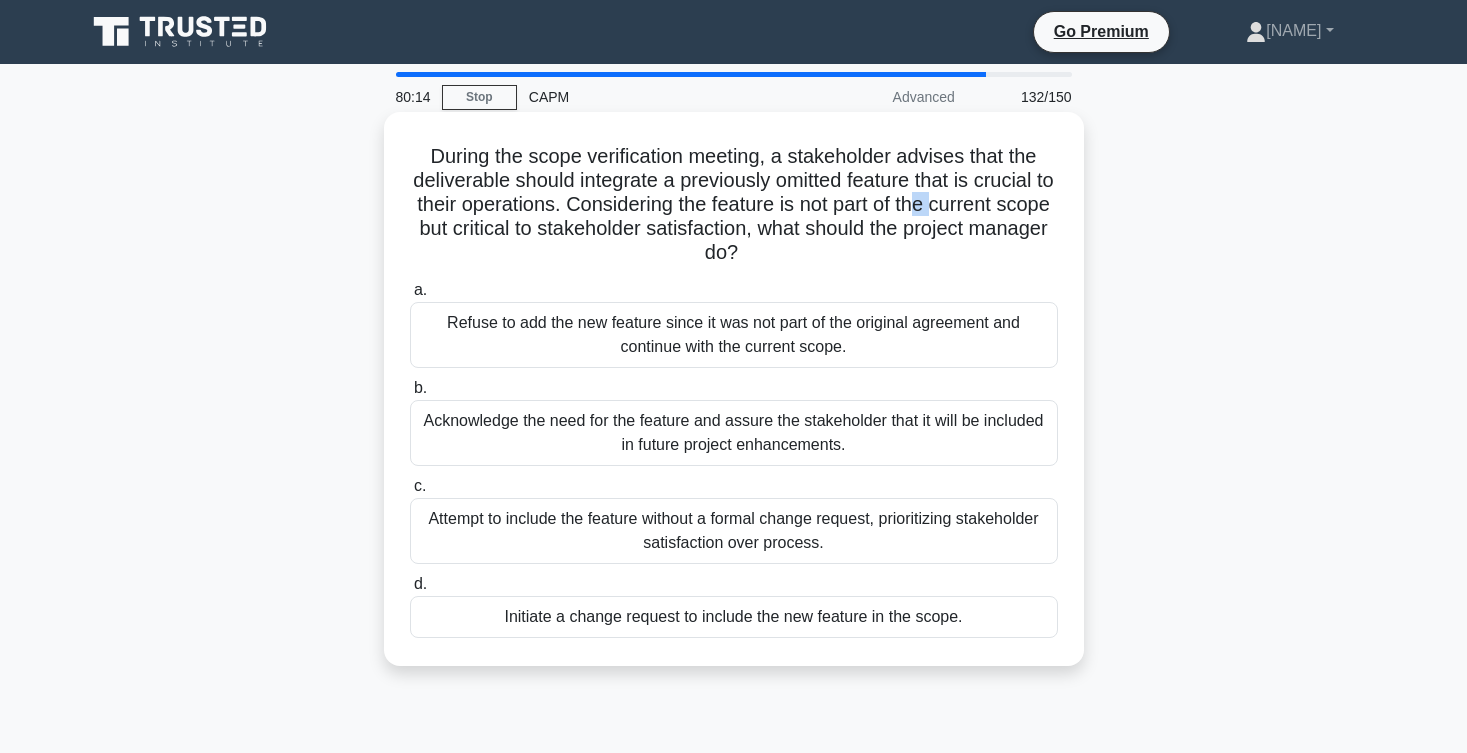 drag, startPoint x: 916, startPoint y: 208, endPoint x: 938, endPoint y: 208, distance: 22 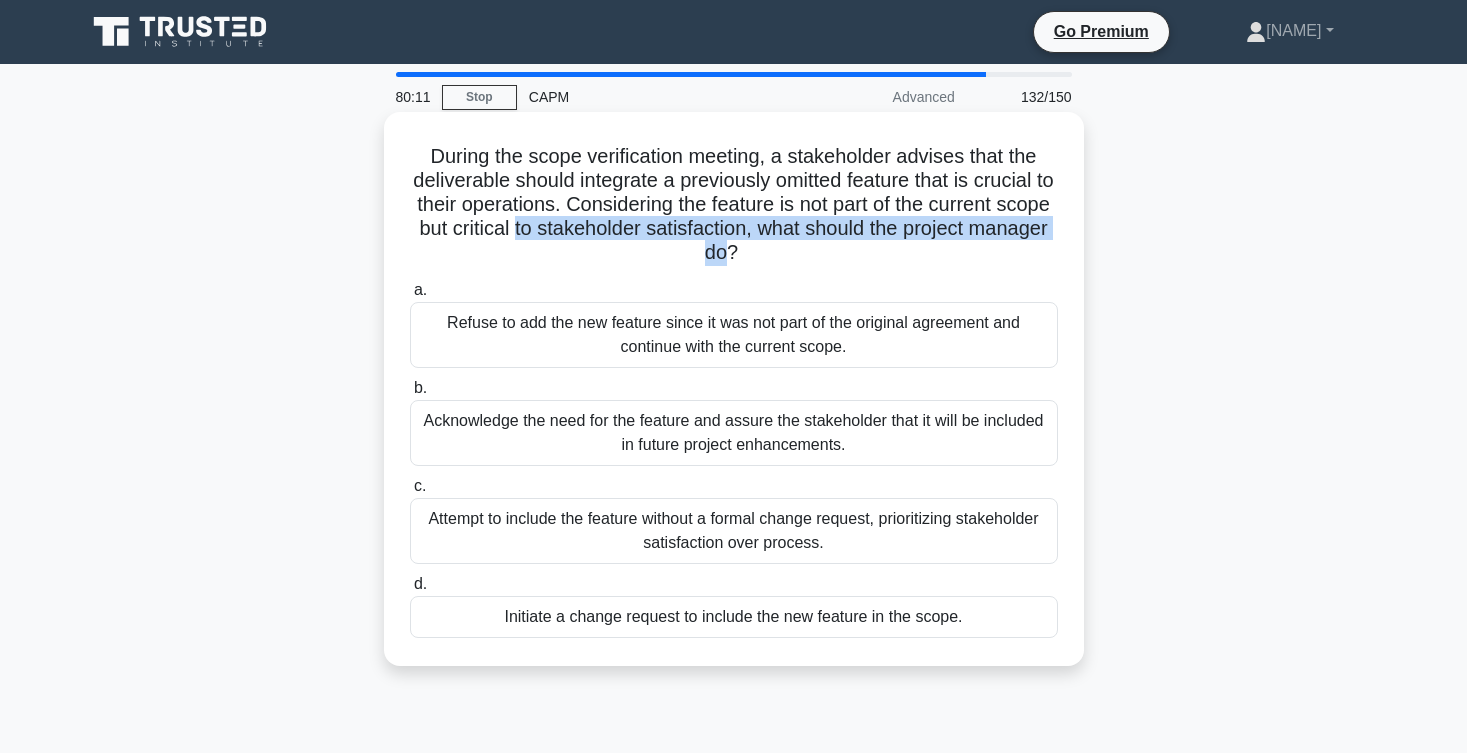 drag, startPoint x: 516, startPoint y: 229, endPoint x: 720, endPoint y: 245, distance: 204.6265 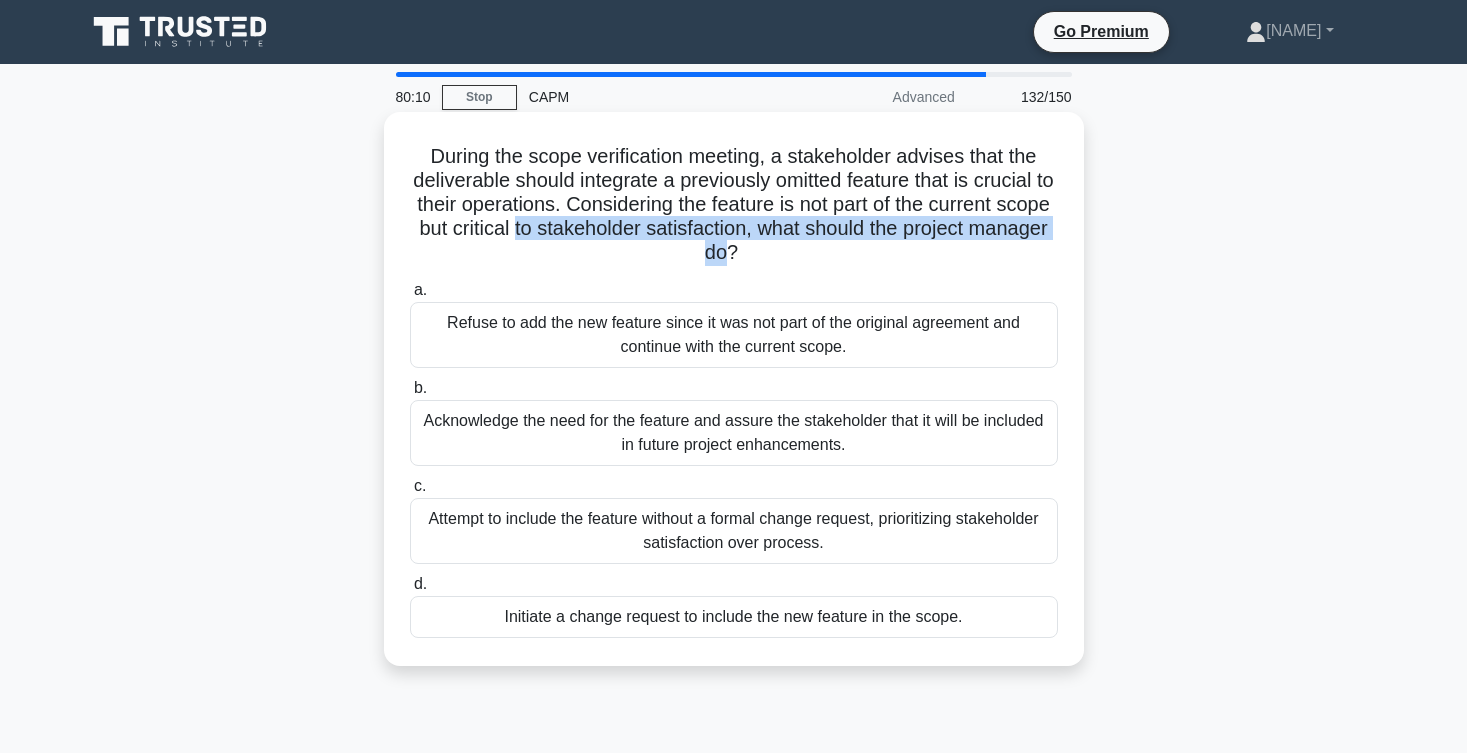 click on "a.
Refuse to add the new feature since it was not part of the original agreement and continue with the current scope.
b.
c.
d." at bounding box center (734, 458) 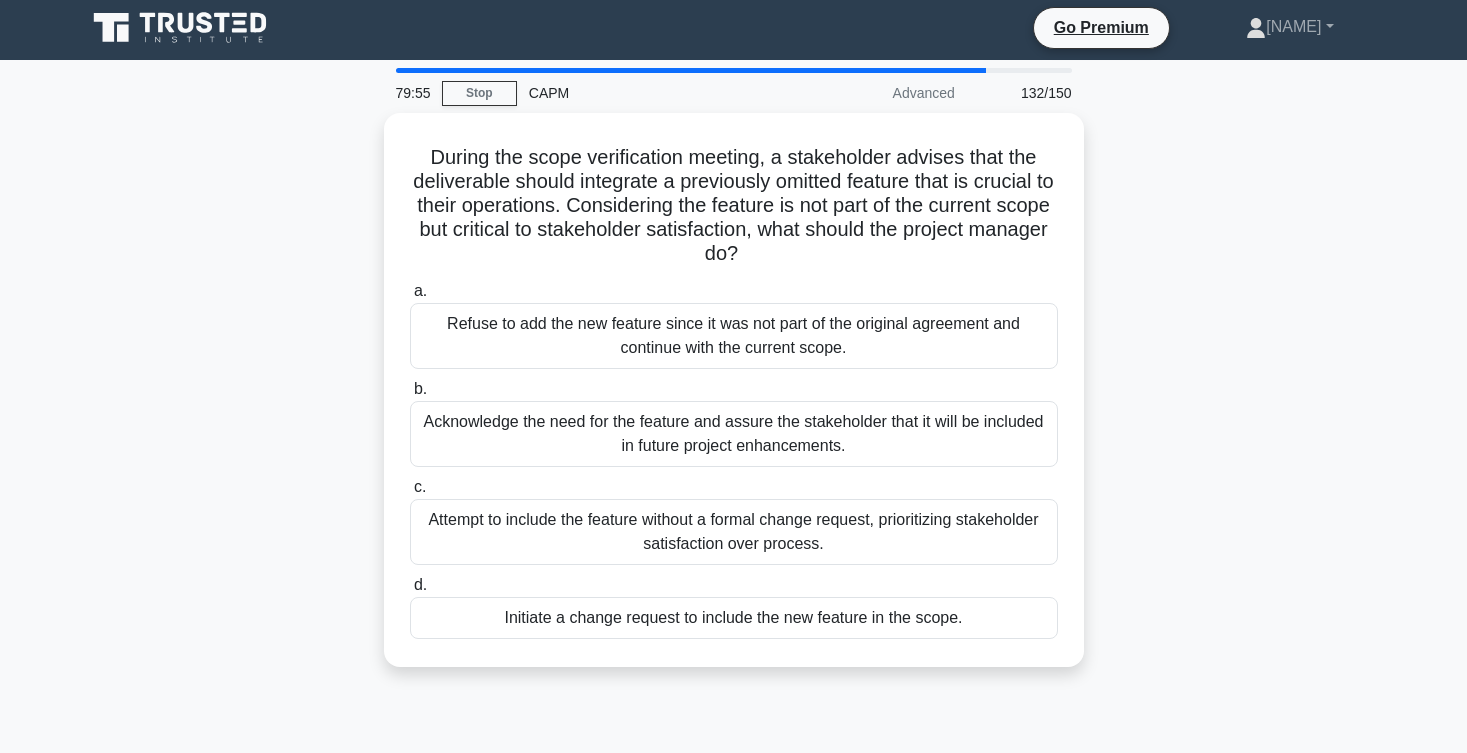 scroll, scrollTop: 0, scrollLeft: 0, axis: both 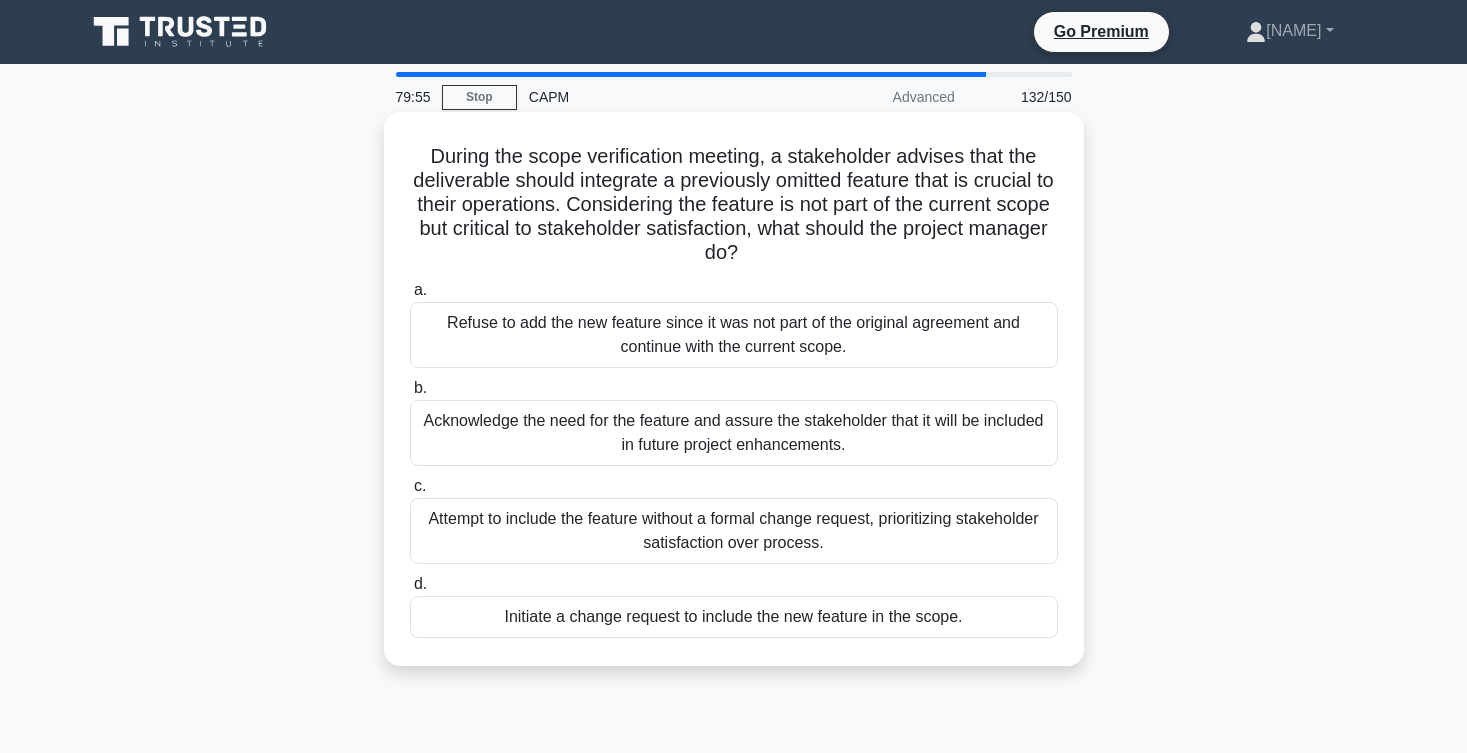 click on "Acknowledge the need for the feature and assure the stakeholder that it will be included in future project enhancements." at bounding box center (734, 433) 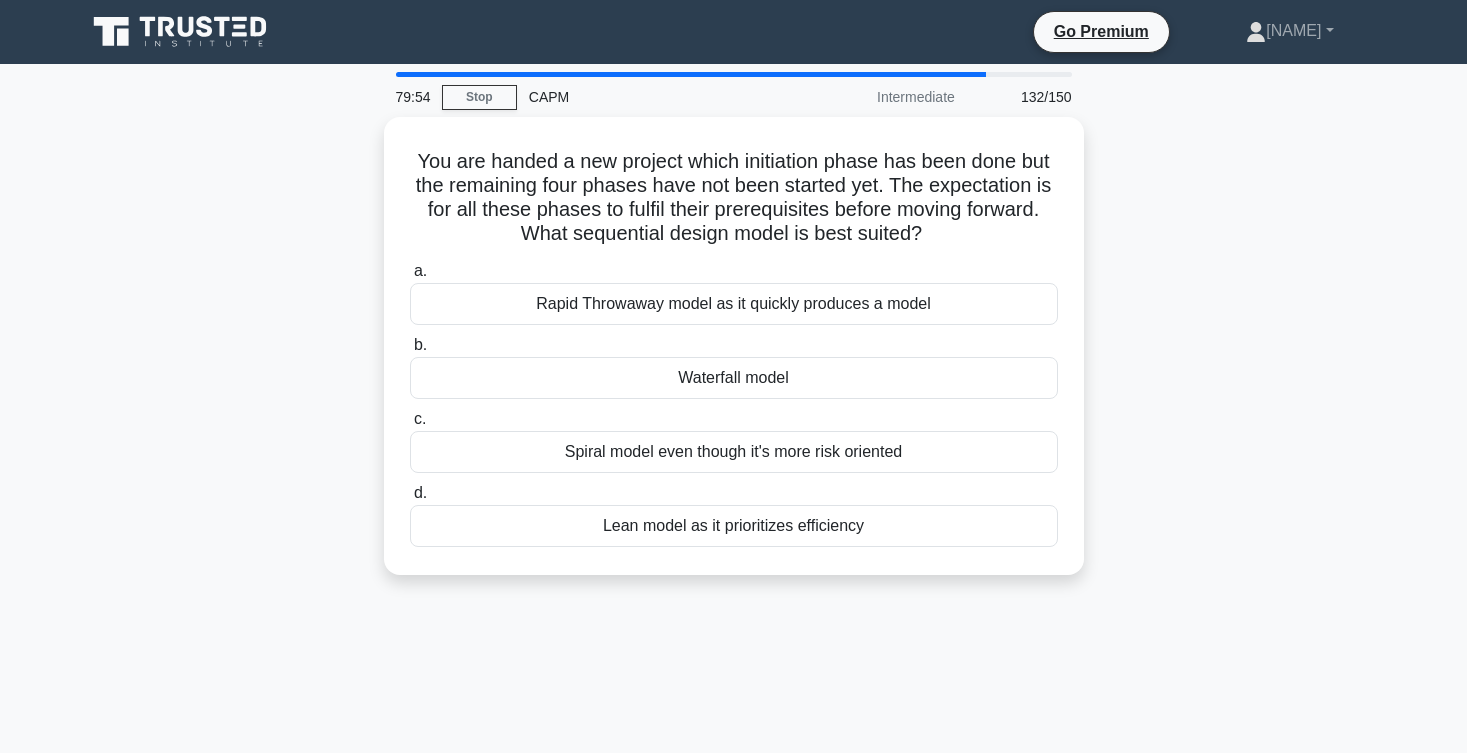 scroll, scrollTop: 0, scrollLeft: 0, axis: both 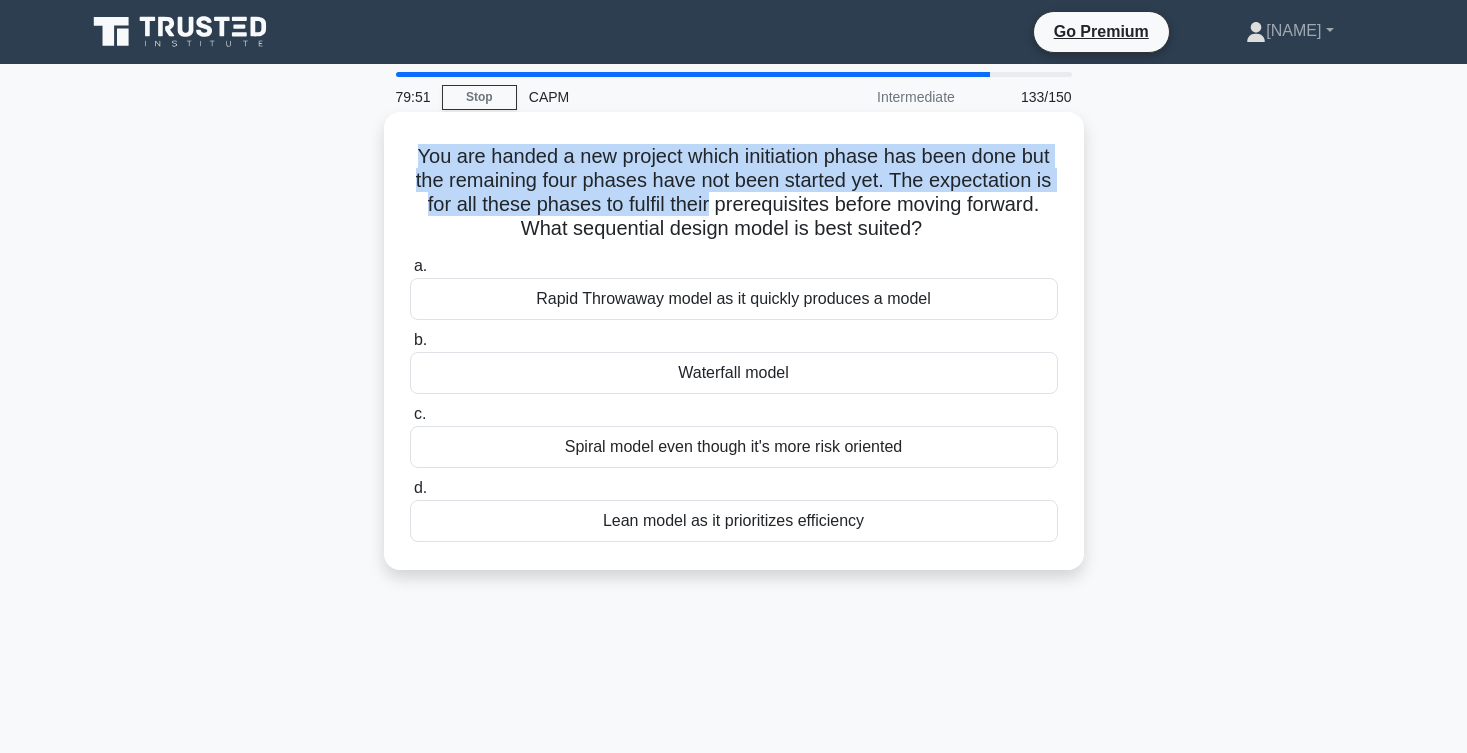 drag, startPoint x: 416, startPoint y: 152, endPoint x: 710, endPoint y: 194, distance: 296.98486 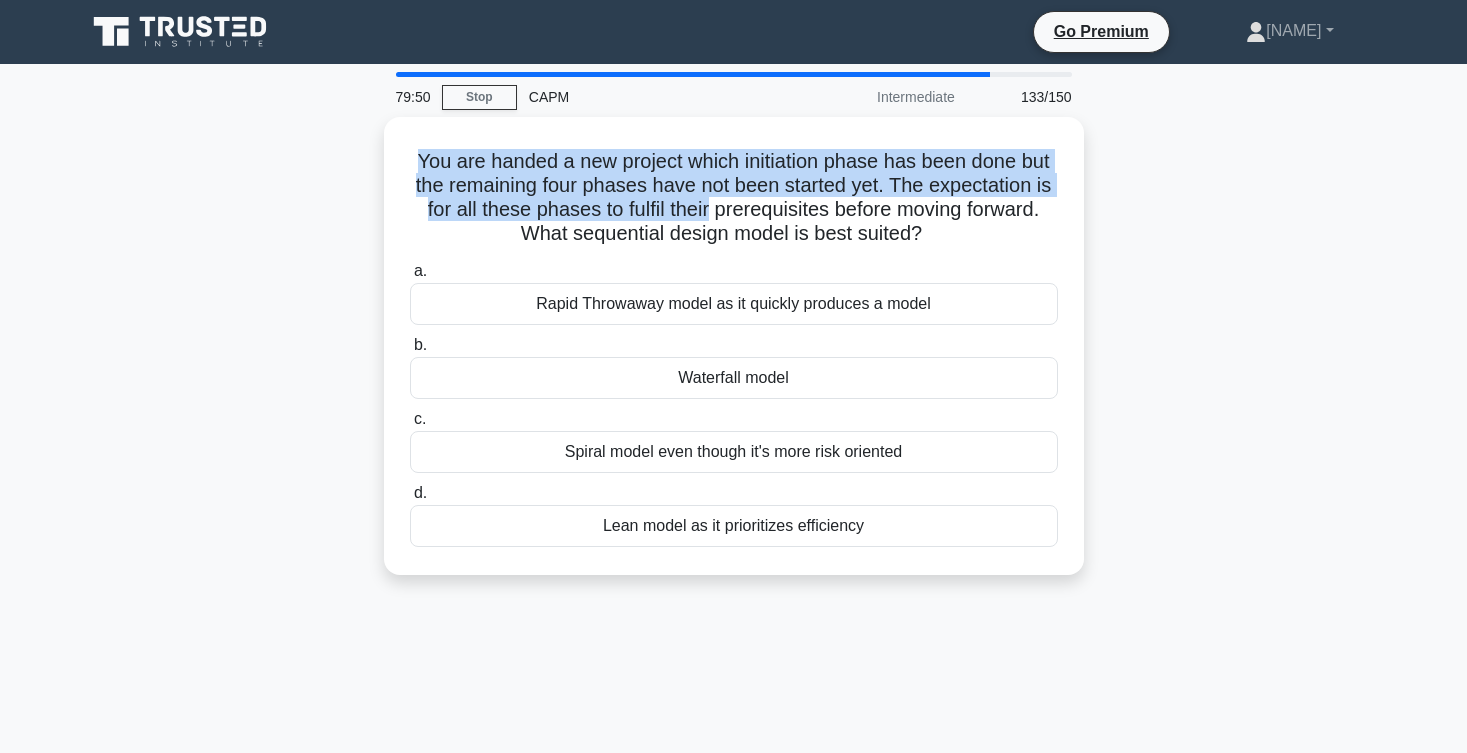 click on "You are handed a new project which initiation phase has been done but the remaining four phases have not been started yet. The expectation is for all these phases to fulfil their prerequisites before moving forward. What sequential design model is best suited?
.spinner_0XTQ{transform-origin:center;animation:spinner_y6GP .75s linear infinite}@keyframes spinner_y6GP{100%{transform:rotate(360deg)}}
a.
b. c. d." at bounding box center [734, 358] 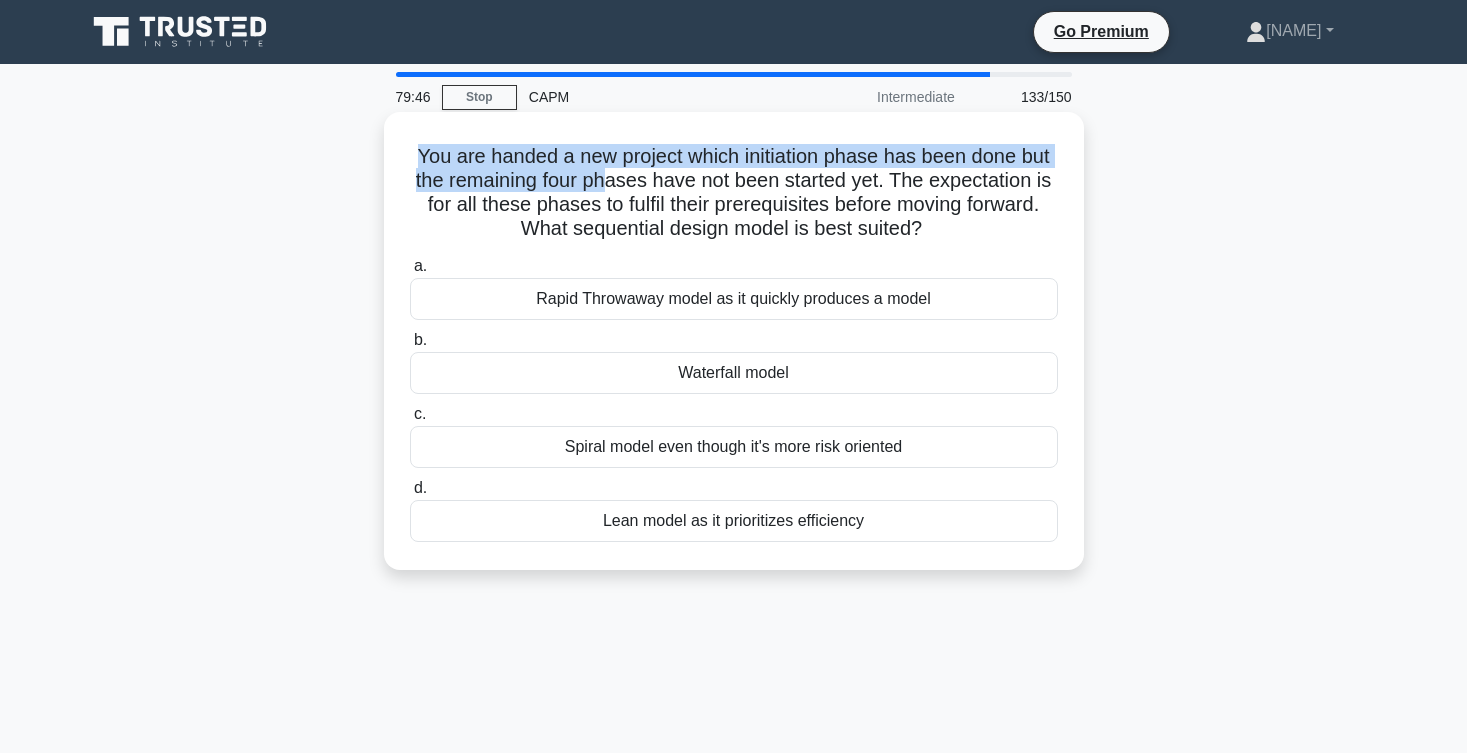 drag, startPoint x: 417, startPoint y: 166, endPoint x: 608, endPoint y: 177, distance: 191.3165 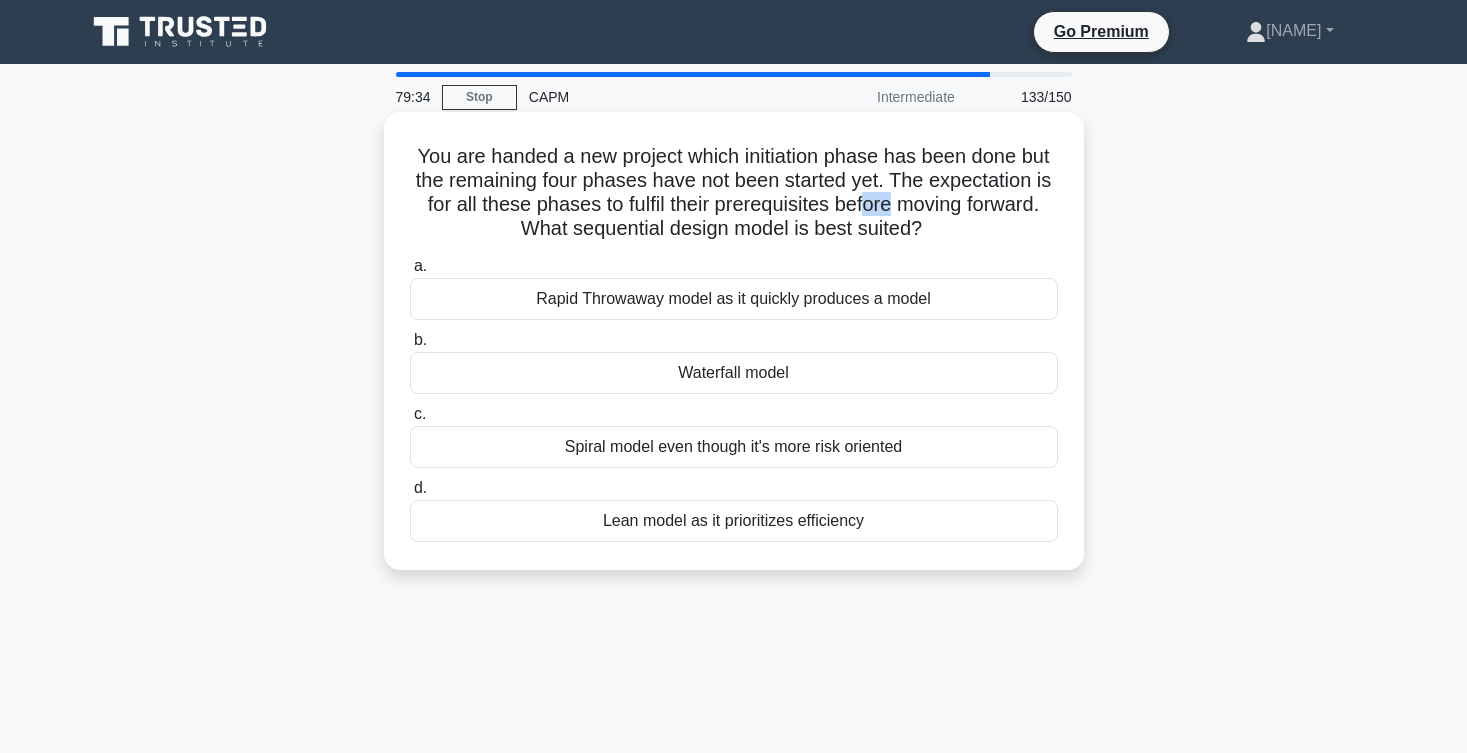 drag, startPoint x: 868, startPoint y: 202, endPoint x: 890, endPoint y: 203, distance: 22.022715 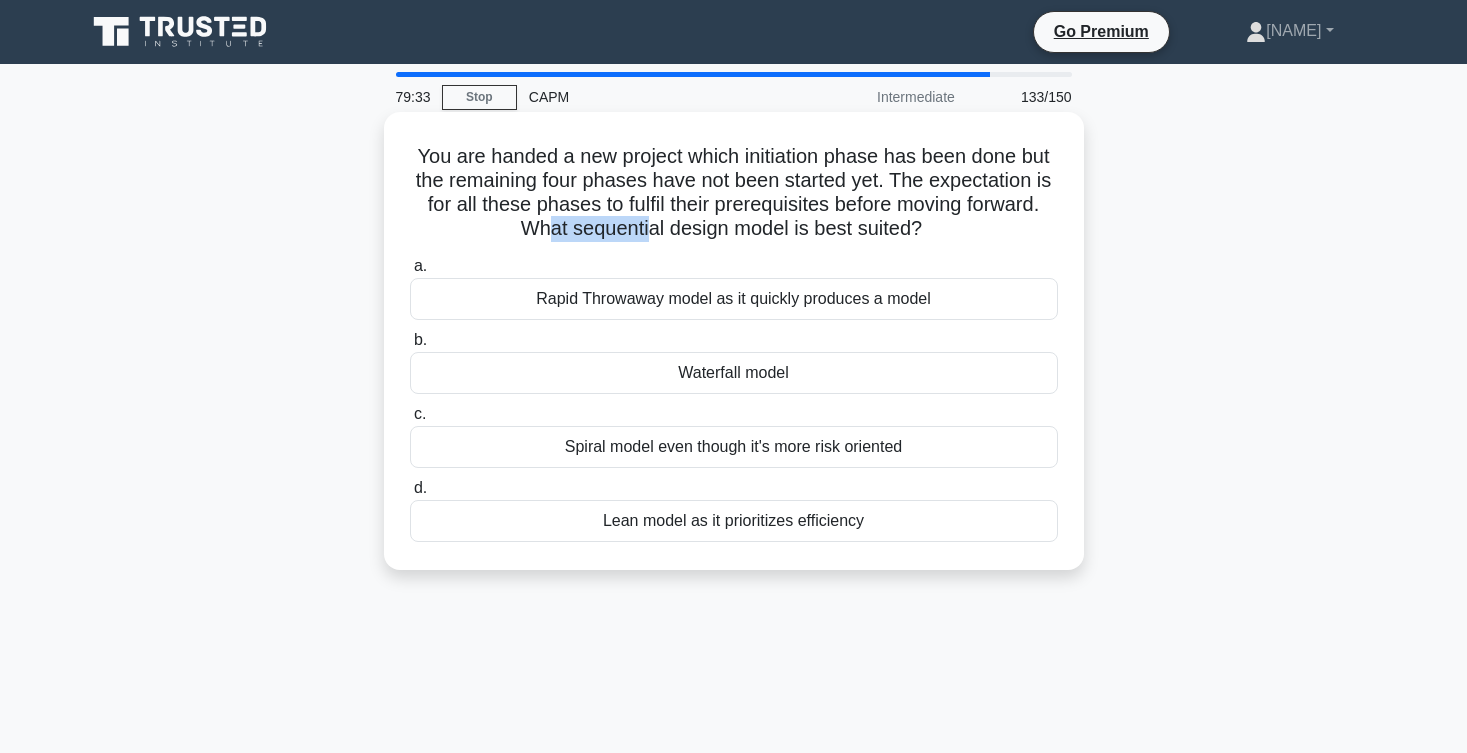drag, startPoint x: 567, startPoint y: 217, endPoint x: 648, endPoint y: 215, distance: 81.02469 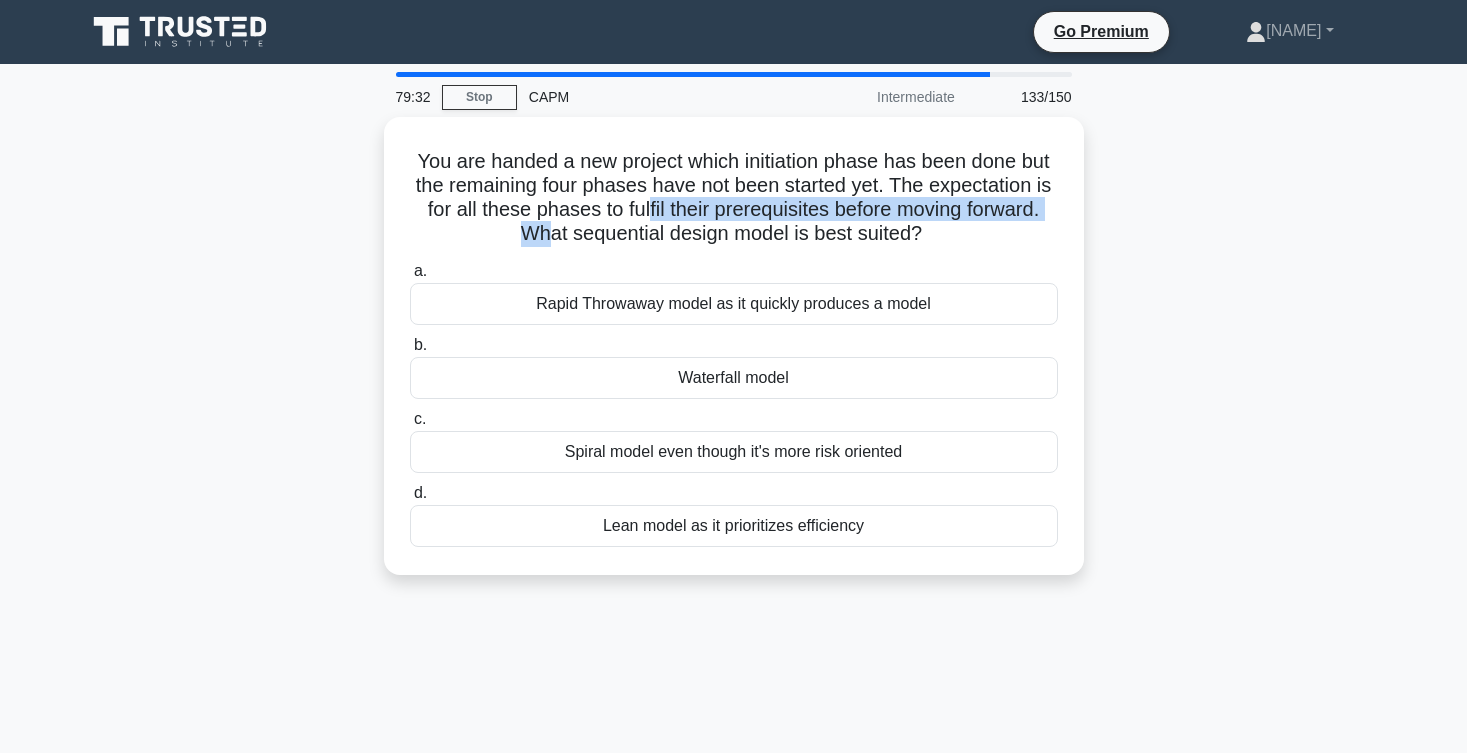 click on "You are handed a new project which initiation phase has been done but the remaining four phases have not been started yet. The expectation is for all these phases to fulfil their prerequisites before moving forward. What sequential design model is best suited?
.spinner_0XTQ{transform-origin:center;animation:spinner_y6GP .75s linear infinite}@keyframes spinner_y6GP{100%{transform:rotate(360deg)}}
a.
b. c. d." at bounding box center (734, 358) 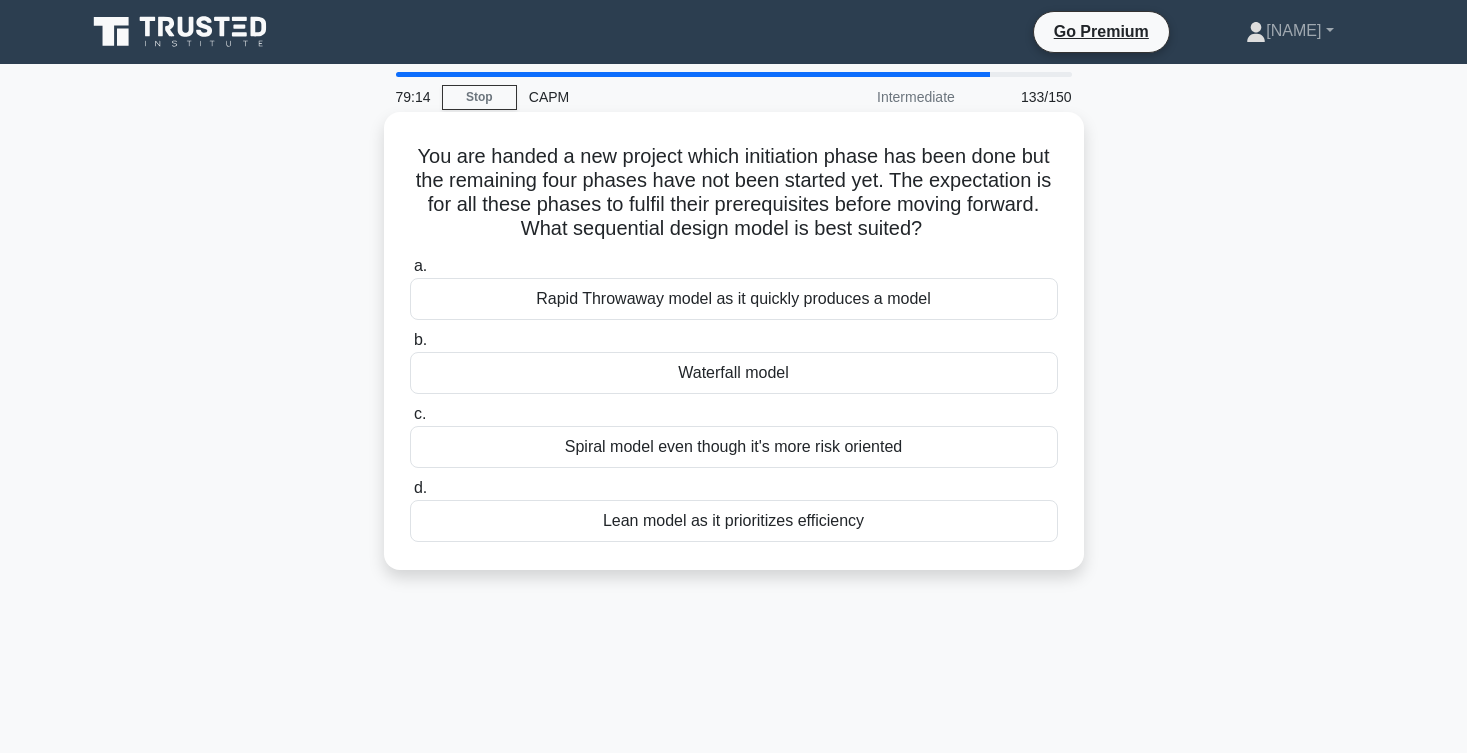 click on "Waterfall model" at bounding box center (734, 373) 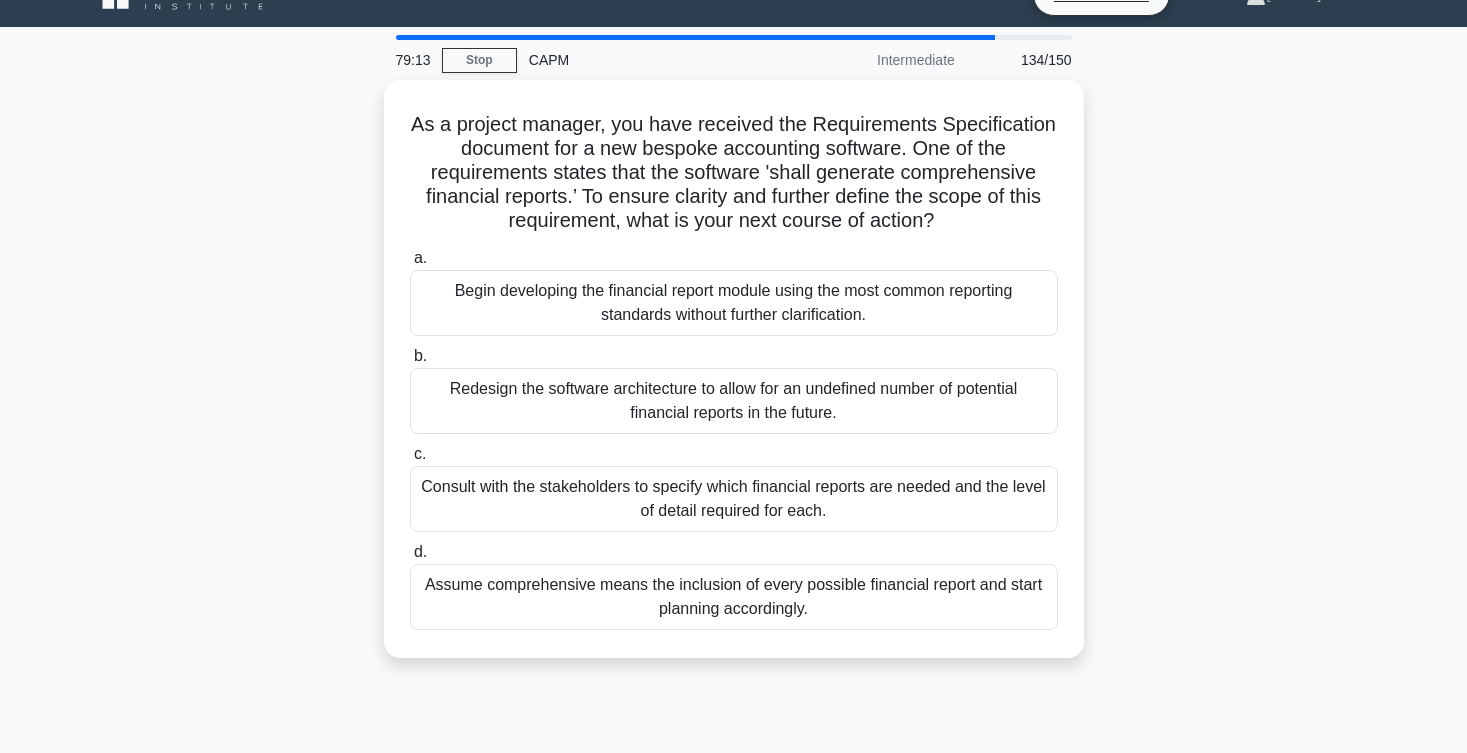 scroll, scrollTop: 0, scrollLeft: 0, axis: both 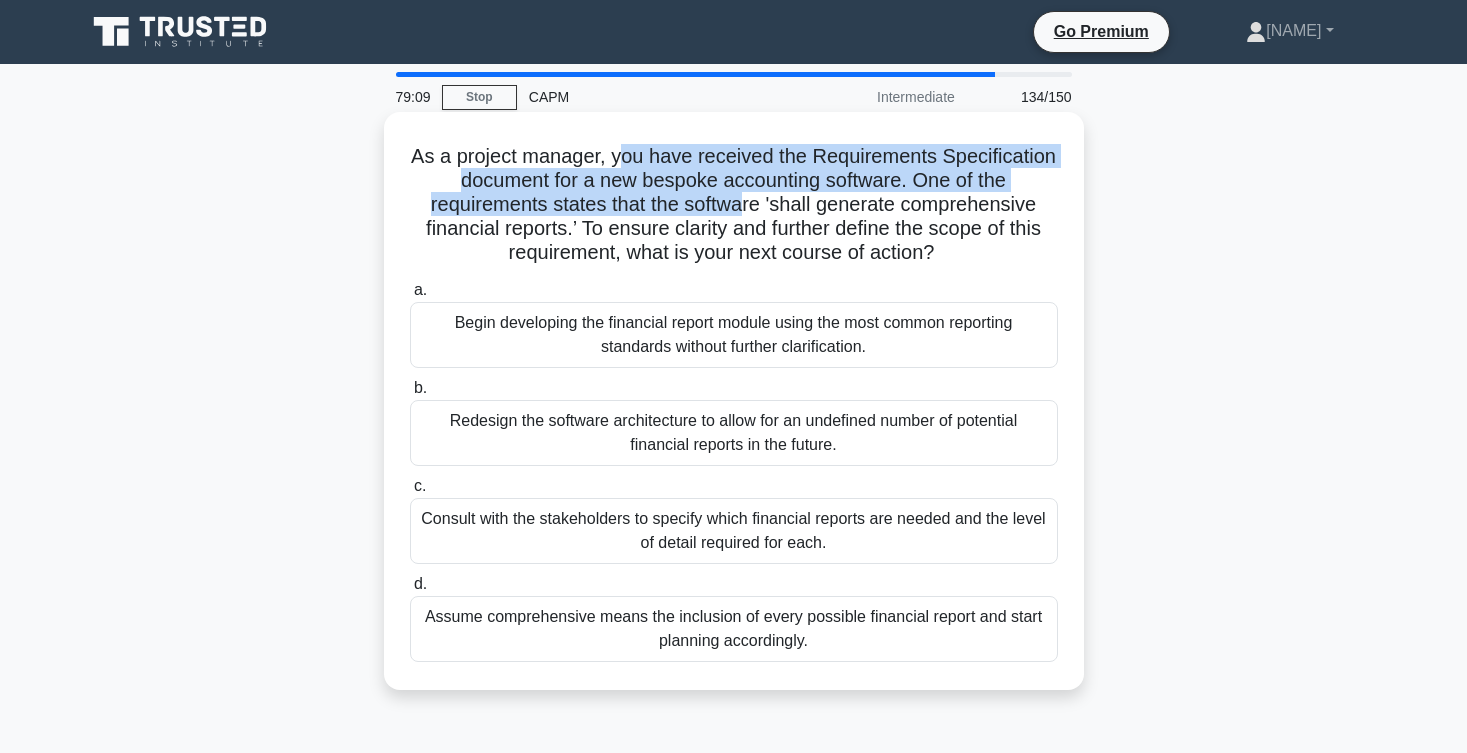 drag, startPoint x: 620, startPoint y: 163, endPoint x: 737, endPoint y: 200, distance: 122.711044 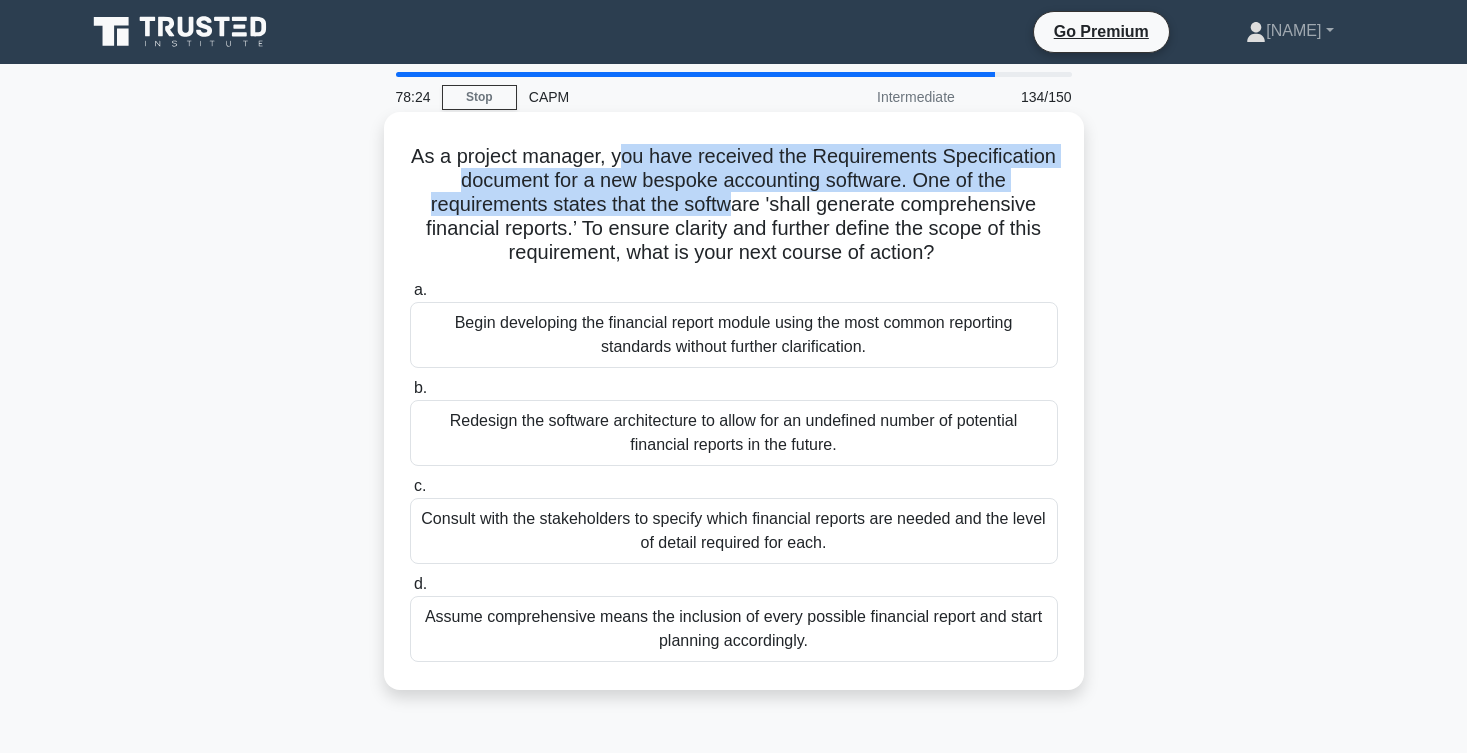 click on "c.
Consult with the stakeholders to specify which financial reports are needed and the level of detail required for each." at bounding box center (734, 519) 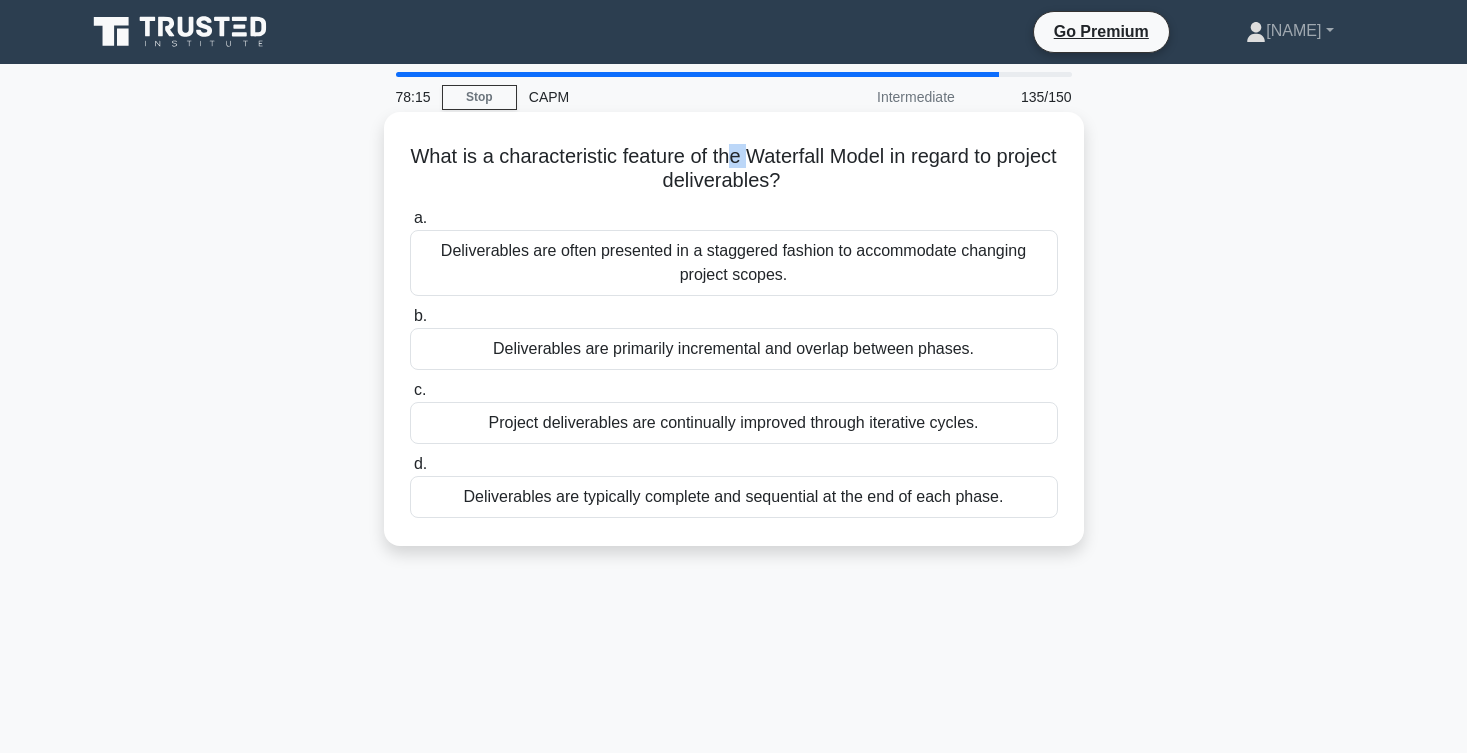 drag, startPoint x: 733, startPoint y: 160, endPoint x: 748, endPoint y: 158, distance: 15.132746 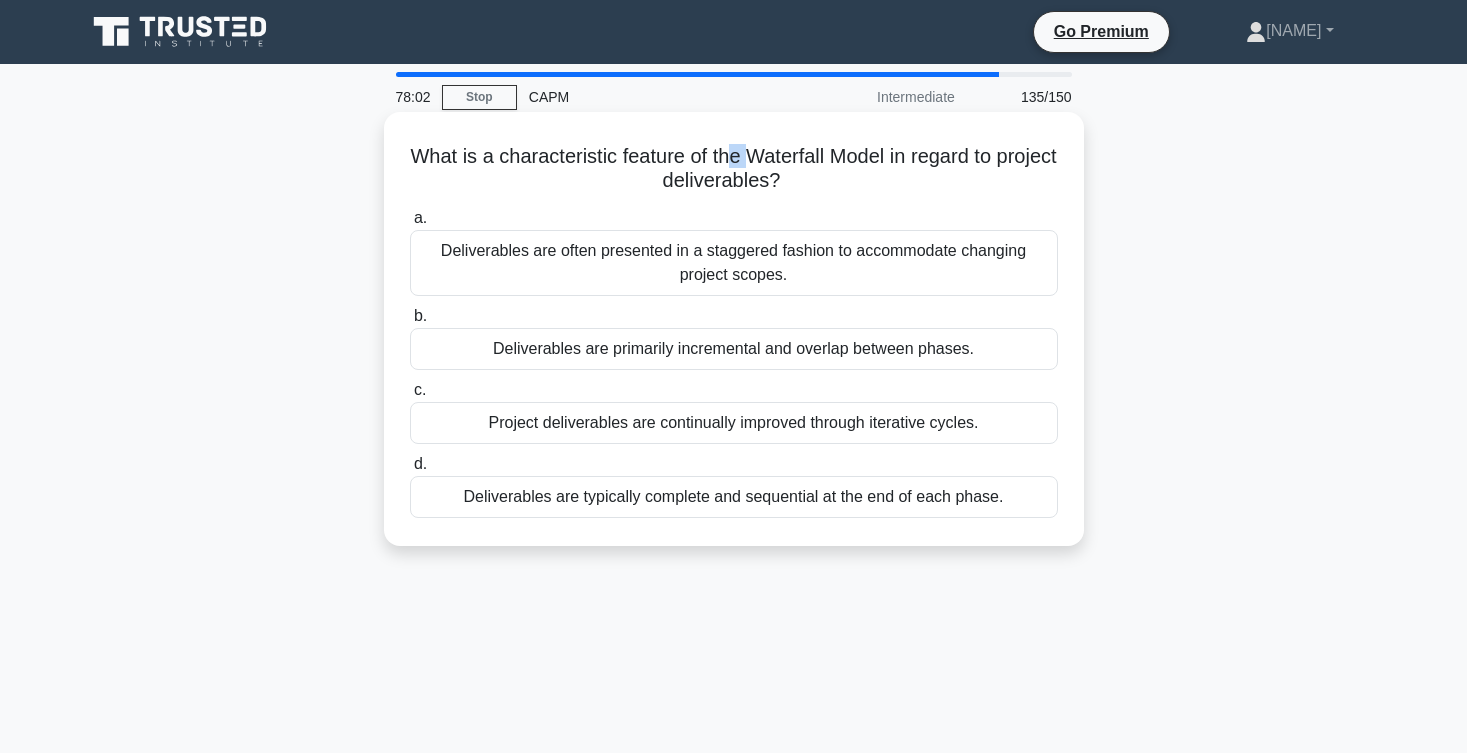 click on "Deliverables are typically complete and sequential at the end of each phase." at bounding box center [734, 497] 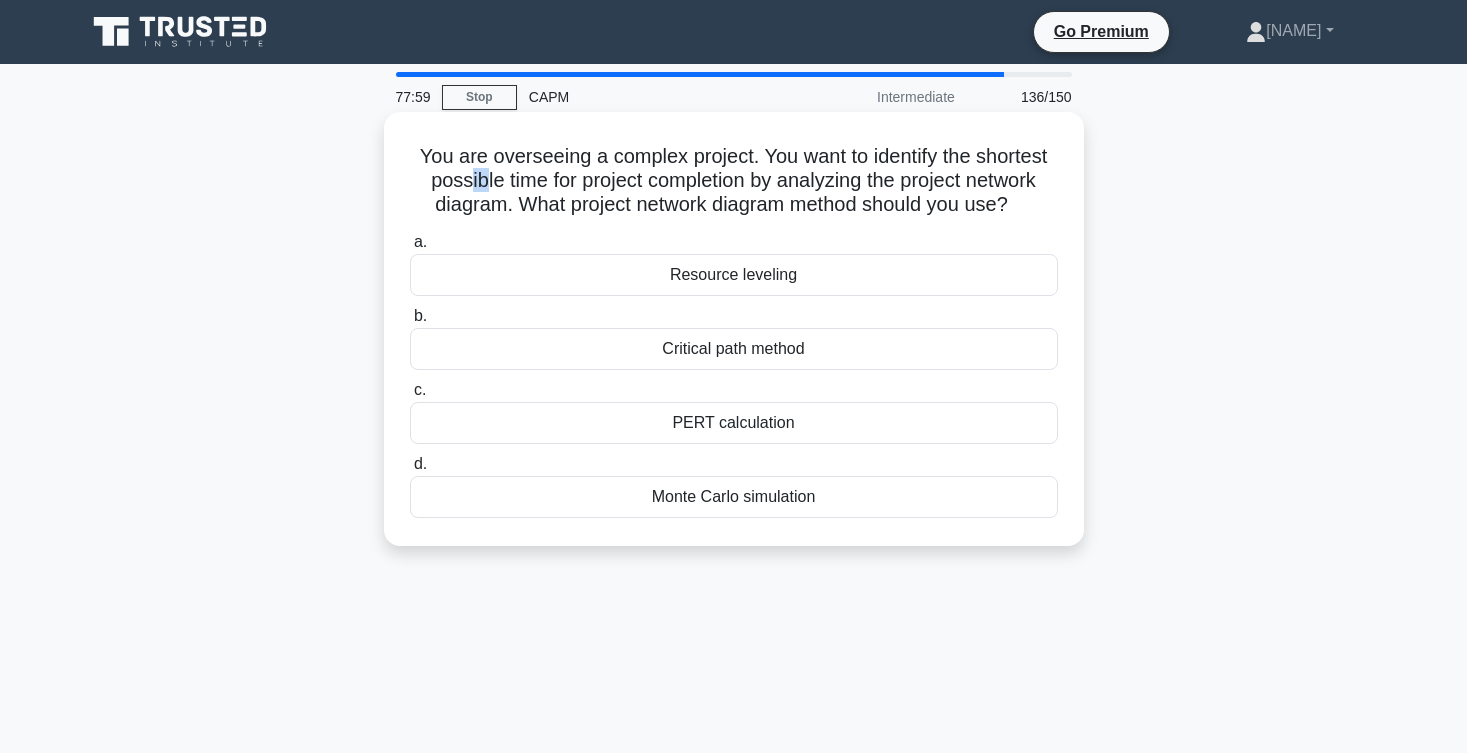 drag, startPoint x: 470, startPoint y: 174, endPoint x: 482, endPoint y: 173, distance: 12.0415945 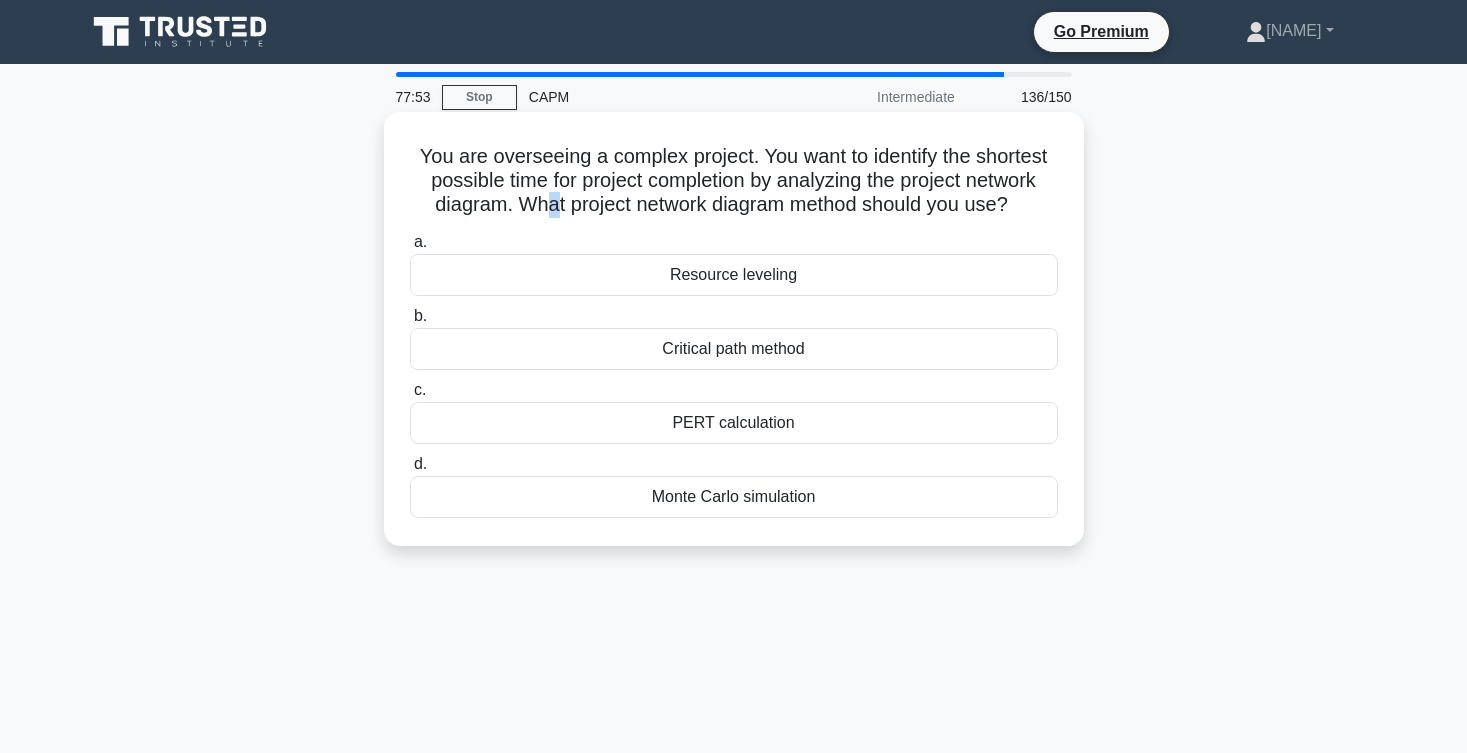 drag, startPoint x: 539, startPoint y: 206, endPoint x: 554, endPoint y: 206, distance: 15 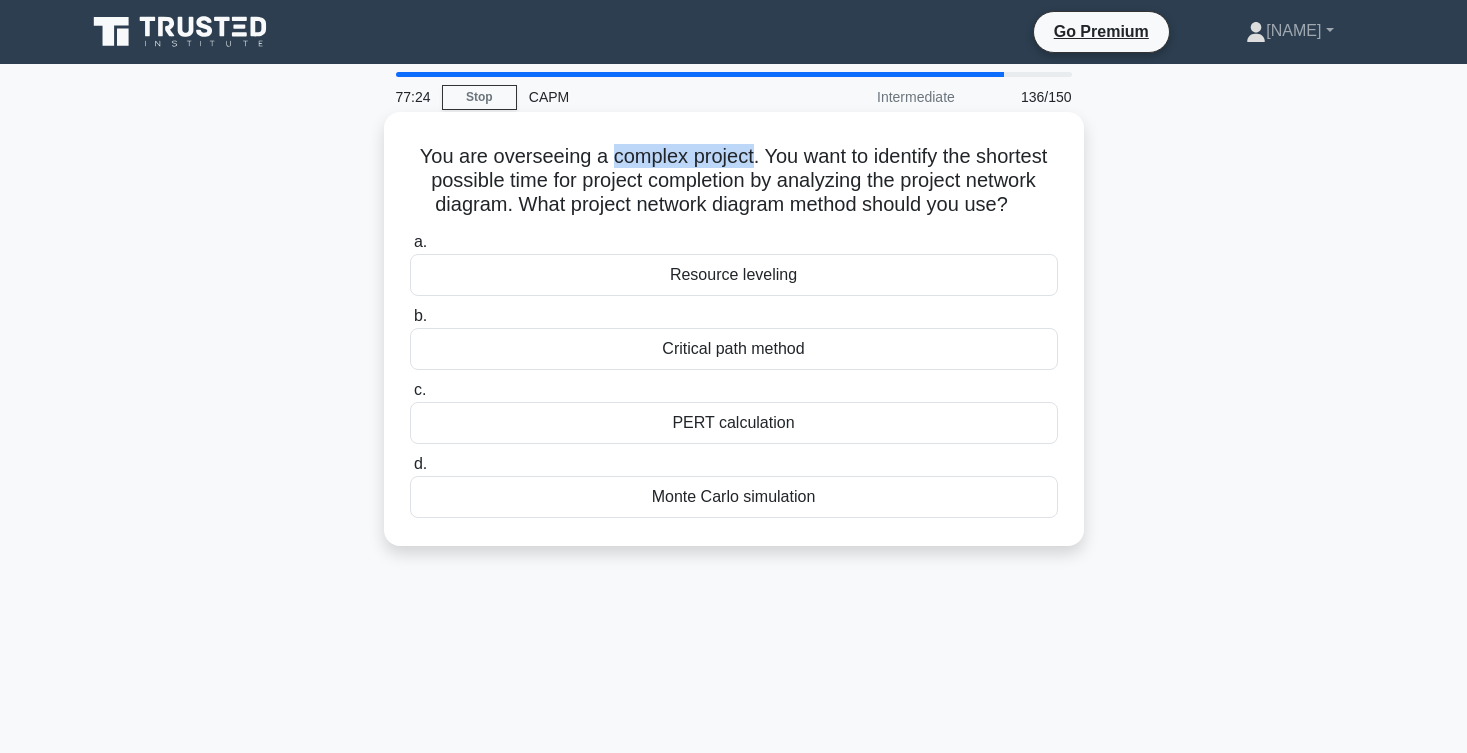 drag, startPoint x: 611, startPoint y: 164, endPoint x: 750, endPoint y: 168, distance: 139.05754 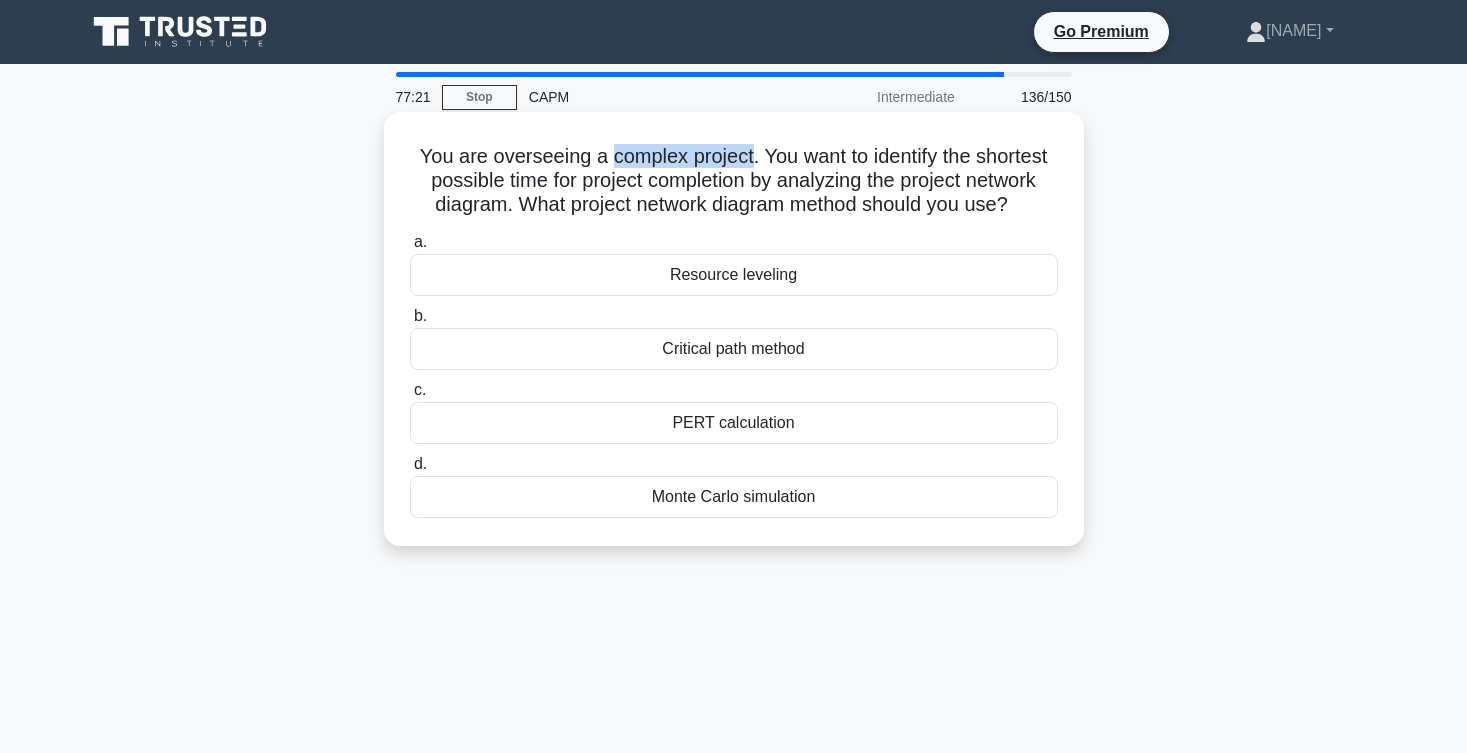 click on "Monte Carlo simulation" at bounding box center (734, 497) 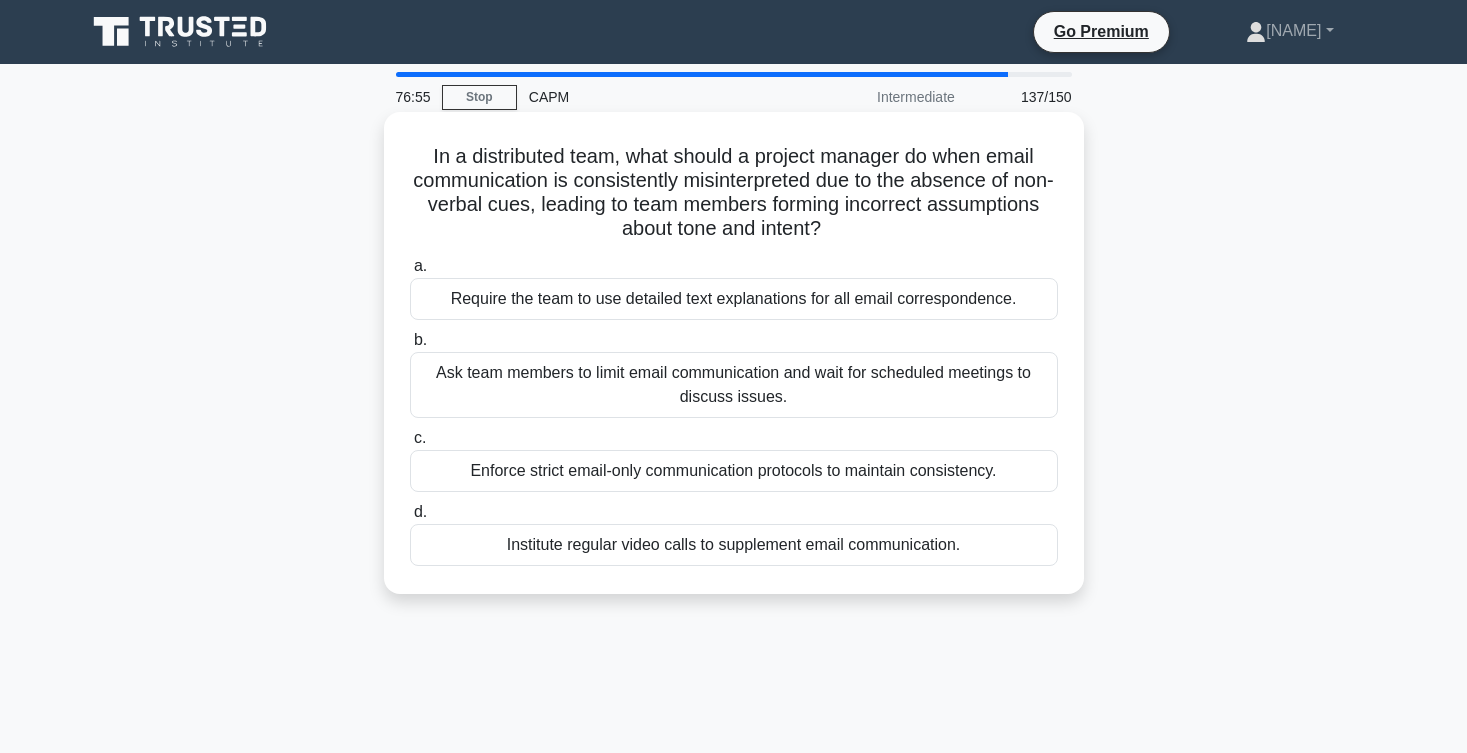 click on "Require the team to use detailed text explanations for all email correspondence." at bounding box center (734, 299) 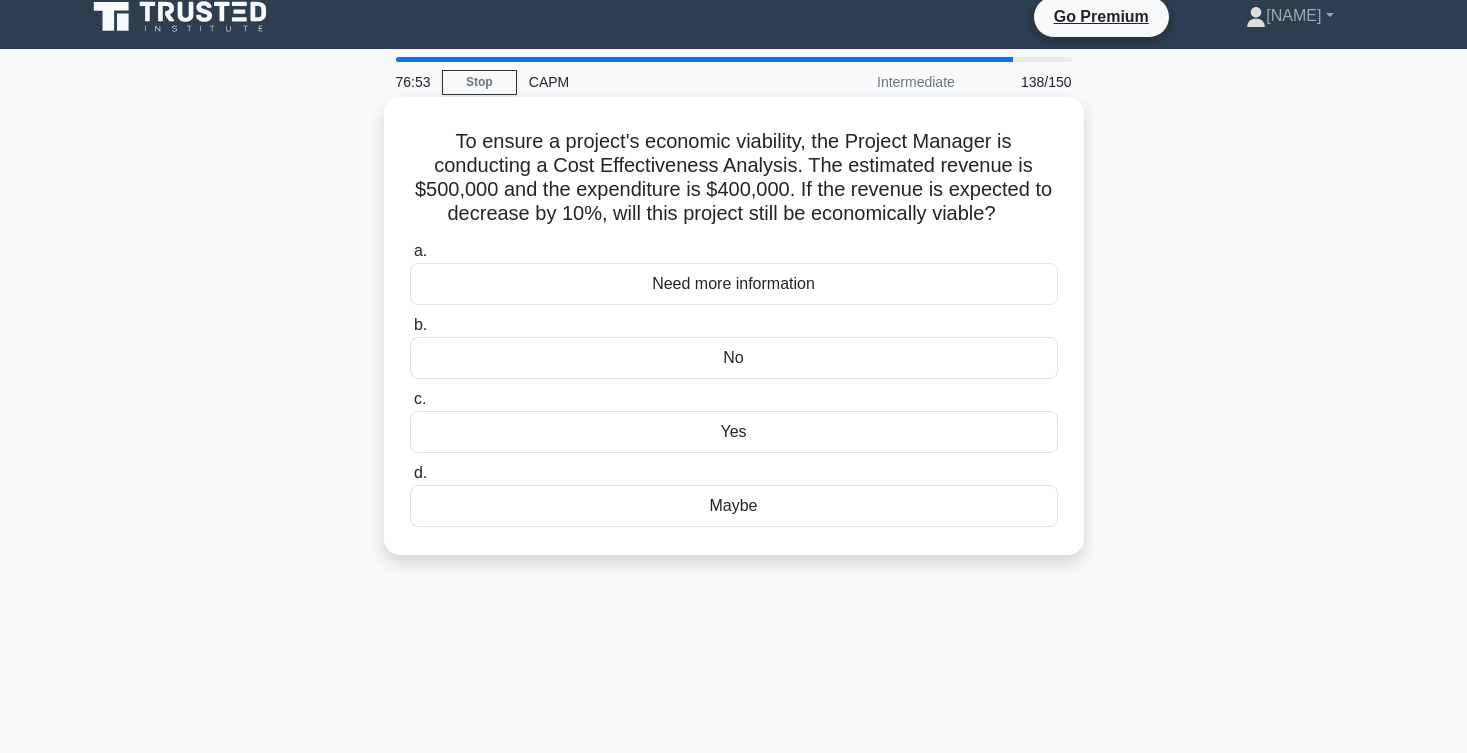 scroll, scrollTop: 20, scrollLeft: 0, axis: vertical 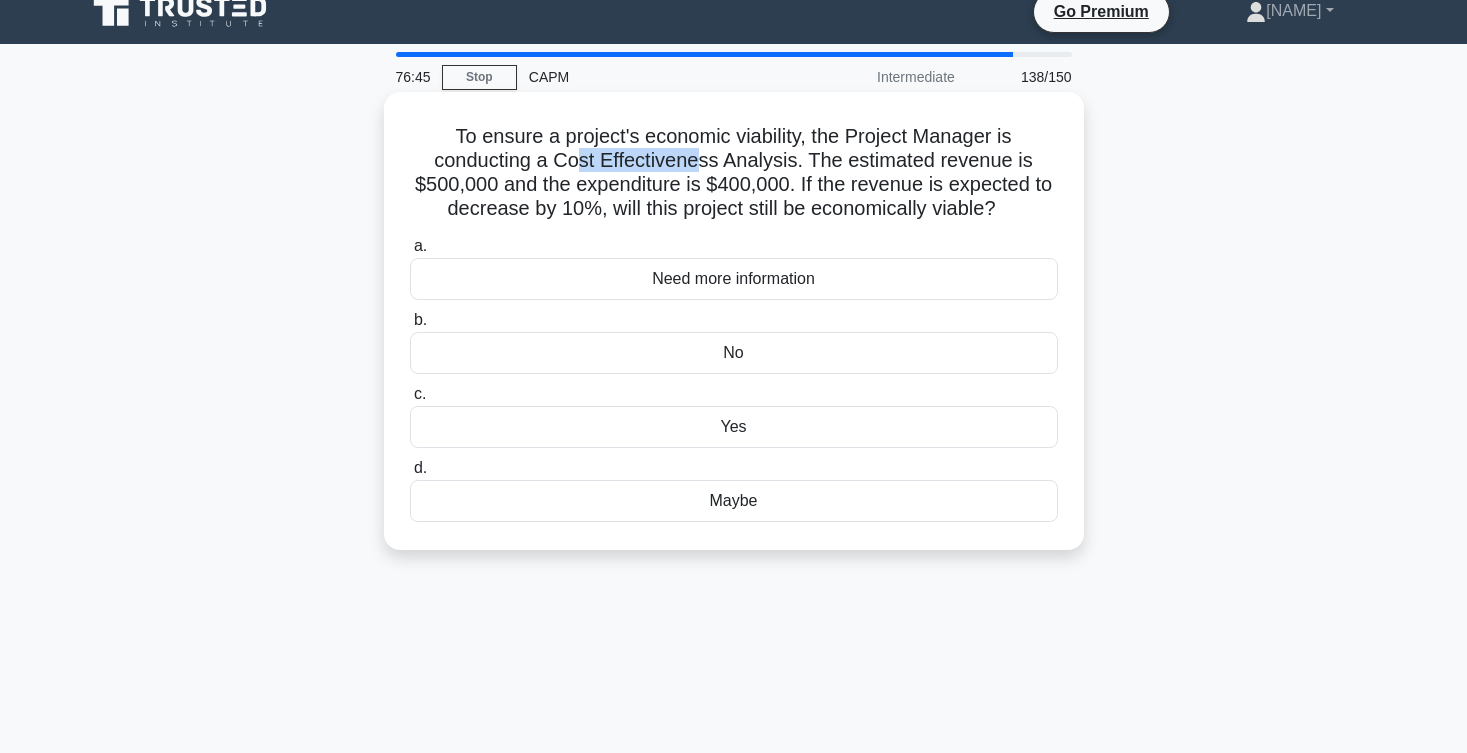 drag, startPoint x: 576, startPoint y: 153, endPoint x: 689, endPoint y: 165, distance: 113.63538 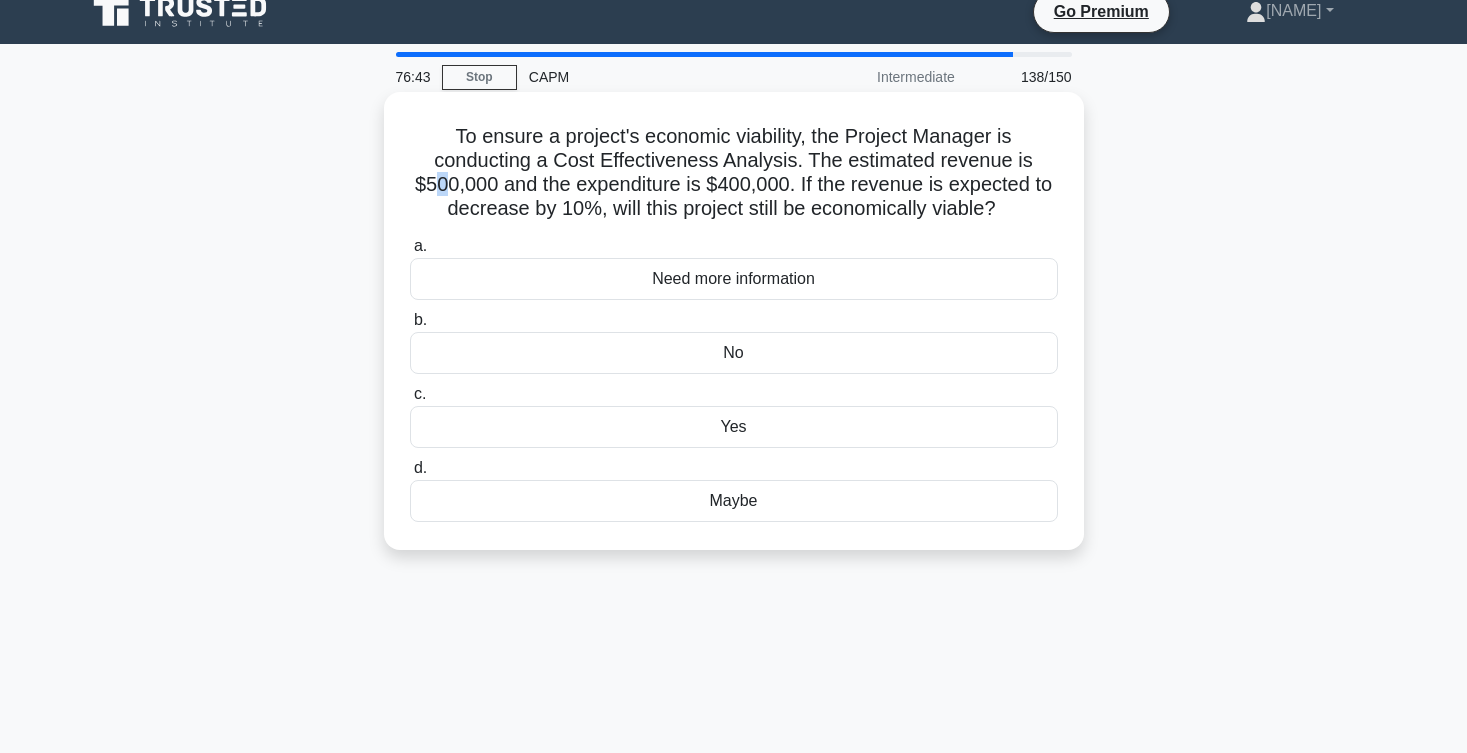 drag, startPoint x: 432, startPoint y: 192, endPoint x: 452, endPoint y: 192, distance: 20 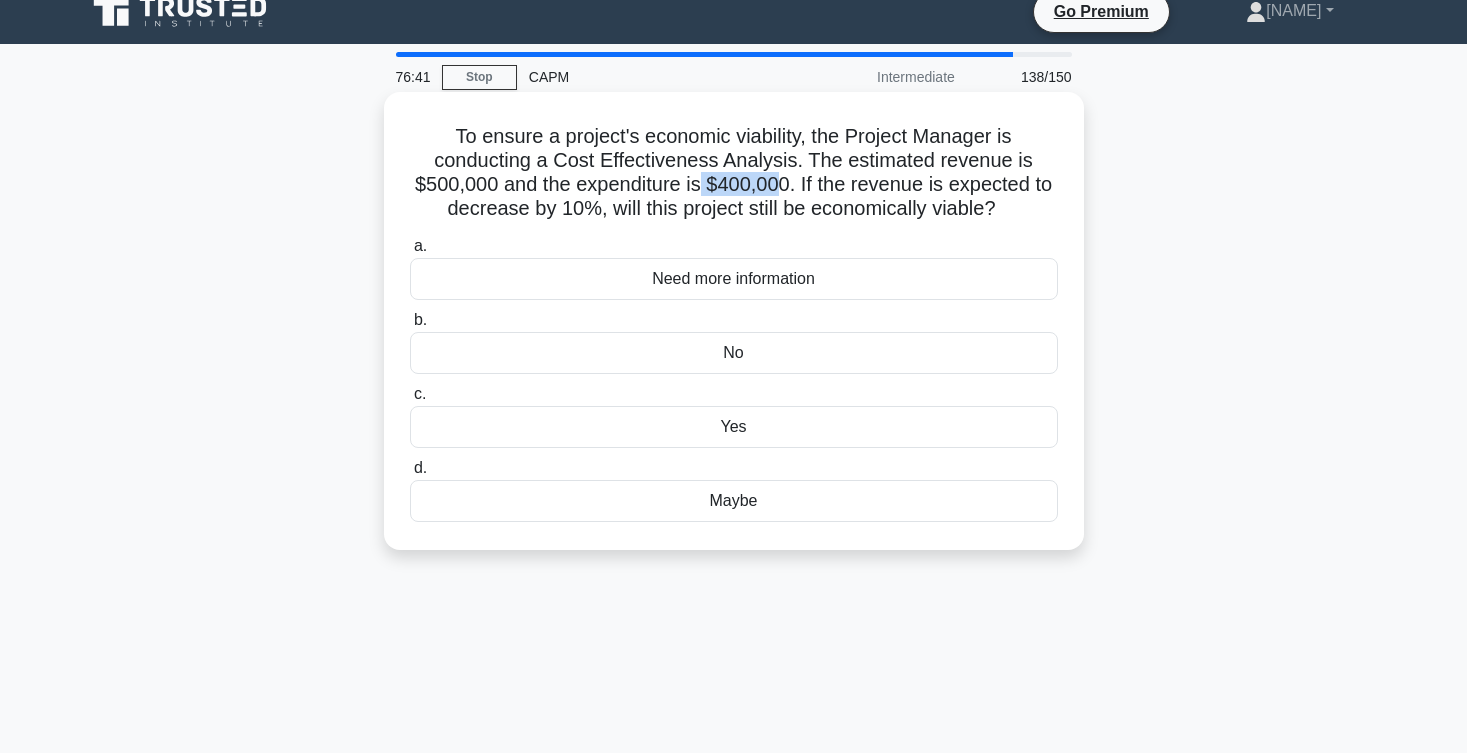 drag, startPoint x: 699, startPoint y: 182, endPoint x: 777, endPoint y: 184, distance: 78.025635 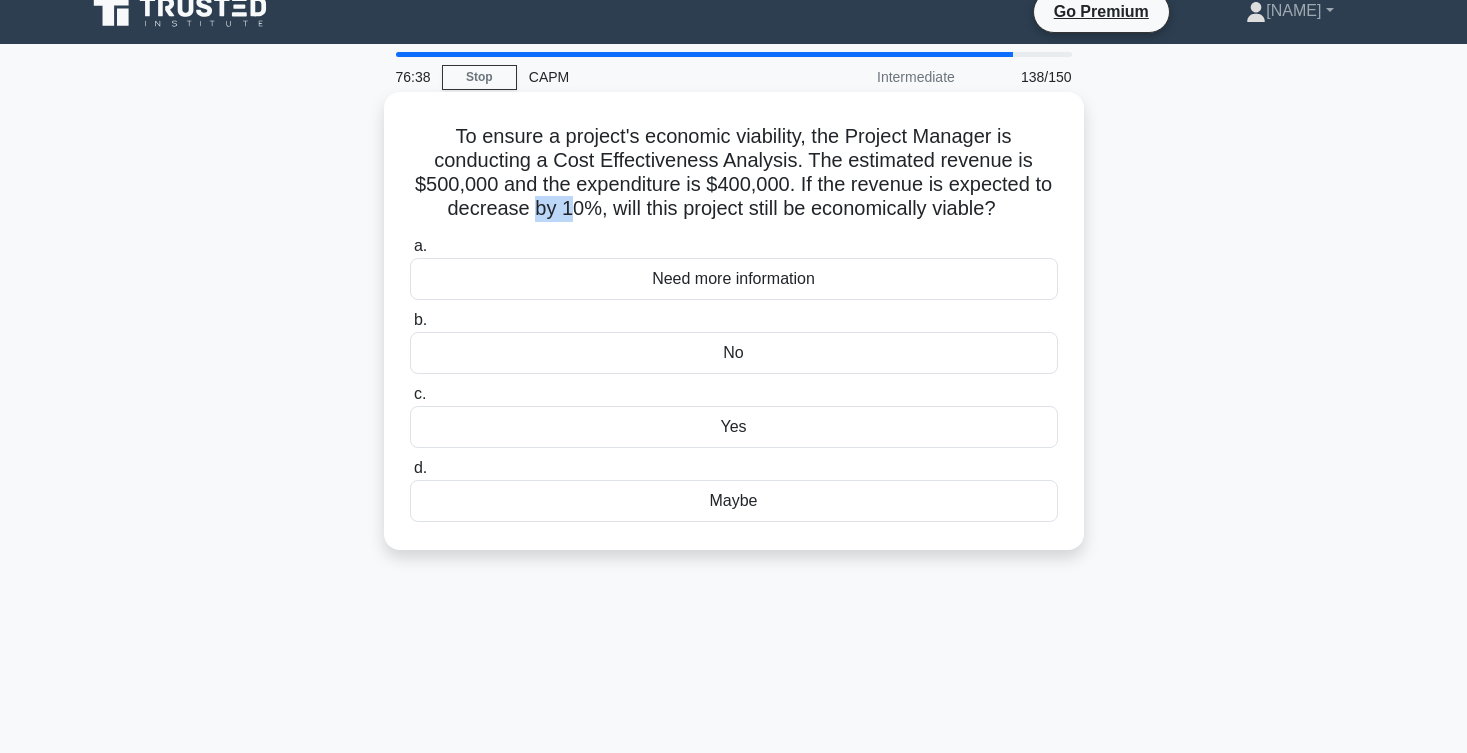 drag, startPoint x: 534, startPoint y: 212, endPoint x: 564, endPoint y: 212, distance: 30 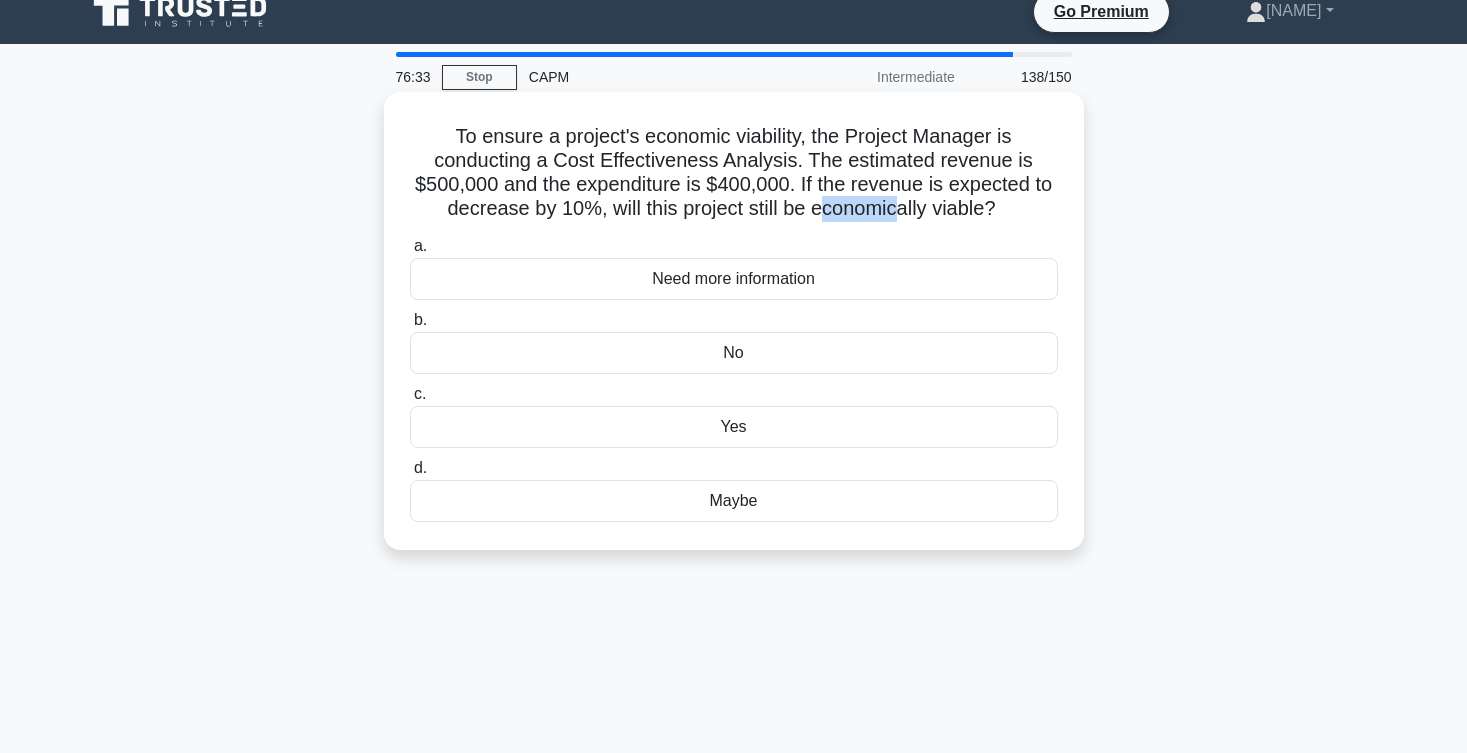 drag, startPoint x: 827, startPoint y: 209, endPoint x: 896, endPoint y: 212, distance: 69.065186 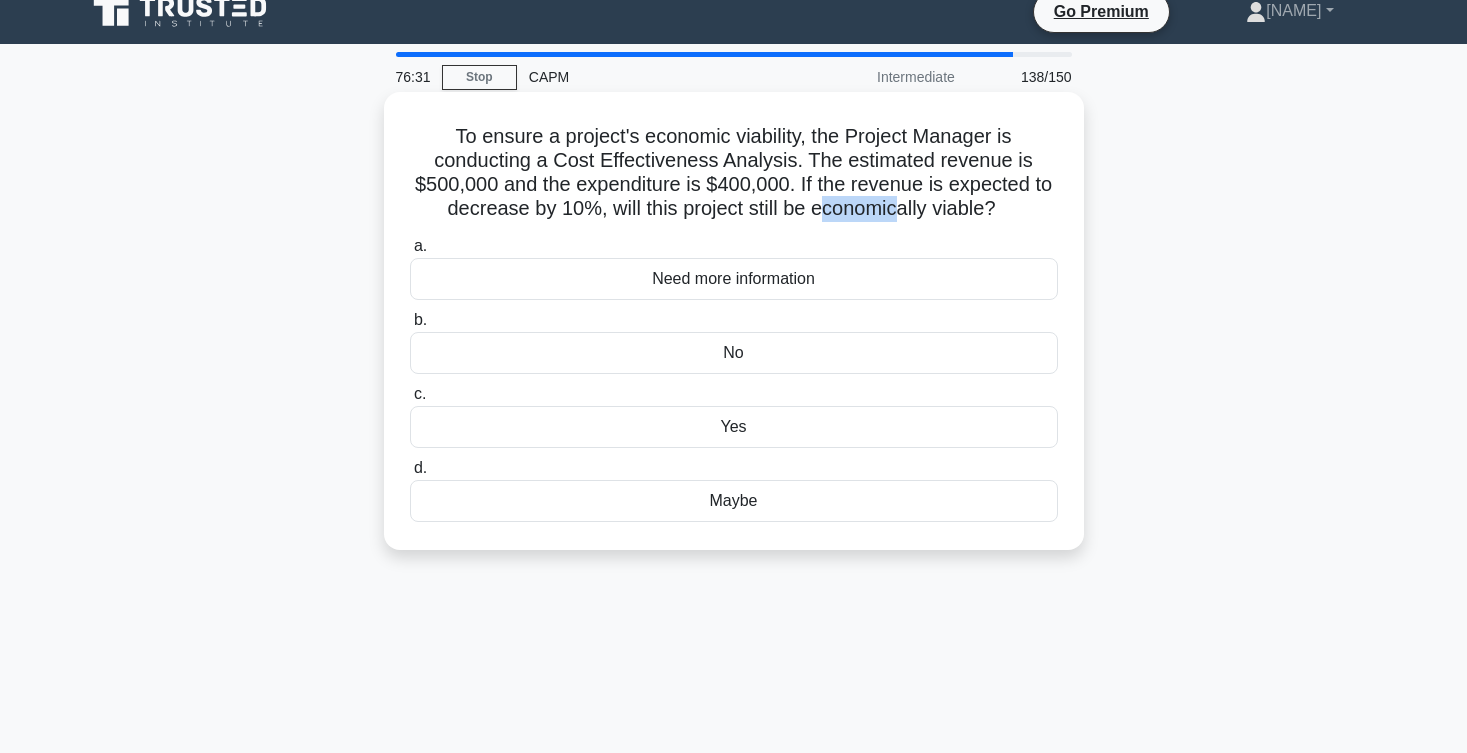 click on "Yes" at bounding box center [734, 427] 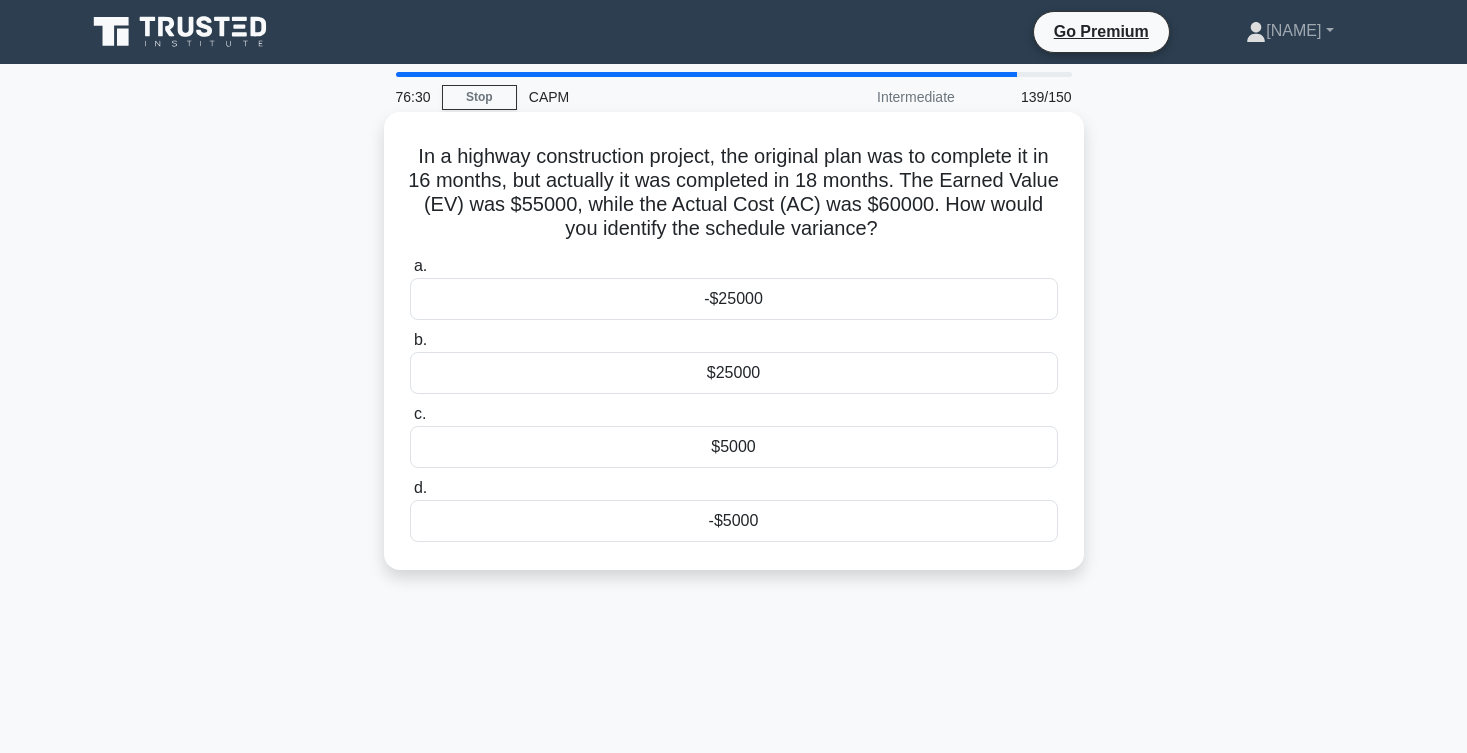scroll, scrollTop: 0, scrollLeft: 0, axis: both 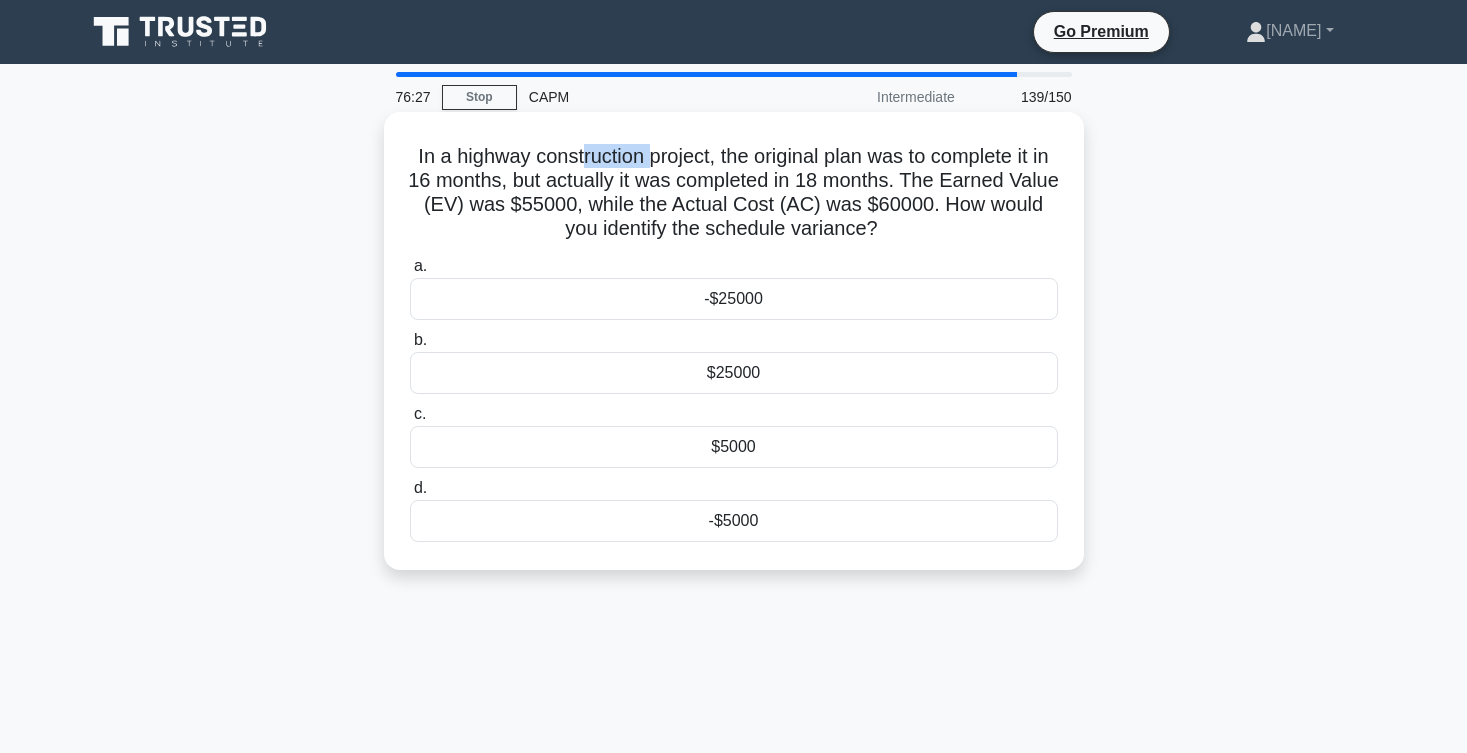 drag, startPoint x: 583, startPoint y: 150, endPoint x: 643, endPoint y: 152, distance: 60.033325 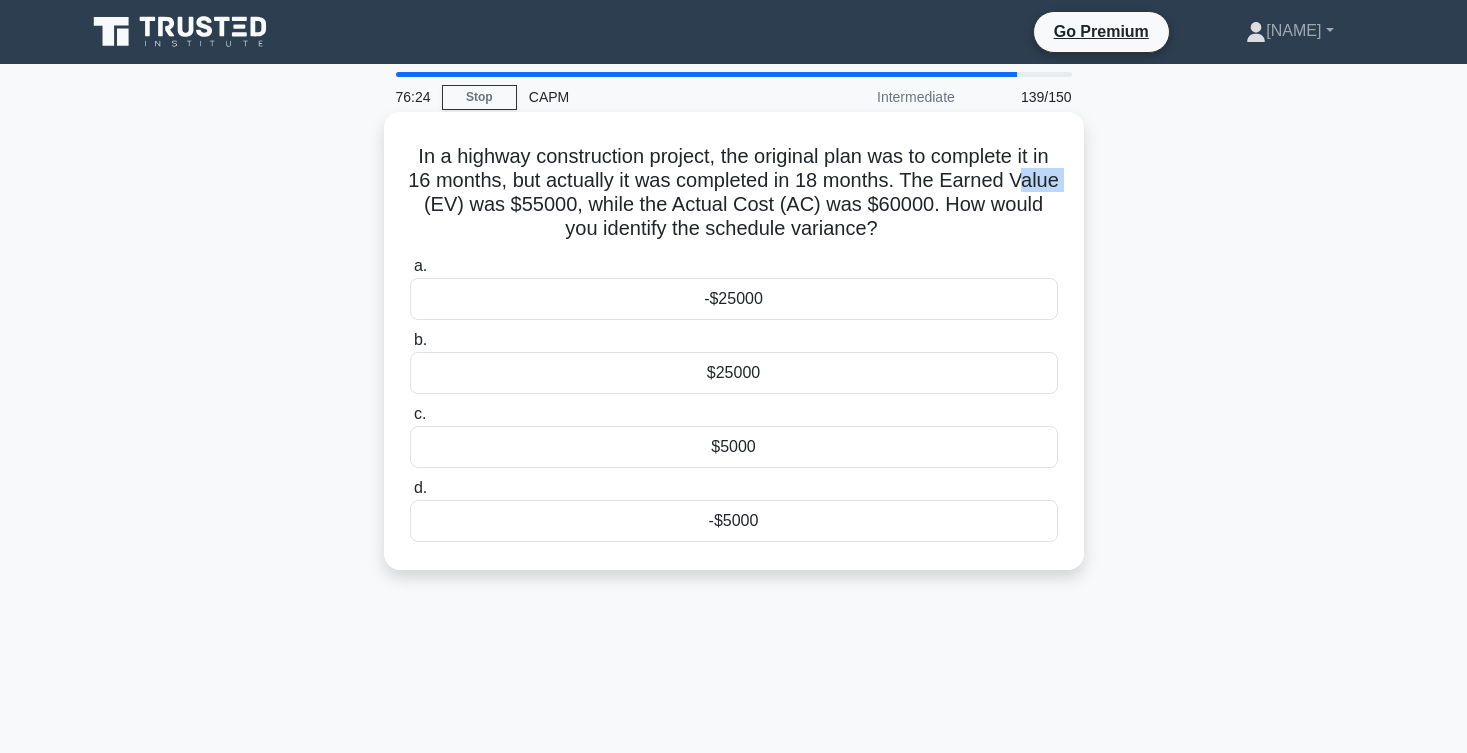 drag, startPoint x: 444, startPoint y: 196, endPoint x: 477, endPoint y: 196, distance: 33 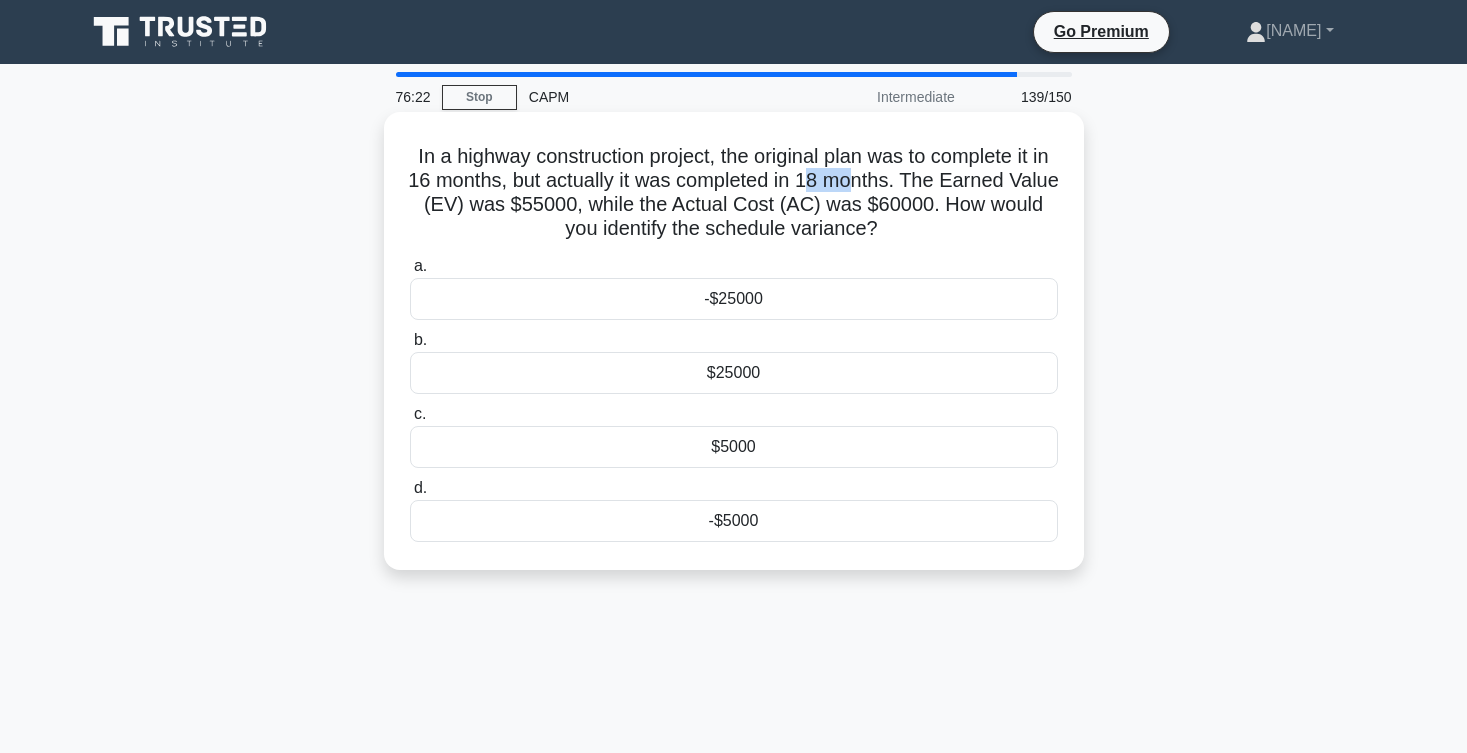 drag, startPoint x: 835, startPoint y: 173, endPoint x: 880, endPoint y: 170, distance: 45.099888 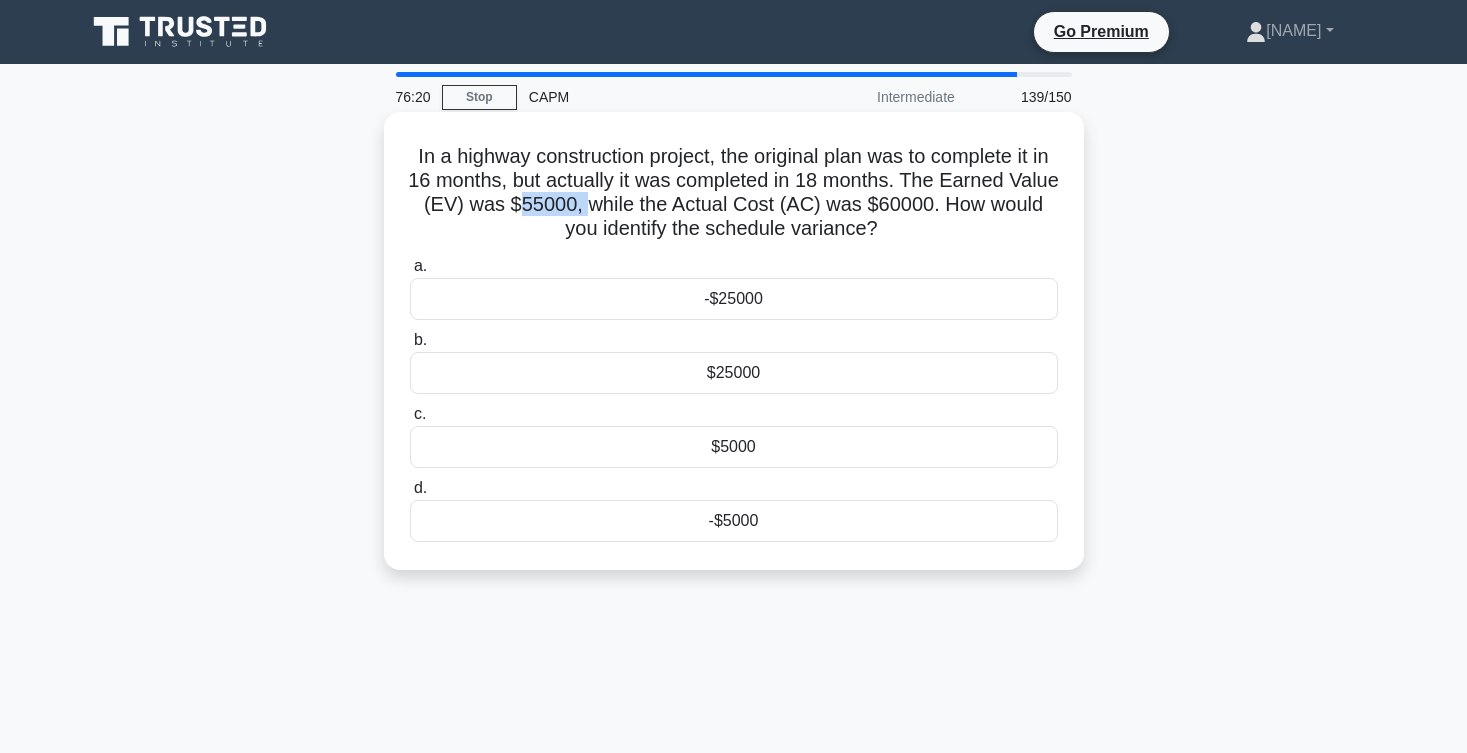 drag, startPoint x: 576, startPoint y: 201, endPoint x: 640, endPoint y: 208, distance: 64.381676 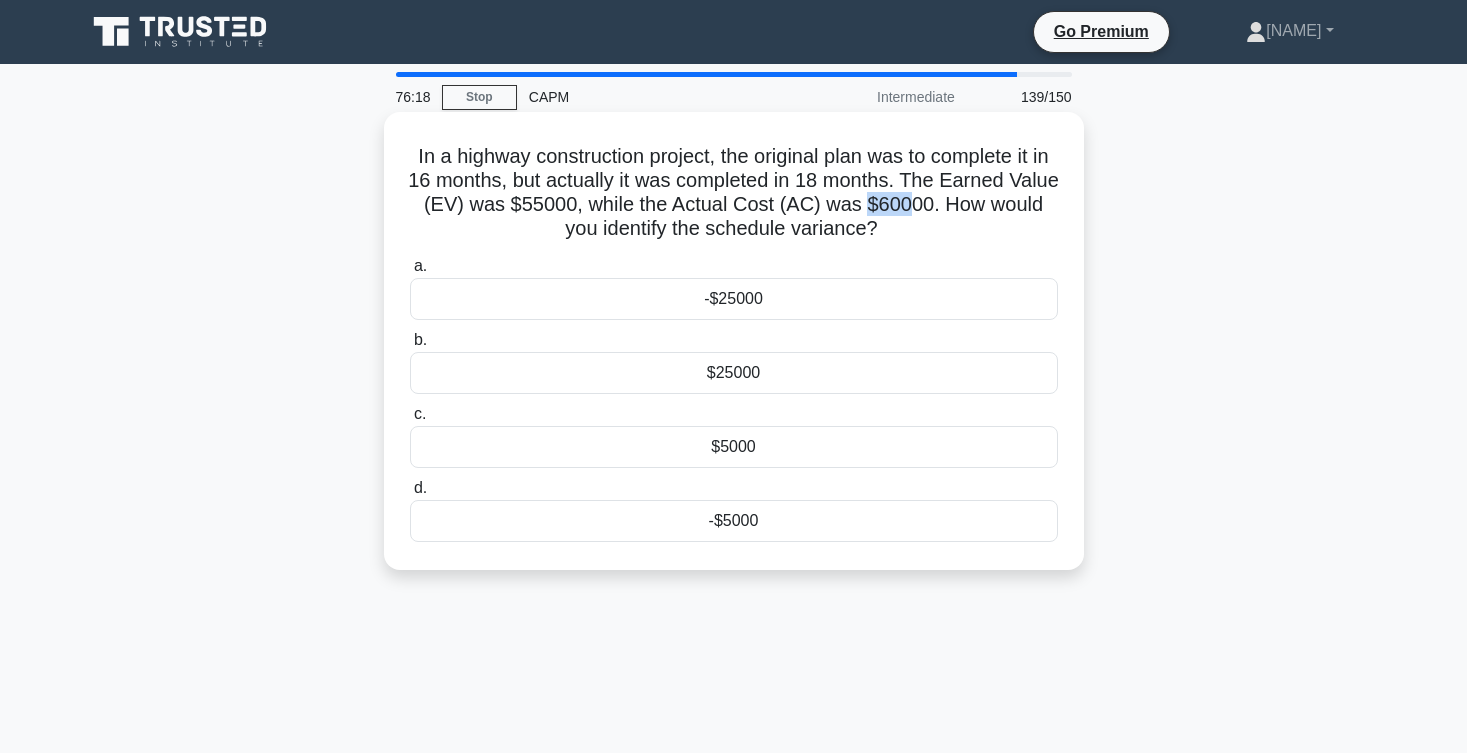 drag, startPoint x: 926, startPoint y: 212, endPoint x: 966, endPoint y: 211, distance: 40.012497 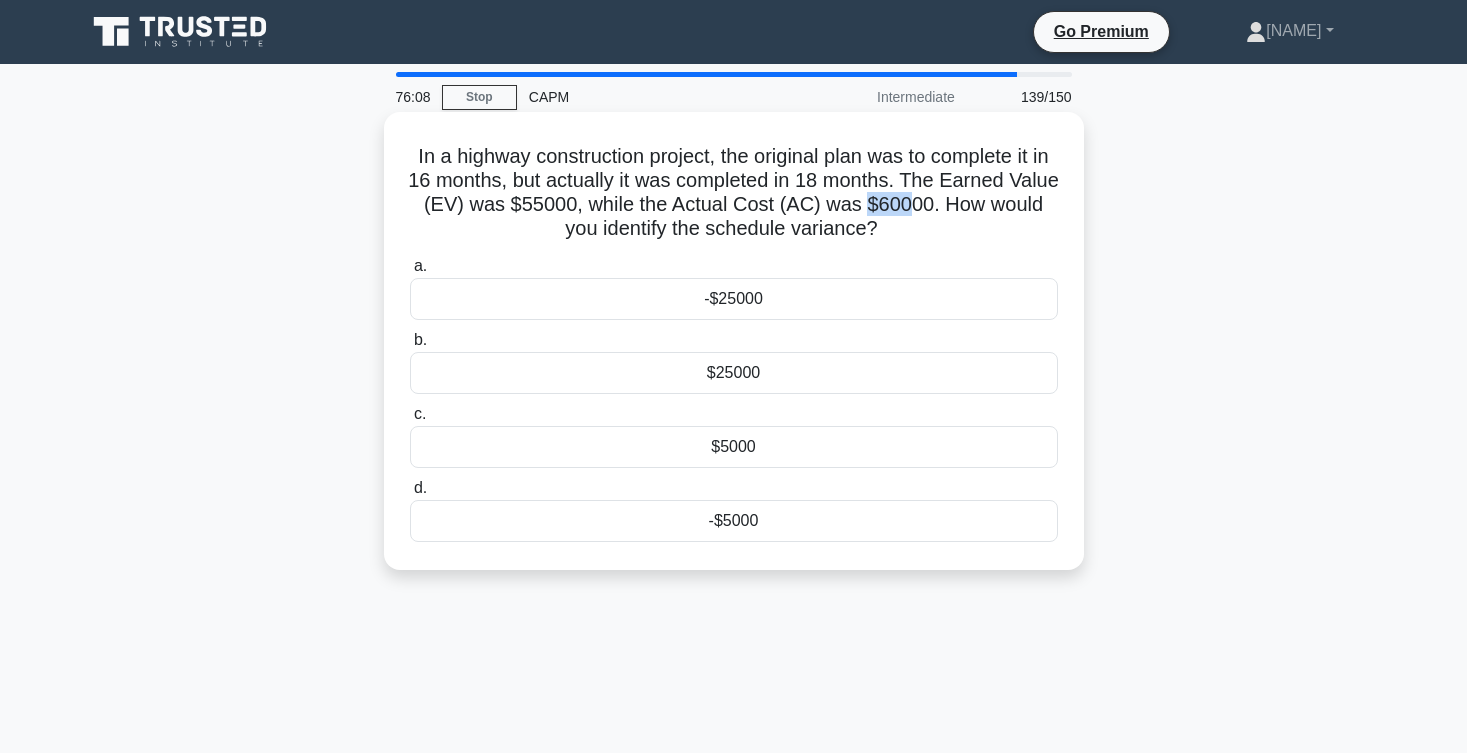 click on "-$25000" at bounding box center [734, 299] 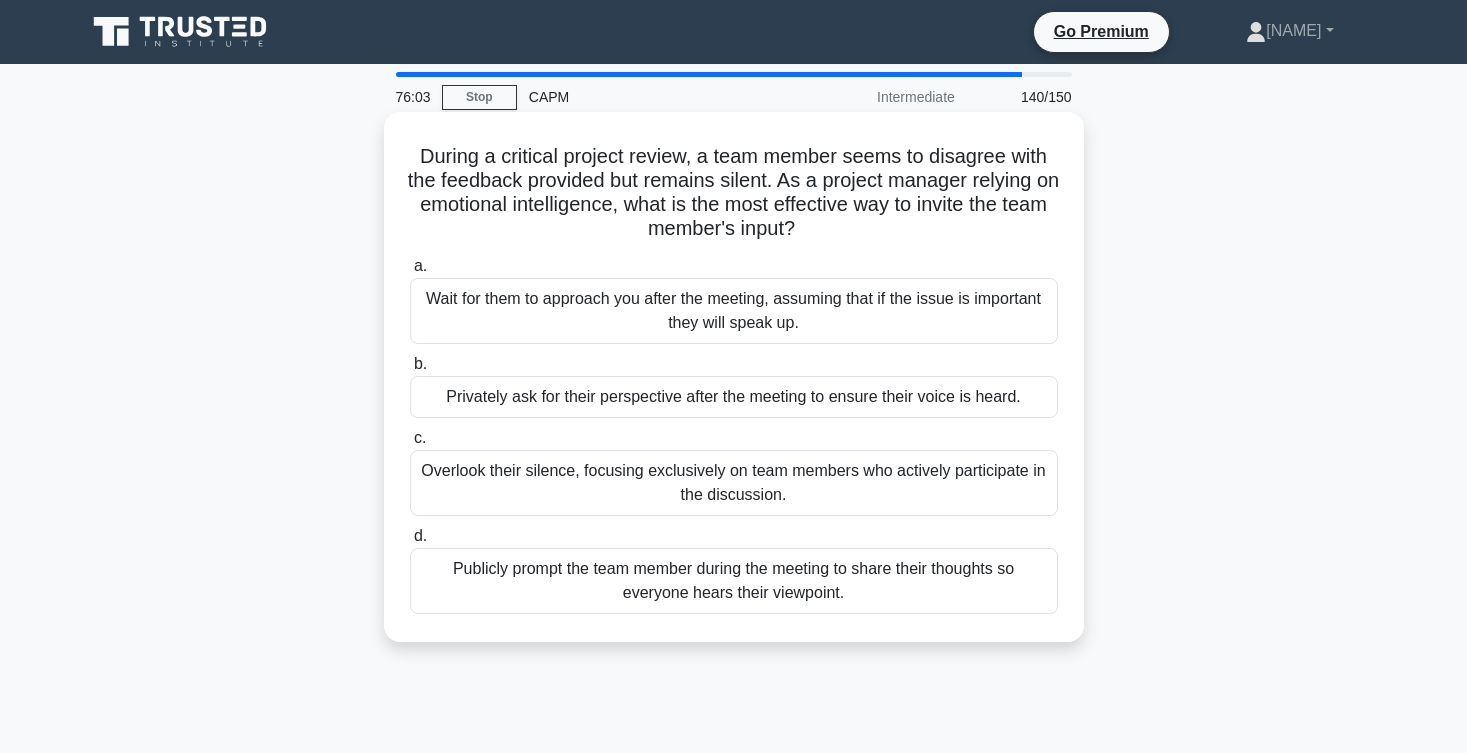 scroll, scrollTop: 0, scrollLeft: 0, axis: both 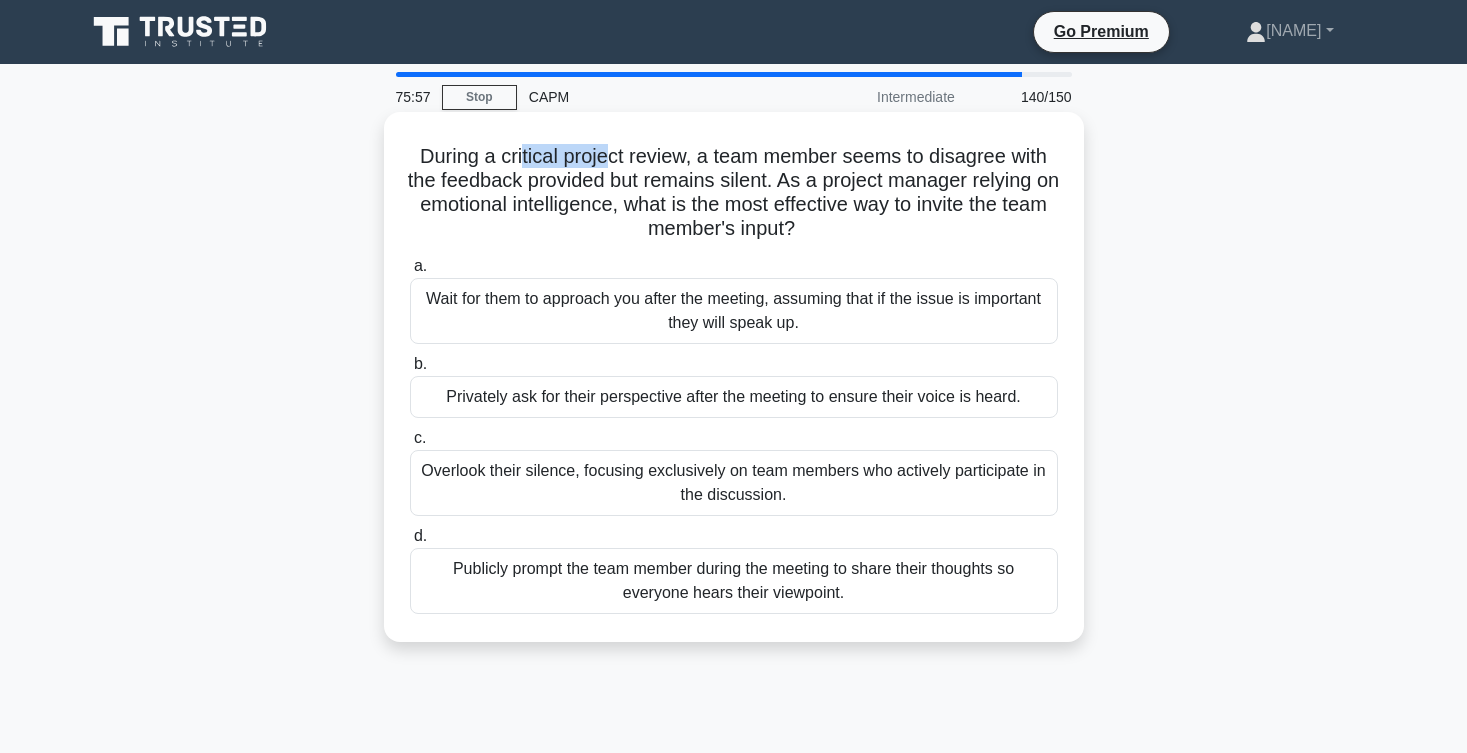 drag, startPoint x: 522, startPoint y: 159, endPoint x: 622, endPoint y: 161, distance: 100.02 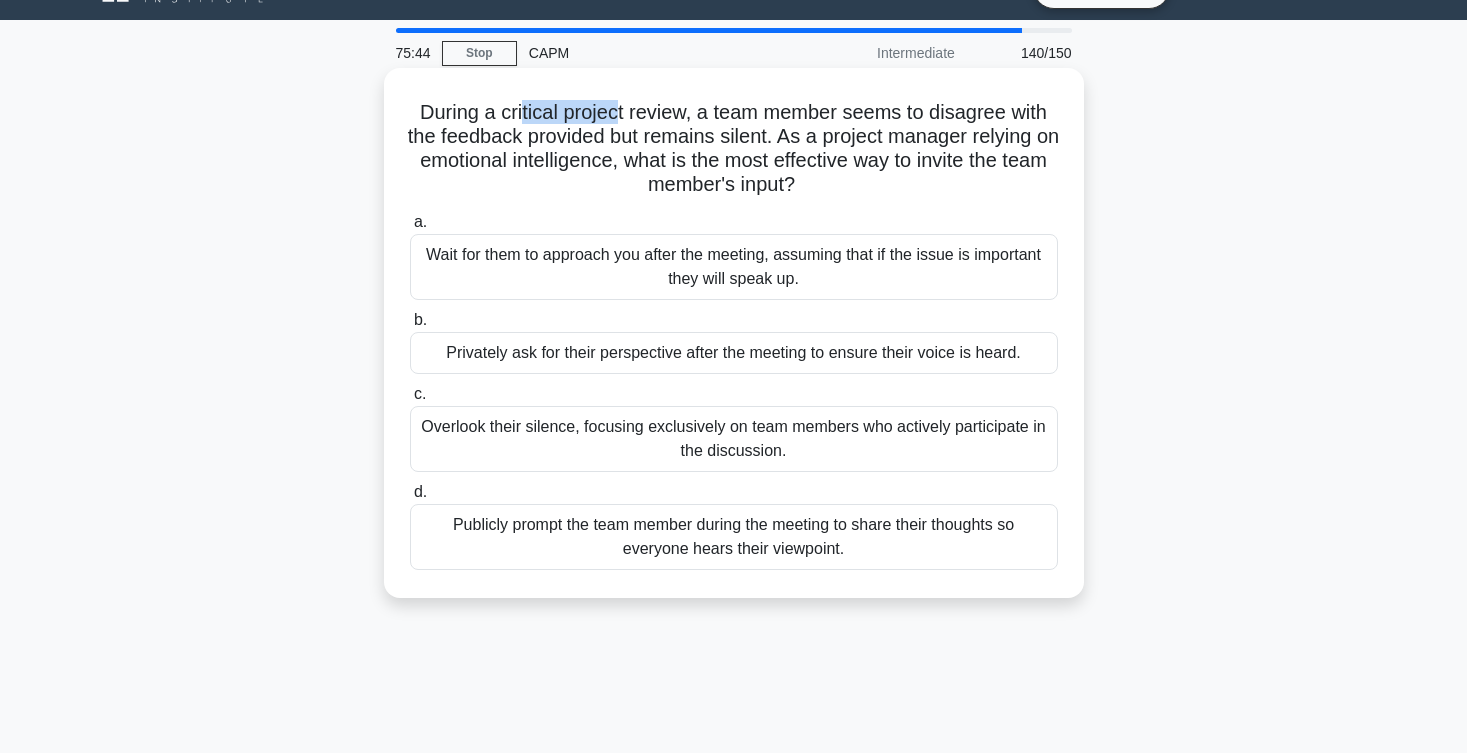 scroll, scrollTop: 51, scrollLeft: 0, axis: vertical 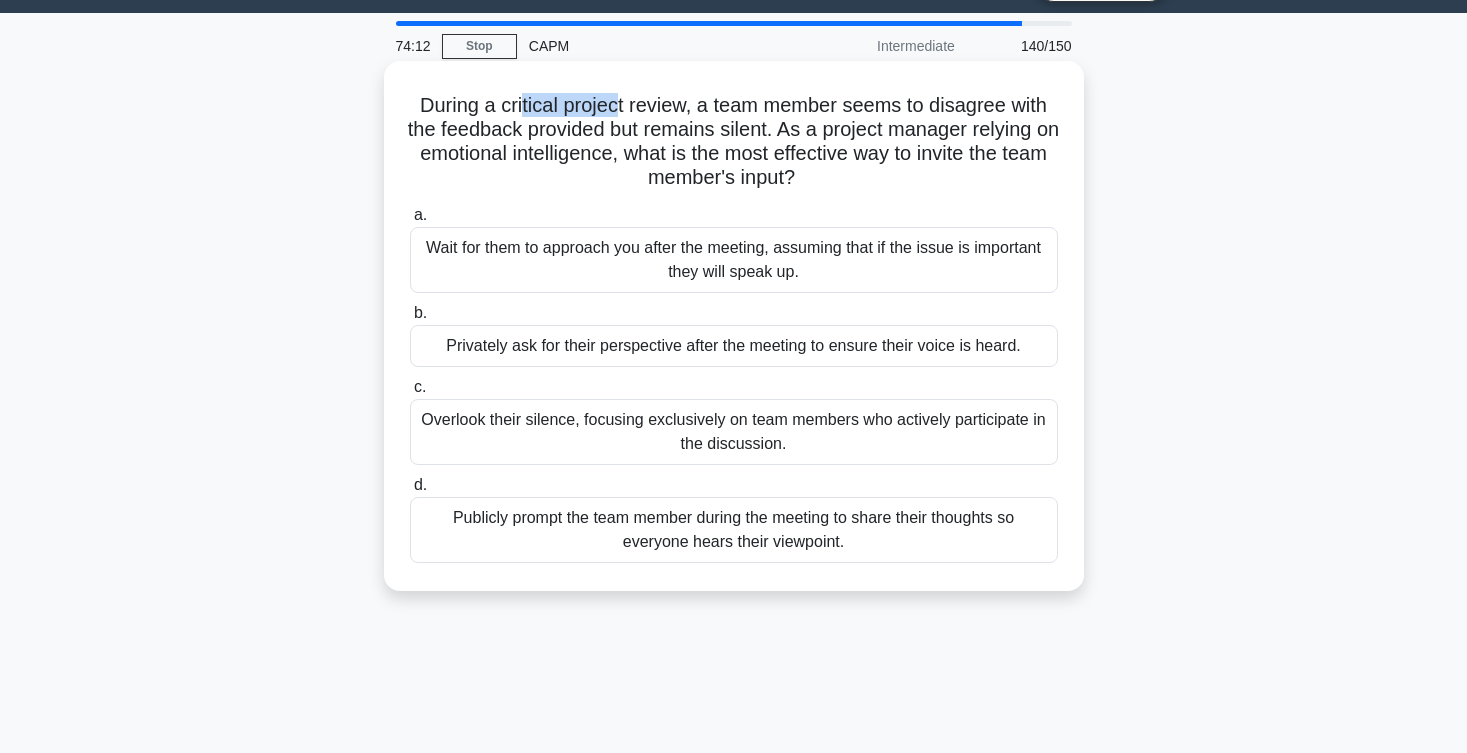 click on "Publicly prompt the team member during the meeting to share their thoughts so everyone hears their viewpoint." at bounding box center [734, 530] 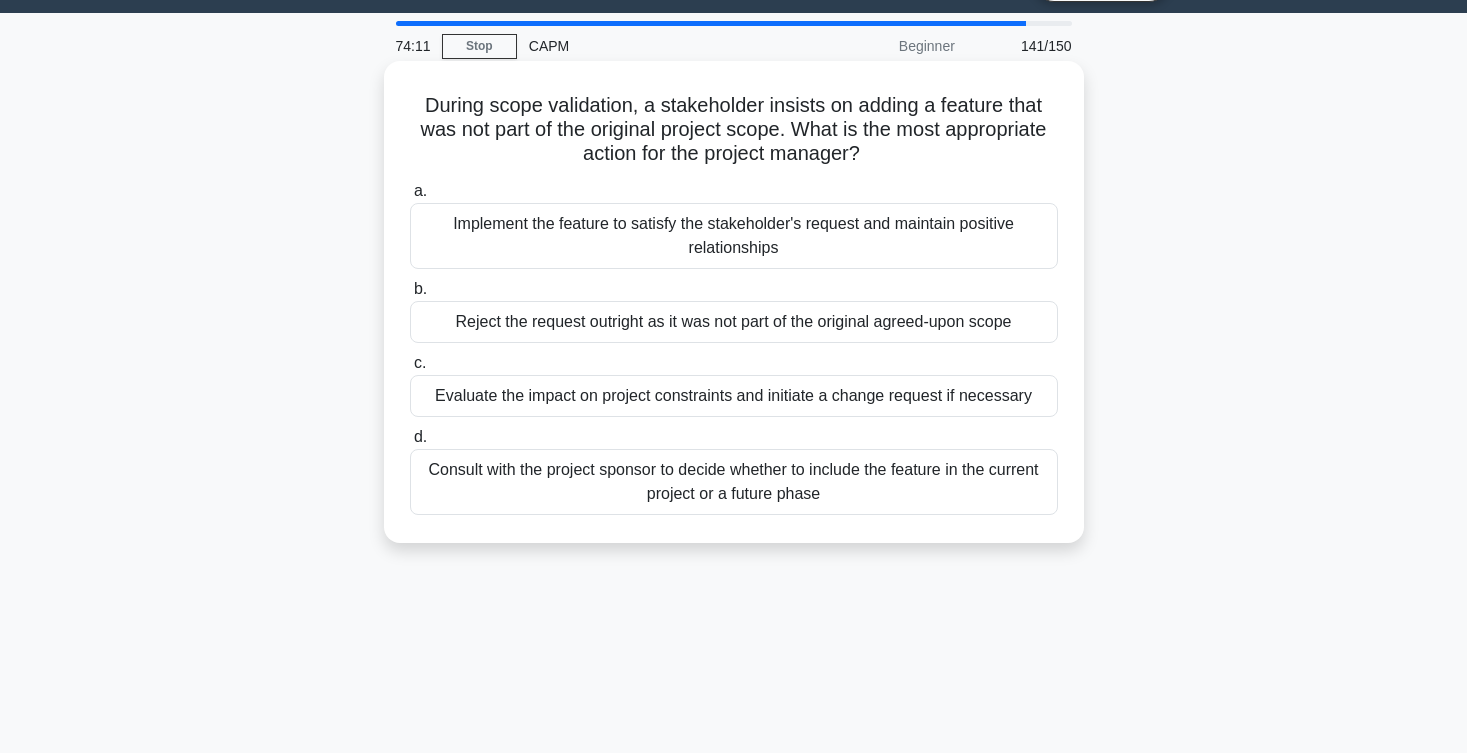 scroll, scrollTop: 0, scrollLeft: 0, axis: both 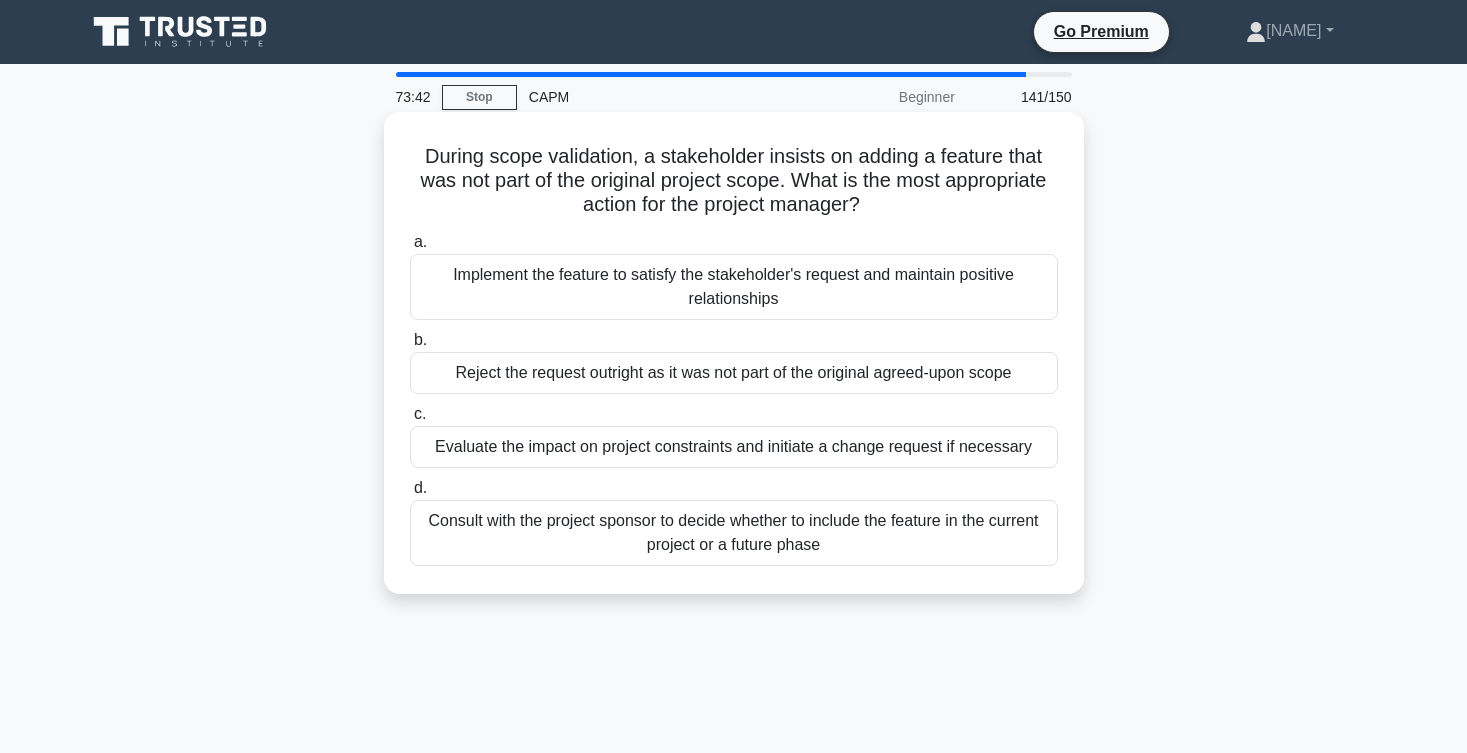 click on "Evaluate the impact on project constraints and initiate a change request if necessary" at bounding box center [734, 447] 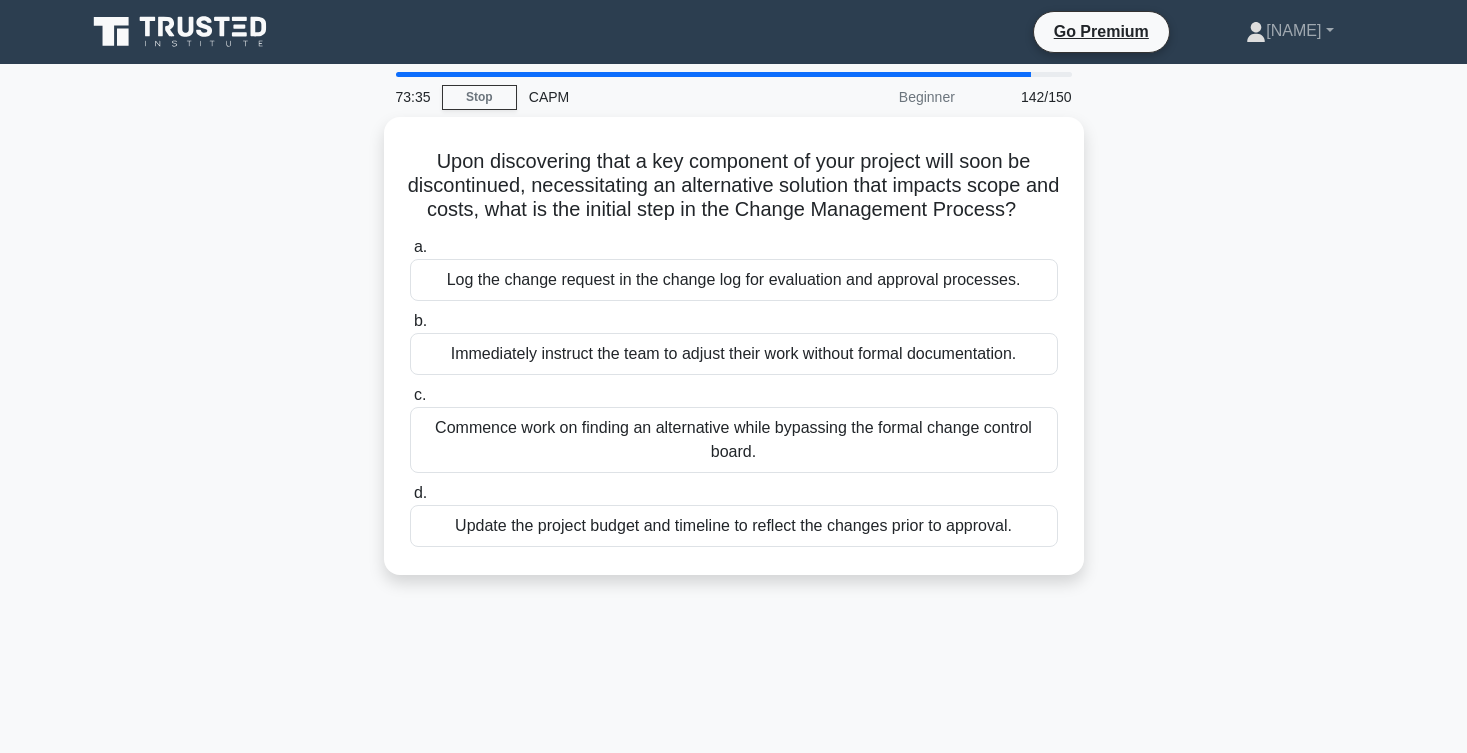scroll, scrollTop: 0, scrollLeft: 0, axis: both 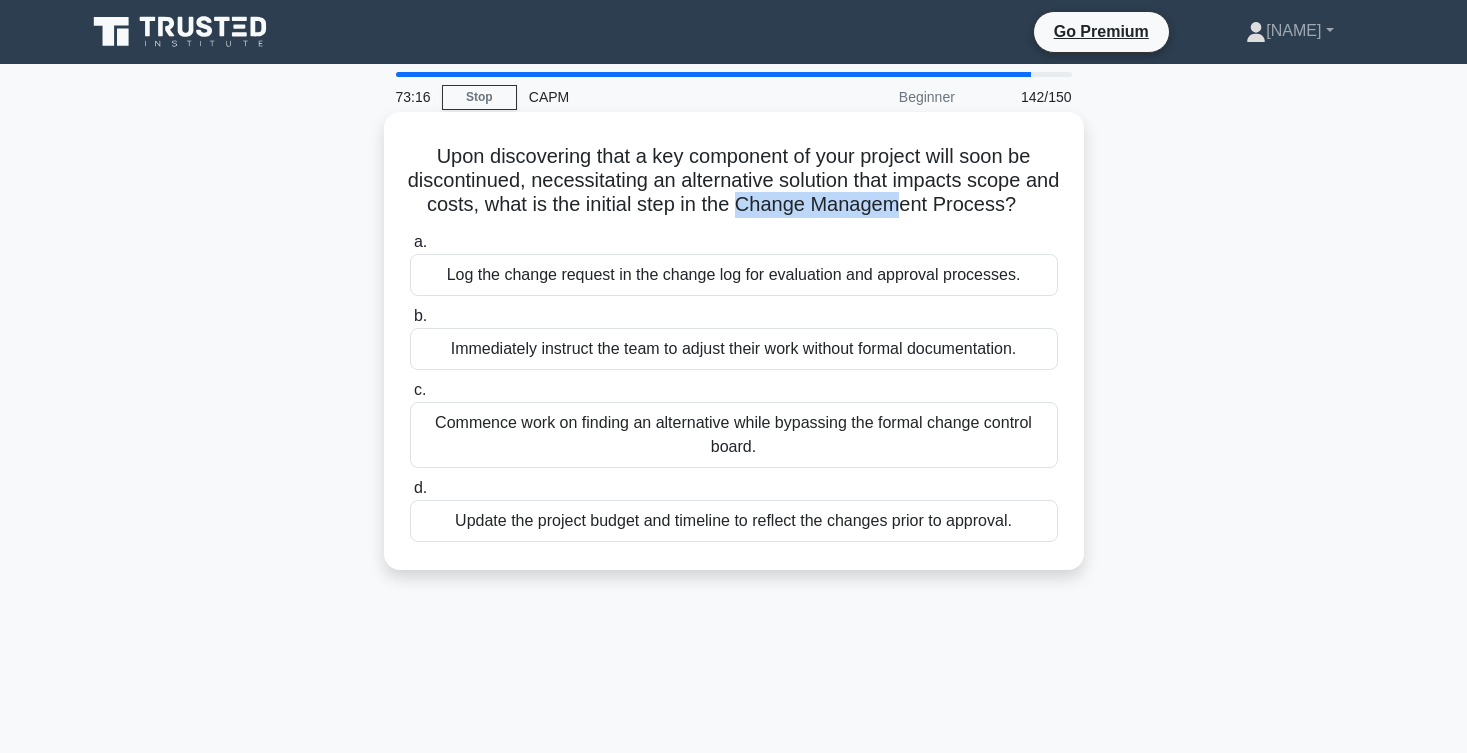 drag, startPoint x: 746, startPoint y: 209, endPoint x: 905, endPoint y: 209, distance: 159 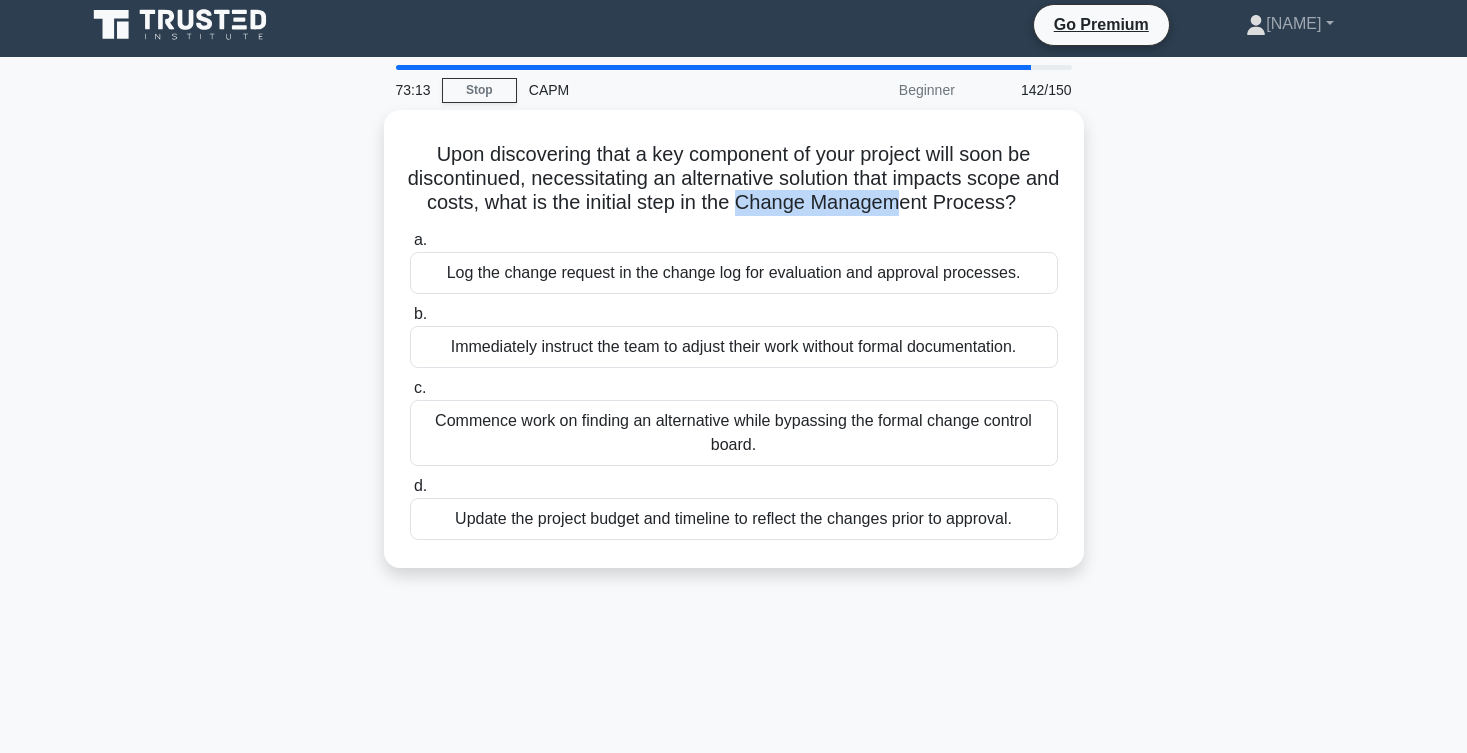scroll, scrollTop: 20, scrollLeft: 0, axis: vertical 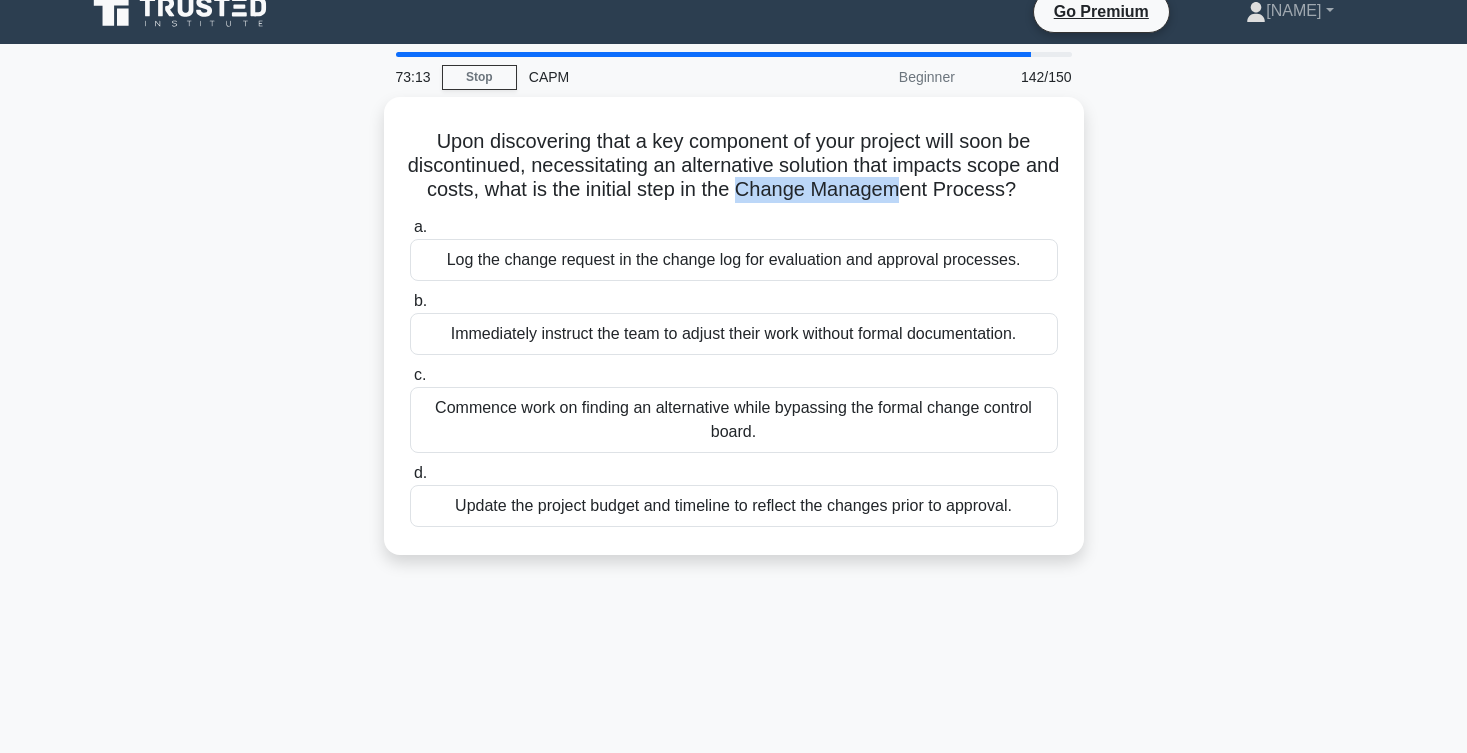 click on "Upon discovering that a key component of your project will soon be discontinued, necessitating an alternative solution that impacts scope and costs, what is the initial step in the Change Management Process?
.spinner_0XTQ{transform-origin:center;animation:spinner_y6GP .75s linear infinite}@keyframes spinner_y6GP{100%{transform:rotate(360deg)}}
a.
b. c. d." at bounding box center (734, 338) 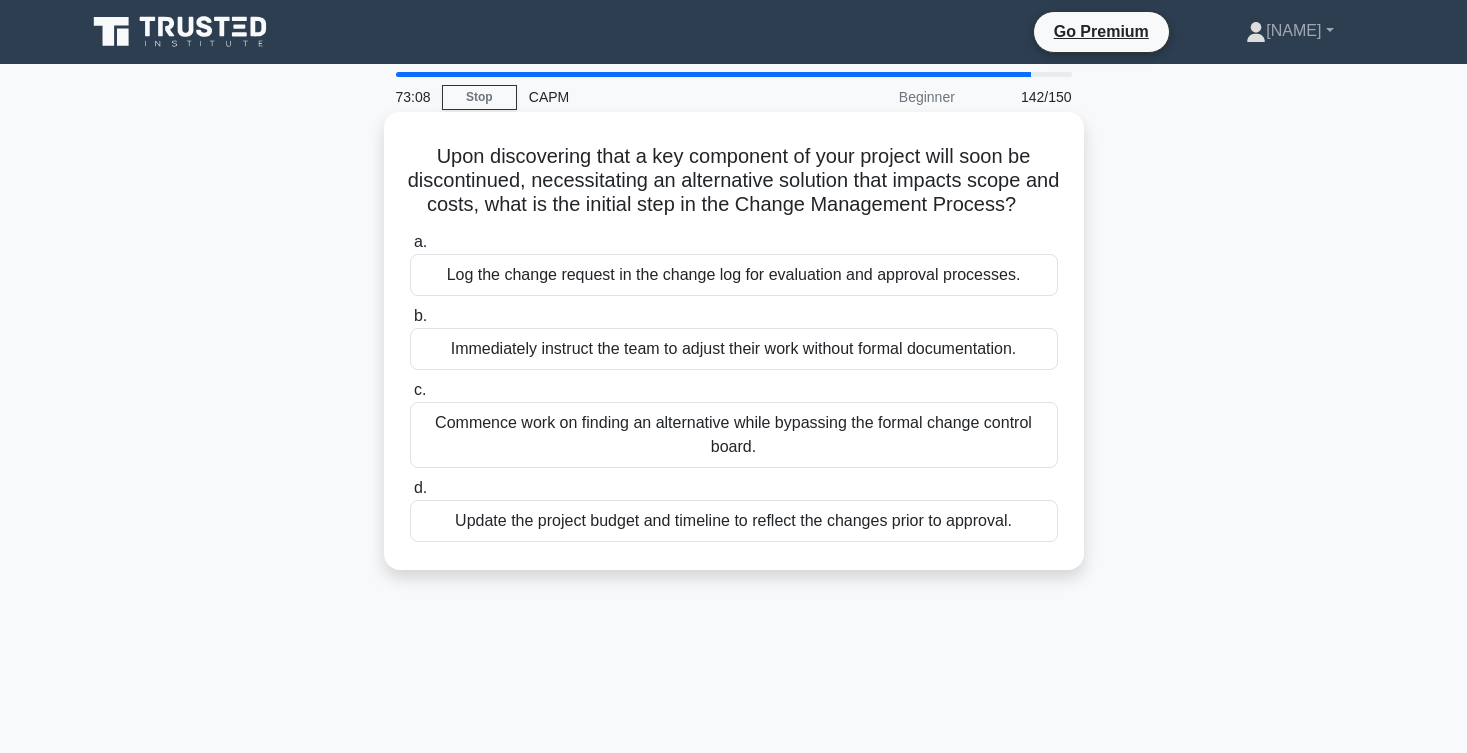 scroll, scrollTop: 0, scrollLeft: 0, axis: both 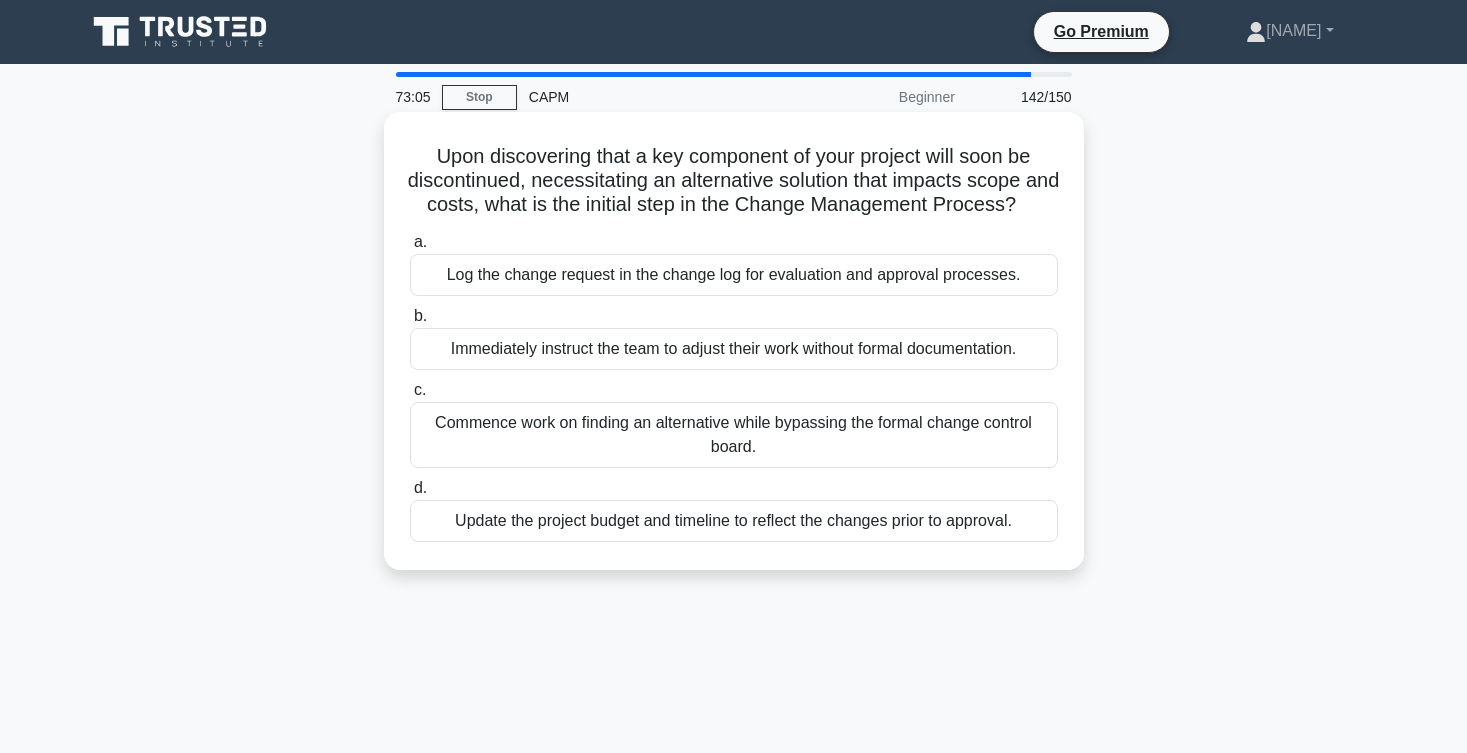drag, startPoint x: 435, startPoint y: 149, endPoint x: 1031, endPoint y: 221, distance: 600.33325 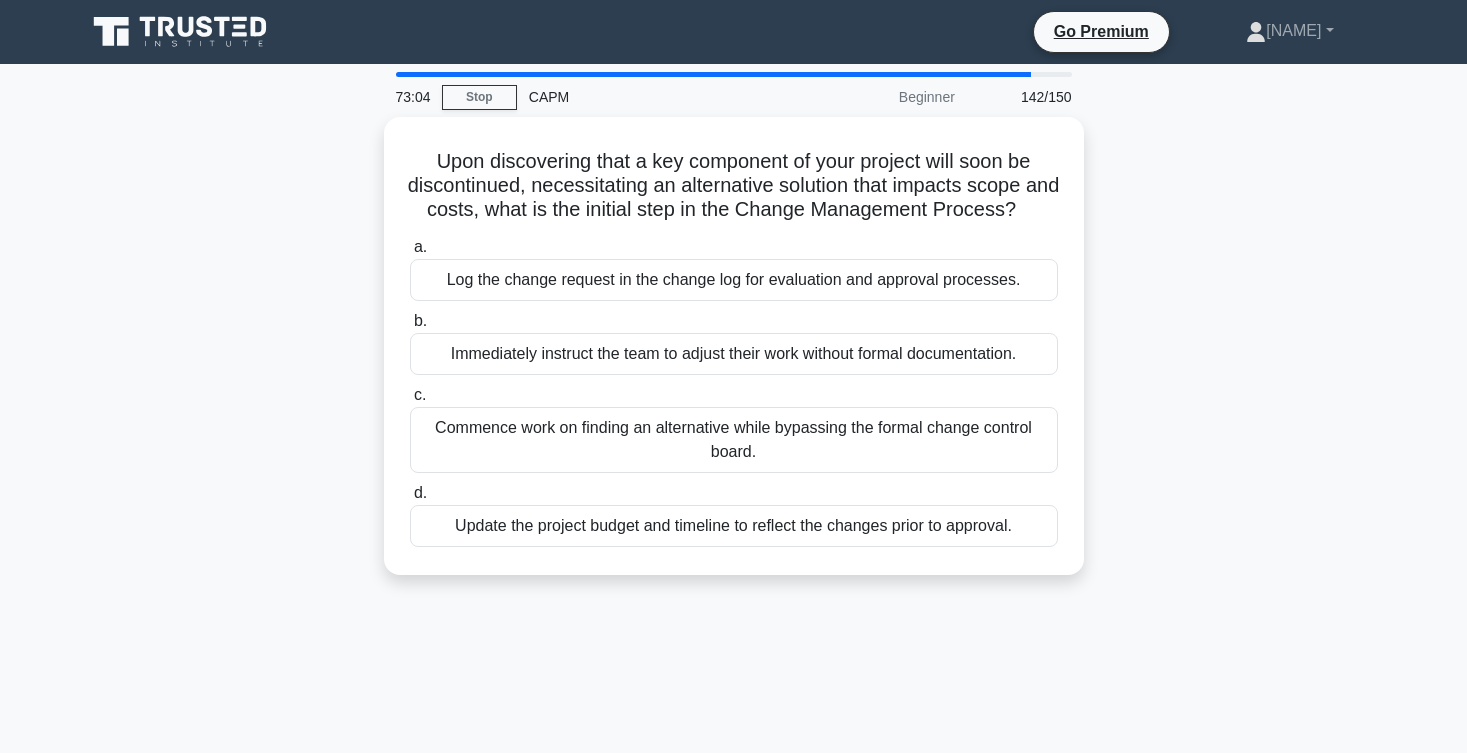 click on "Upon discovering that a key component of your project will soon be discontinued, necessitating an alternative solution that impacts scope and costs, what is the initial step in the Change Management Process?
.spinner_0XTQ{transform-origin:center;animation:spinner_y6GP .75s linear infinite}@keyframes spinner_y6GP{100%{transform:rotate(360deg)}}
a.
b. c. d." at bounding box center [734, 358] 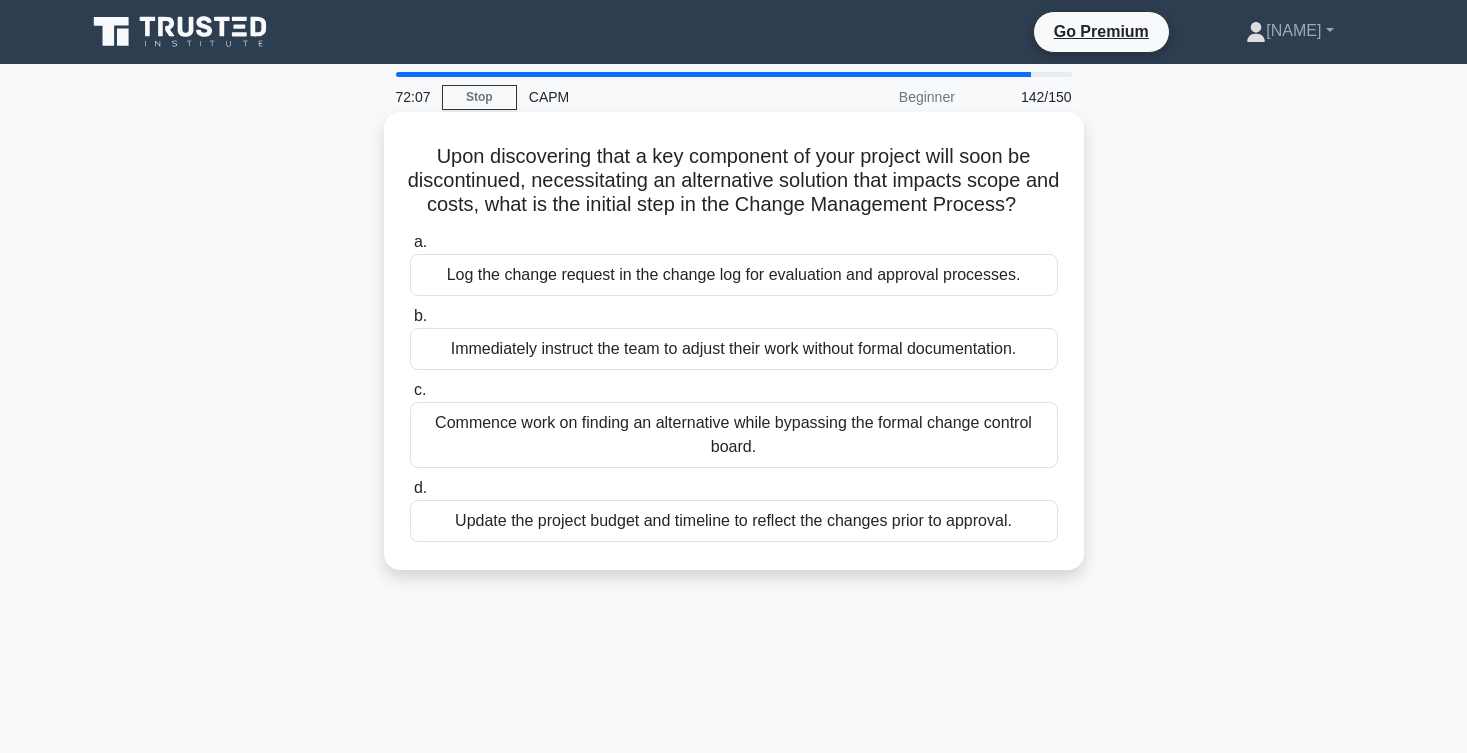 click on "Commence work on finding an alternative while bypassing the formal change control board." at bounding box center (734, 435) 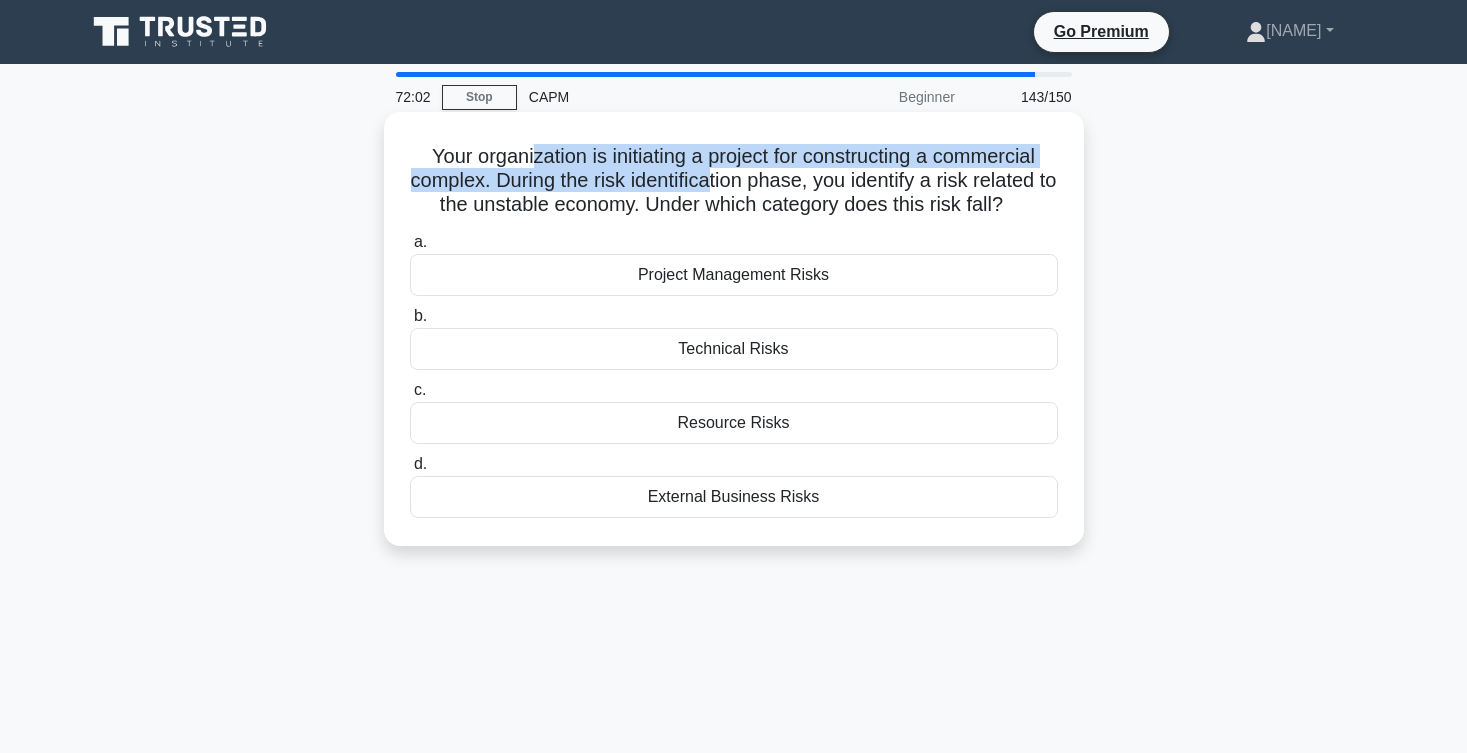 drag, startPoint x: 532, startPoint y: 159, endPoint x: 717, endPoint y: 186, distance: 186.95988 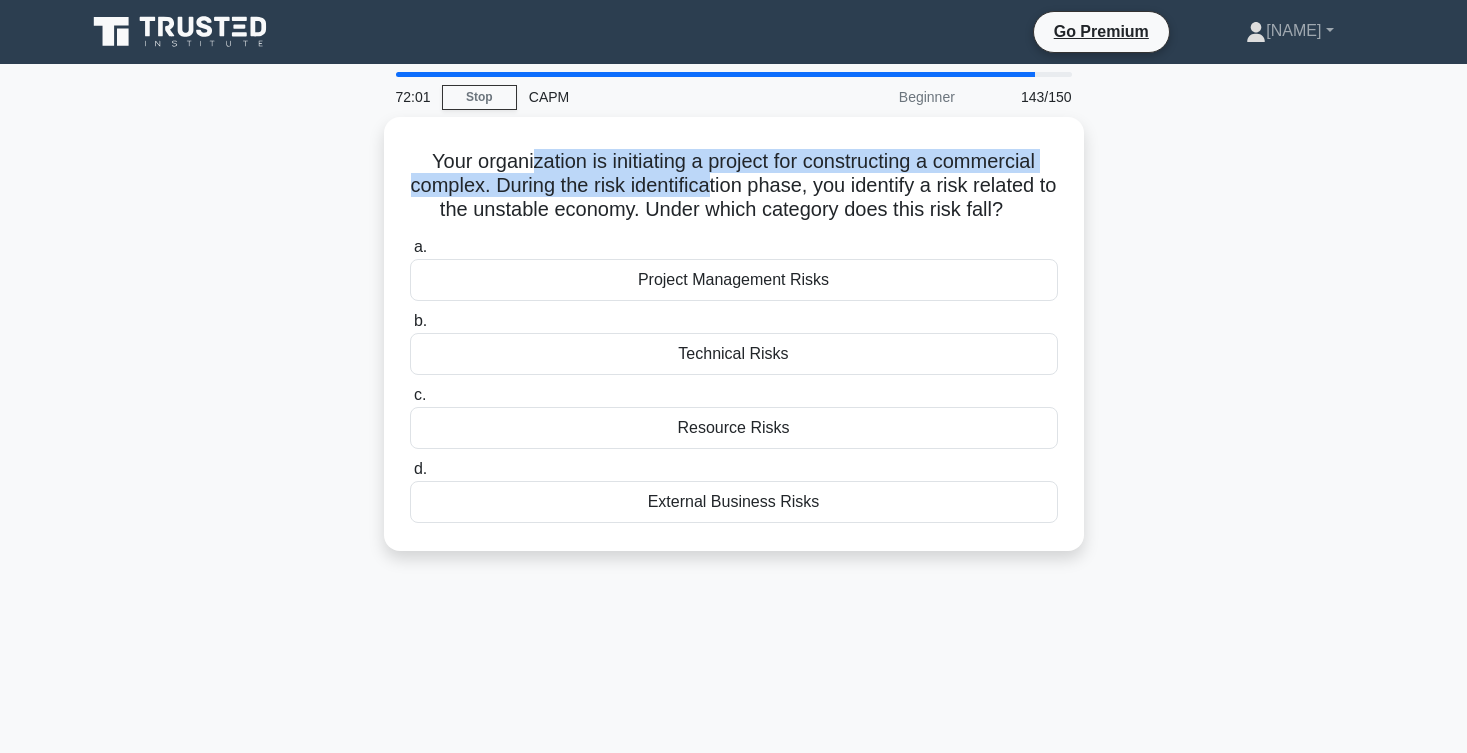 click on "Your organization is initiating a project for constructing a commercial complex. During the risk identification phase, you identify a risk related to the unstable economy. Under which category does this risk fall?
.spinner_0XTQ{transform-origin:center;animation:spinner_y6GP .75s linear infinite}@keyframes spinner_y6GP{100%{transform:rotate(360deg)}}
a.
Project Management Risks
b. c. d." at bounding box center [734, 346] 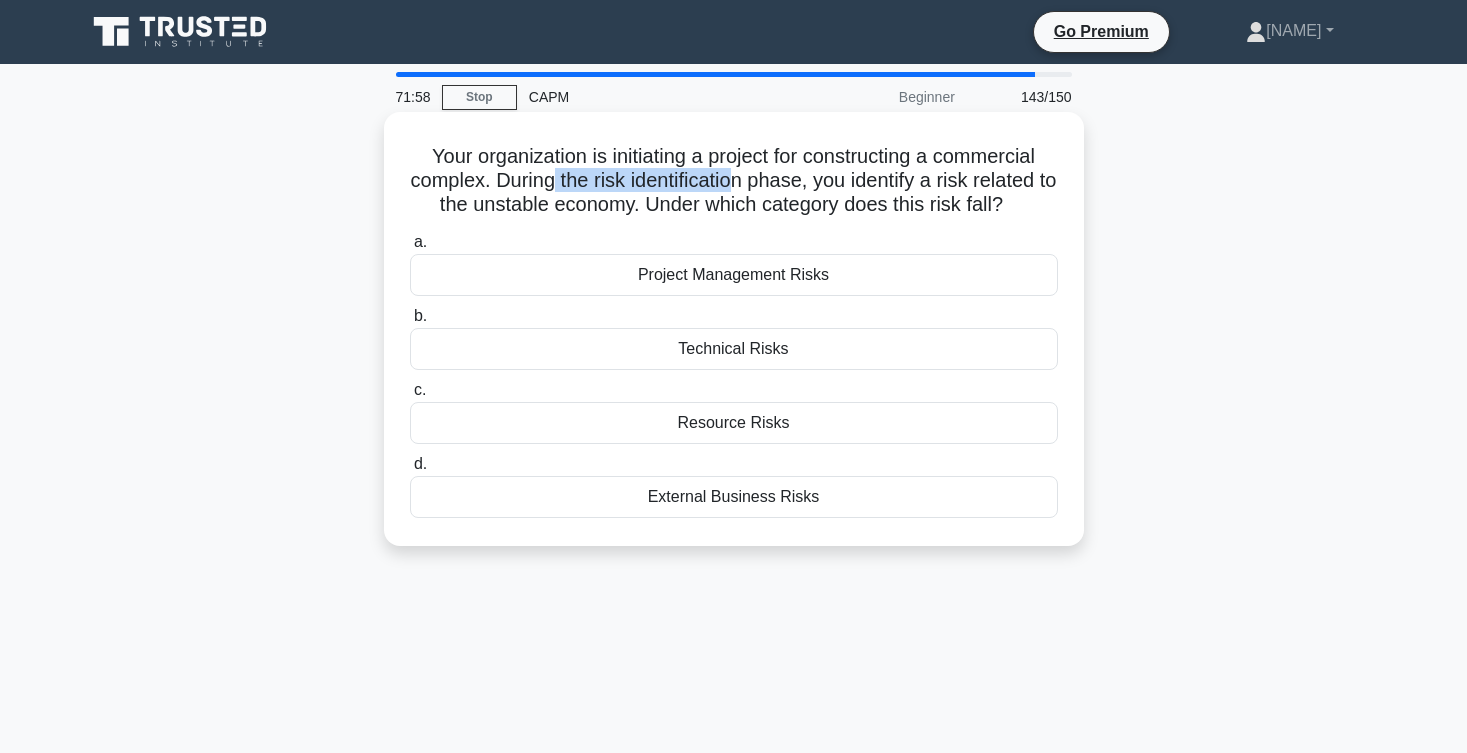 drag, startPoint x: 562, startPoint y: 174, endPoint x: 754, endPoint y: 188, distance: 192.50974 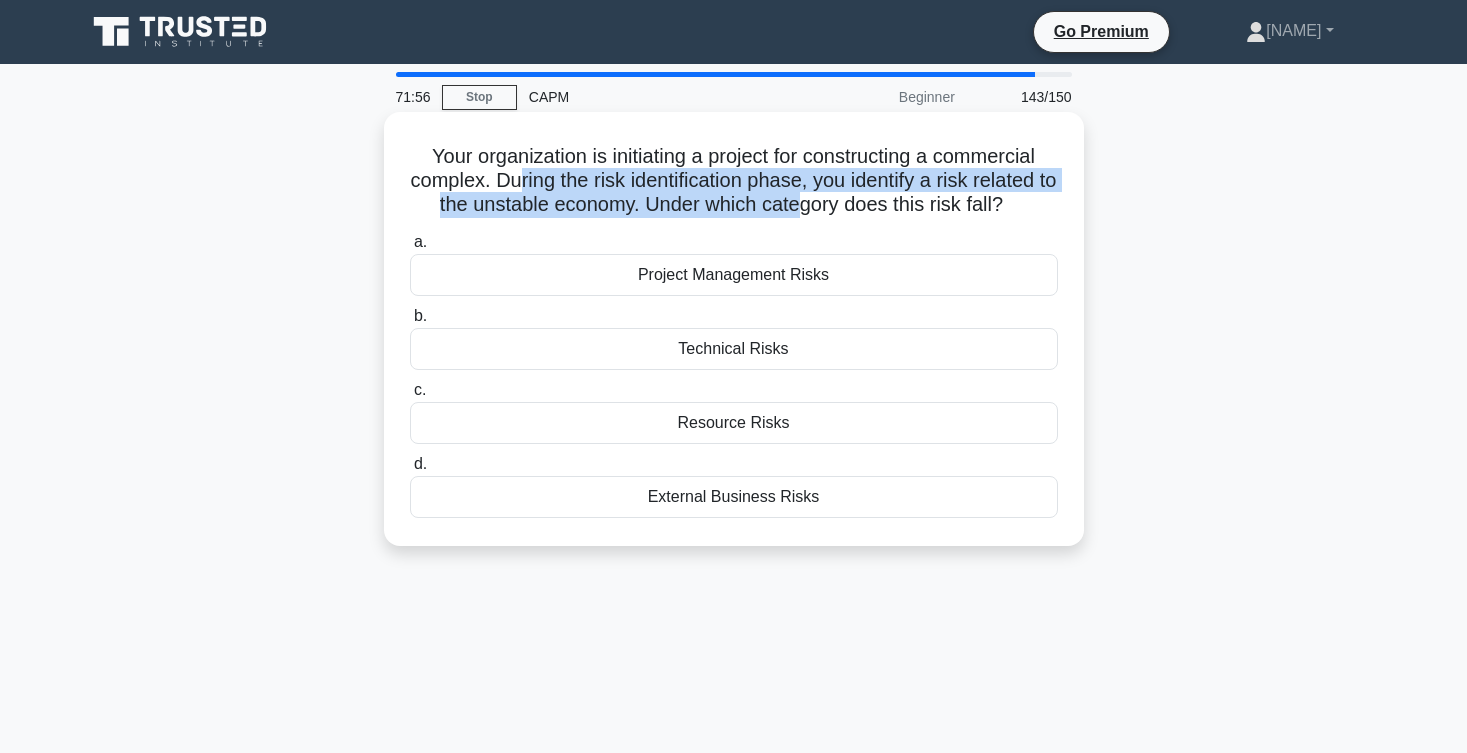 drag, startPoint x: 527, startPoint y: 177, endPoint x: 802, endPoint y: 202, distance: 276.13403 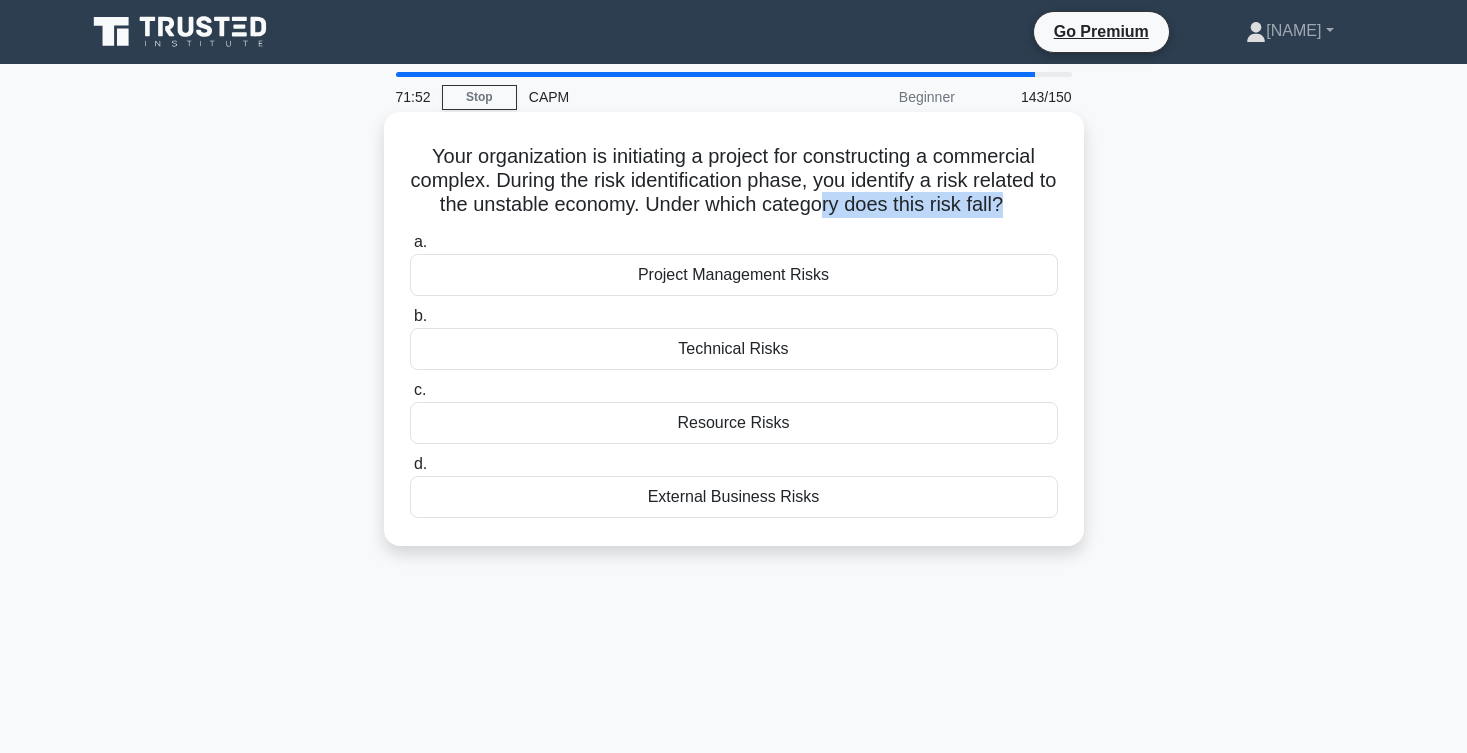 drag, startPoint x: 833, startPoint y: 194, endPoint x: 961, endPoint y: 221, distance: 130.81667 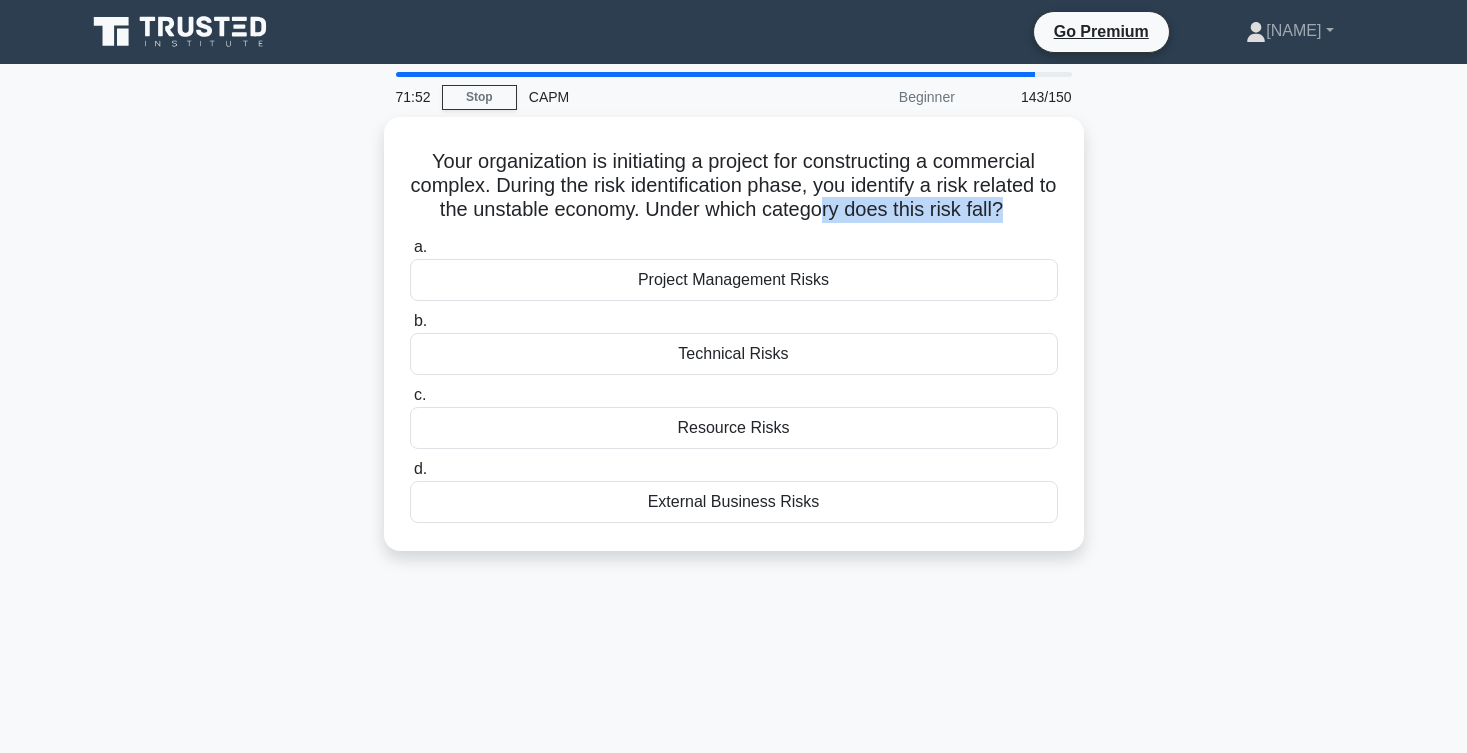 click on "Your organization is initiating a project for constructing a commercial complex. During the risk identification phase, you identify a risk related to the unstable economy. Under which category does this risk fall?
.spinner_0XTQ{transform-origin:center;animation:spinner_y6GP .75s linear infinite}@keyframes spinner_y6GP{100%{transform:rotate(360deg)}}
a.
Project Management Risks
b. c. d." at bounding box center (734, 346) 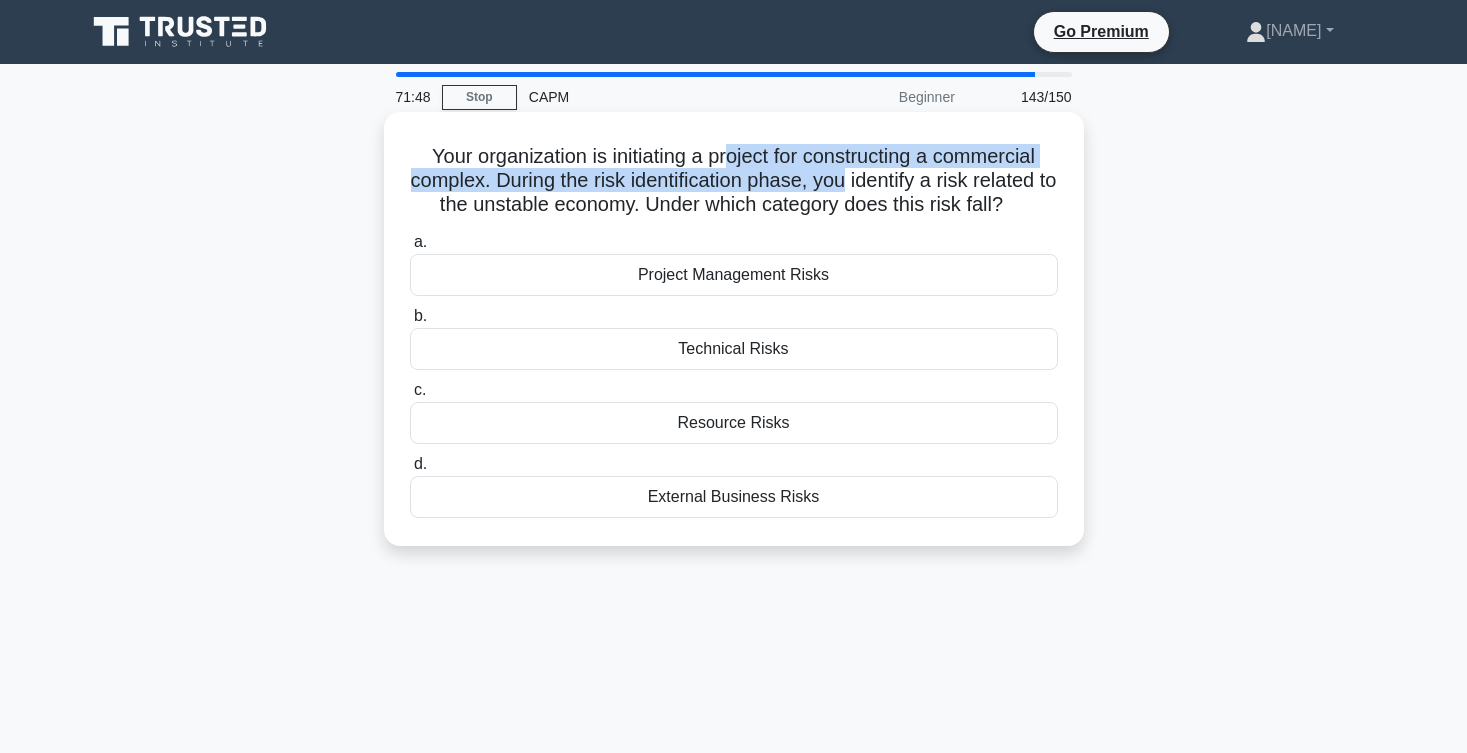 drag, startPoint x: 724, startPoint y: 161, endPoint x: 855, endPoint y: 168, distance: 131.18689 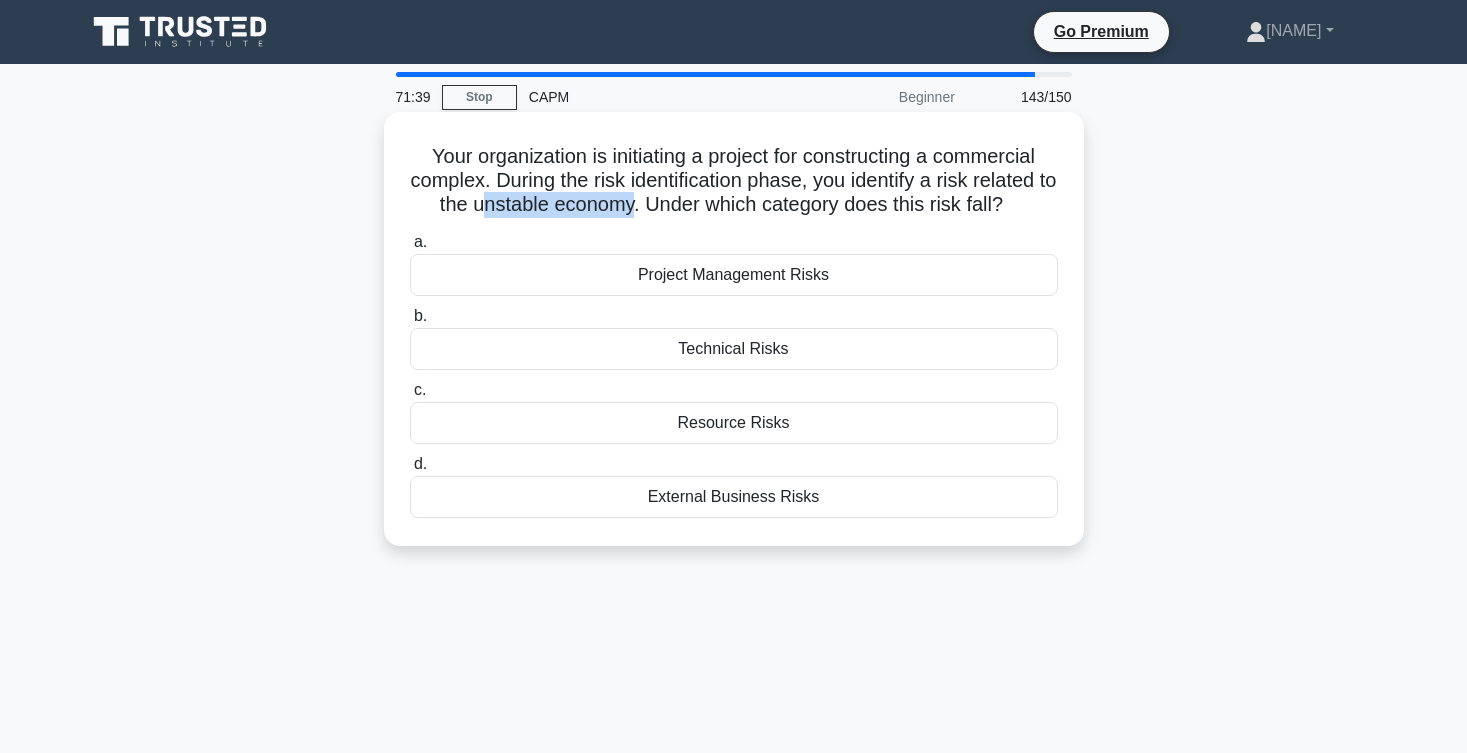 drag, startPoint x: 496, startPoint y: 202, endPoint x: 640, endPoint y: 213, distance: 144.41953 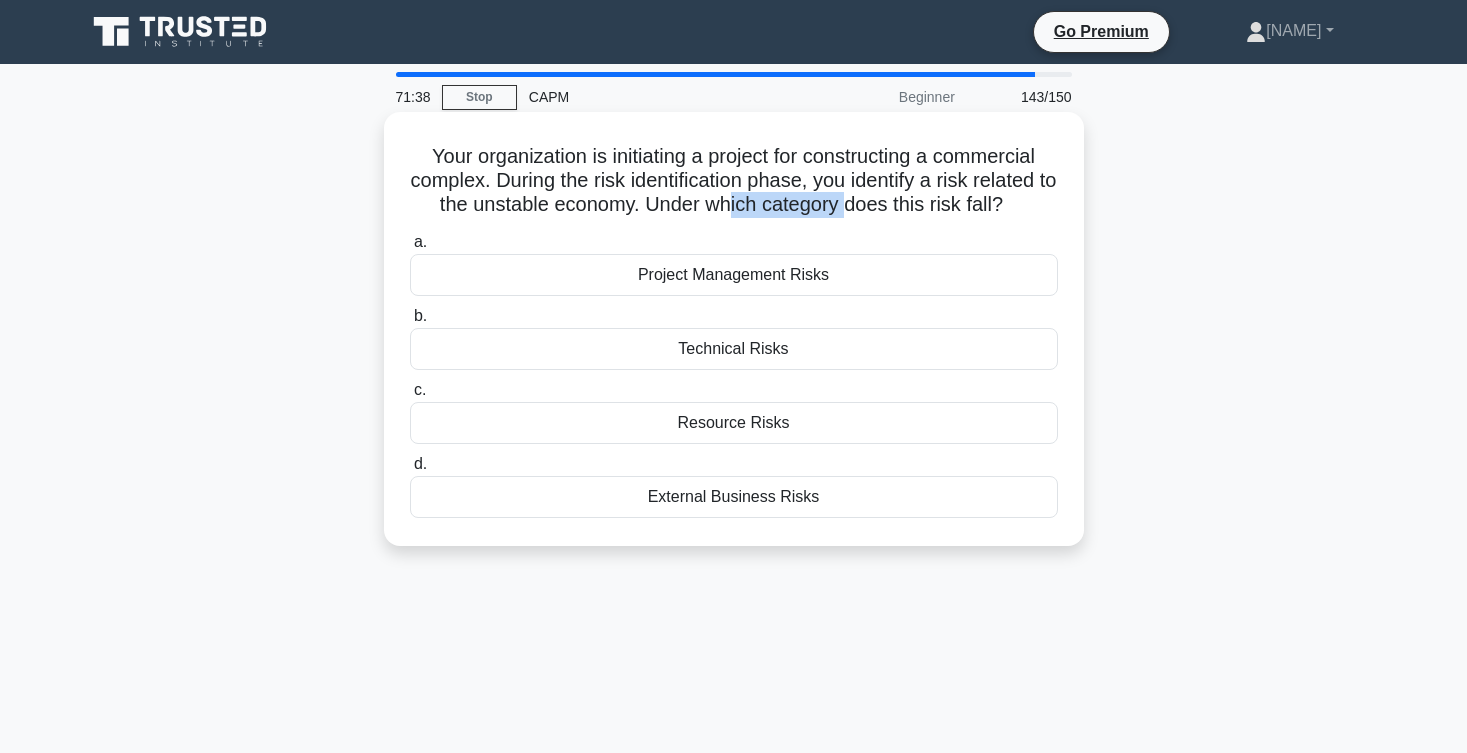 drag, startPoint x: 738, startPoint y: 201, endPoint x: 853, endPoint y: 199, distance: 115.01739 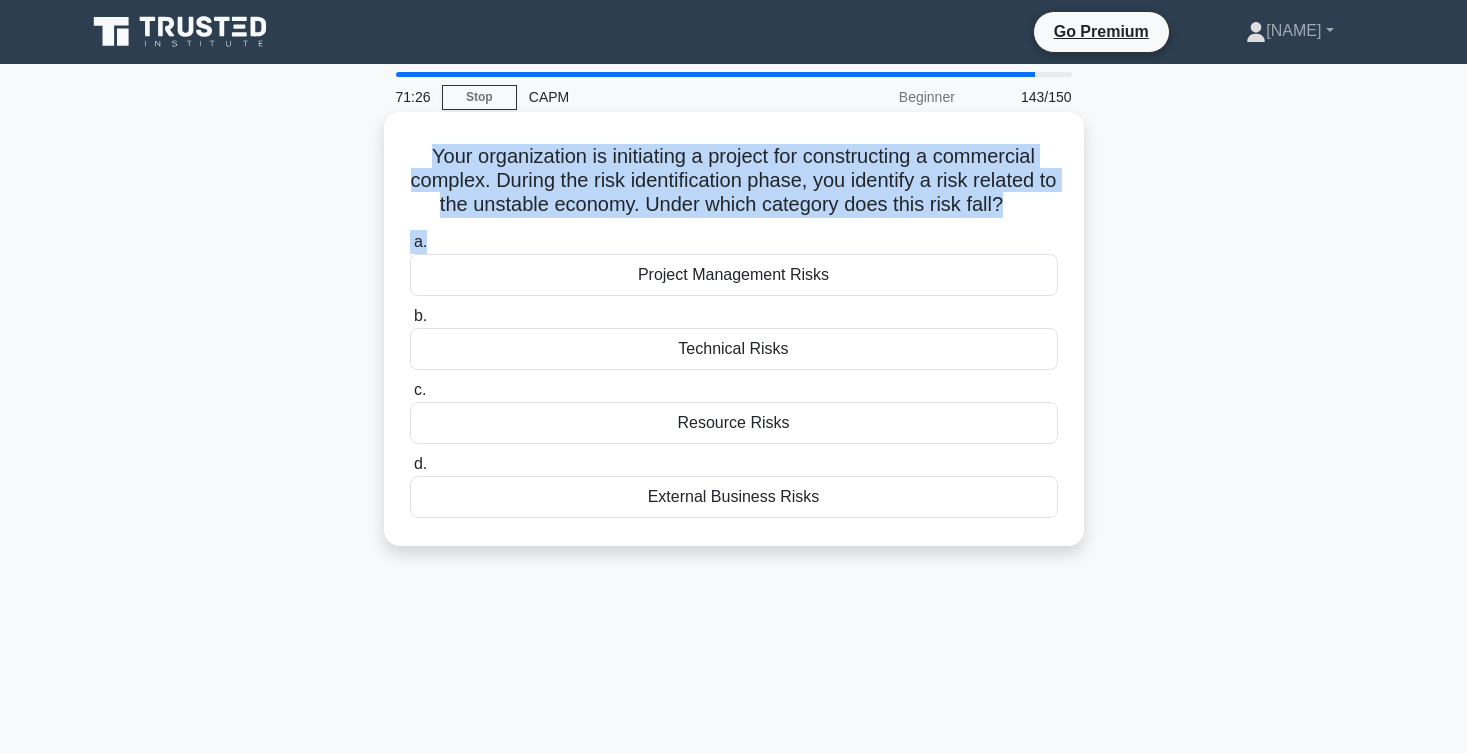 drag, startPoint x: 433, startPoint y: 152, endPoint x: 863, endPoint y: 237, distance: 438.32065 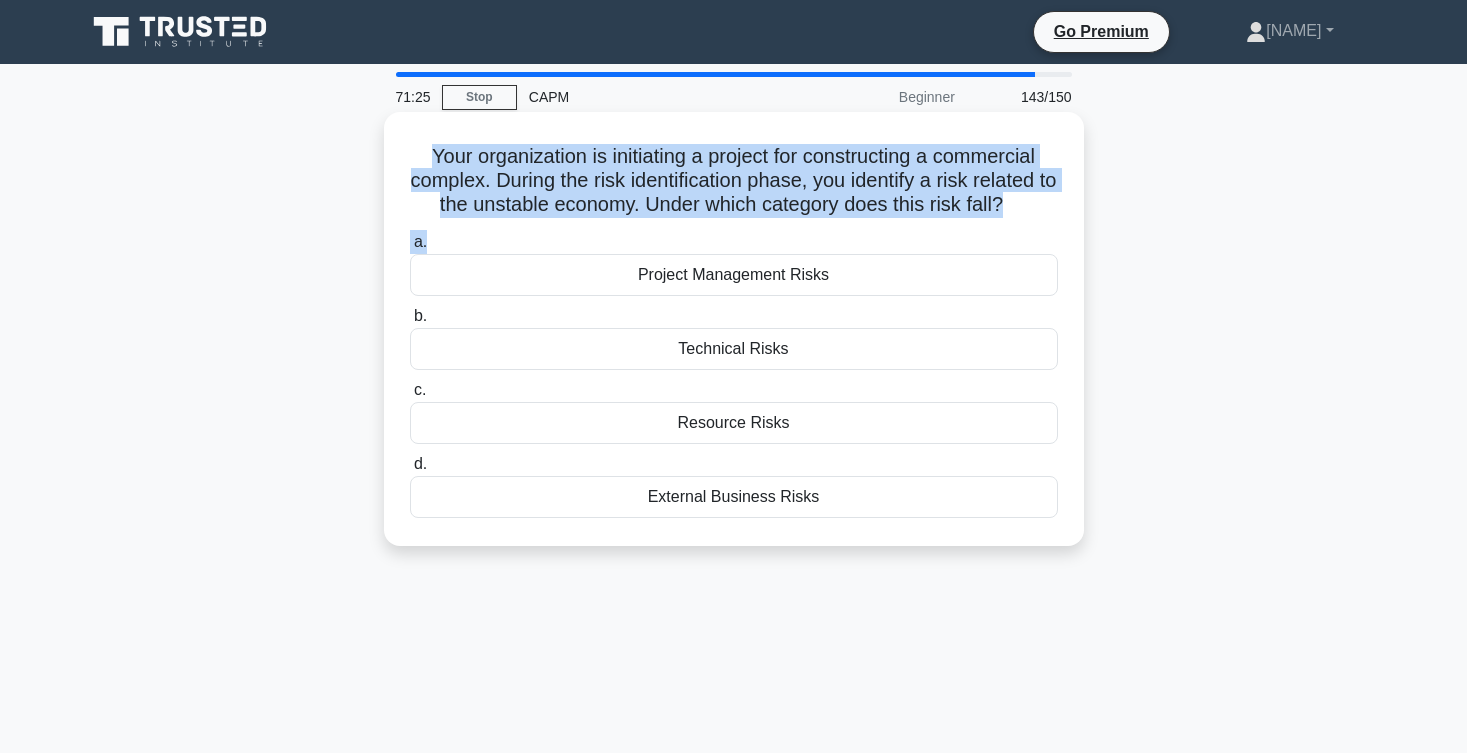 copy on "Your organization is initiating a project for constructing a commercial complex. During the risk identification phase, you identify a risk related to the unstable economy. Under which category does this risk fall?
.spinner_0XTQ{transform-origin:center;animation:spinner_y6GP .75s linear infinite}@keyframes spinner_y6GP{100%{transform:rotate(360deg)}}
a." 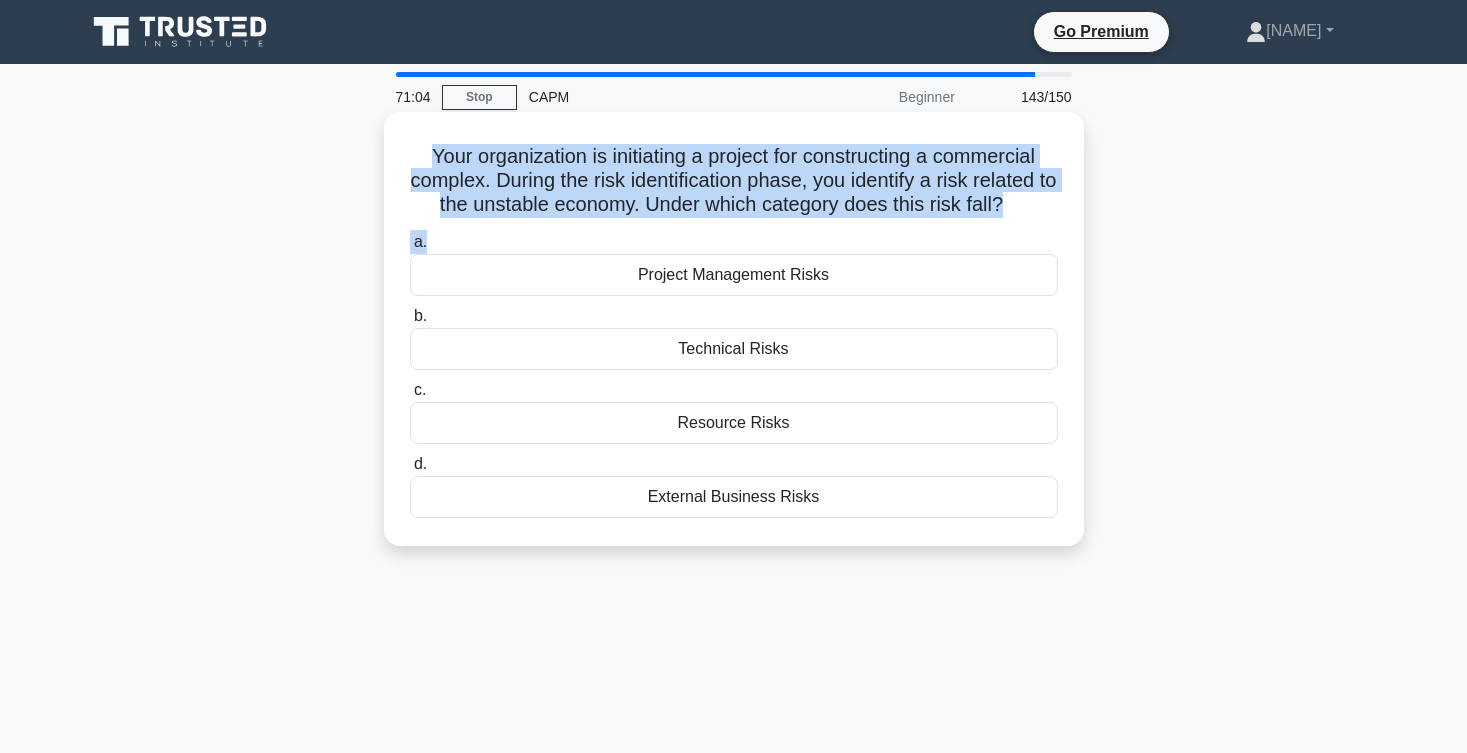click on "Resource Risks" at bounding box center (734, 423) 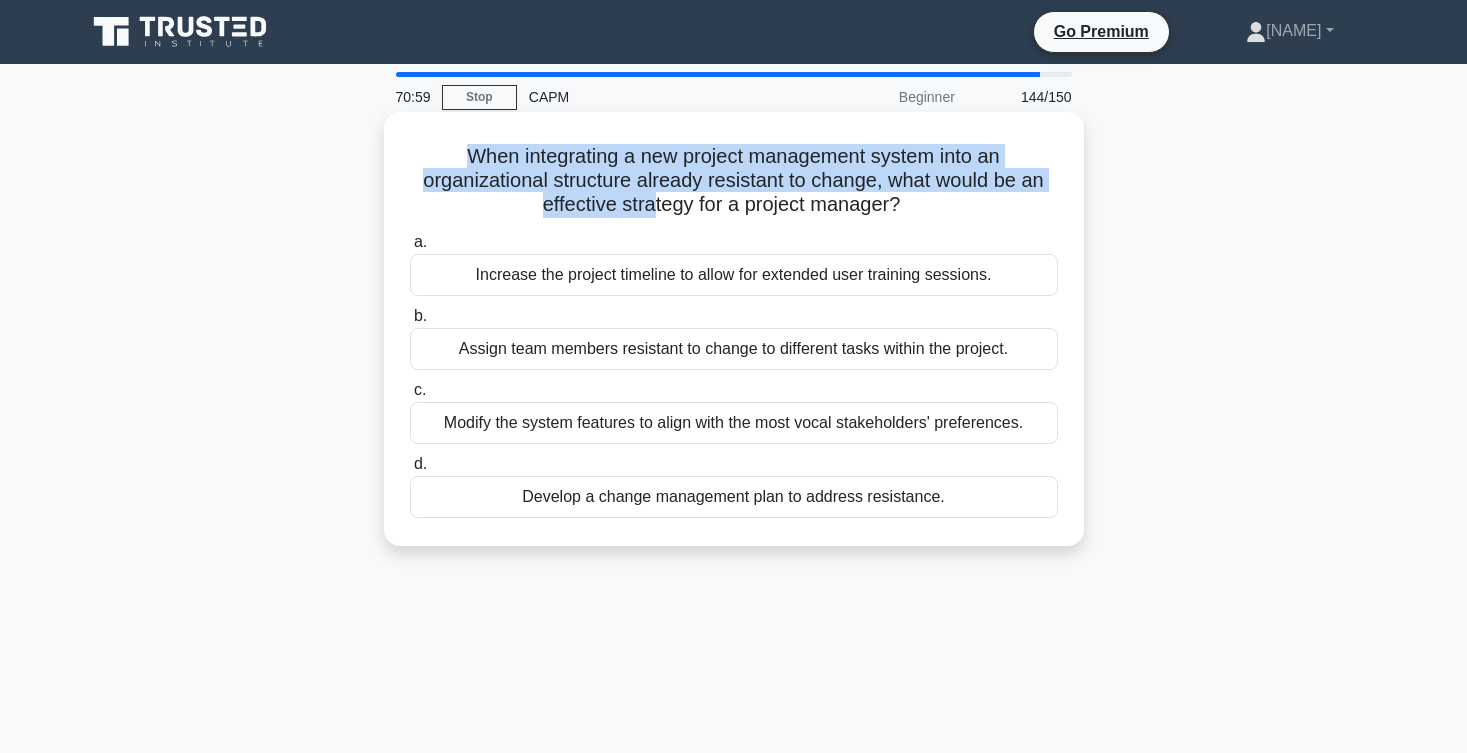 drag, startPoint x: 451, startPoint y: 154, endPoint x: 651, endPoint y: 215, distance: 209.09567 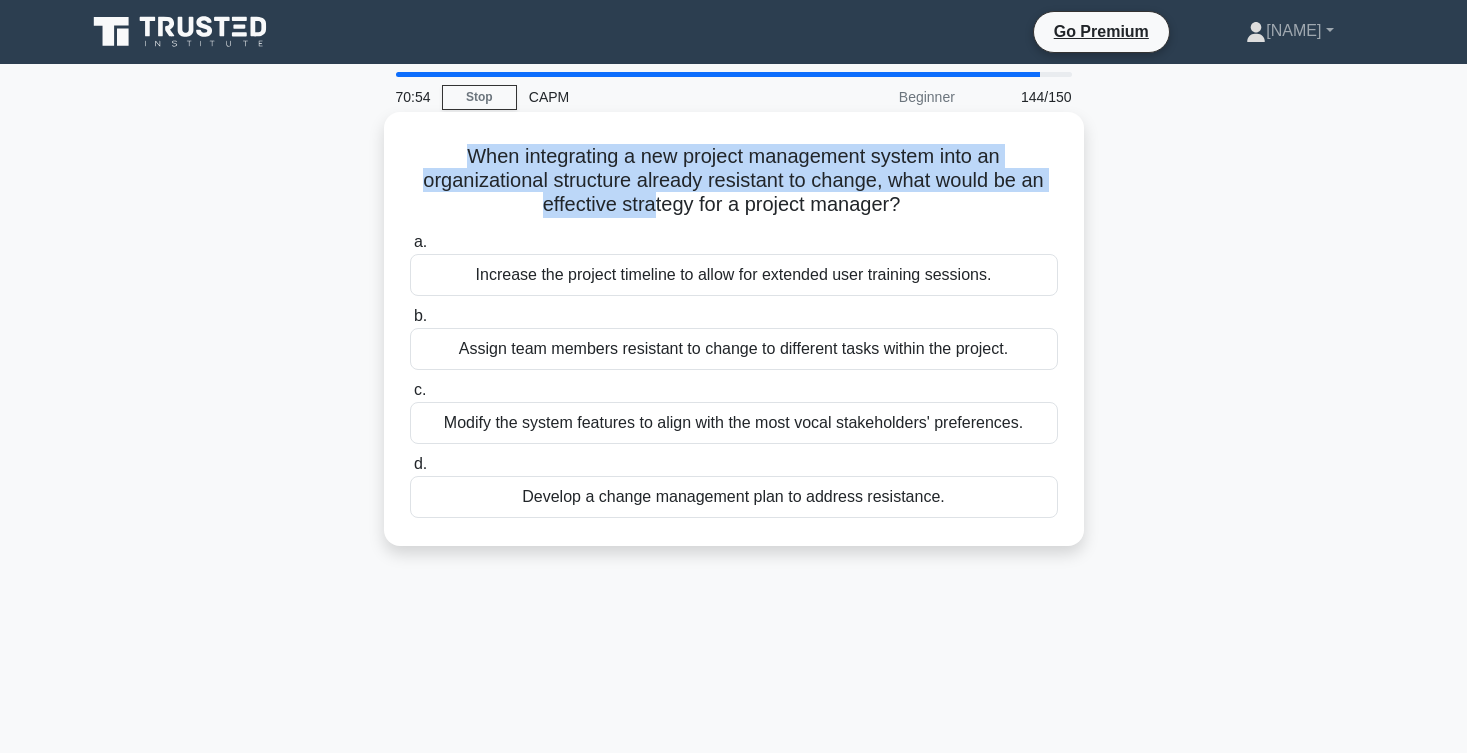 click on "When integrating a new project management system into an organizational structure already resistant to change, what would be an effective strategy for a project manager?
.spinner_0XTQ{transform-origin:center;animation:spinner_y6GP .75s linear infinite}@keyframes spinner_y6GP{100%{transform:rotate(360deg)}}" at bounding box center [734, 181] 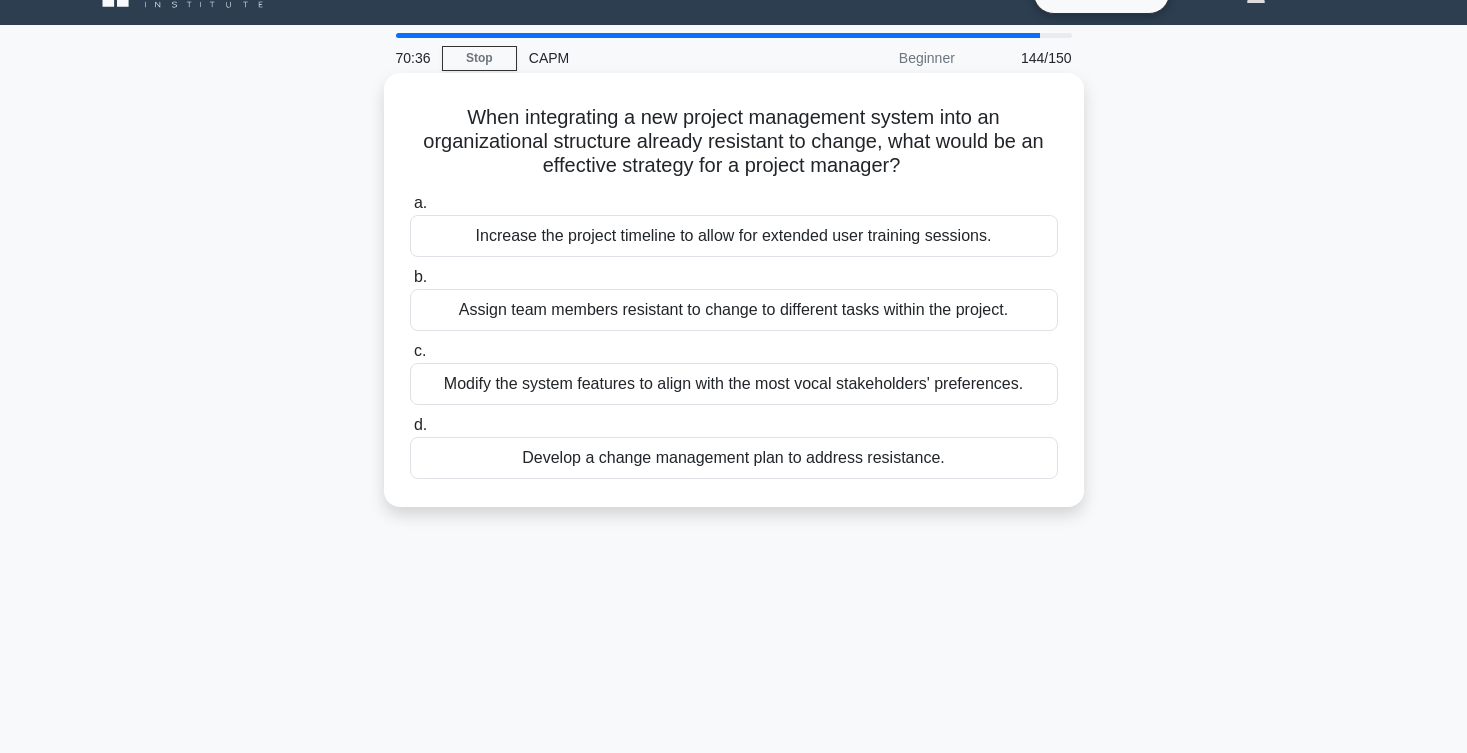 scroll, scrollTop: 42, scrollLeft: 0, axis: vertical 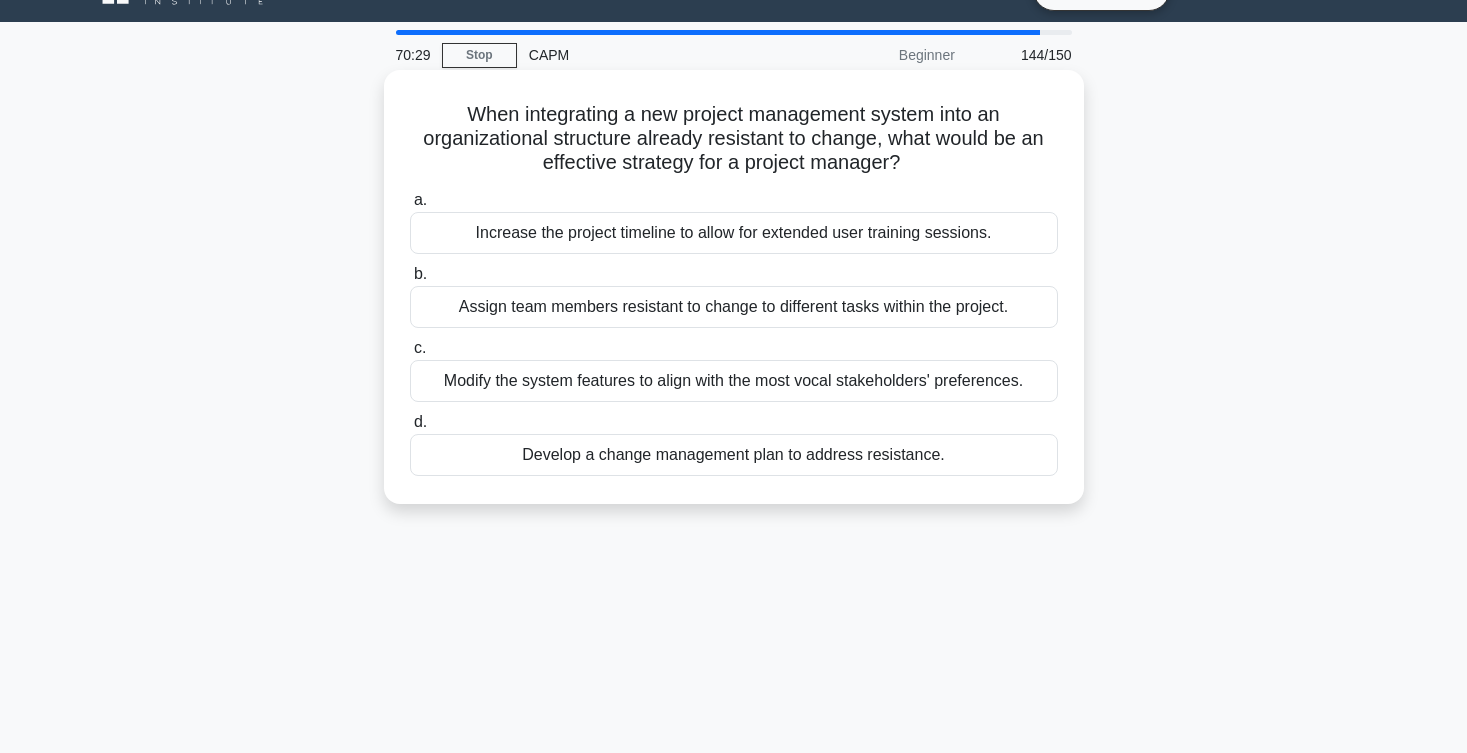 click on "Develop a change management plan to address resistance." at bounding box center [734, 455] 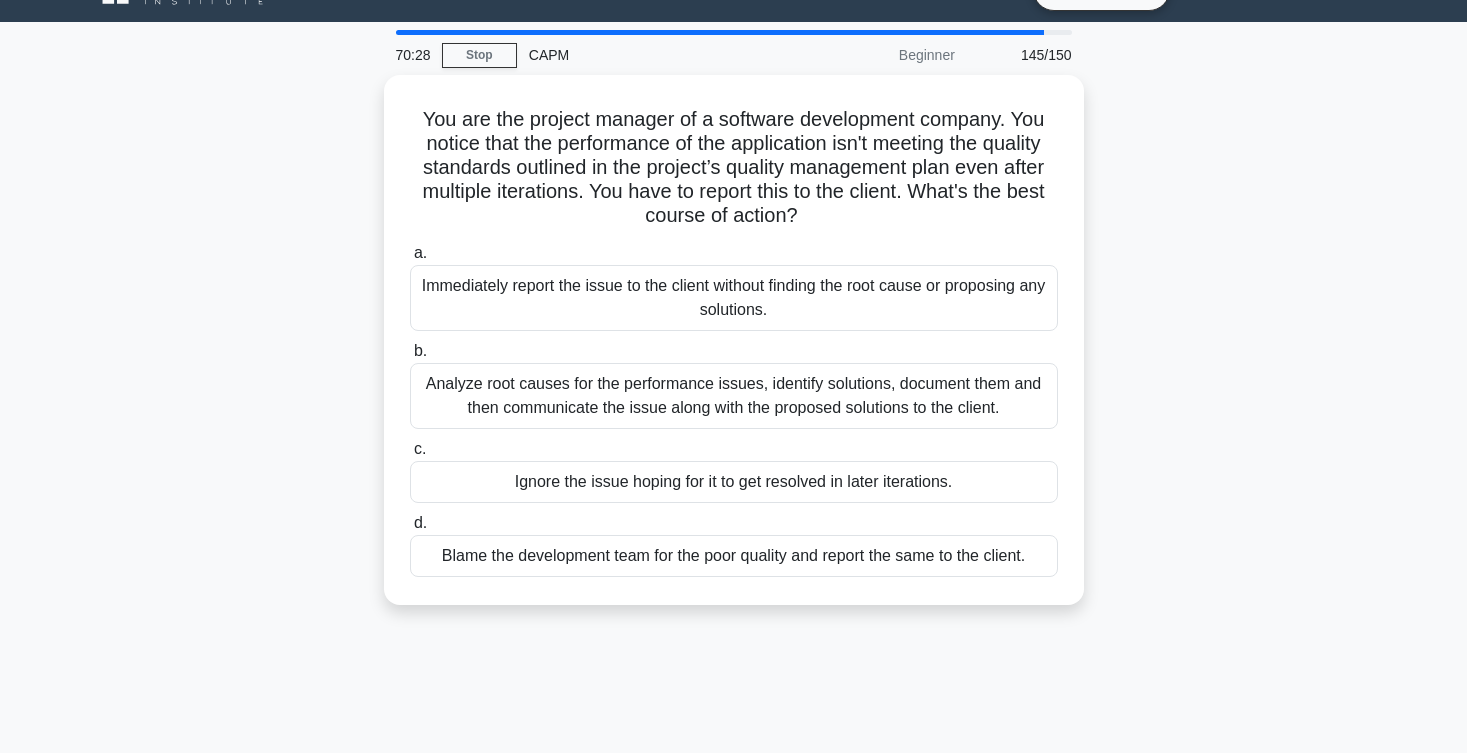 scroll, scrollTop: 0, scrollLeft: 0, axis: both 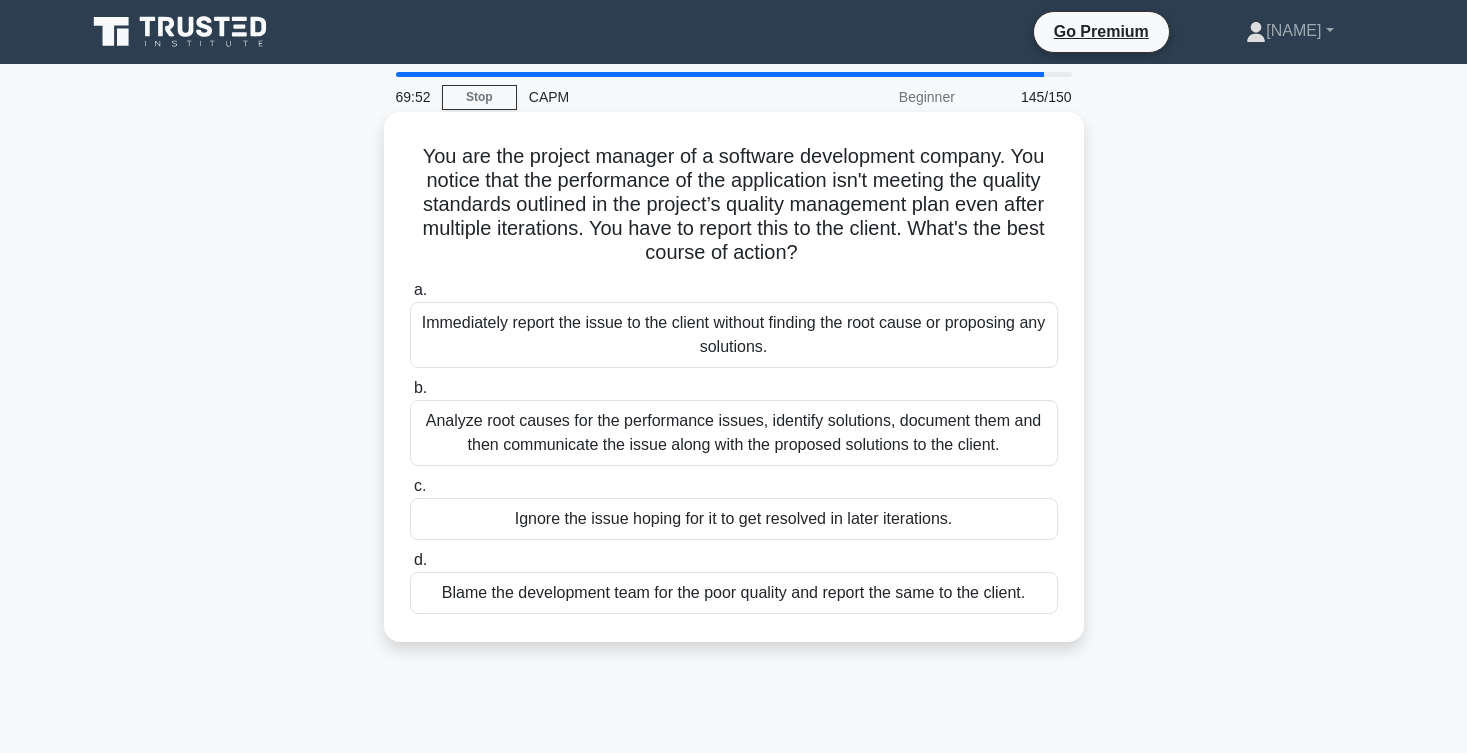 click on "Analyze root causes for the performance issues, identify solutions, document them and then communicate the issue along with the proposed solutions to the client." at bounding box center [734, 433] 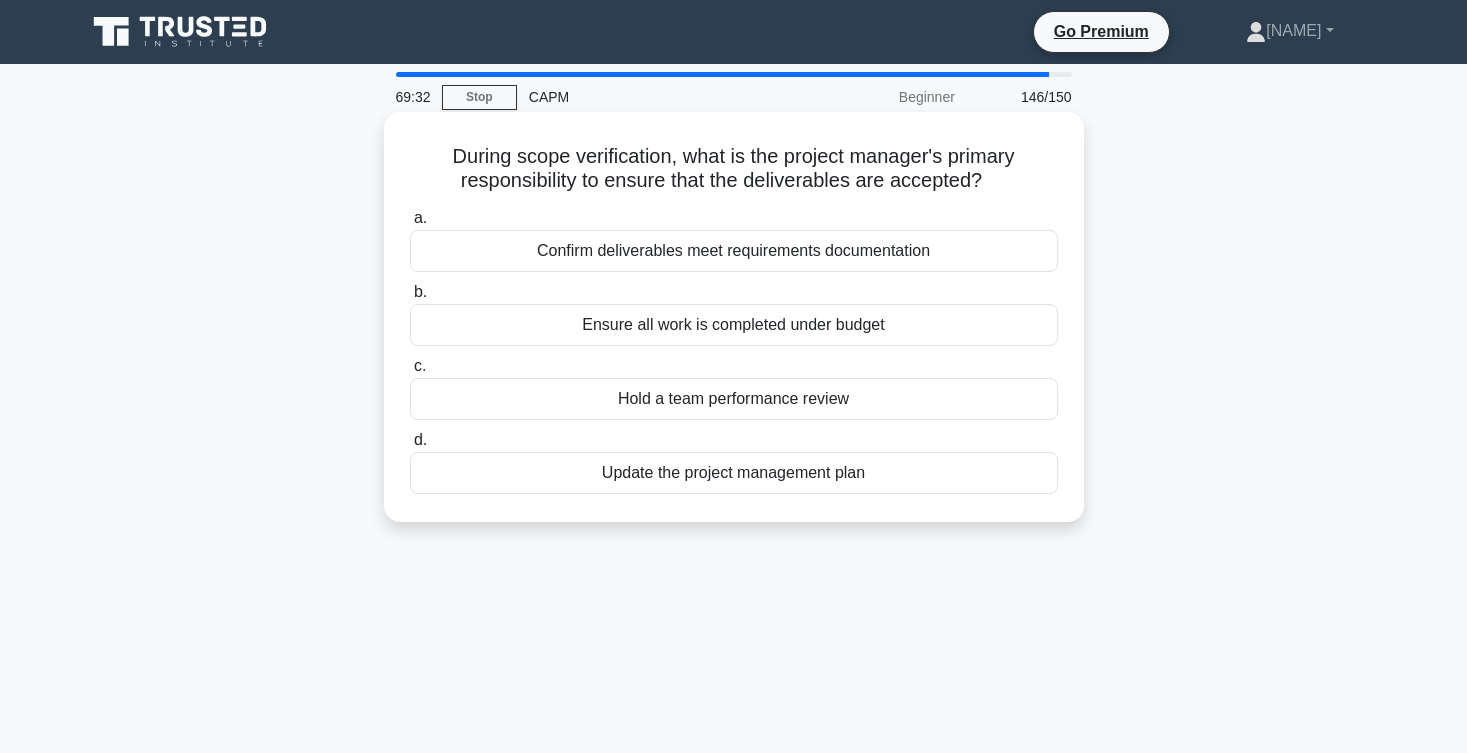 click on "Confirm deliverables meet requirements documentation" at bounding box center (734, 251) 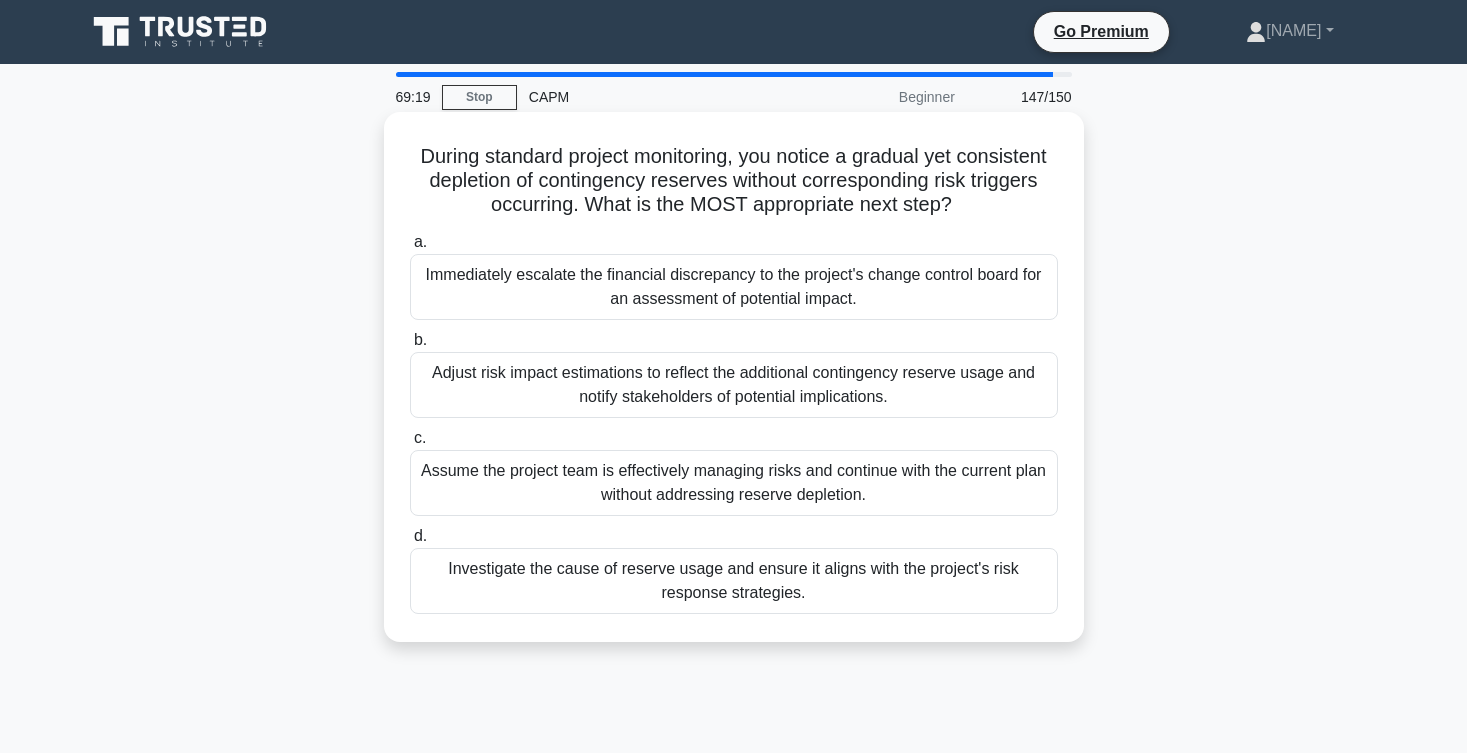 click on "During standard project monitoring, you notice a gradual yet consistent depletion of contingency reserves without corresponding risk triggers occurring. What is the MOST appropriate next step?
.spinner_0XTQ{transform-origin:center;animation:spinner_y6GP .75s linear infinite}@keyframes spinner_y6GP{100%{transform:rotate(360deg)}}" at bounding box center (734, 181) 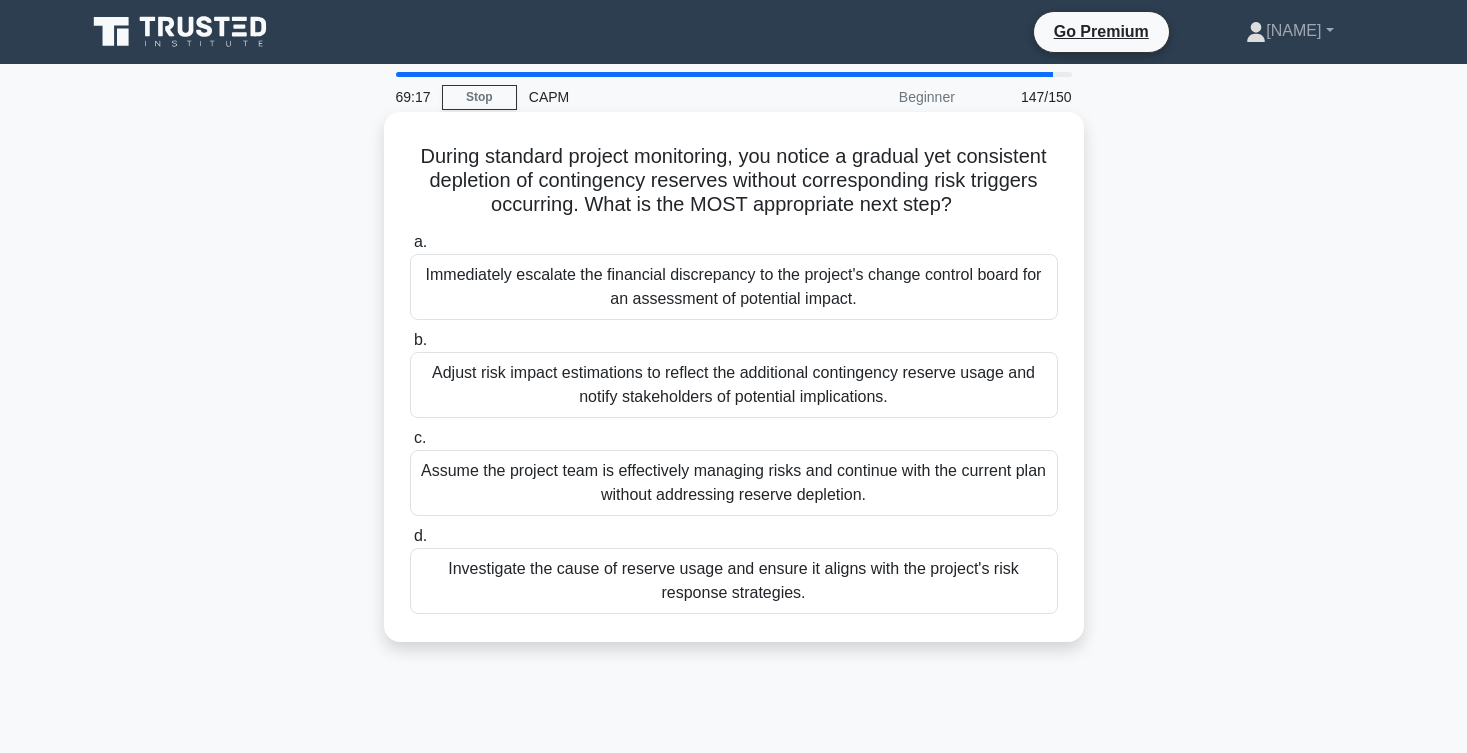 drag, startPoint x: 415, startPoint y: 147, endPoint x: 966, endPoint y: 215, distance: 555.1802 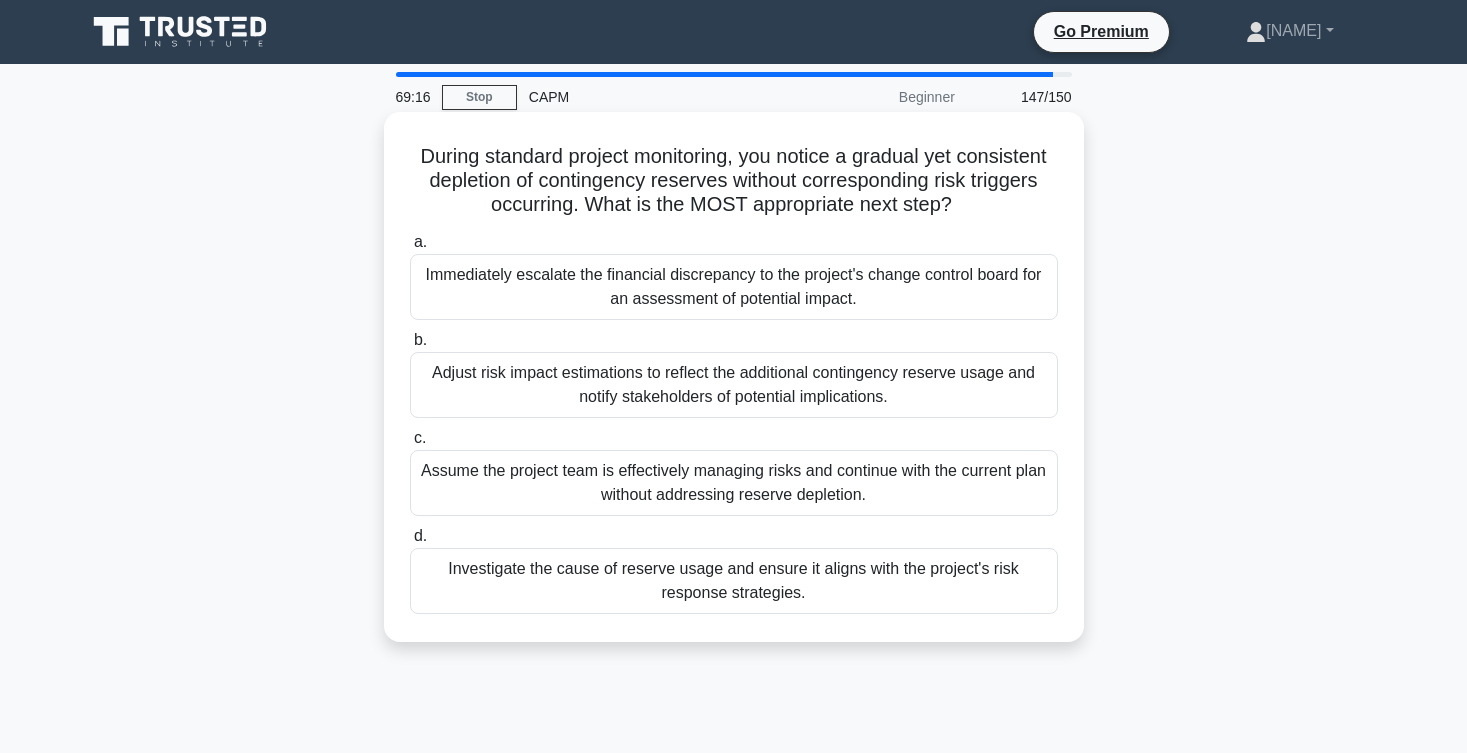 copy on "During standard project monitoring, you notice a gradual yet consistent depletion of contingency reserves without corresponding risk triggers occurring. What is the MOST appropriate next step?" 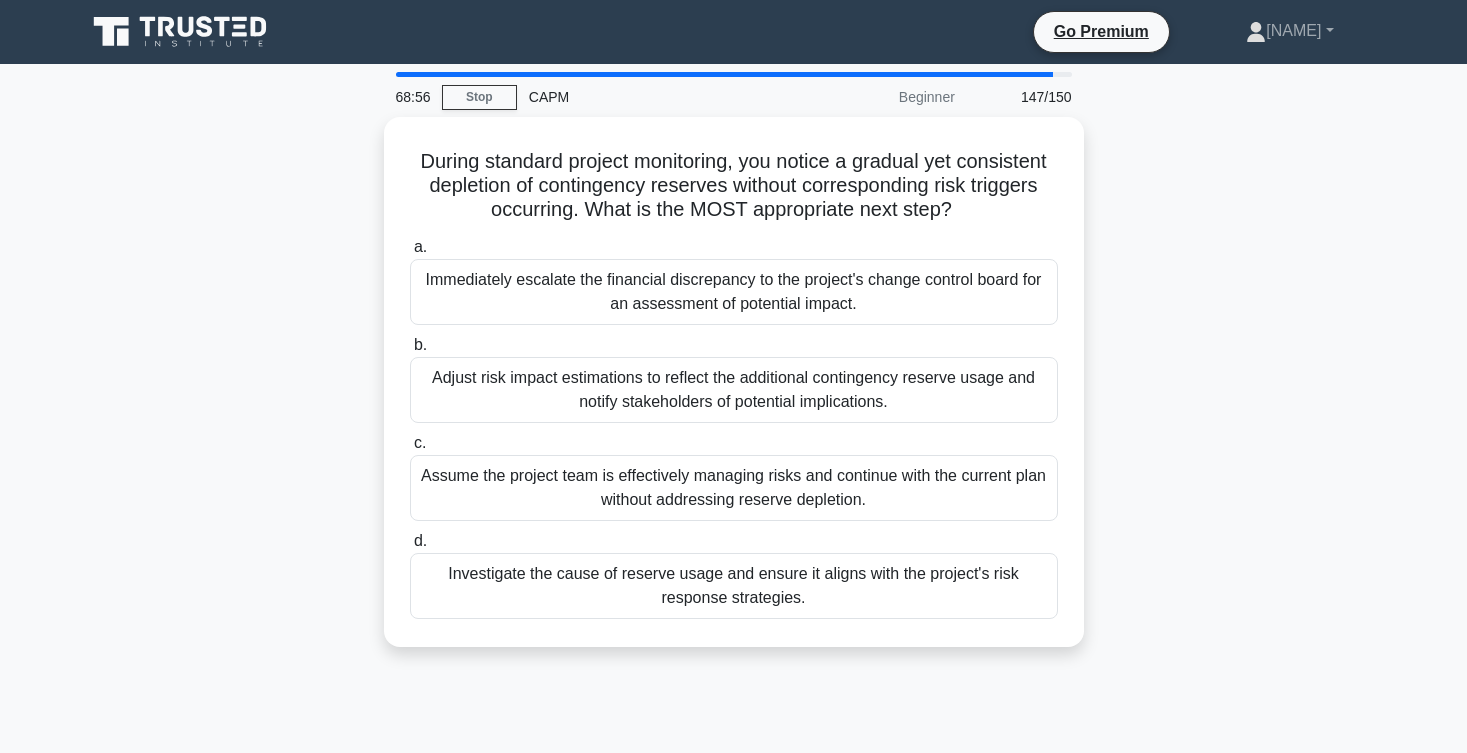 scroll, scrollTop: 0, scrollLeft: 0, axis: both 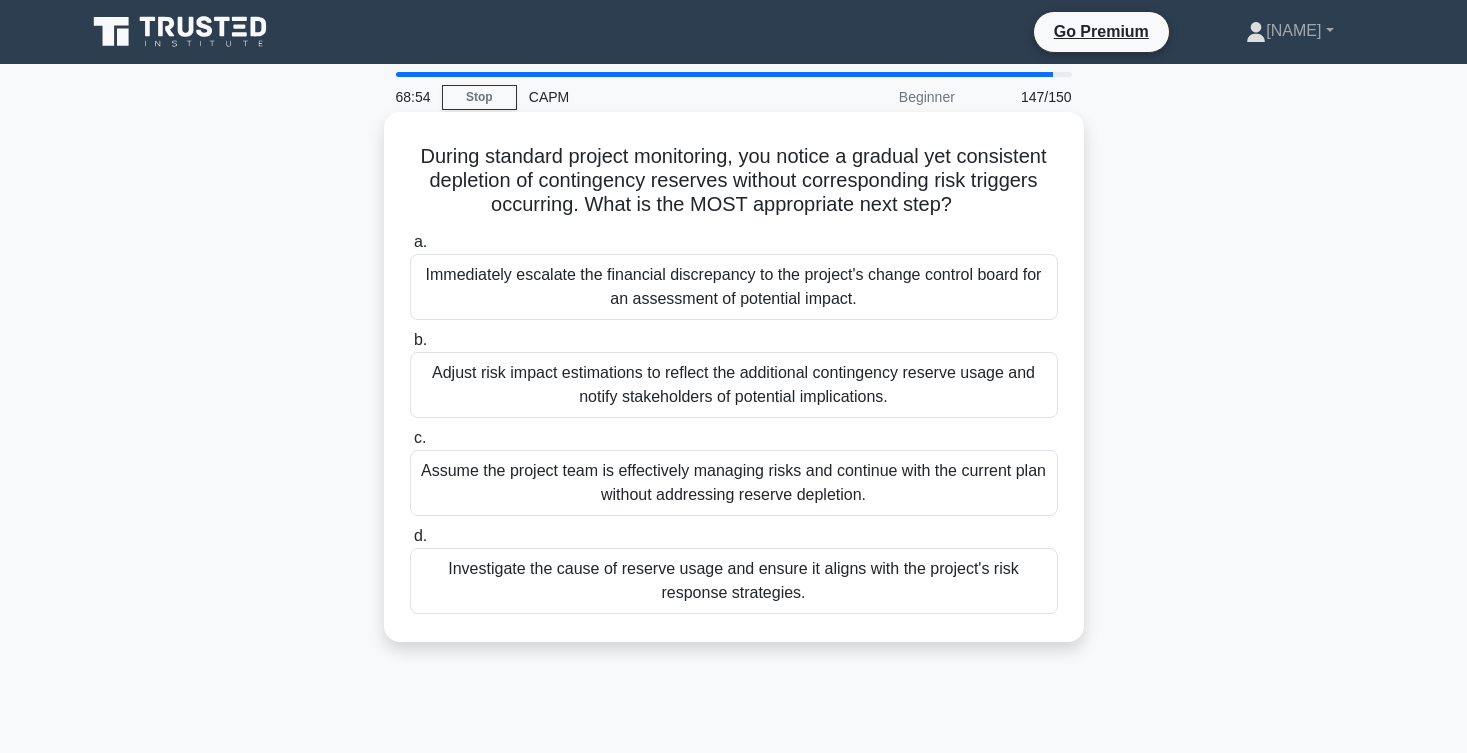 click on "Immediately escalate the financial discrepancy to the project's change control board for an assessment of potential impact." at bounding box center (734, 287) 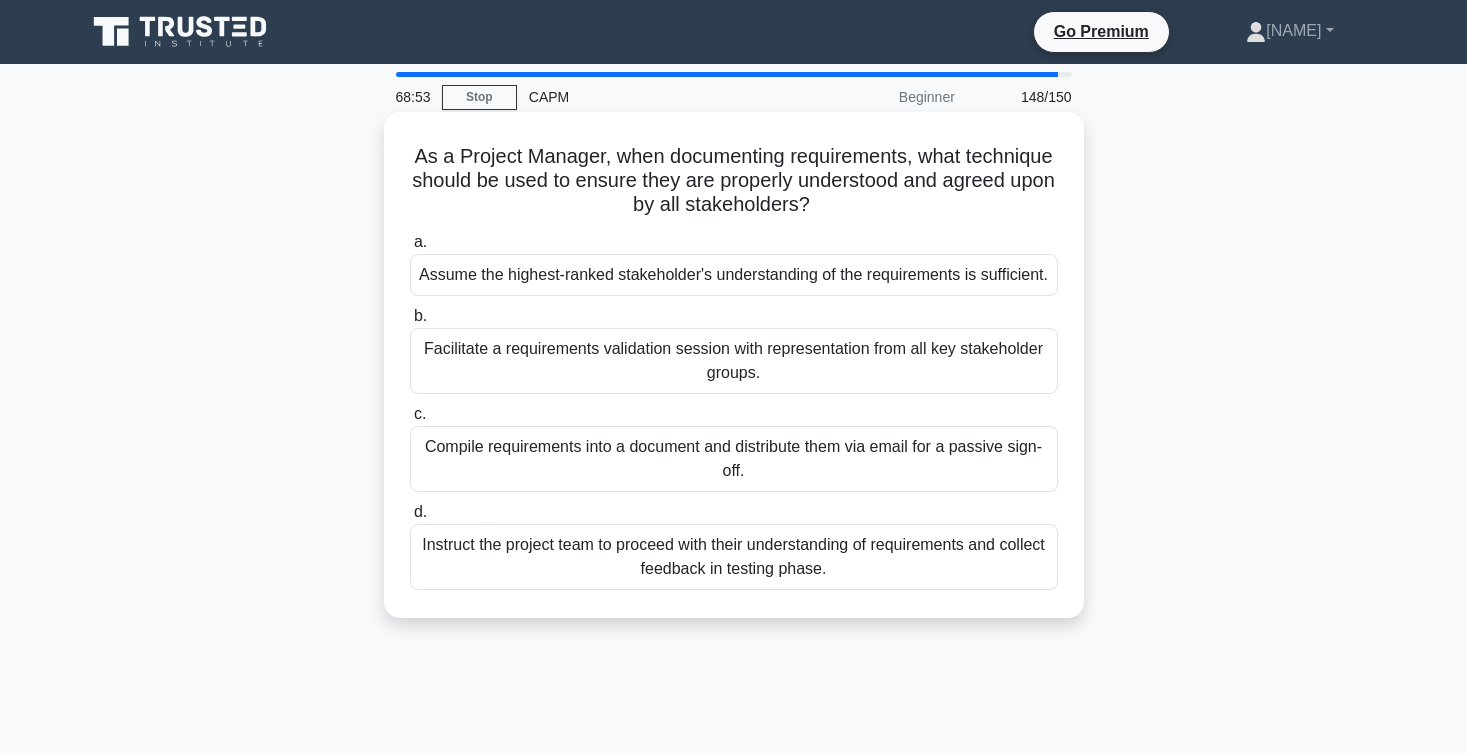 scroll, scrollTop: 0, scrollLeft: 0, axis: both 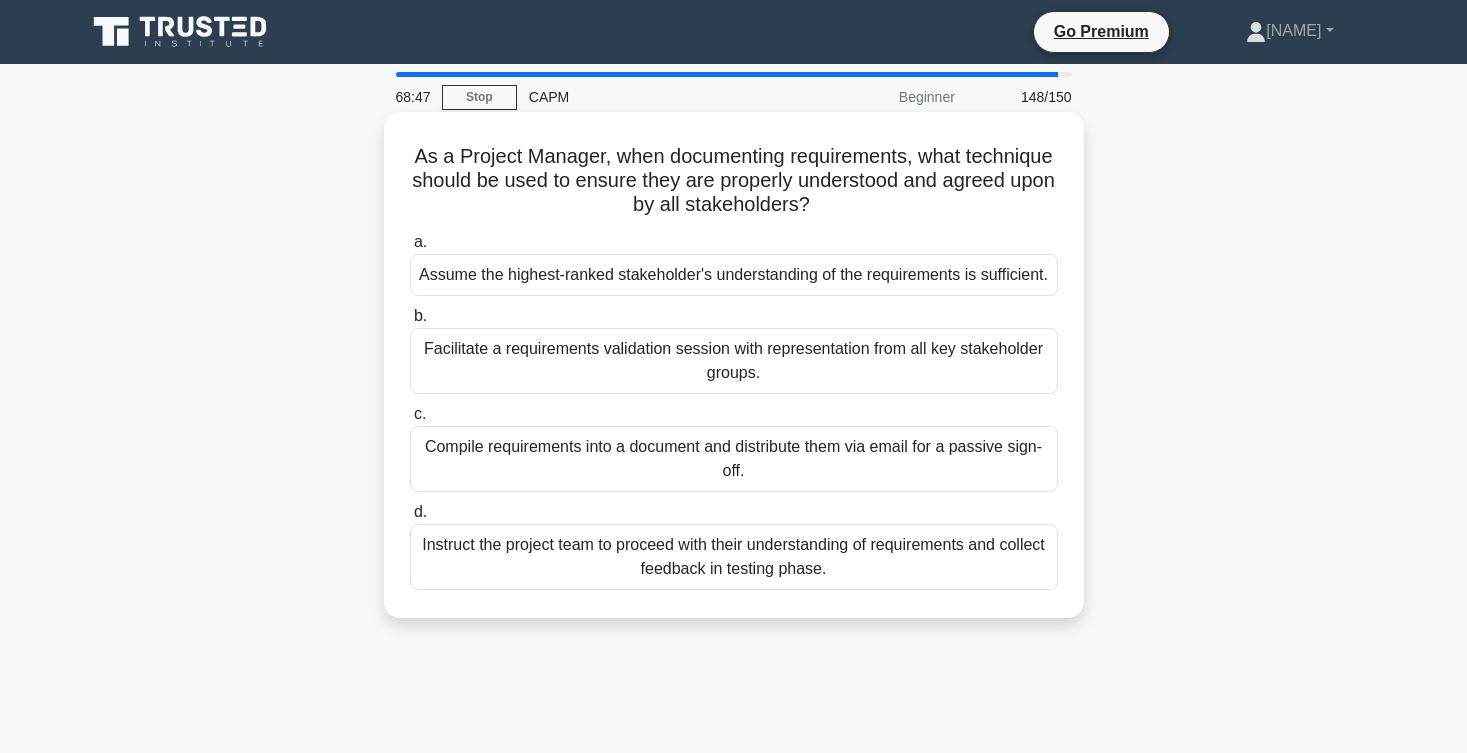 drag, startPoint x: 612, startPoint y: 156, endPoint x: 820, endPoint y: 195, distance: 211.62466 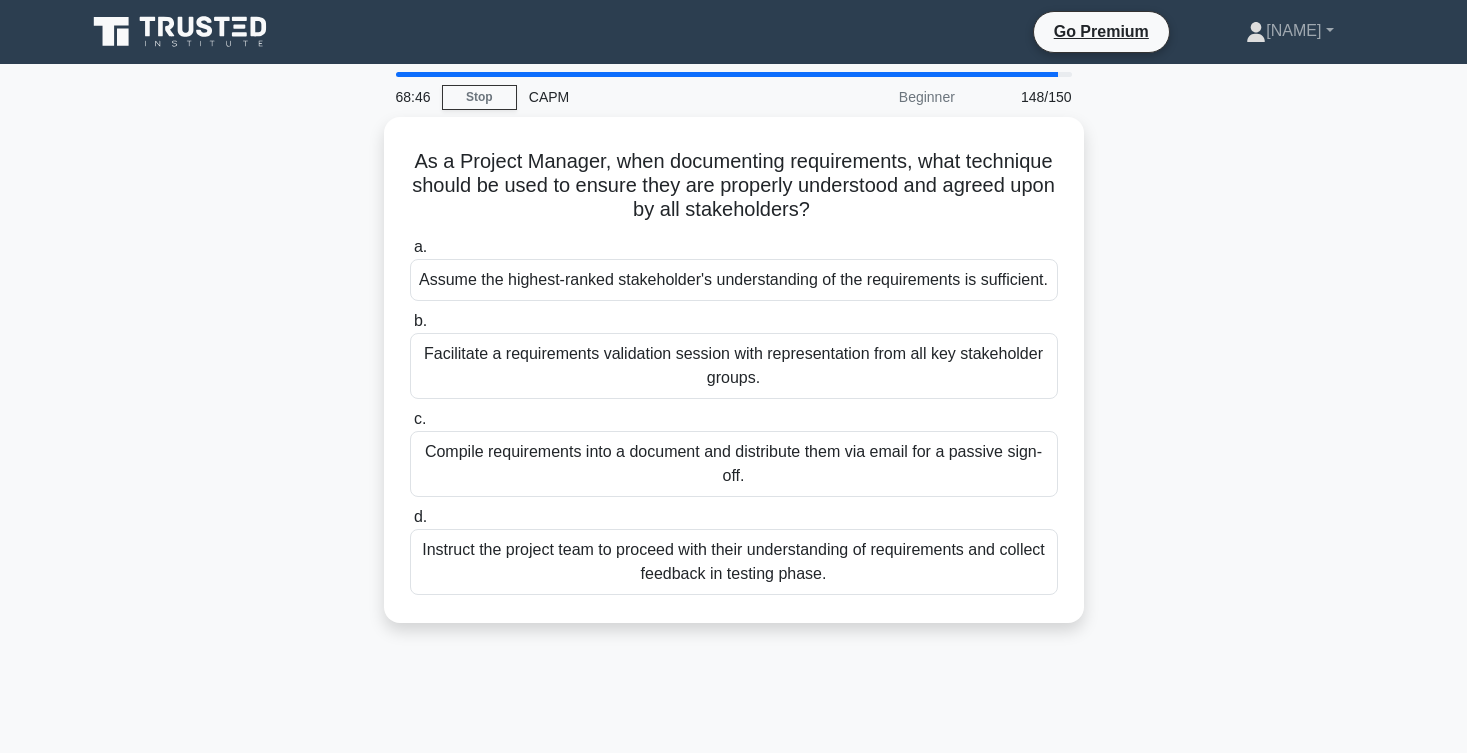 click on "As a Project Manager, when documenting requirements, what technique should be used to ensure they are properly understood and agreed upon by all stakeholders?
.spinner_0XTQ{transform-origin:center;animation:spinner_y6GP .75s linear infinite}@keyframes spinner_y6GP{100%{transform:rotate(360deg)}}
a.
Assume the highest-ranked stakeholder's understanding of the requirements is sufficient.
b. c. d." at bounding box center (734, 382) 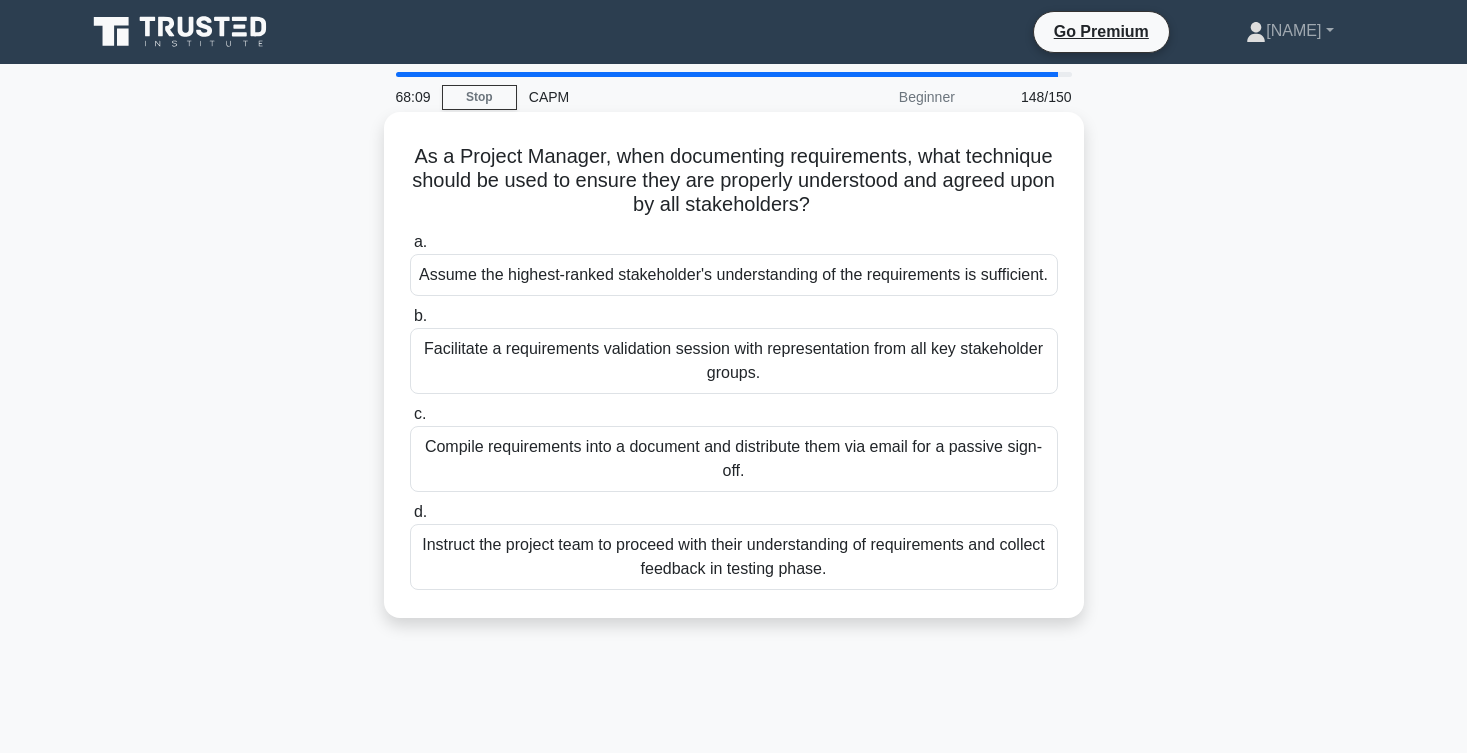 click on "Facilitate a requirements validation session with representation from all key stakeholder groups." at bounding box center [734, 361] 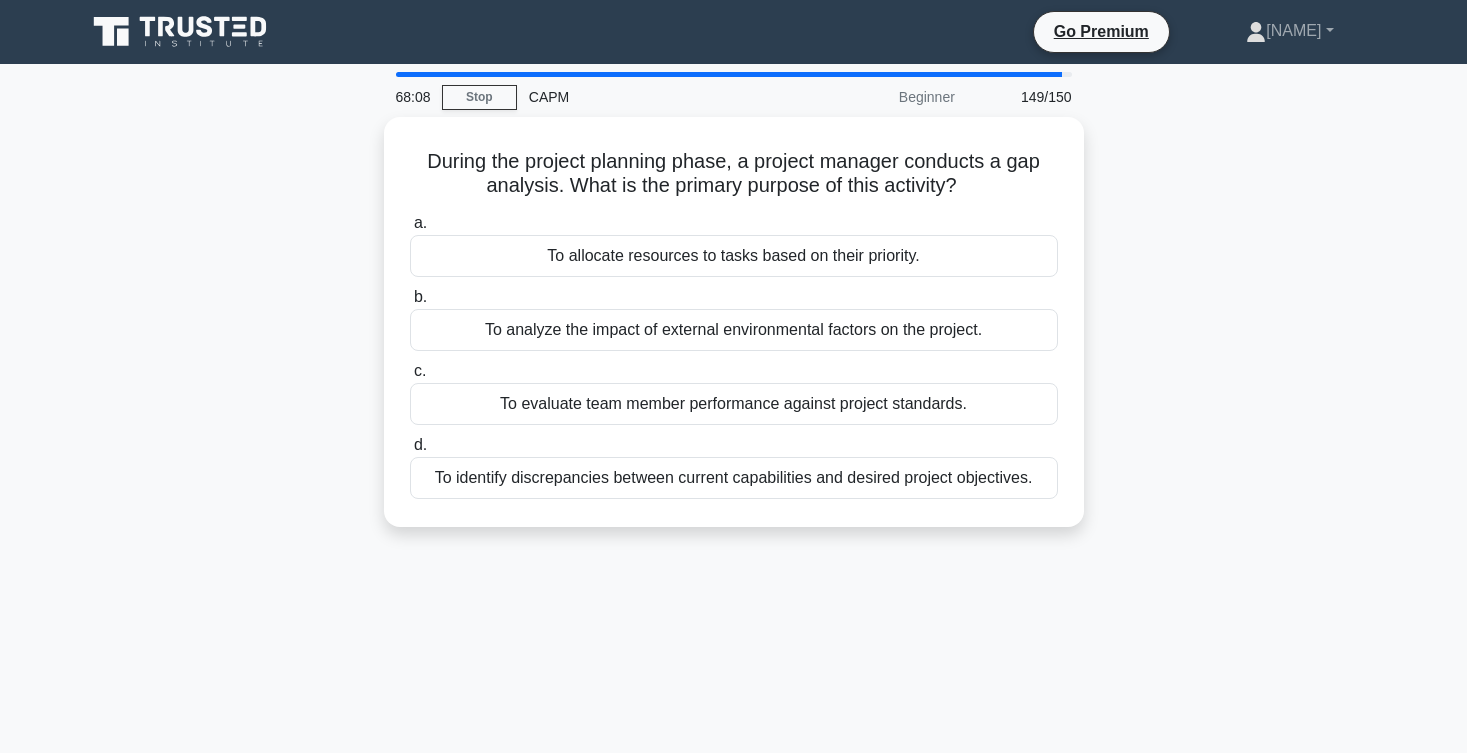 scroll, scrollTop: 0, scrollLeft: 0, axis: both 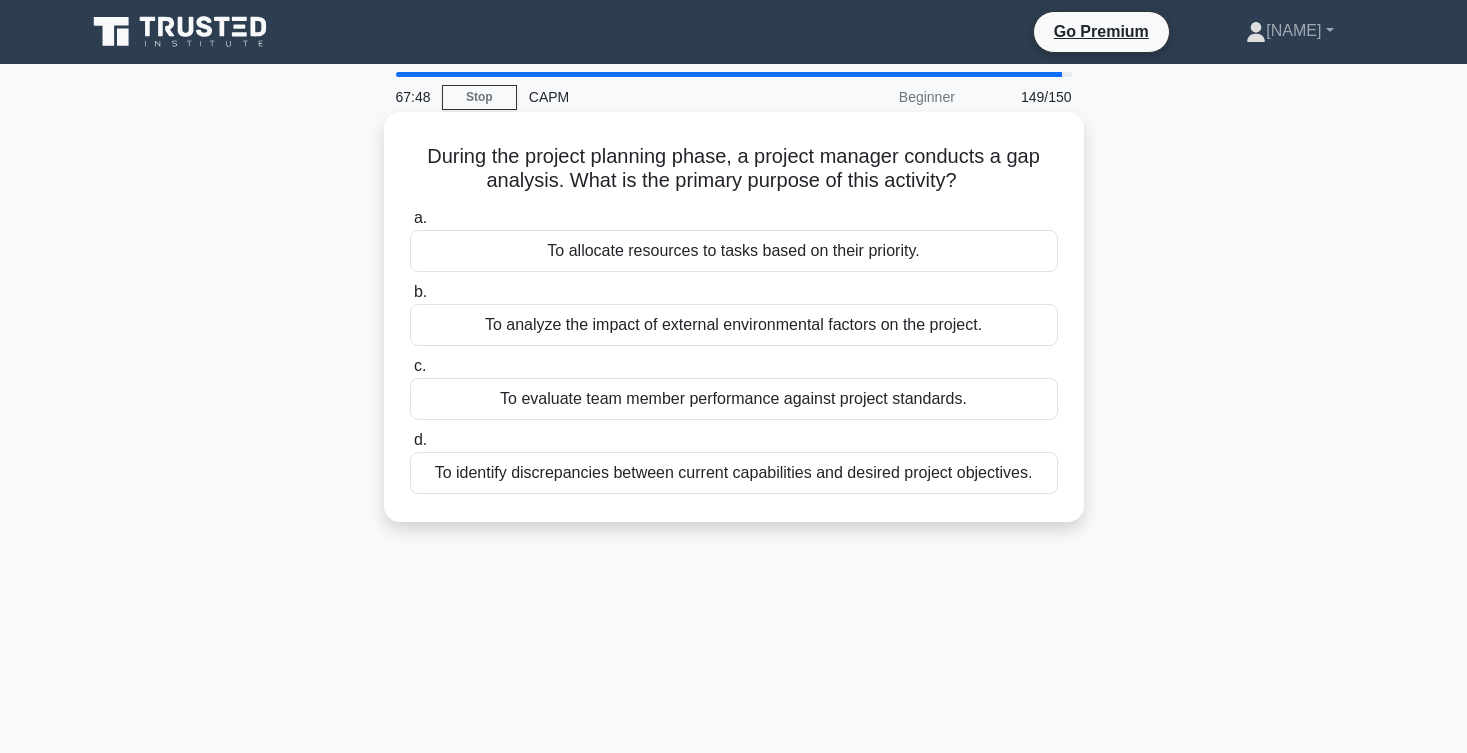 click on "To allocate resources to tasks based on their priority." at bounding box center [734, 251] 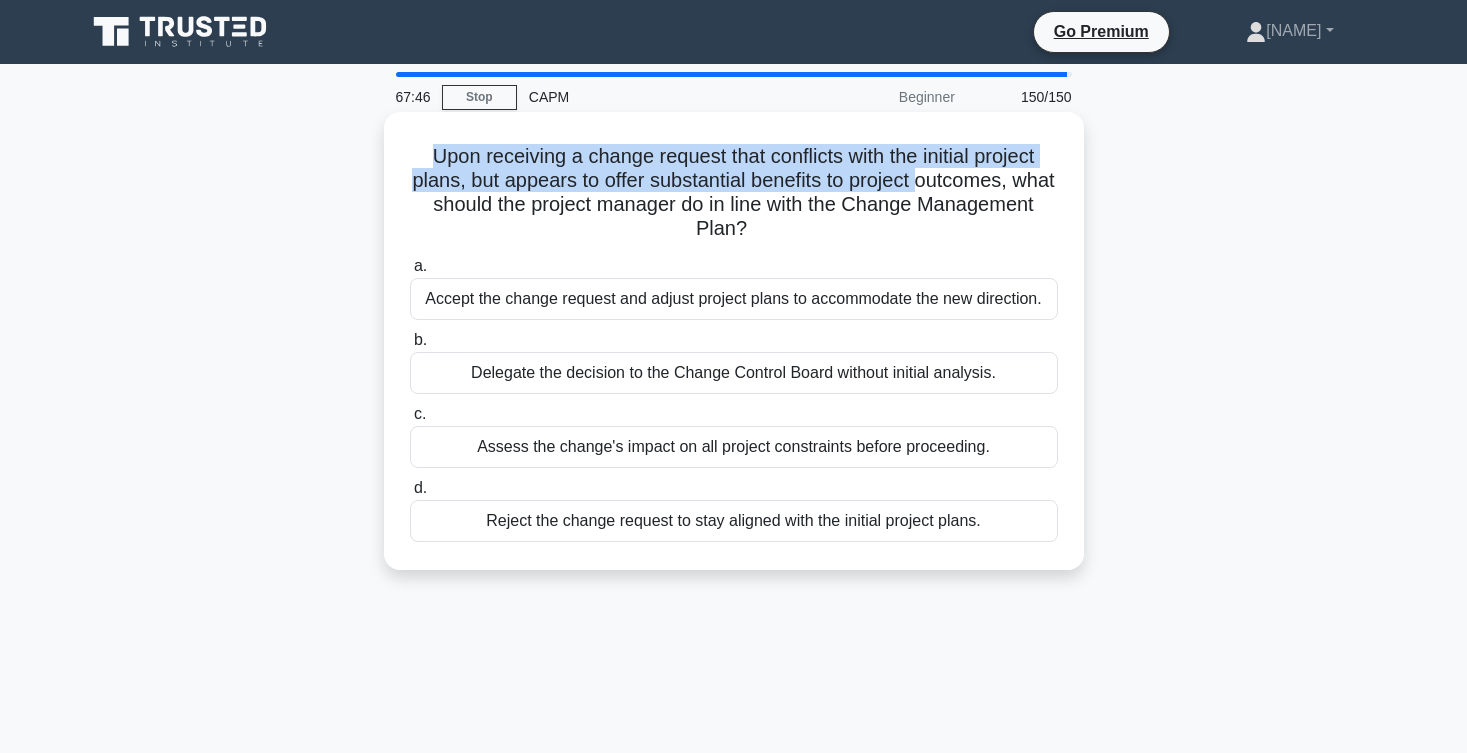 drag, startPoint x: 404, startPoint y: 142, endPoint x: 914, endPoint y: 186, distance: 511.89453 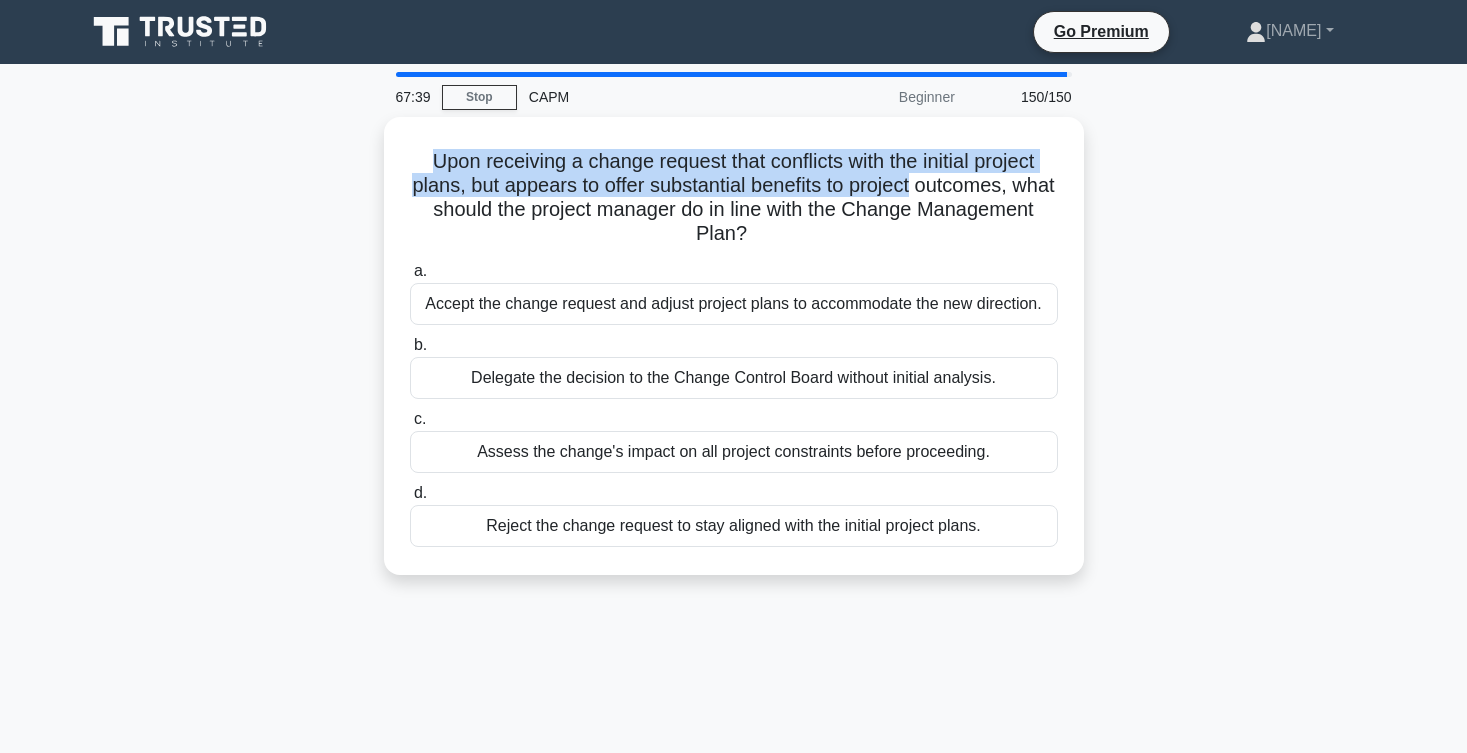 click on "Upon receiving a change request that conflicts with the initial project plans, but appears to offer substantial benefits to project outcomes, what should the project manager do in line with the Change Management Plan?
.spinner_0XTQ{transform-origin:center;animation:spinner_y6GP .75s linear infinite}@keyframes spinner_y6GP{100%{transform:rotate(360deg)}}
a.
b. c. d." at bounding box center [734, 358] 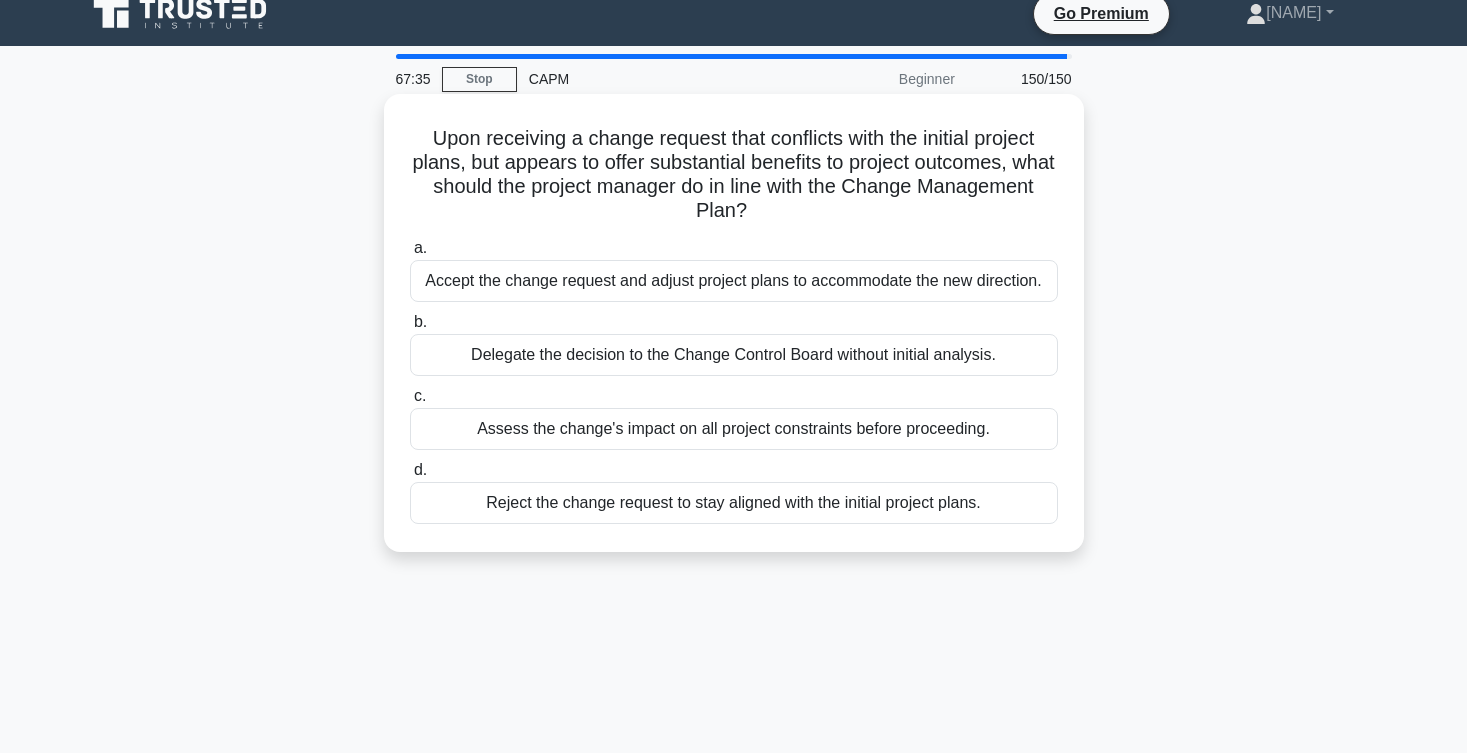 scroll, scrollTop: 21, scrollLeft: 0, axis: vertical 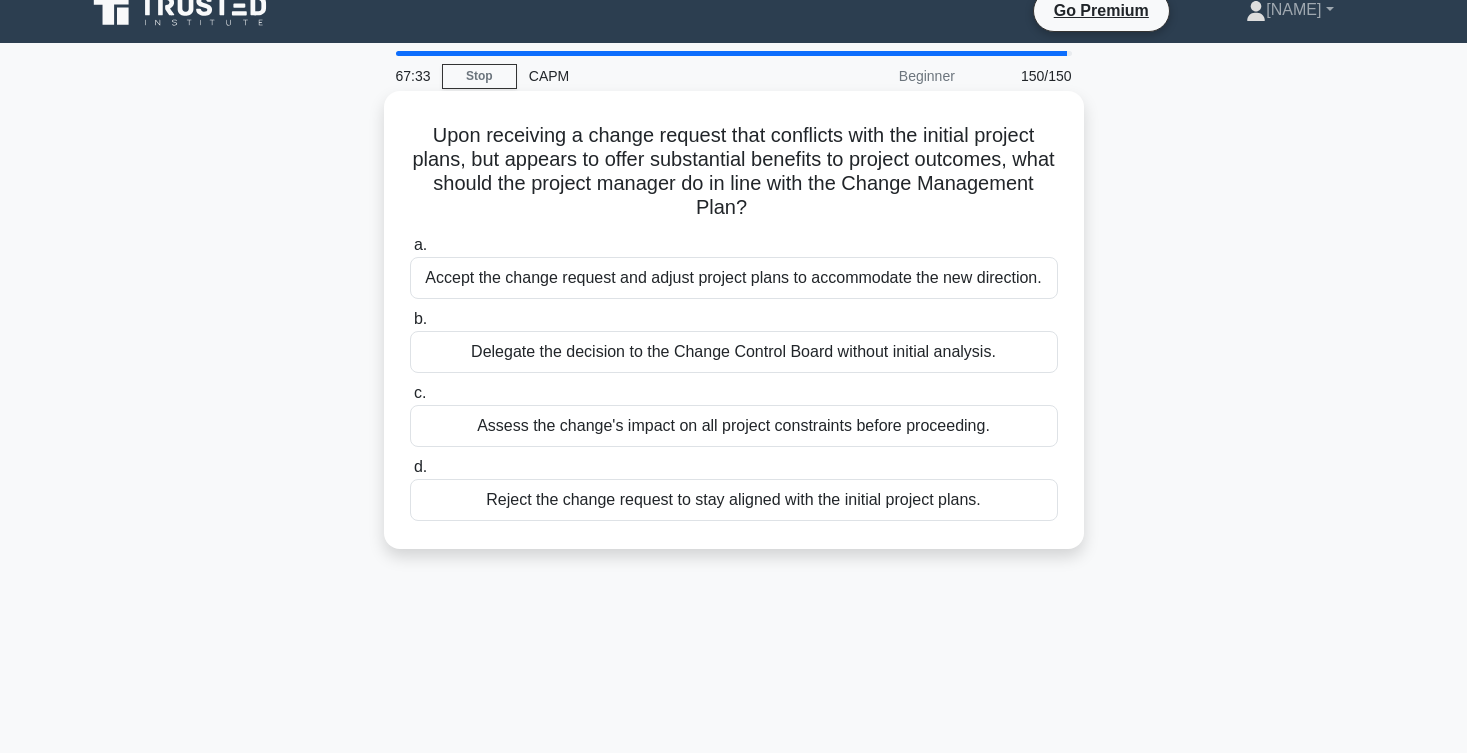 drag, startPoint x: 686, startPoint y: 179, endPoint x: 788, endPoint y: 203, distance: 104.78549 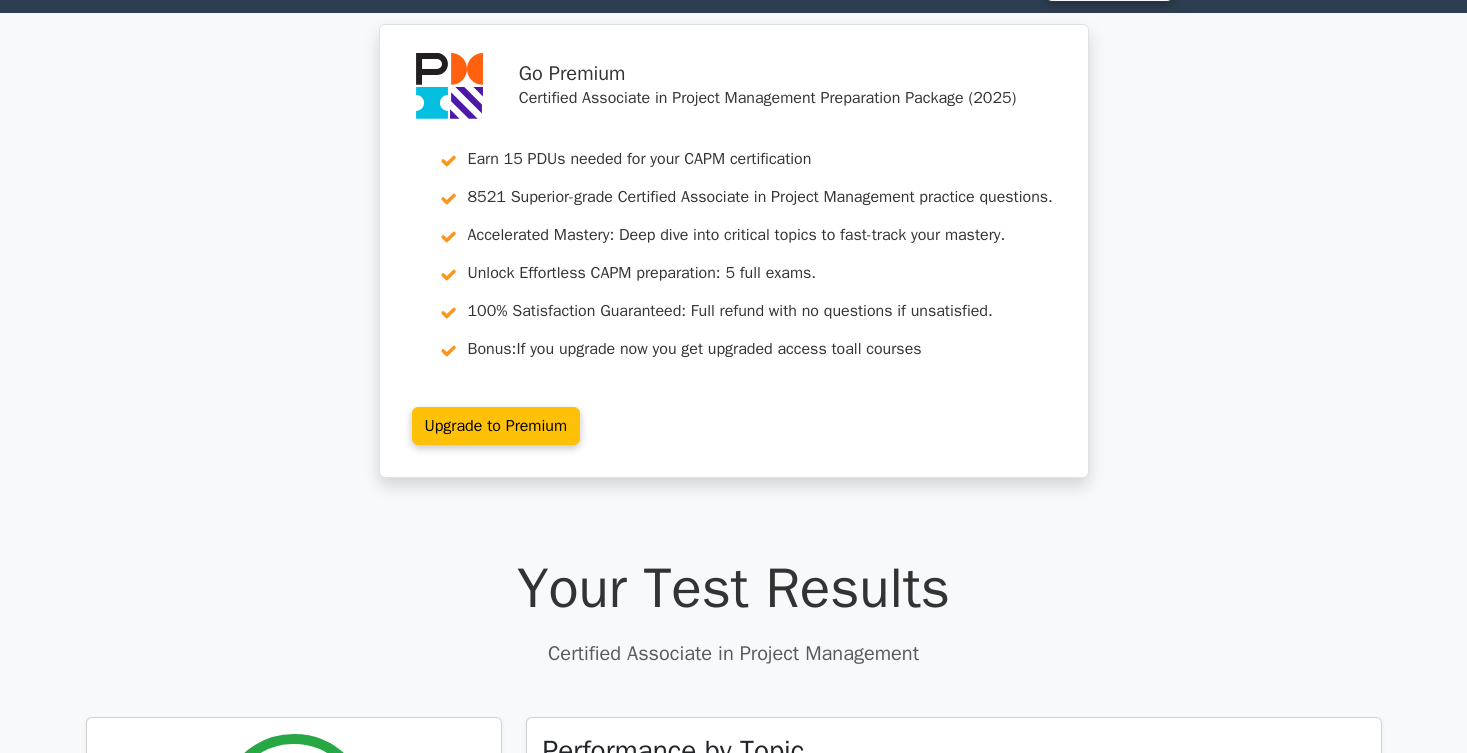 scroll, scrollTop: 470, scrollLeft: 0, axis: vertical 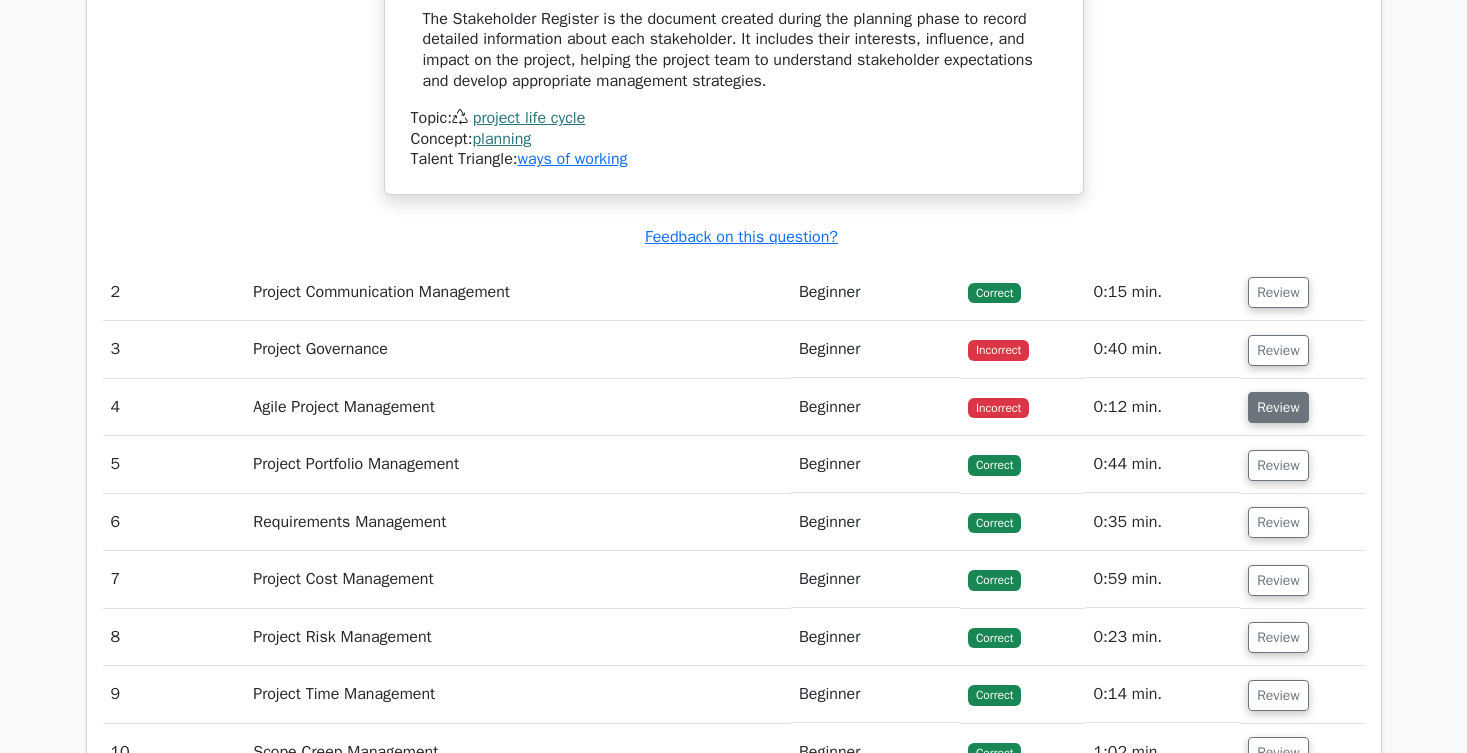 click on "Review" at bounding box center (1278, 407) 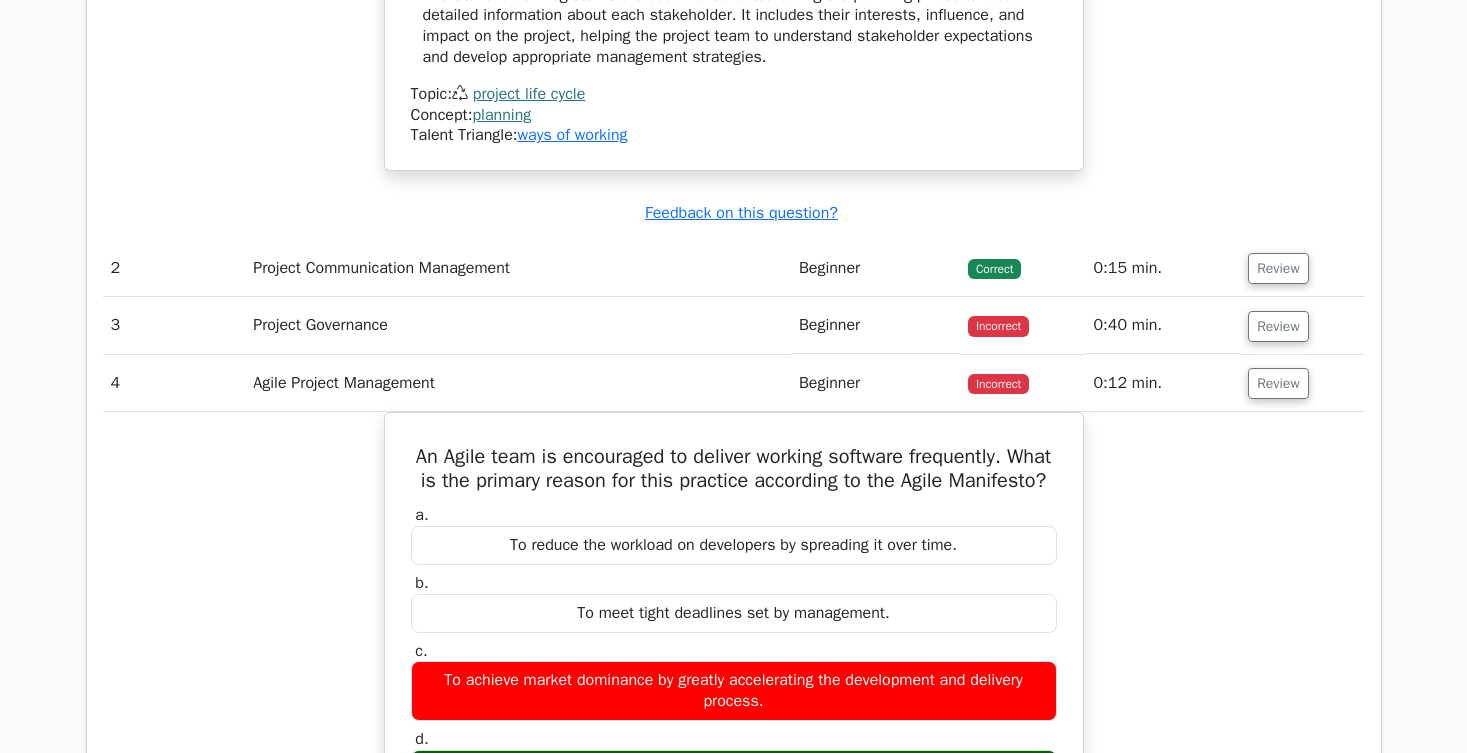 scroll, scrollTop: 3531, scrollLeft: 0, axis: vertical 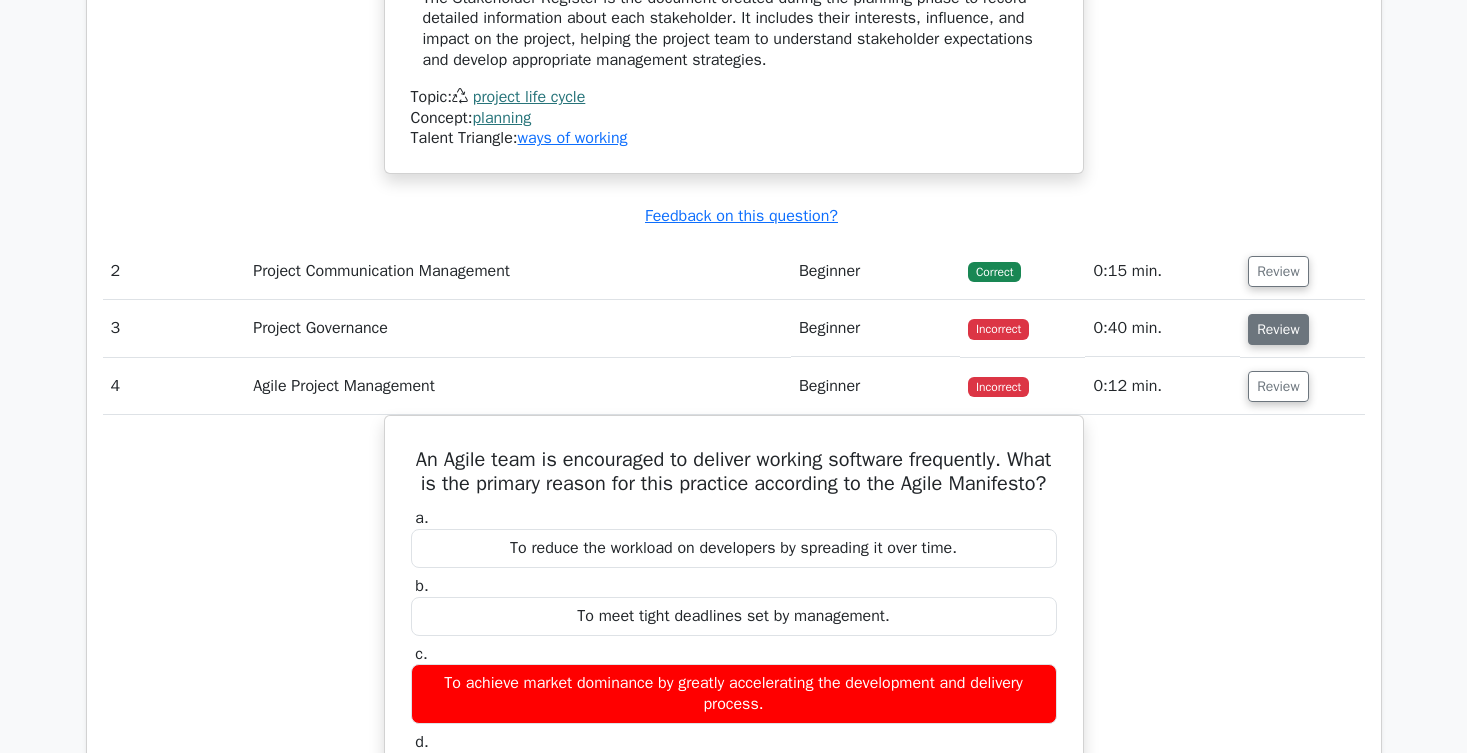 click on "Review" at bounding box center (1278, 329) 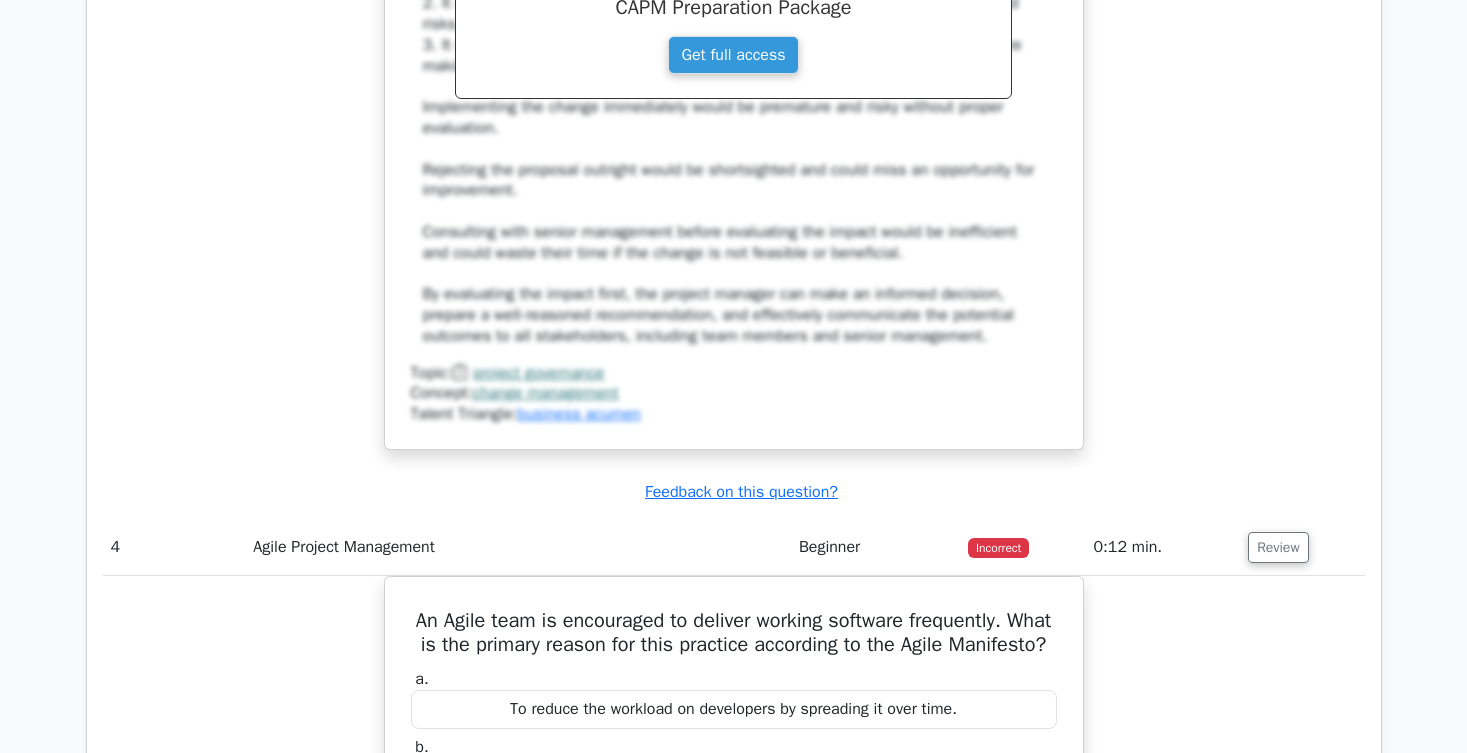 scroll 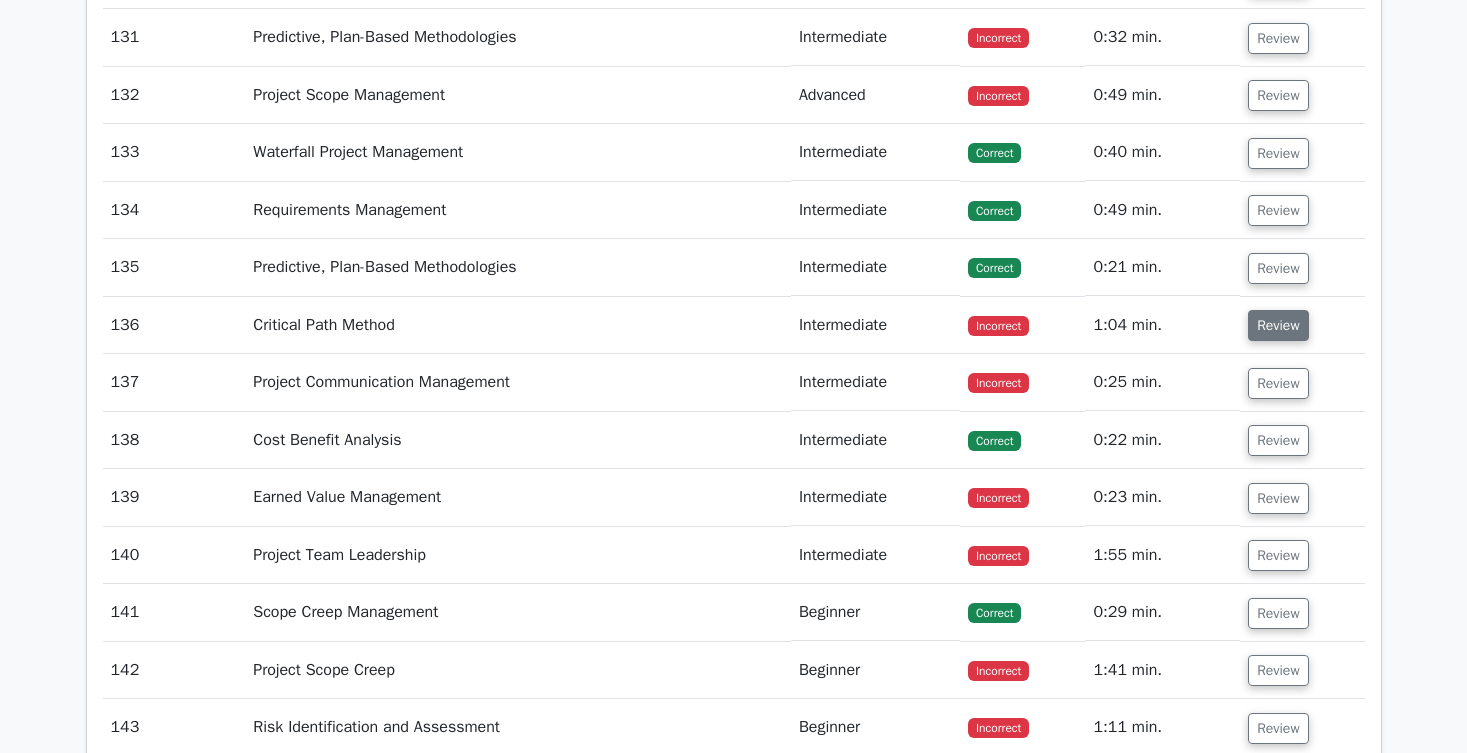 click on "Review" at bounding box center [1278, 325] 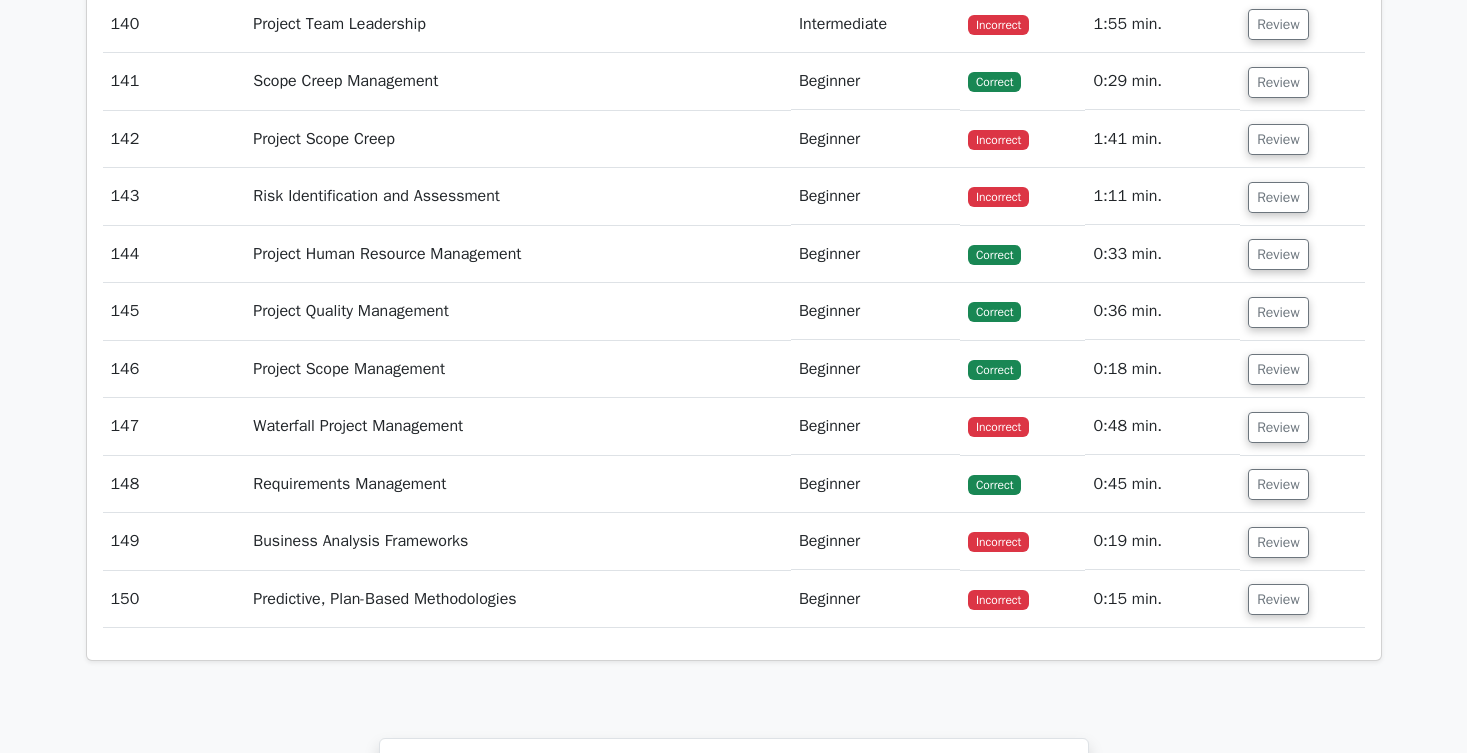 scroll, scrollTop: 14521, scrollLeft: 0, axis: vertical 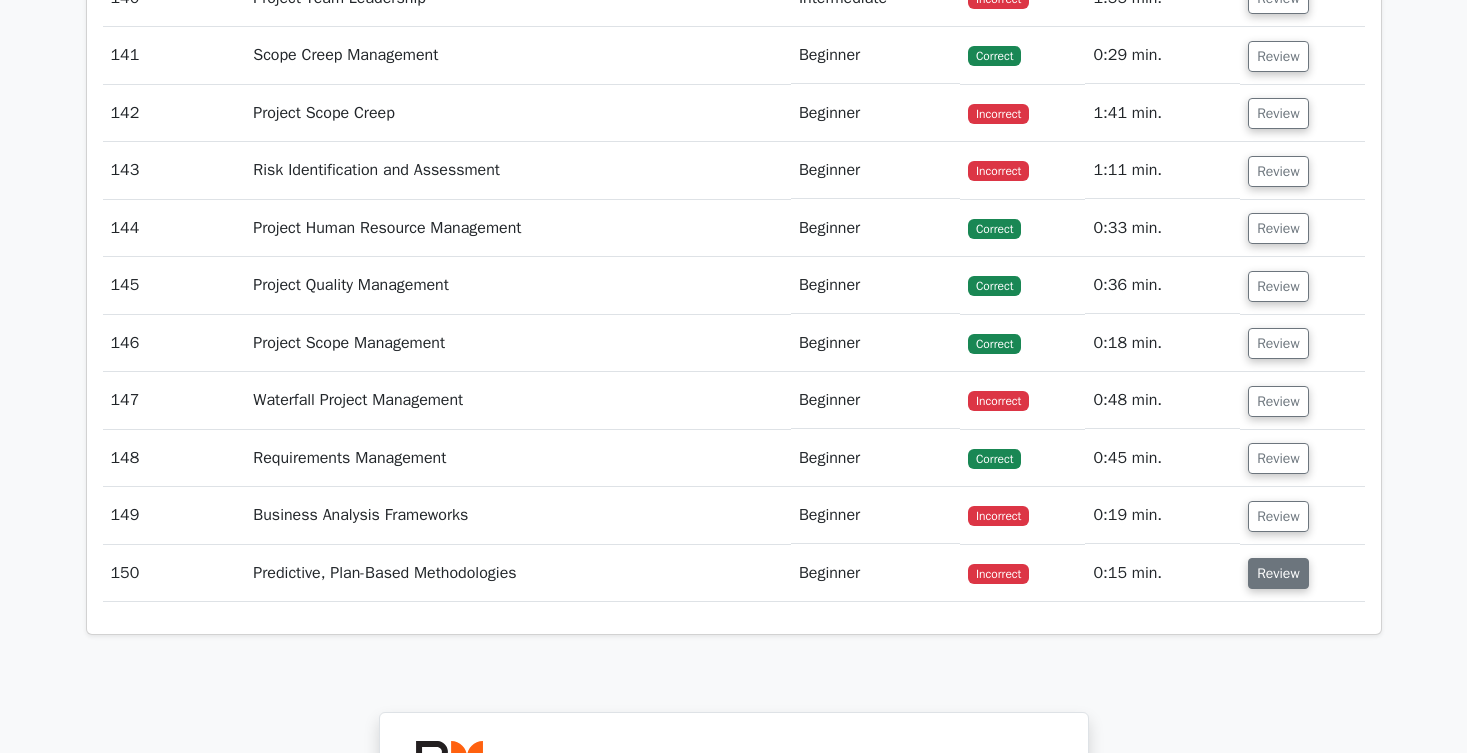 click on "Review" at bounding box center [1278, 573] 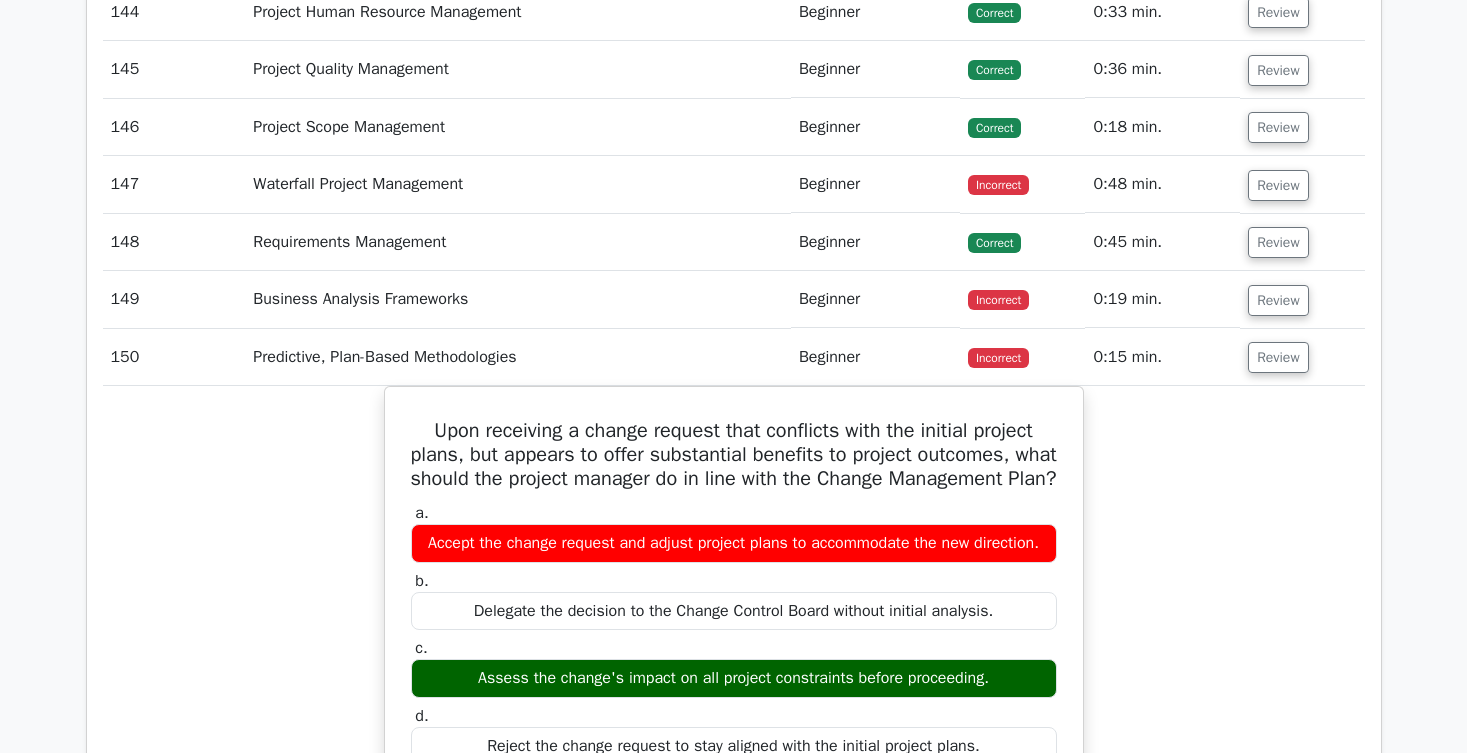 scroll, scrollTop: 14737, scrollLeft: 0, axis: vertical 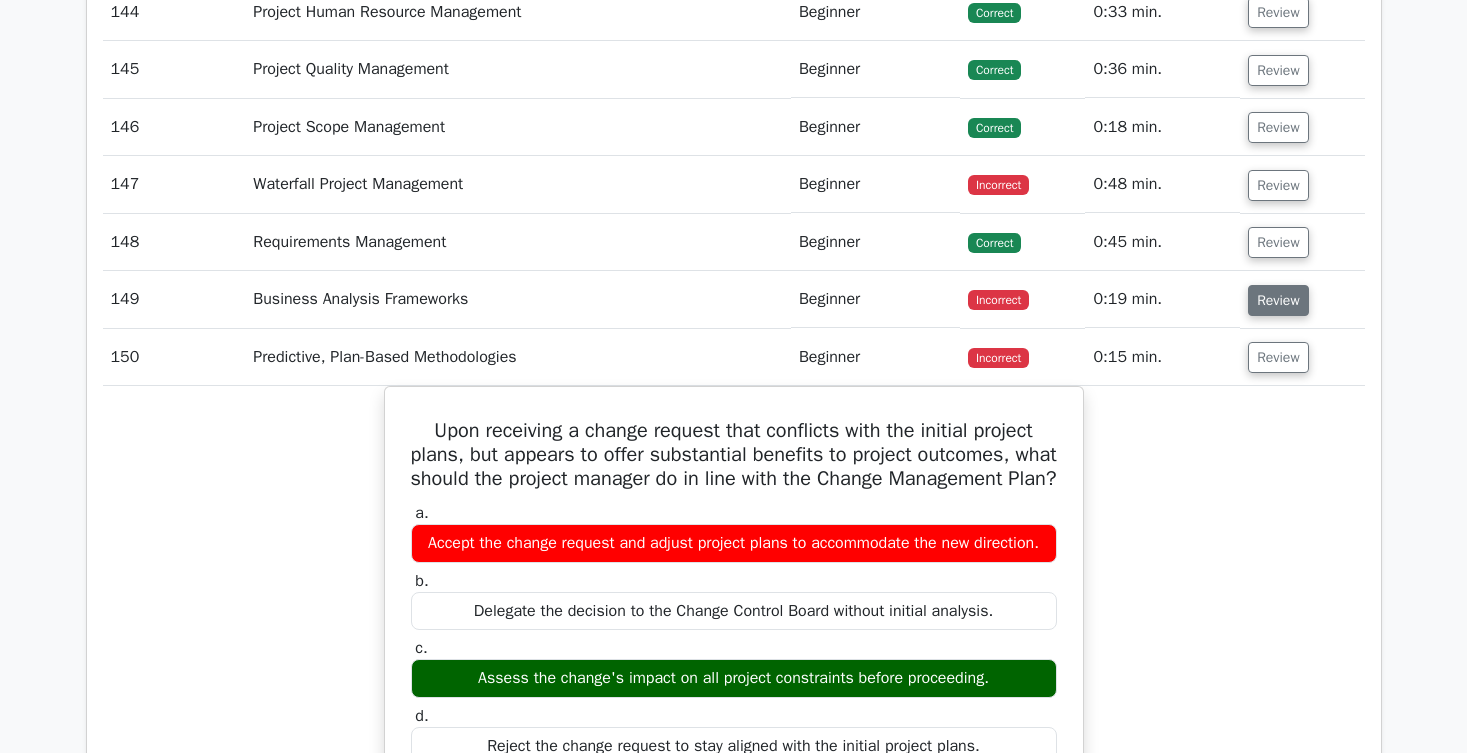 click on "Review" at bounding box center (1278, 300) 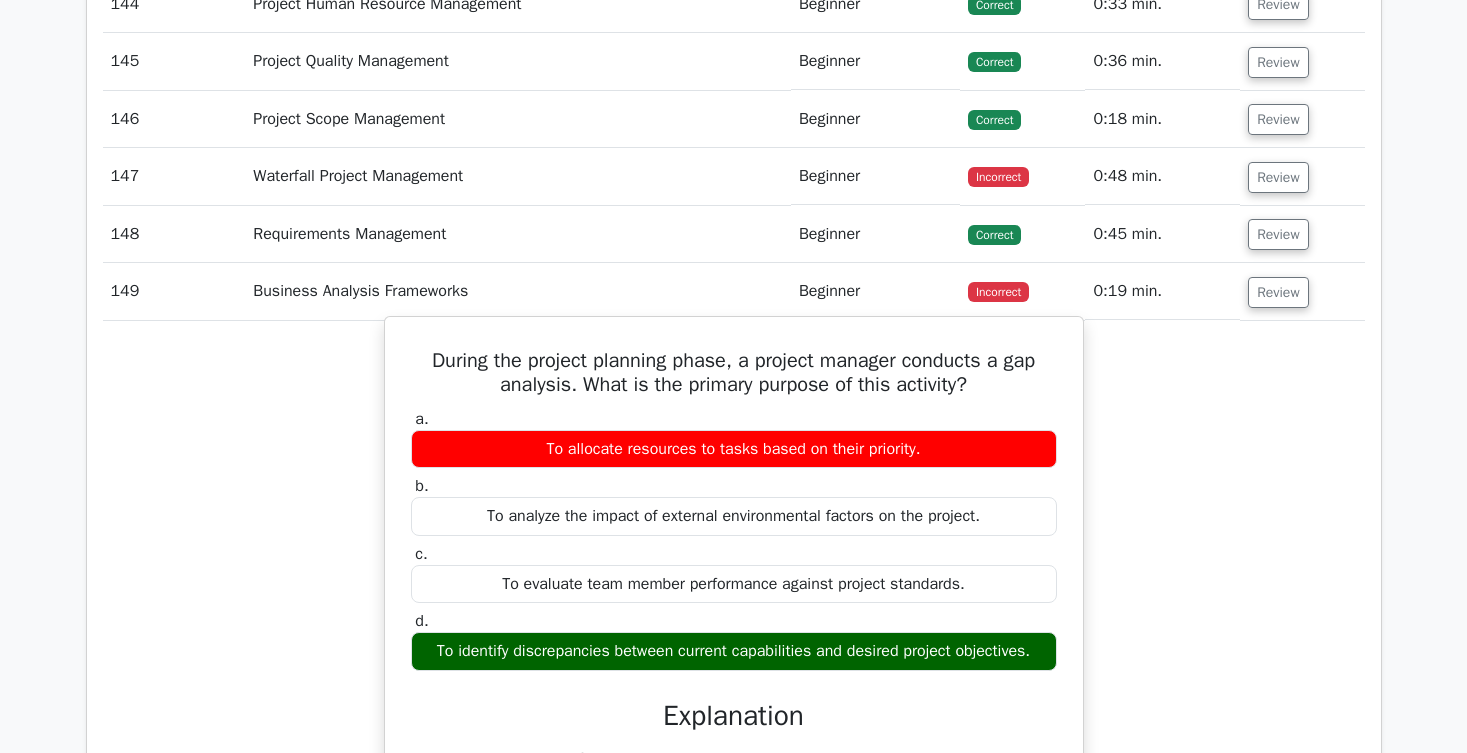 scroll, scrollTop: 14759, scrollLeft: 0, axis: vertical 